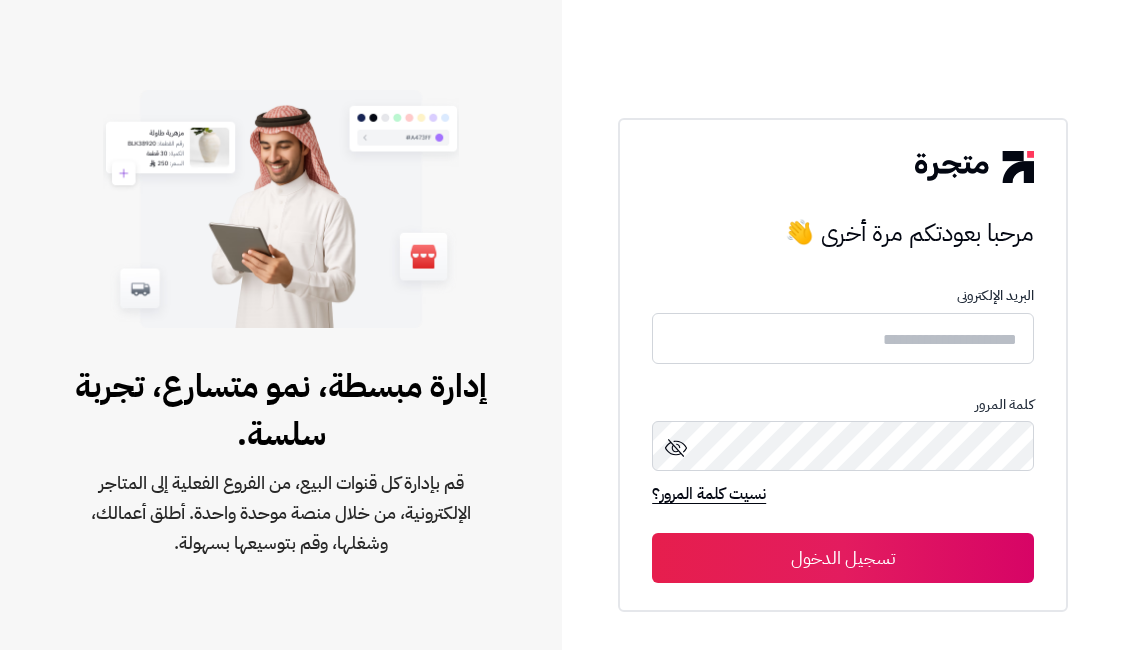 scroll, scrollTop: 0, scrollLeft: 0, axis: both 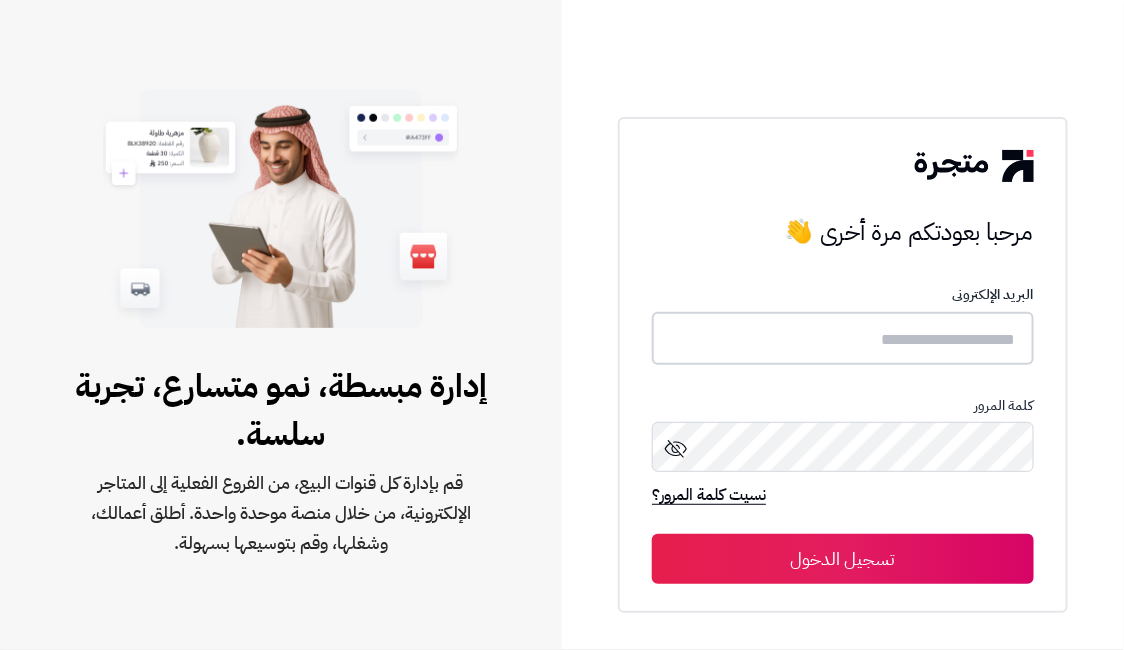 type on "*****" 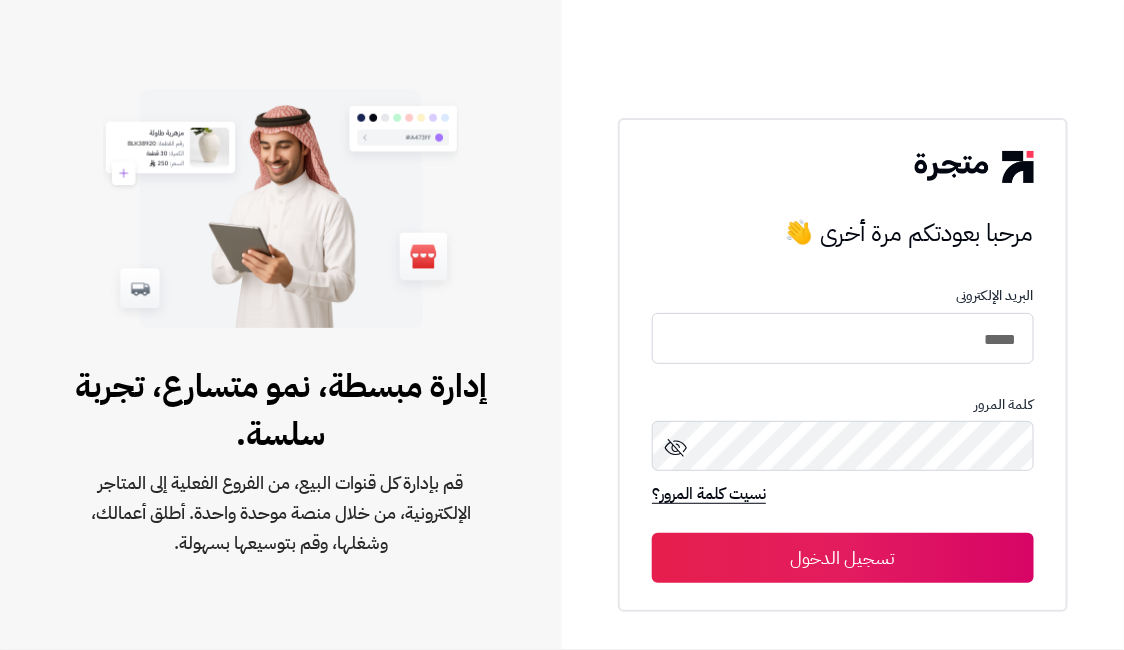 click on "تسجيل الدخول" at bounding box center (843, 558) 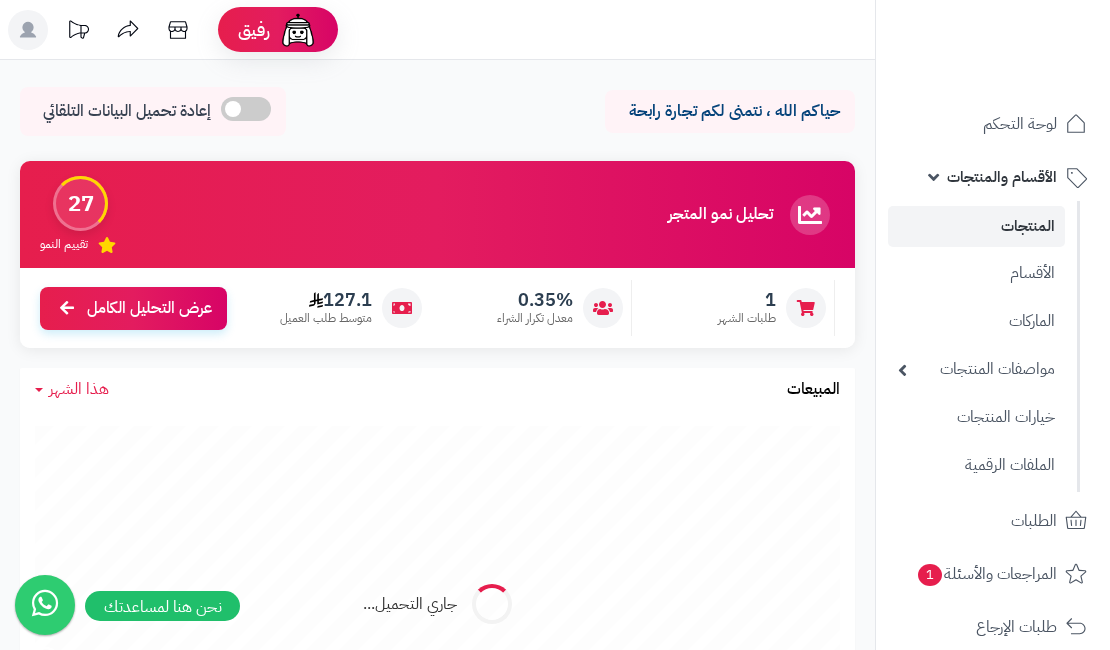 scroll, scrollTop: 0, scrollLeft: 0, axis: both 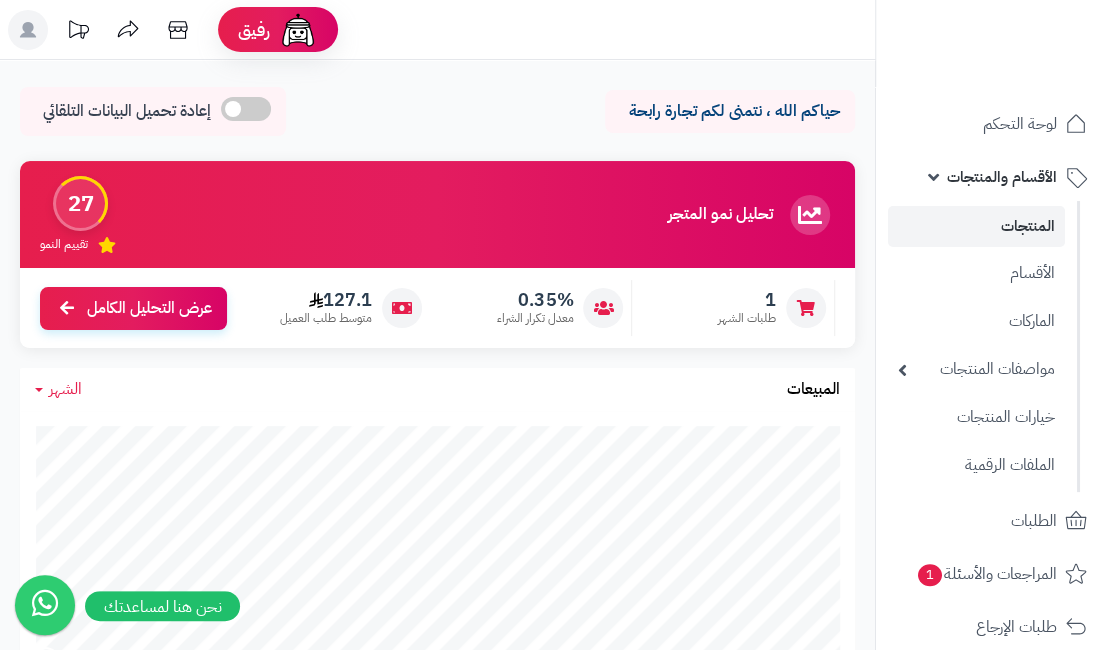 click on "المنتجات" at bounding box center (976, 226) 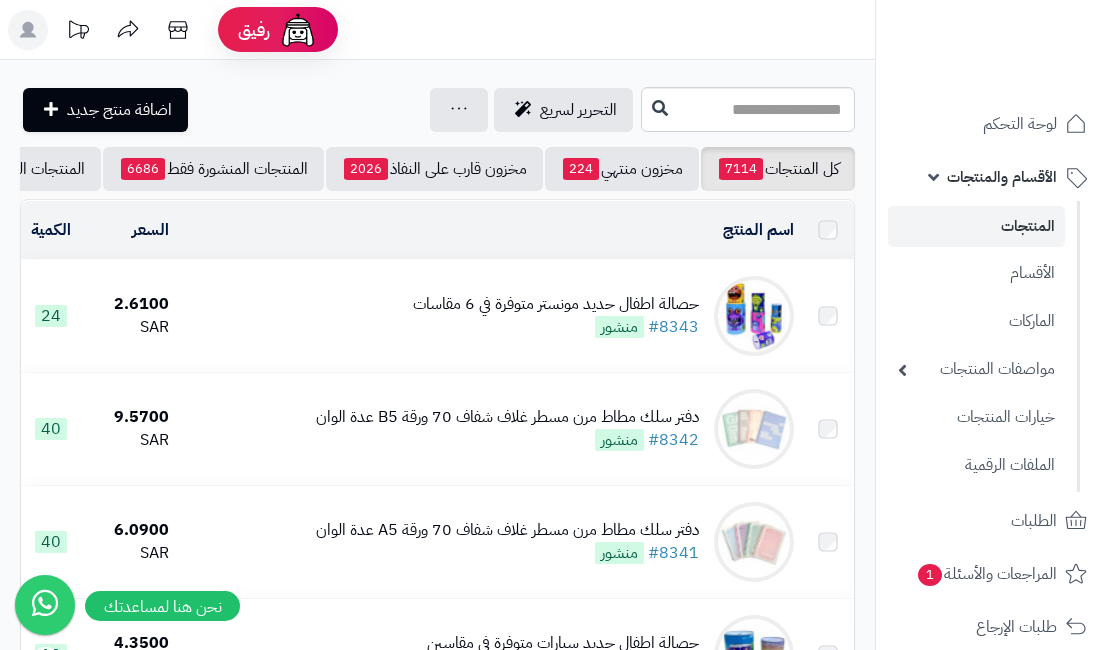 scroll, scrollTop: 0, scrollLeft: 0, axis: both 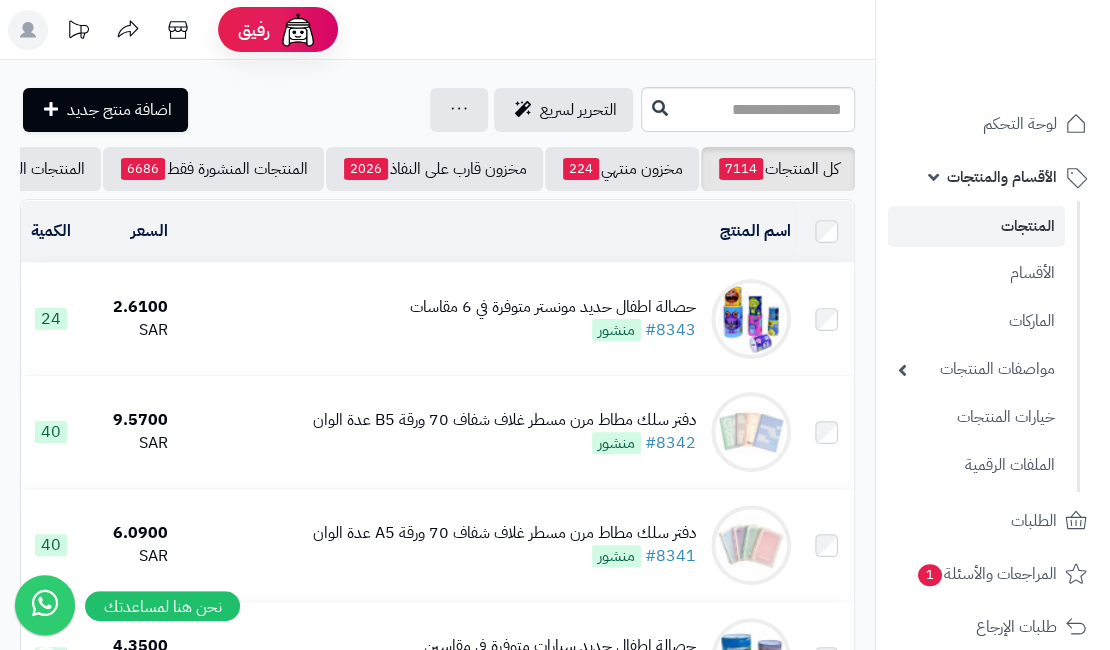 click on "حصالة اطفال حديد مونستر متوفرة في 6 مقاسات" at bounding box center (553, 307) 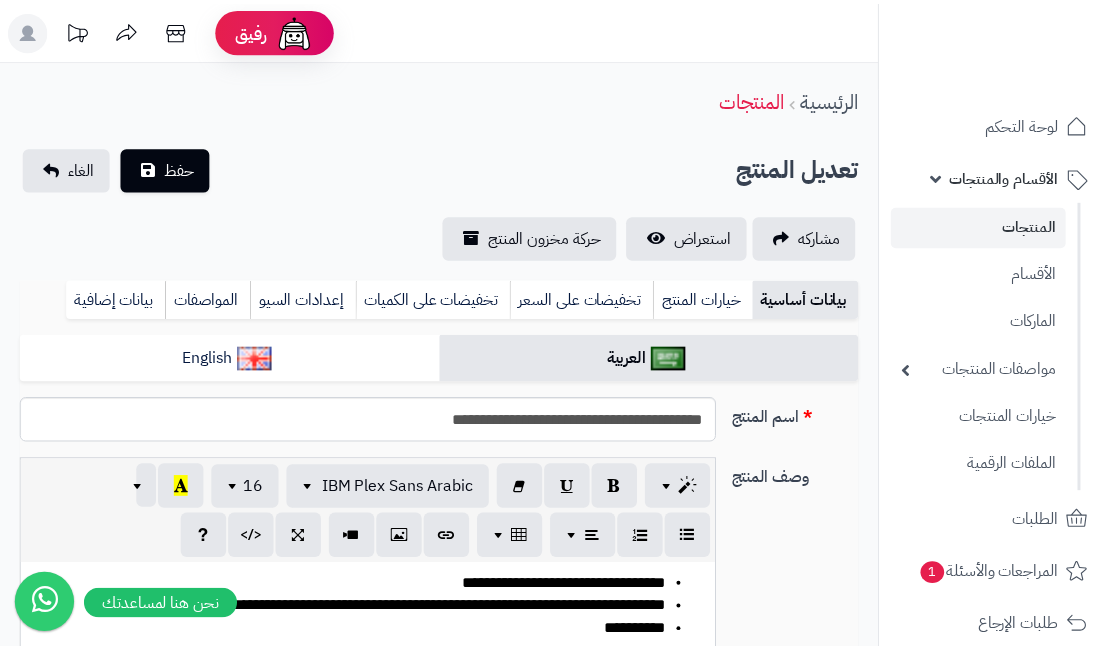 scroll, scrollTop: 0, scrollLeft: 0, axis: both 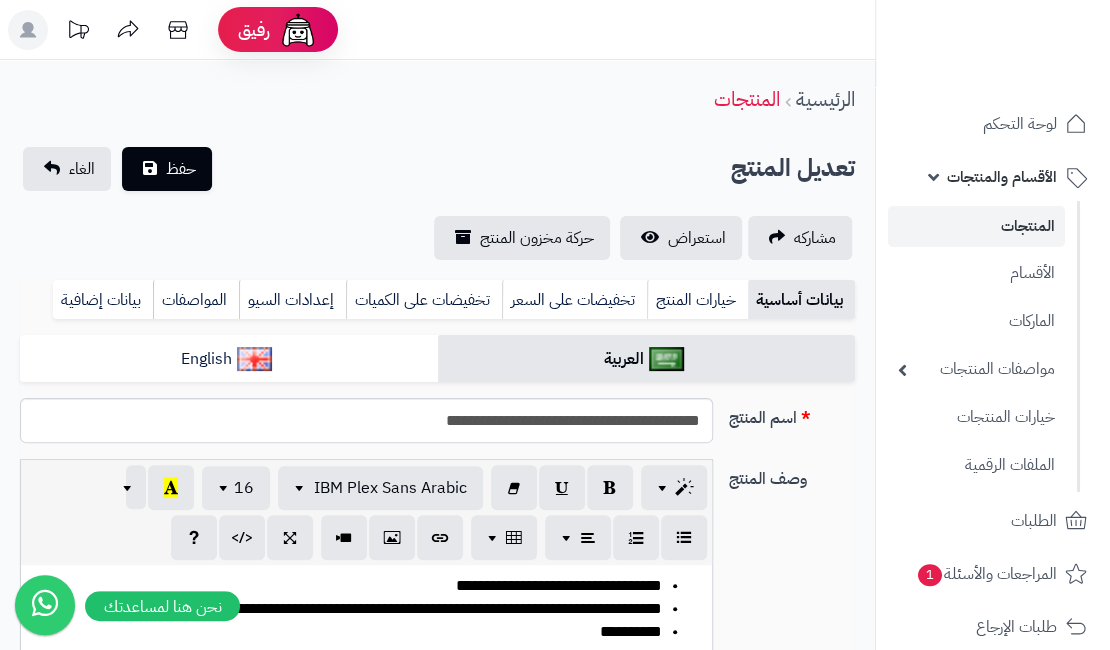 type on "****" 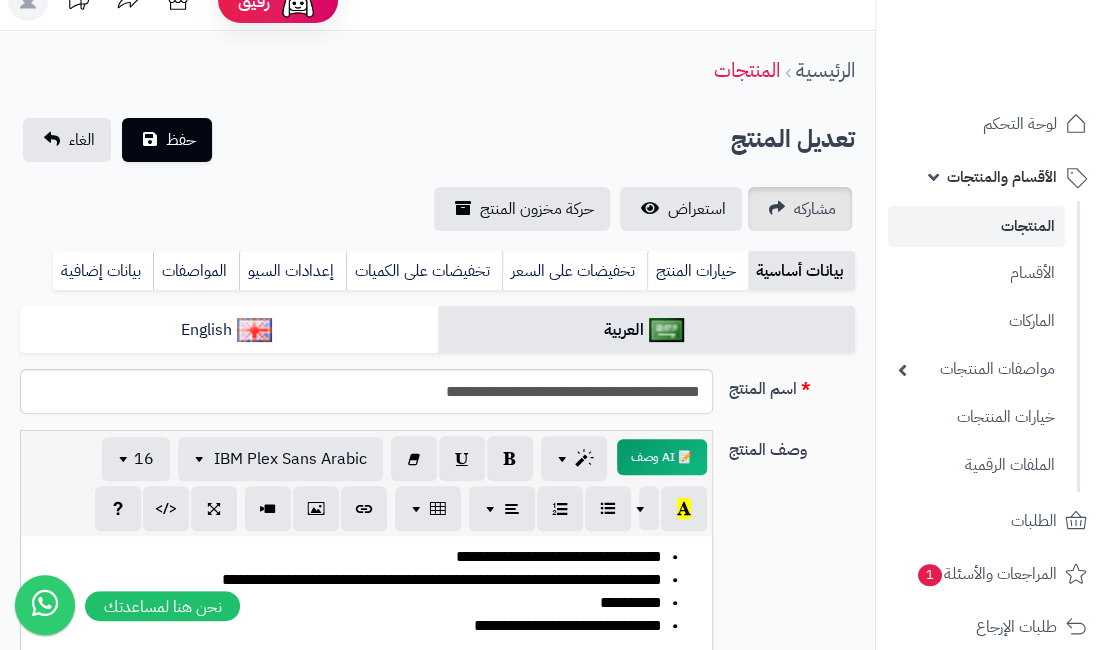 scroll, scrollTop: 0, scrollLeft: 0, axis: both 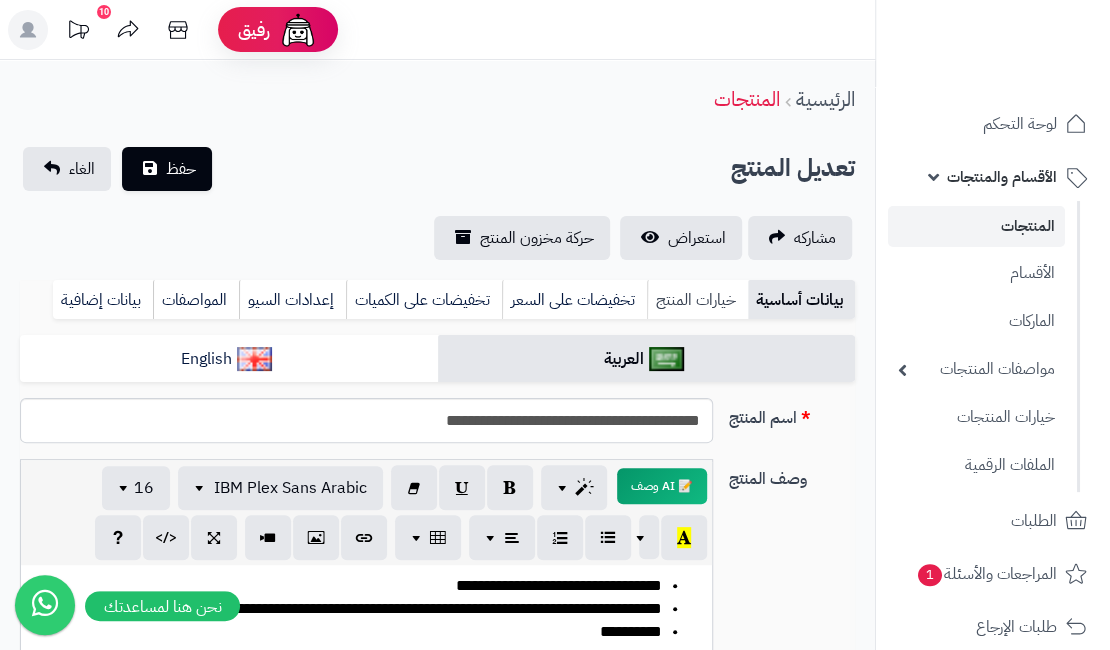click on "خيارات المنتج" at bounding box center (697, 300) 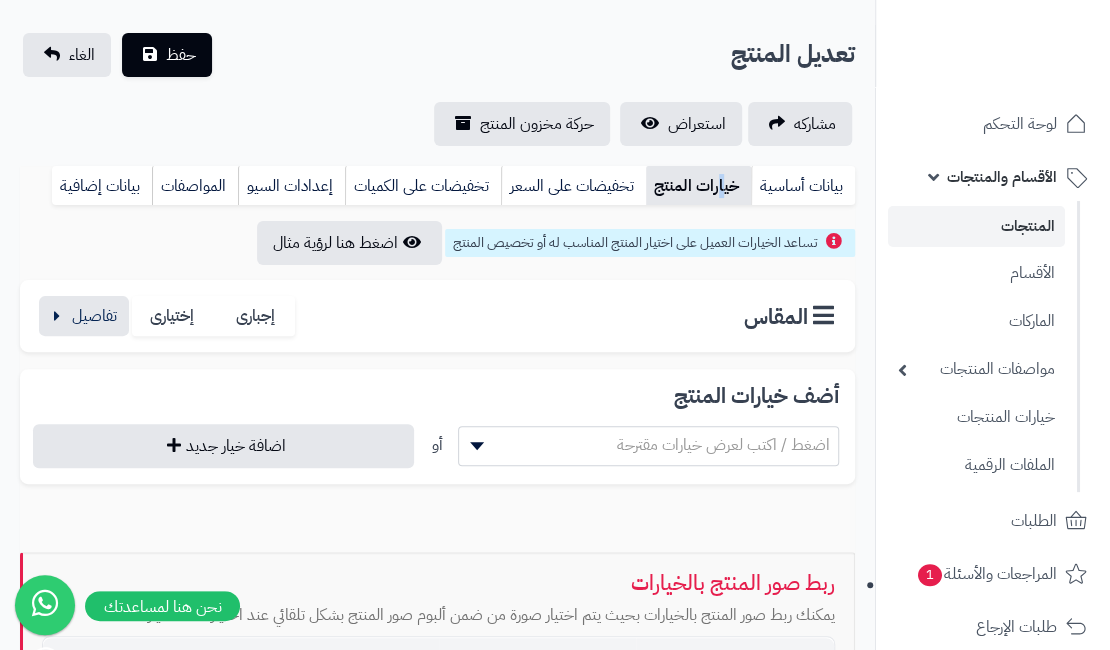 scroll, scrollTop: 200, scrollLeft: 0, axis: vertical 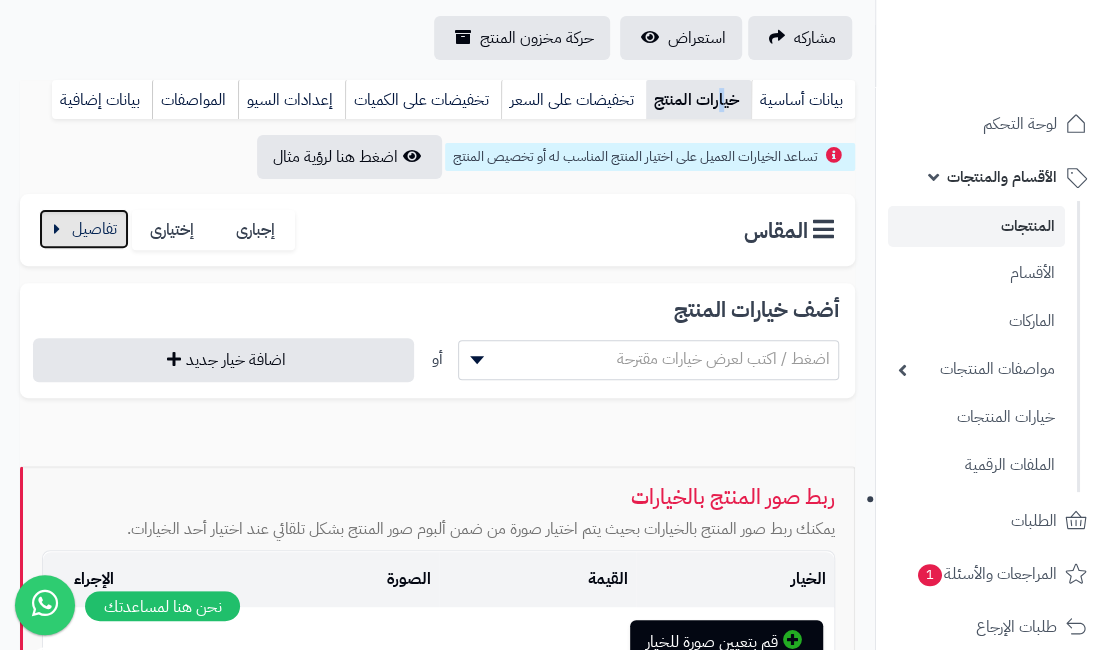 click at bounding box center [84, 229] 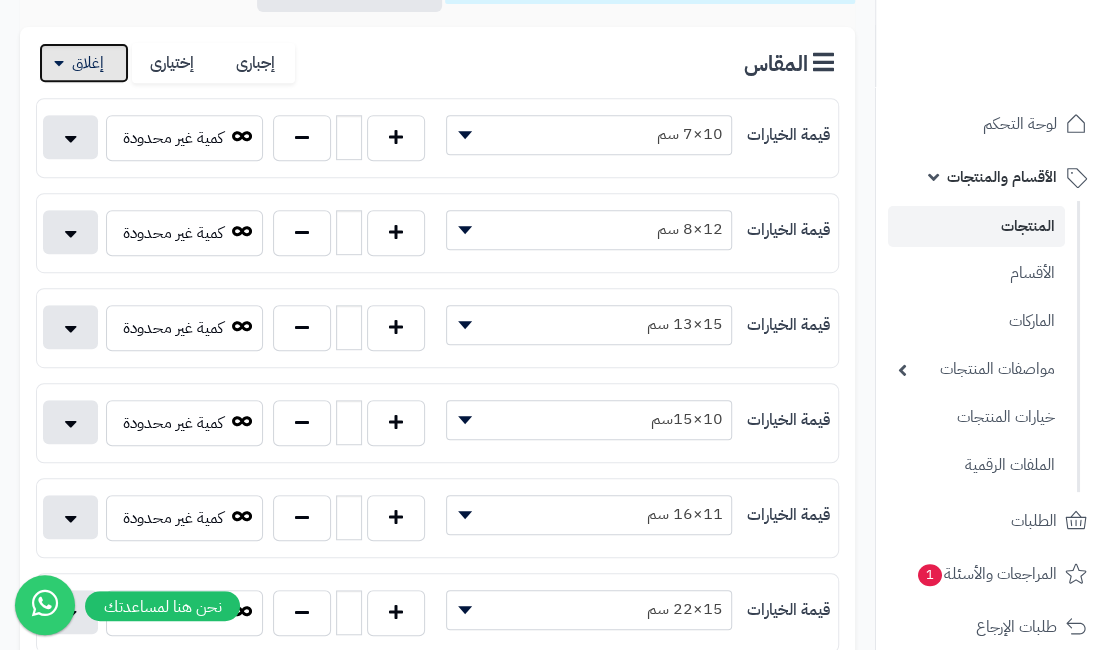 scroll, scrollTop: 400, scrollLeft: 0, axis: vertical 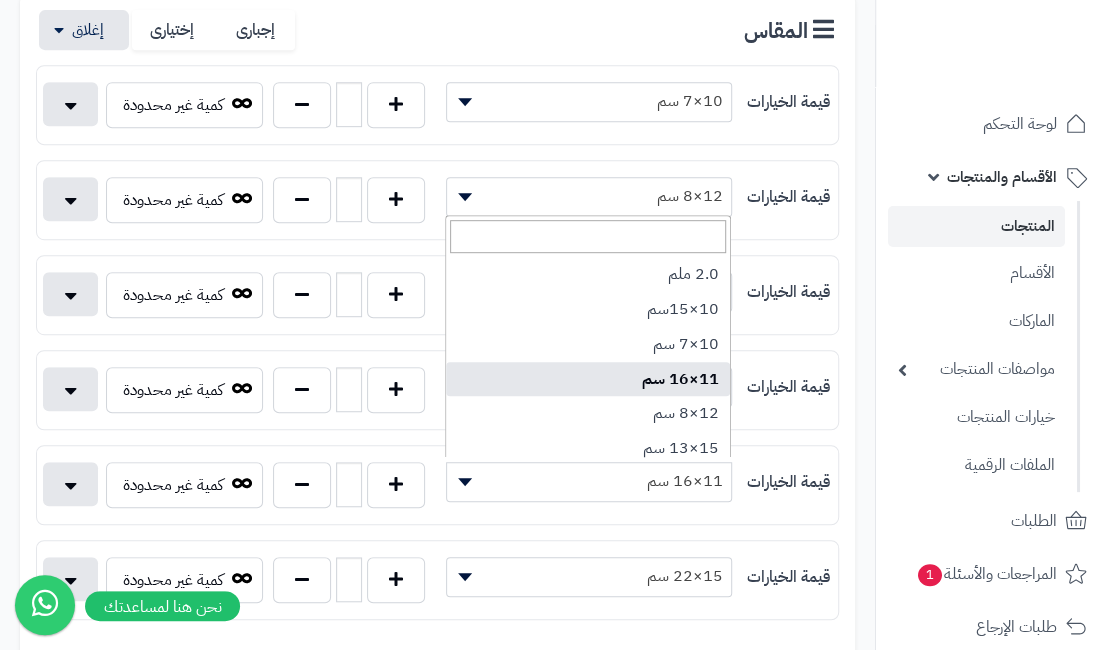 click at bounding box center [462, 482] 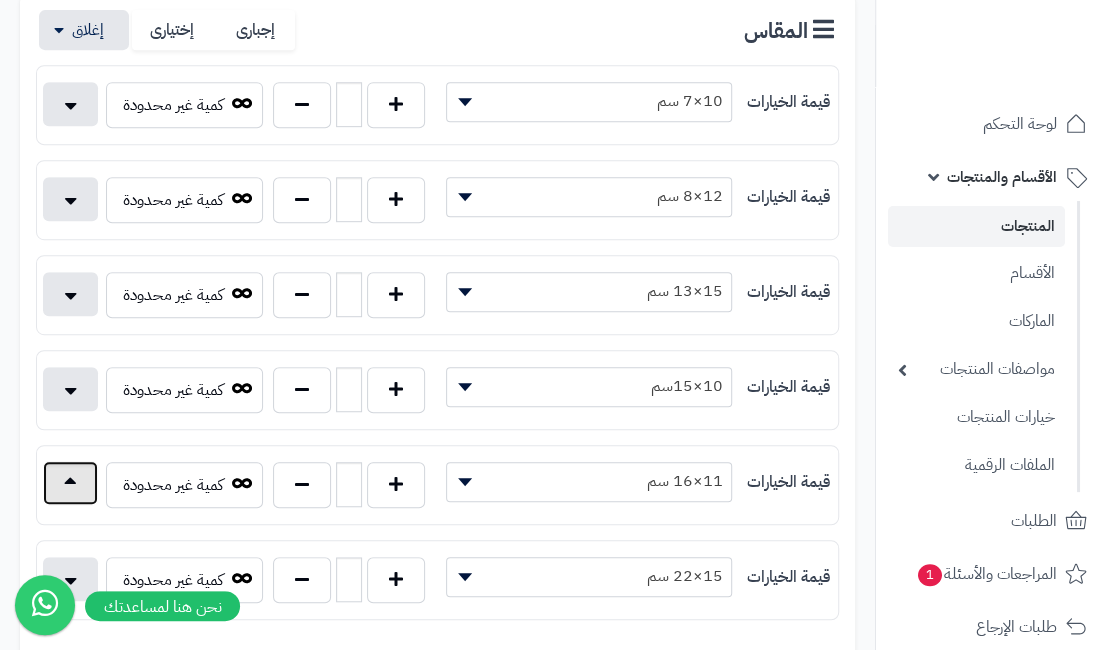 drag, startPoint x: 63, startPoint y: 478, endPoint x: 83, endPoint y: 468, distance: 22.36068 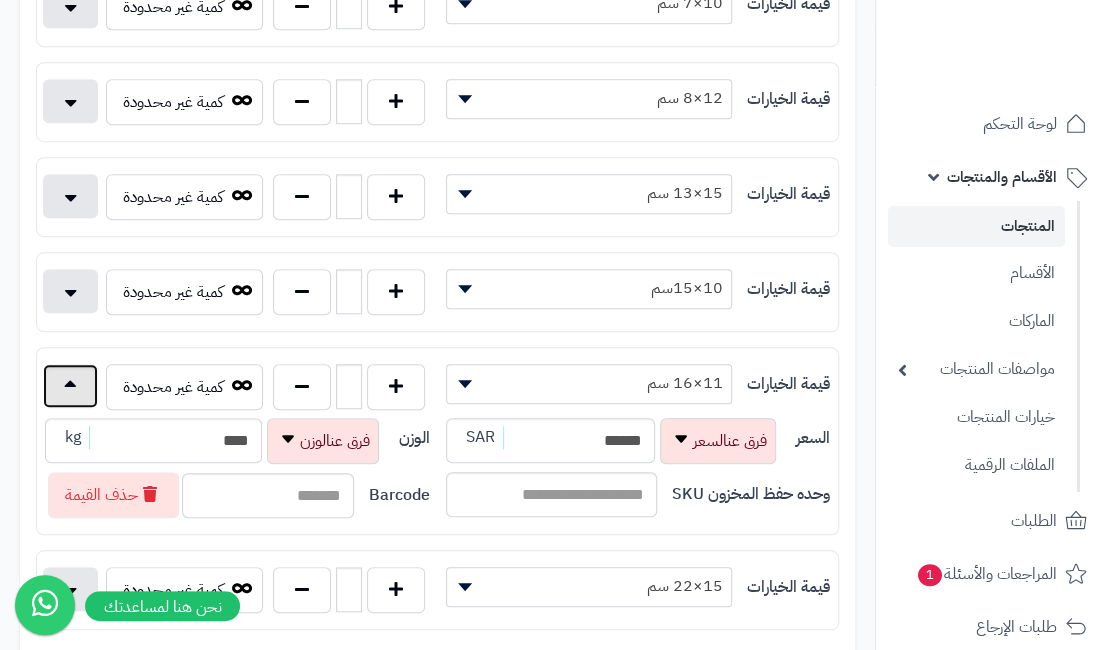 scroll, scrollTop: 600, scrollLeft: 0, axis: vertical 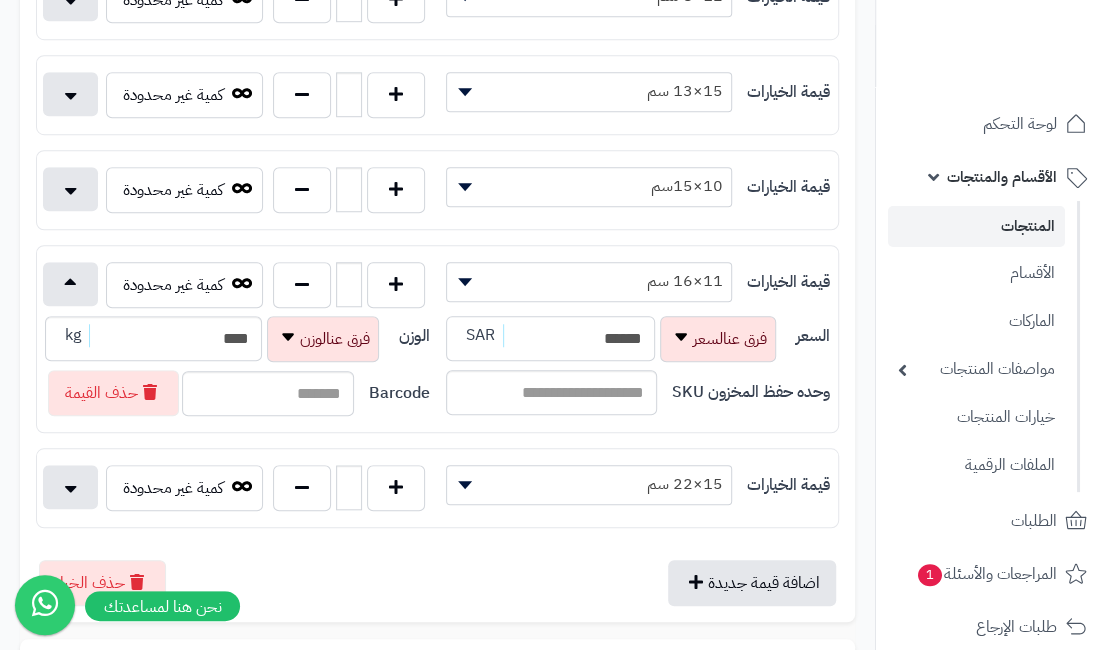 click on "******" at bounding box center [551, 338] 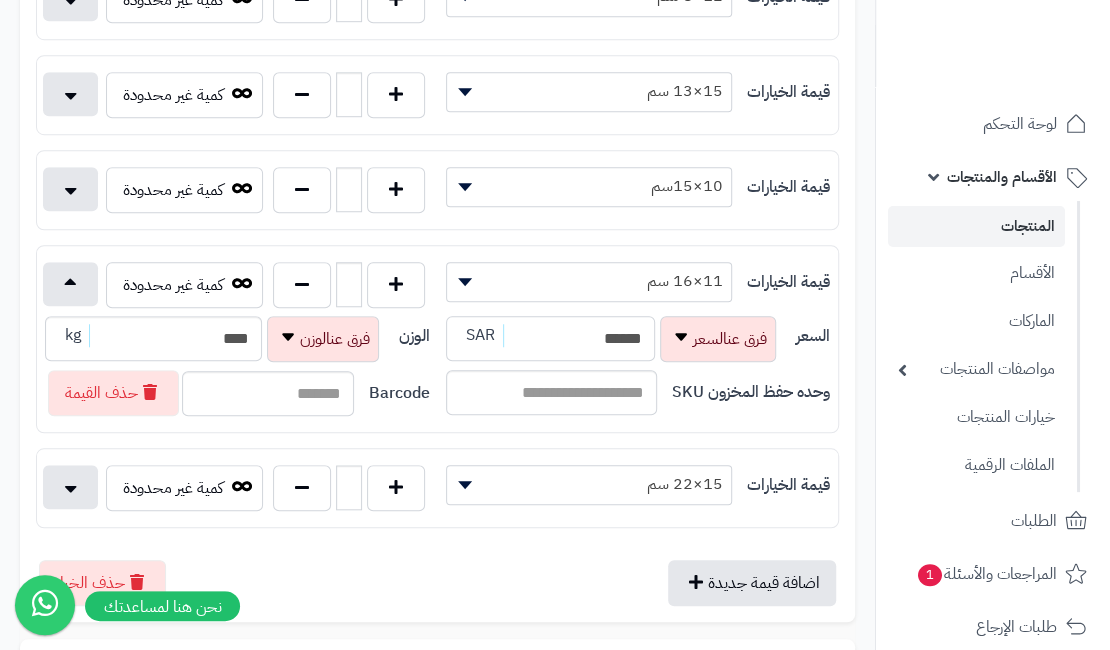 scroll, scrollTop: 0, scrollLeft: 0, axis: both 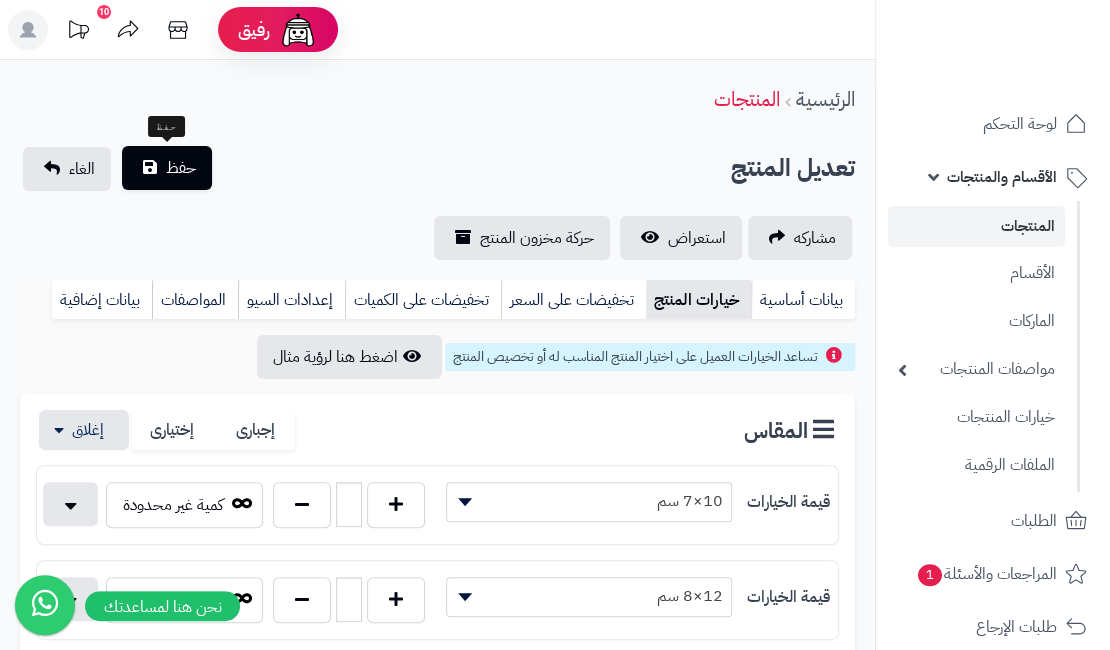 type on "******" 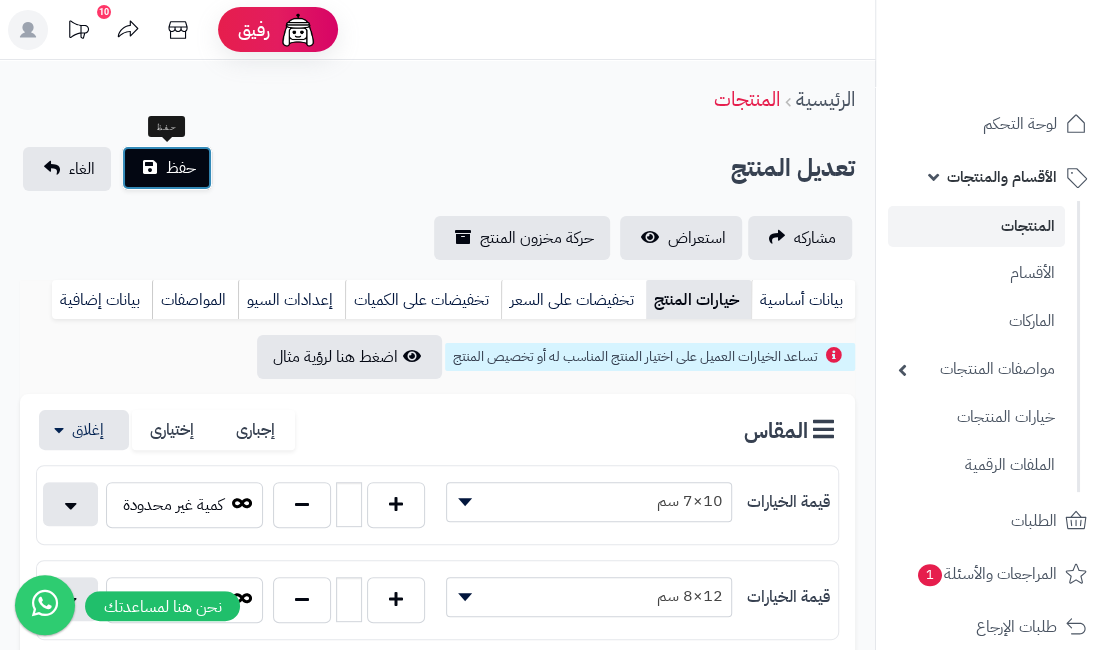 click on "حفظ" at bounding box center [167, 168] 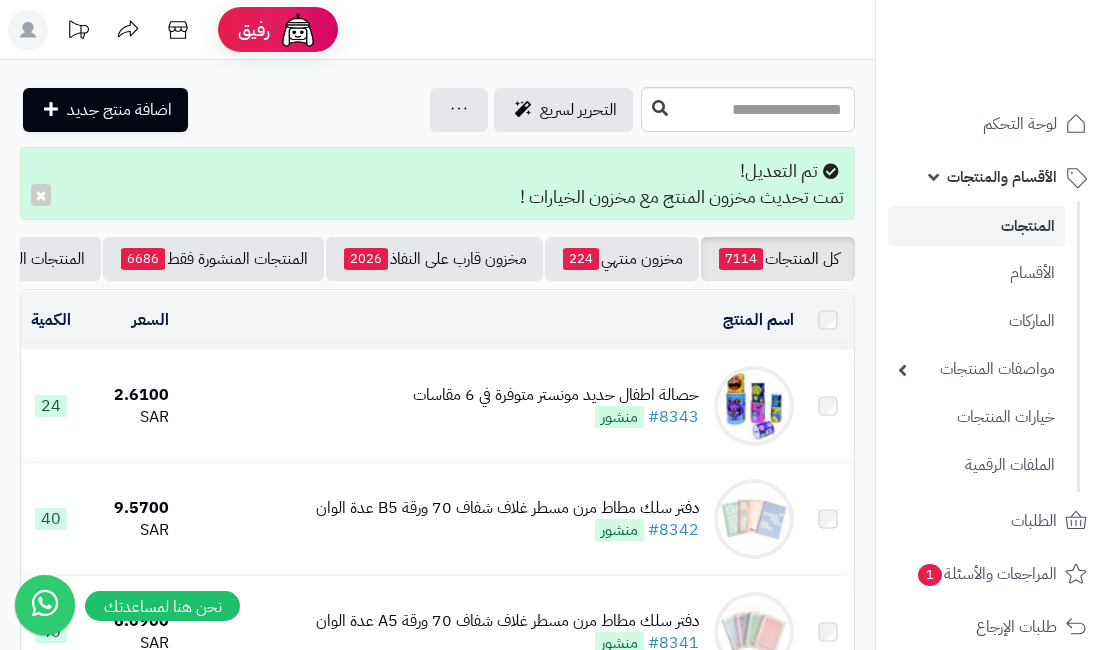 scroll, scrollTop: 0, scrollLeft: 0, axis: both 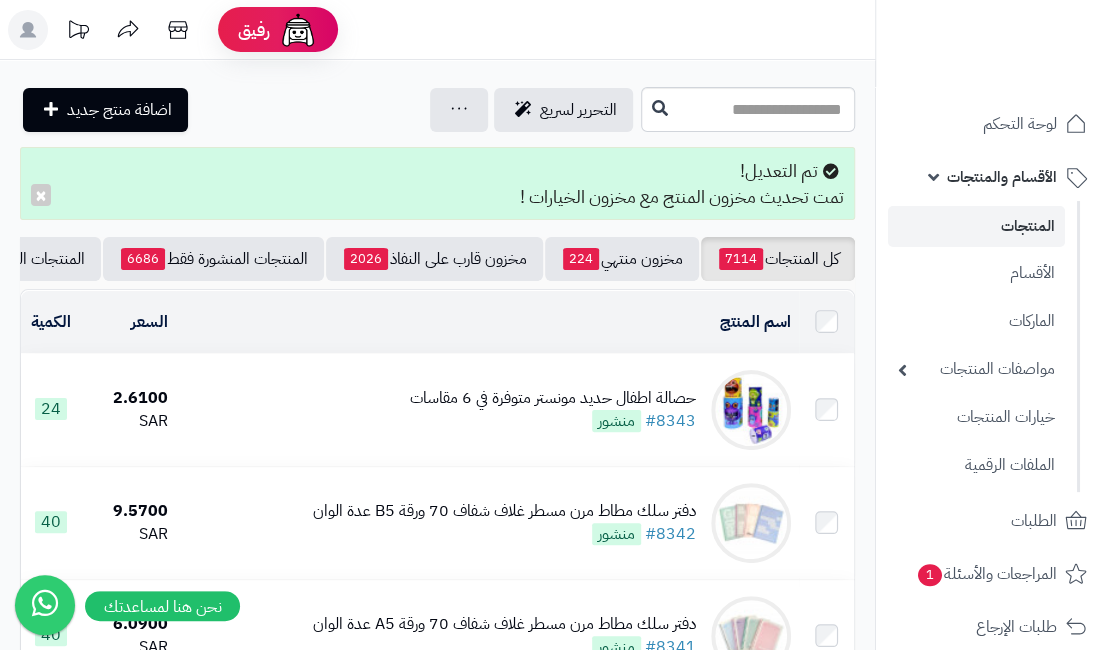click on "حصالة اطفال حديد مونستر متوفرة في 6 مقاسات" at bounding box center [553, 398] 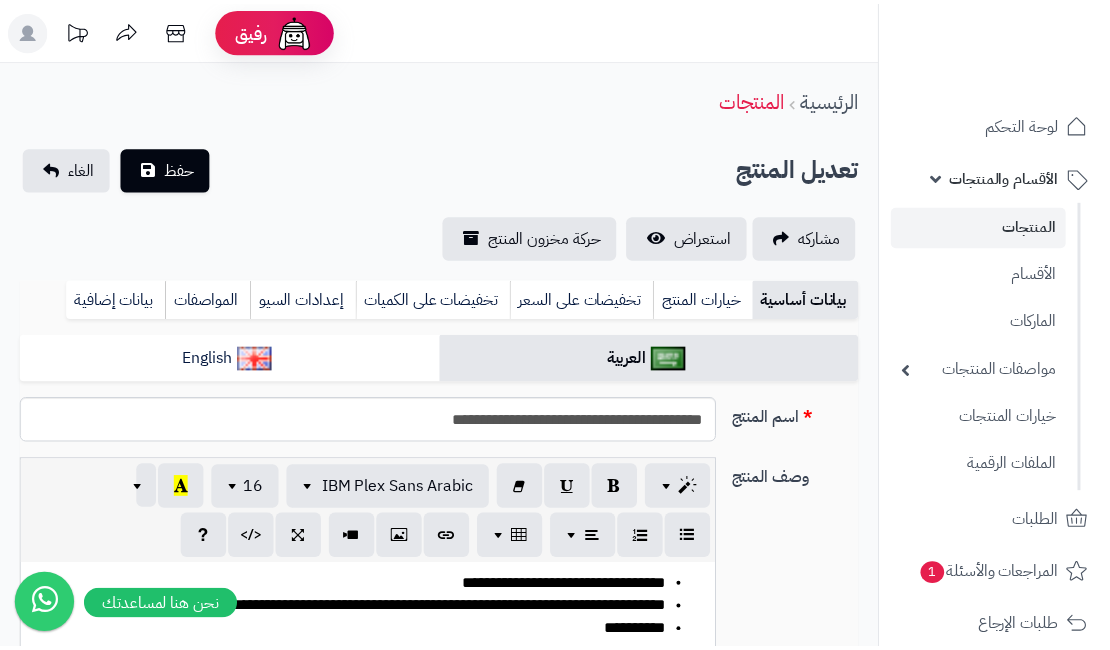 scroll, scrollTop: 0, scrollLeft: 0, axis: both 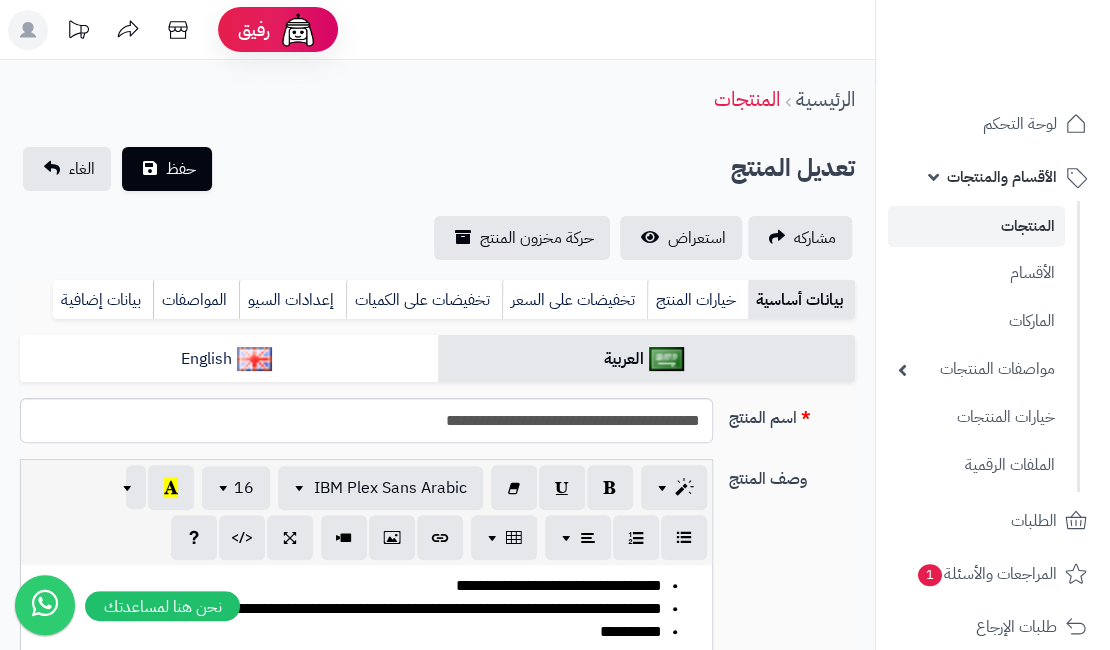 type on "****" 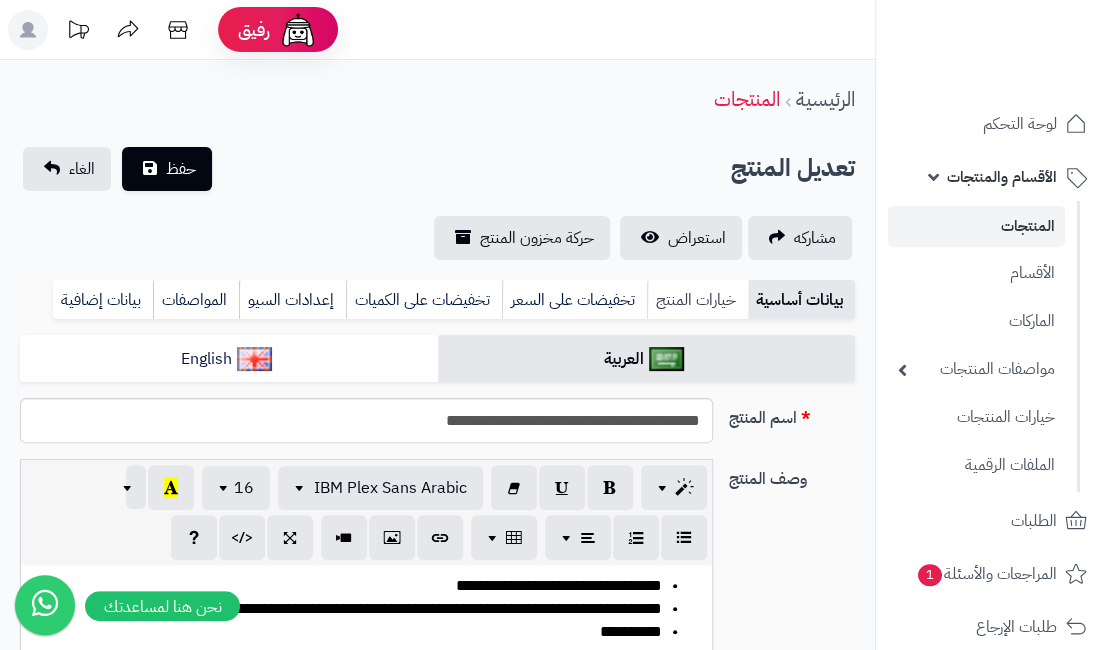 click on "خيارات المنتج" at bounding box center (697, 300) 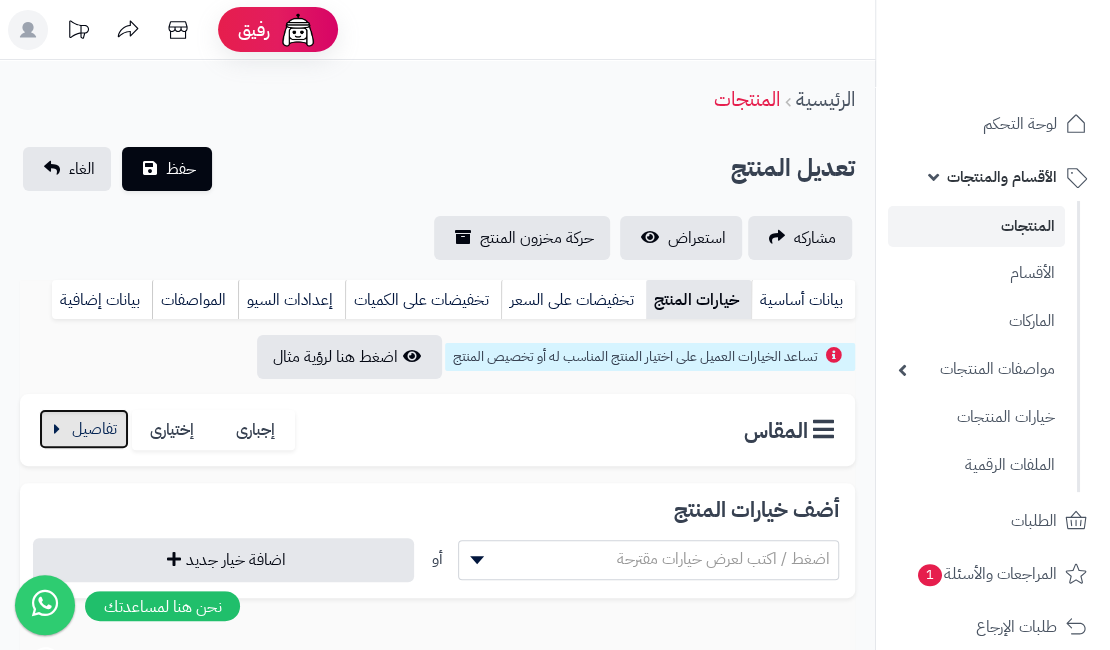 click at bounding box center (84, 429) 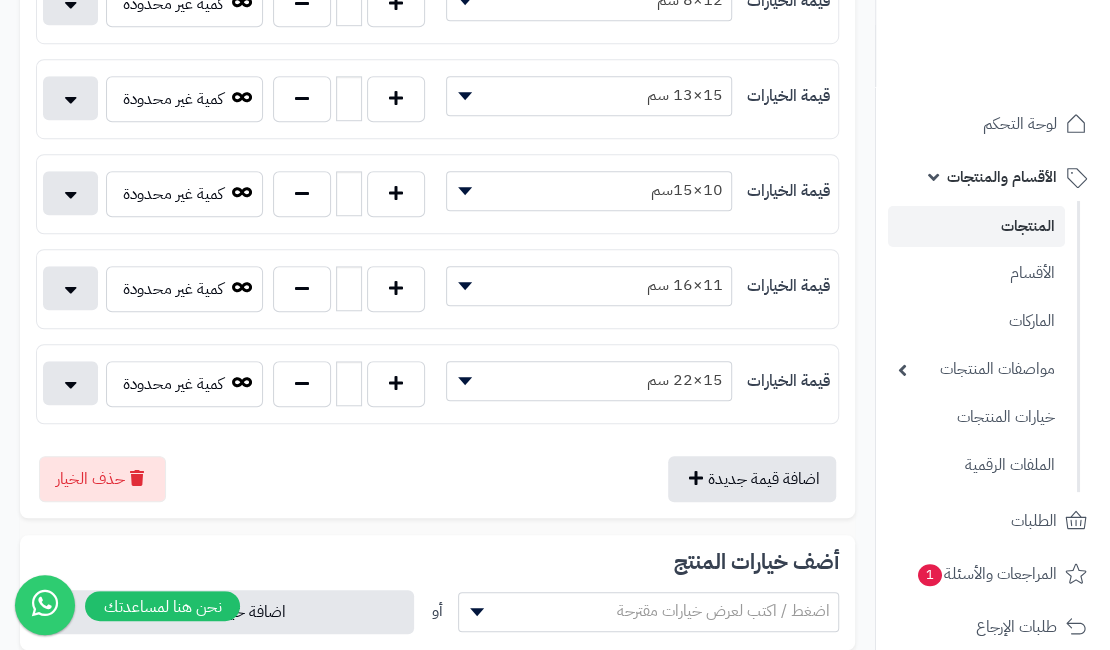 scroll, scrollTop: 600, scrollLeft: 0, axis: vertical 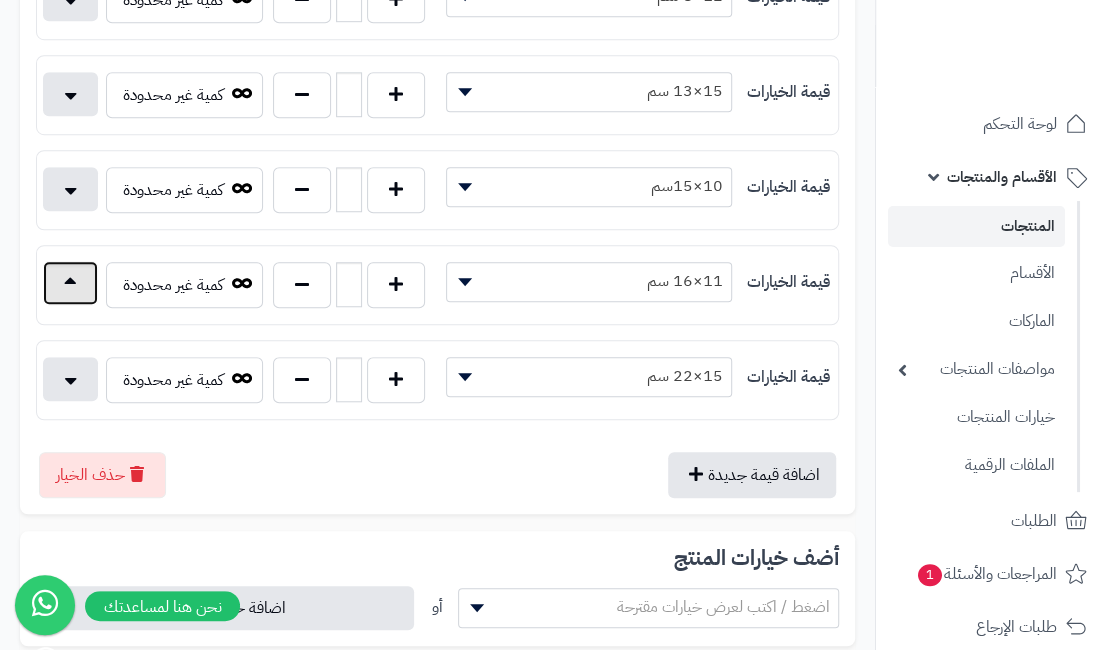 click at bounding box center [70, 283] 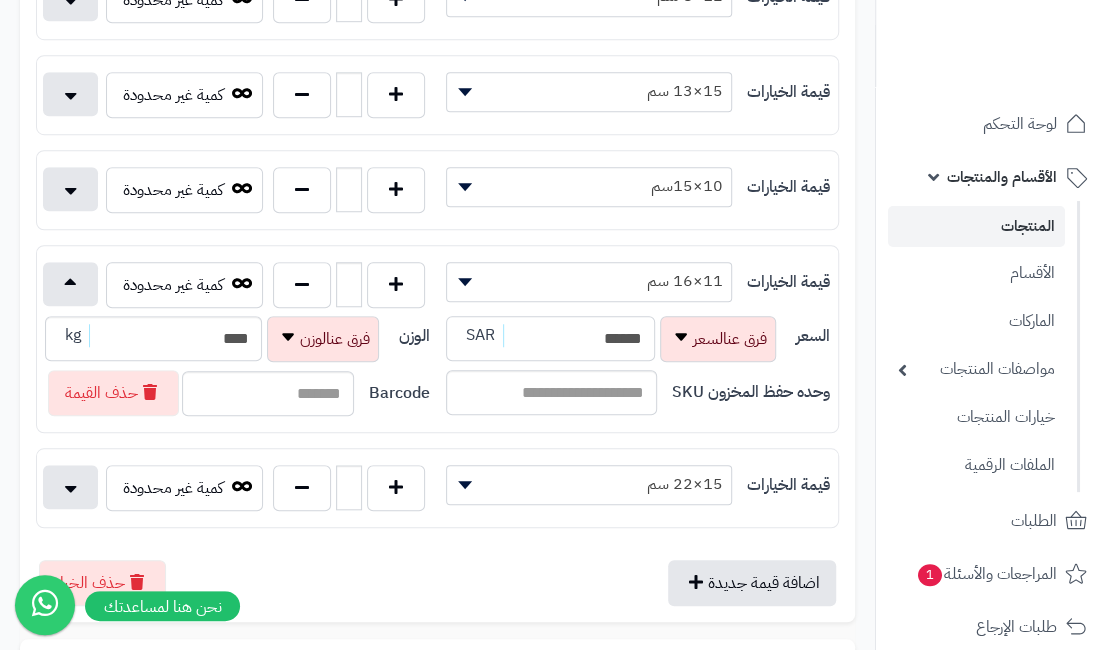 click on "******" at bounding box center (551, 338) 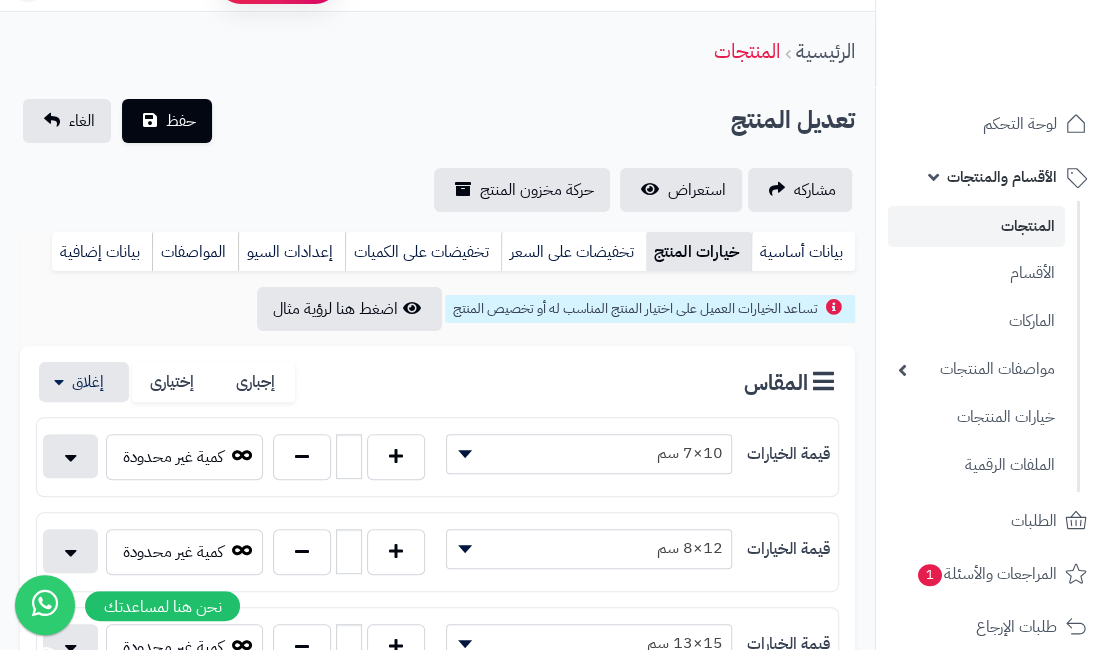 scroll, scrollTop: 0, scrollLeft: 0, axis: both 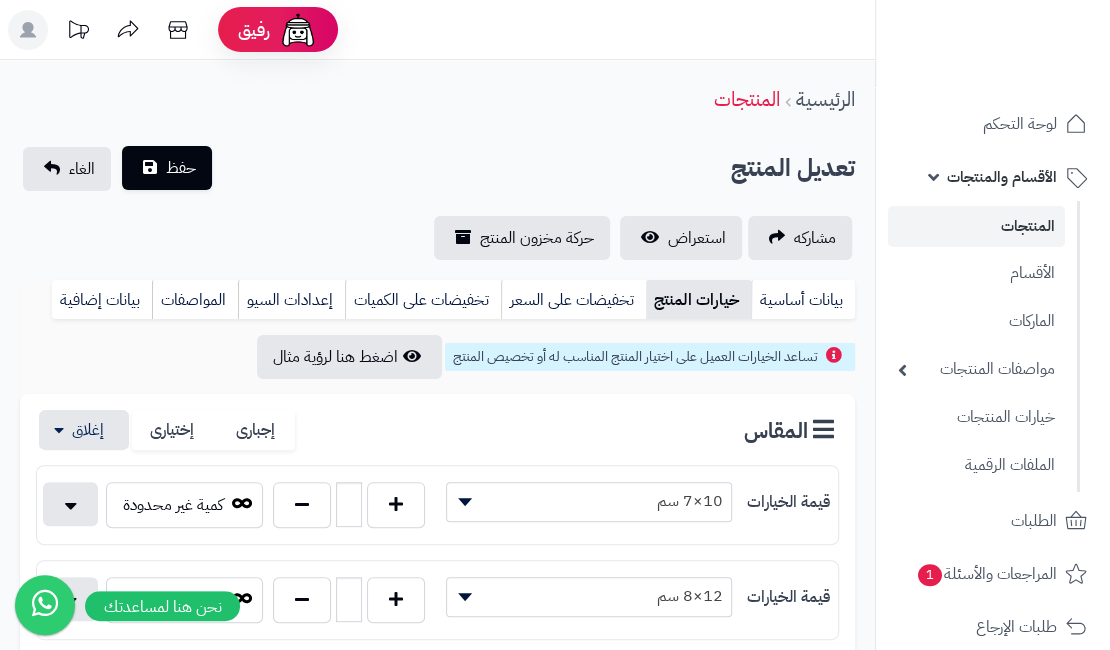 type on "******" 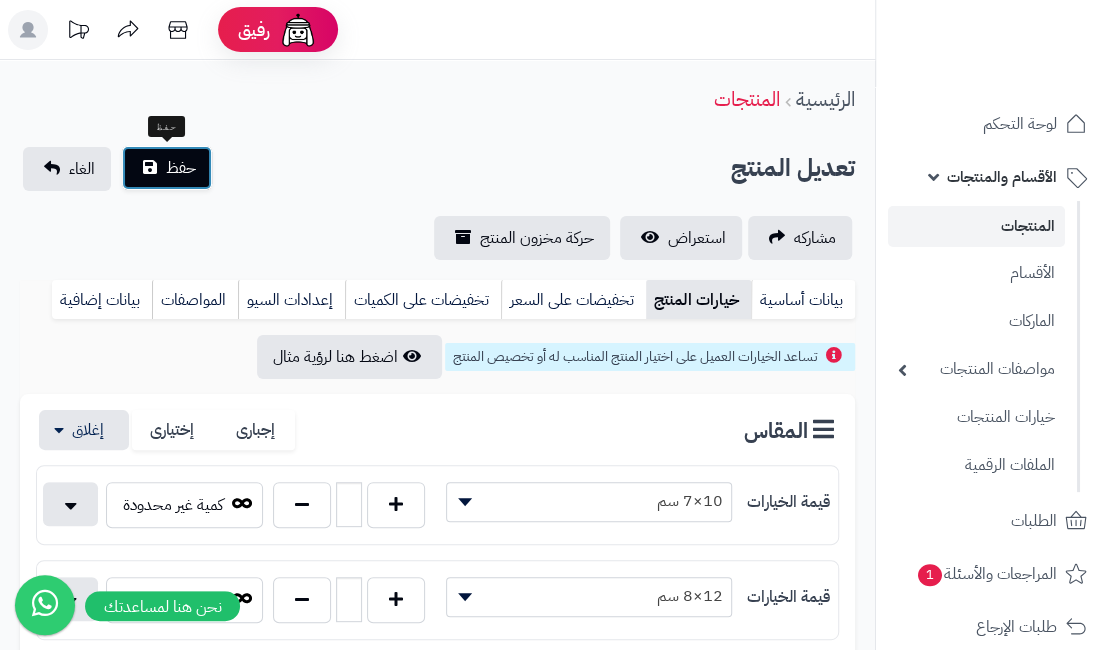 click on "حفظ" at bounding box center [167, 168] 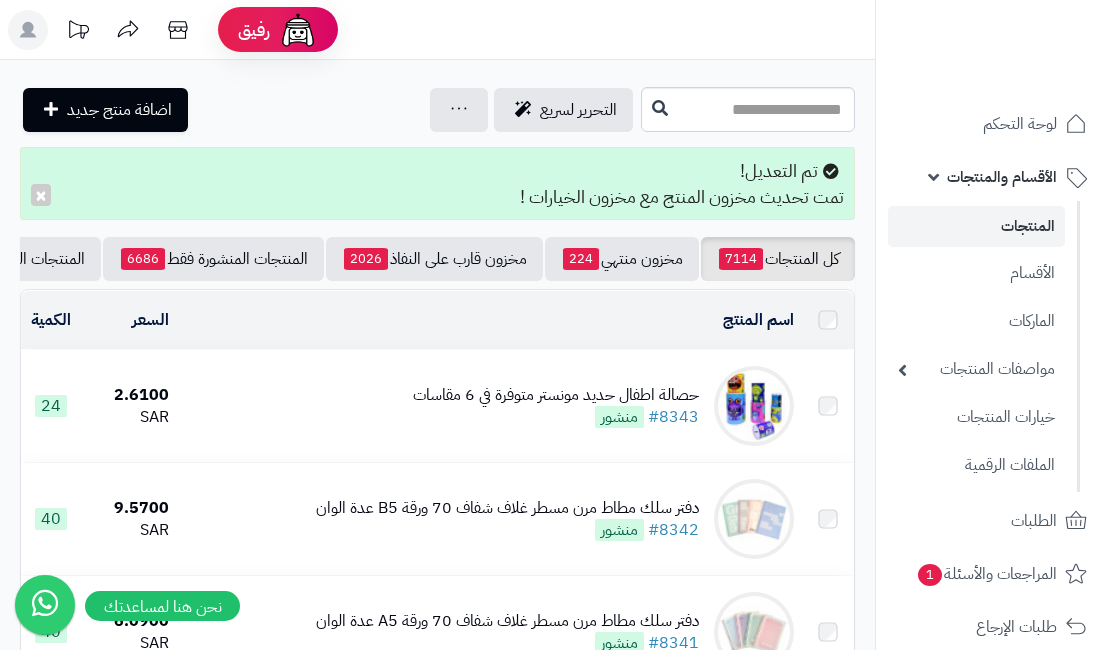 scroll, scrollTop: 0, scrollLeft: 0, axis: both 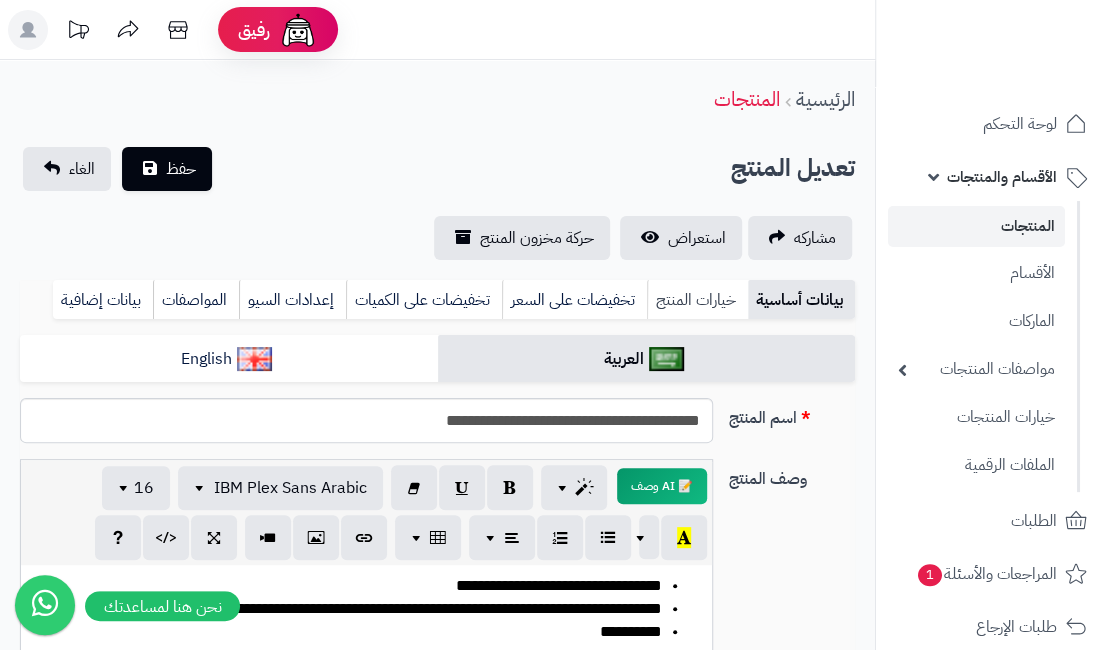 click on "خيارات المنتج" at bounding box center [697, 300] 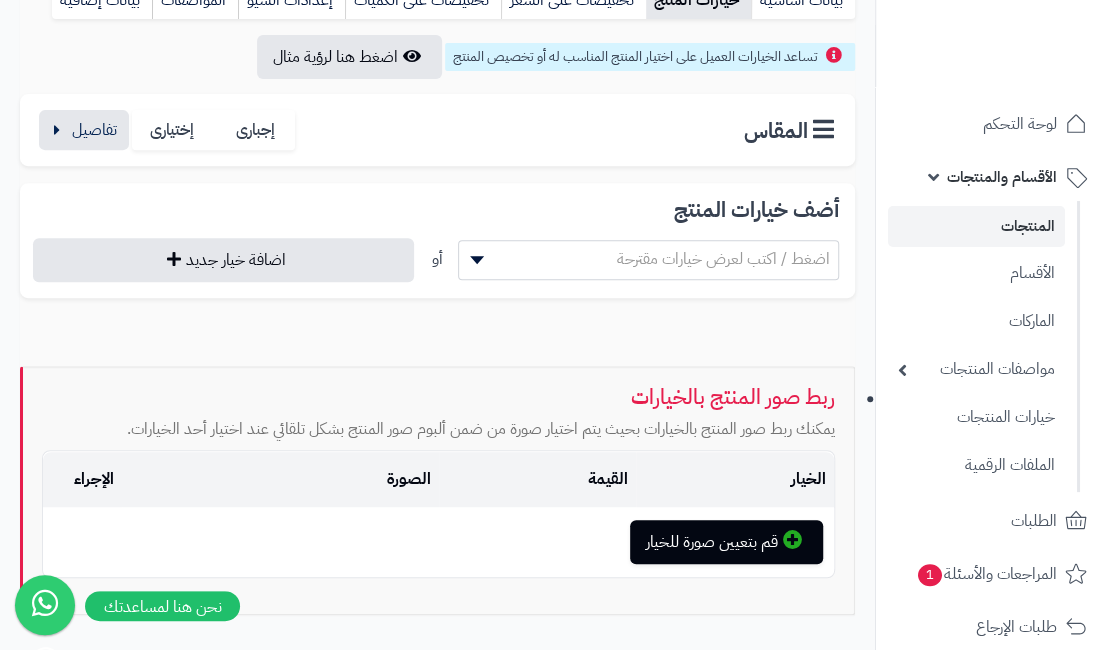 scroll, scrollTop: 100, scrollLeft: 0, axis: vertical 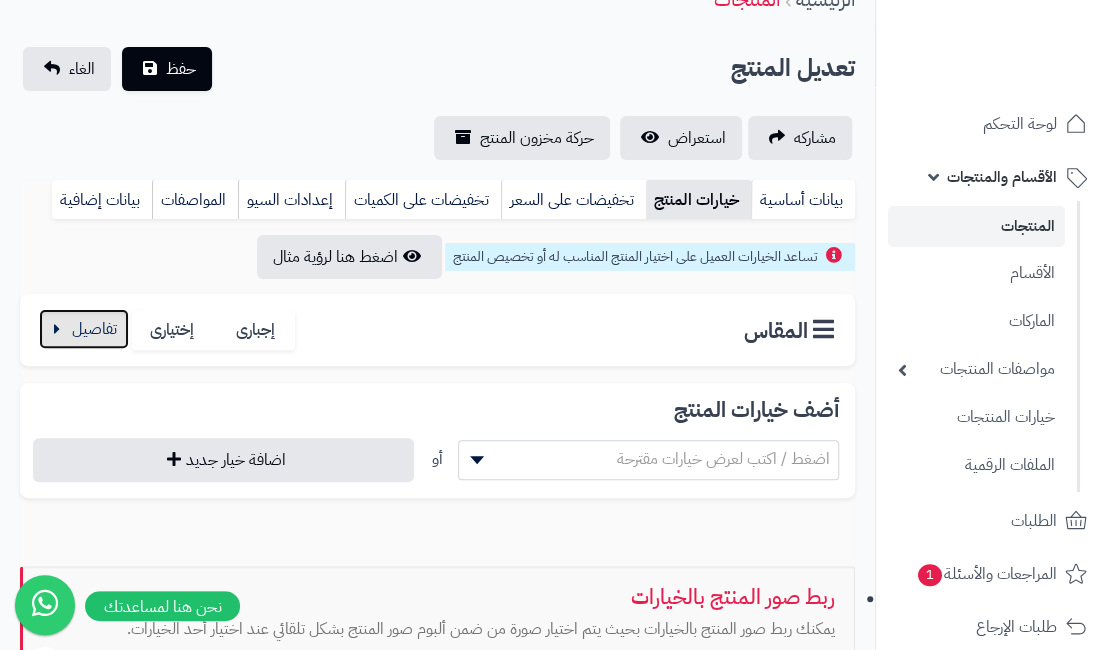 click at bounding box center (84, 329) 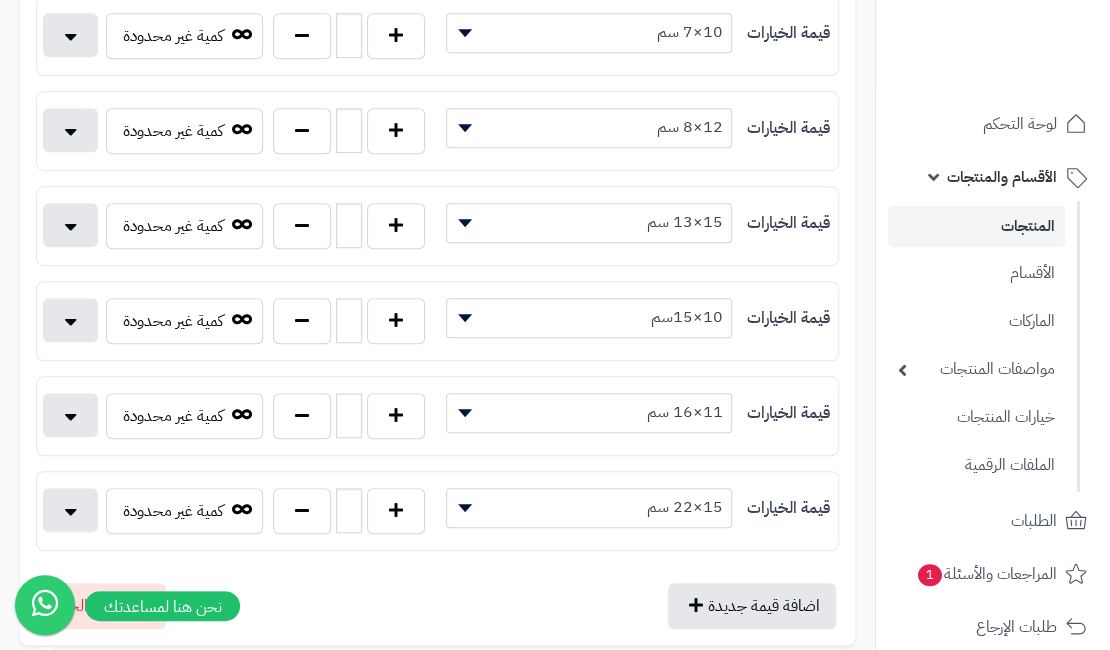 scroll, scrollTop: 500, scrollLeft: 0, axis: vertical 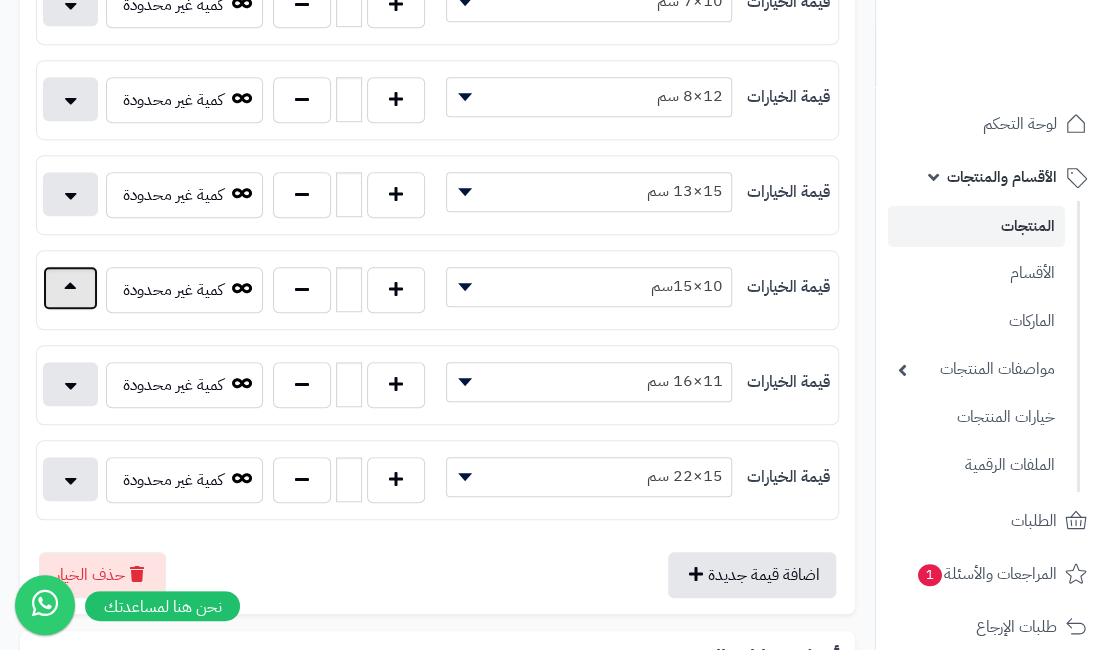 click at bounding box center [70, 288] 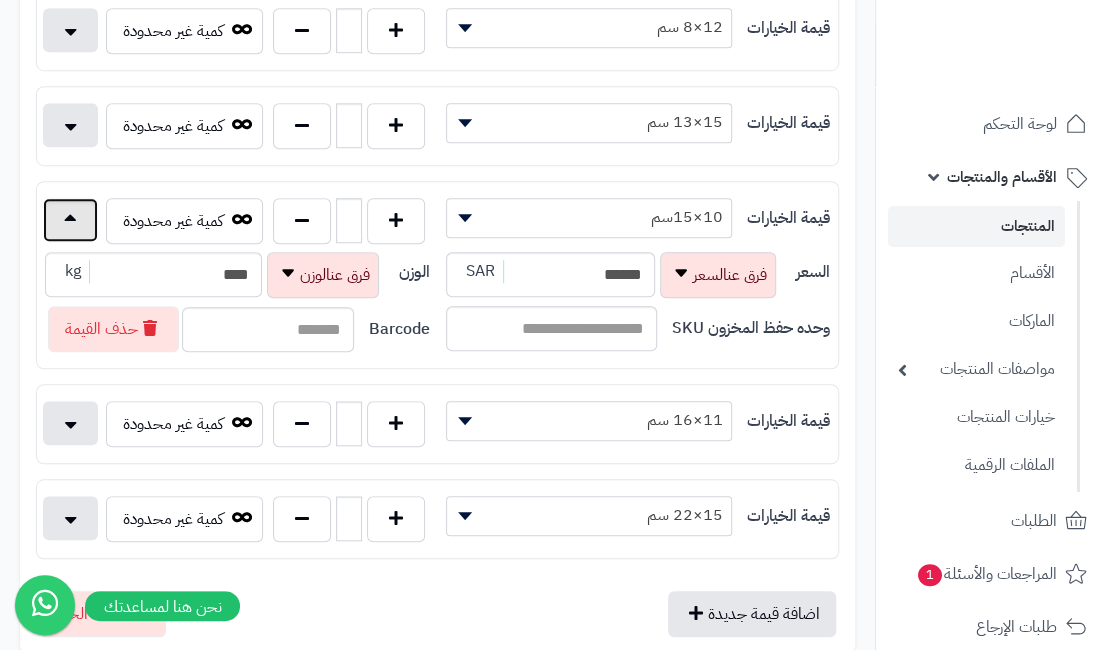 scroll, scrollTop: 600, scrollLeft: 0, axis: vertical 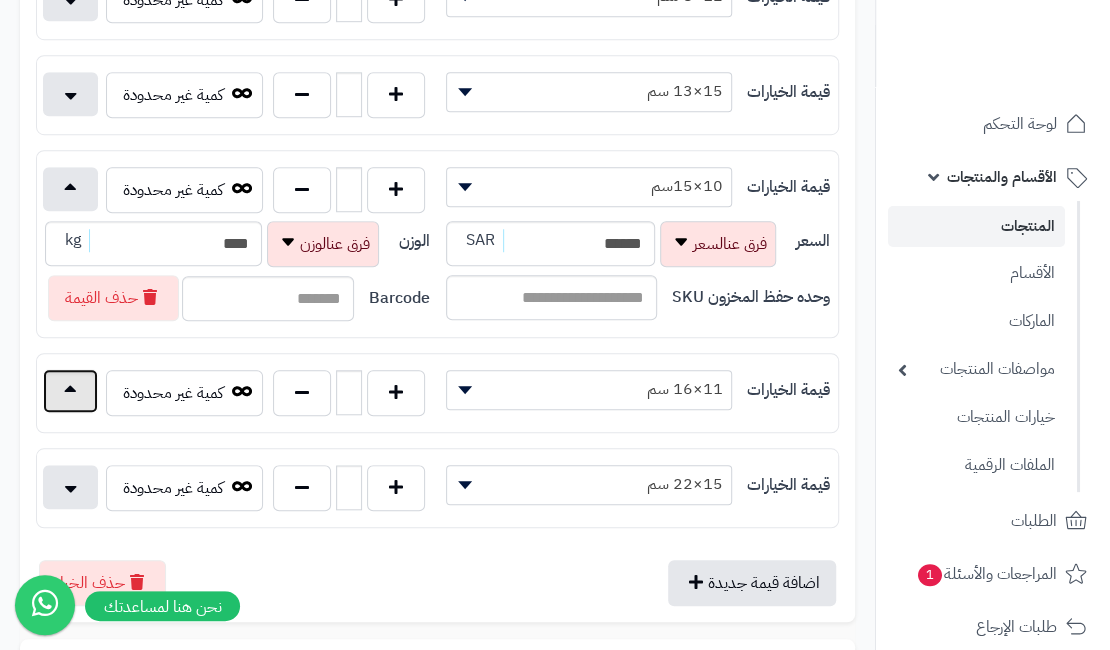 click at bounding box center (70, 391) 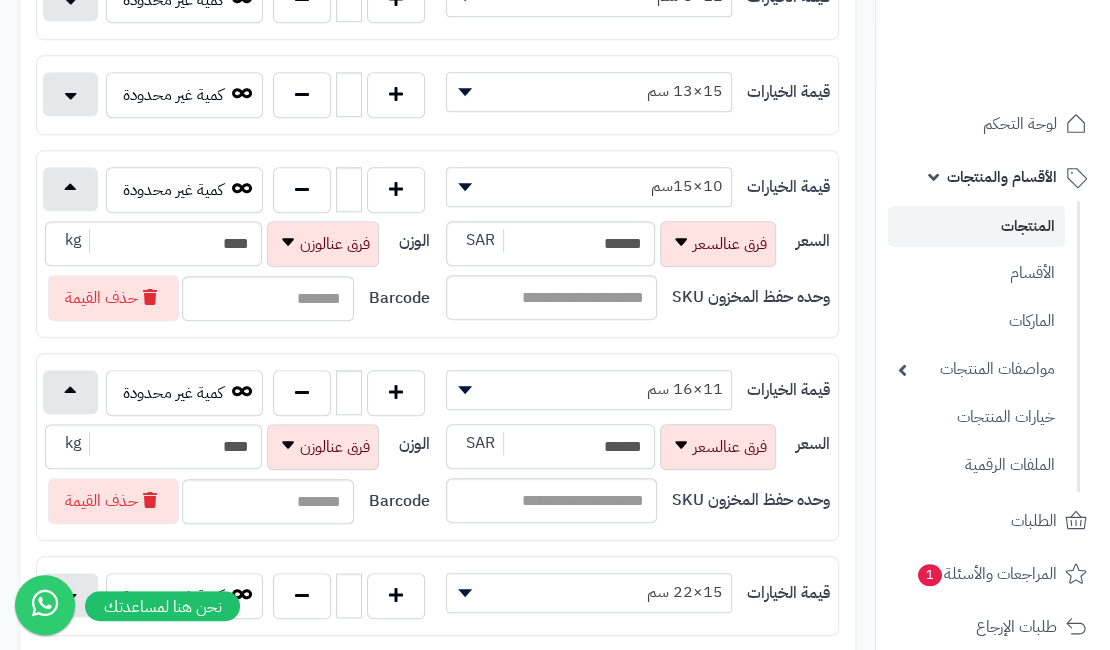 drag, startPoint x: 571, startPoint y: 436, endPoint x: 585, endPoint y: 445, distance: 16.643316 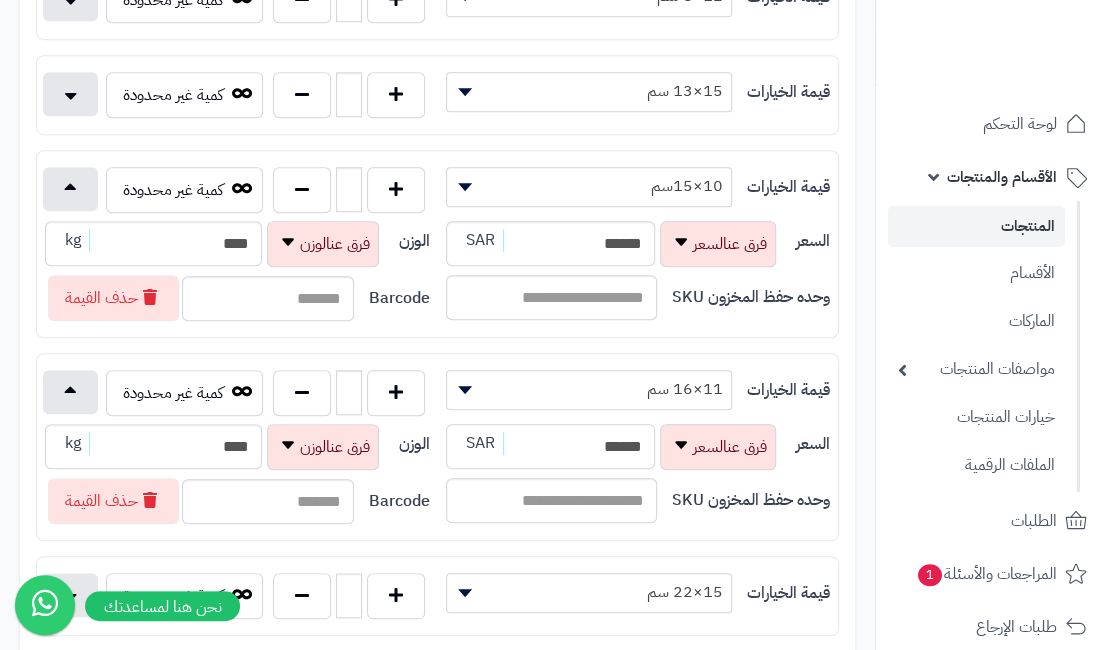 click on "******" at bounding box center [551, 446] 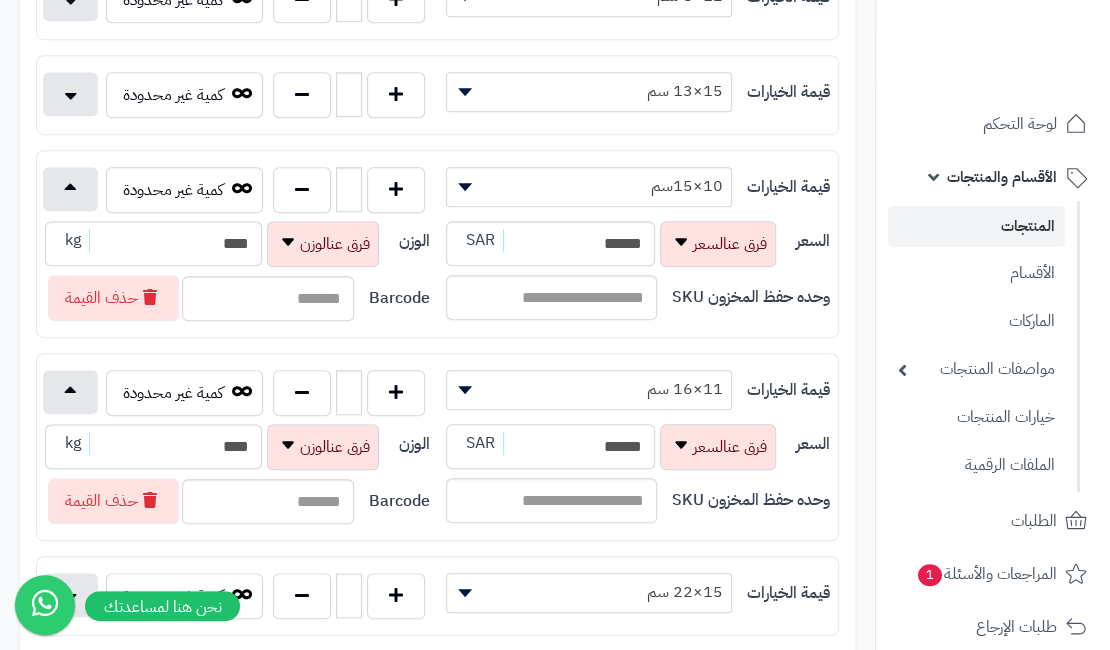 click on "******" at bounding box center [551, 446] 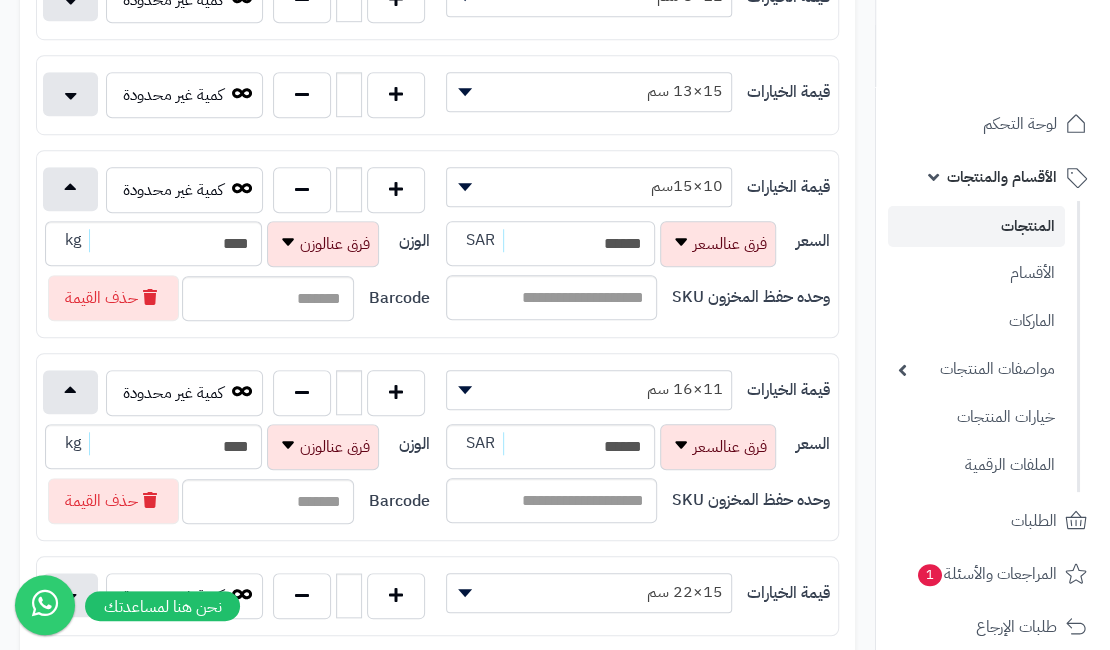 click on "******" at bounding box center [551, 243] 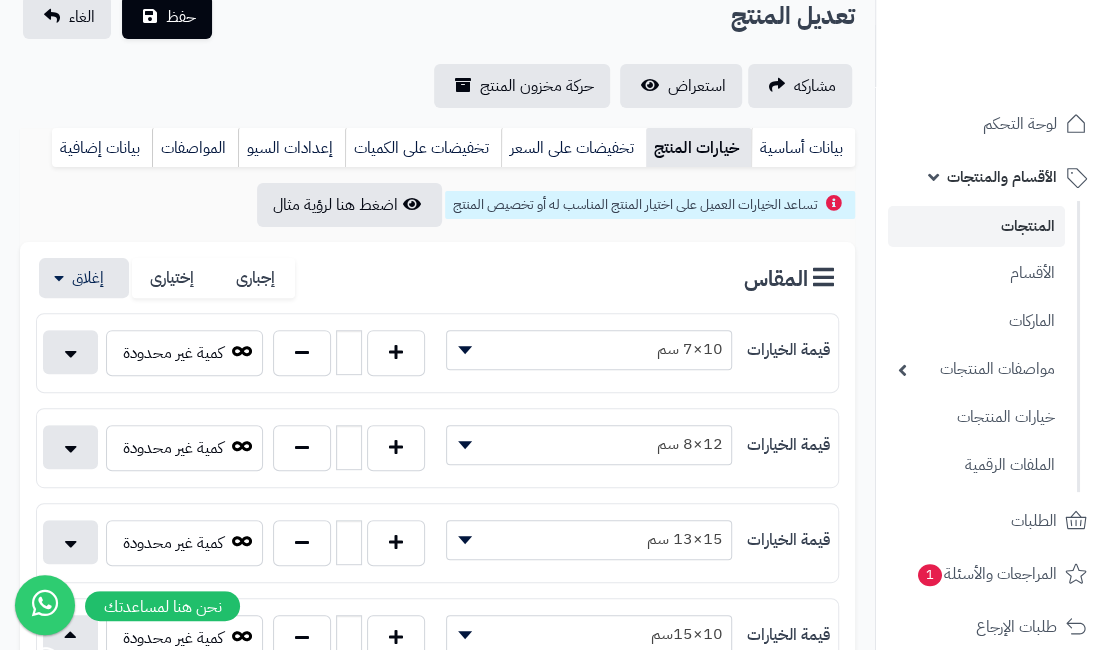 scroll, scrollTop: 0, scrollLeft: 0, axis: both 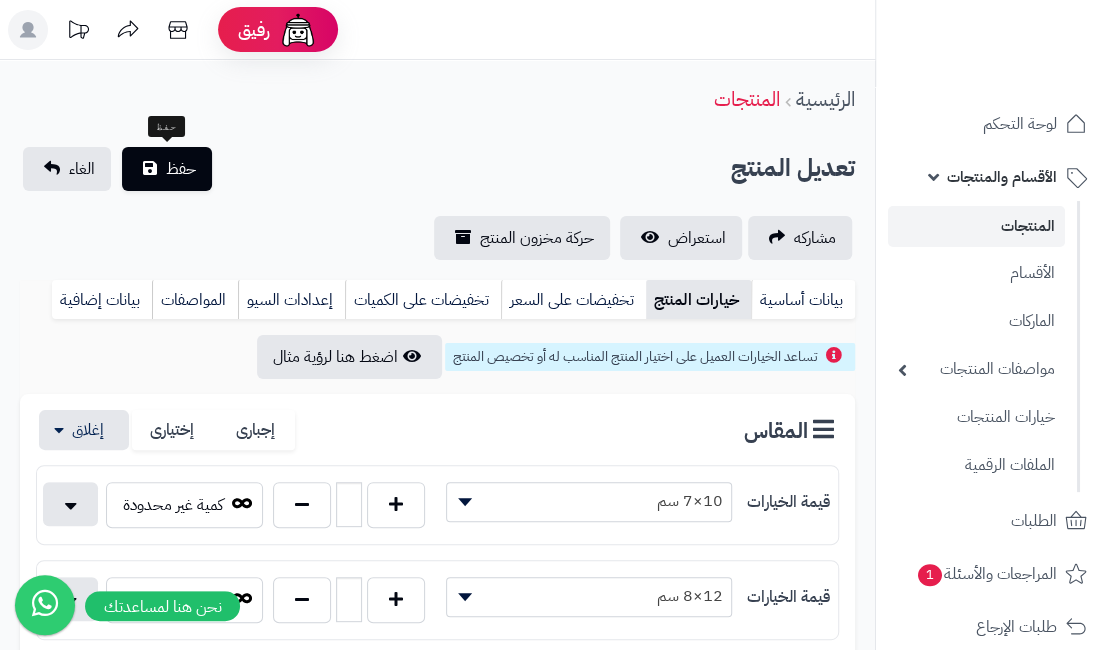 type on "******" 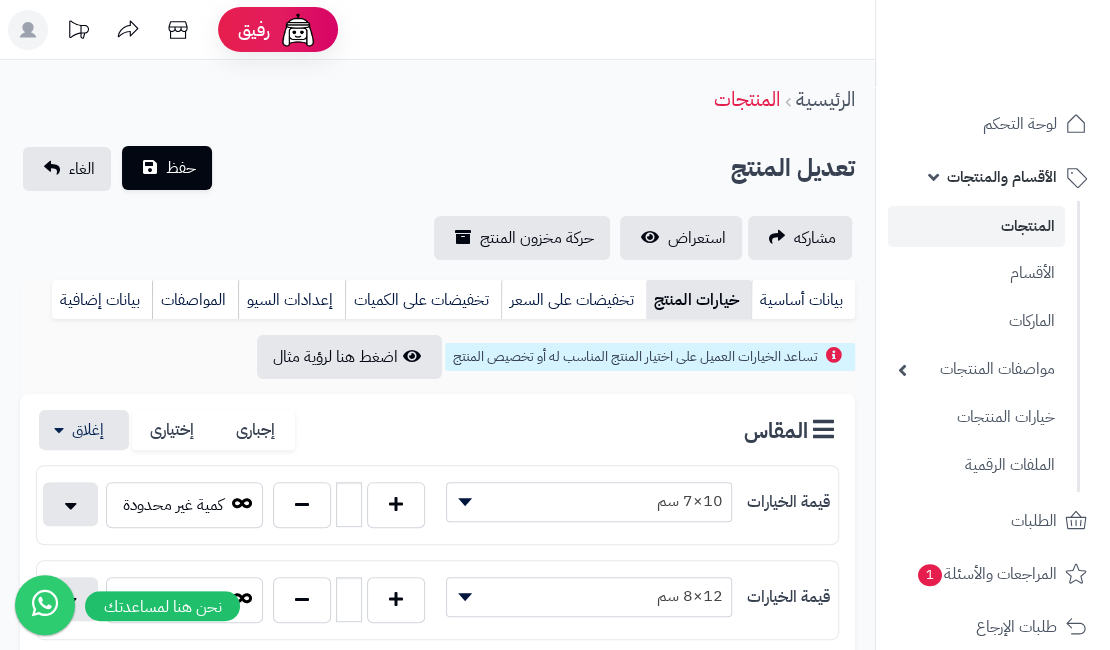 drag, startPoint x: 179, startPoint y: 191, endPoint x: 176, endPoint y: 176, distance: 15.297058 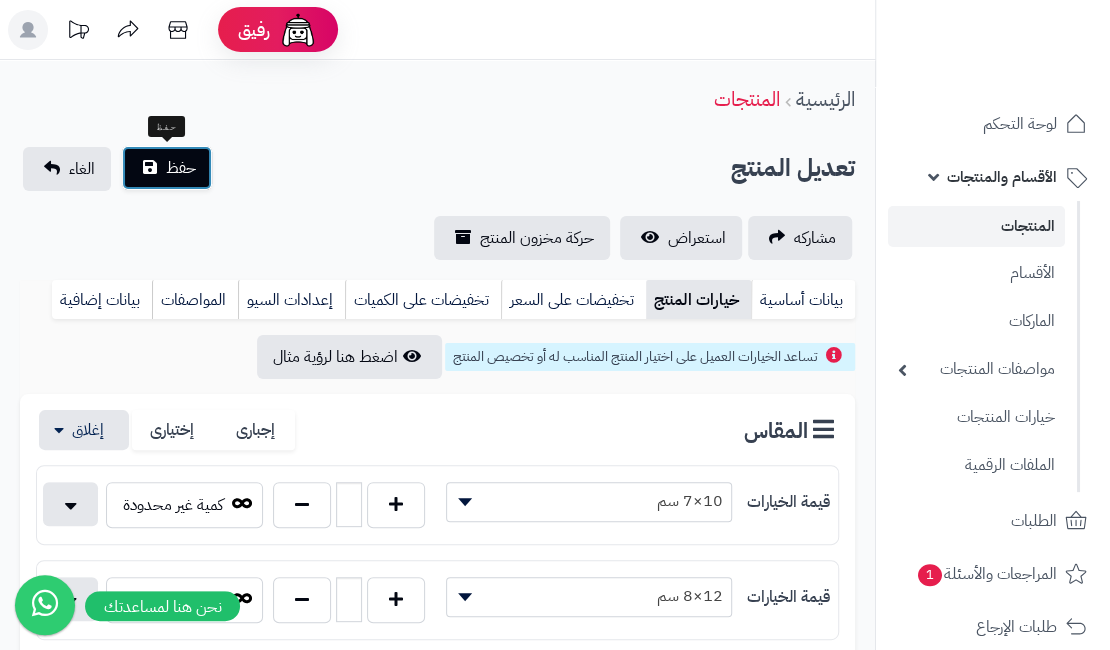 click on "حفظ" at bounding box center [181, 168] 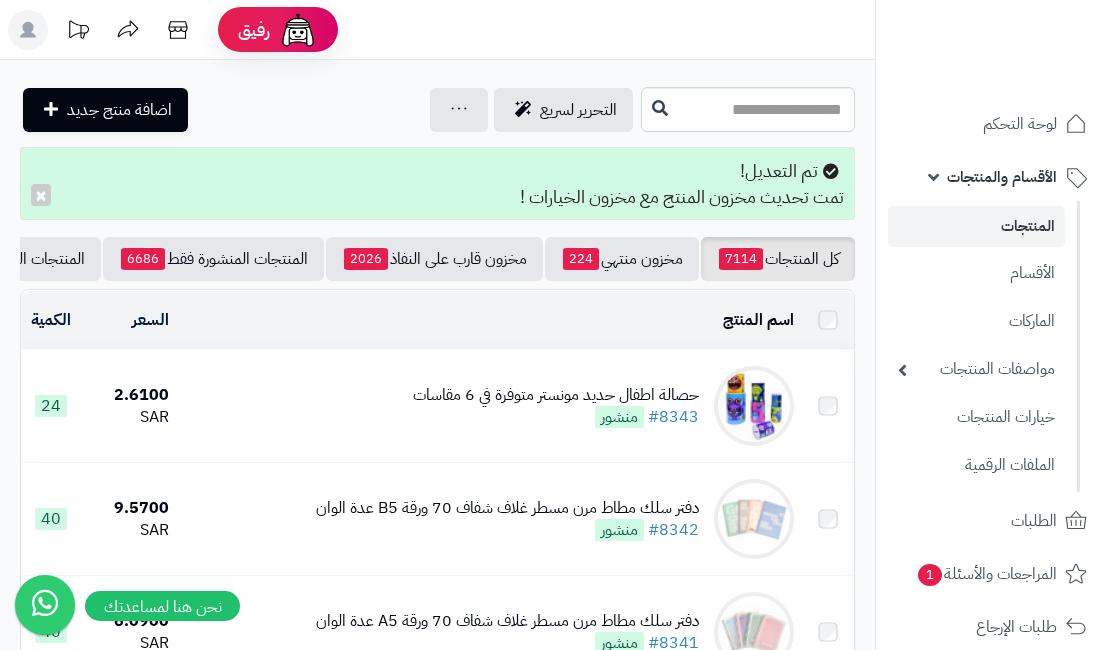 scroll, scrollTop: 0, scrollLeft: 0, axis: both 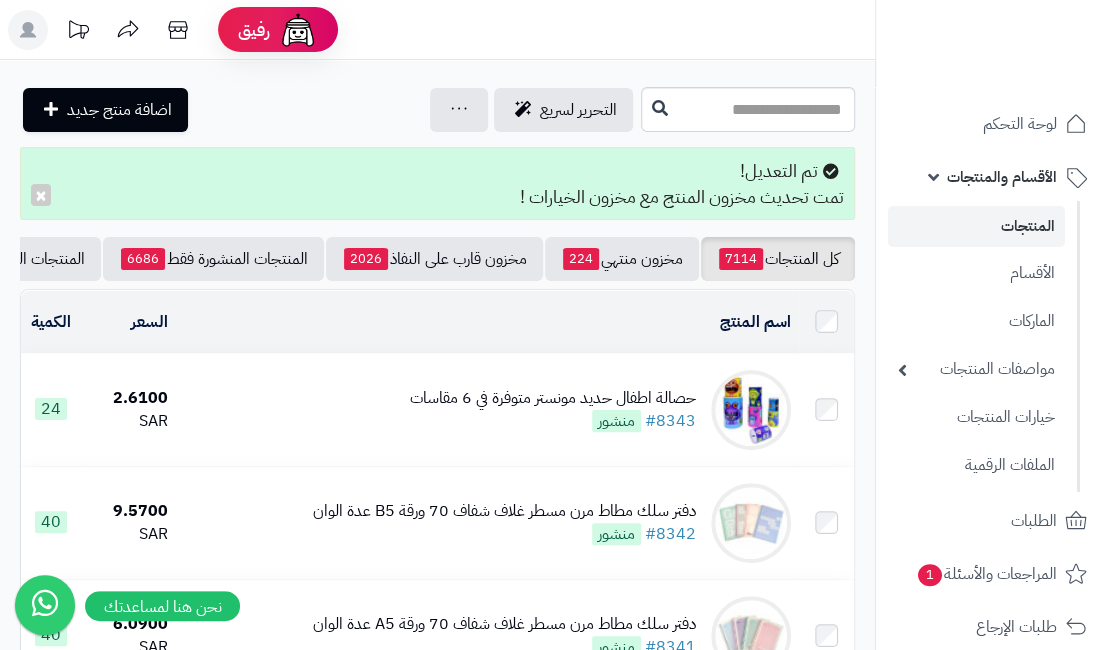 click on "حصالة اطفال حديد مونستر متوفرة في 6 مقاسات" at bounding box center (553, 398) 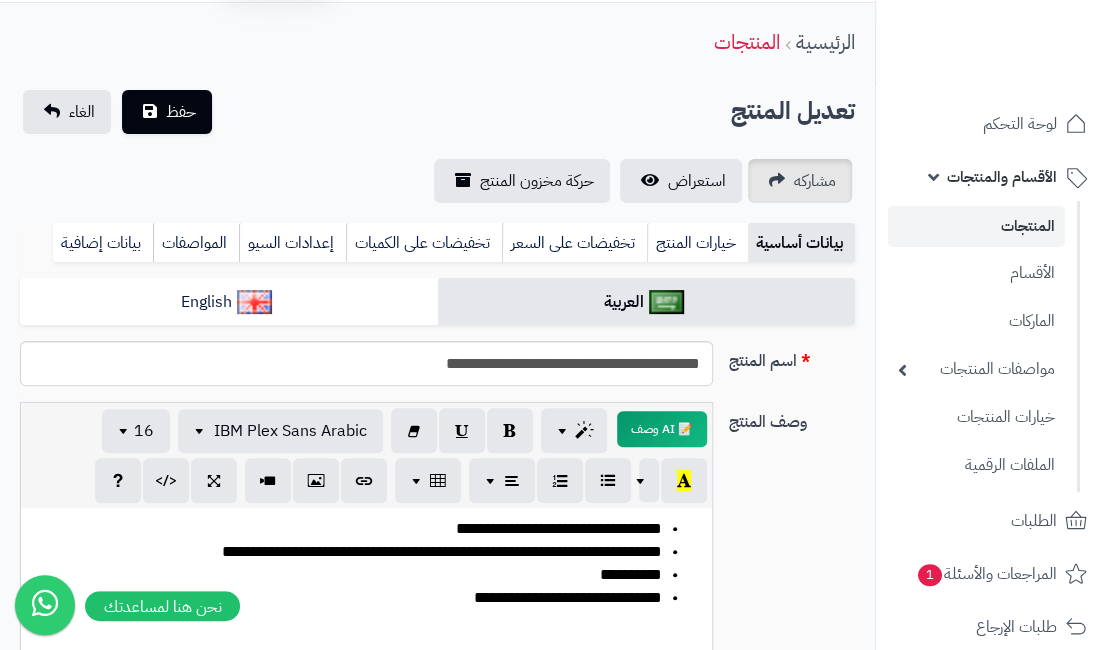 scroll, scrollTop: 0, scrollLeft: 0, axis: both 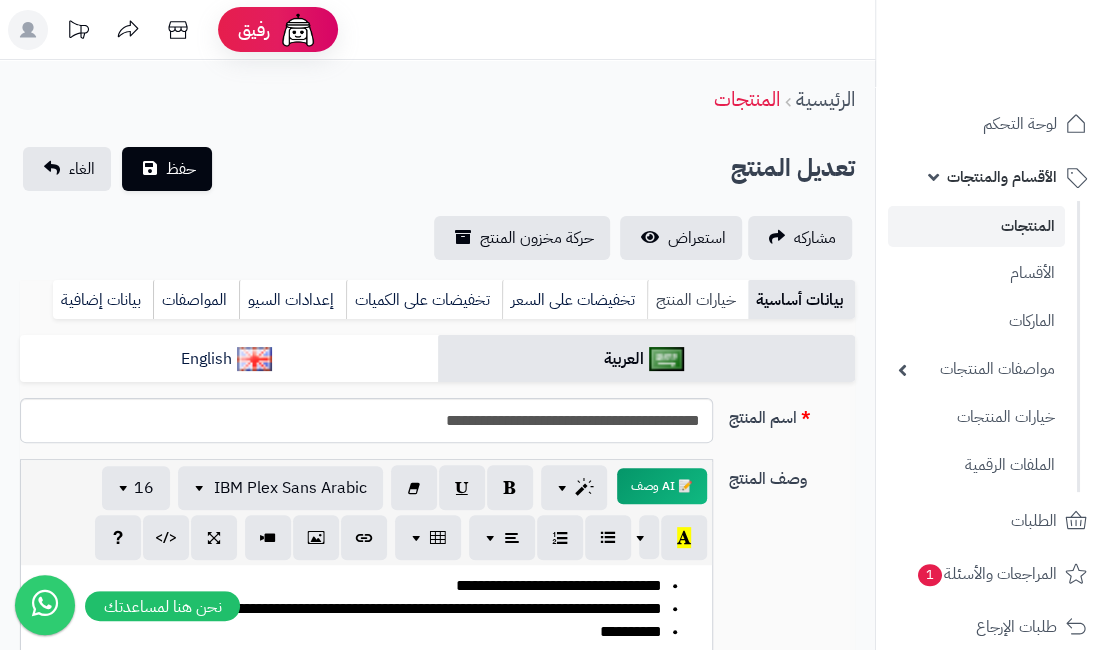 click on "خيارات المنتج" at bounding box center [697, 300] 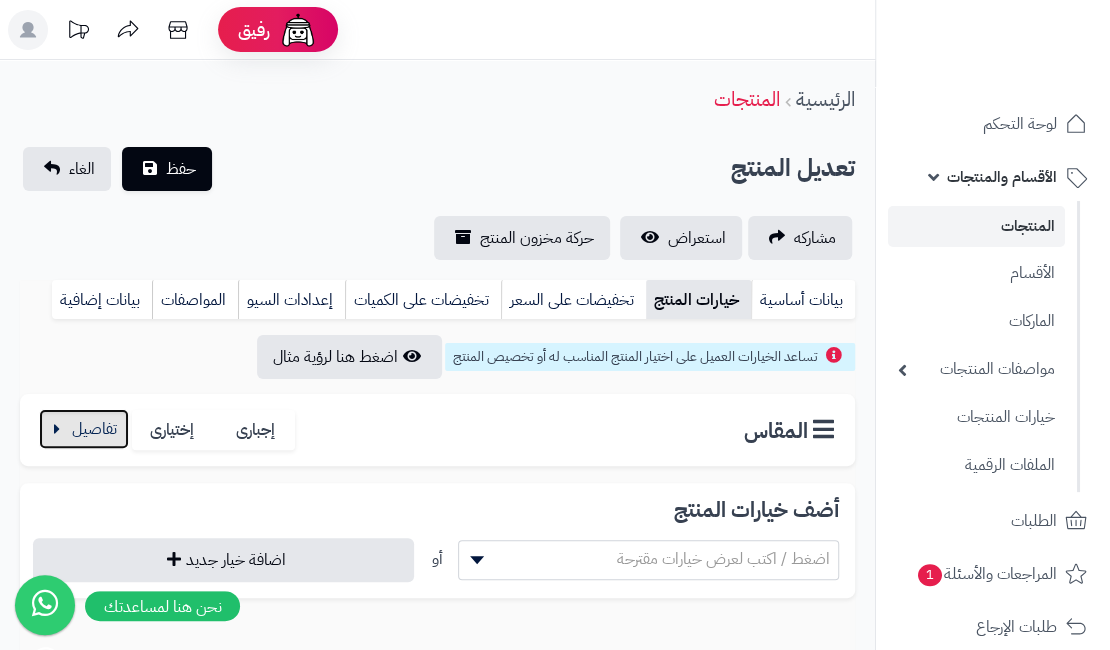 click at bounding box center [84, 429] 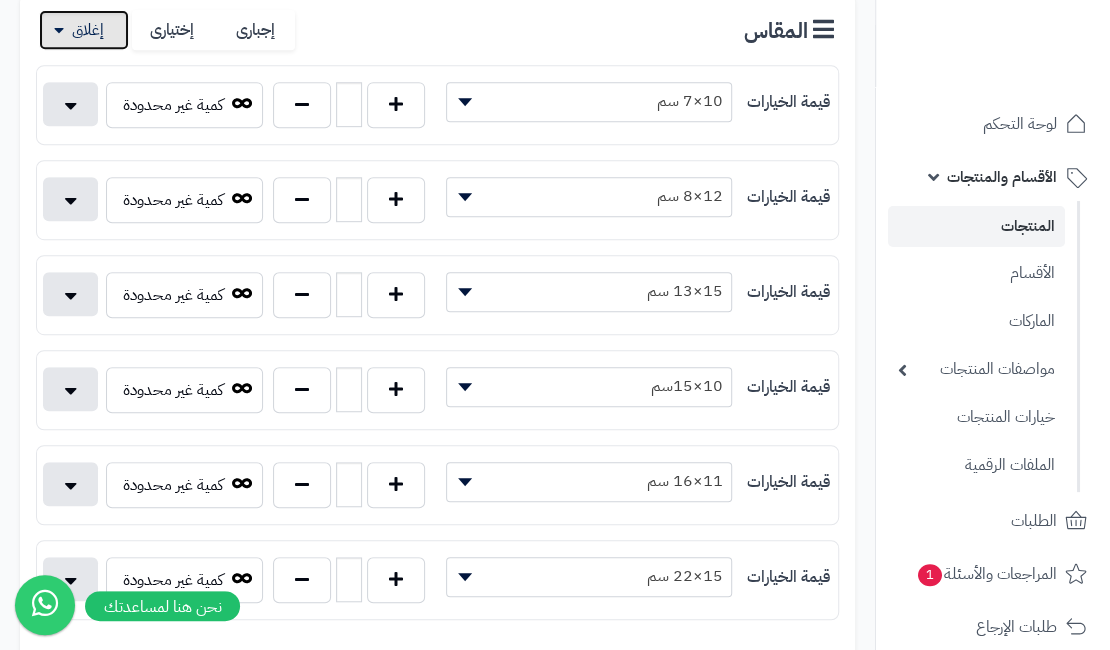 scroll, scrollTop: 500, scrollLeft: 0, axis: vertical 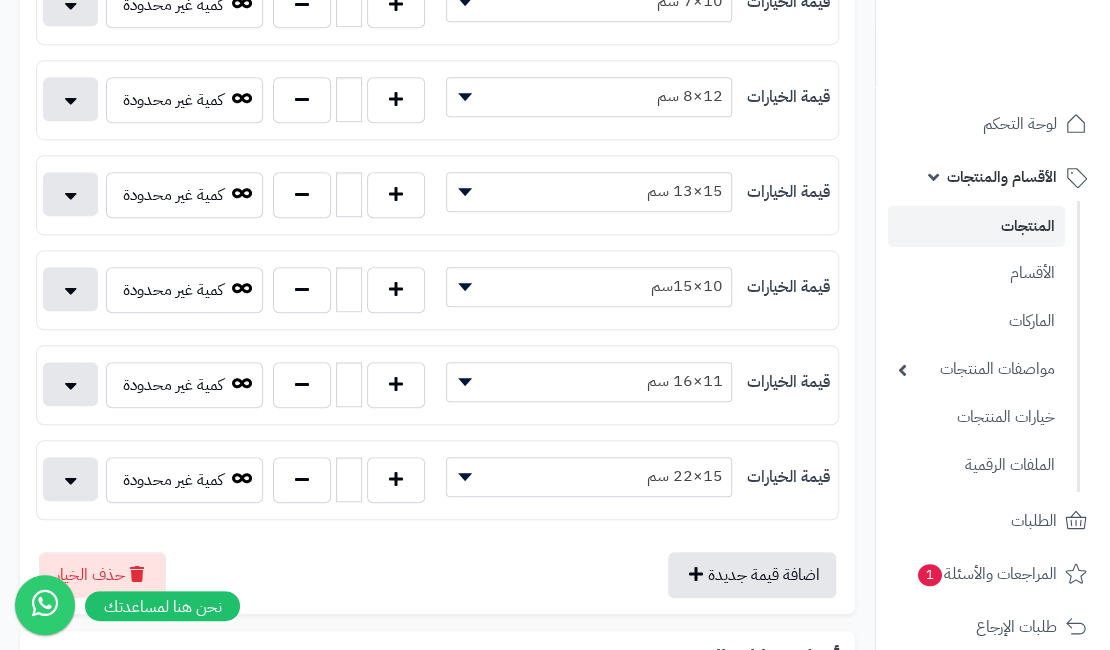 click at bounding box center [465, 287] 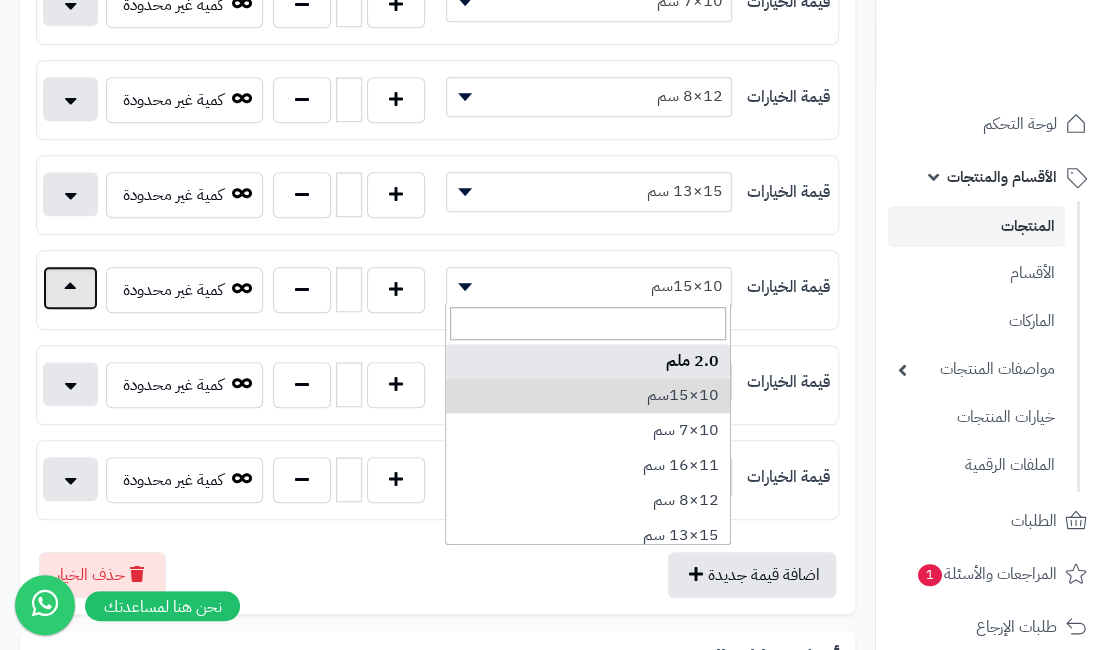 click at bounding box center [70, 288] 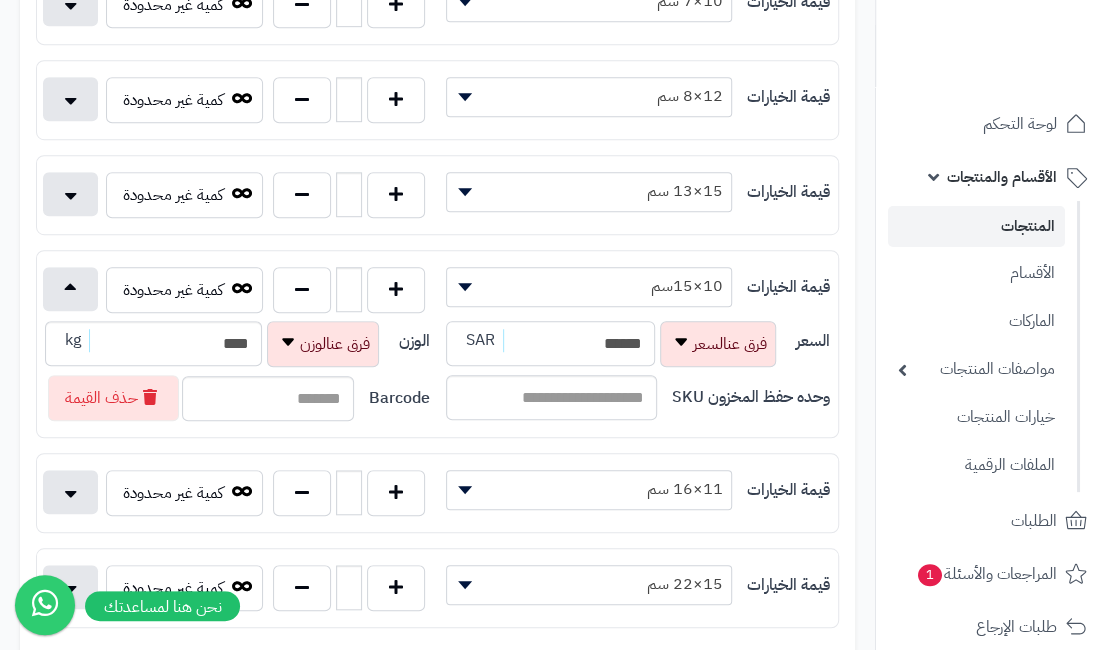 click on "******" at bounding box center [551, 343] 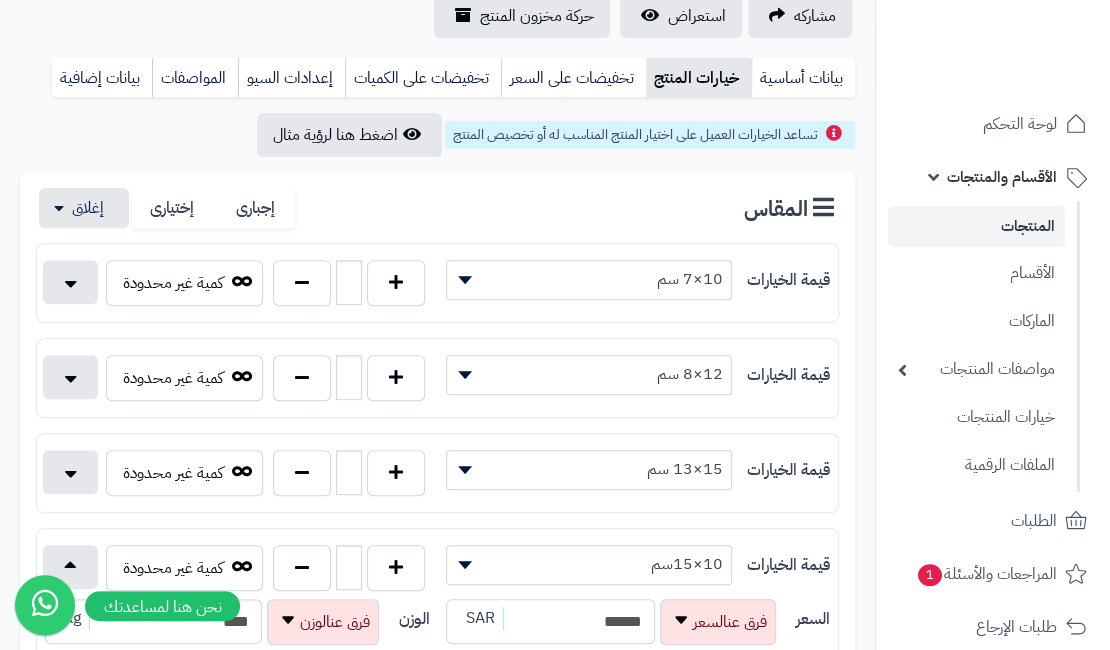 scroll, scrollTop: 0, scrollLeft: 0, axis: both 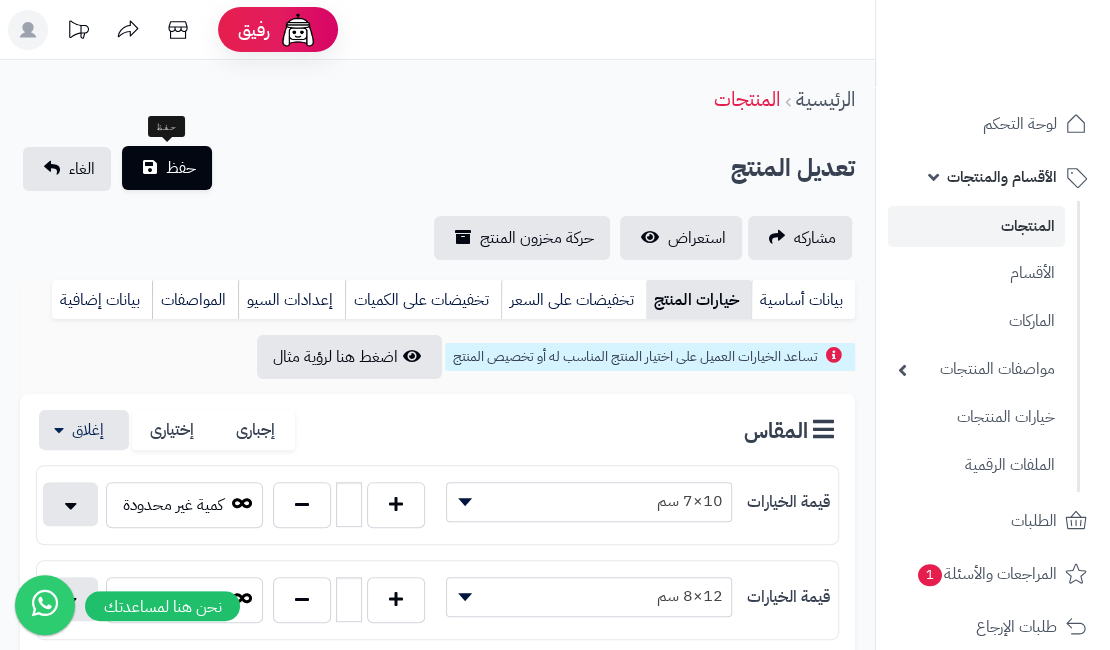 type on "******" 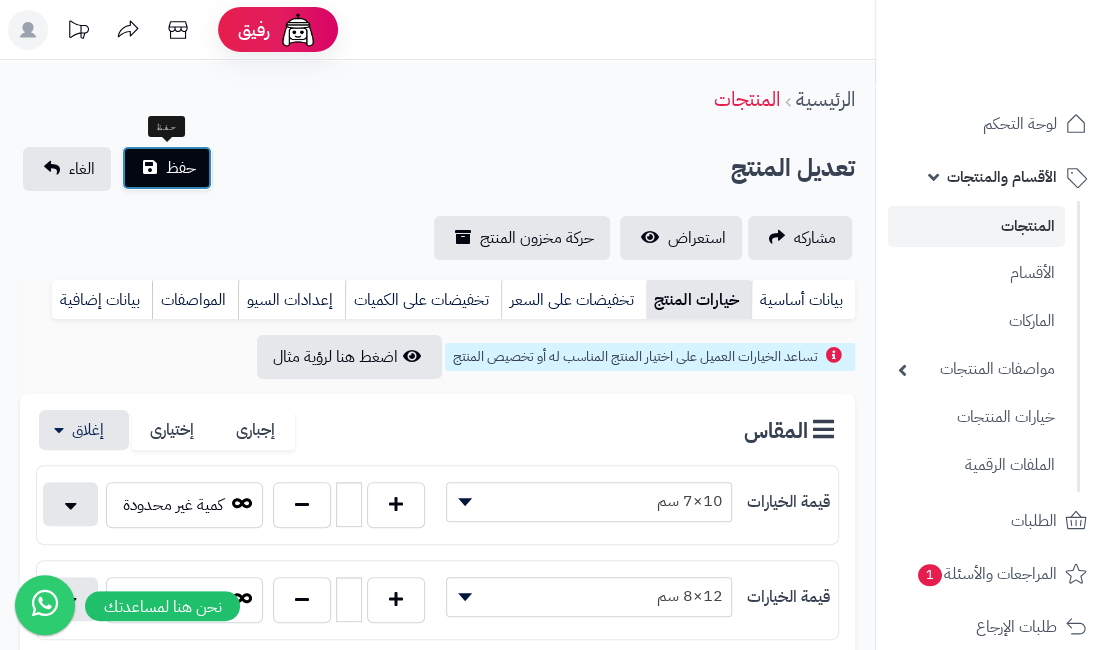 click on "حفظ" at bounding box center [167, 168] 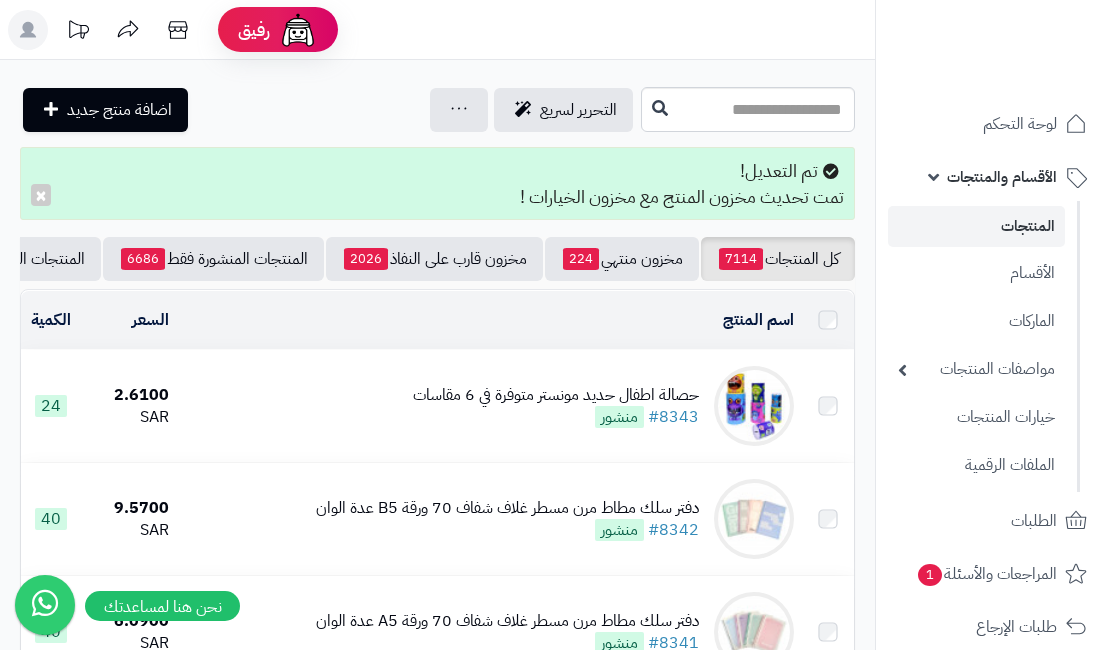 scroll, scrollTop: 0, scrollLeft: 0, axis: both 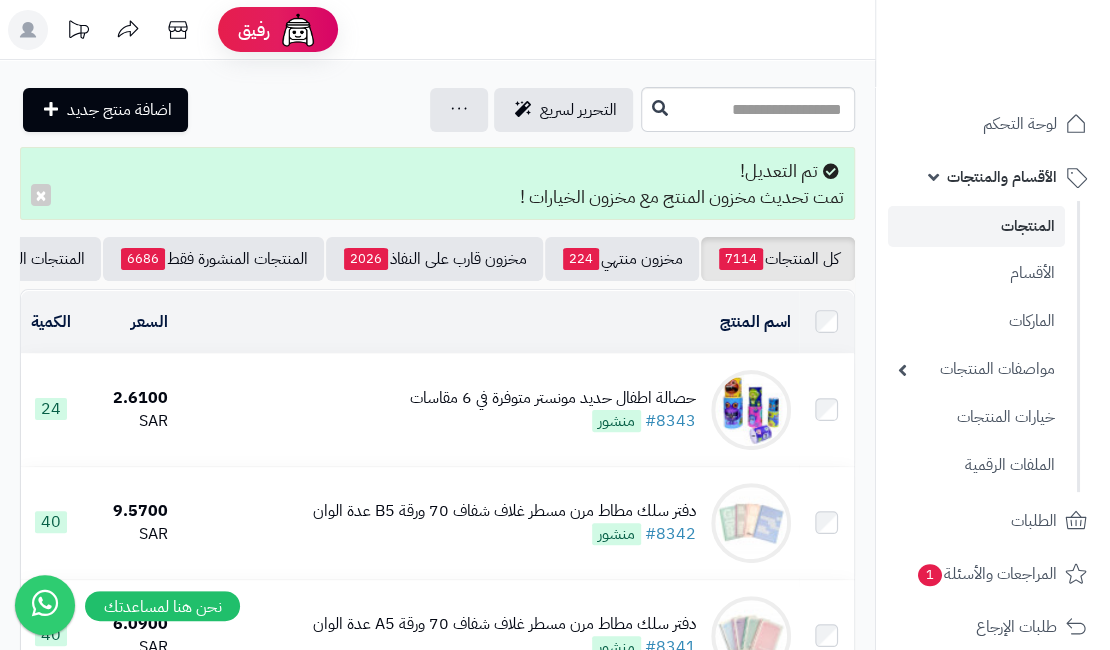 click on "حصالة اطفال حديد مونستر متوفرة في 6 مقاسات" at bounding box center (553, 398) 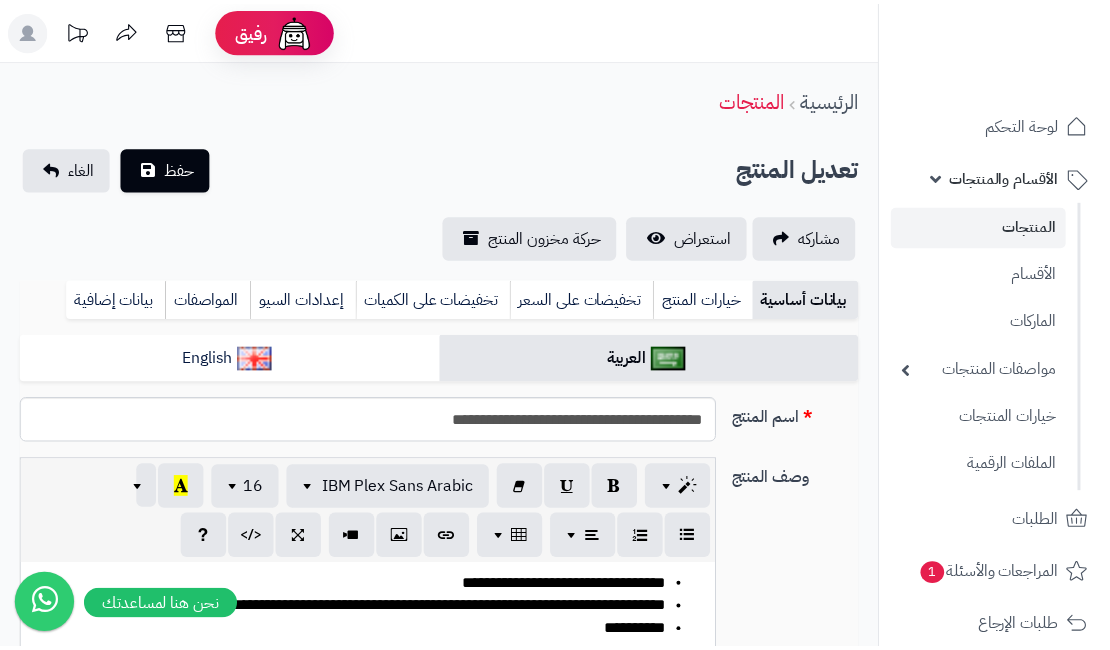 scroll, scrollTop: 0, scrollLeft: 0, axis: both 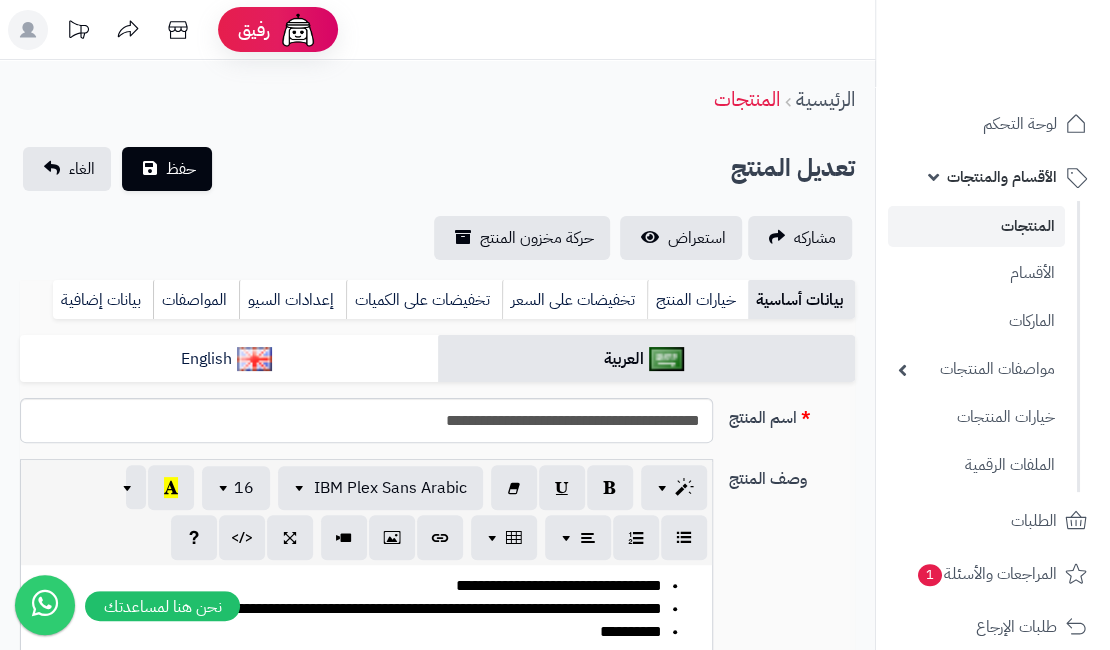 type on "****" 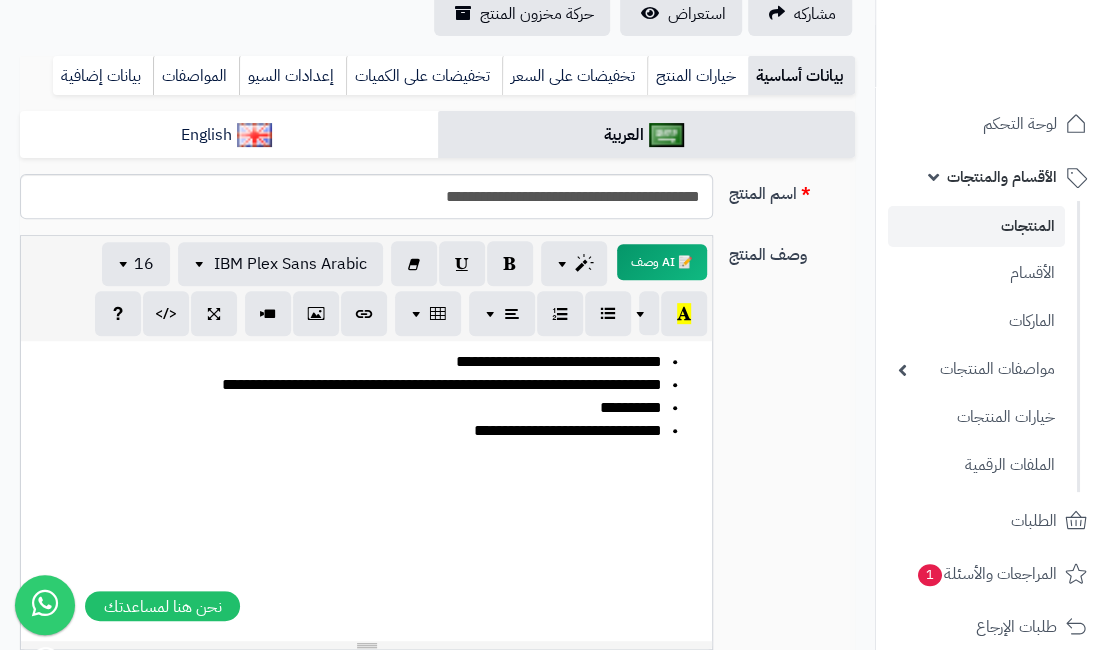 scroll, scrollTop: 100, scrollLeft: 0, axis: vertical 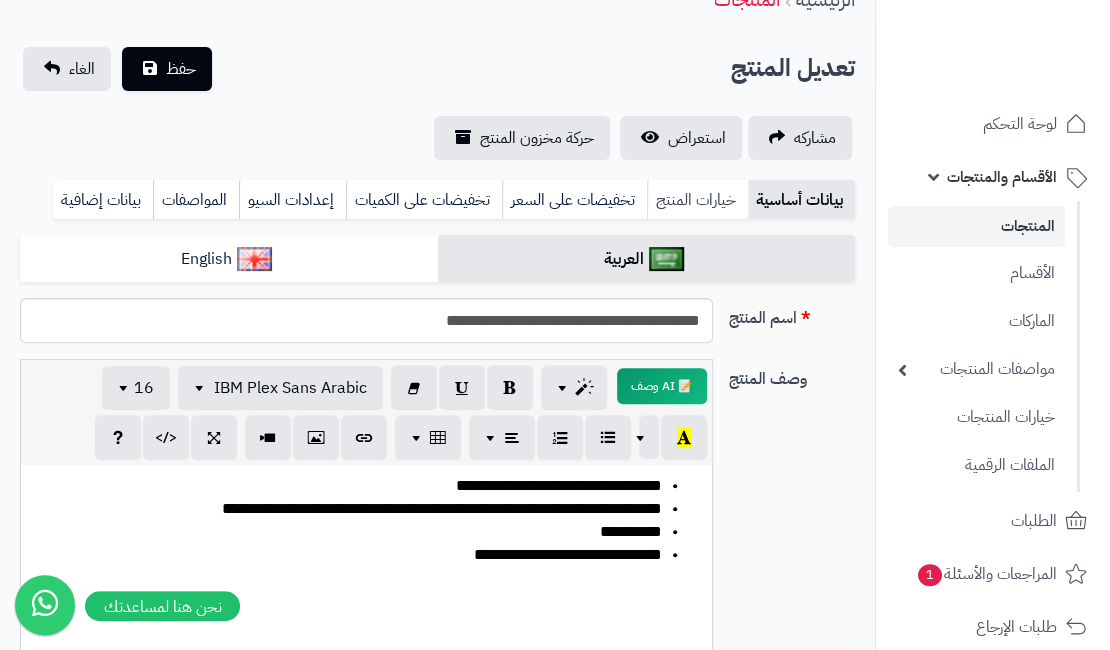 click on "خيارات المنتج" at bounding box center (697, 200) 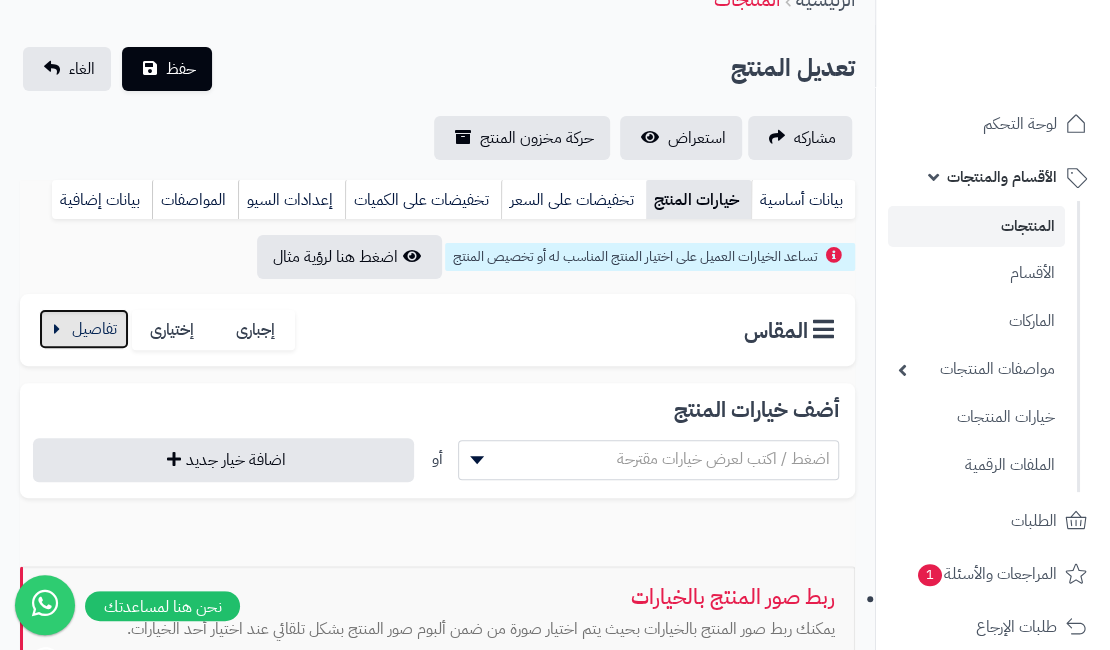 click at bounding box center [84, 329] 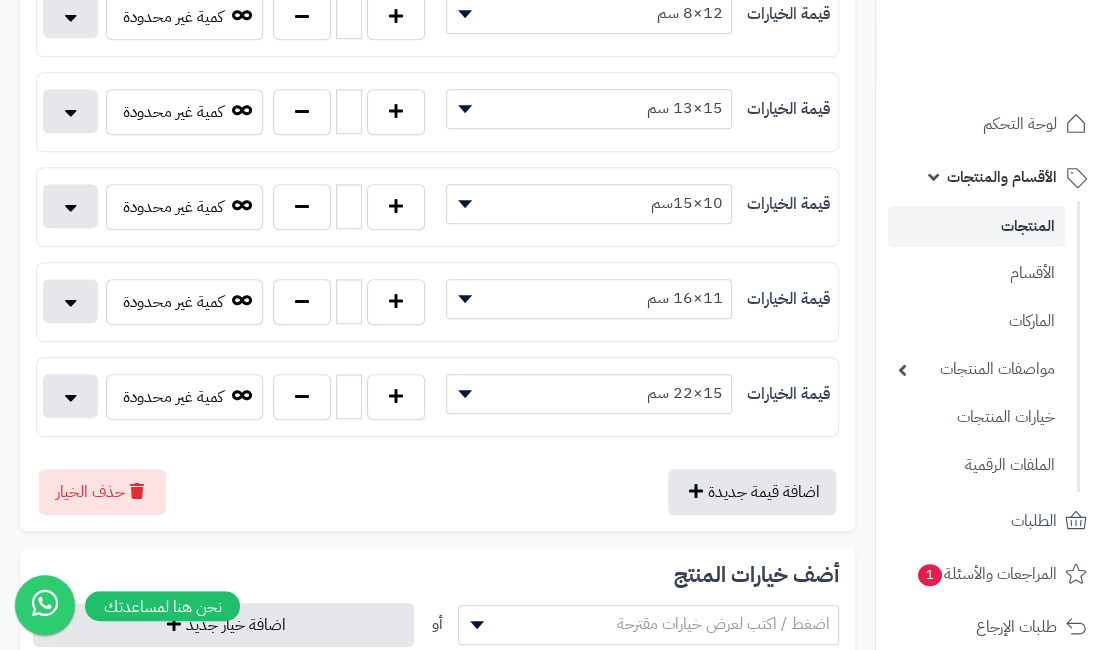 scroll, scrollTop: 600, scrollLeft: 0, axis: vertical 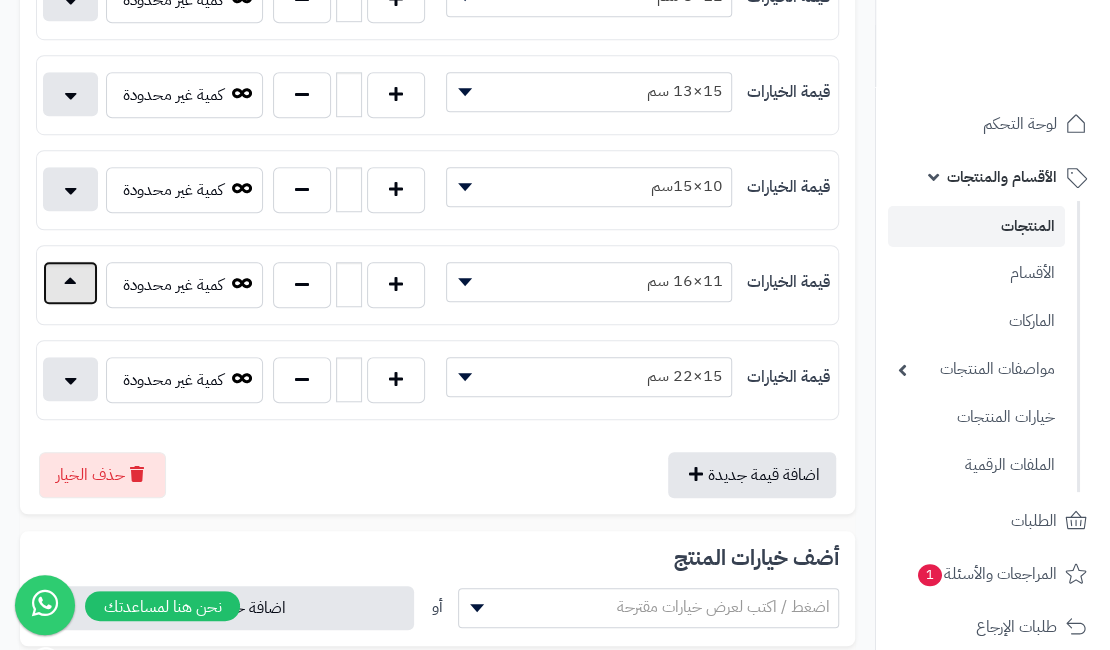 click at bounding box center [70, 283] 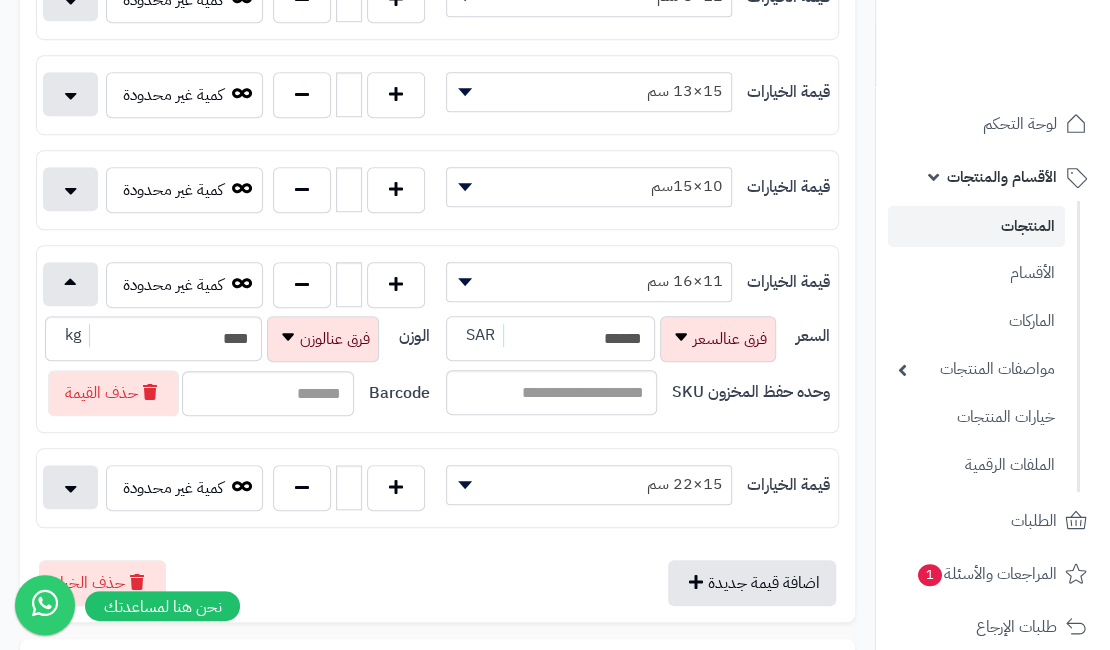 click on "******" at bounding box center [551, 338] 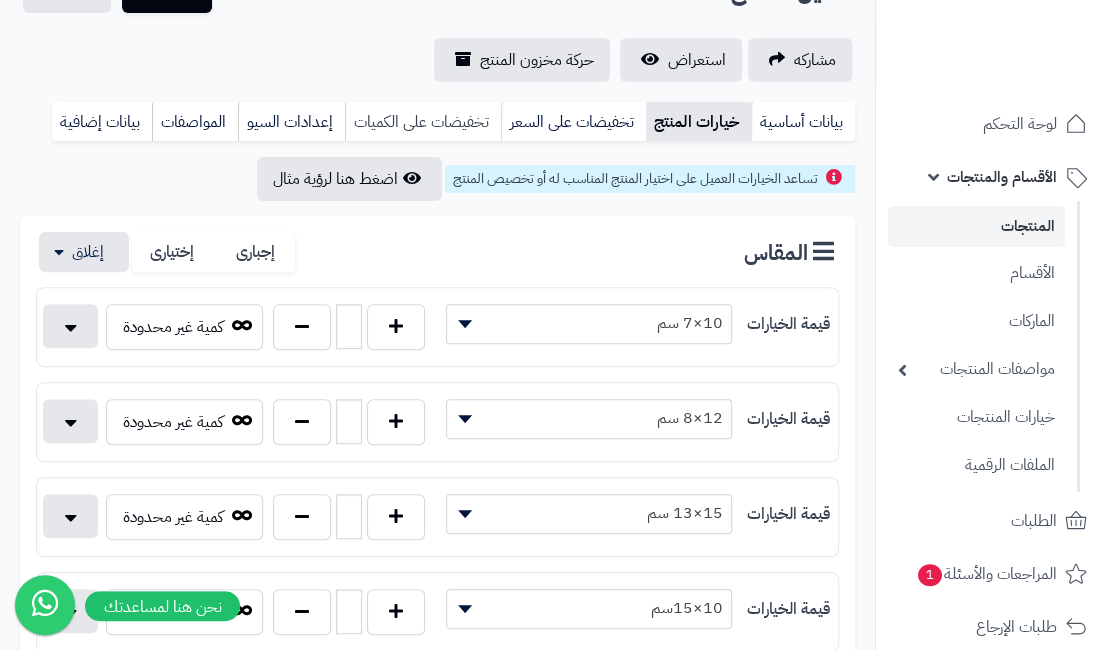scroll, scrollTop: 100, scrollLeft: 0, axis: vertical 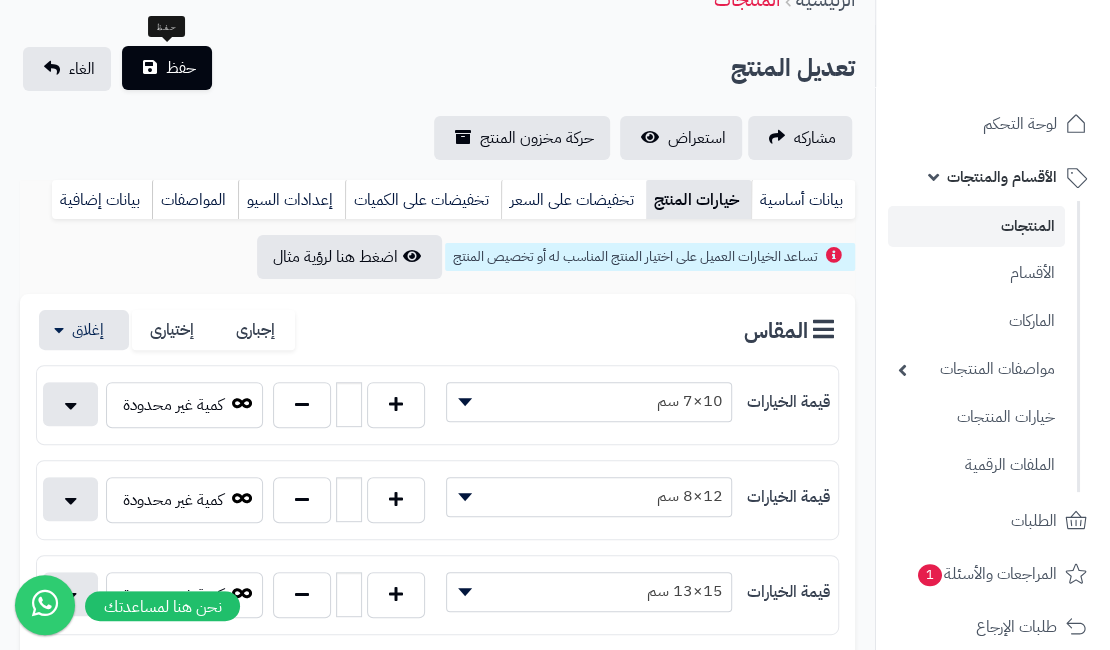 type on "******" 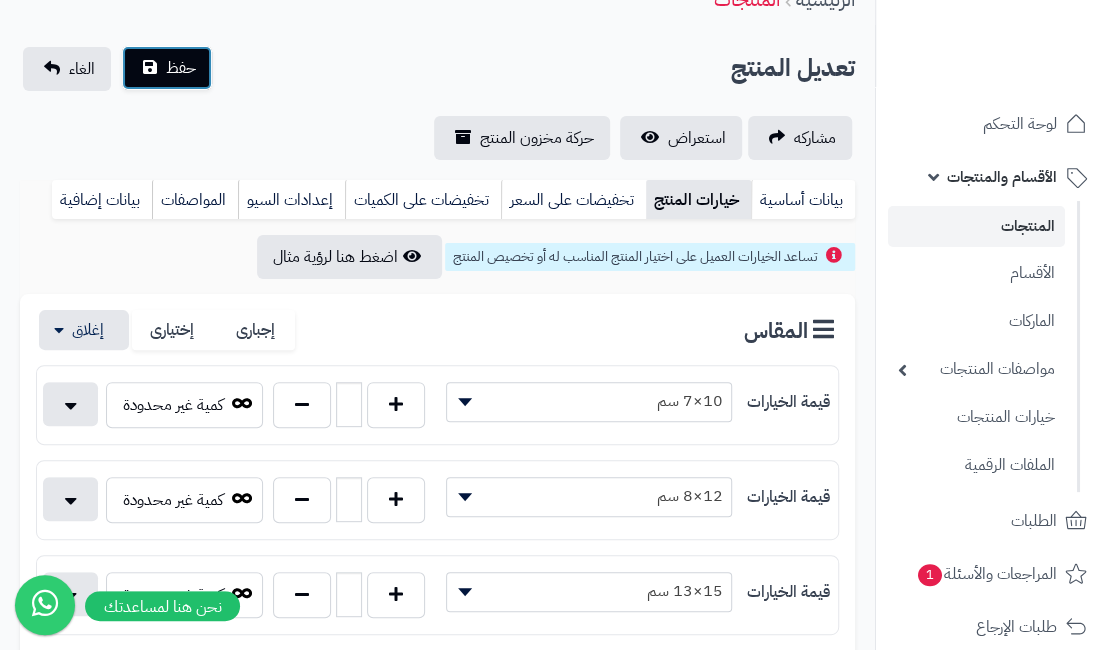 click on "حفظ" at bounding box center [181, 68] 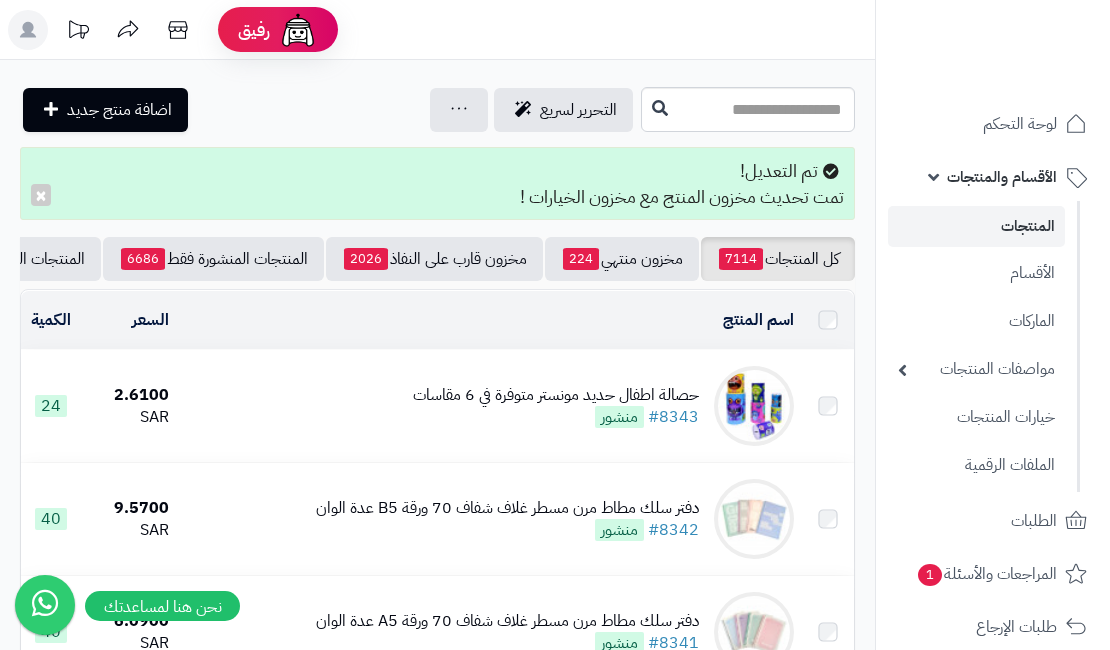 scroll, scrollTop: 0, scrollLeft: 0, axis: both 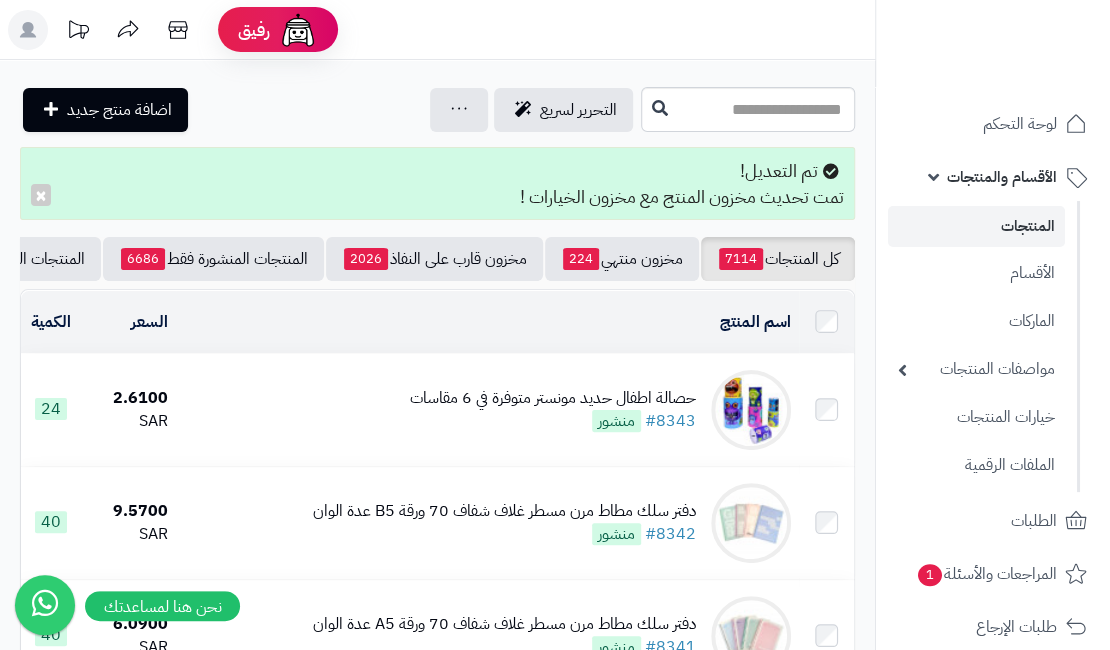 click on "حصالة اطفال حديد مونستر متوفرة في 6 مقاسات" at bounding box center (553, 398) 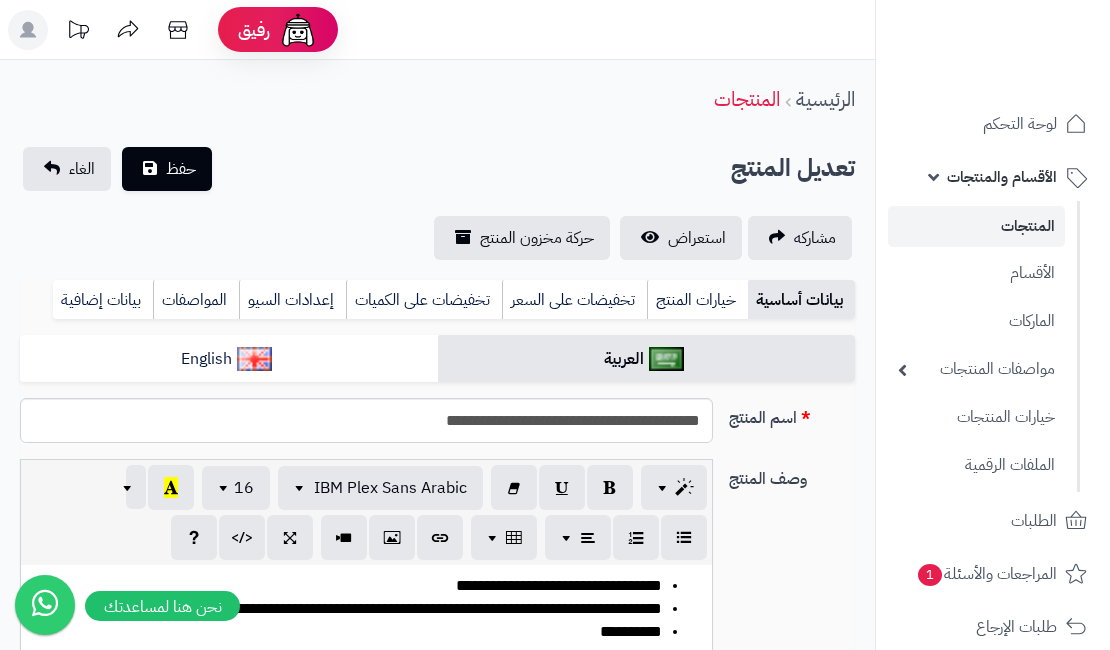 scroll, scrollTop: 0, scrollLeft: 0, axis: both 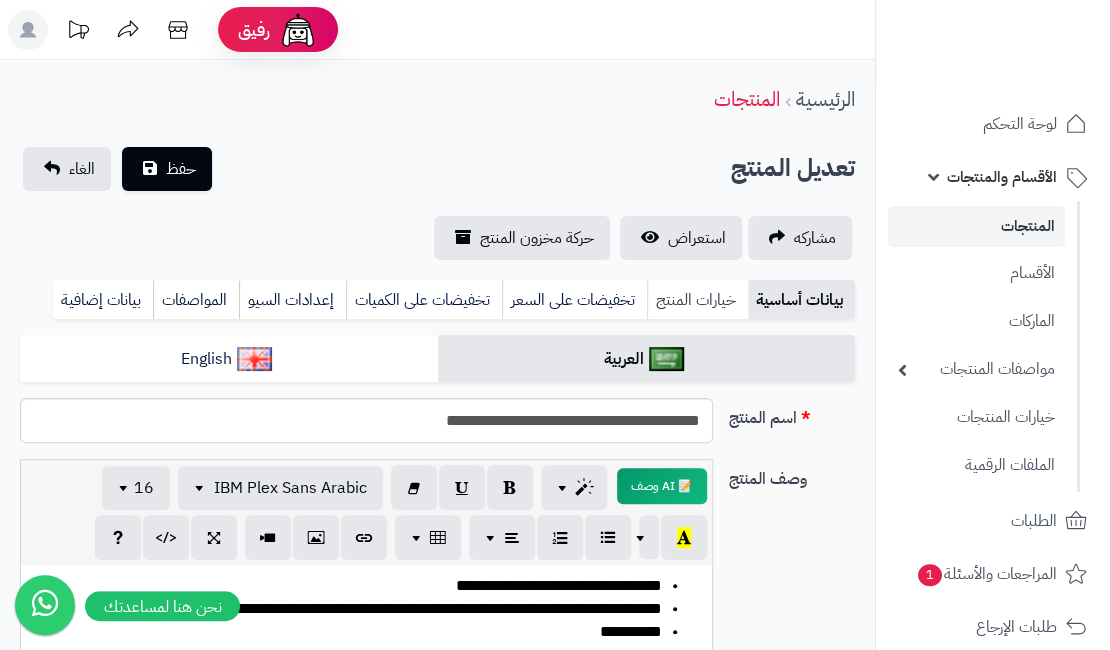 click on "خيارات المنتج" at bounding box center [697, 300] 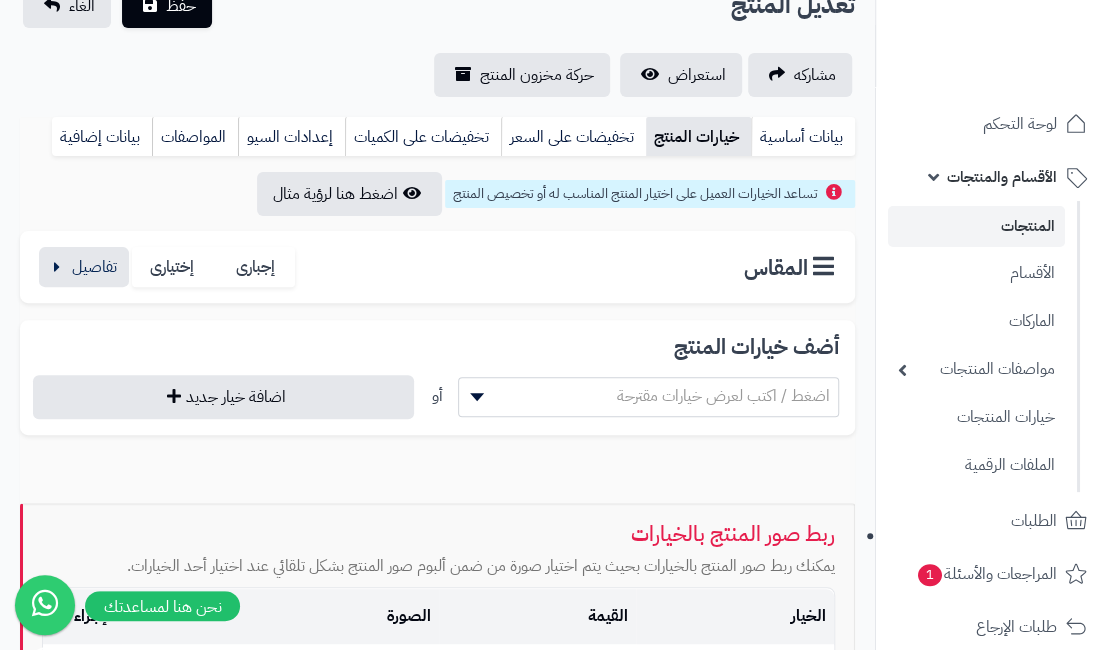 scroll, scrollTop: 424, scrollLeft: 0, axis: vertical 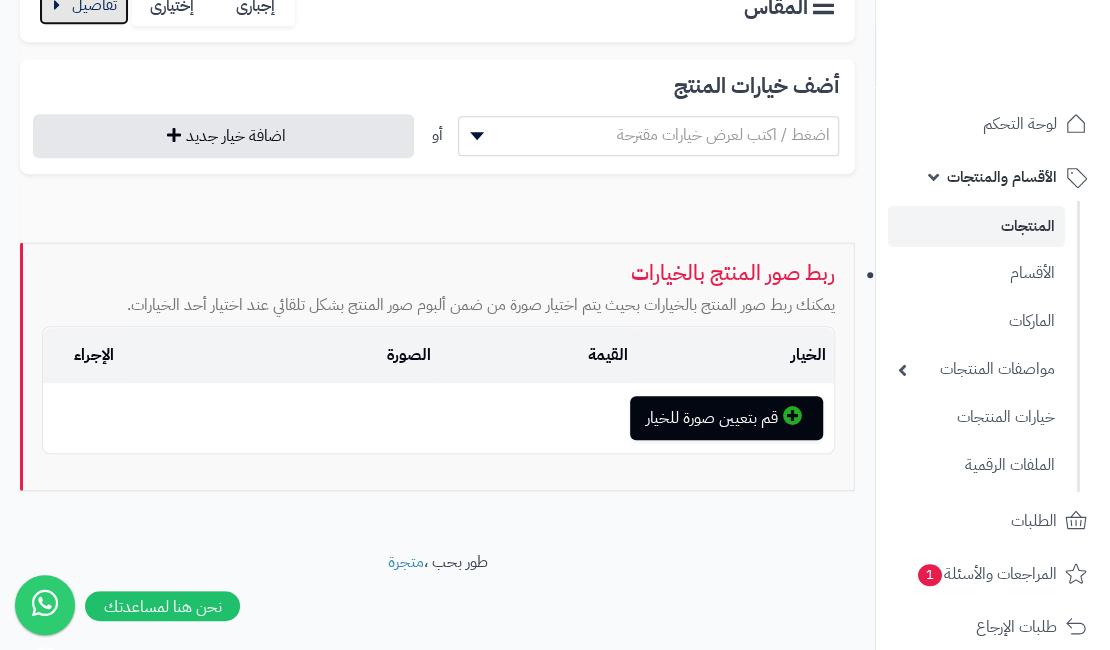 click at bounding box center (84, 5) 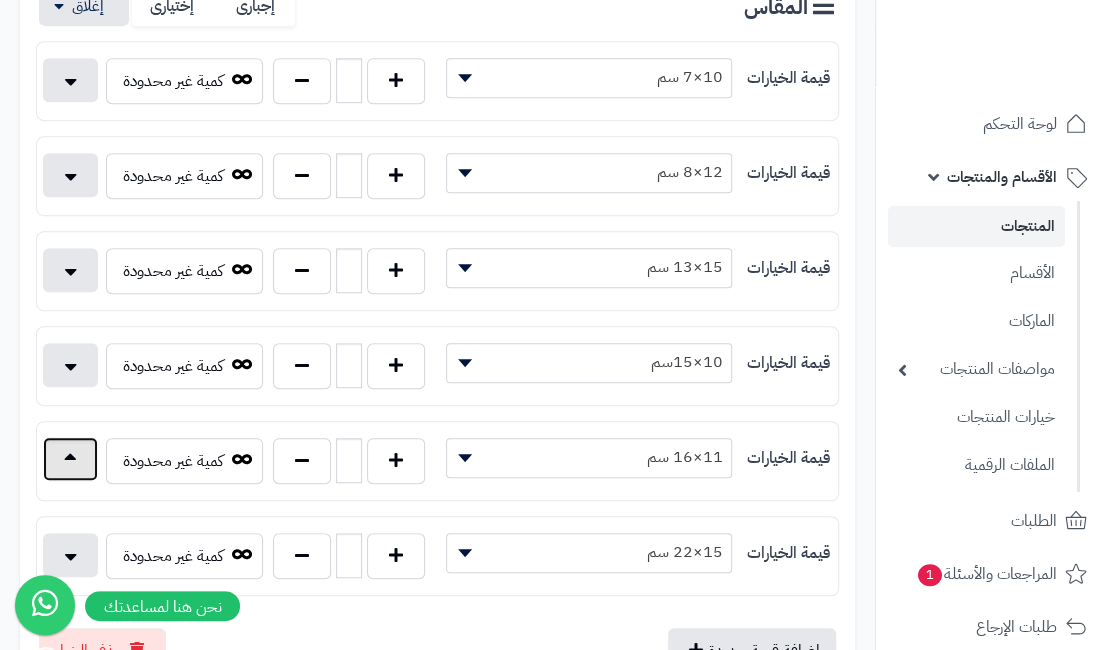 click at bounding box center (70, 459) 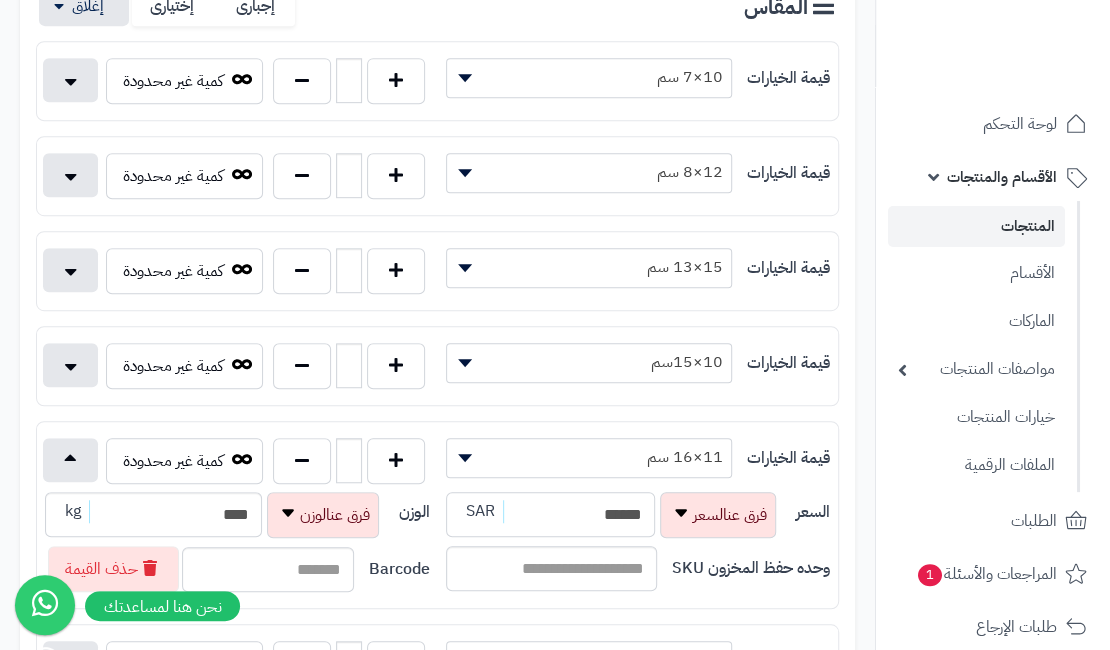 click on "******" at bounding box center (551, 514) 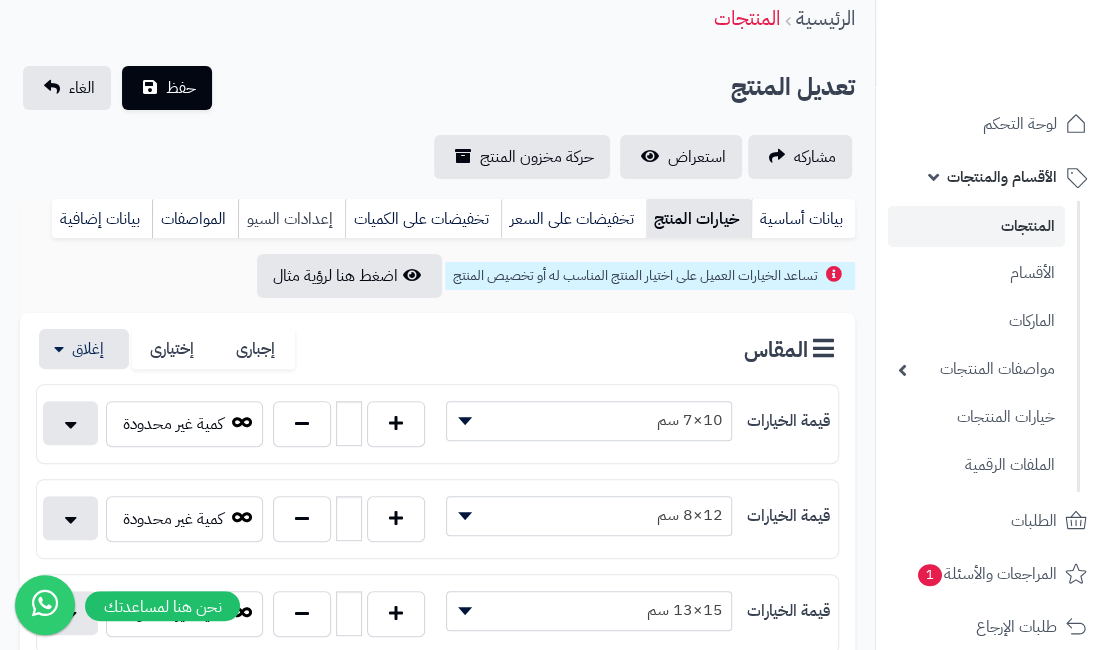 scroll, scrollTop: 0, scrollLeft: 0, axis: both 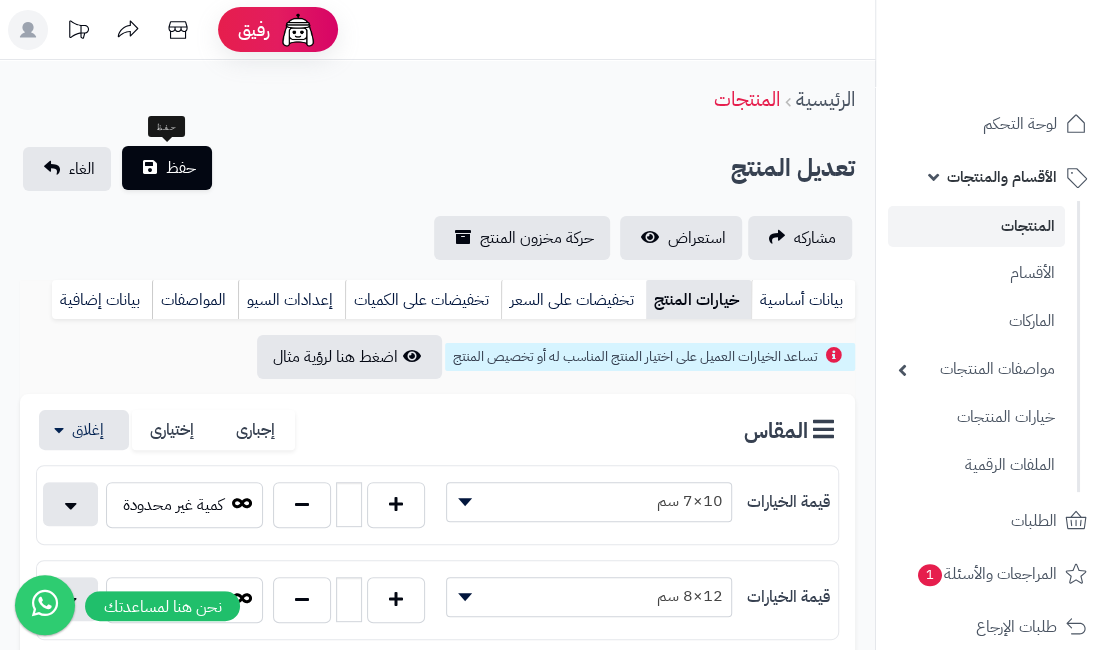 type on "******" 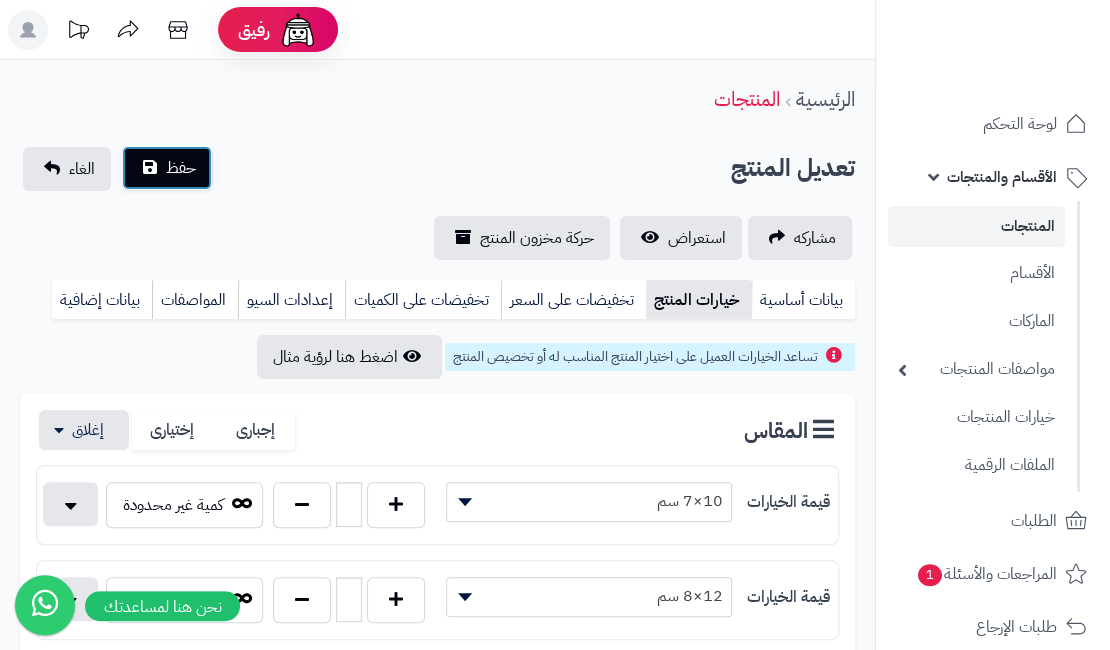 click on "حفظ" at bounding box center [181, 168] 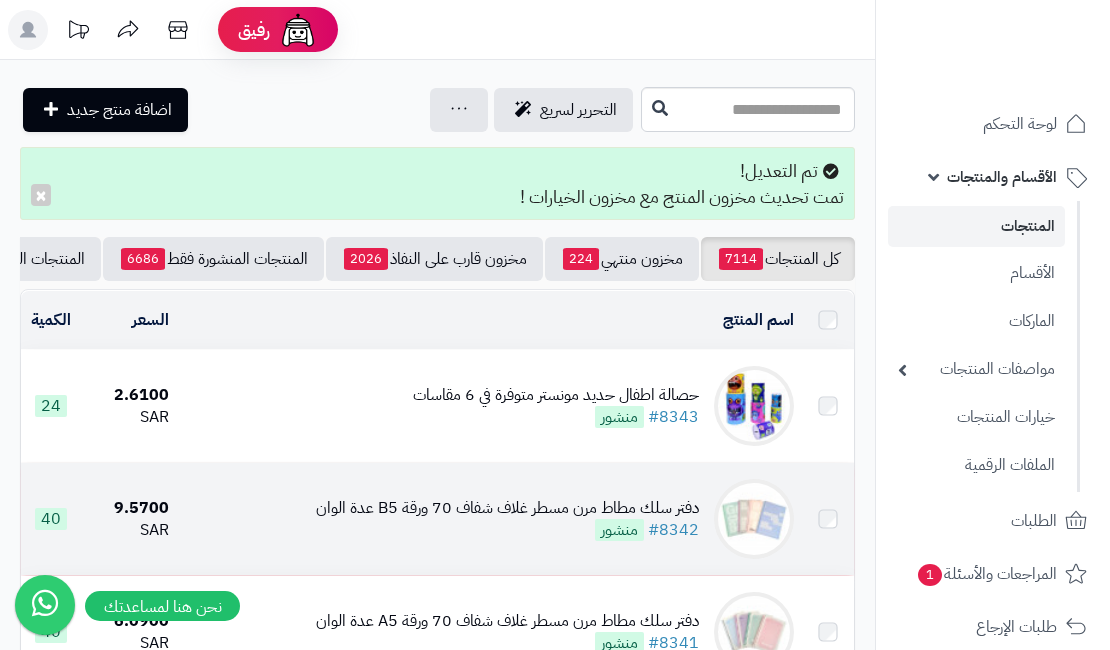 scroll, scrollTop: 0, scrollLeft: 0, axis: both 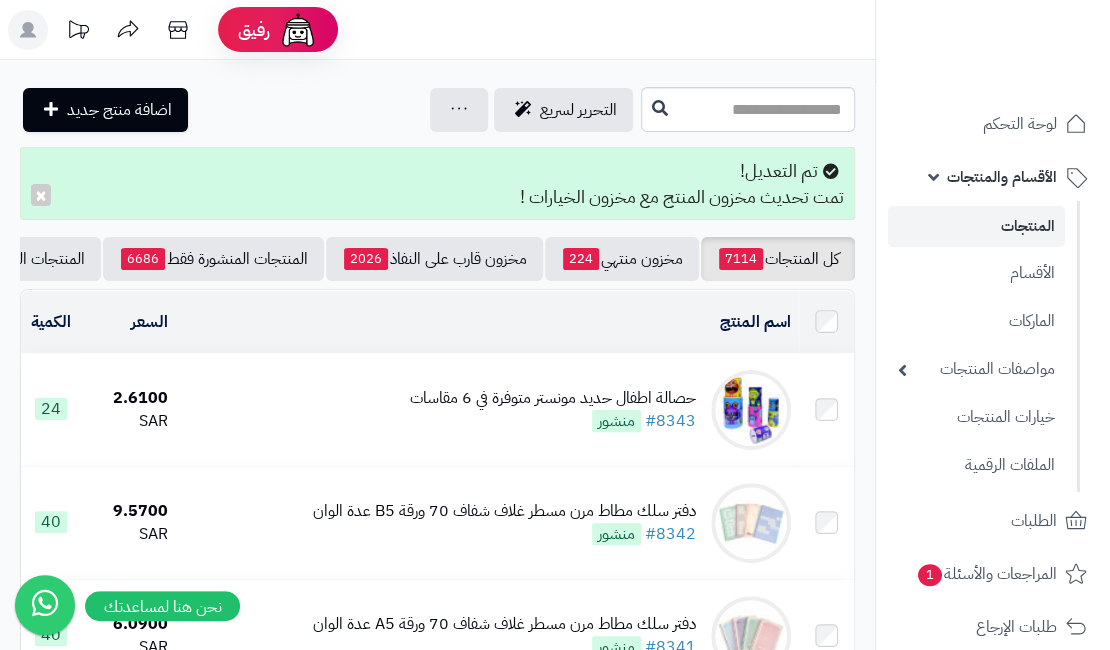 click on "حصالة اطفال حديد مونستر متوفرة في 6 مقاسات" at bounding box center (553, 398) 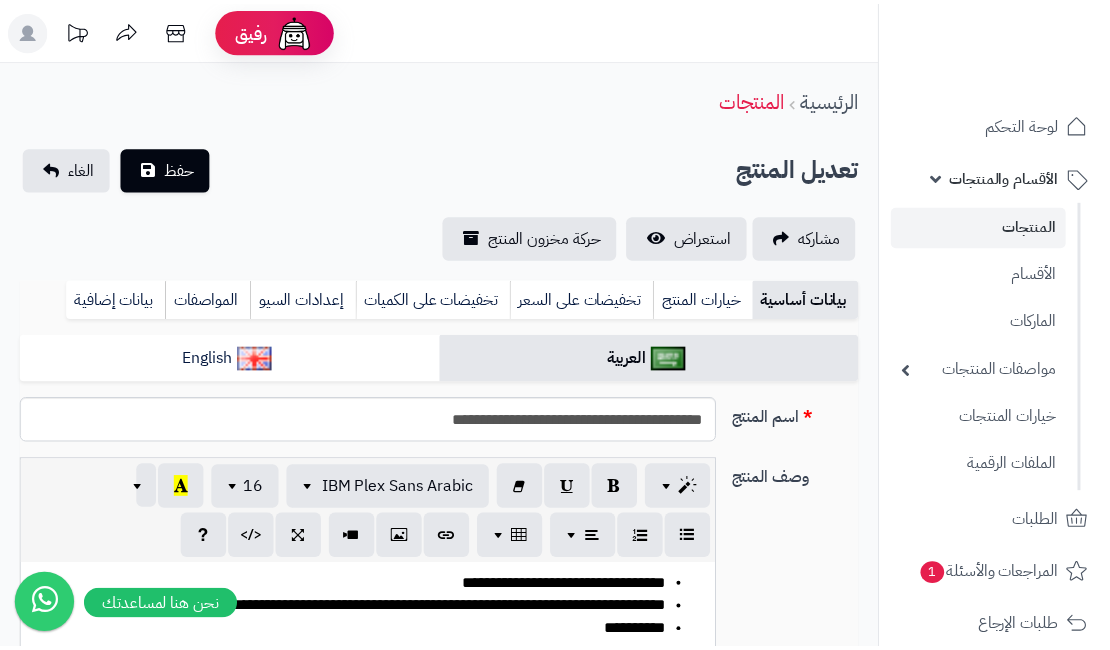 scroll, scrollTop: 0, scrollLeft: 0, axis: both 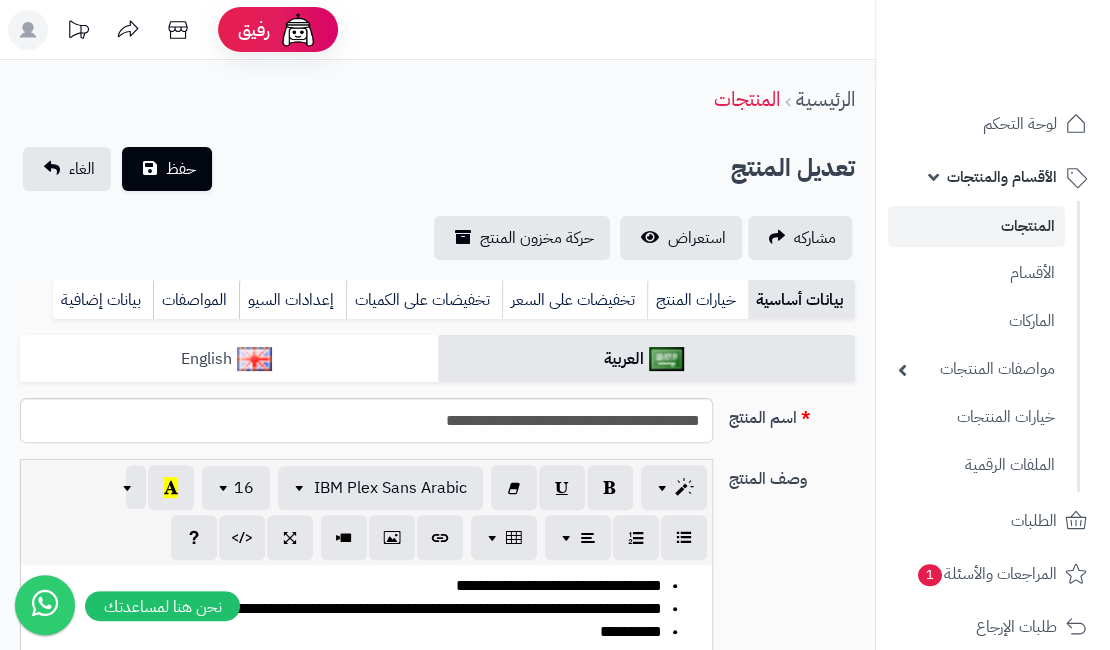 type on "****" 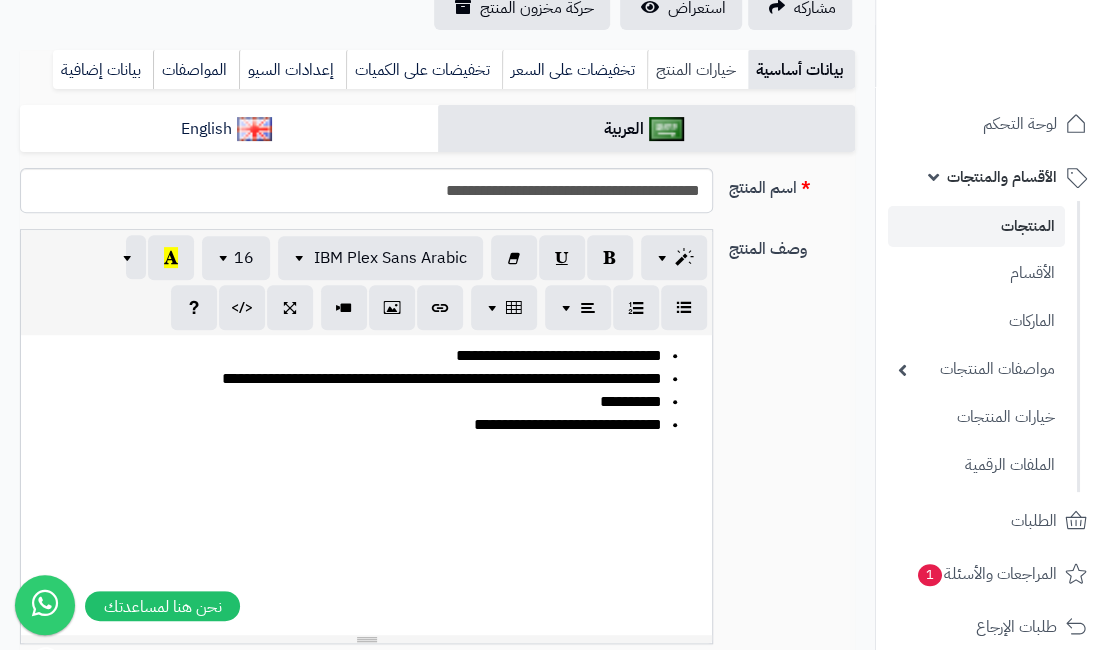scroll, scrollTop: 200, scrollLeft: 0, axis: vertical 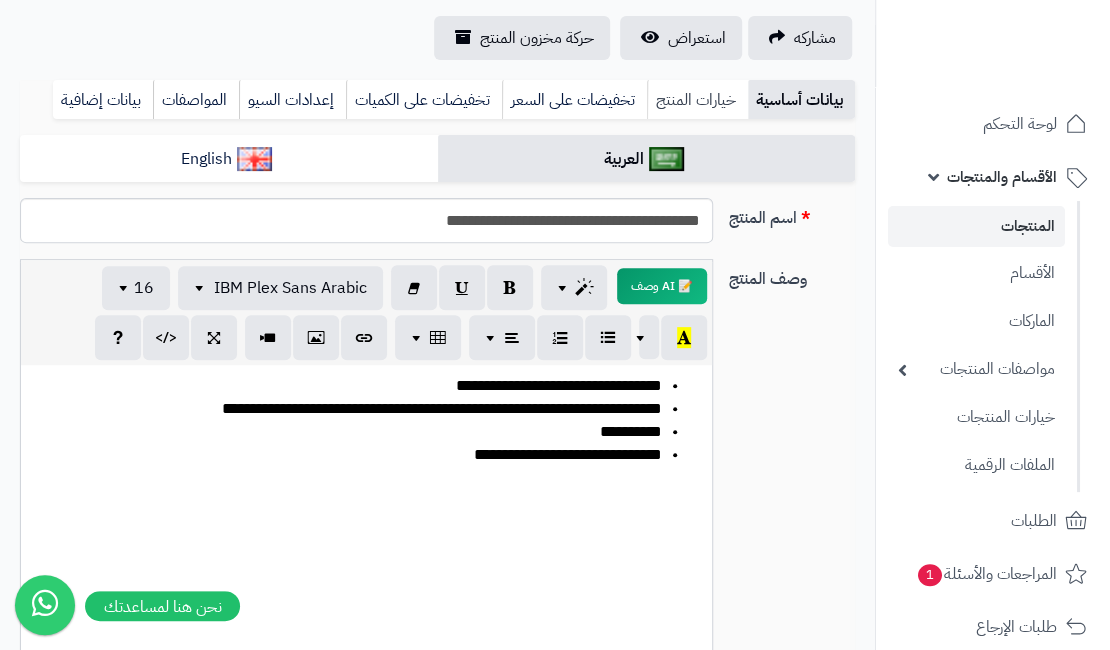 click on "خيارات المنتج" at bounding box center [697, 100] 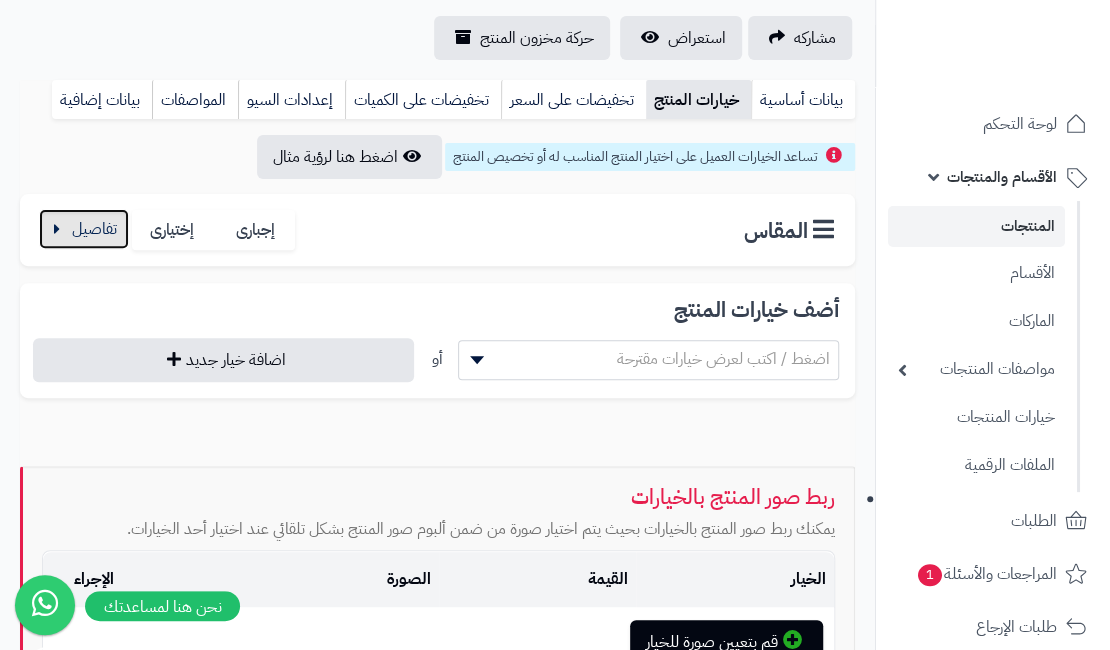 click at bounding box center [84, 229] 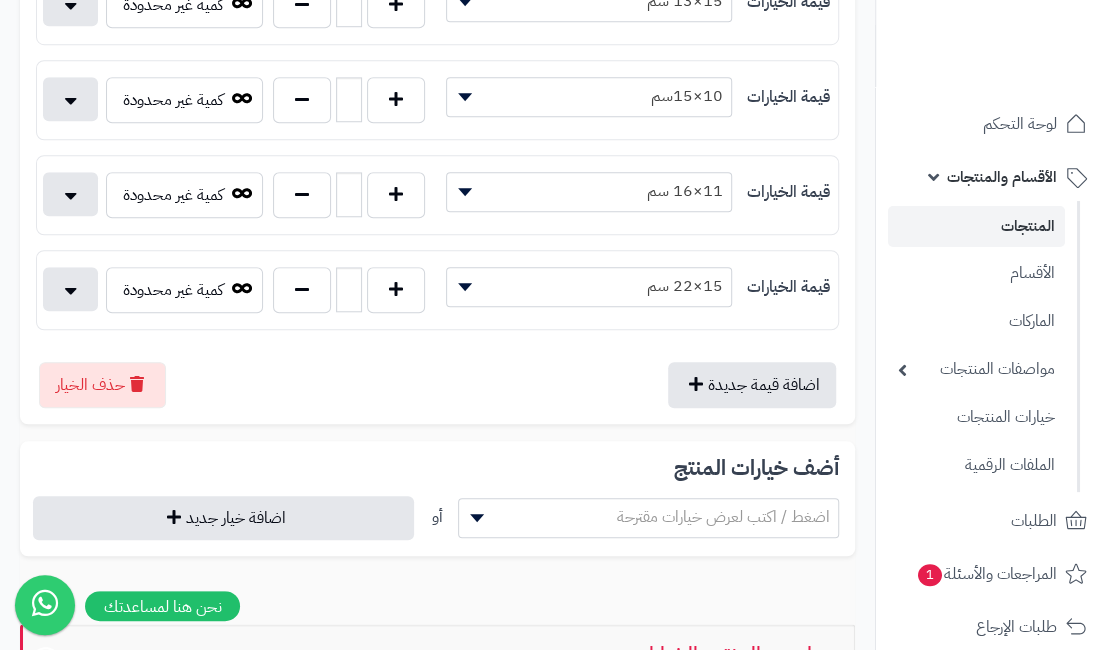 scroll, scrollTop: 700, scrollLeft: 0, axis: vertical 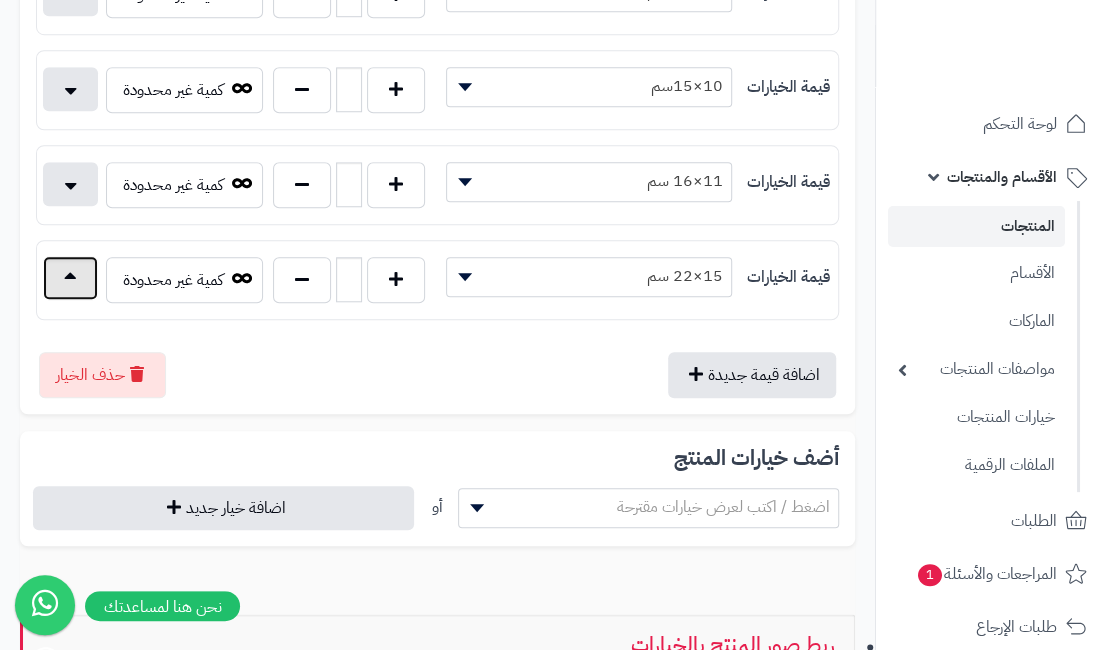click at bounding box center (70, 278) 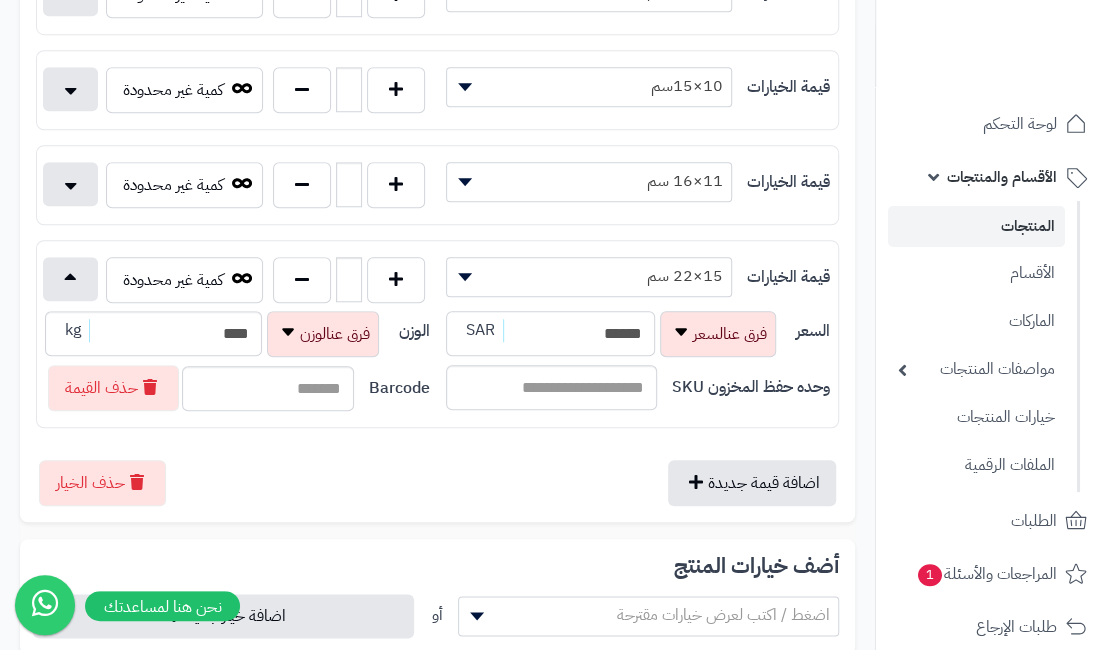 click on "******" at bounding box center [551, 333] 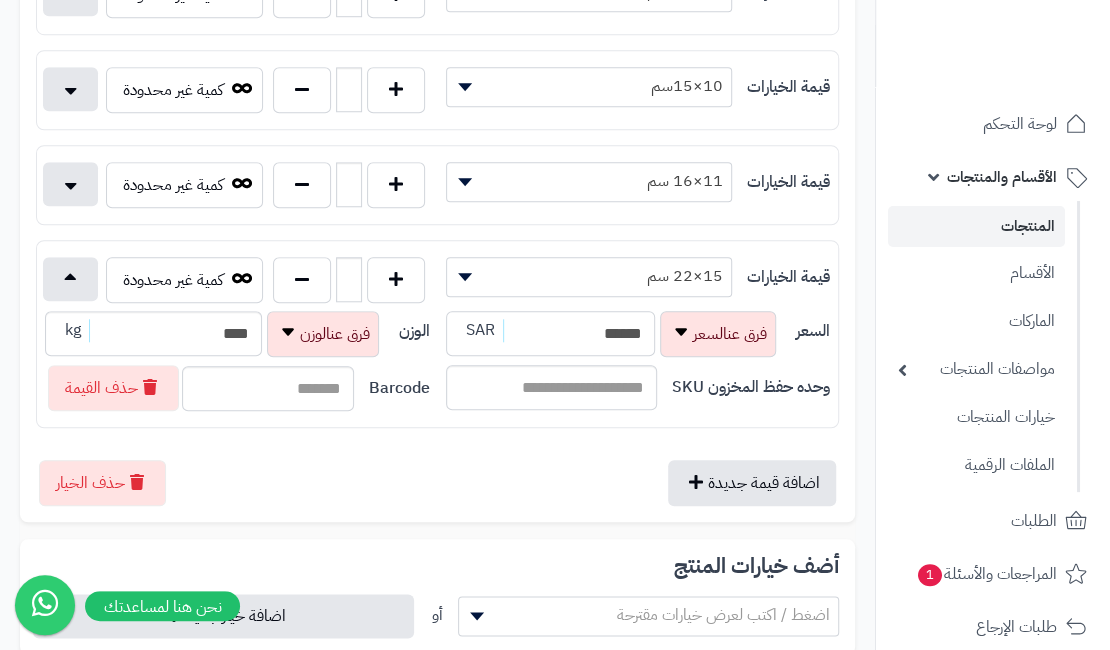 drag, startPoint x: 585, startPoint y: 323, endPoint x: 594, endPoint y: 331, distance: 12.0415945 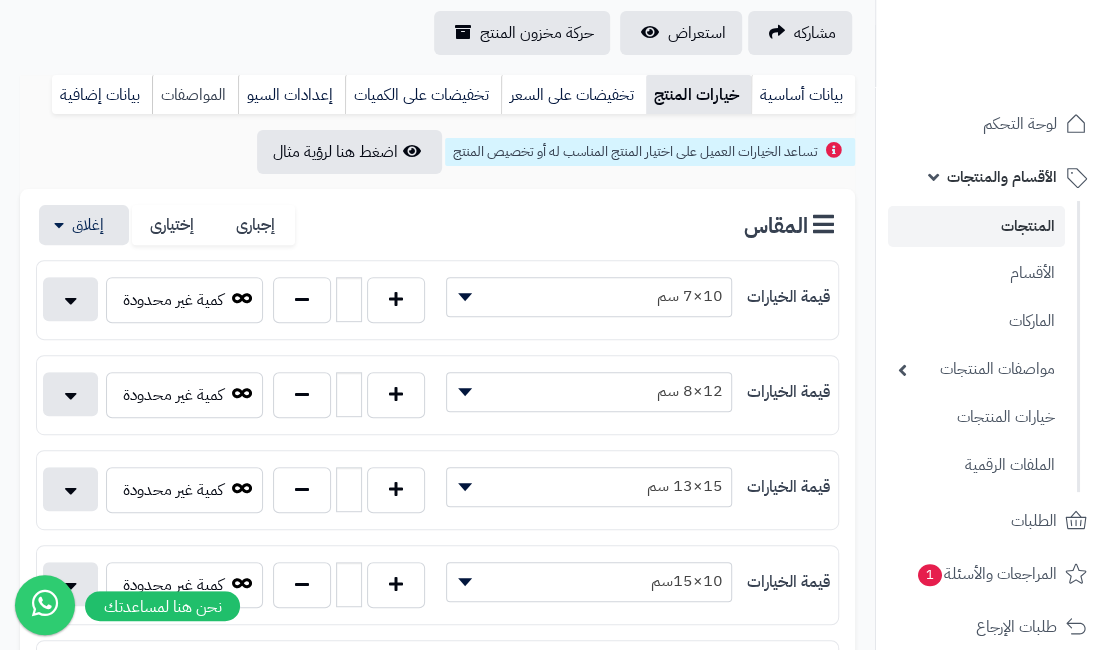 scroll, scrollTop: 0, scrollLeft: 0, axis: both 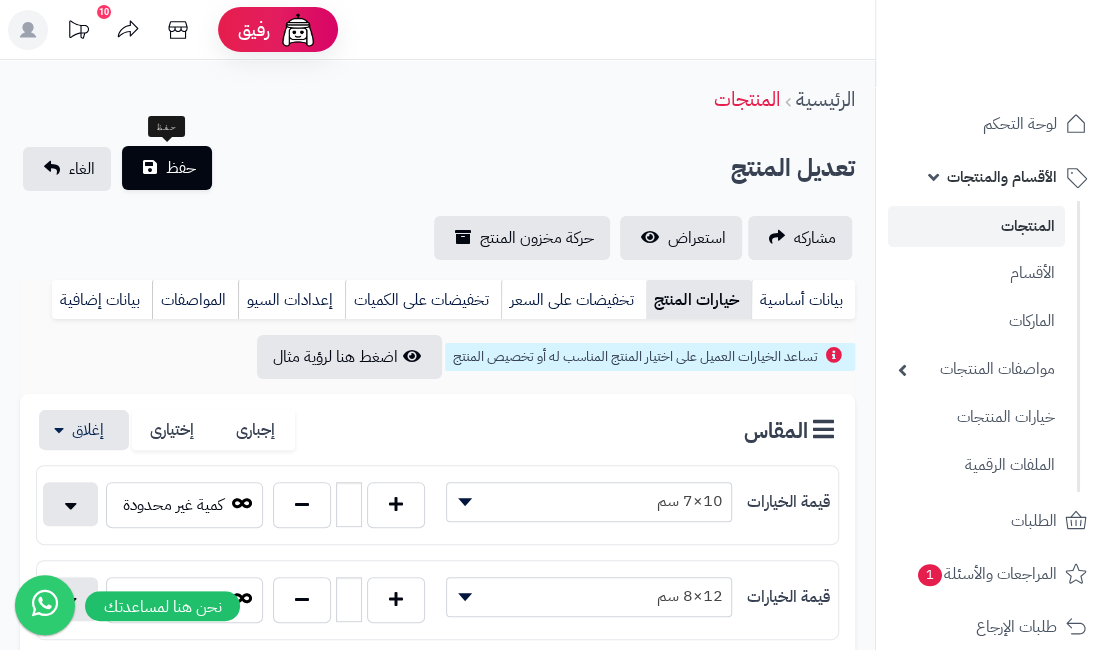 type on "******" 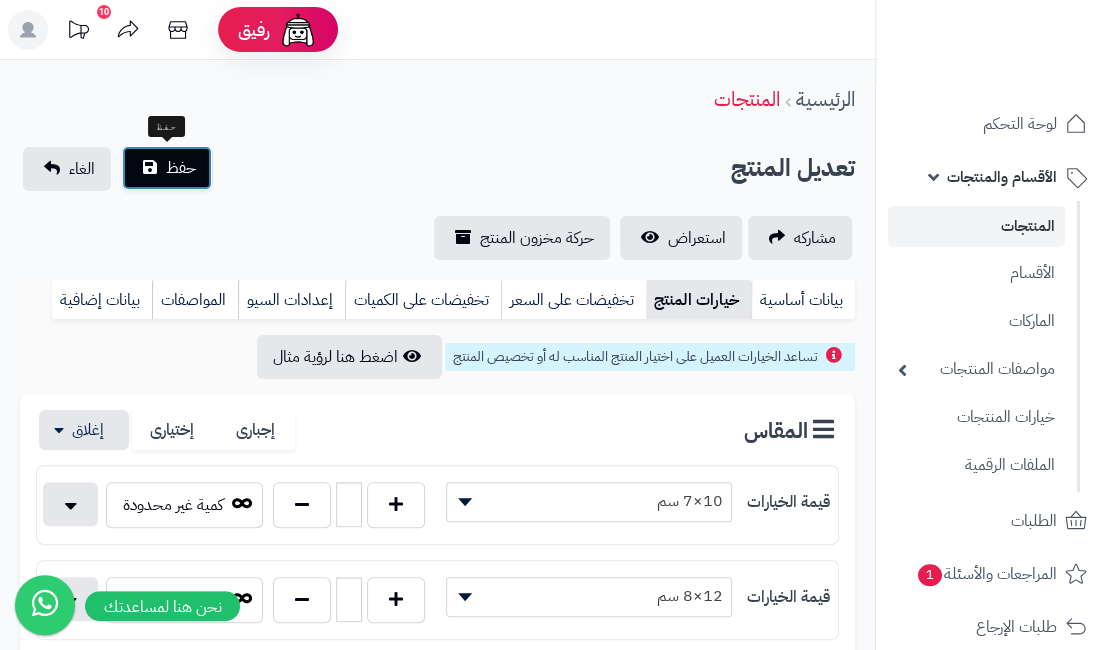 click on "حفظ" at bounding box center (181, 168) 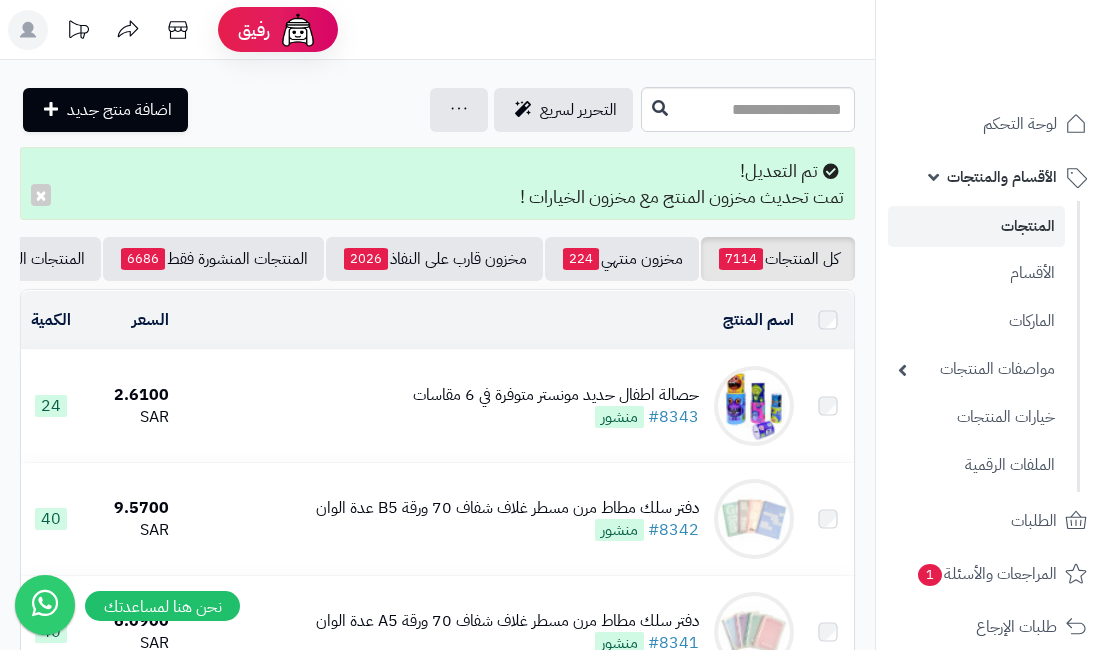 scroll, scrollTop: 0, scrollLeft: 0, axis: both 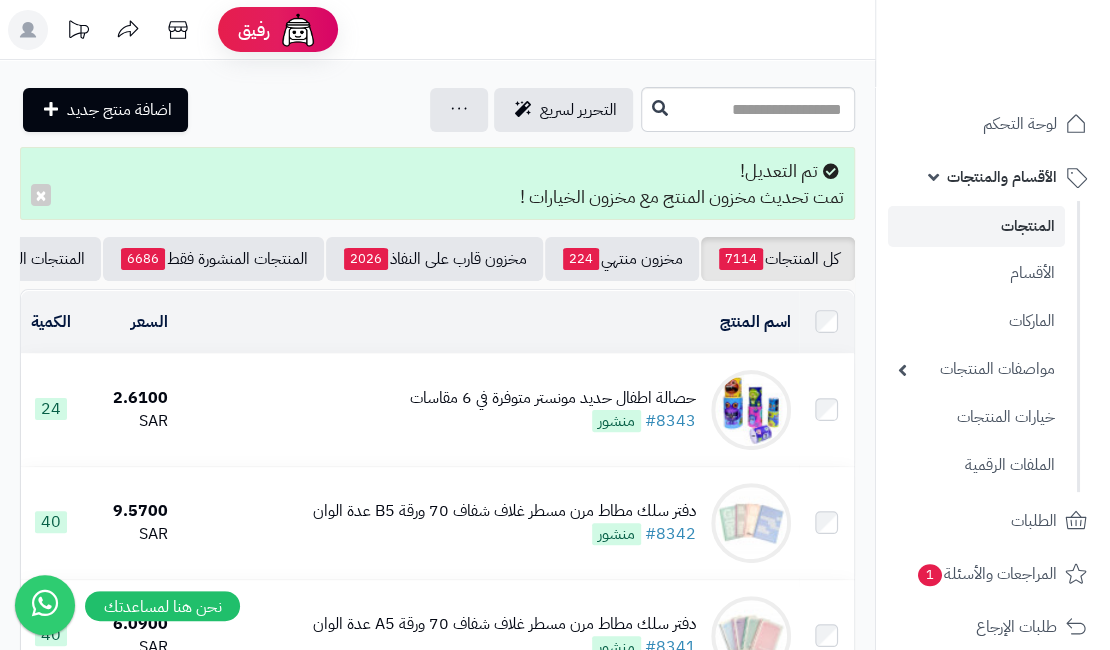 click on "24" at bounding box center (51, 409) 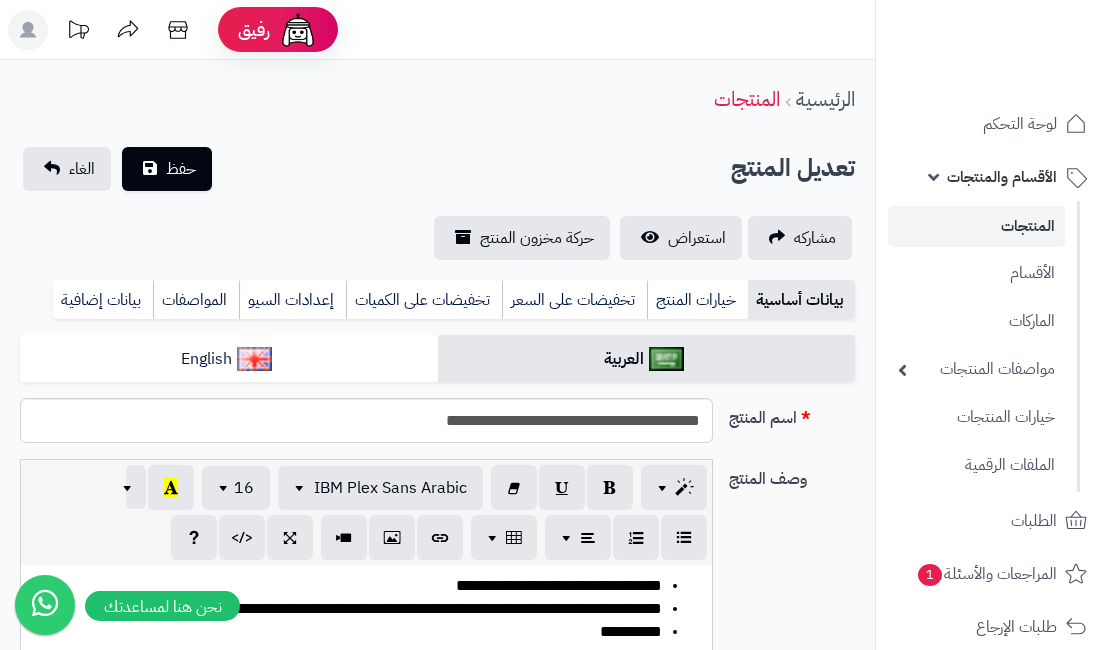 click on "خيارات المنتج" at bounding box center [697, 300] 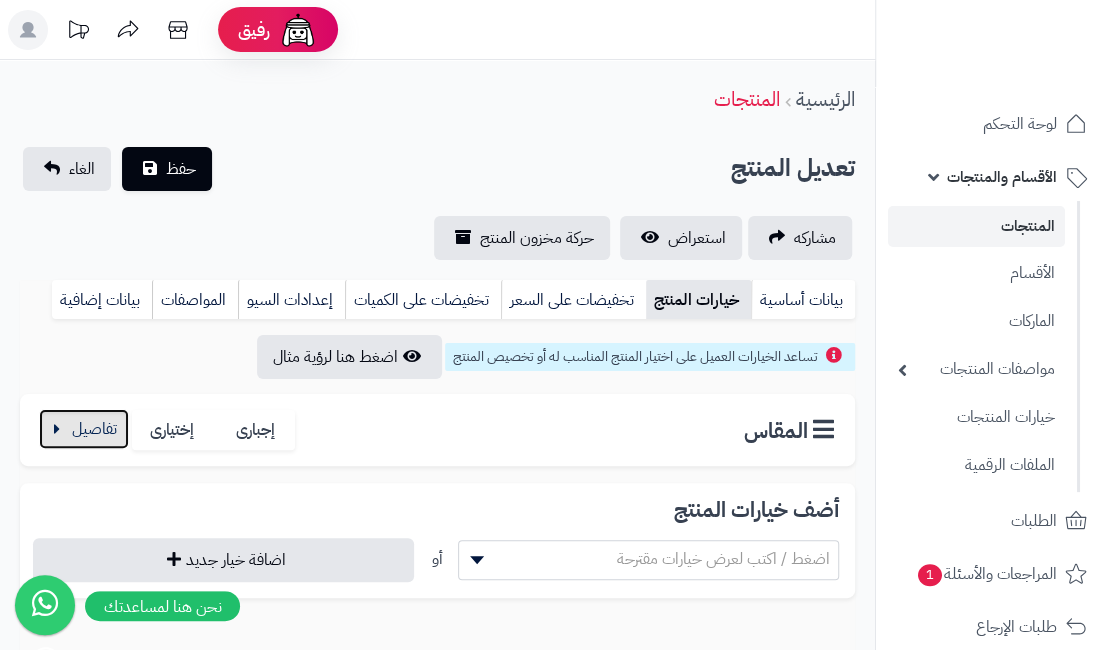 click at bounding box center [84, 429] 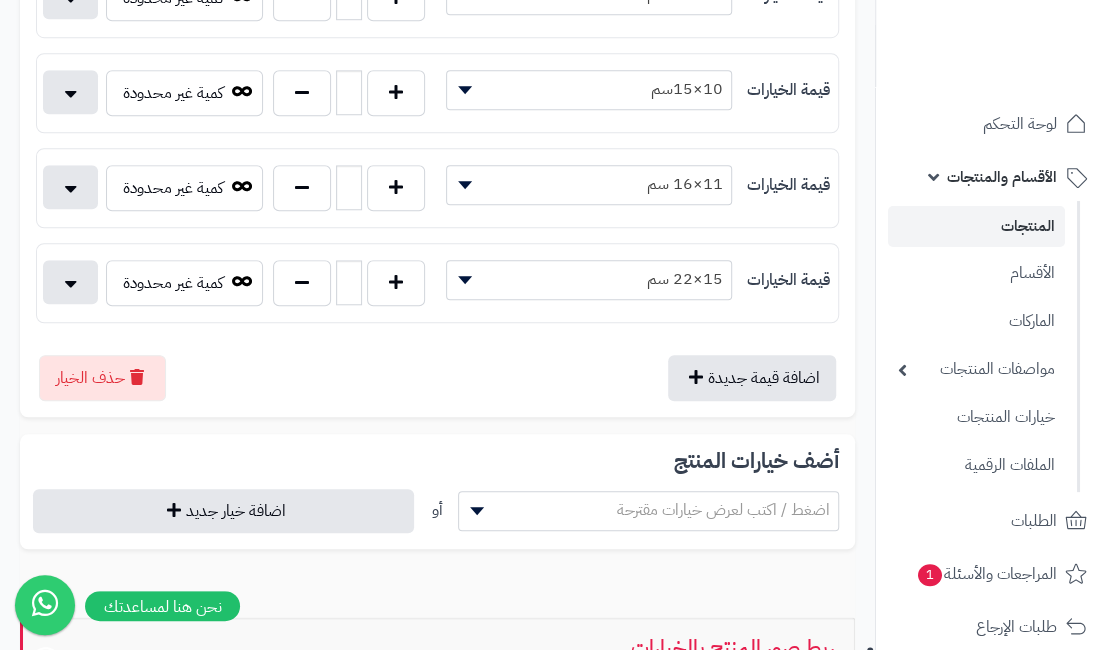 scroll, scrollTop: 700, scrollLeft: 0, axis: vertical 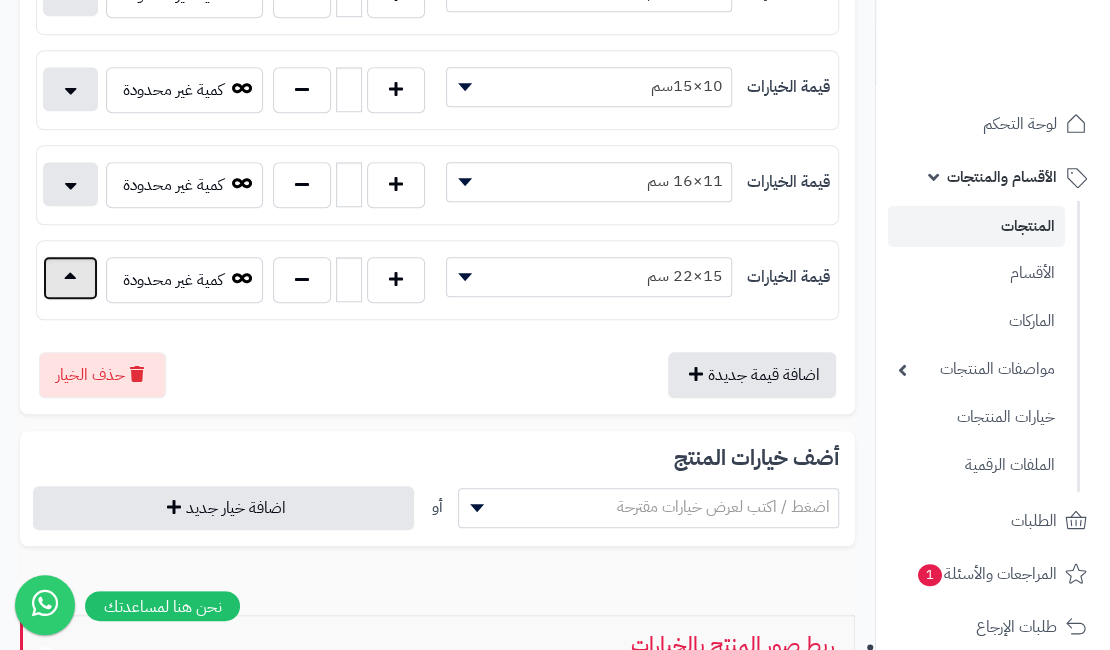 click at bounding box center (70, 278) 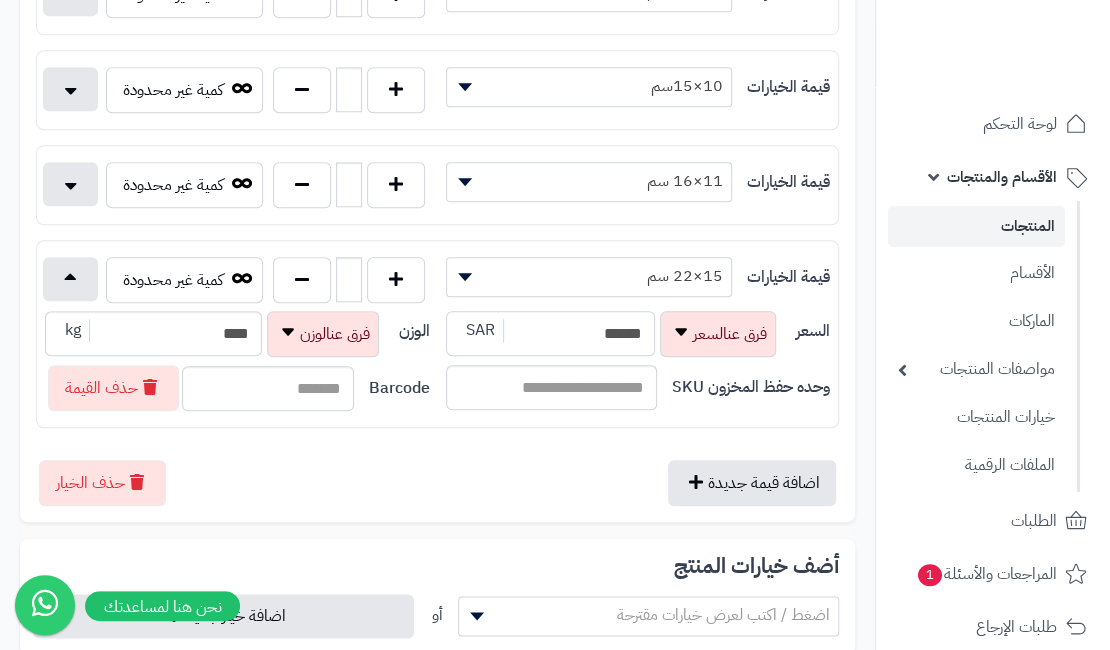 click on "******" at bounding box center (551, 333) 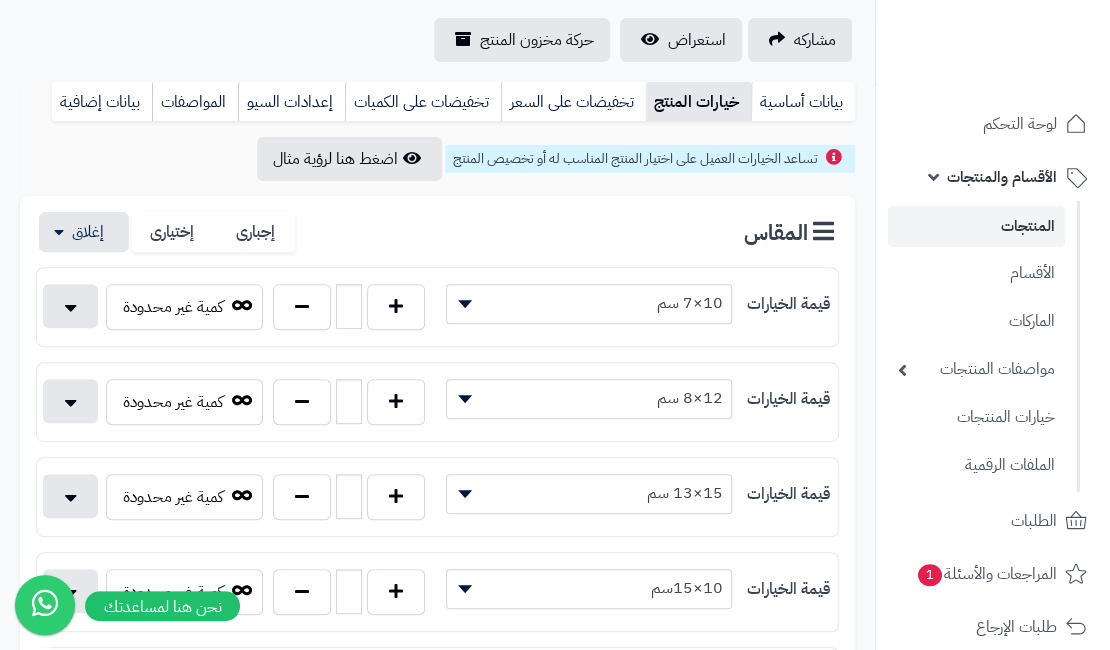 scroll, scrollTop: 0, scrollLeft: 0, axis: both 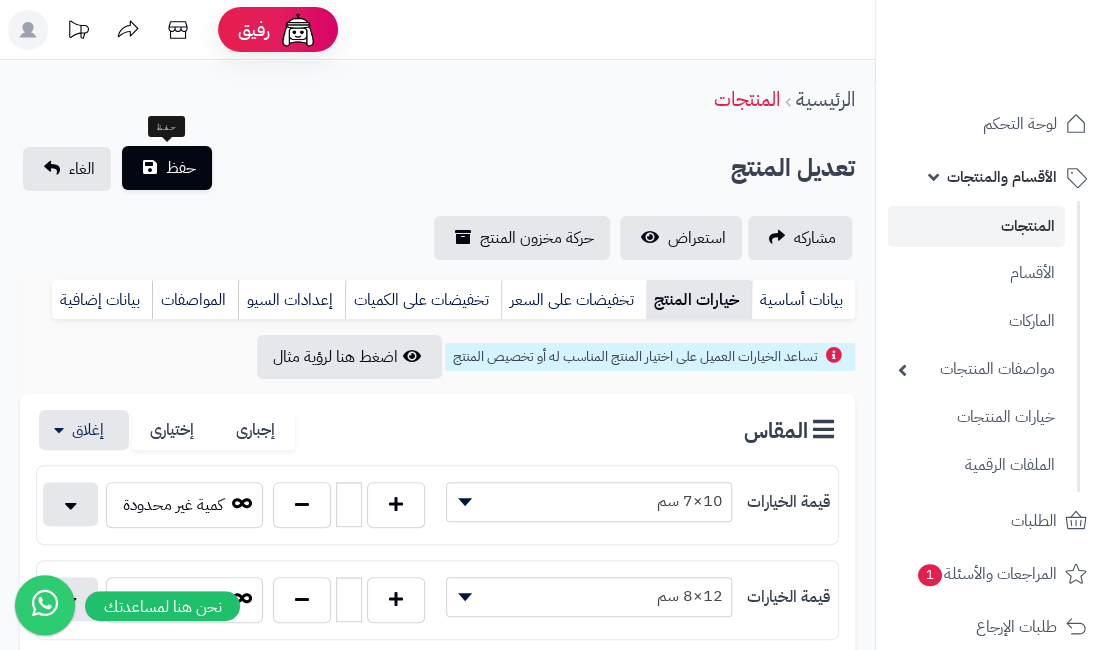 type on "******" 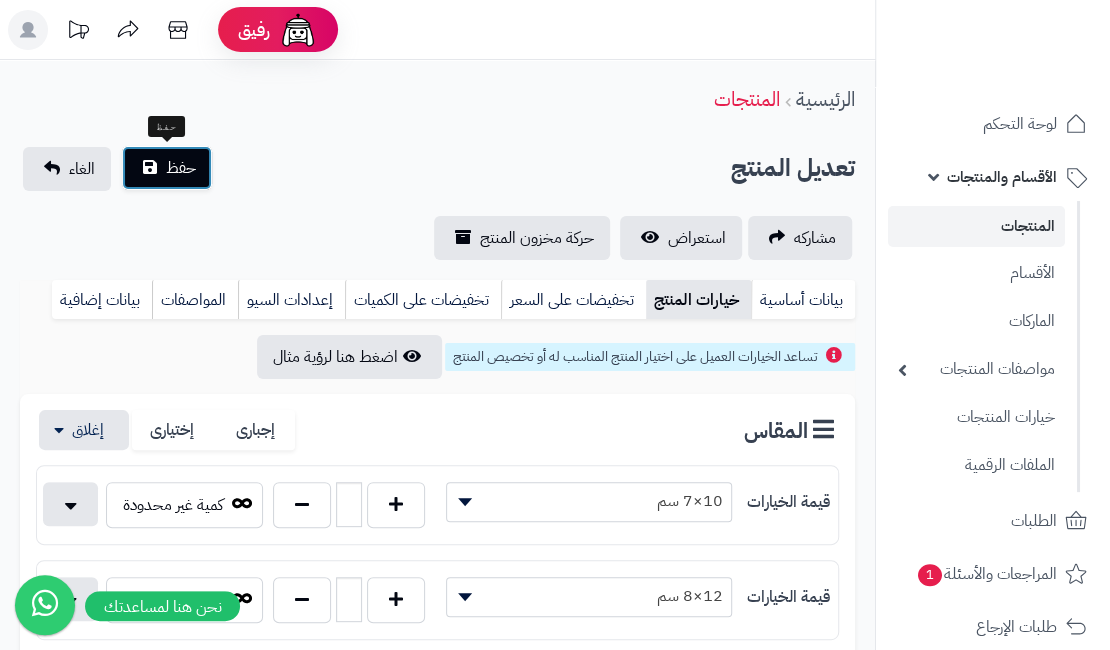 click on "حفظ" at bounding box center [167, 168] 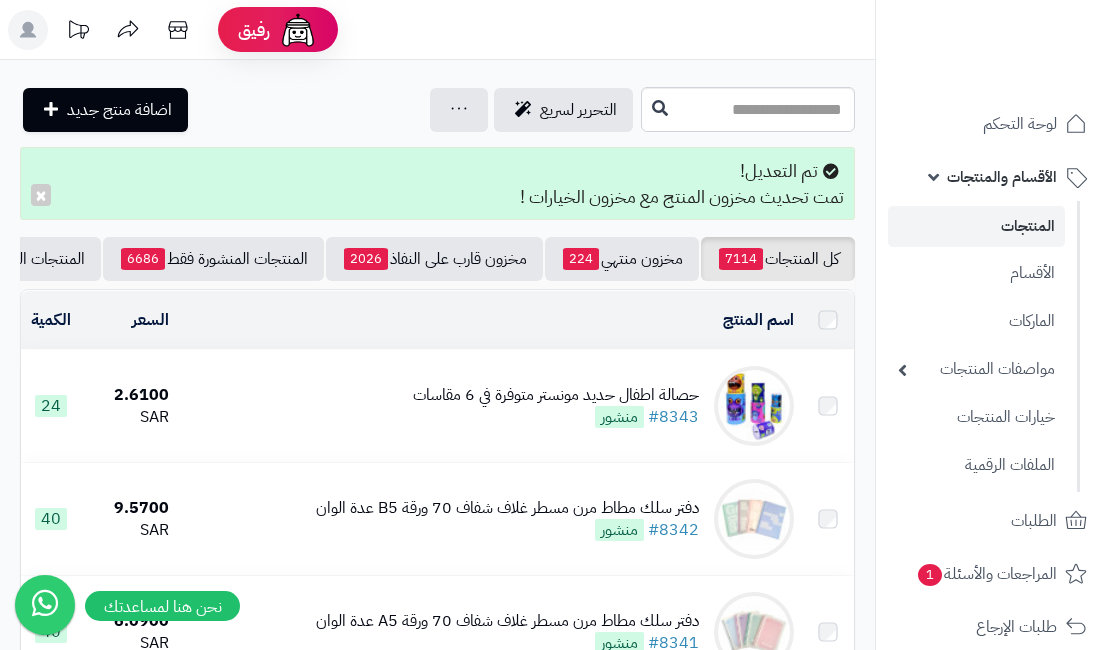 scroll, scrollTop: 0, scrollLeft: 0, axis: both 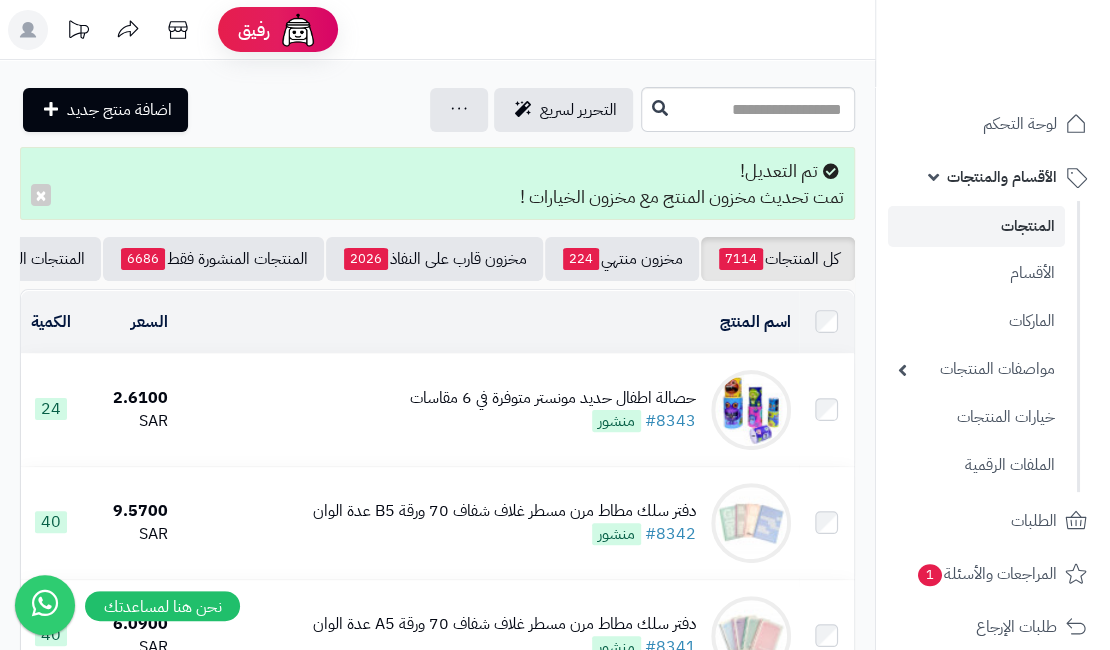 click on "حصالة اطفال حديد مونستر متوفرة في 6 مقاسات
#8343
منشور" at bounding box center (553, 410) 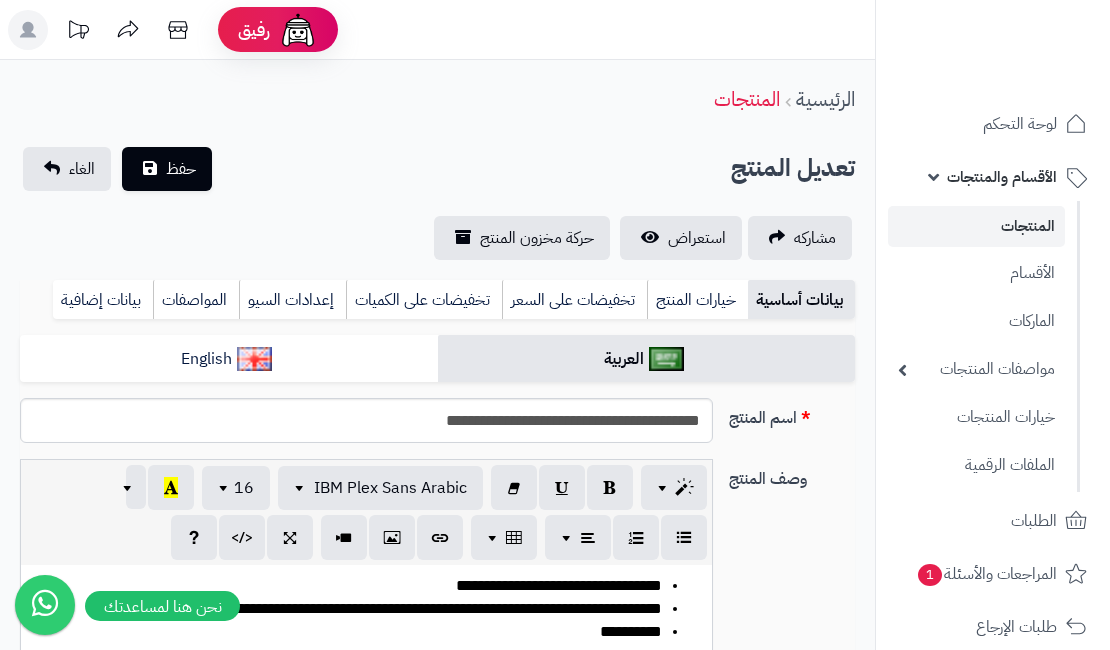 scroll, scrollTop: 0, scrollLeft: 0, axis: both 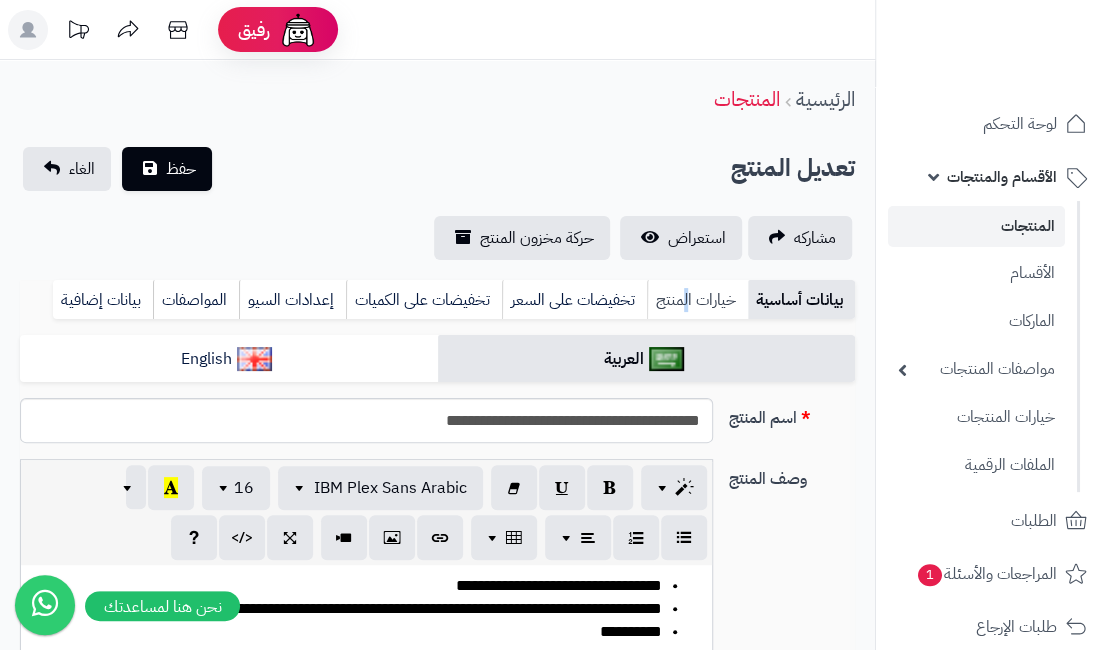 click on "خيارات المنتج" at bounding box center (697, 300) 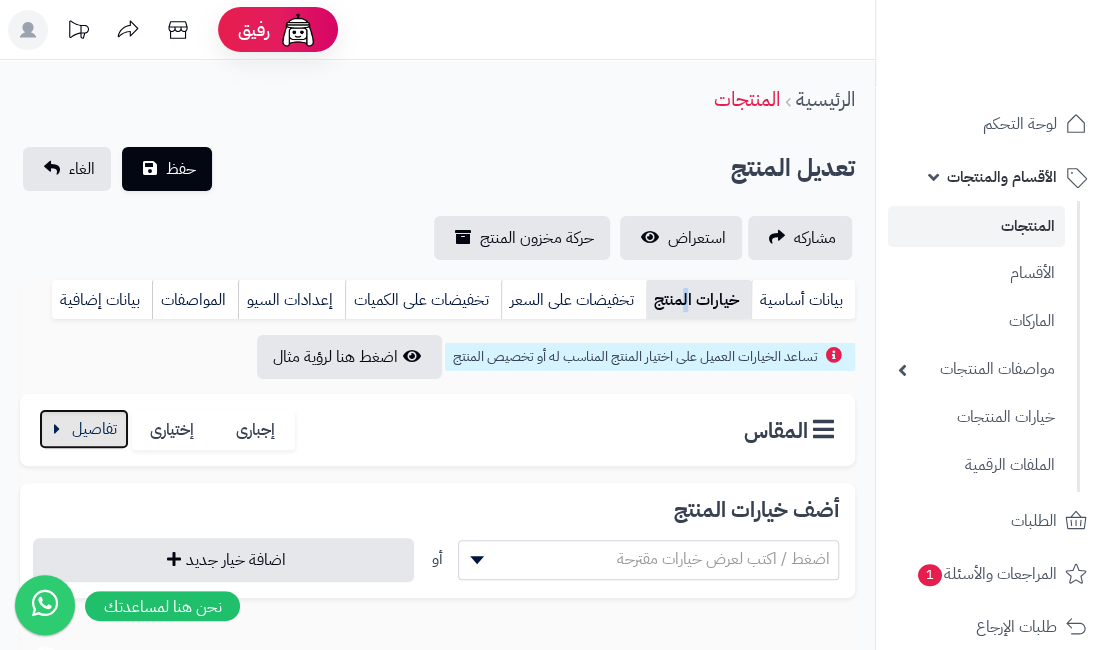 click at bounding box center [84, 429] 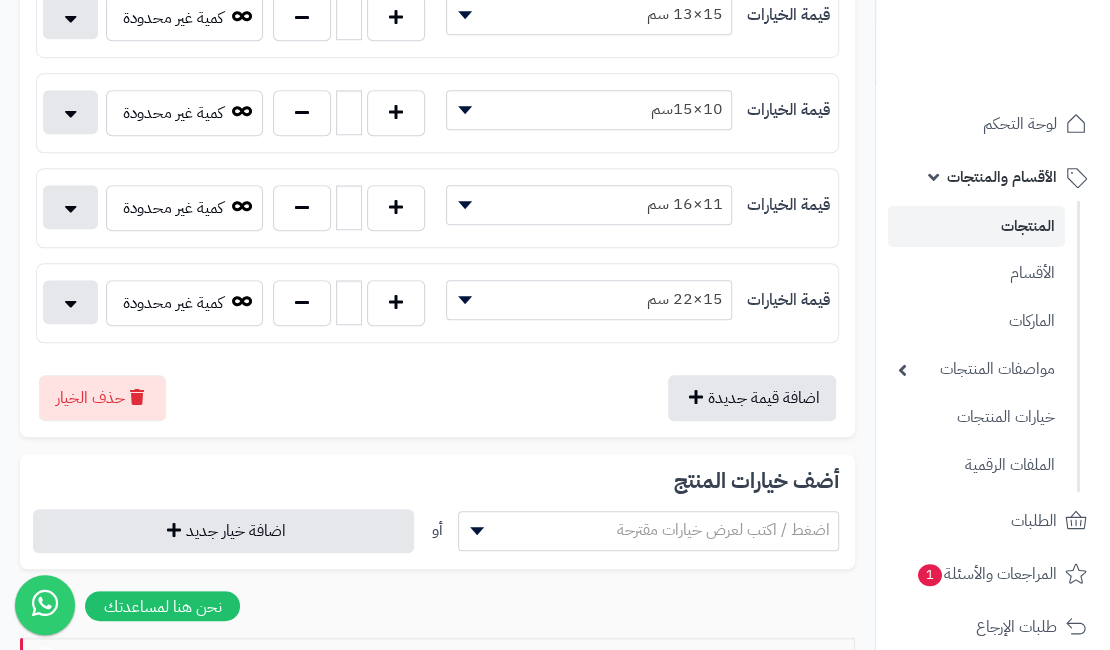 scroll, scrollTop: 700, scrollLeft: 0, axis: vertical 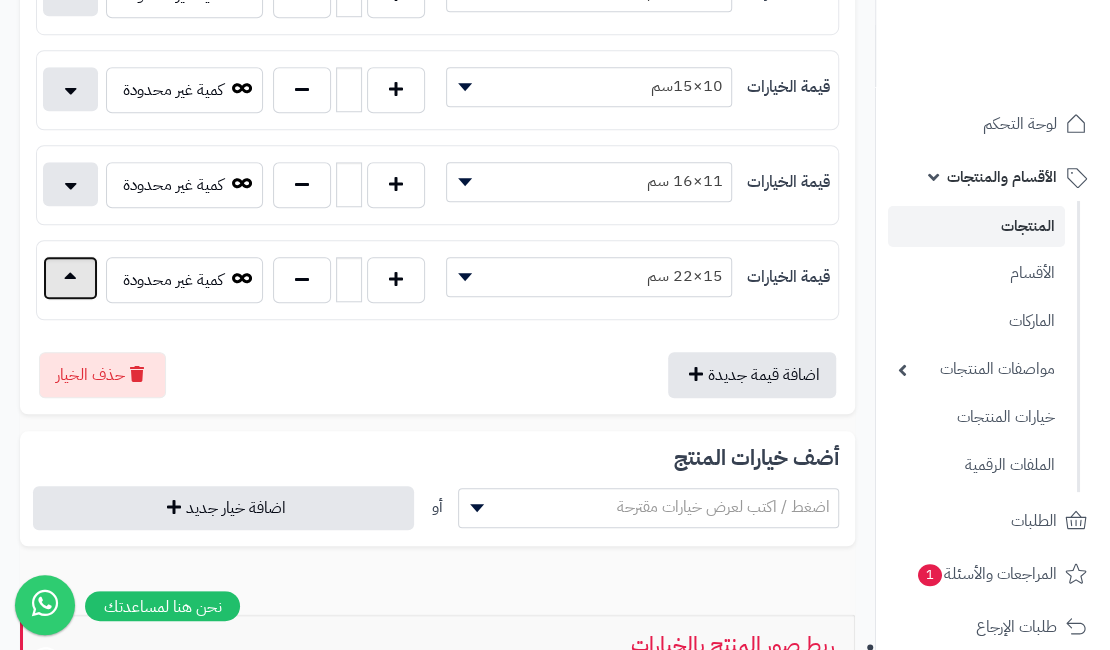 click at bounding box center [70, 278] 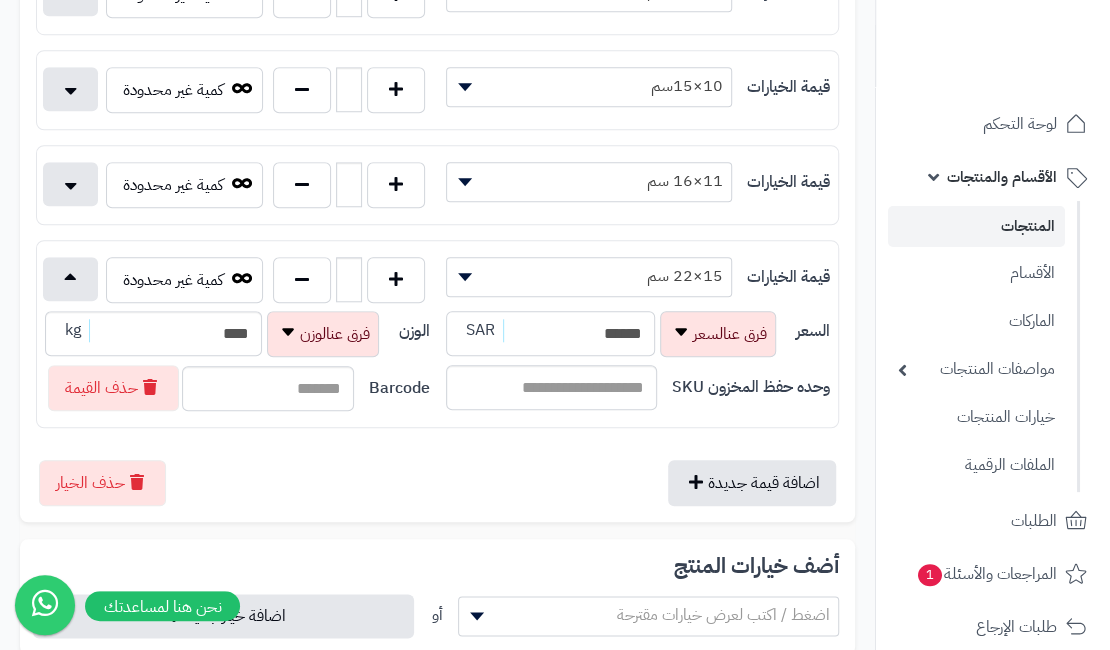 drag, startPoint x: 568, startPoint y: 323, endPoint x: 578, endPoint y: 333, distance: 14.142136 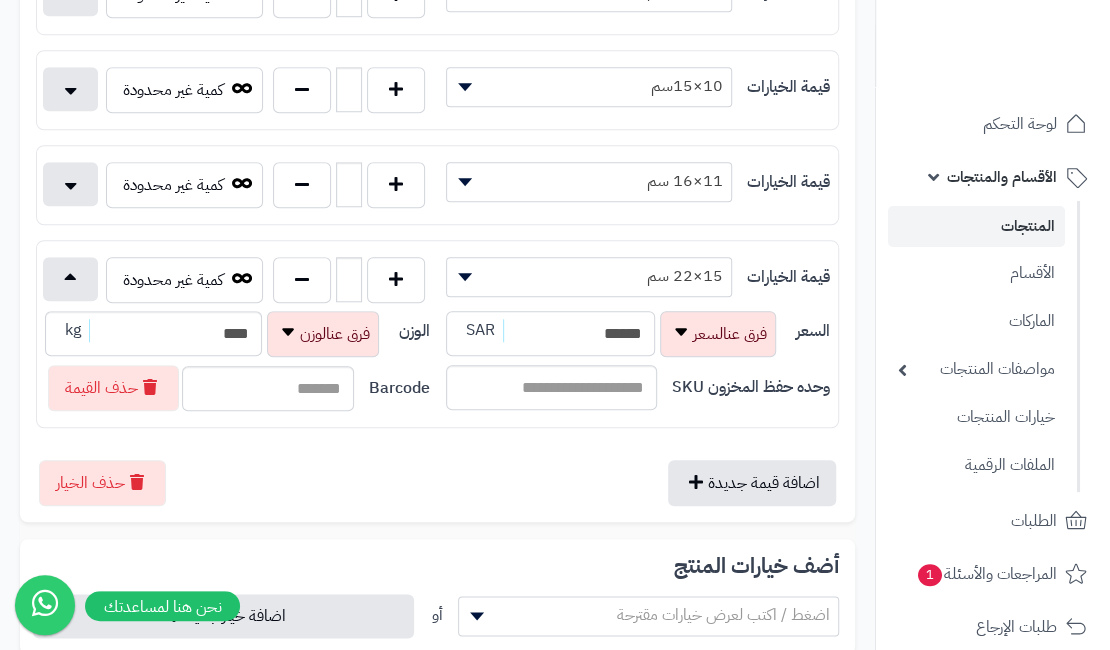 click on "******" at bounding box center (551, 333) 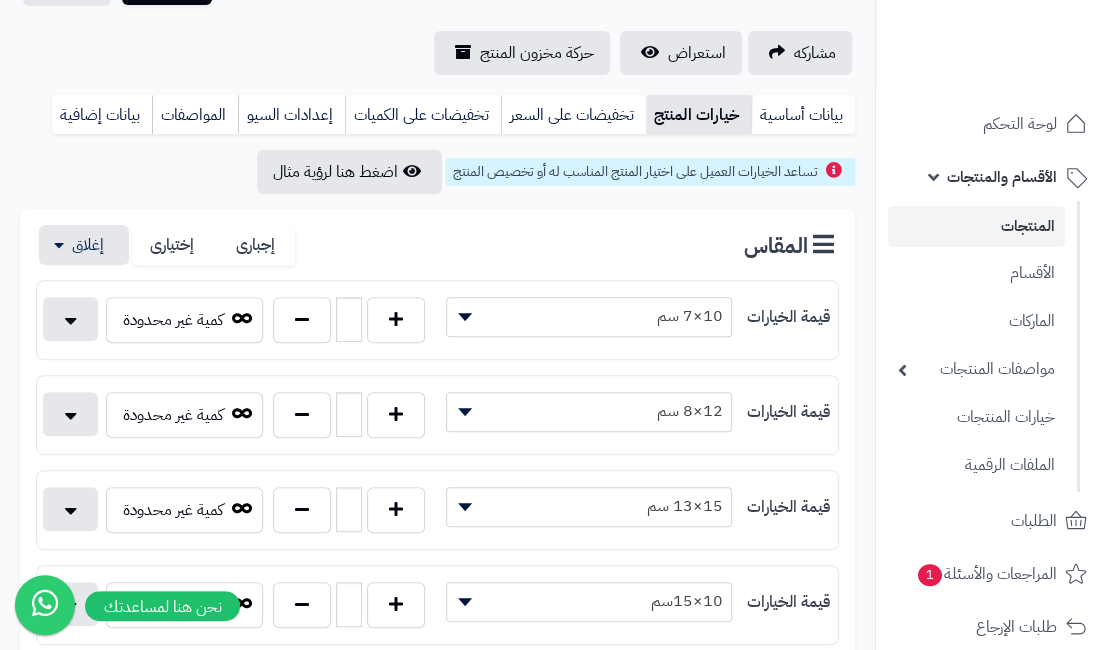 scroll, scrollTop: 0, scrollLeft: 0, axis: both 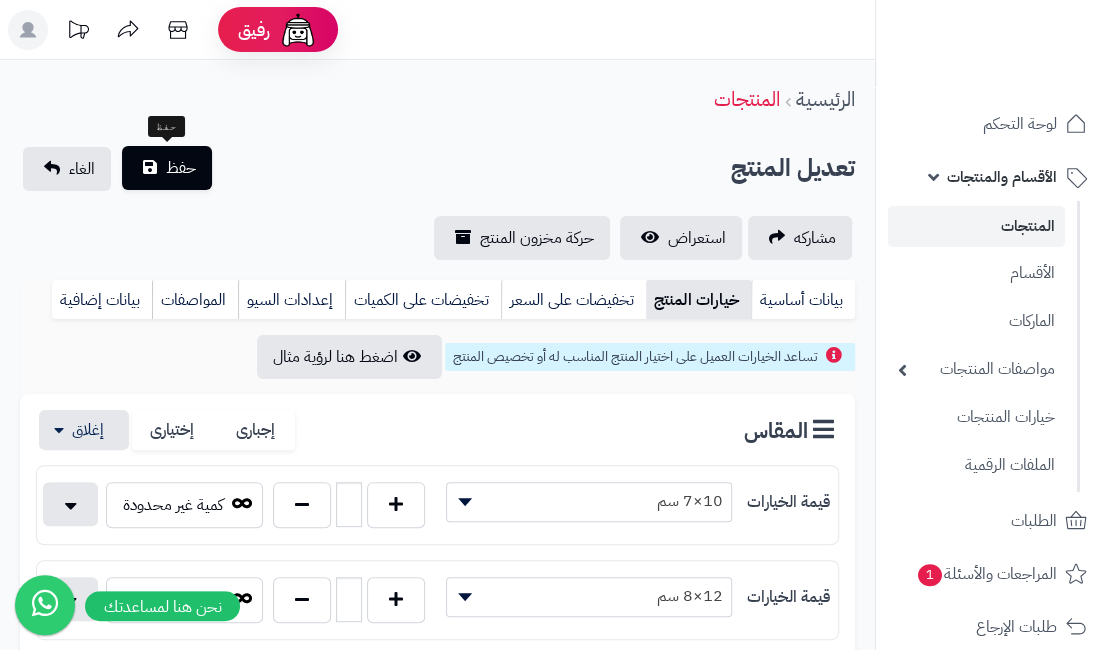 type on "******" 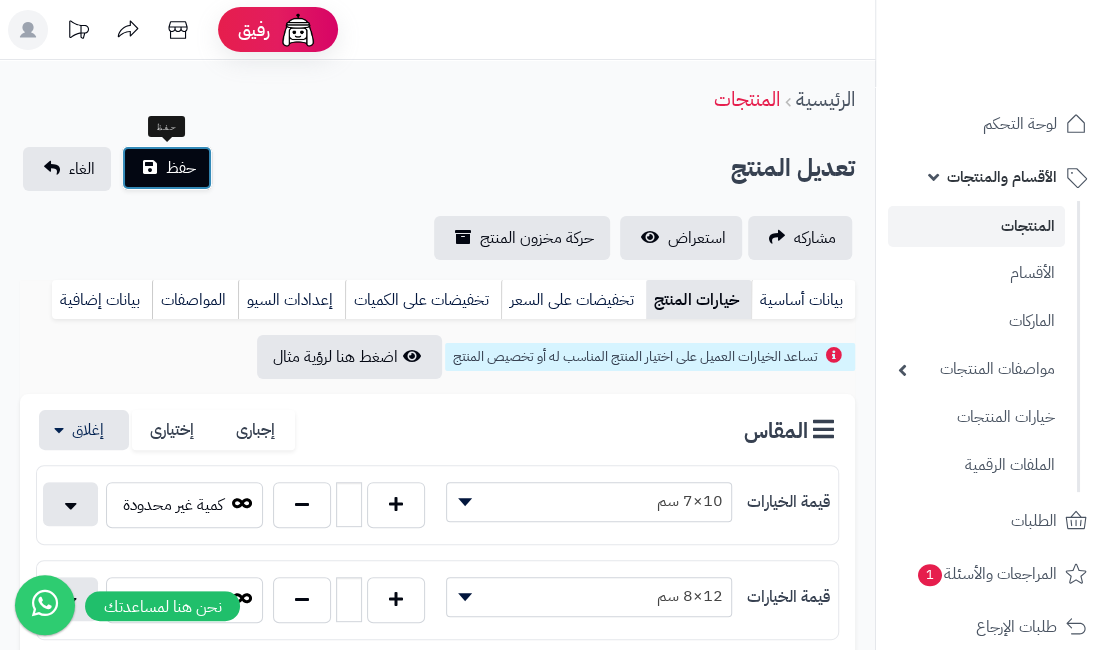 click on "حفظ" at bounding box center (181, 168) 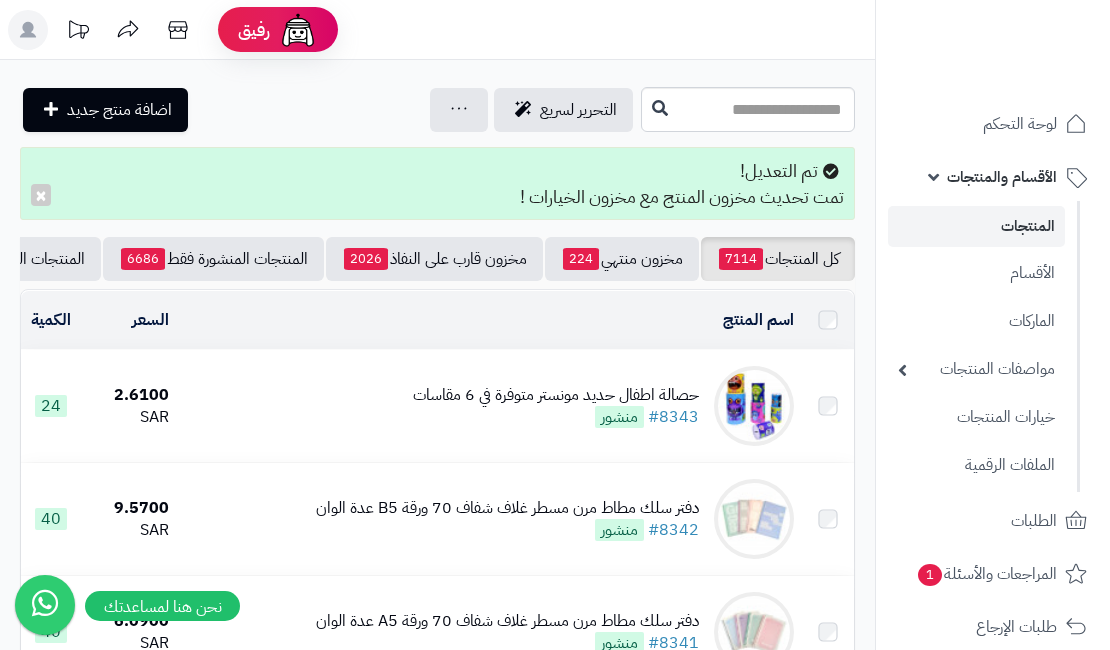 scroll, scrollTop: 0, scrollLeft: 0, axis: both 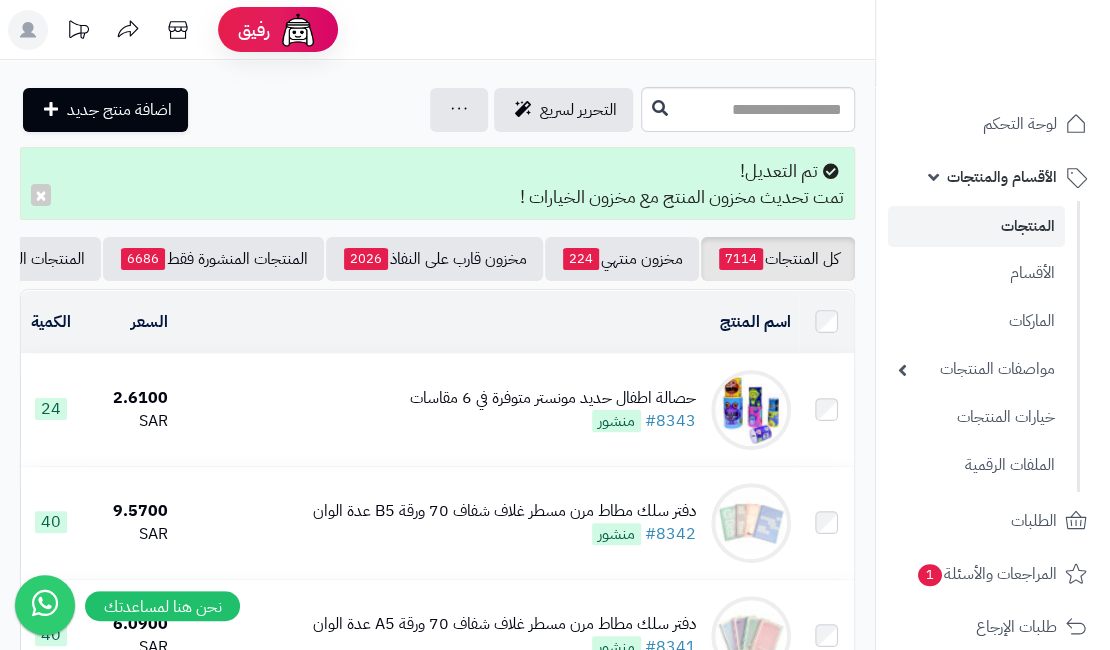 click on "حصالة اطفال حديد مونستر متوفرة في 6 مقاسات" at bounding box center (553, 398) 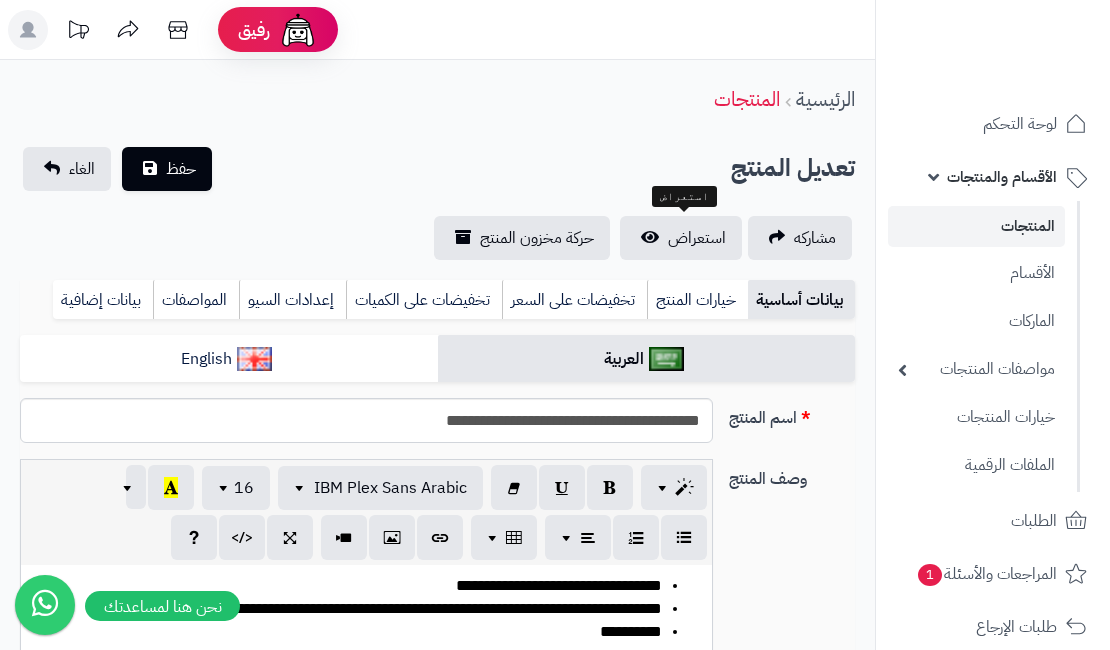scroll, scrollTop: 0, scrollLeft: 0, axis: both 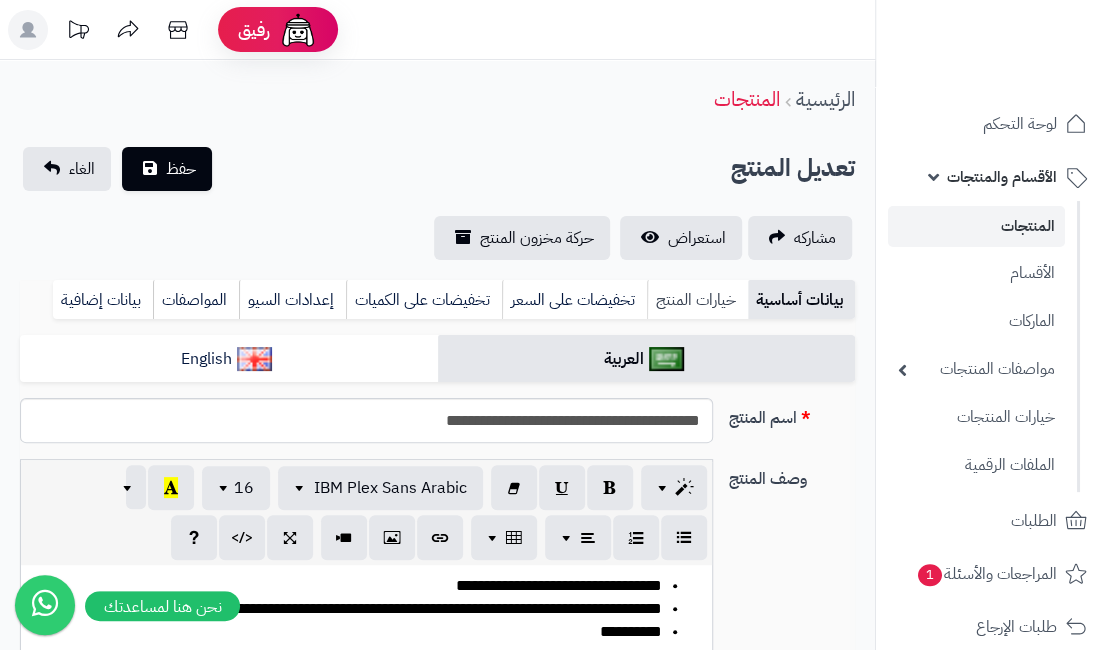 click on "خيارات المنتج" at bounding box center (697, 300) 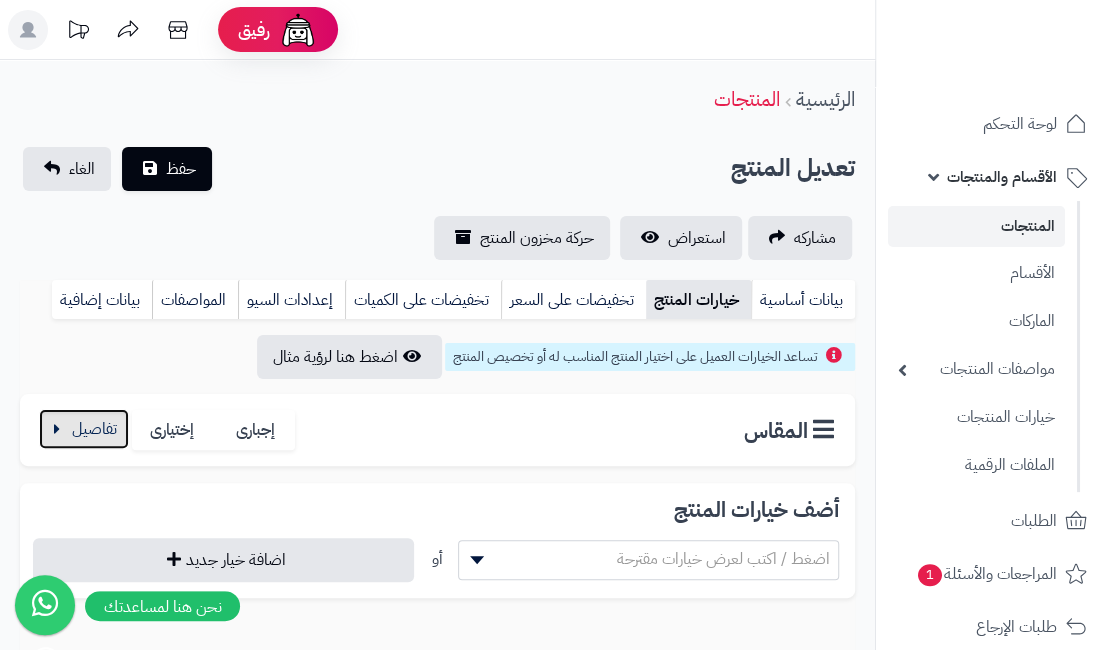 click at bounding box center (84, 429) 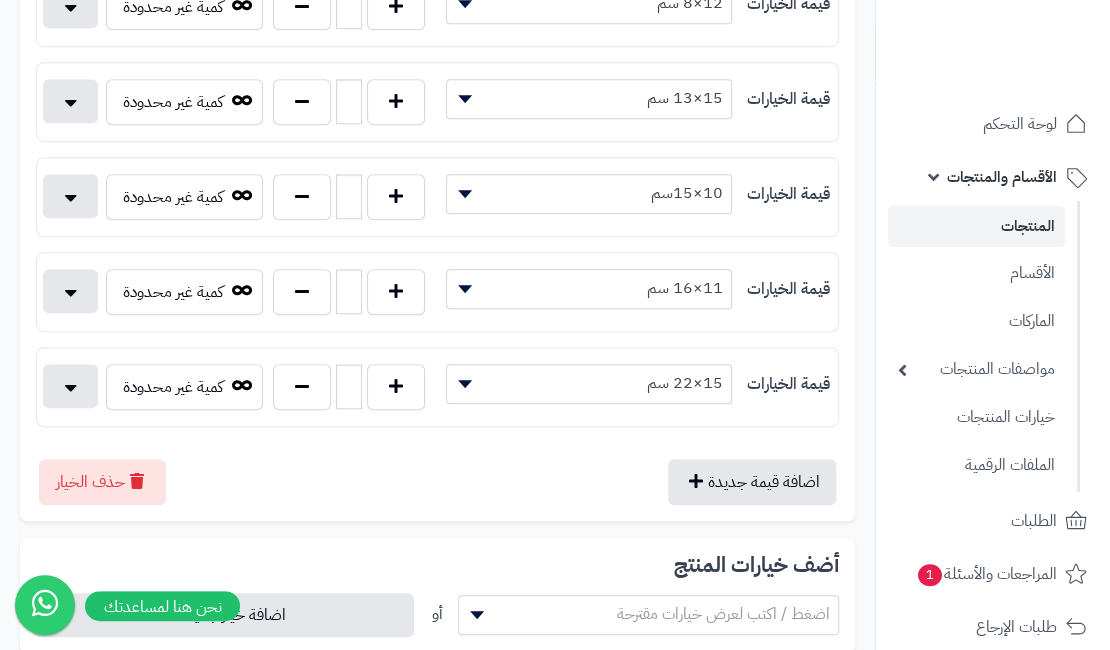 scroll, scrollTop: 600, scrollLeft: 0, axis: vertical 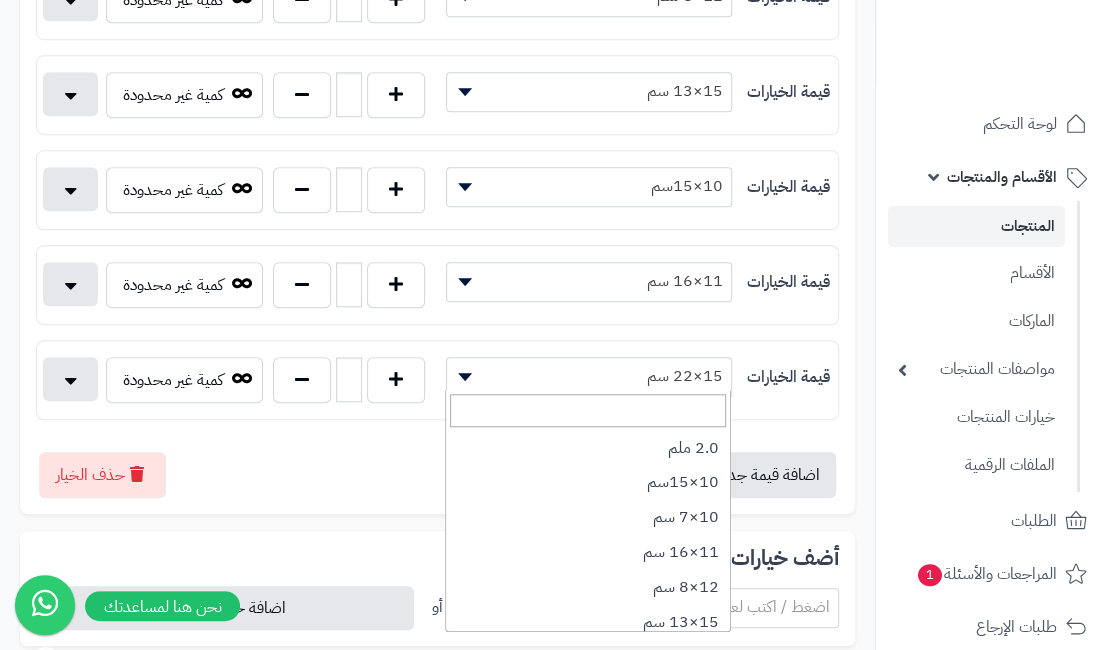 click at bounding box center [465, 377] 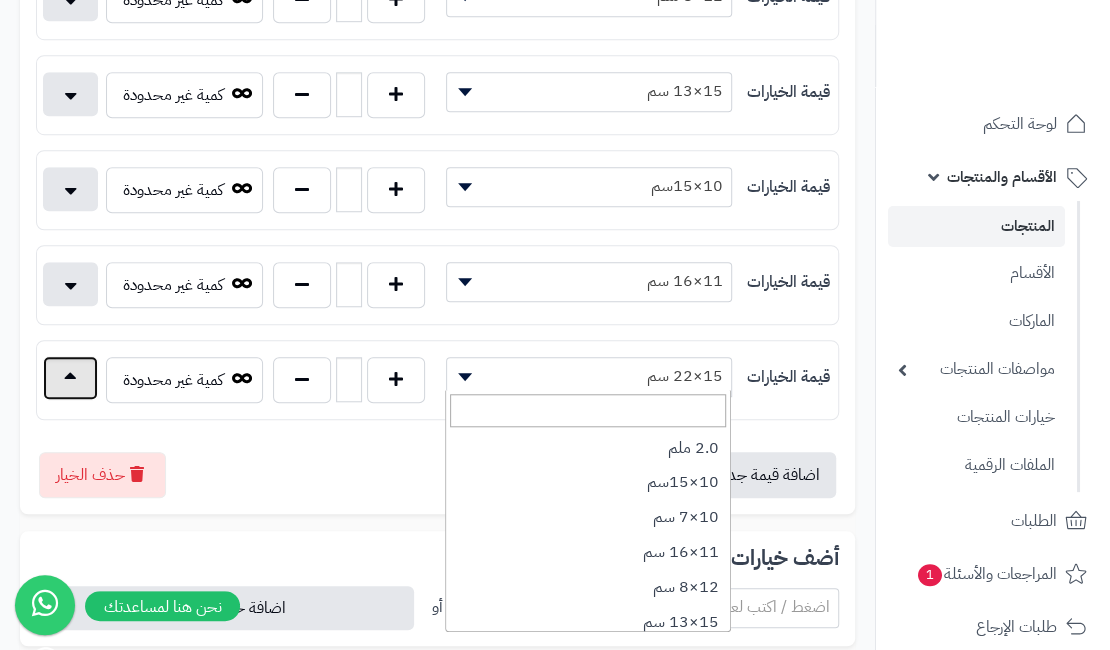click at bounding box center (70, 378) 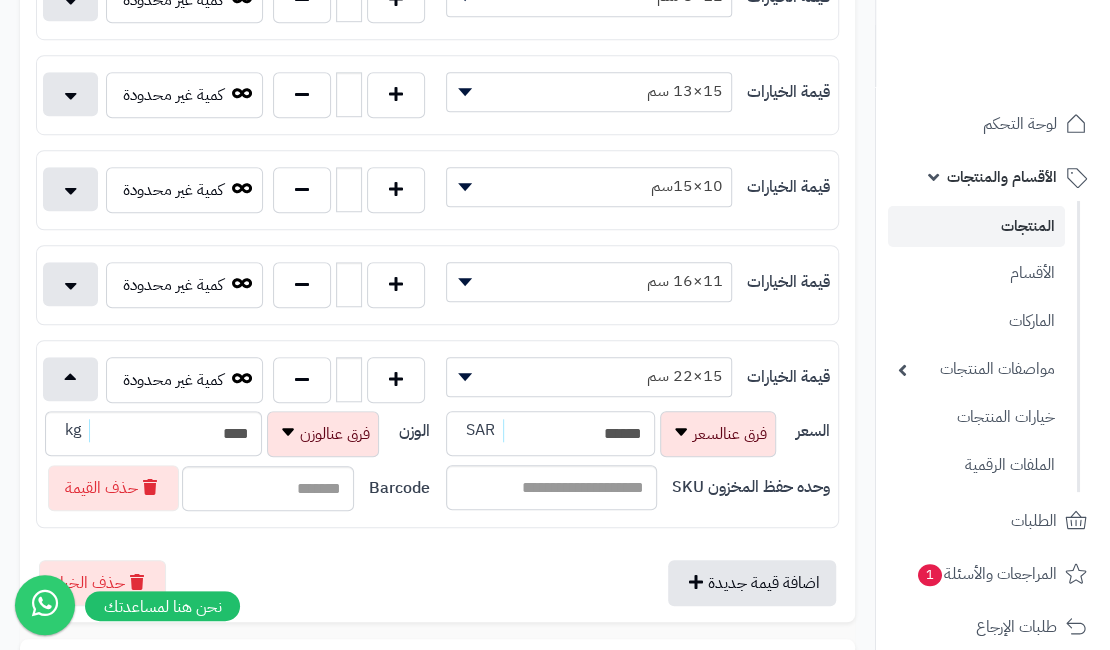click on "******" at bounding box center (551, 433) 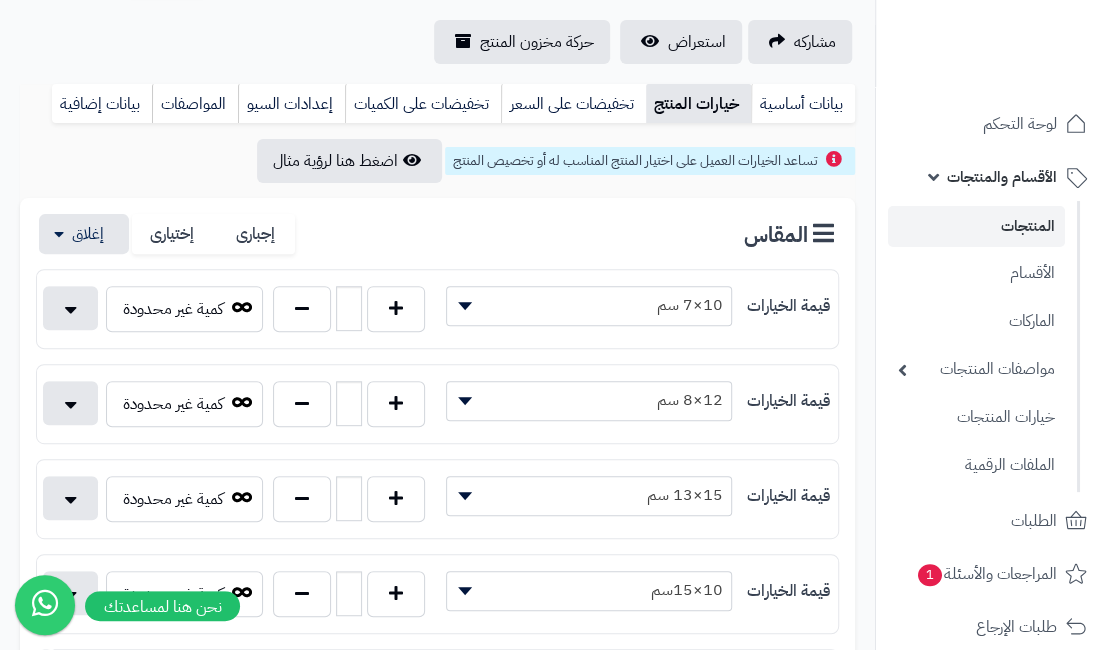 scroll, scrollTop: 0, scrollLeft: 0, axis: both 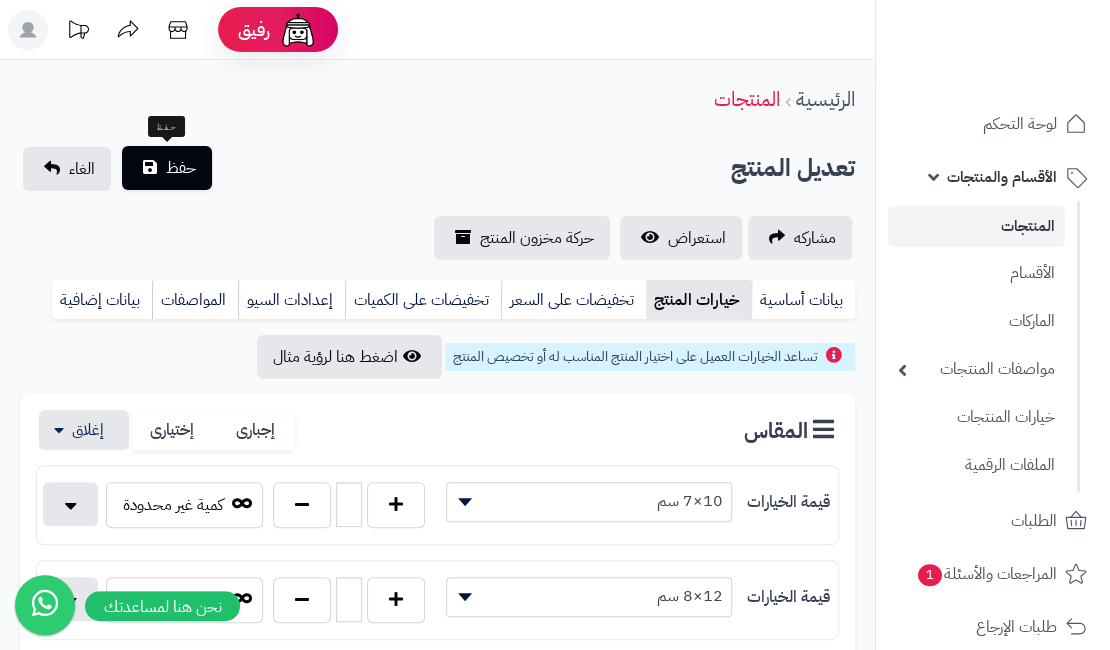 type on "******" 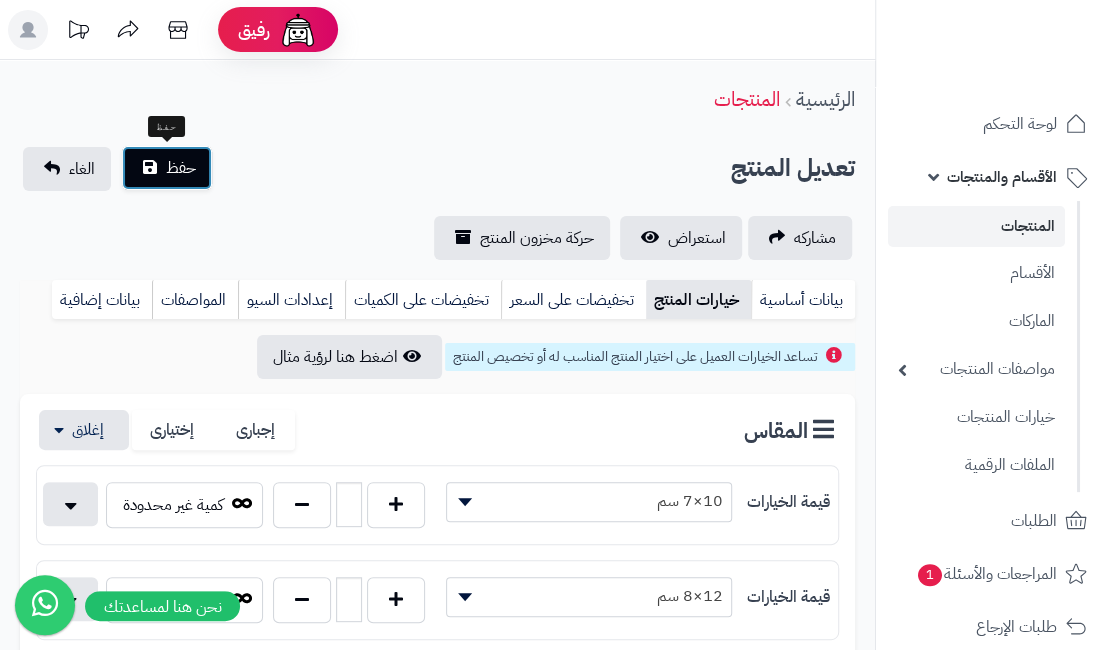 click on "حفظ" at bounding box center [167, 168] 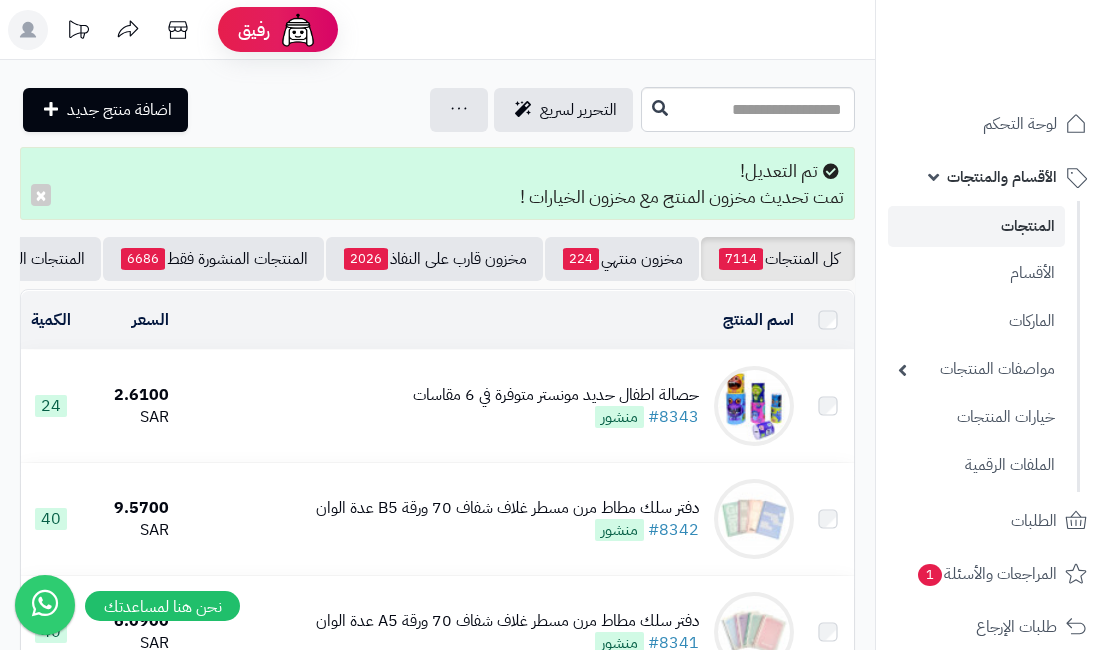 scroll, scrollTop: 0, scrollLeft: 0, axis: both 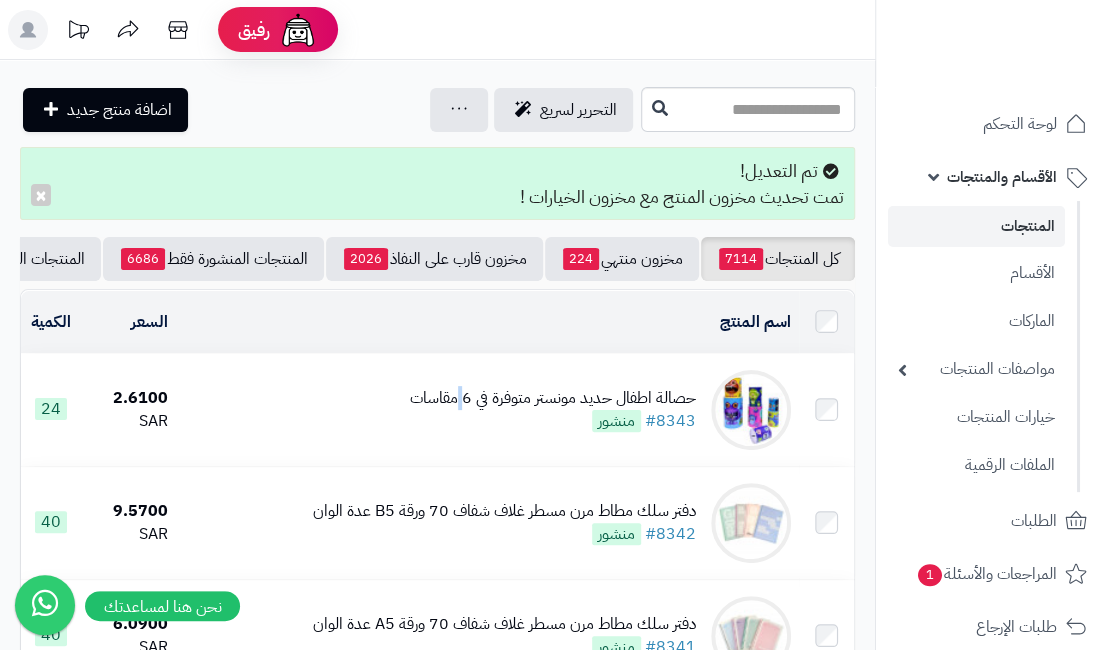 click on "حصالة اطفال حديد مونستر متوفرة في 6 مقاسات
#8343
منشور" at bounding box center [487, 410] 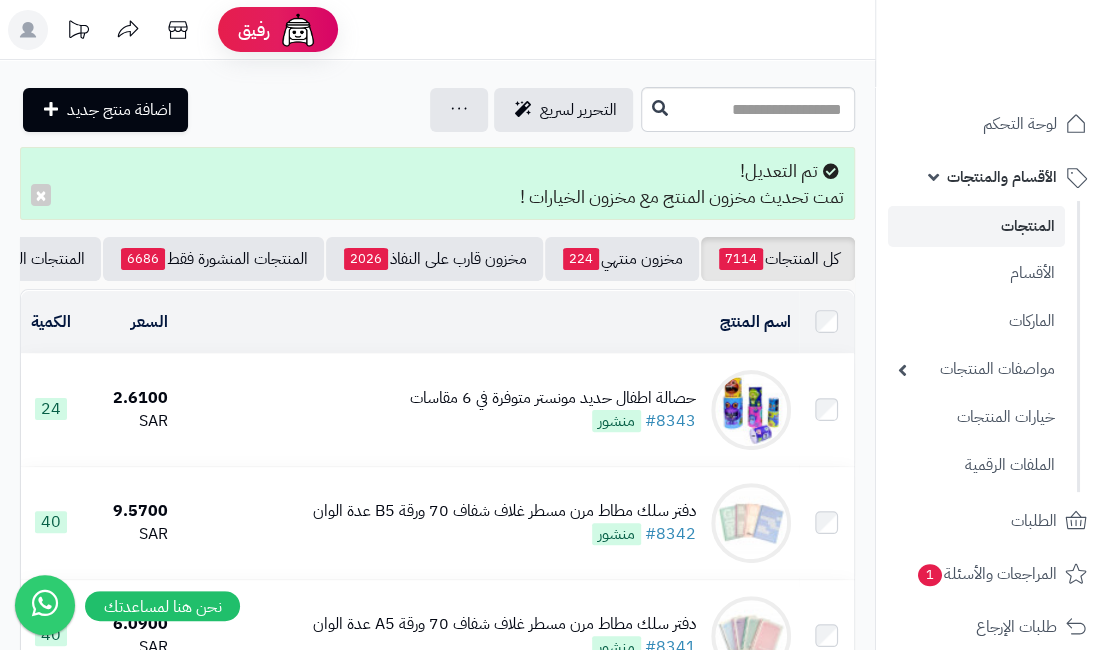 click on "حصالة اطفال حديد مونستر متوفرة في 6 مقاسات" at bounding box center (553, 398) 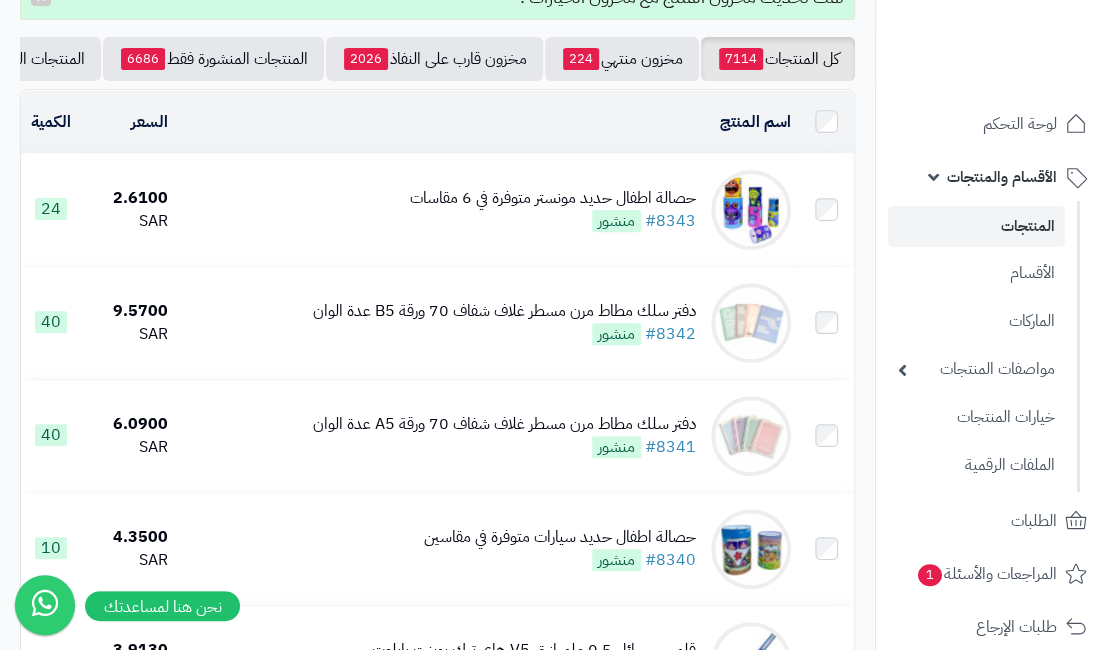 click on "حصالة اطفال حديد مونستر متوفرة في 6 مقاسات" at bounding box center (553, 198) 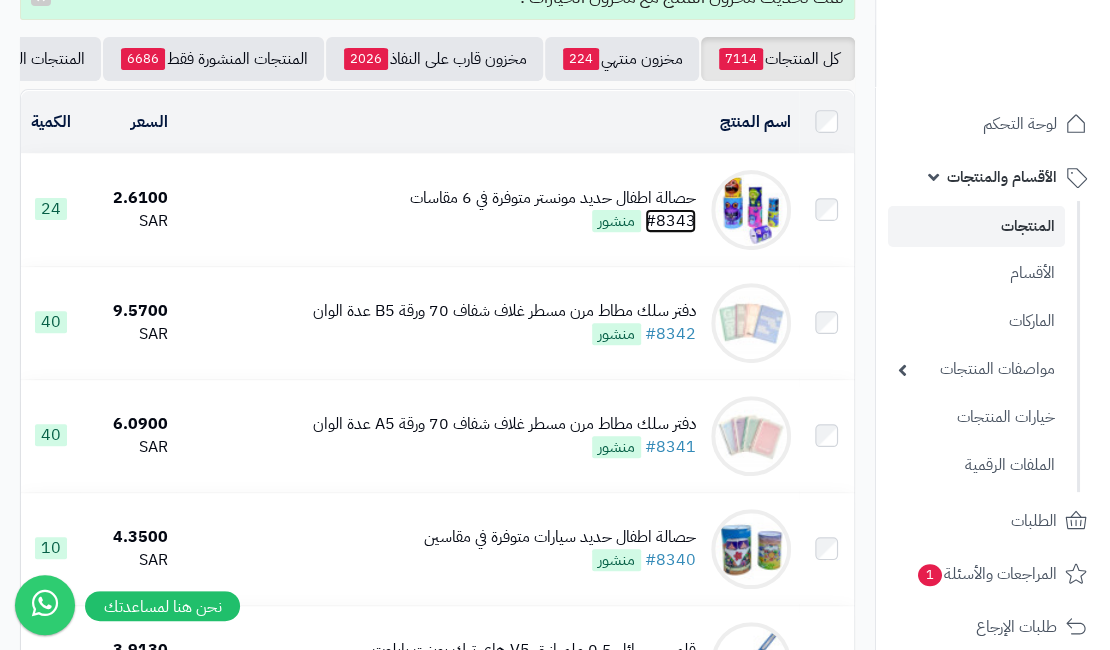 click on "#8343" at bounding box center [670, 221] 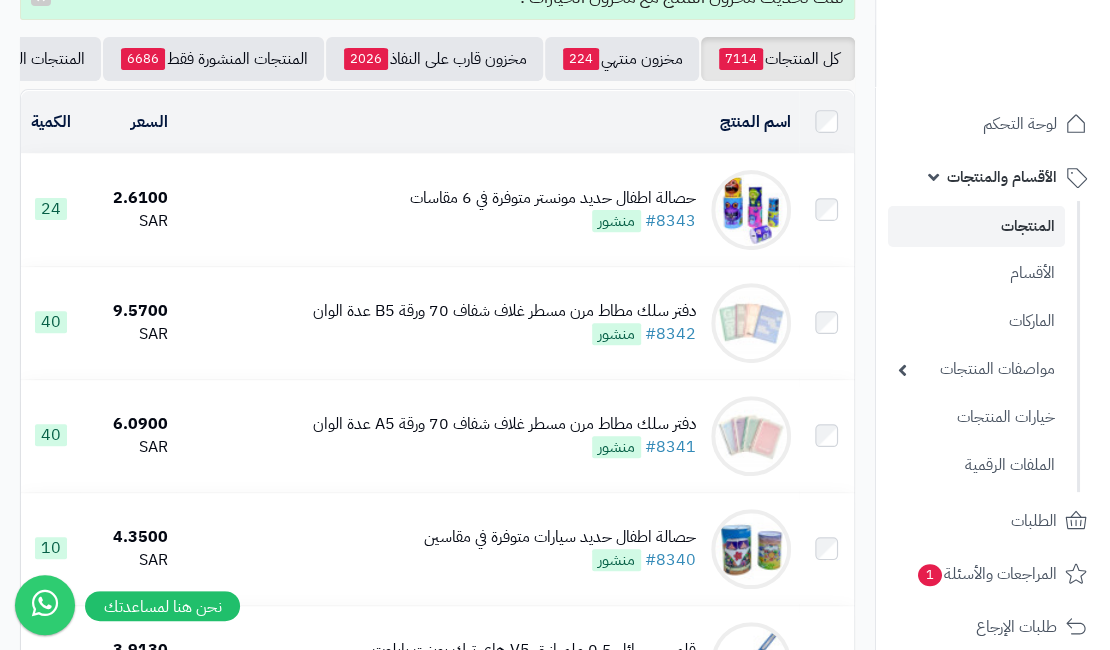 click on "حصالة اطفال حديد مونستر متوفرة في 6 مقاسات" at bounding box center [553, 198] 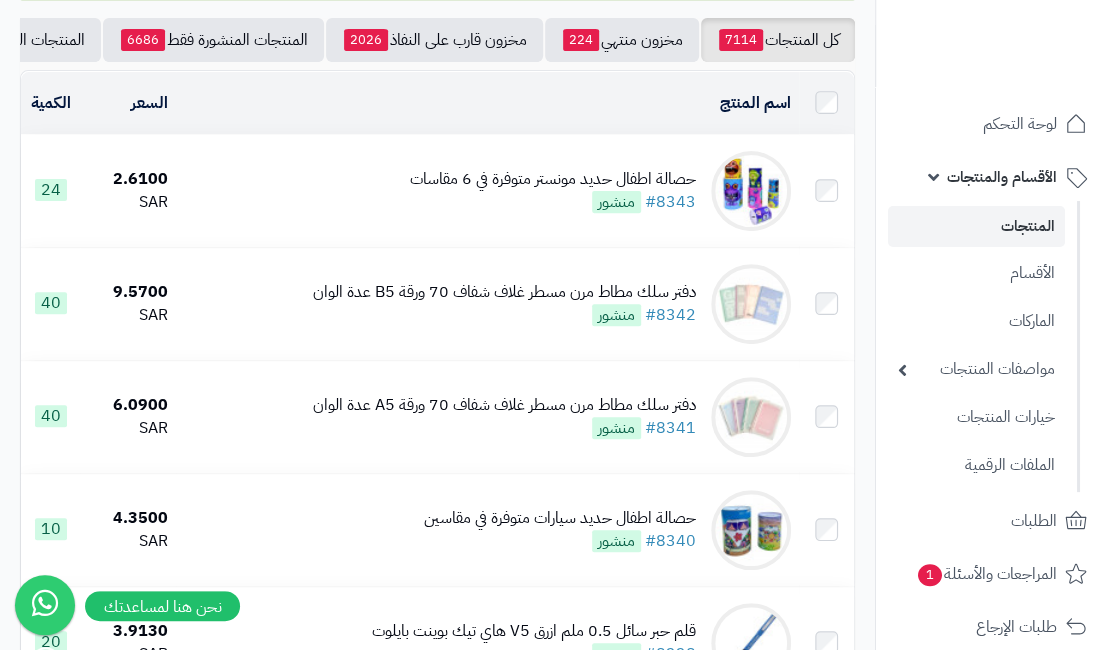 scroll, scrollTop: 0, scrollLeft: 0, axis: both 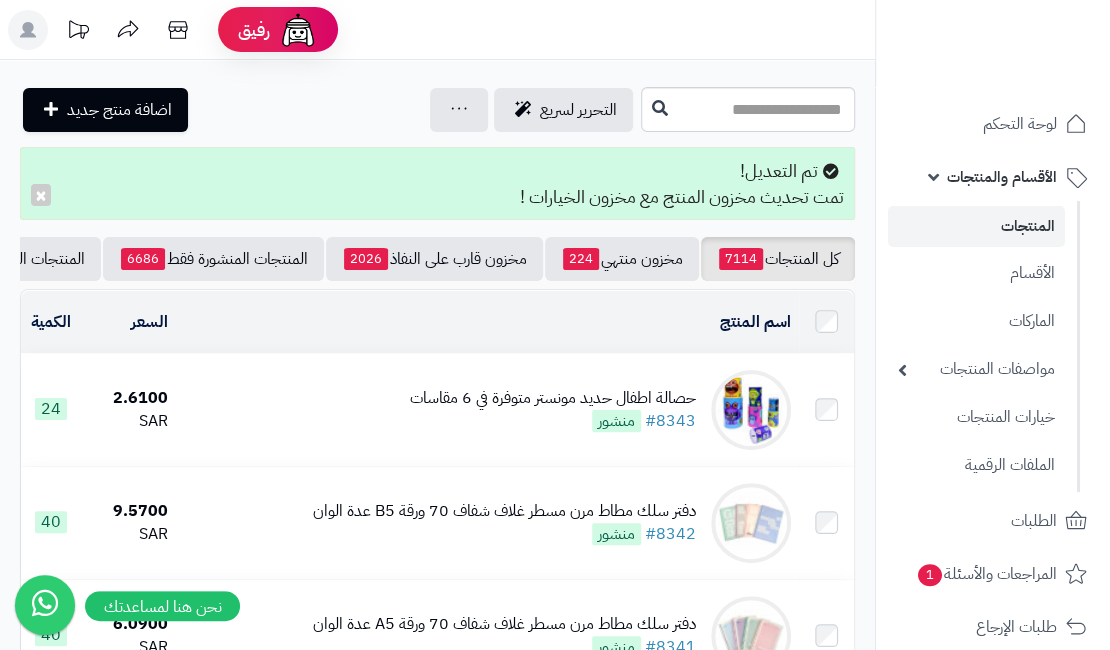 click on "رفيق !
الطلبات معالجة مكتمل إرجاع المنتجات العملاء المتواجدون الان 7165 عملاء منتظرين موافقة التسجيل المنتجات غير متوفر
حنان مرزا Administrator برجاء تجديد الاشتراك
الباقة المتقدمة
تسجيل الخروج" at bounding box center (555, 30) 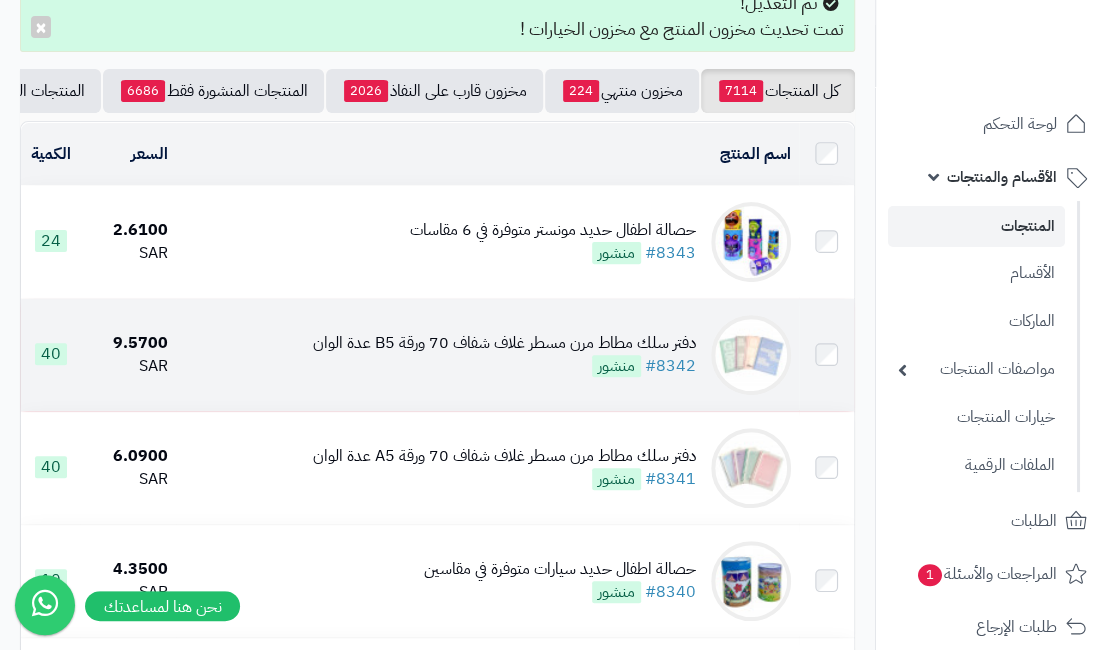 scroll, scrollTop: 200, scrollLeft: 0, axis: vertical 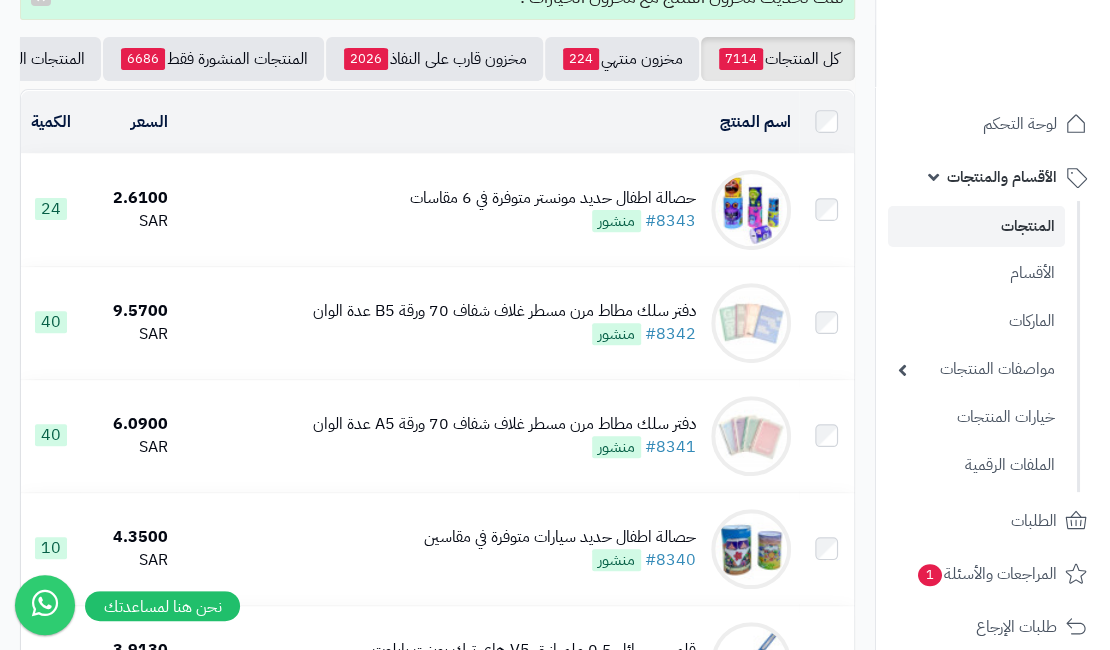 click on "حصالة اطفال حديد مونستر متوفرة في 6 مقاسات" at bounding box center (553, 198) 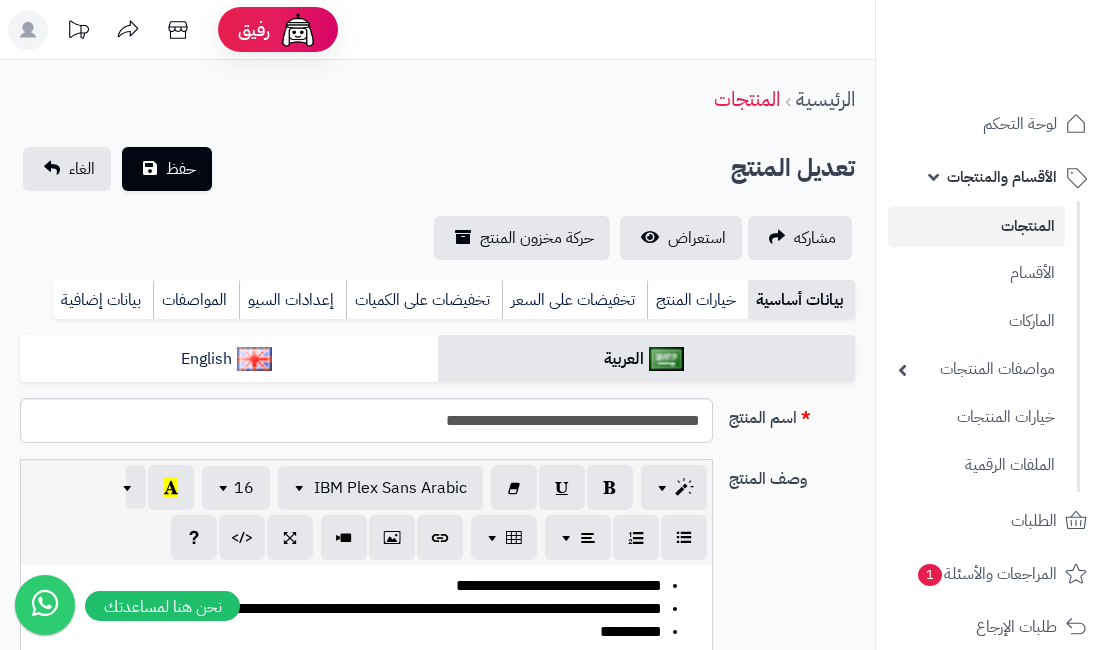 scroll, scrollTop: 0, scrollLeft: 0, axis: both 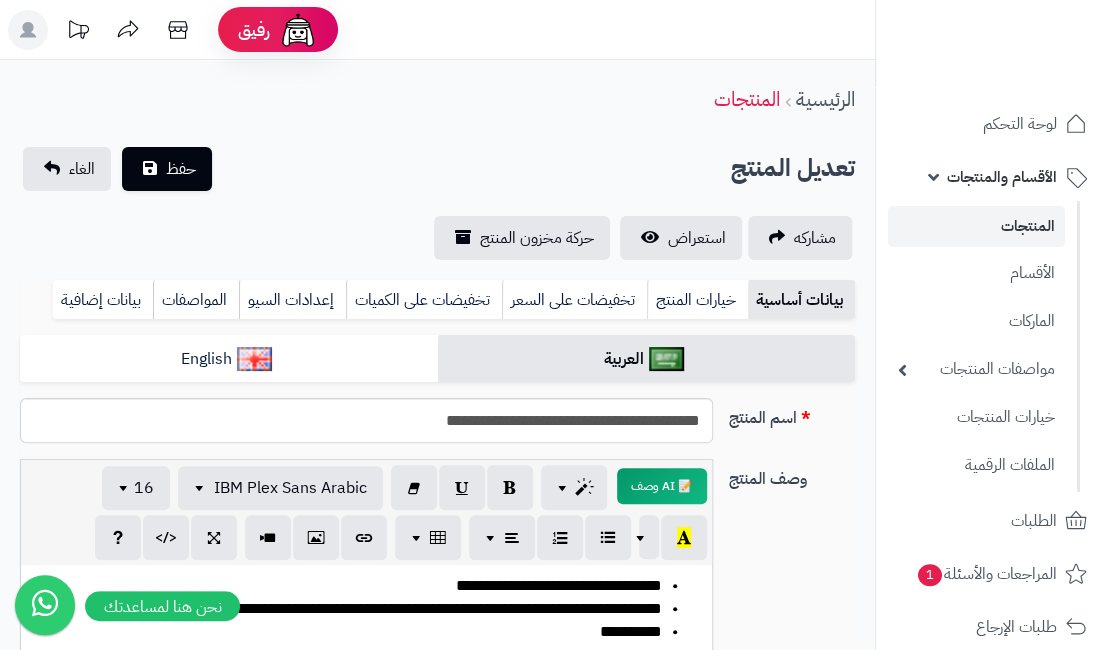 type on "****" 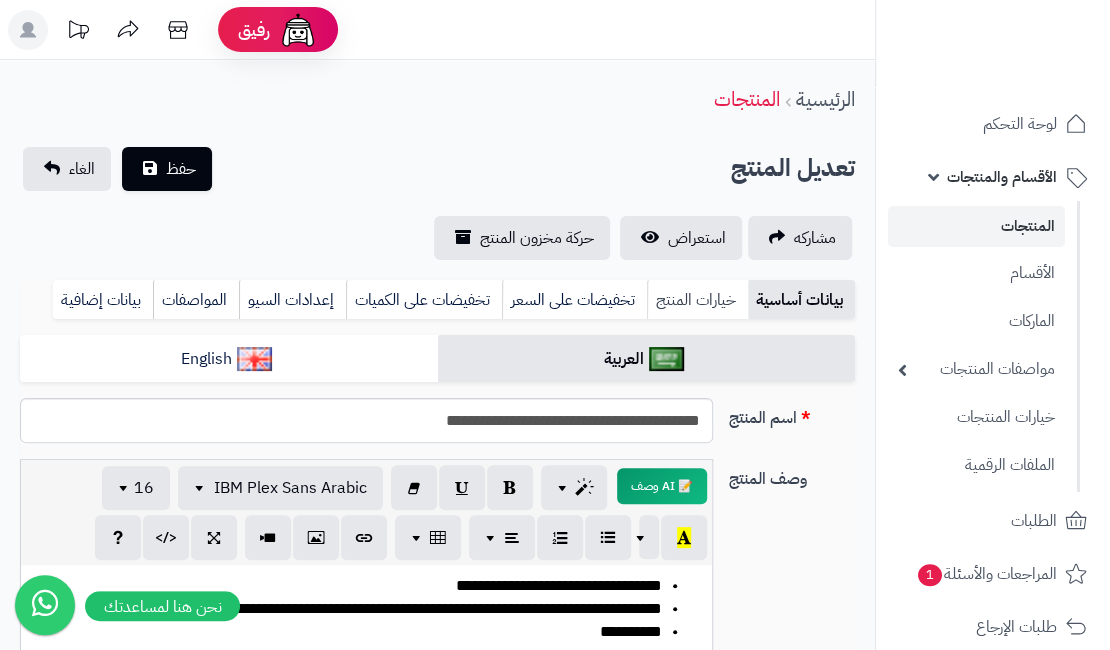 click on "خيارات المنتج" at bounding box center [697, 300] 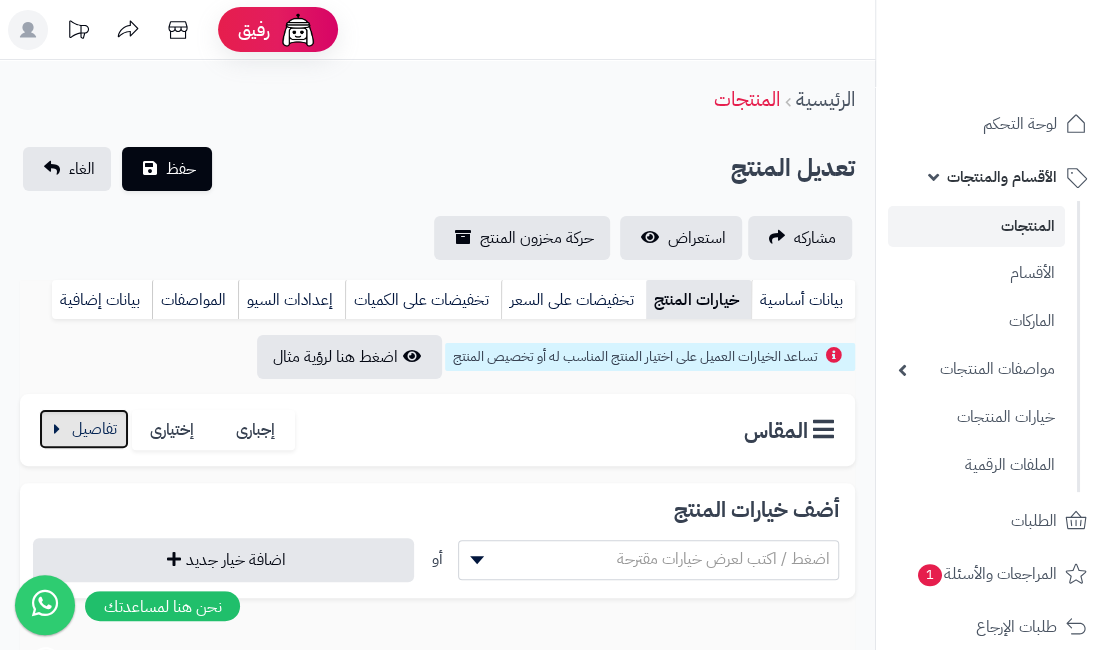 click at bounding box center (84, 429) 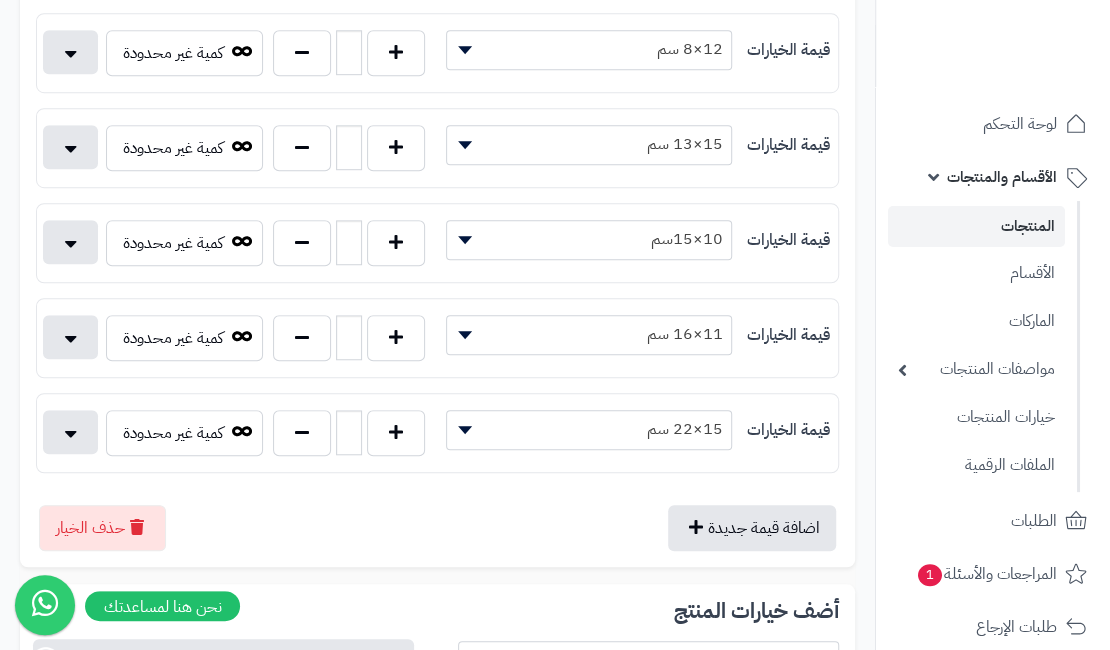 scroll, scrollTop: 600, scrollLeft: 0, axis: vertical 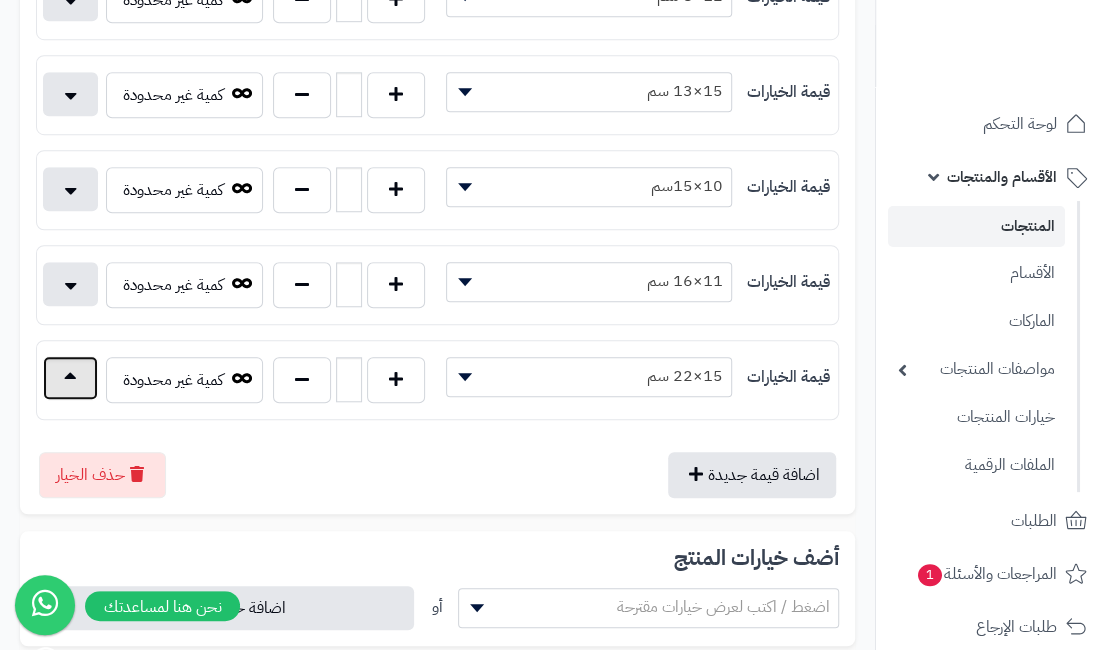 click at bounding box center (70, 378) 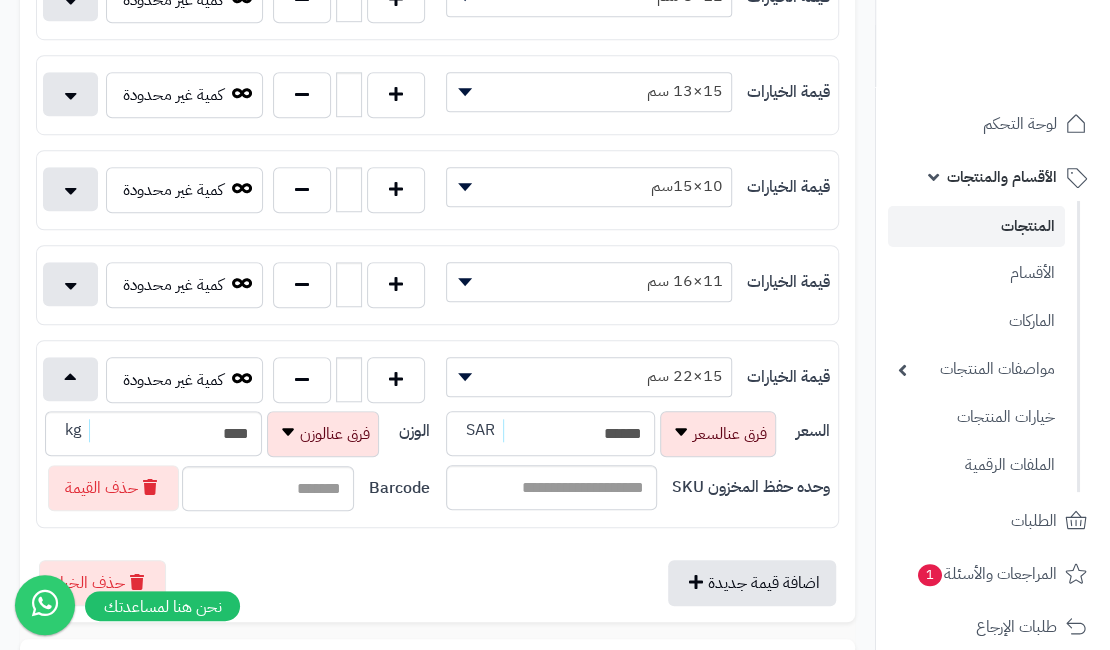 click on "******" at bounding box center (551, 433) 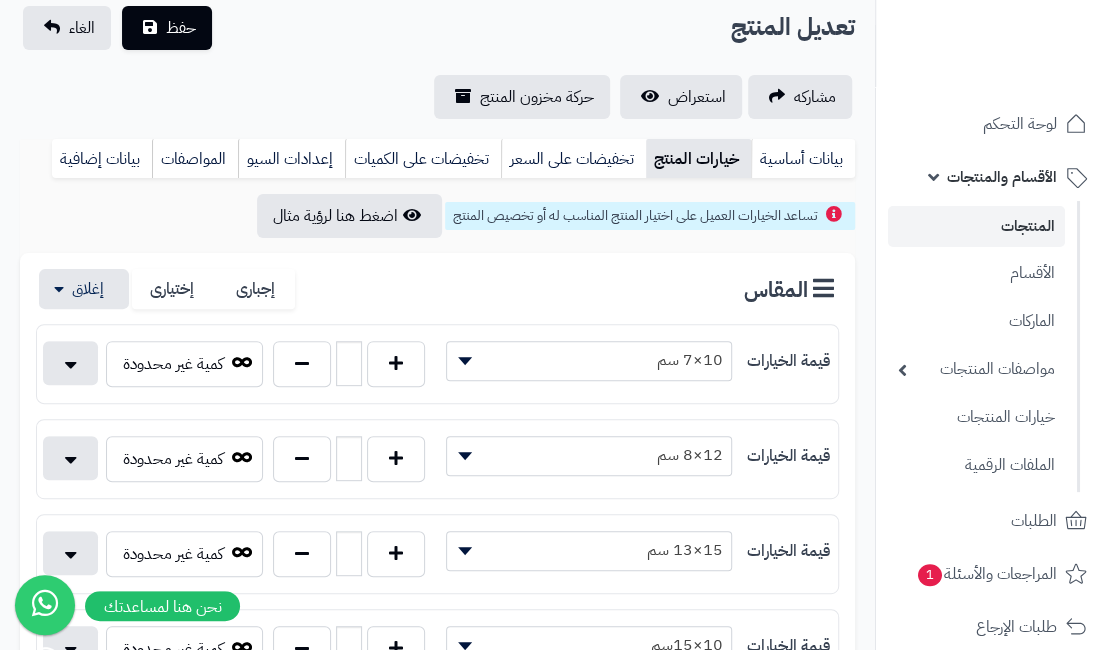 scroll, scrollTop: 0, scrollLeft: 0, axis: both 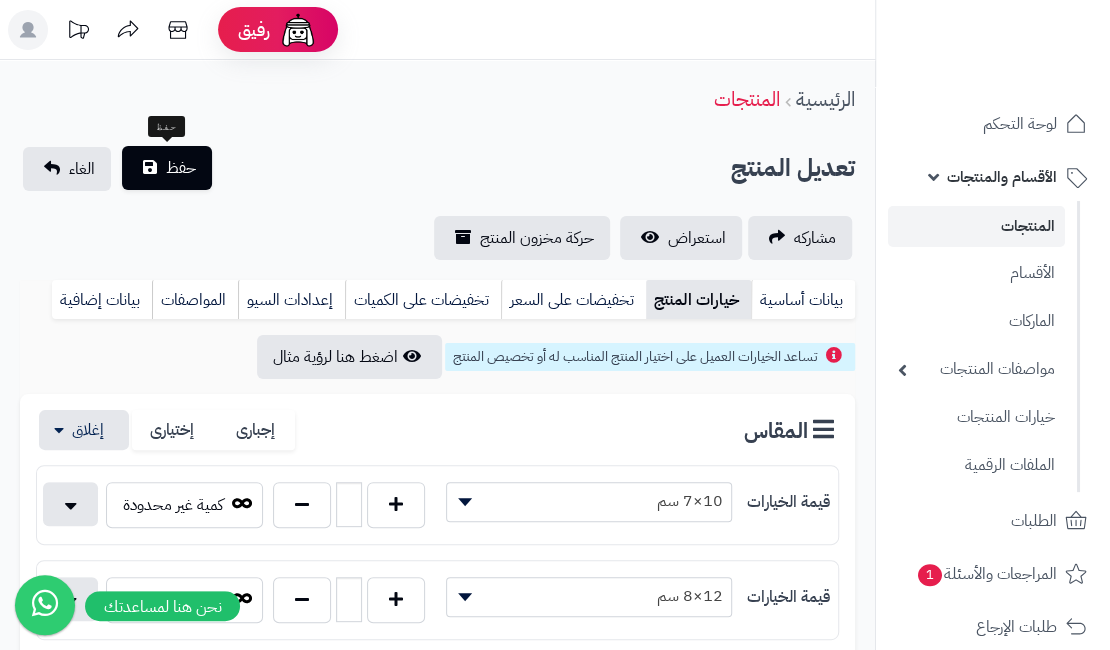 type on "******" 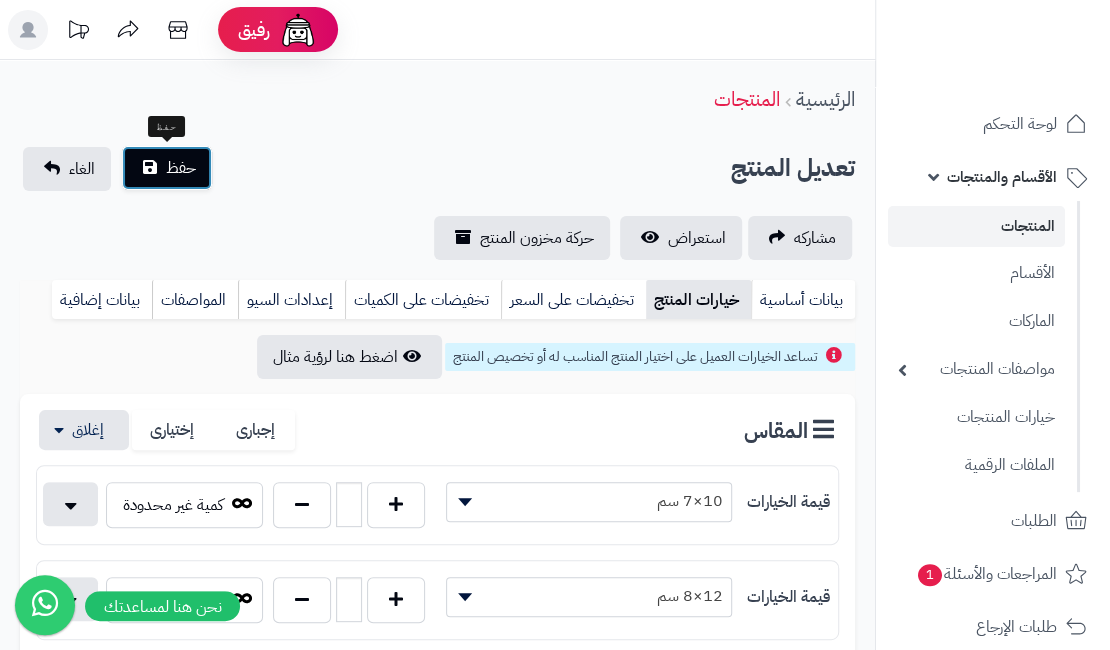 click on "حفظ" at bounding box center (181, 168) 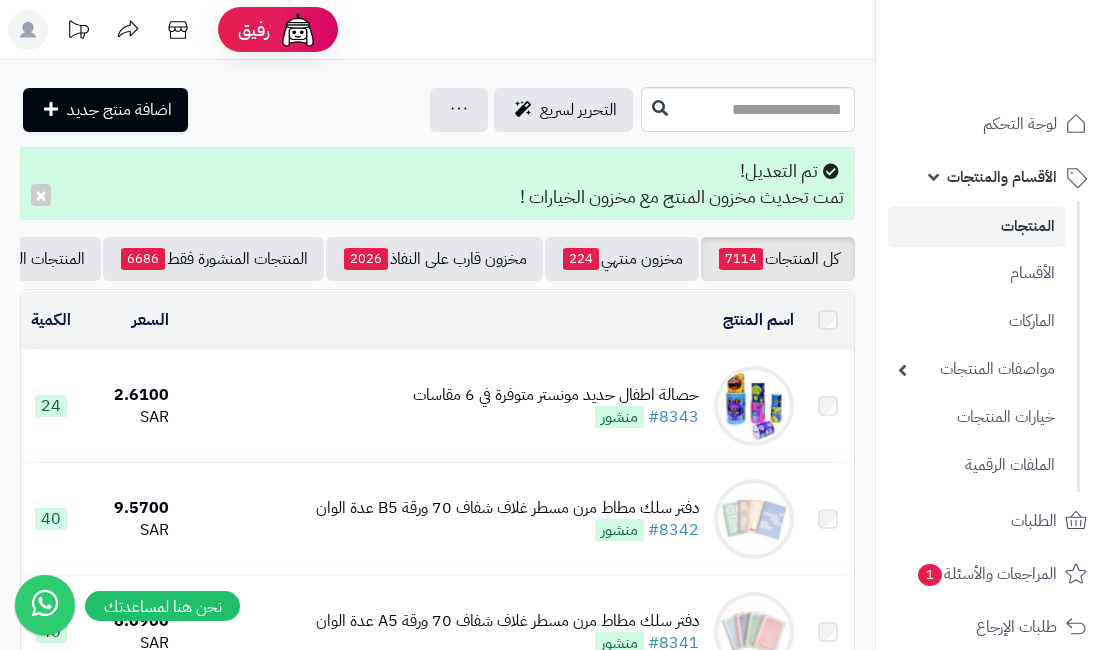 scroll, scrollTop: 0, scrollLeft: 0, axis: both 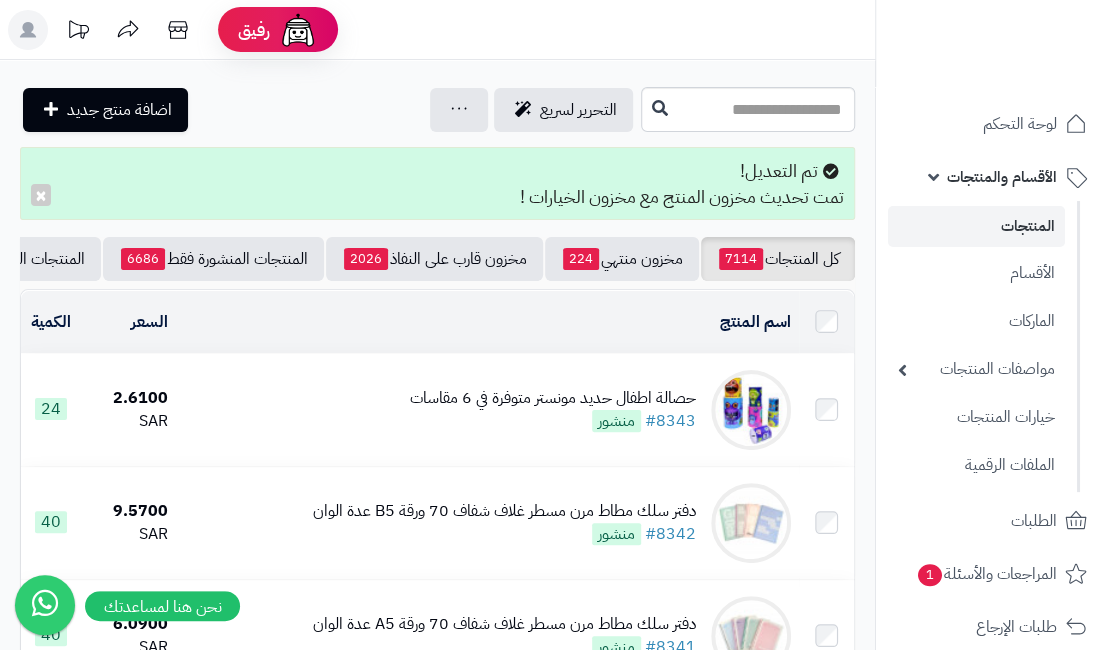 click on "حصالة اطفال حديد مونستر متوفرة في 6 مقاسات" at bounding box center [553, 398] 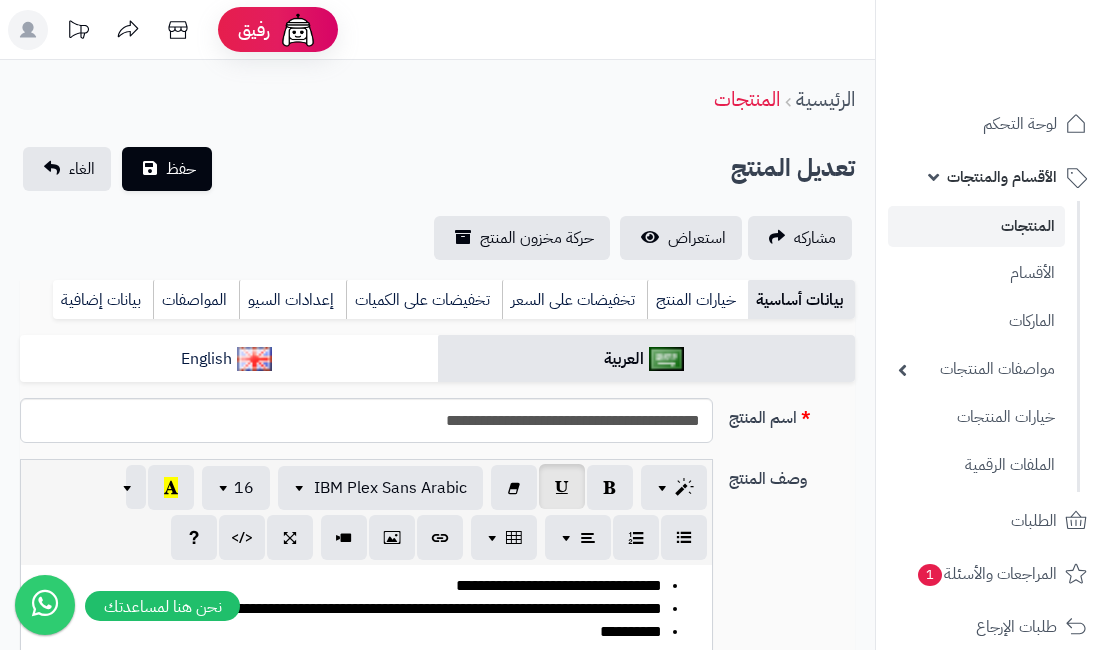 scroll, scrollTop: 0, scrollLeft: 0, axis: both 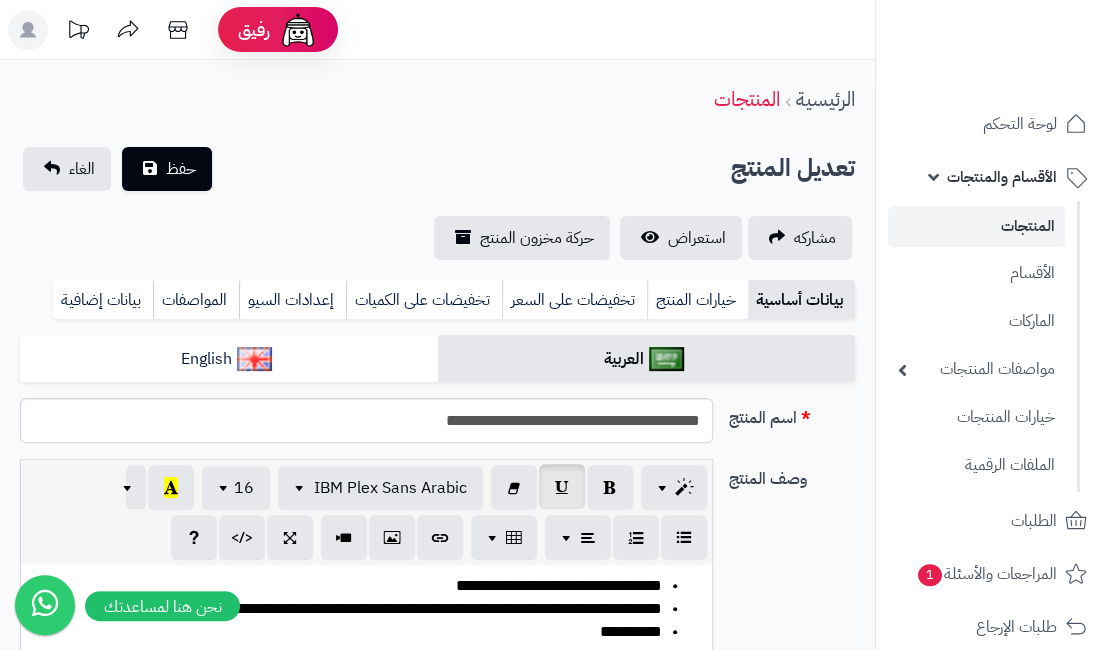 type on "****" 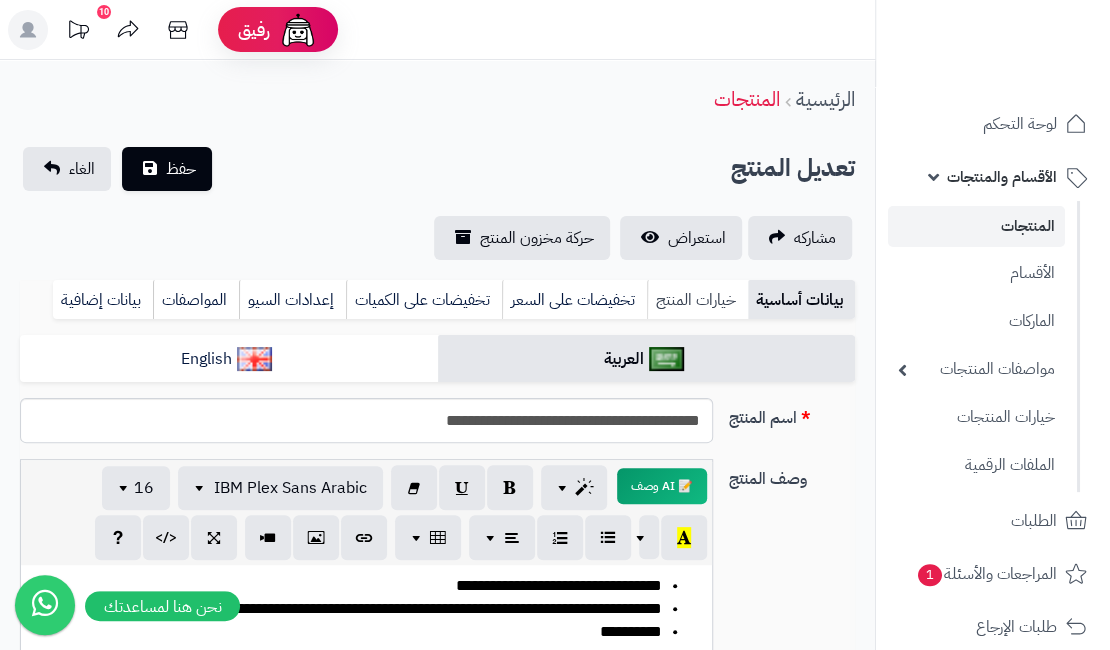 click on "خيارات المنتج" at bounding box center (697, 300) 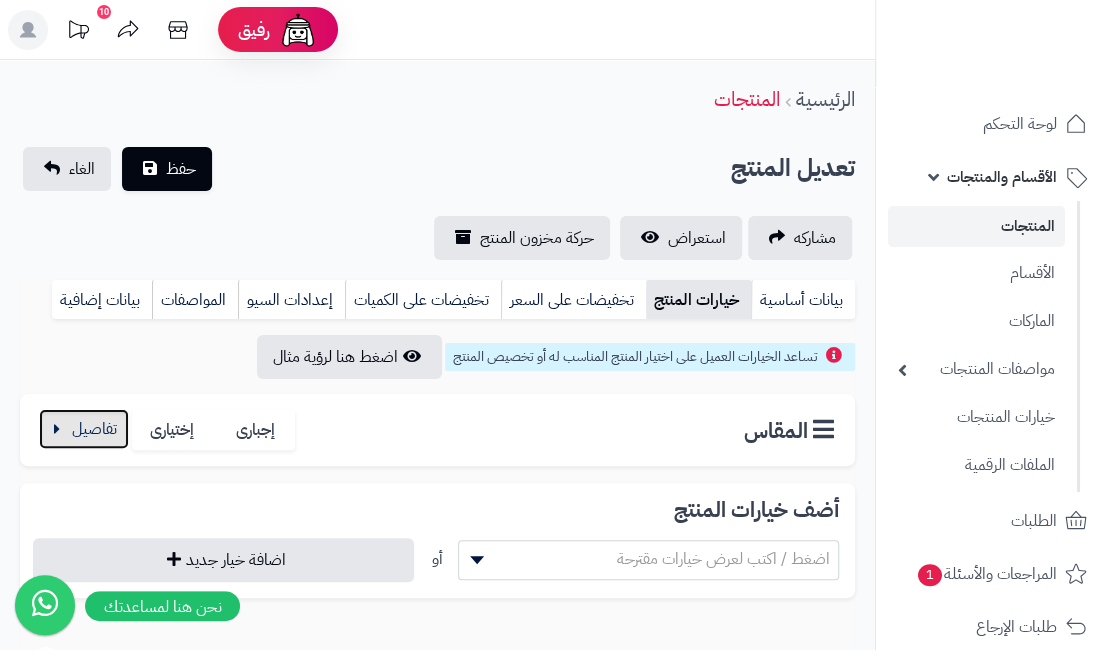 click at bounding box center [84, 429] 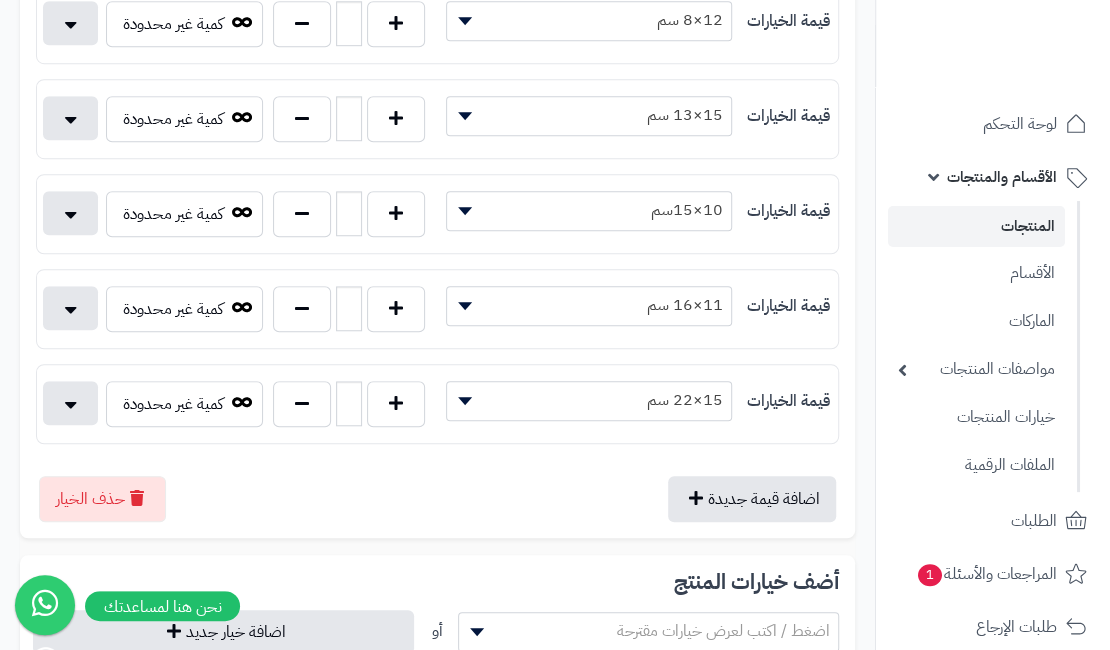 scroll, scrollTop: 600, scrollLeft: 0, axis: vertical 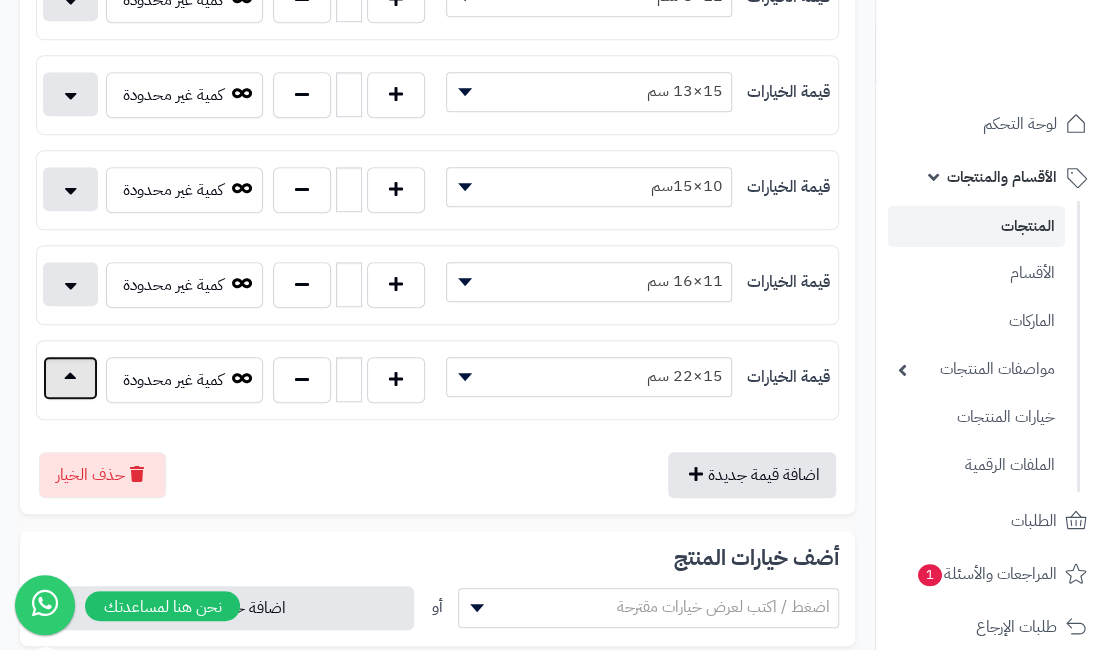 click at bounding box center (70, 378) 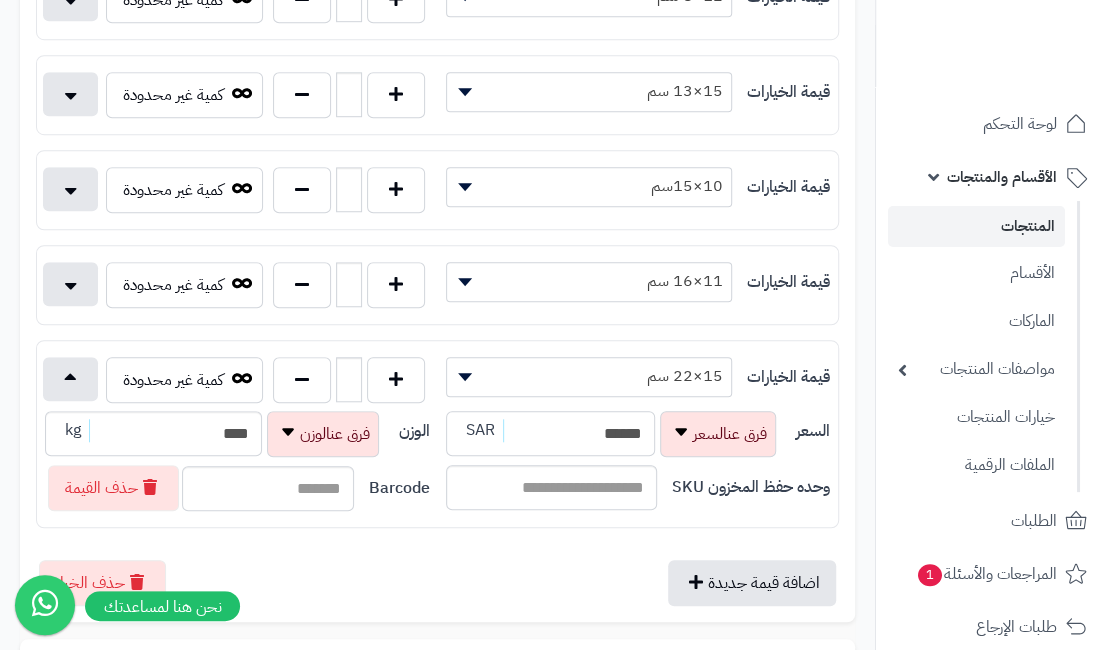 drag, startPoint x: 572, startPoint y: 428, endPoint x: 582, endPoint y: 436, distance: 12.806249 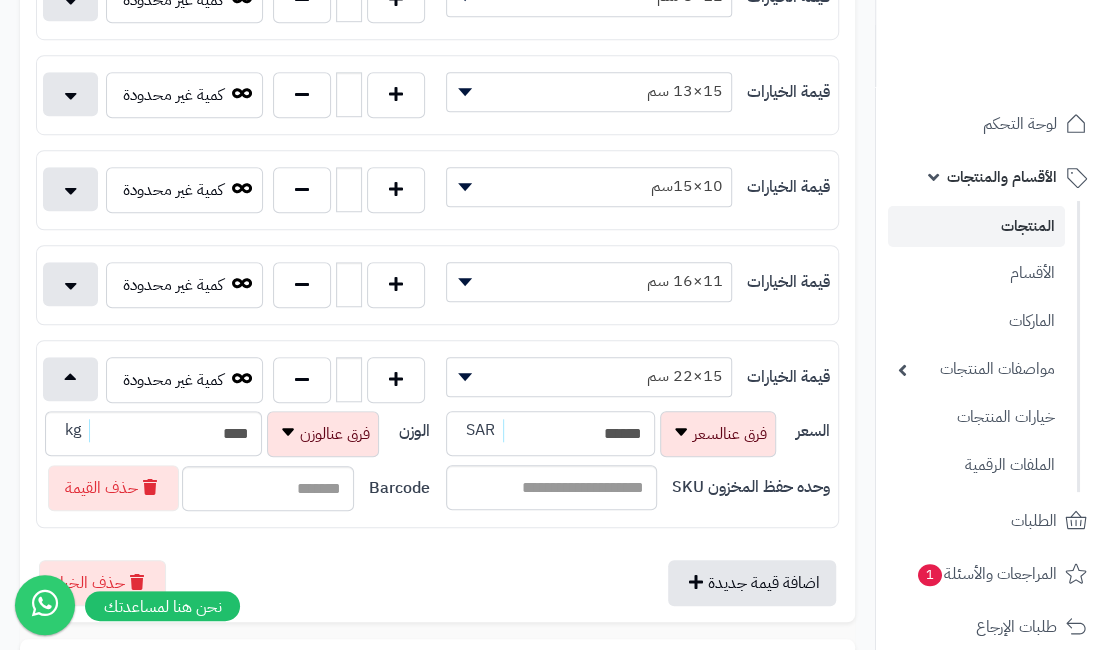 click on "******" at bounding box center (551, 433) 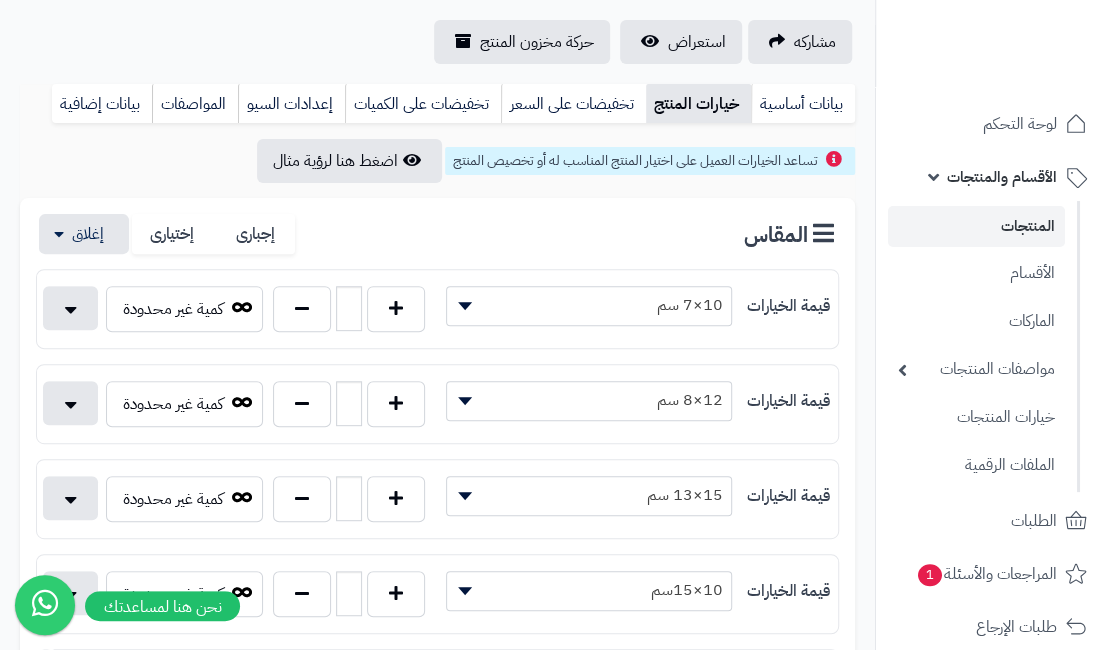 scroll, scrollTop: 0, scrollLeft: 0, axis: both 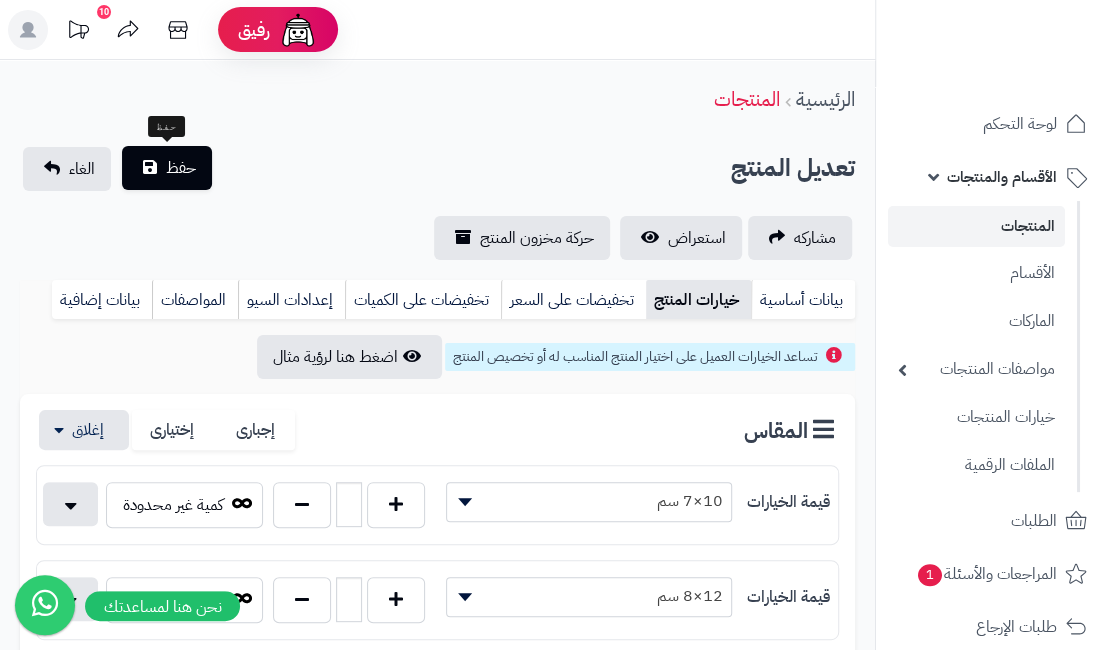 type on "******" 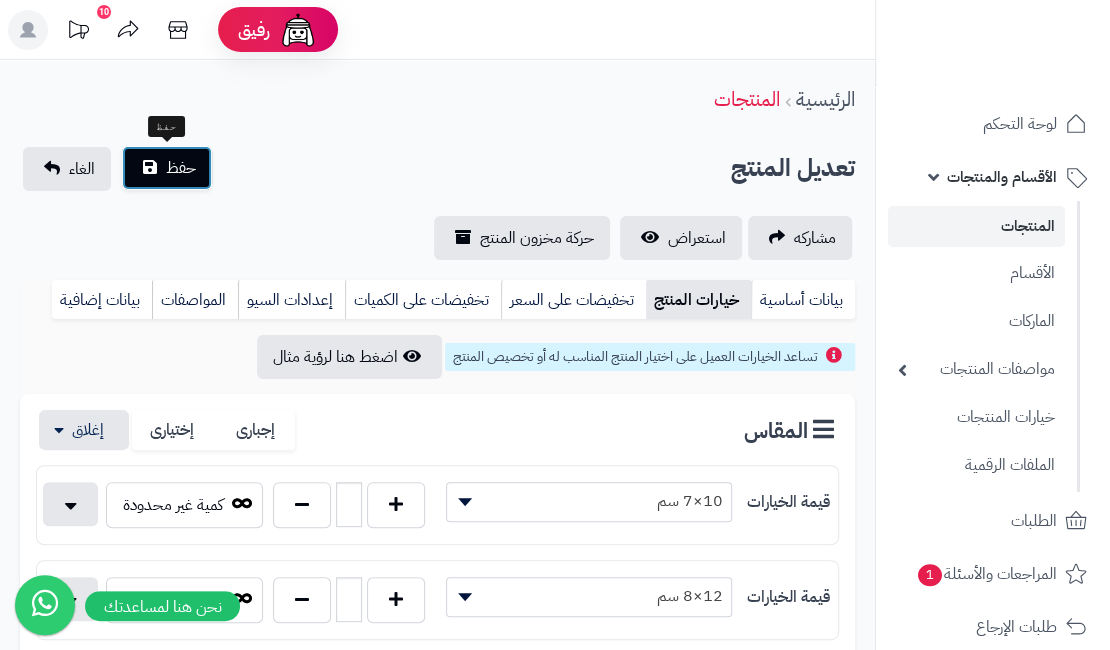 click on "حفظ" at bounding box center (181, 168) 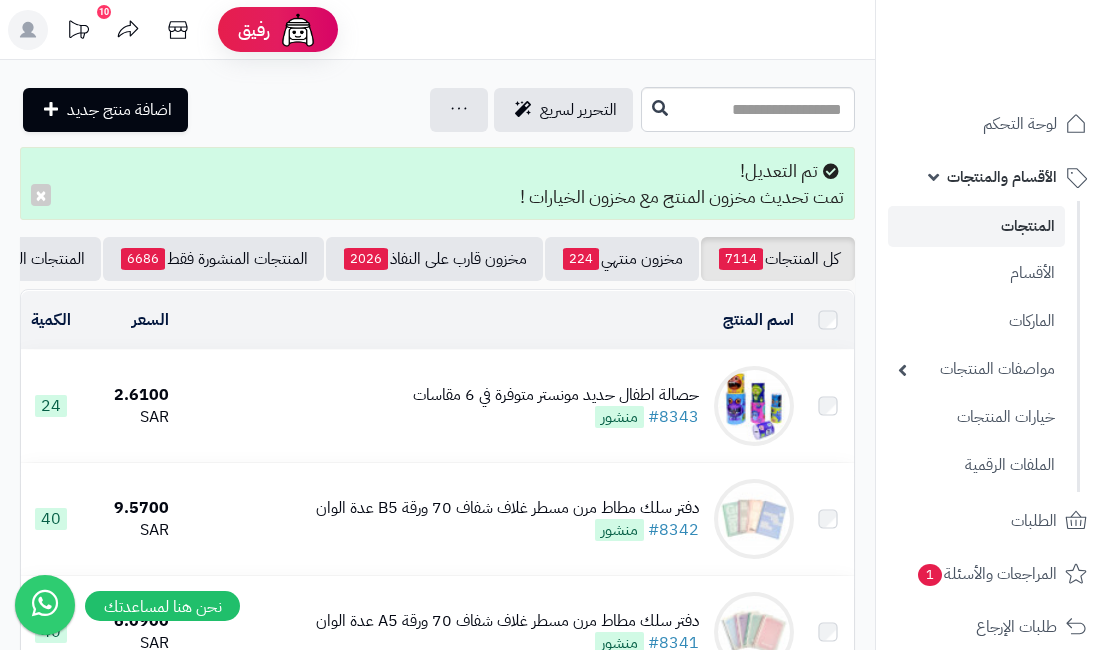scroll, scrollTop: 0, scrollLeft: 0, axis: both 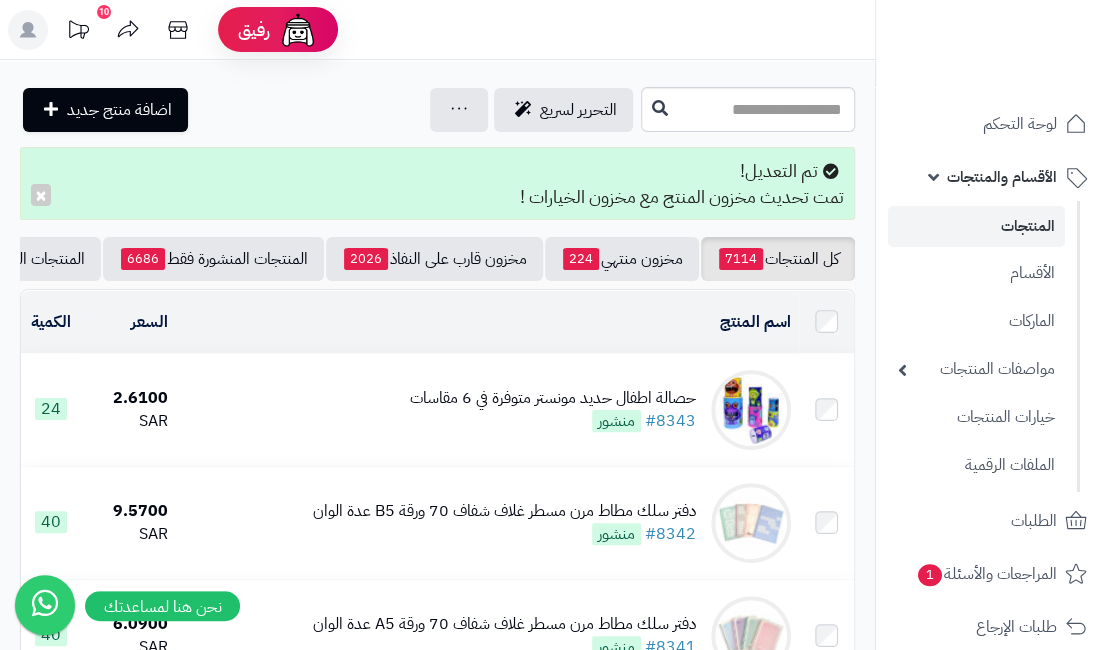 click on "حصالة اطفال حديد مونستر متوفرة في 6 مقاسات" at bounding box center [553, 398] 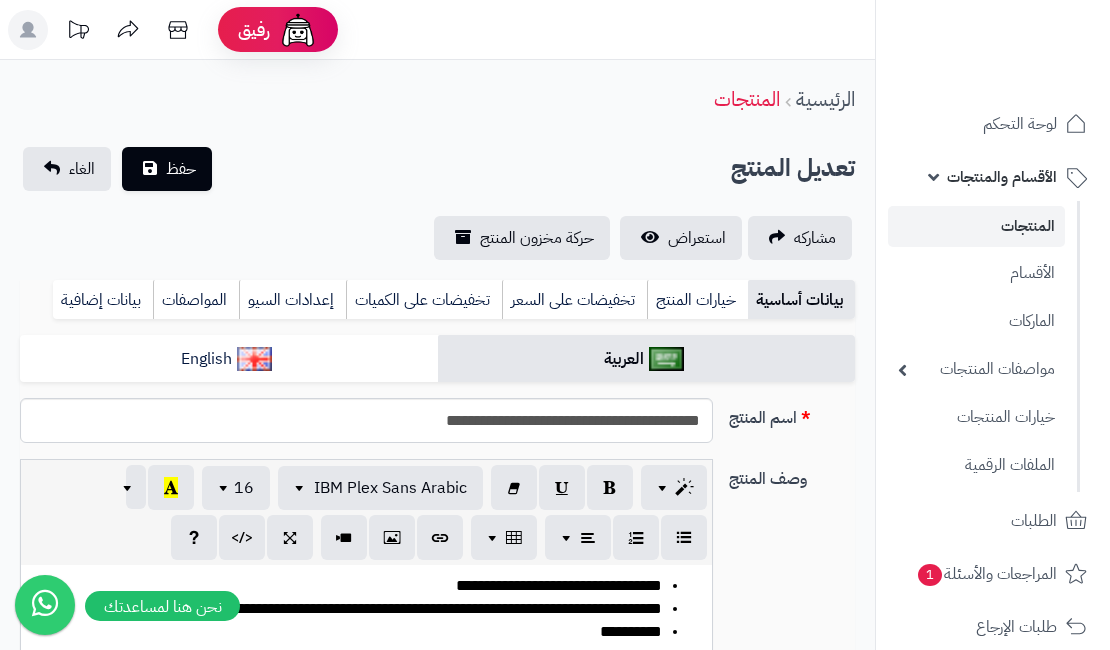 scroll, scrollTop: 0, scrollLeft: 0, axis: both 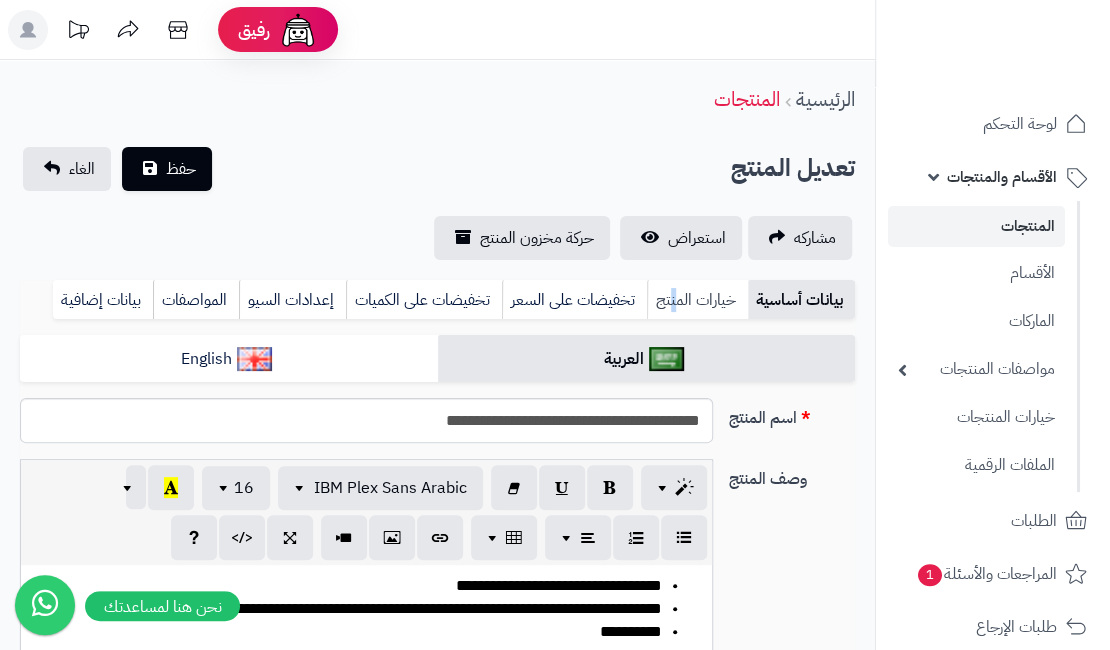 click on "خيارات المنتج" at bounding box center (697, 300) 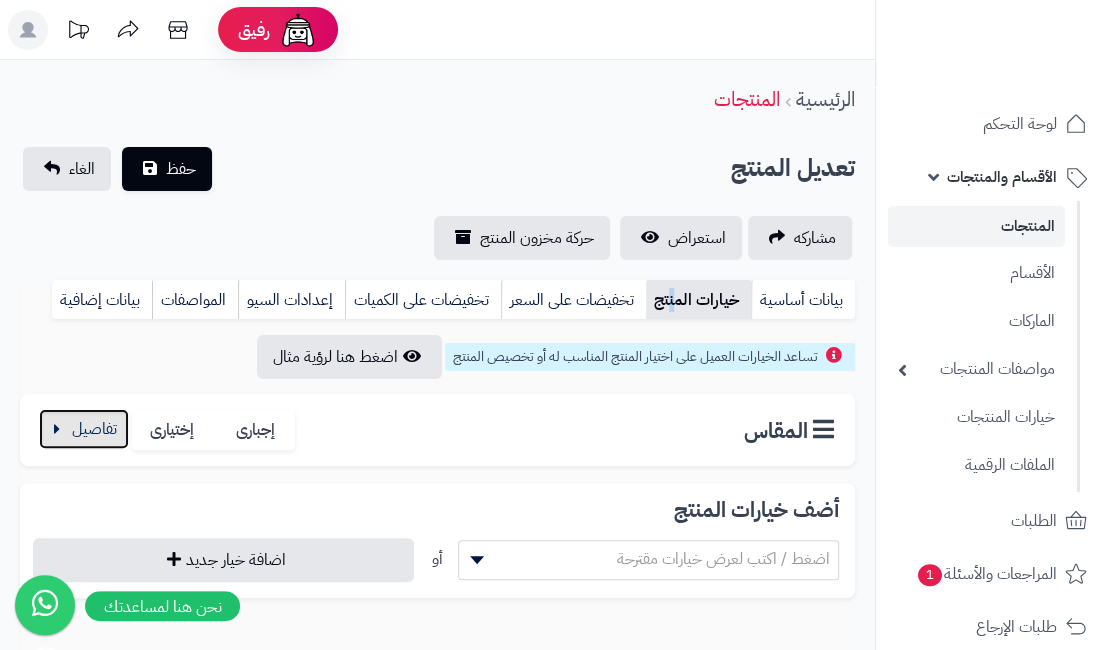 click at bounding box center [84, 429] 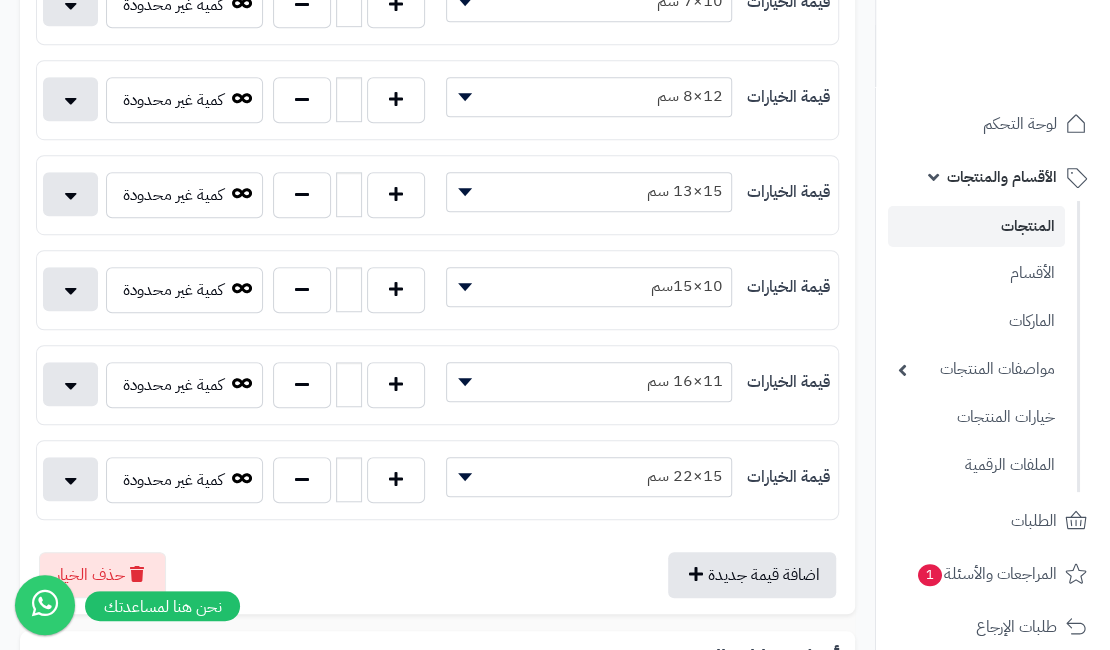 scroll, scrollTop: 600, scrollLeft: 0, axis: vertical 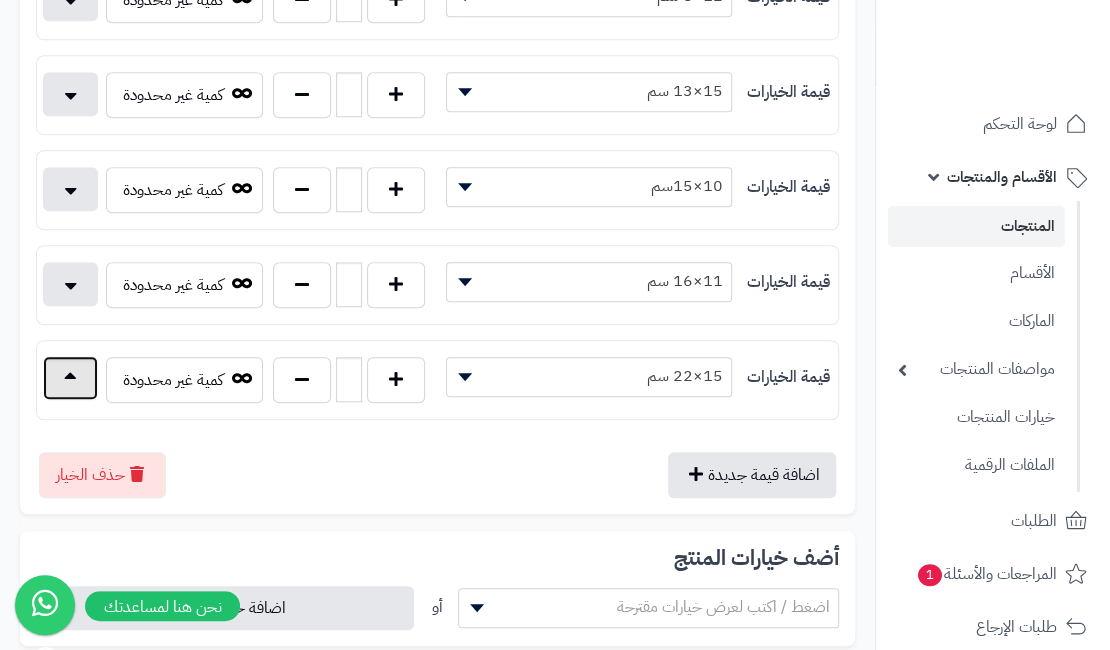 click at bounding box center [70, 378] 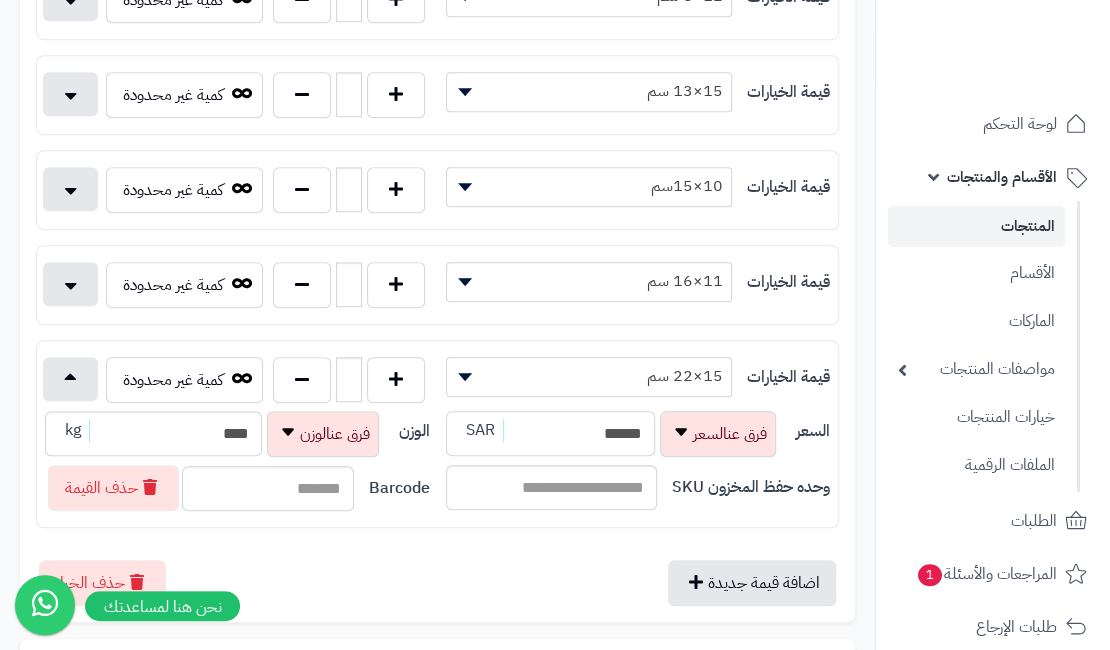 click on "******" at bounding box center [551, 433] 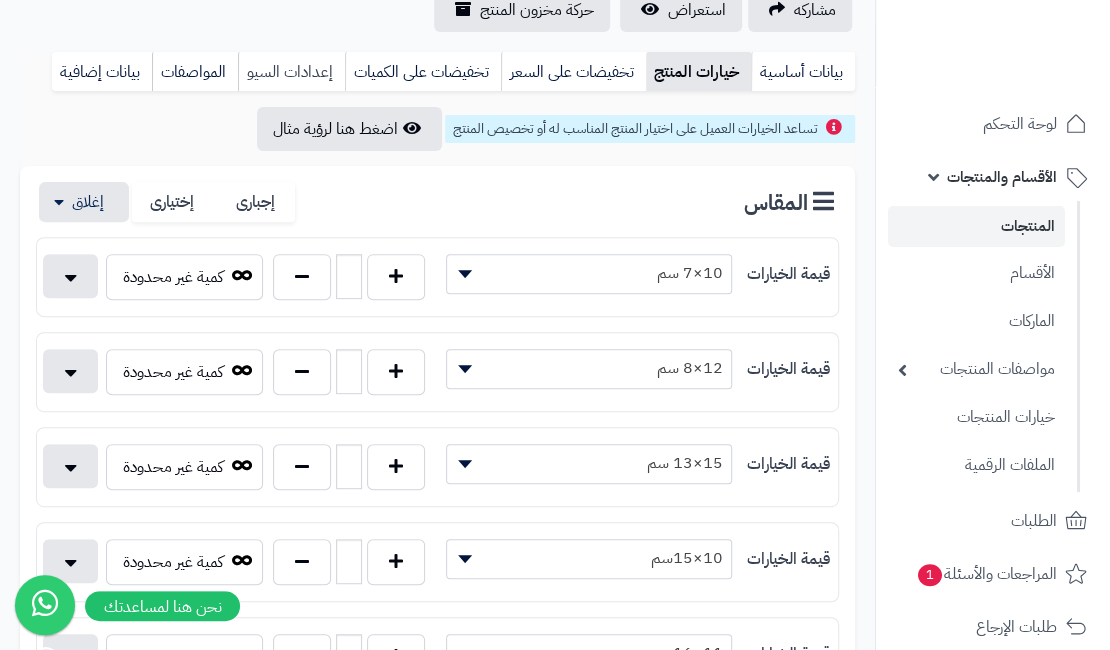 scroll, scrollTop: 0, scrollLeft: 0, axis: both 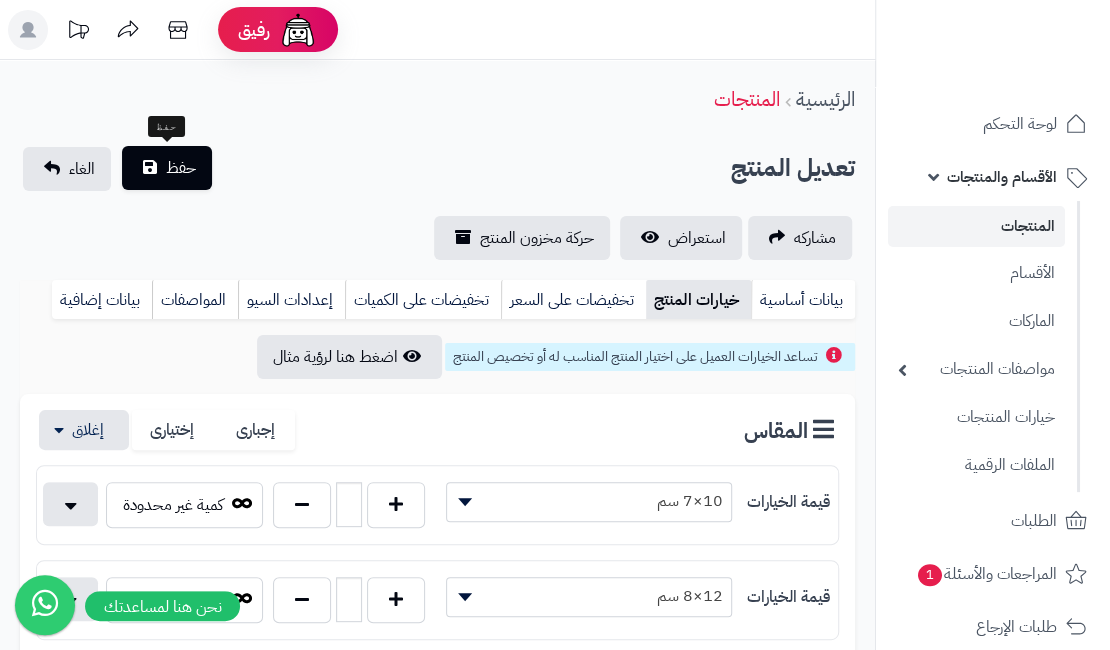type on "******" 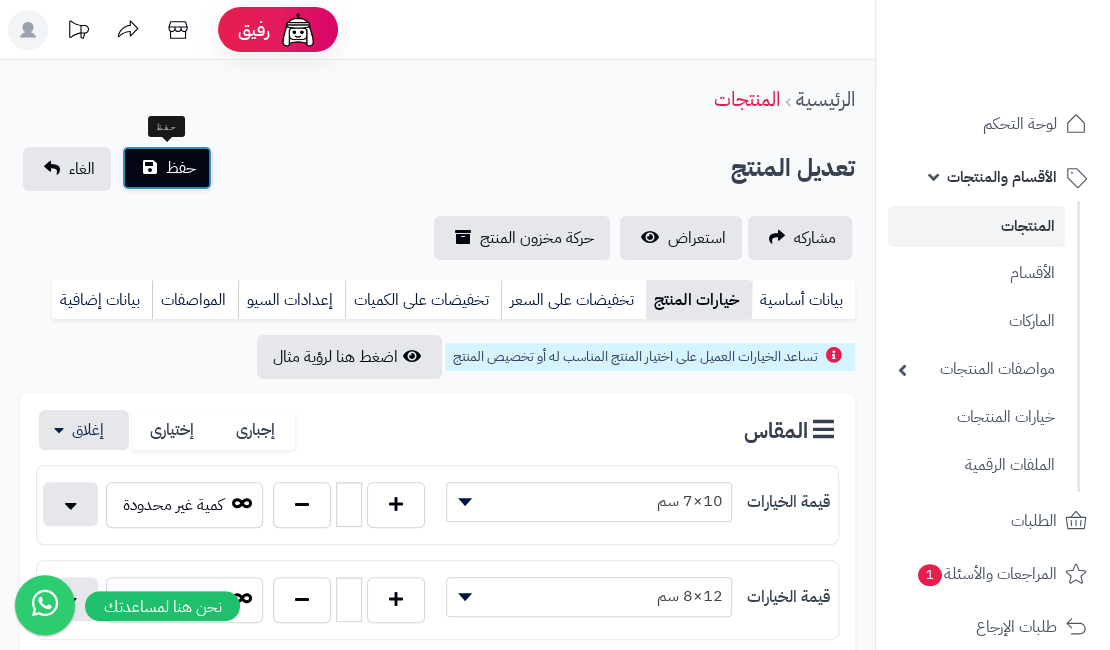 click on "حفظ" at bounding box center [167, 168] 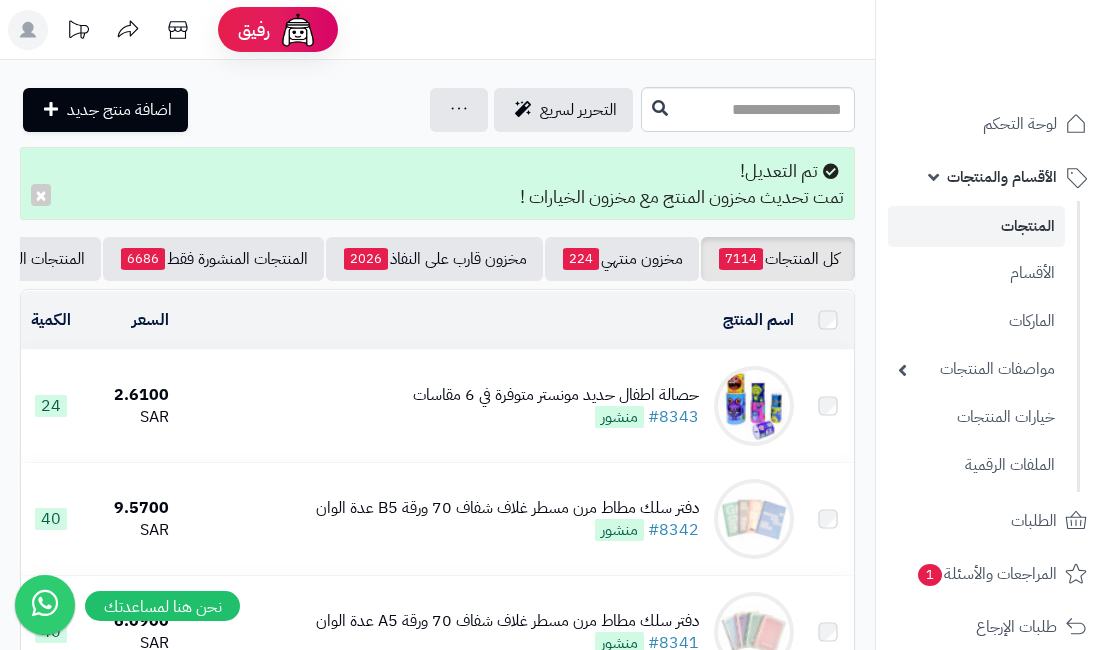 scroll, scrollTop: 0, scrollLeft: 0, axis: both 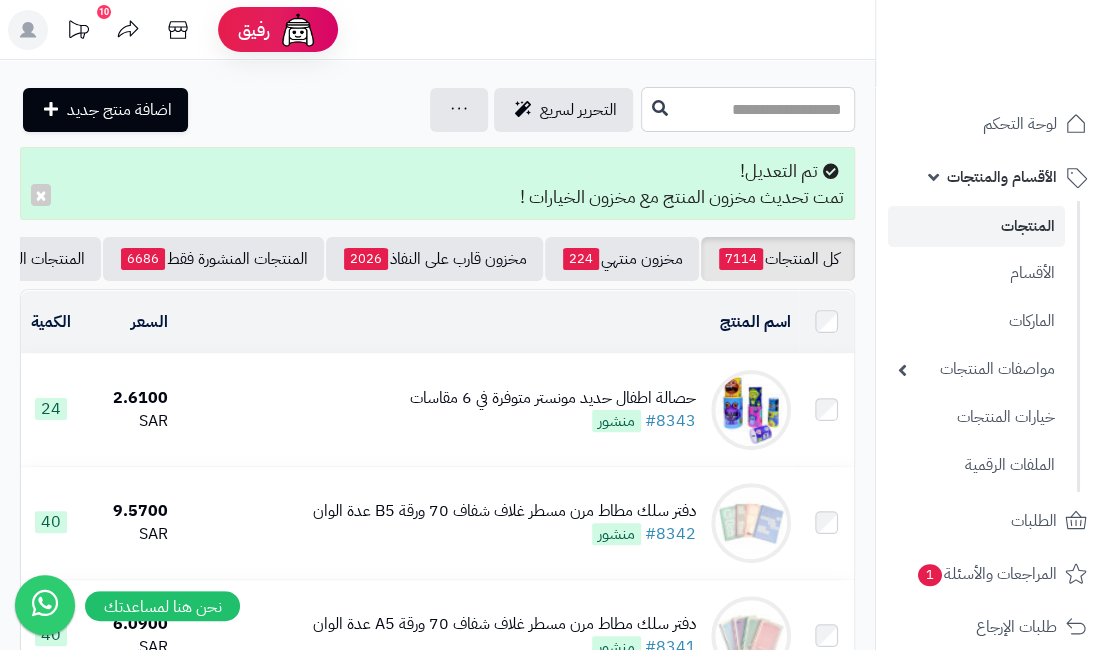 click at bounding box center [748, 109] 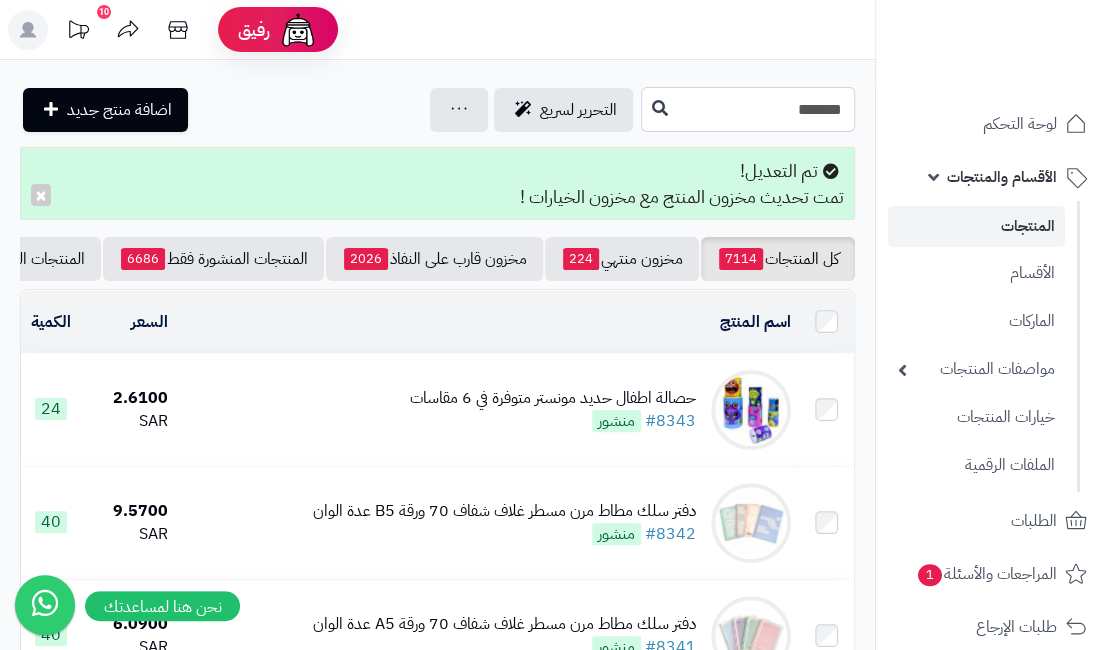drag, startPoint x: 812, startPoint y: 107, endPoint x: 837, endPoint y: 129, distance: 33.30165 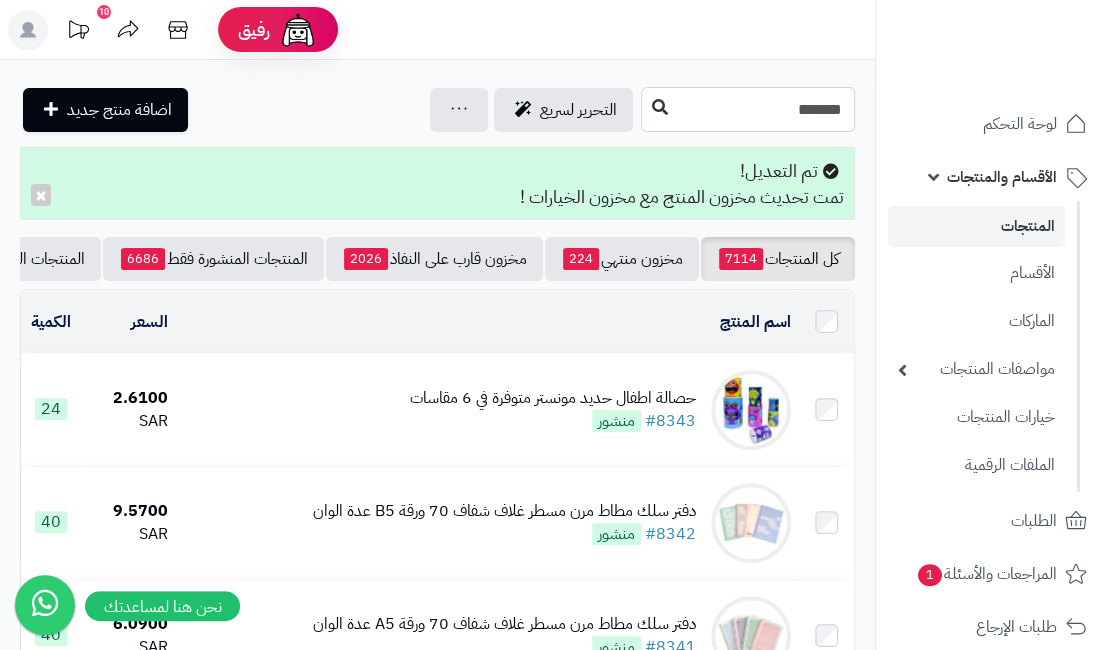 type on "*******" 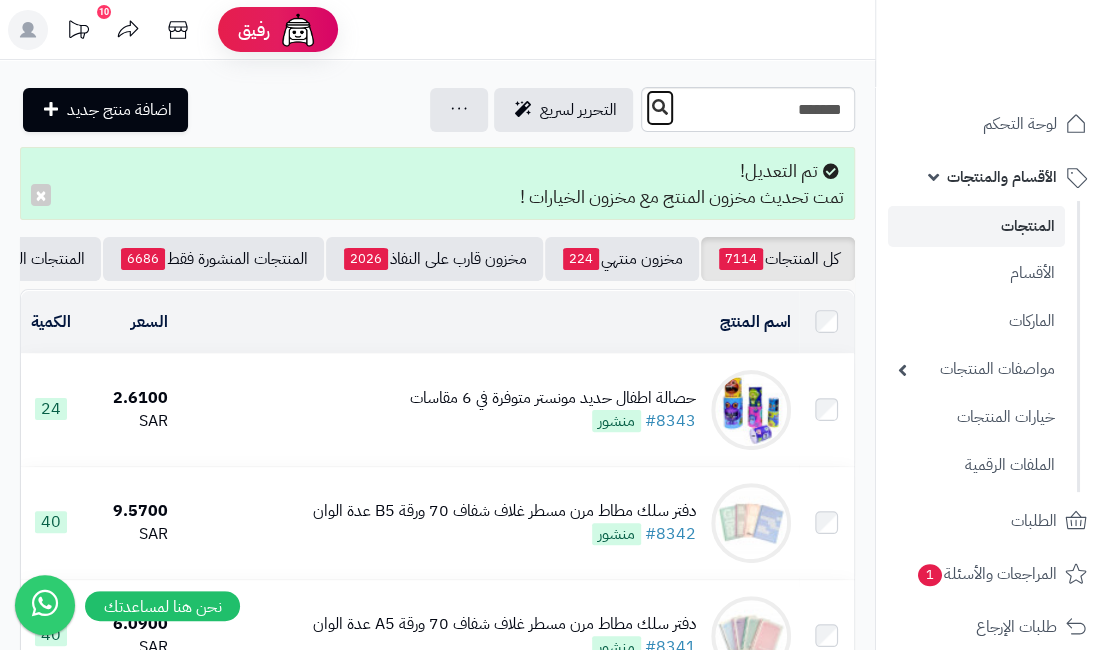 click at bounding box center [660, 108] 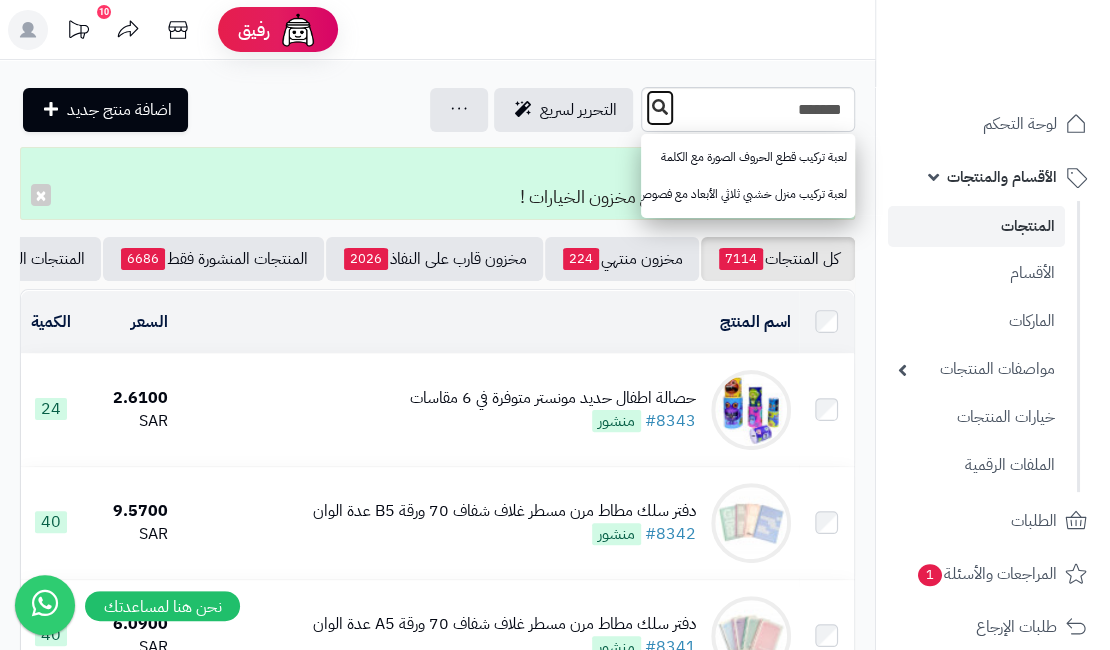 click at bounding box center [660, 107] 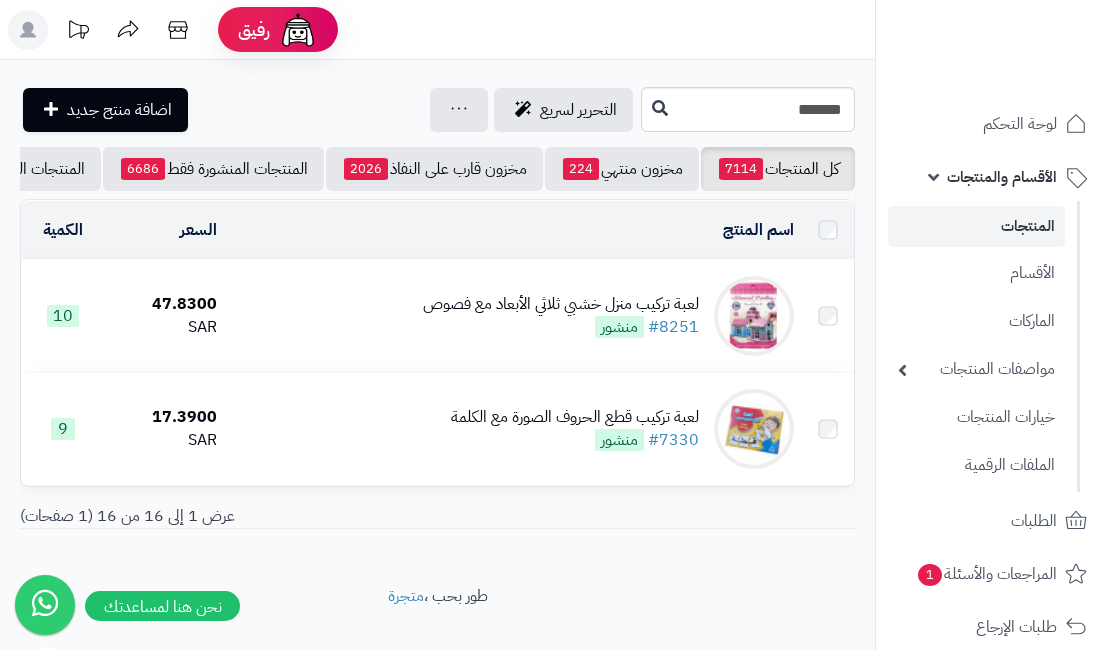 scroll, scrollTop: 0, scrollLeft: 0, axis: both 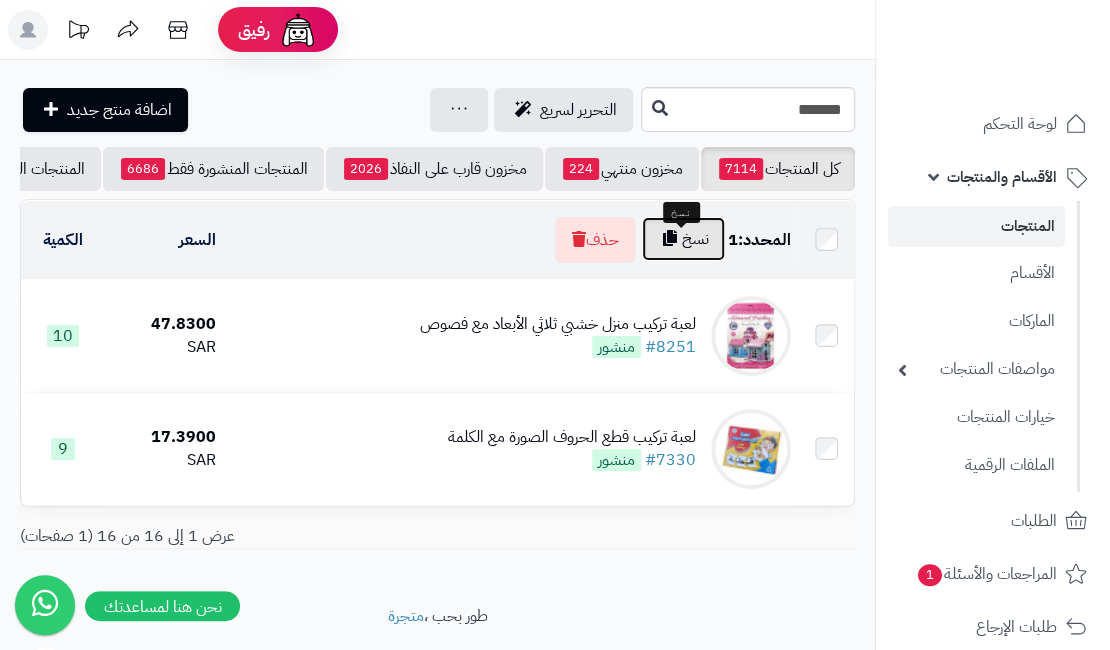 click on "نسخ" at bounding box center [683, 239] 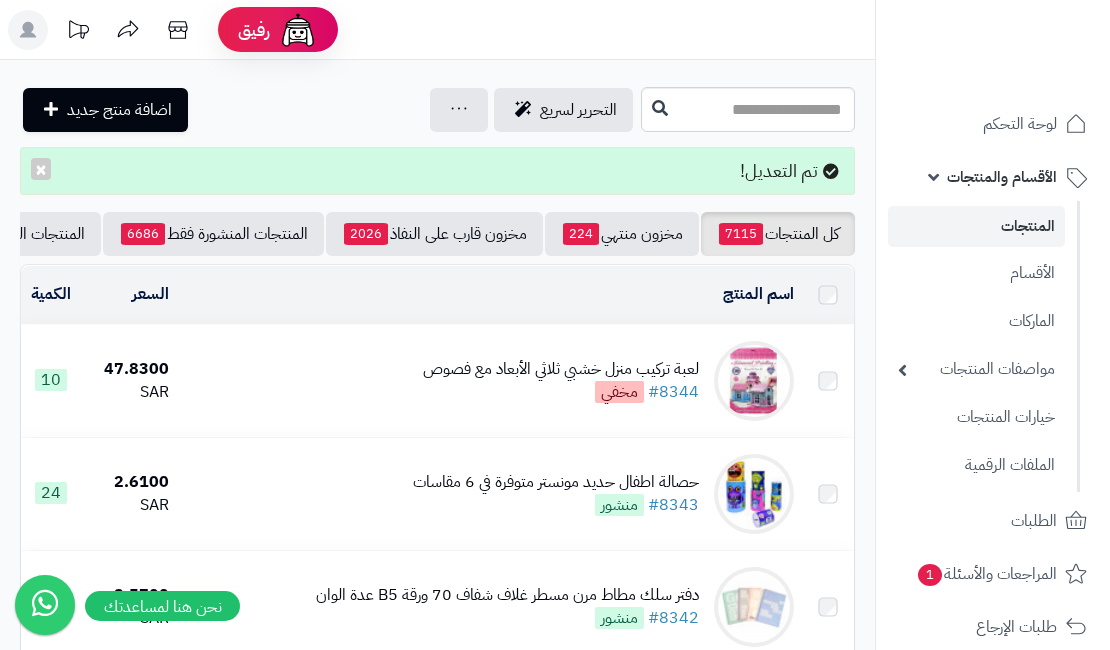 scroll, scrollTop: 0, scrollLeft: 0, axis: both 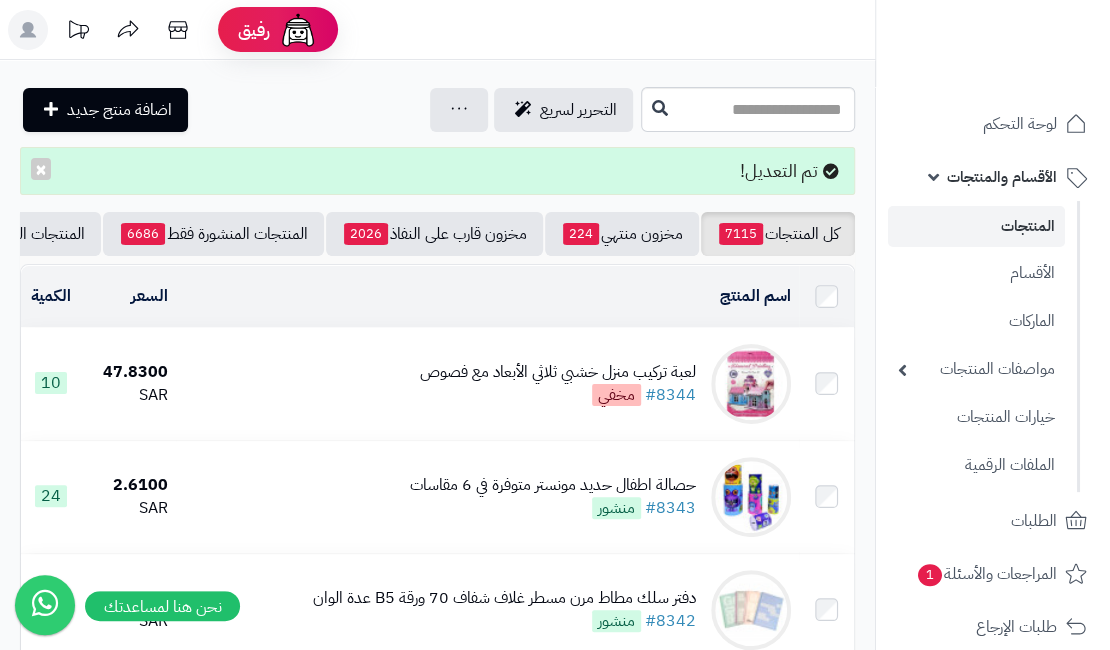 click on "رفيق !
الطلبات معالجة مكتمل إرجاع المنتجات العملاء المتواجدون الان 7165 عملاء منتظرين موافقة التسجيل المنتجات غير متوفر
حنان مرزا Administrator برجاء تجديد الاشتراك
الباقة المتقدمة
تسجيل الخروج" at bounding box center [555, 30] 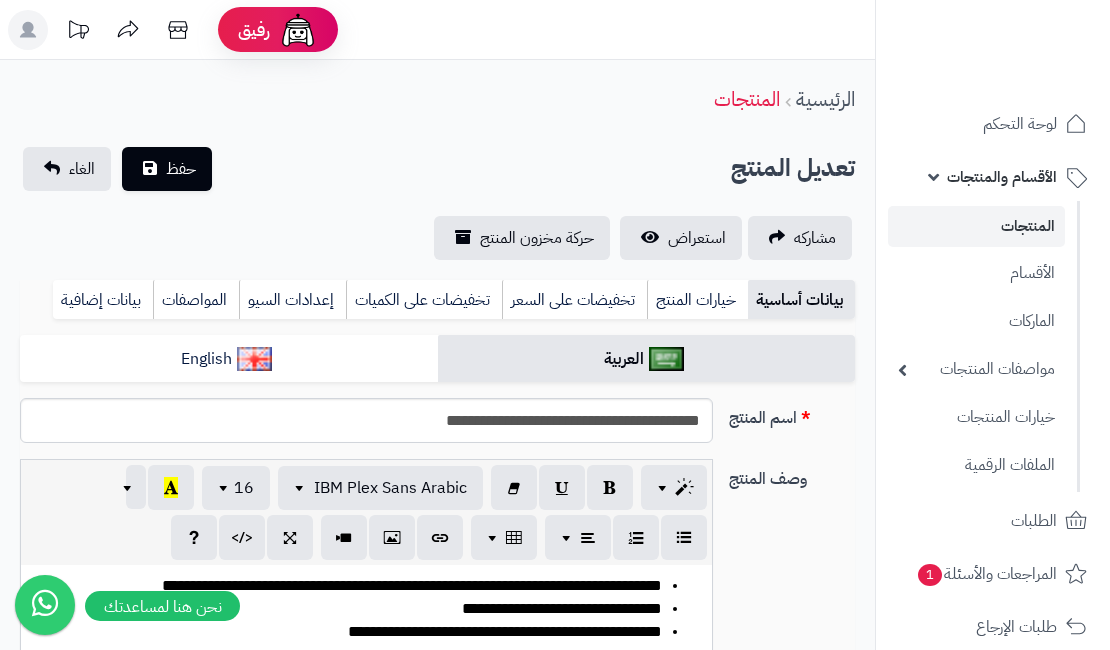 scroll, scrollTop: 0, scrollLeft: 0, axis: both 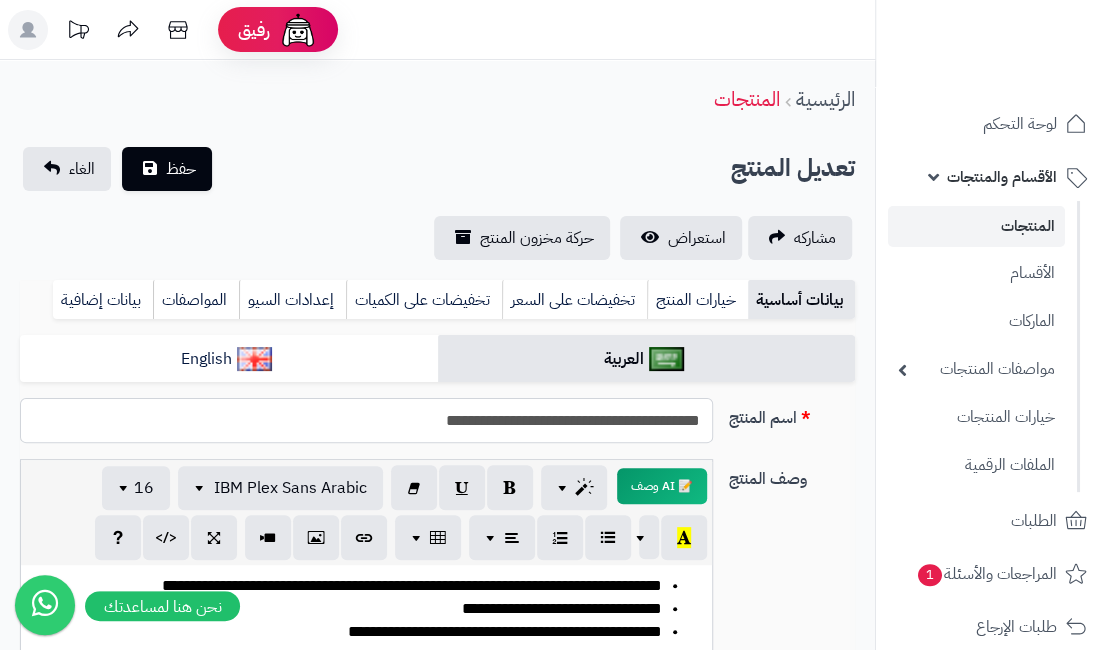 drag, startPoint x: 676, startPoint y: 420, endPoint x: 696, endPoint y: 435, distance: 25 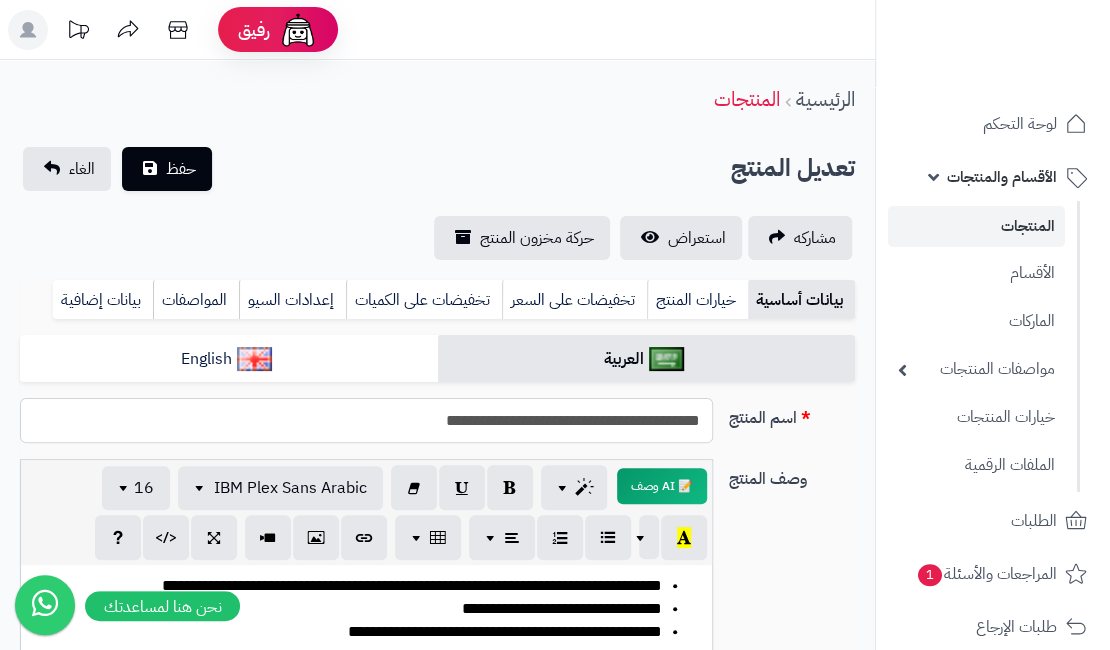 drag, startPoint x: 627, startPoint y: 421, endPoint x: 420, endPoint y: 434, distance: 207.4078 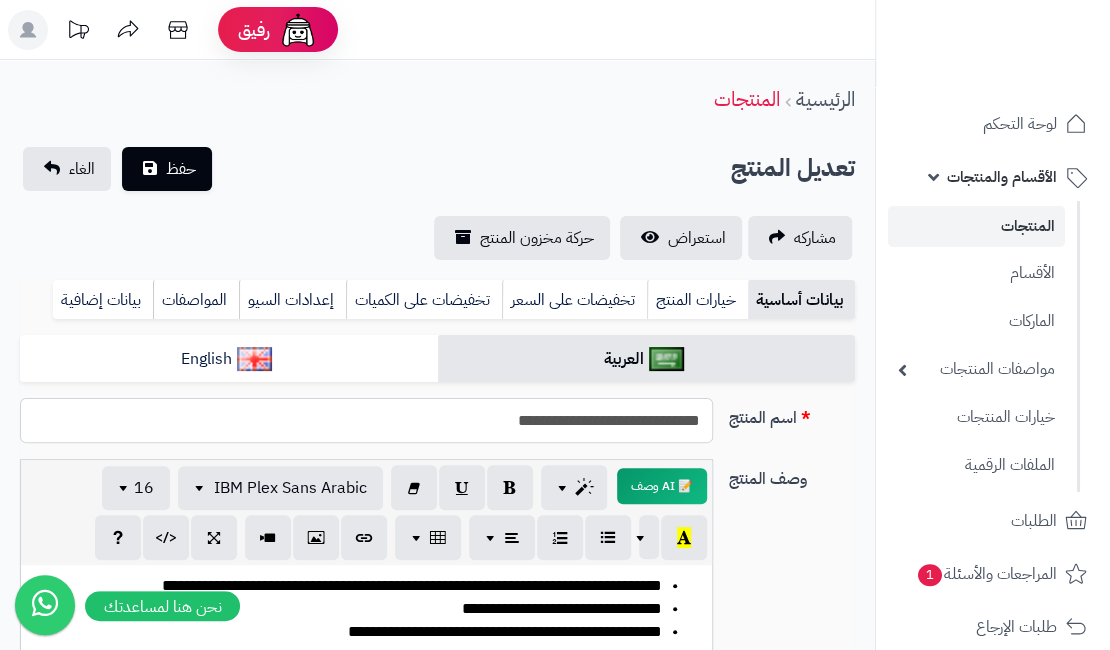 drag, startPoint x: 638, startPoint y: 429, endPoint x: 662, endPoint y: 446, distance: 29.410883 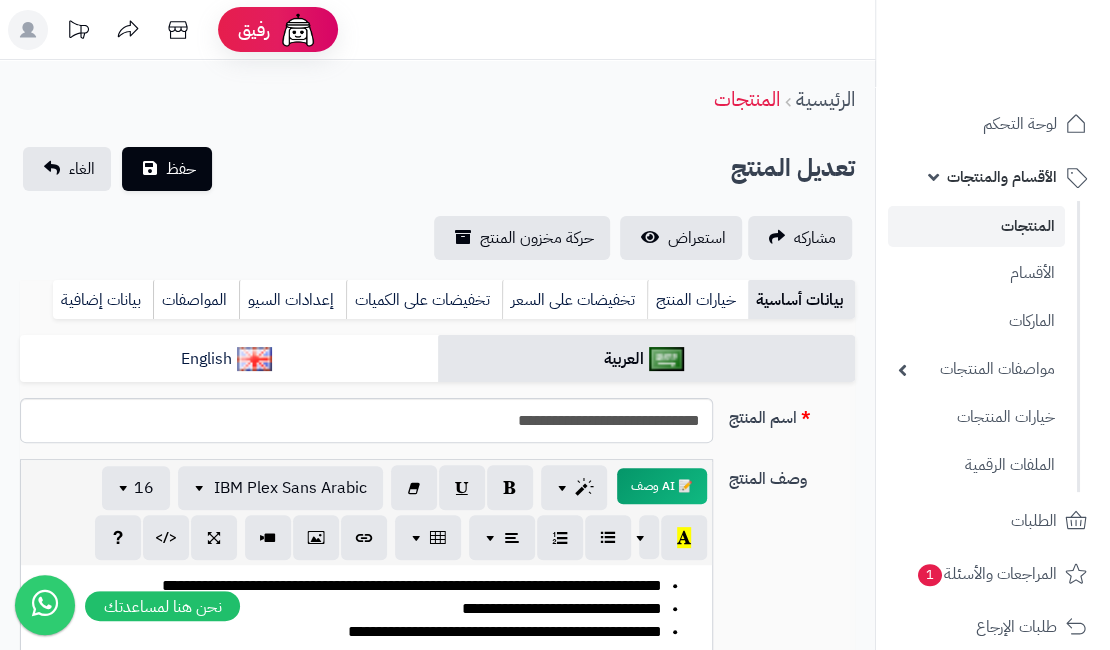 click on "**********" at bounding box center (437, 674) 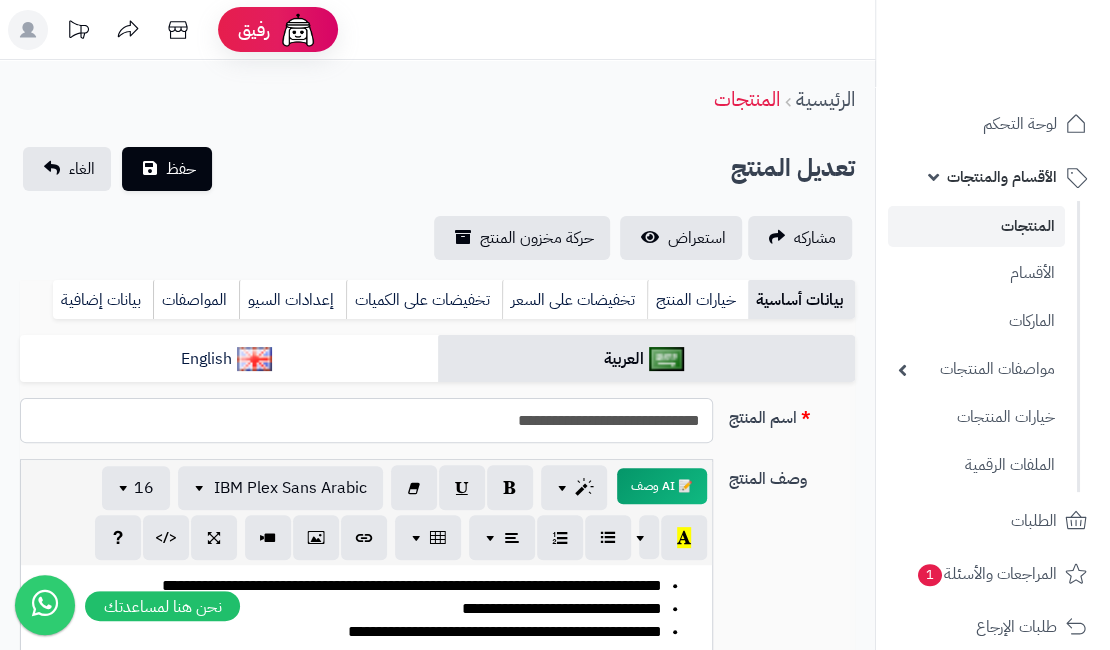 click on "**********" at bounding box center (366, 420) 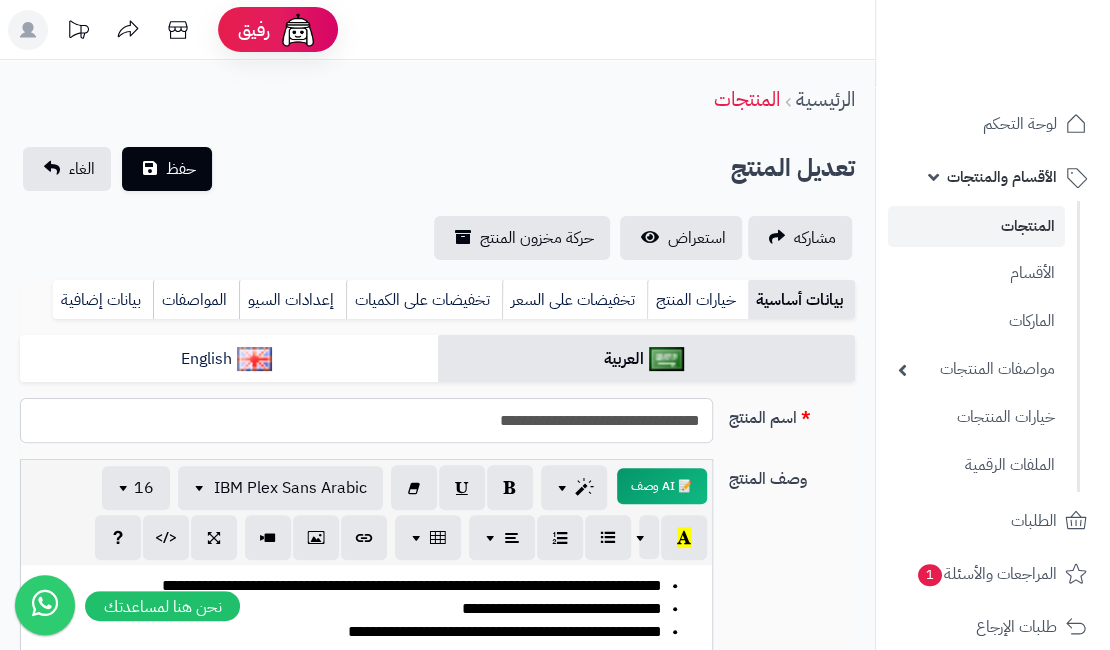 click on "**********" at bounding box center [366, 420] 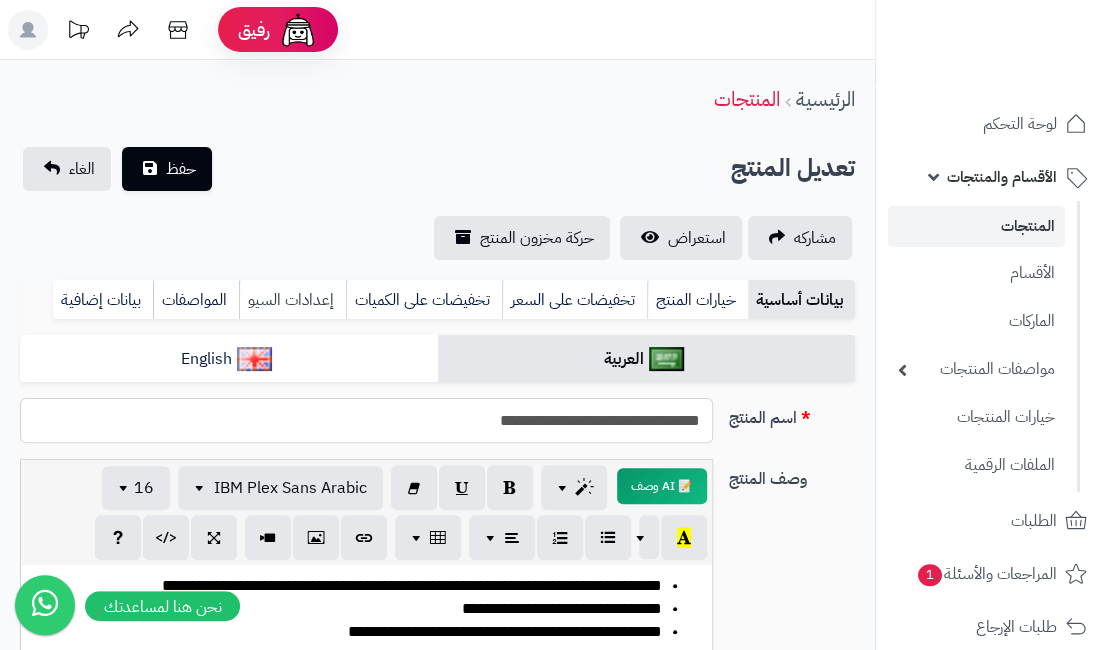 type on "**********" 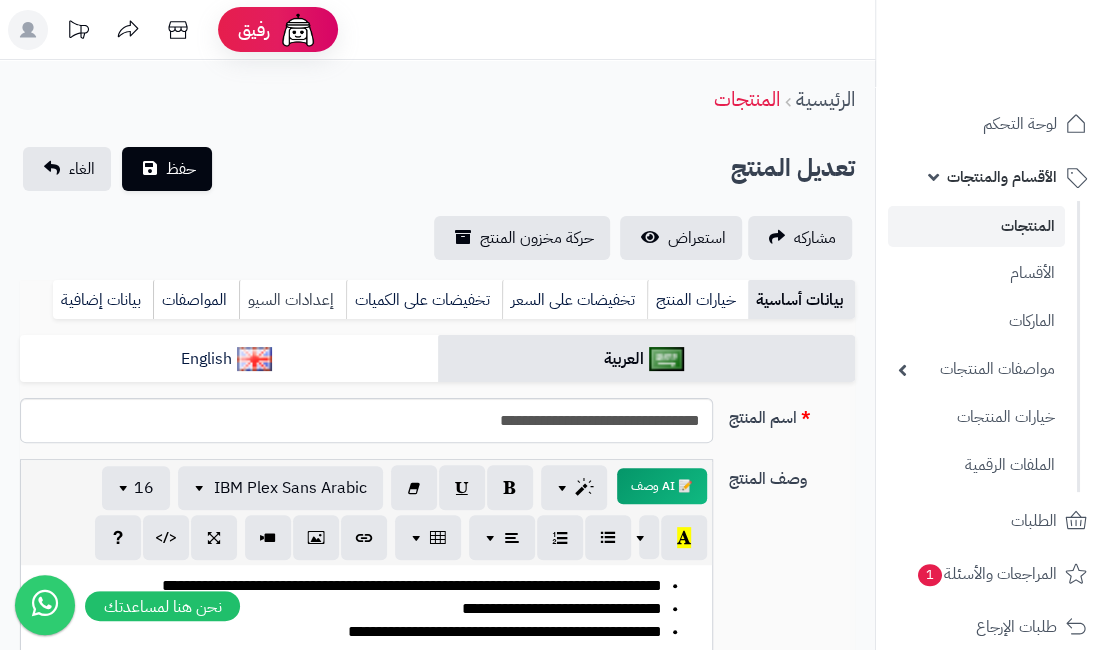 click on "إعدادات السيو" at bounding box center (292, 300) 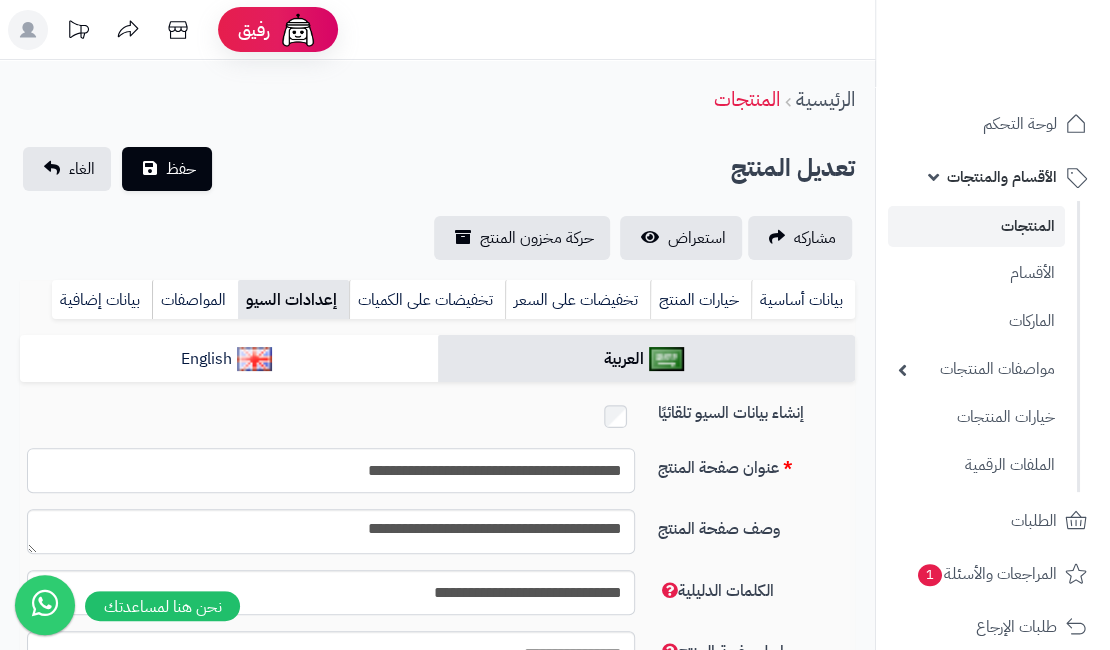 click on "**********" at bounding box center [331, 470] 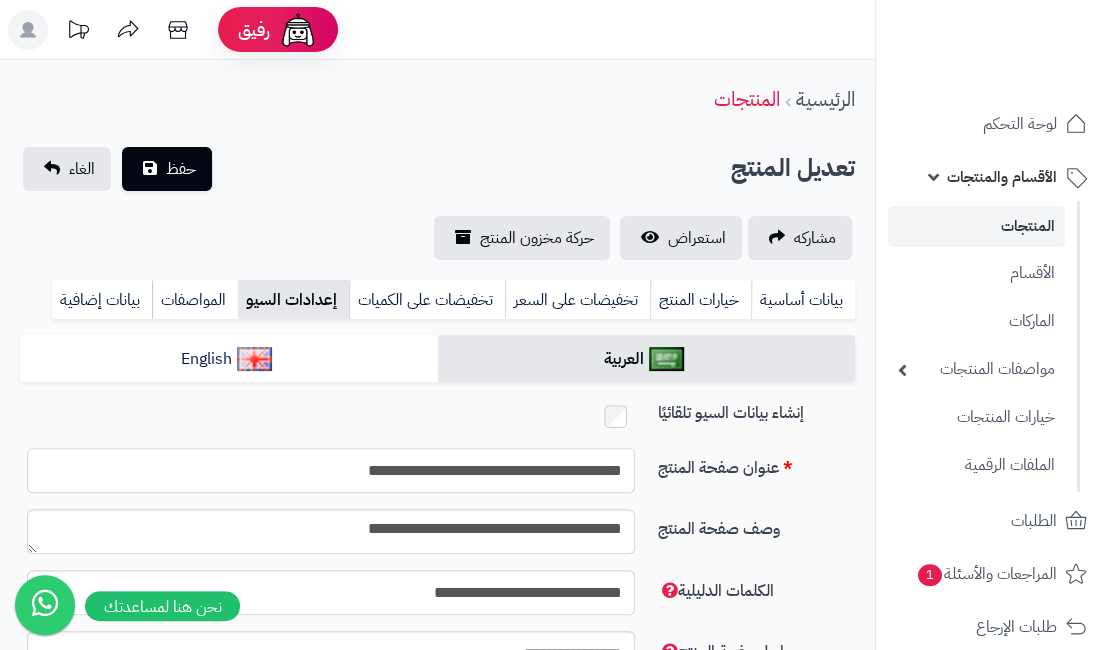 paste 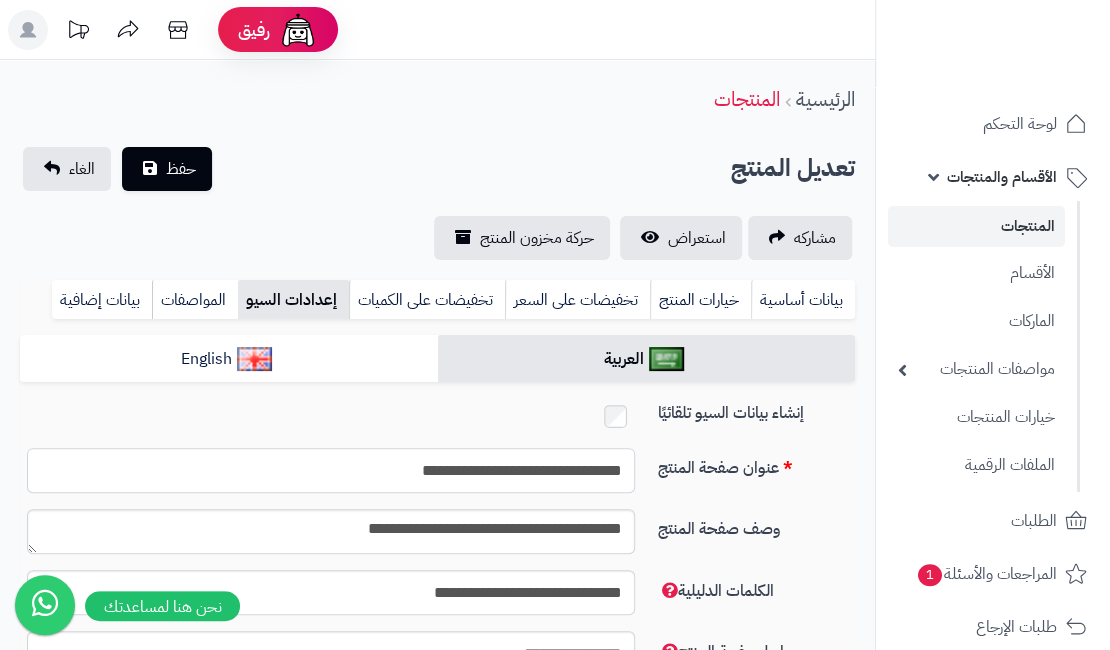 type on "**********" 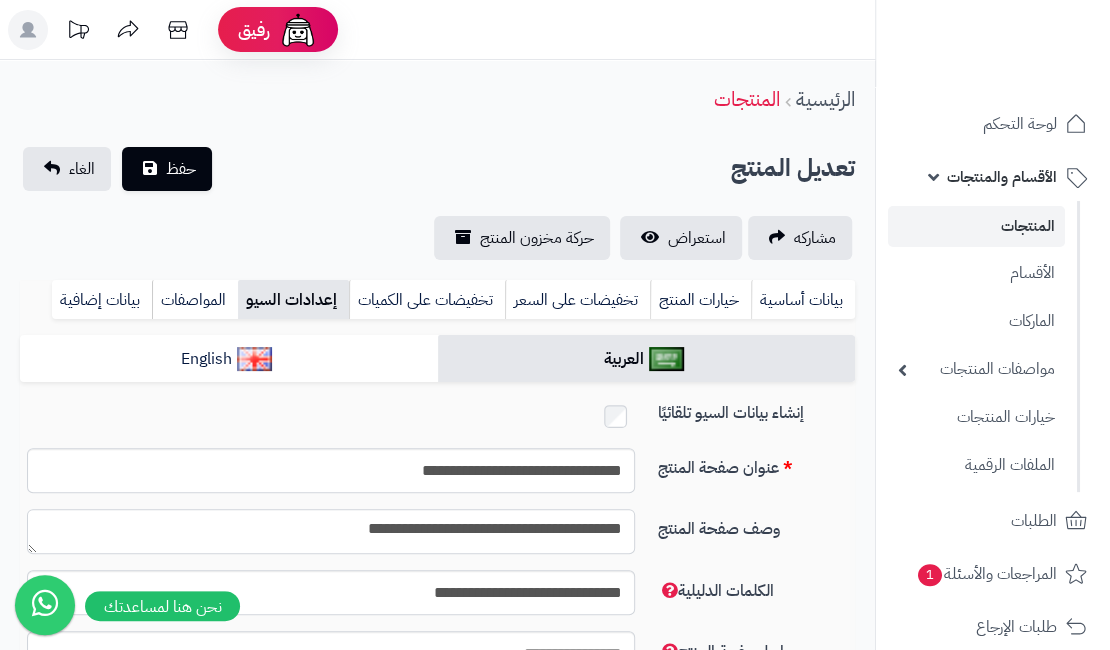 click on "**********" at bounding box center [331, 531] 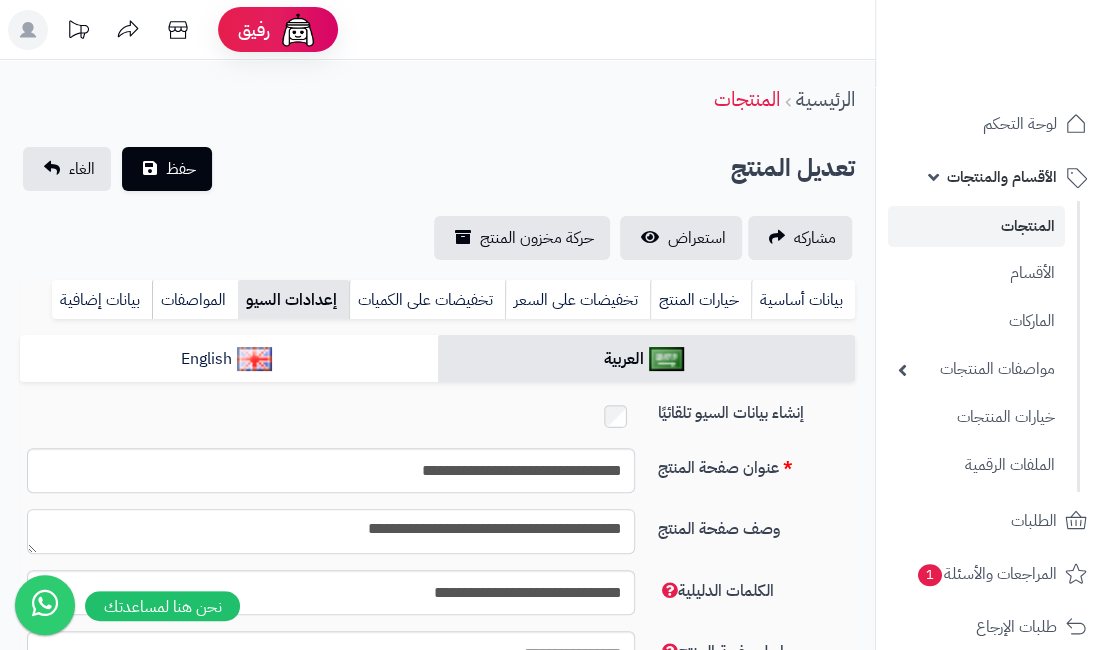 paste 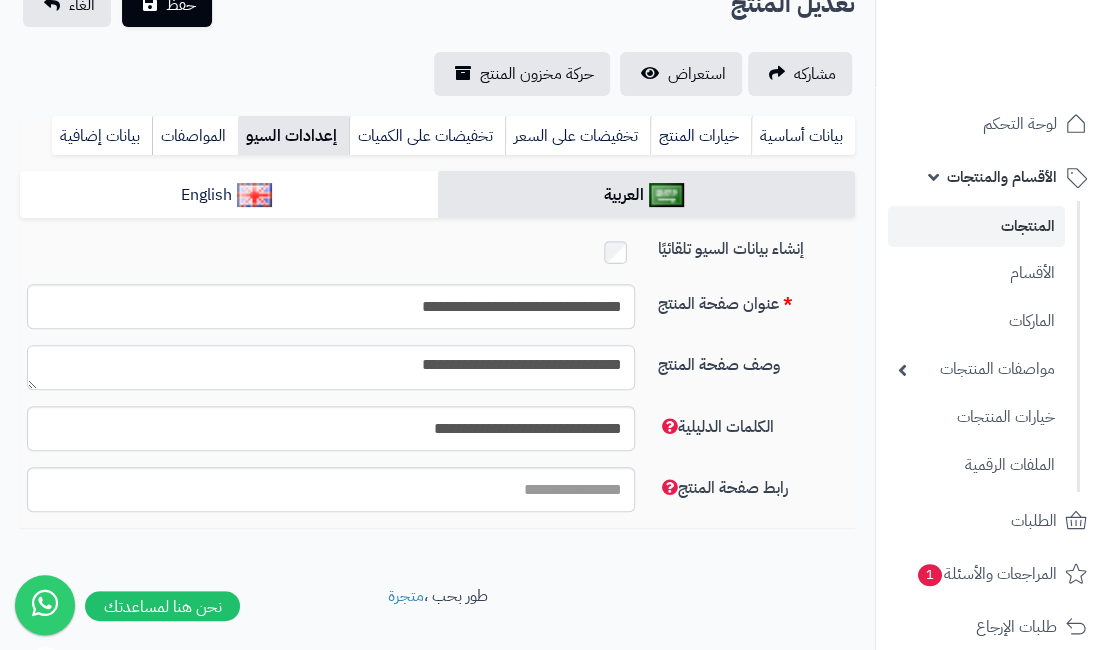 scroll, scrollTop: 195, scrollLeft: 0, axis: vertical 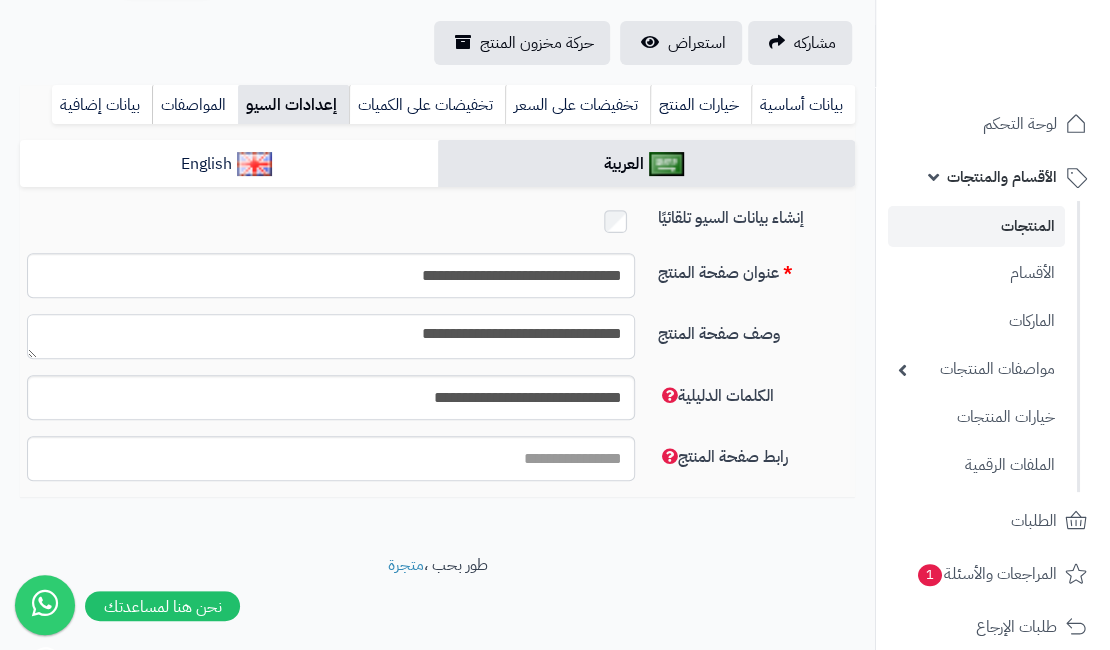 type on "**********" 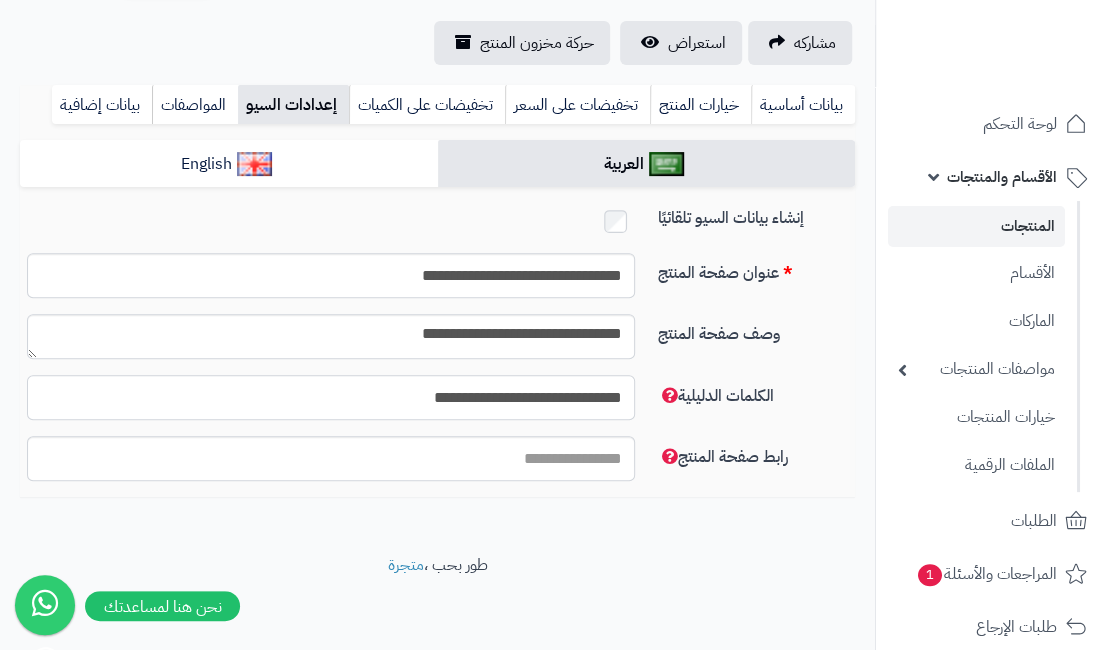 click on "**********" at bounding box center [331, 397] 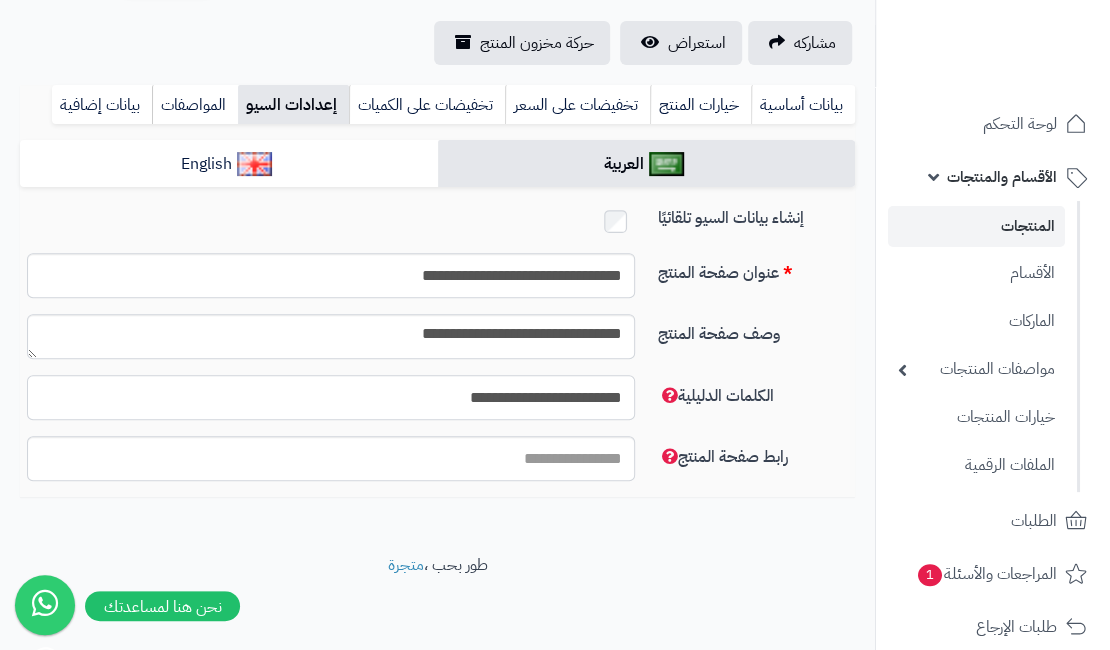 click on "**********" at bounding box center (331, 397) 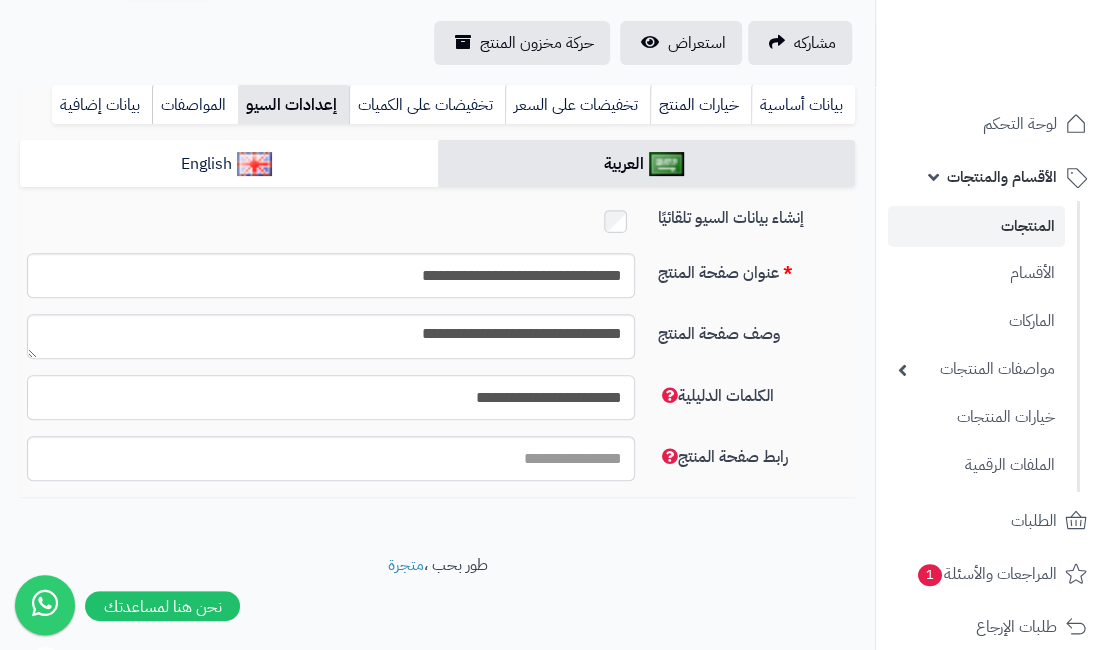 click on "**********" at bounding box center (331, 397) 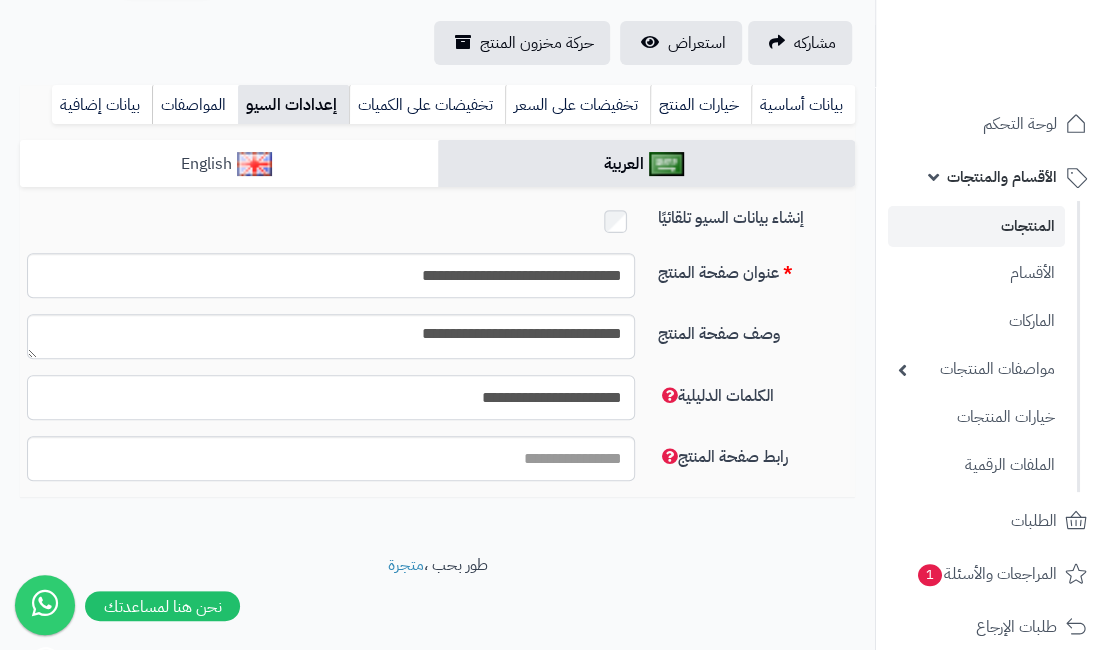 type on "**********" 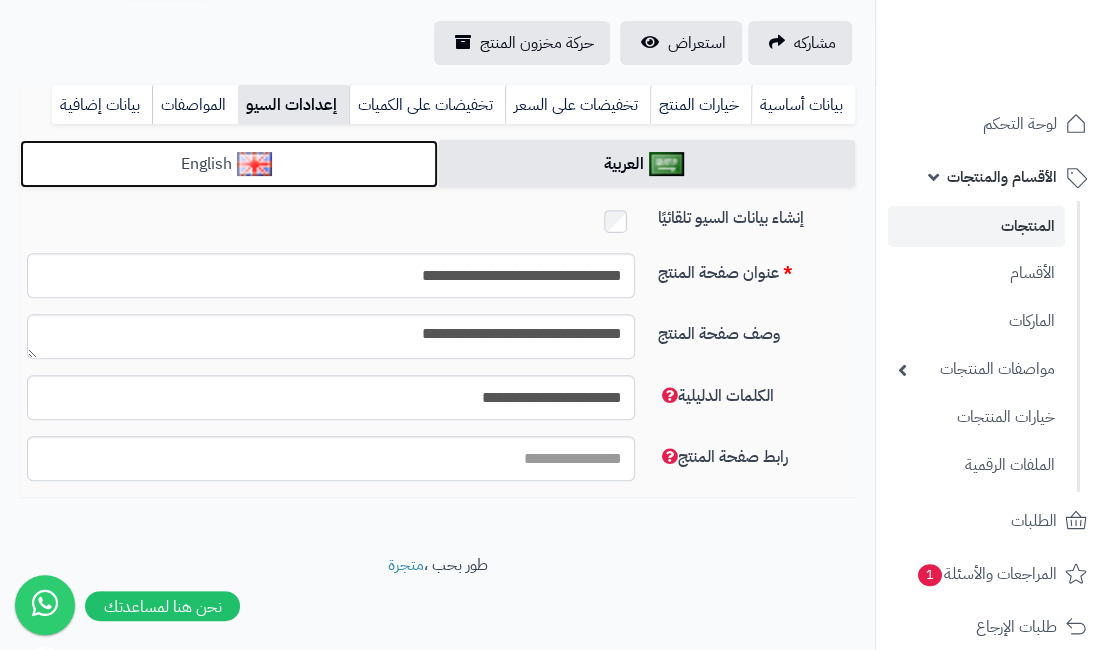 click on "English" at bounding box center [229, 164] 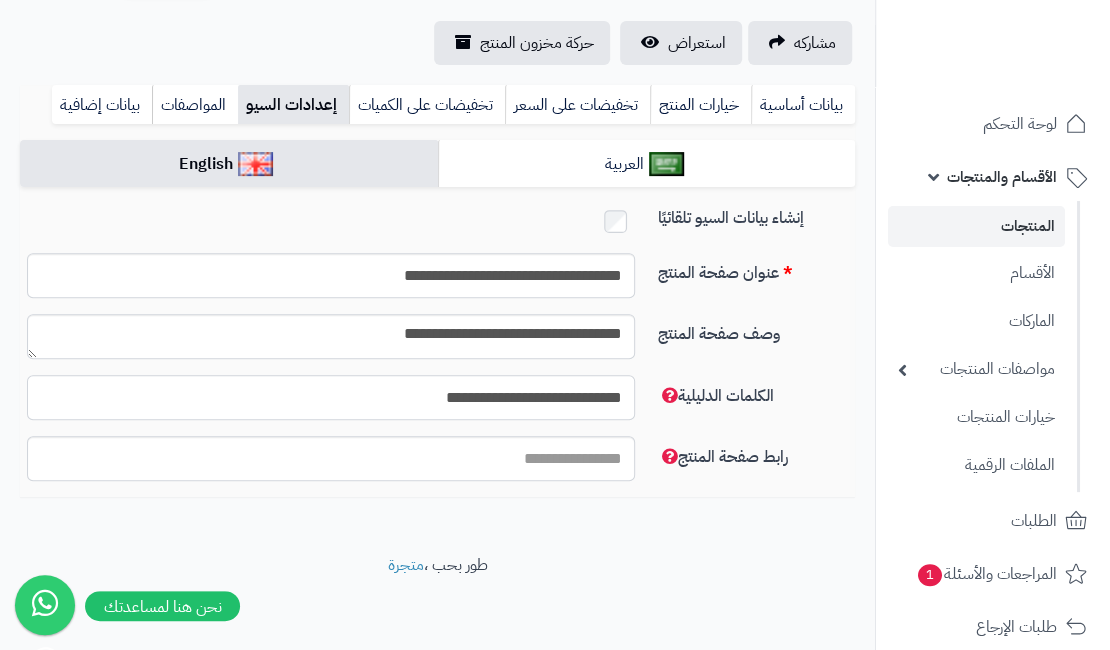drag, startPoint x: 370, startPoint y: 384, endPoint x: 437, endPoint y: 390, distance: 67.26812 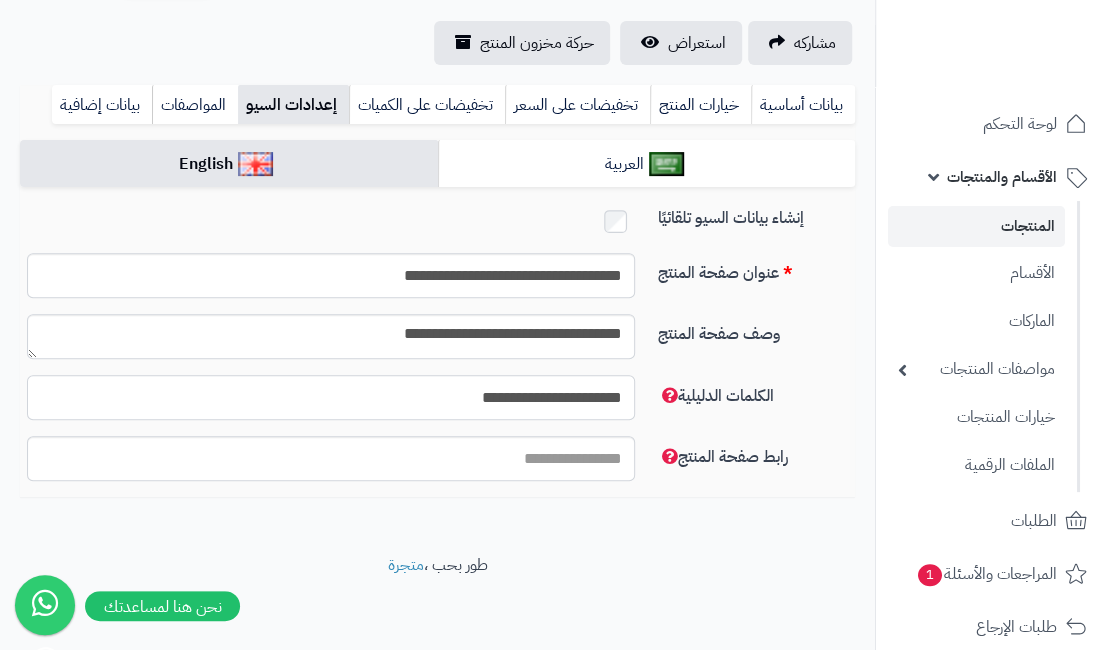 drag, startPoint x: 435, startPoint y: 398, endPoint x: 450, endPoint y: 406, distance: 17 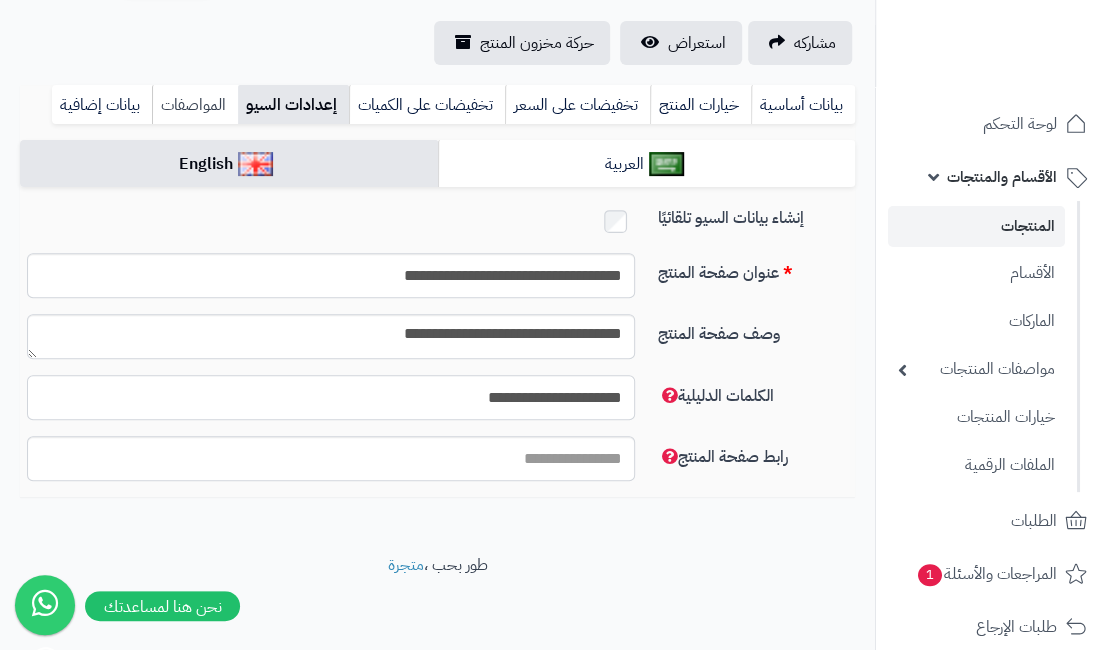 type on "**********" 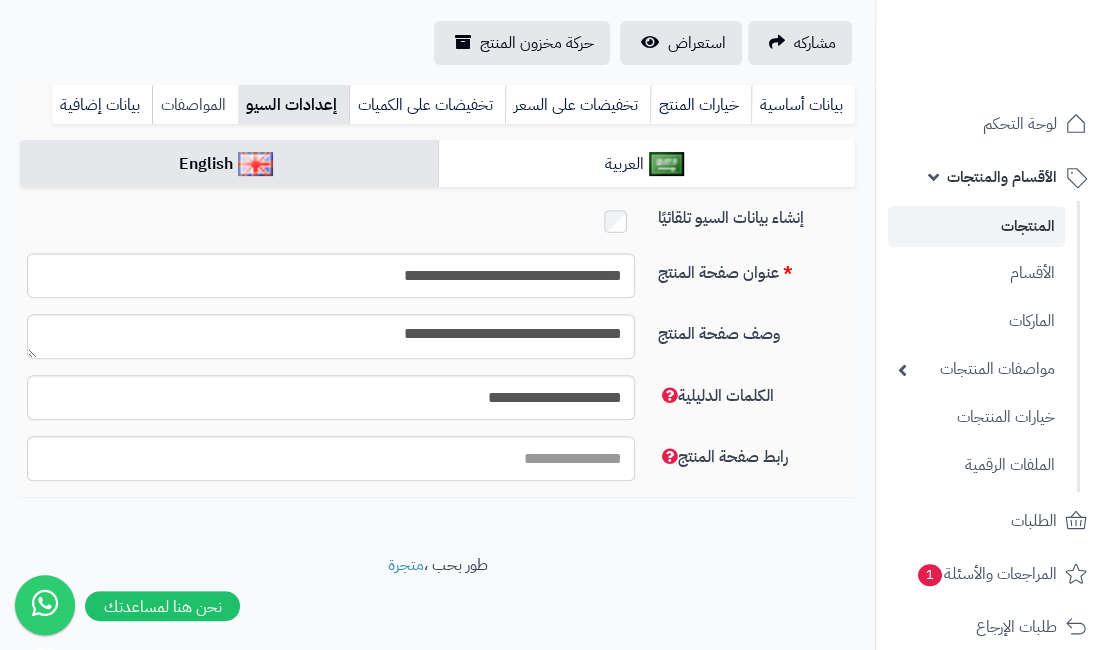 click on "المواصفات" at bounding box center (195, 105) 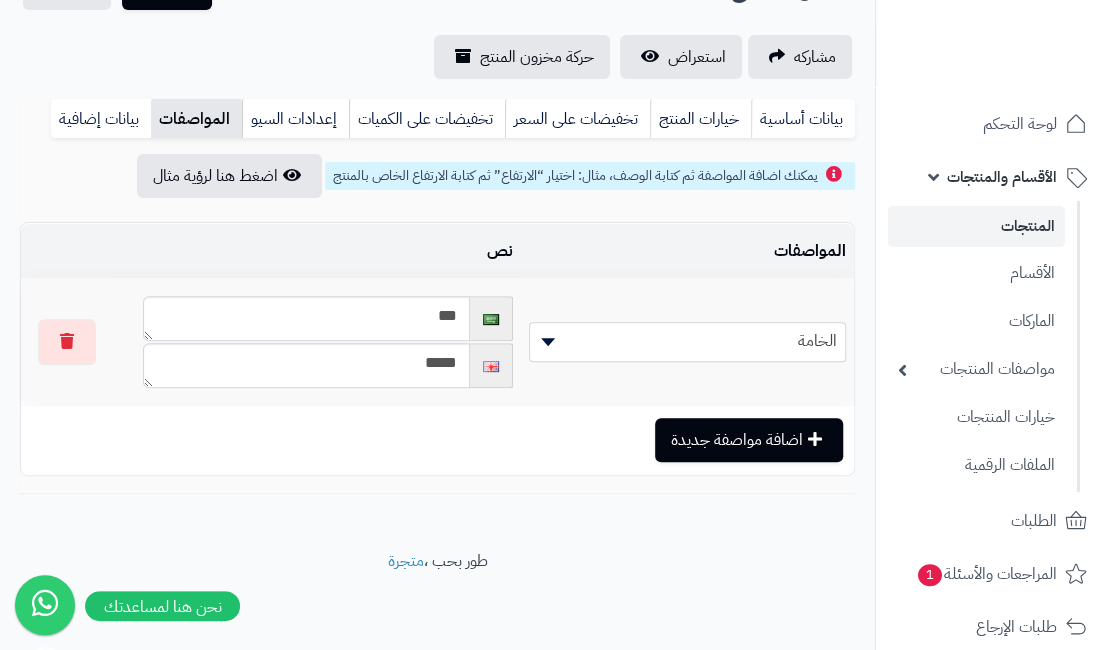 scroll, scrollTop: 182, scrollLeft: 0, axis: vertical 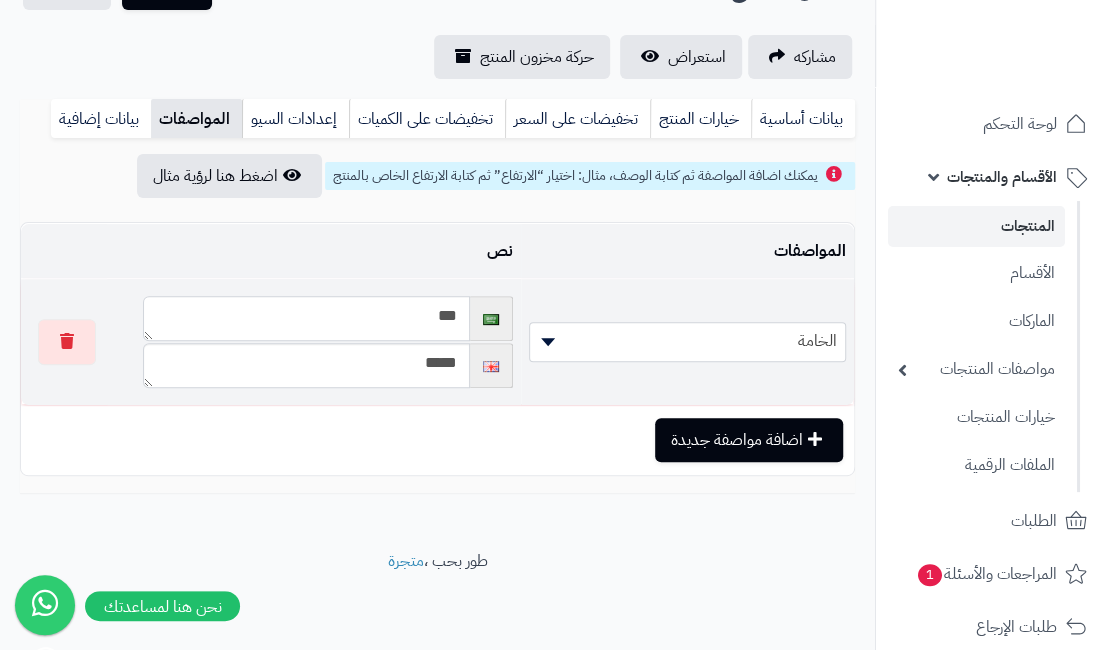drag, startPoint x: 406, startPoint y: 316, endPoint x: 461, endPoint y: 336, distance: 58.5235 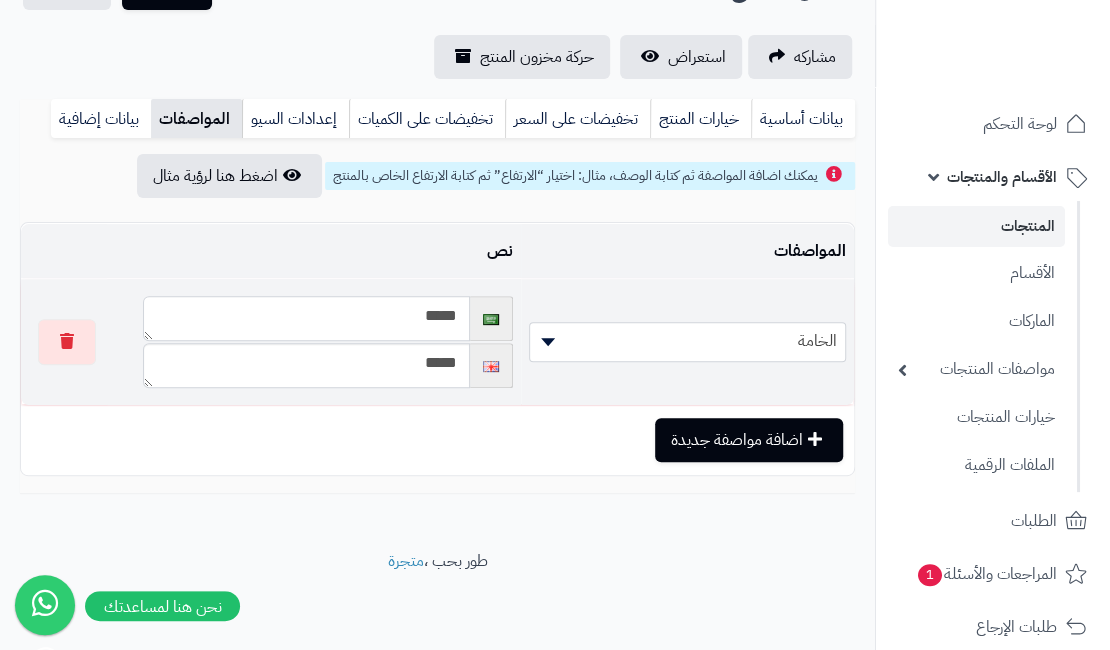 click on "***" at bounding box center (306, 318) 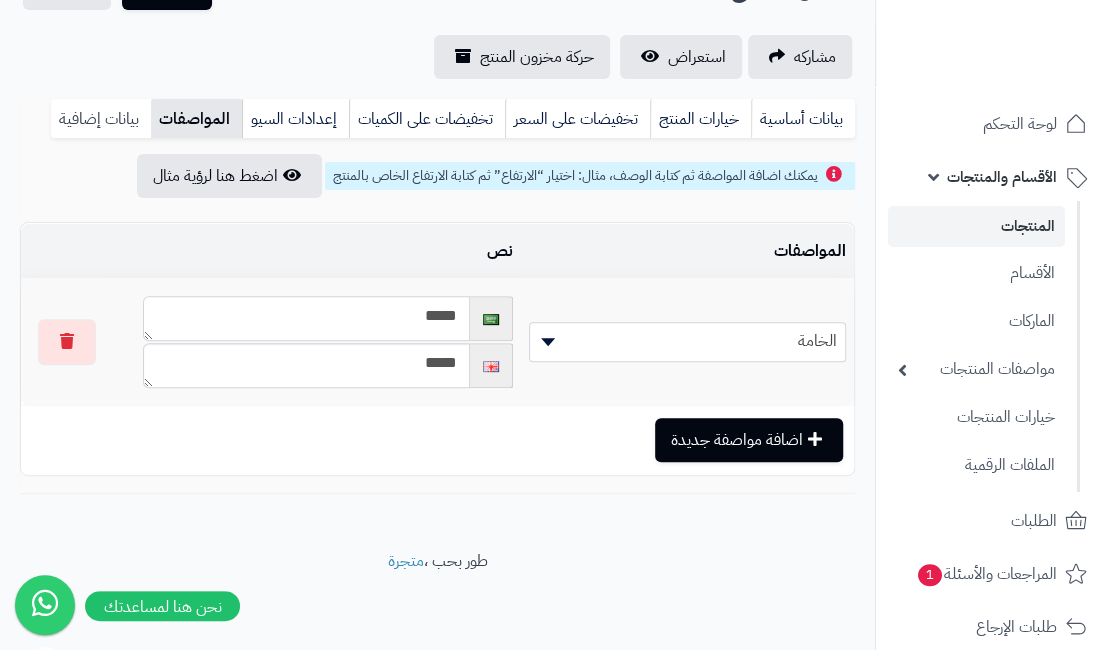 type on "*****" 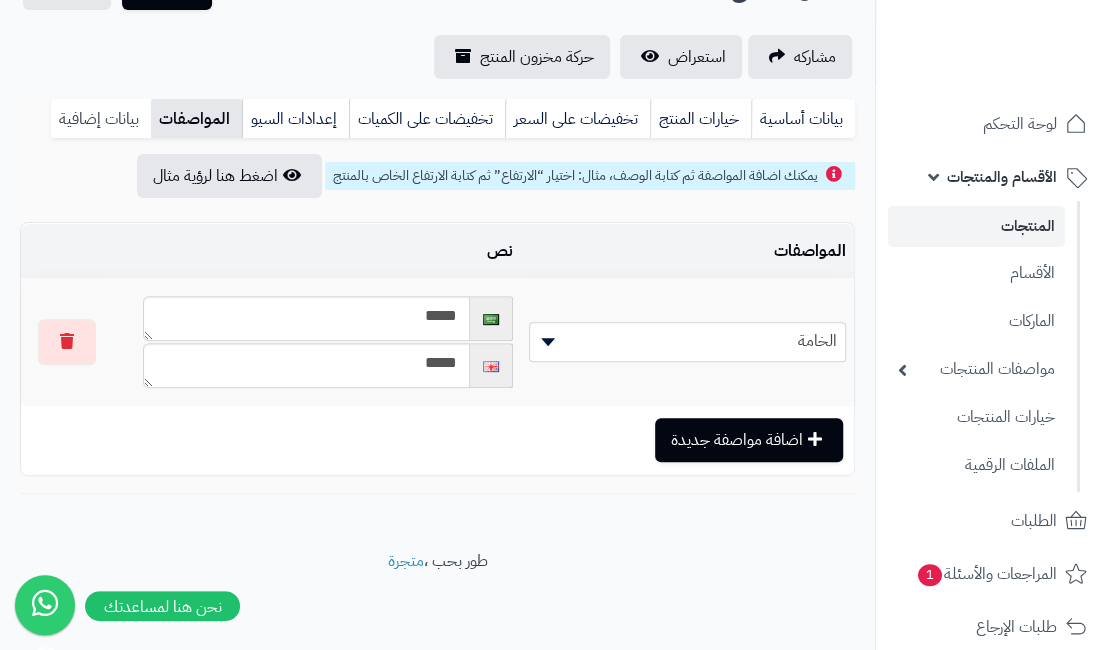 click on "بيانات إضافية" at bounding box center (101, 119) 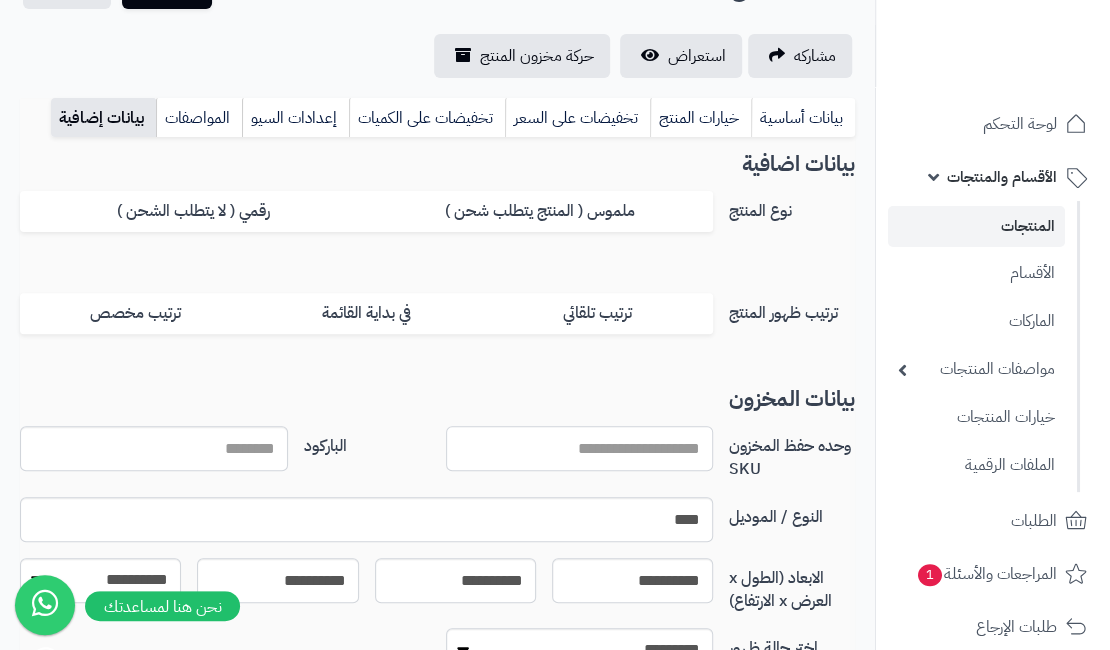 click on "وحده حفظ المخزون SKU" at bounding box center (580, 448) 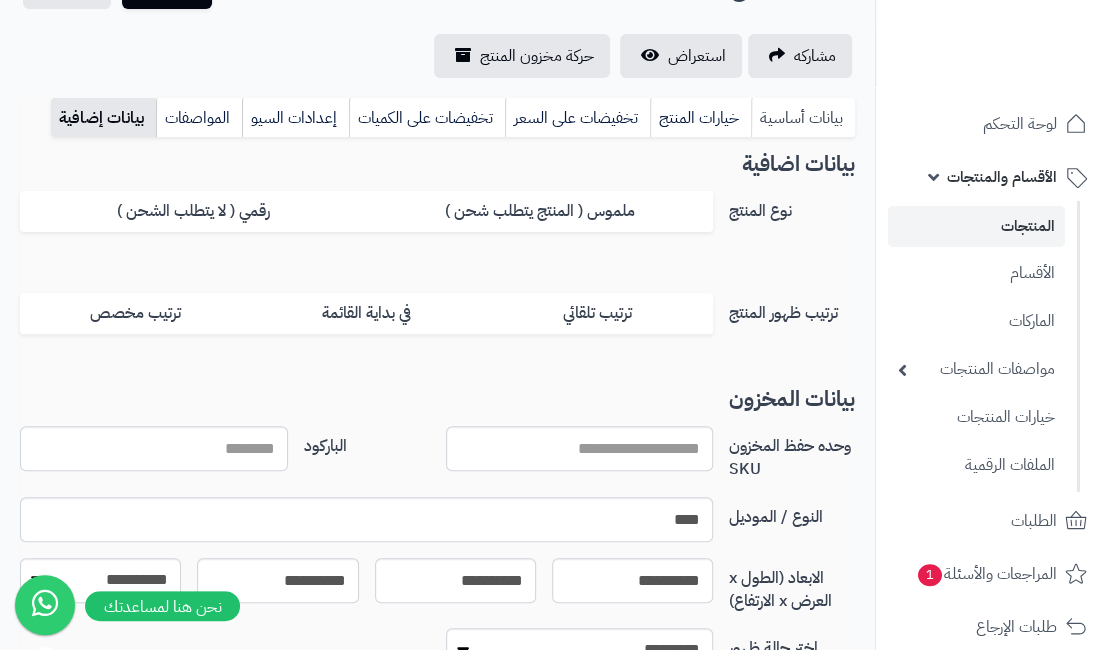 click on "بيانات أساسية" at bounding box center (803, 118) 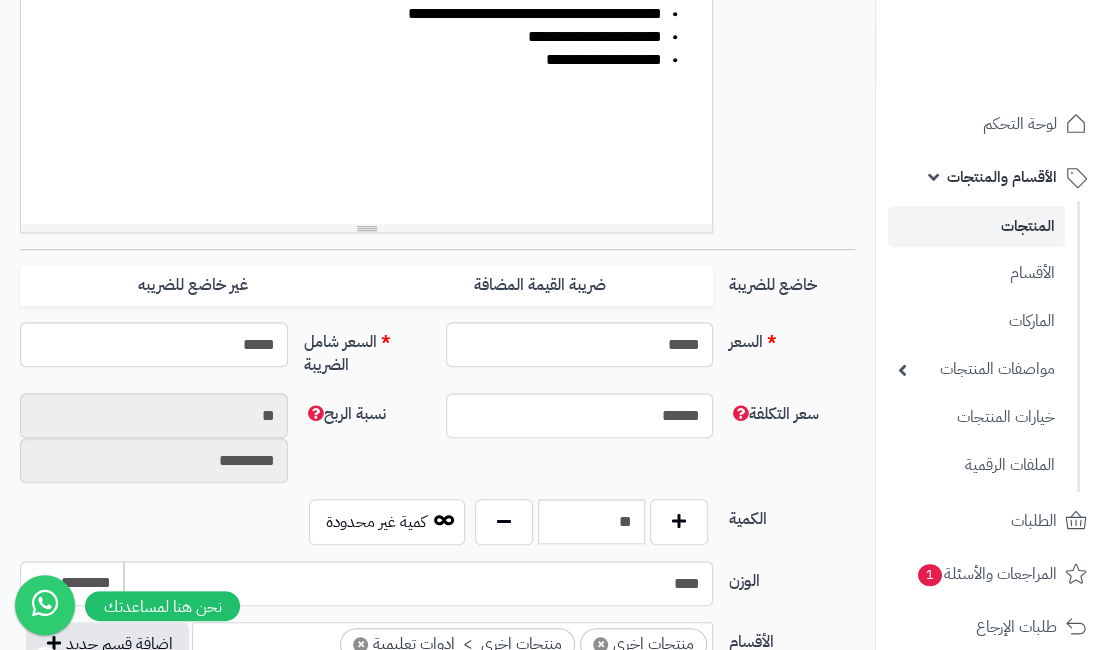scroll, scrollTop: 682, scrollLeft: 0, axis: vertical 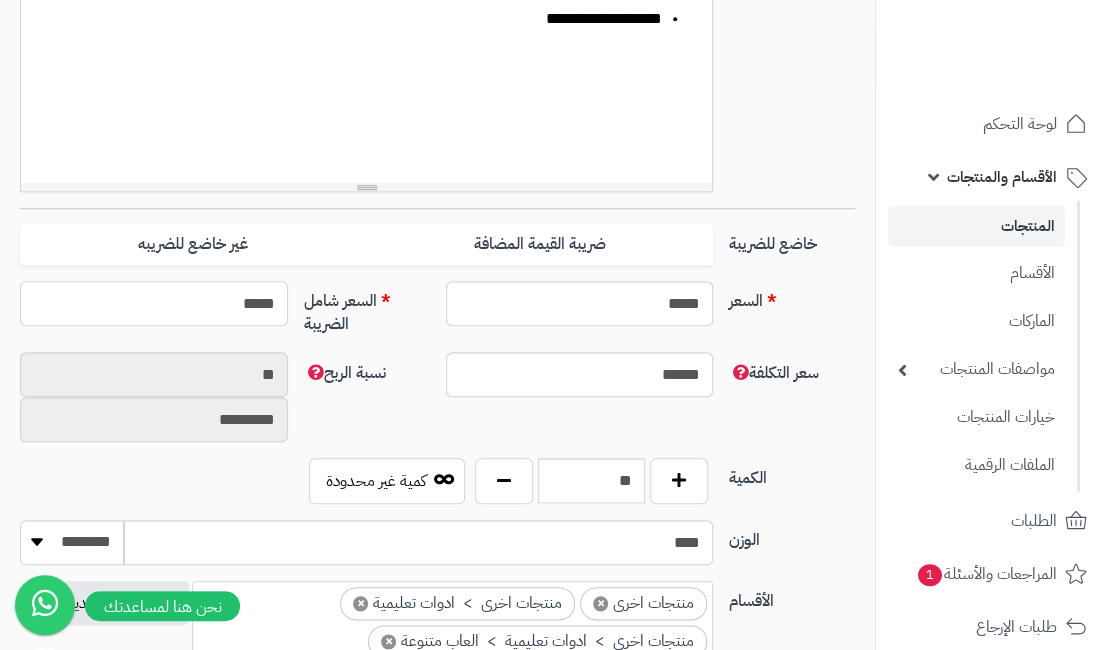 drag, startPoint x: 223, startPoint y: 300, endPoint x: 250, endPoint y: 323, distance: 35.468296 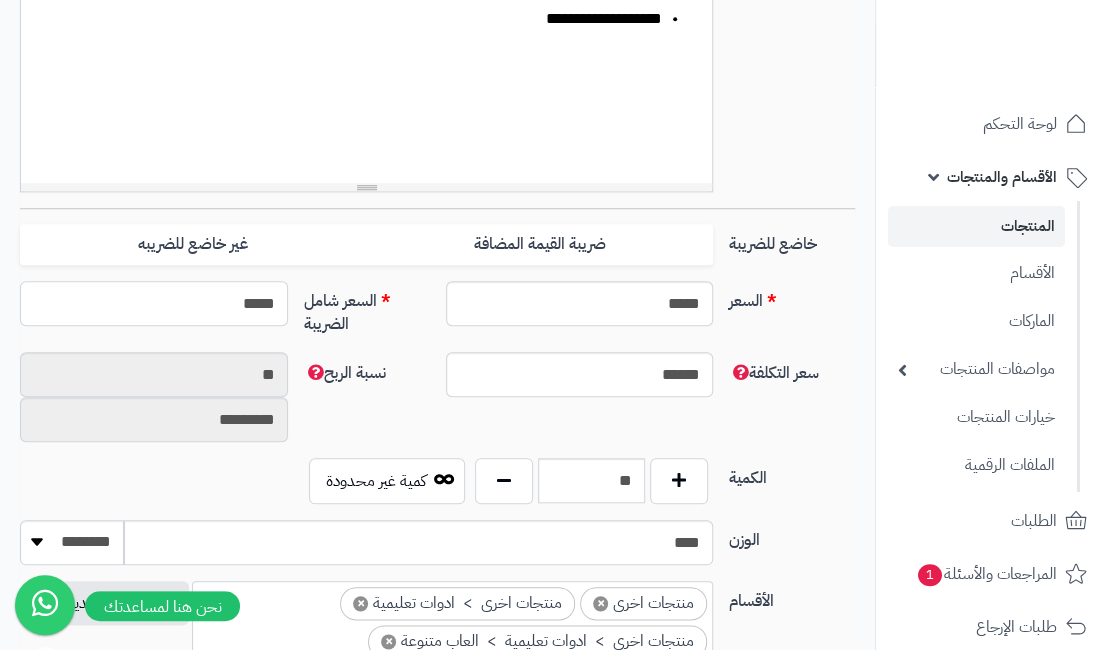 click on "*****" at bounding box center (154, 303) 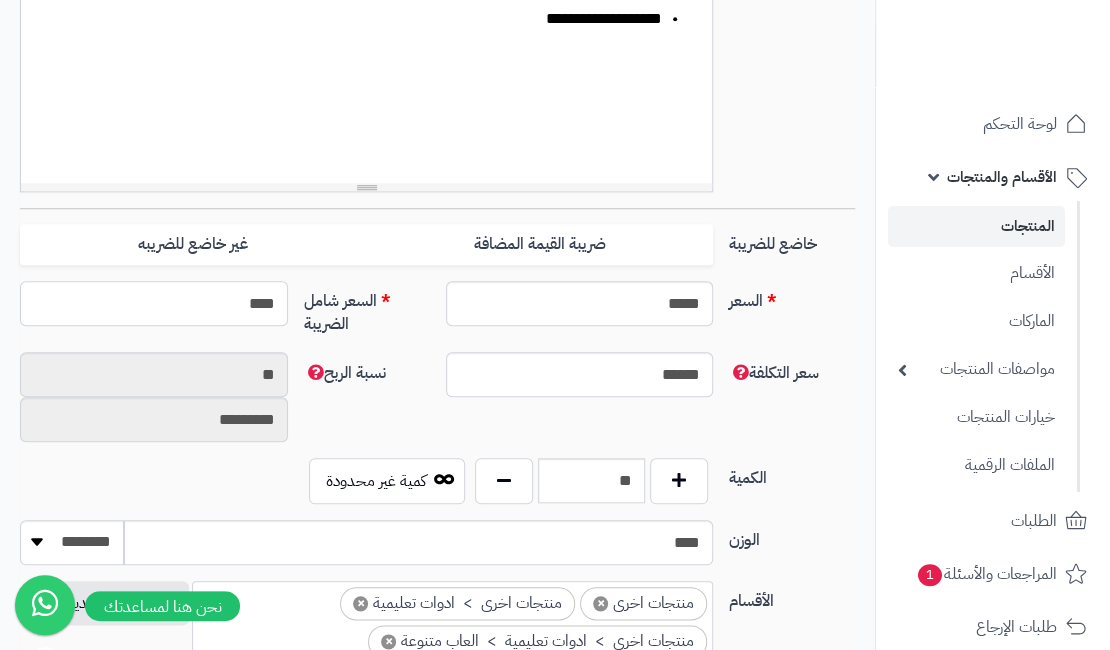 type on "****" 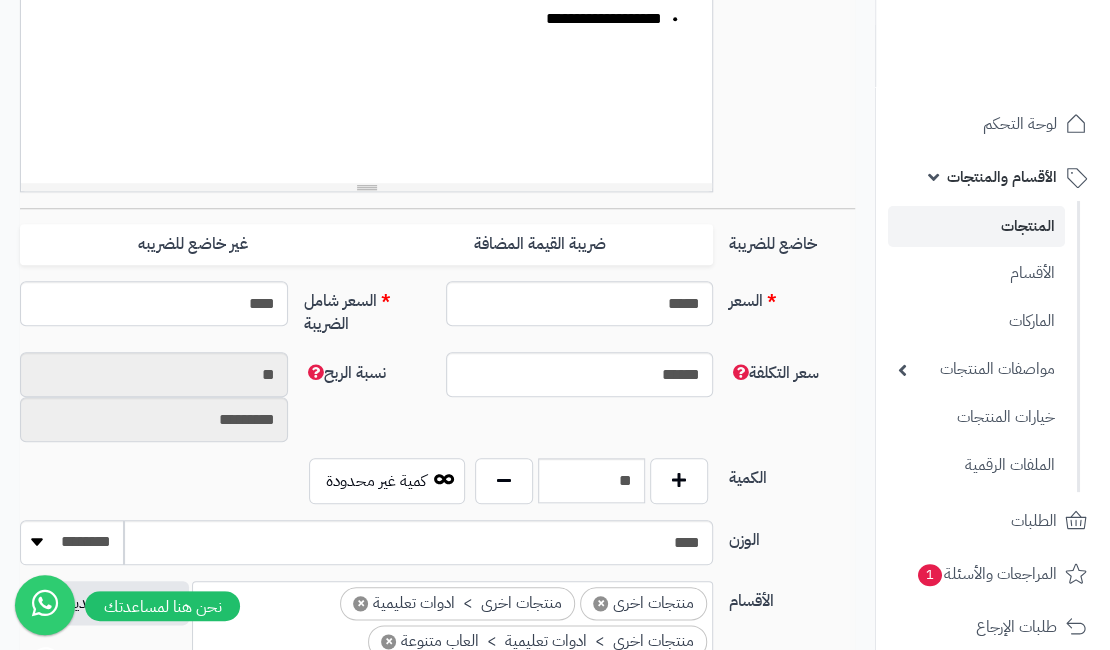 click on "سعر التكلفة
****** نسبة الربح
**
*********" at bounding box center (437, 405) 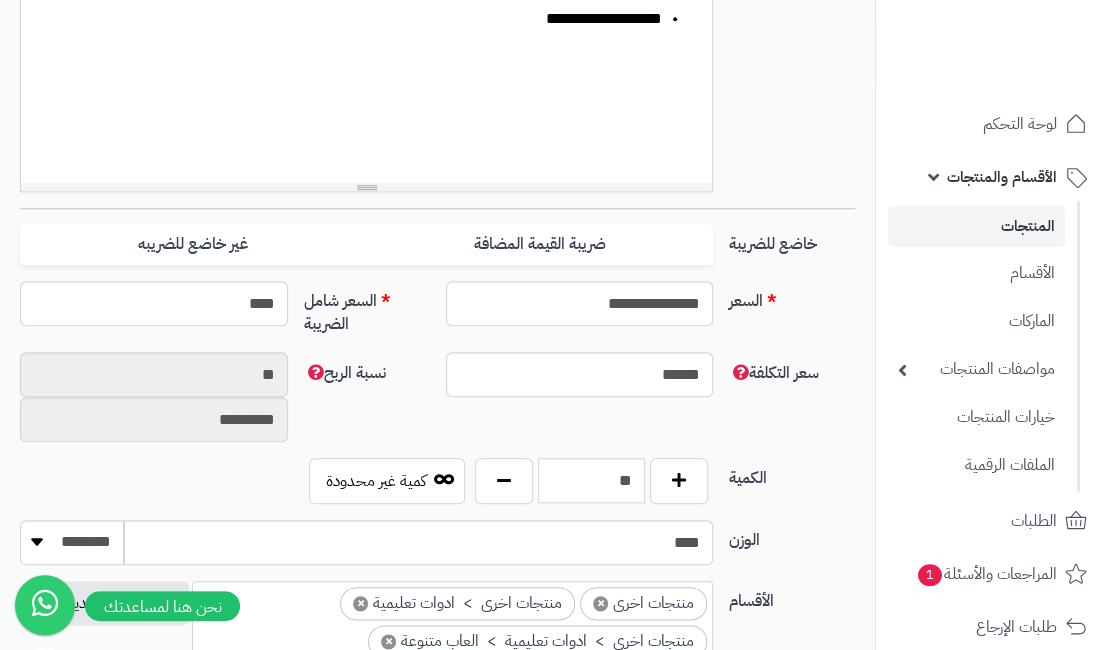 drag, startPoint x: 604, startPoint y: 479, endPoint x: 632, endPoint y: 500, distance: 35 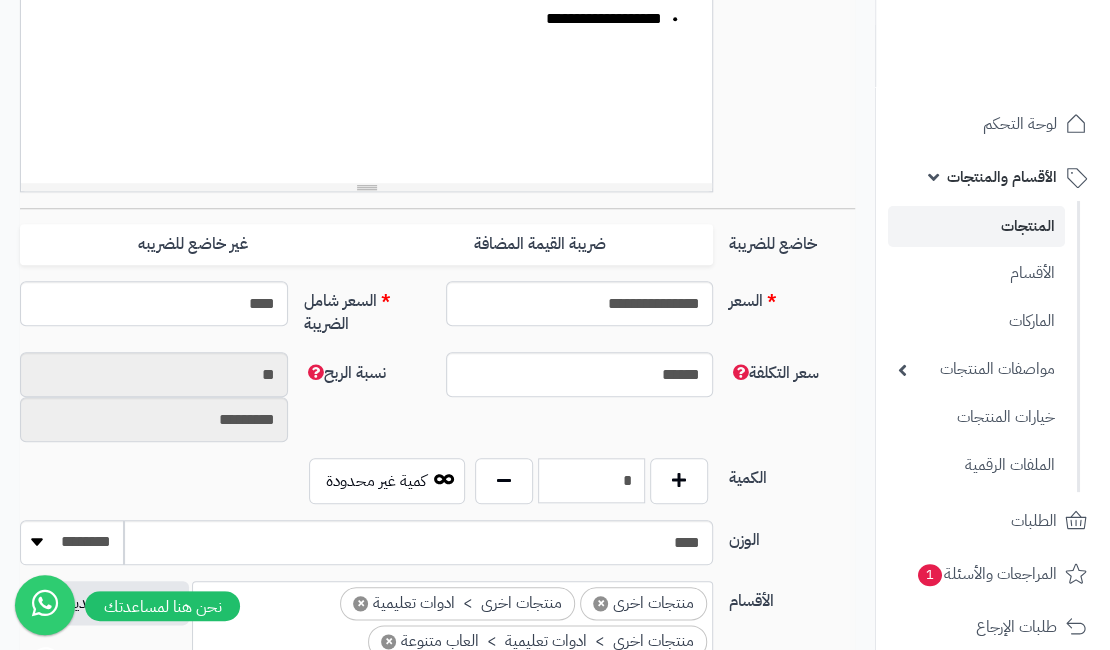 type on "*" 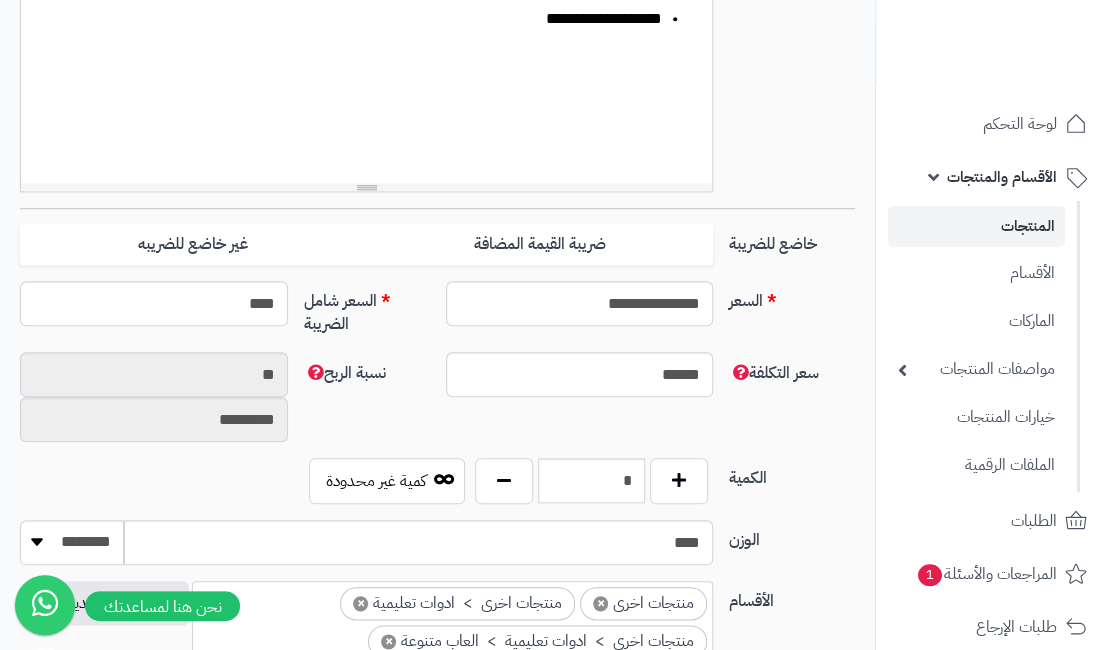 click on "الكمية" at bounding box center (792, 474) 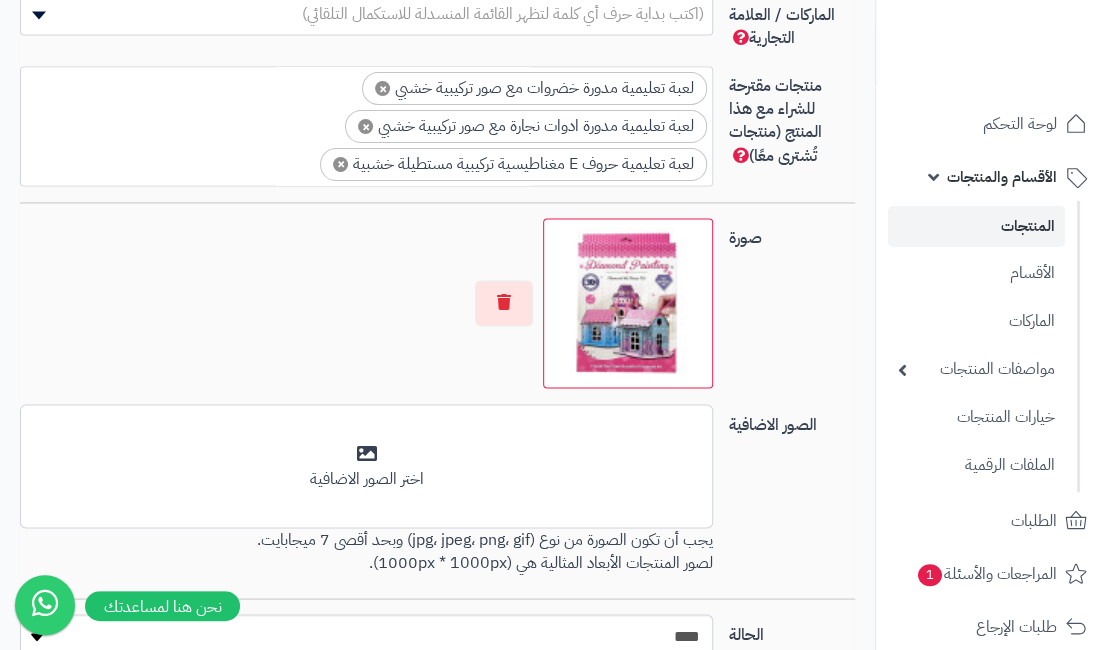 scroll, scrollTop: 1382, scrollLeft: 0, axis: vertical 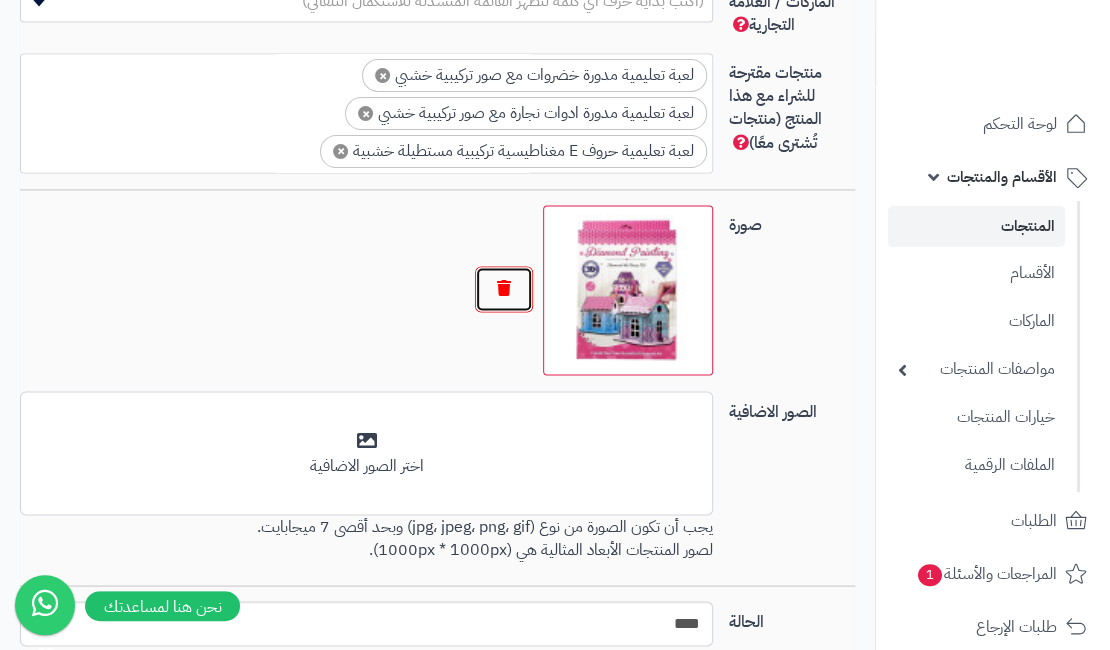 click at bounding box center [504, 289] 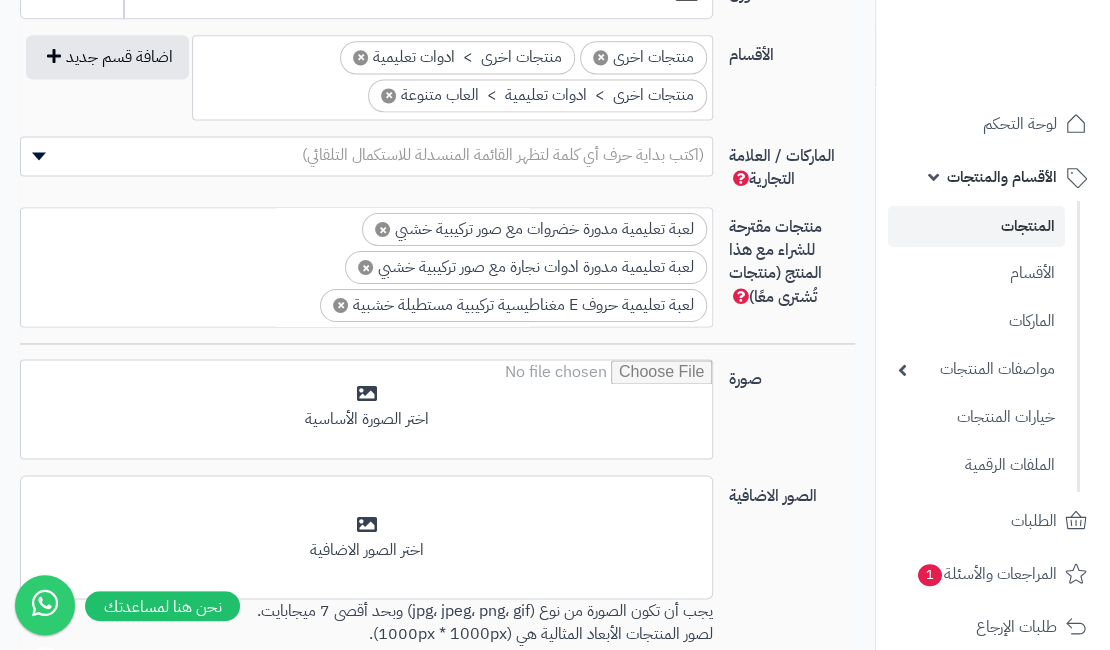 scroll, scrollTop: 1273, scrollLeft: 0, axis: vertical 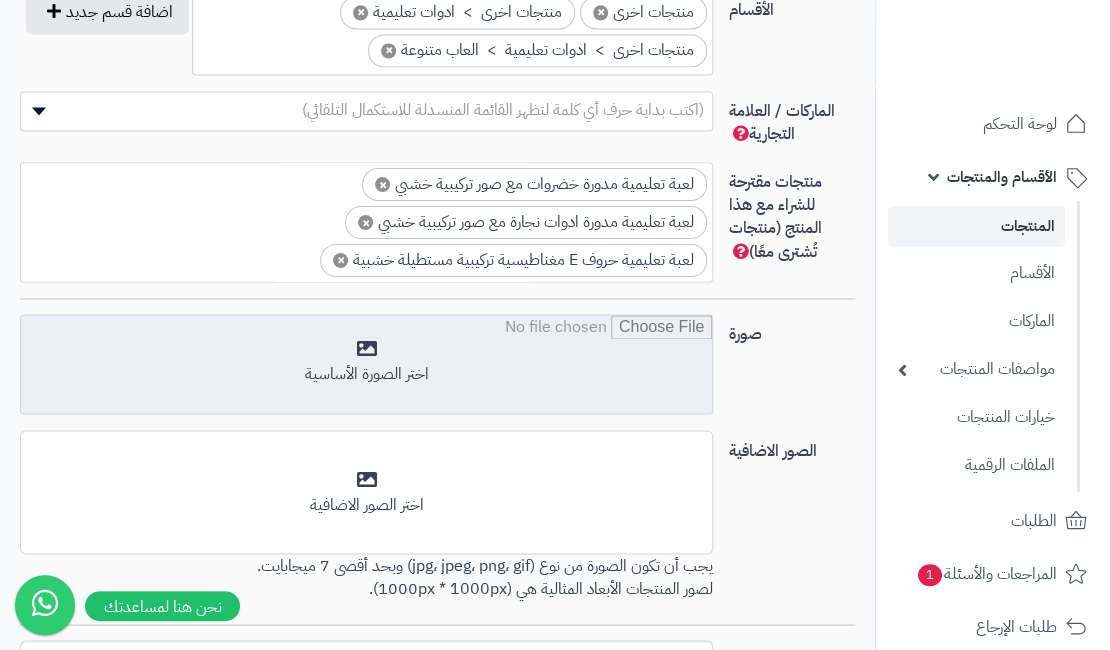 click at bounding box center (366, 365) 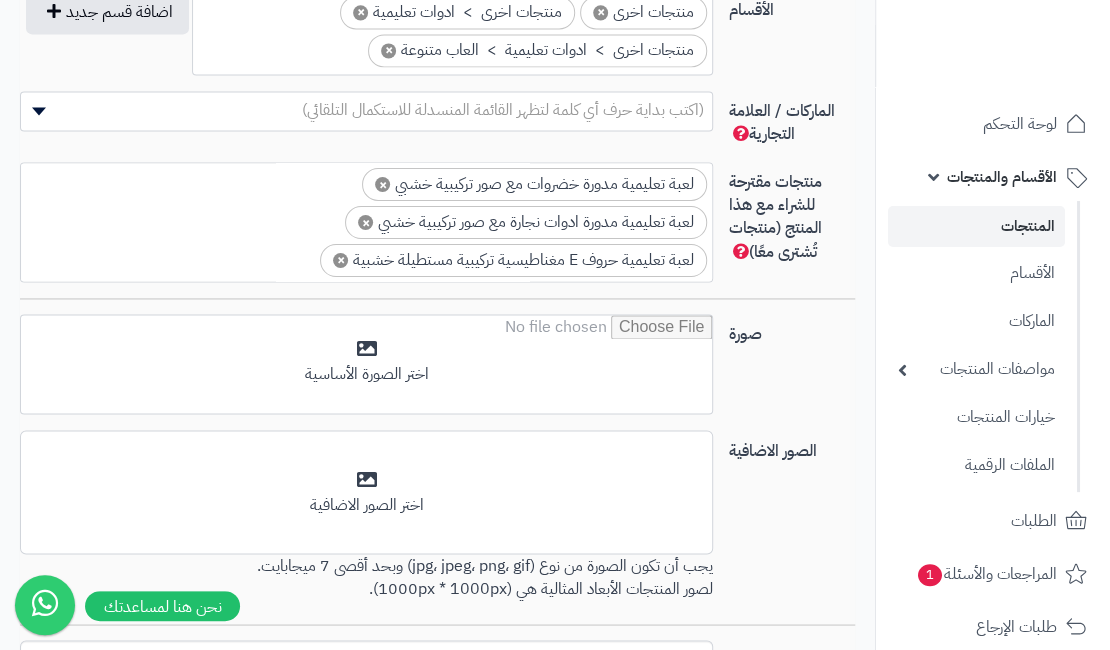 click on "صورة" at bounding box center [792, 330] 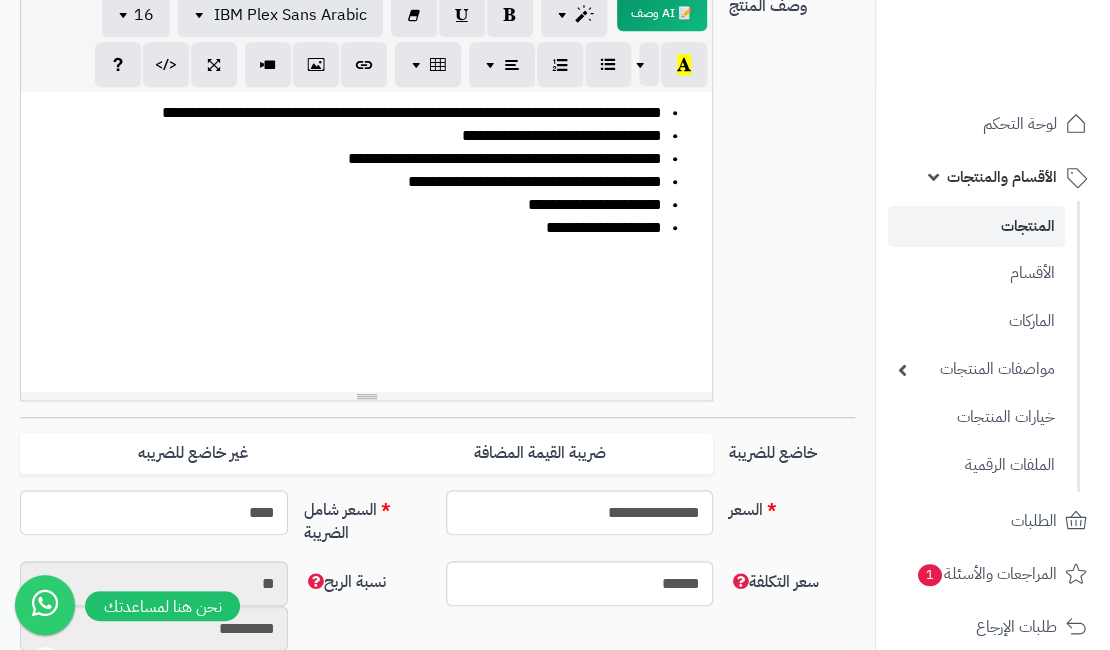 scroll, scrollTop: 0, scrollLeft: 0, axis: both 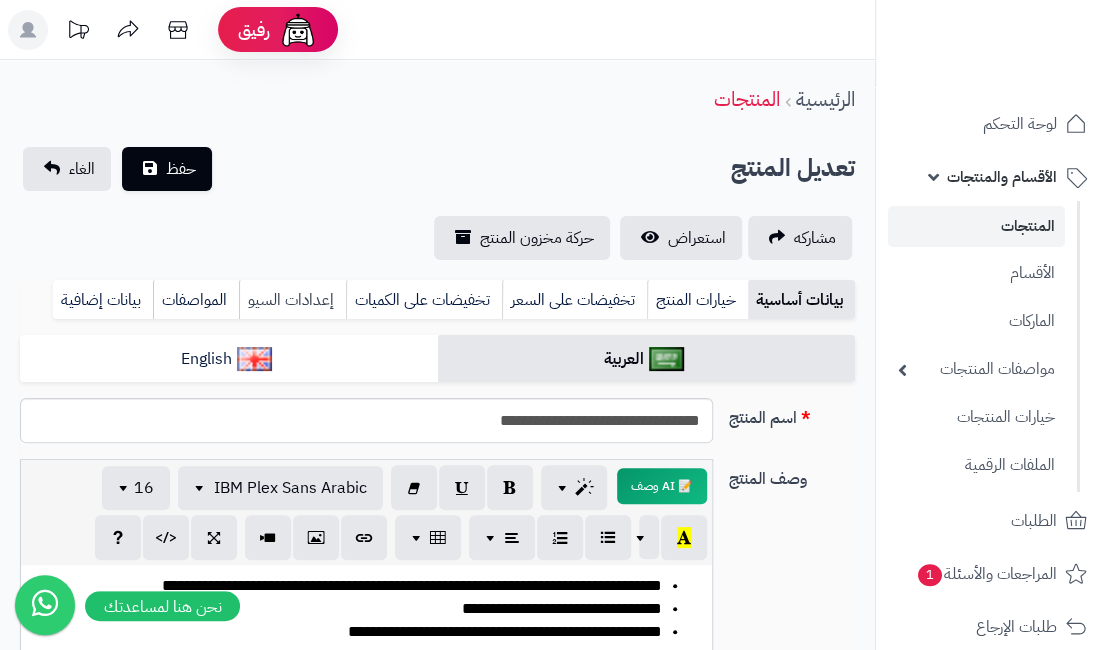 click on "إعدادات السيو" at bounding box center (292, 300) 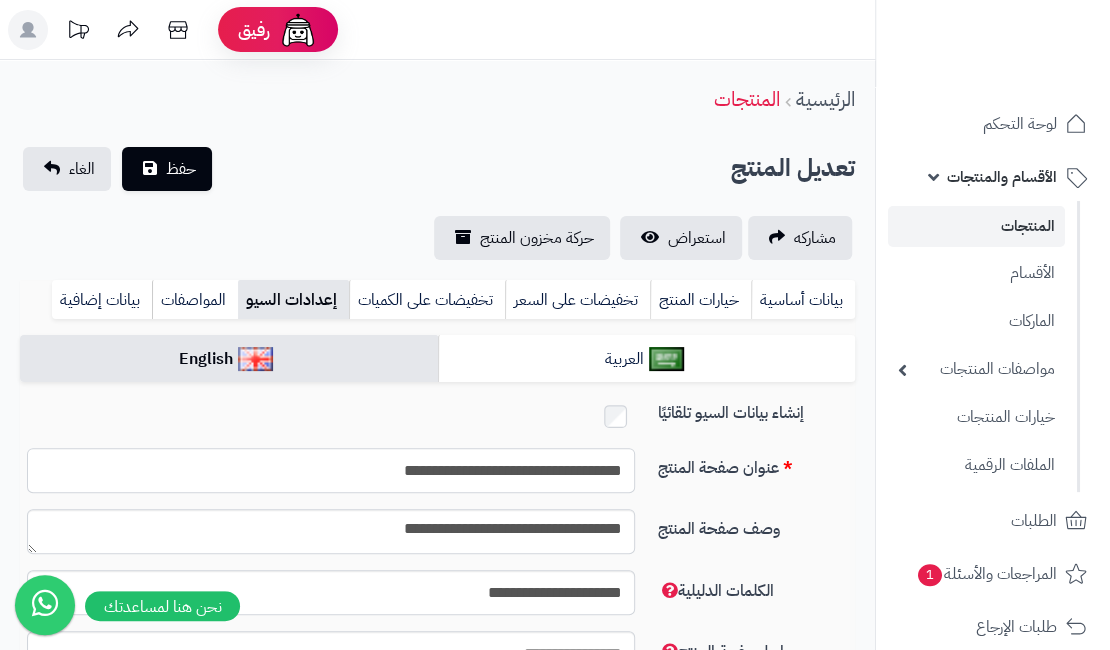 click on "**********" at bounding box center [331, 470] 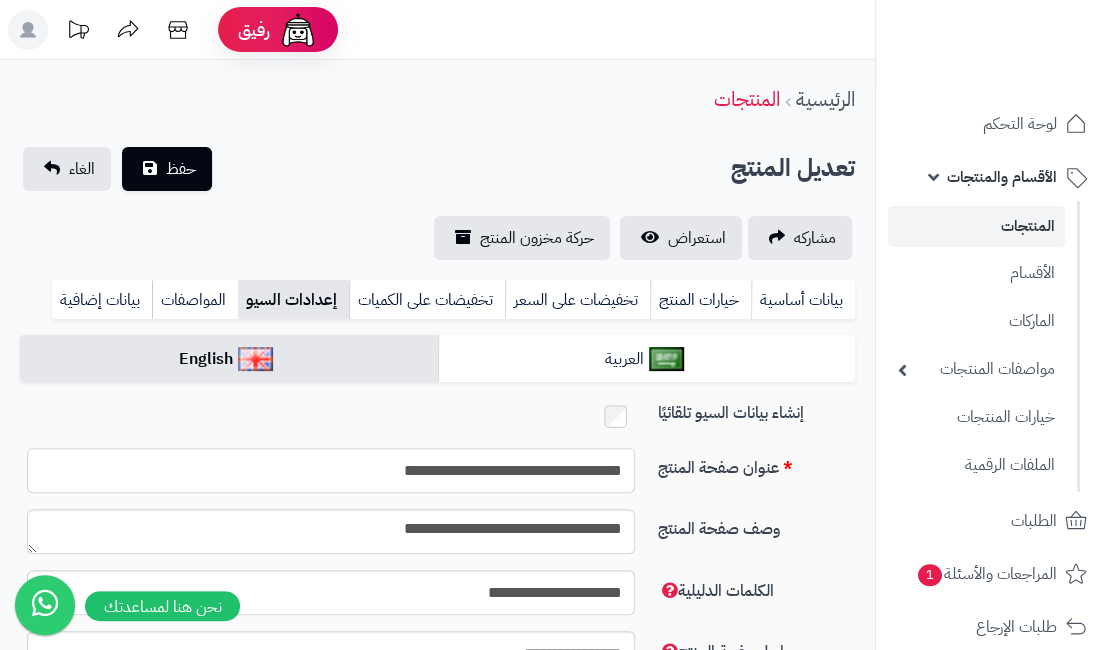 paste on "*" 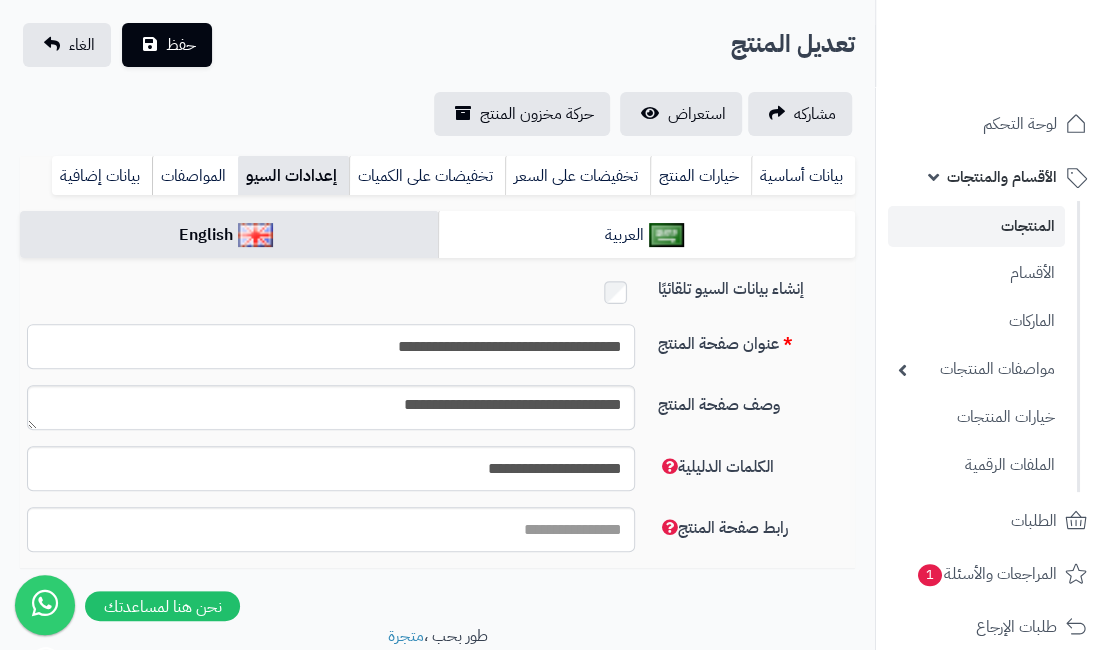 scroll, scrollTop: 195, scrollLeft: 0, axis: vertical 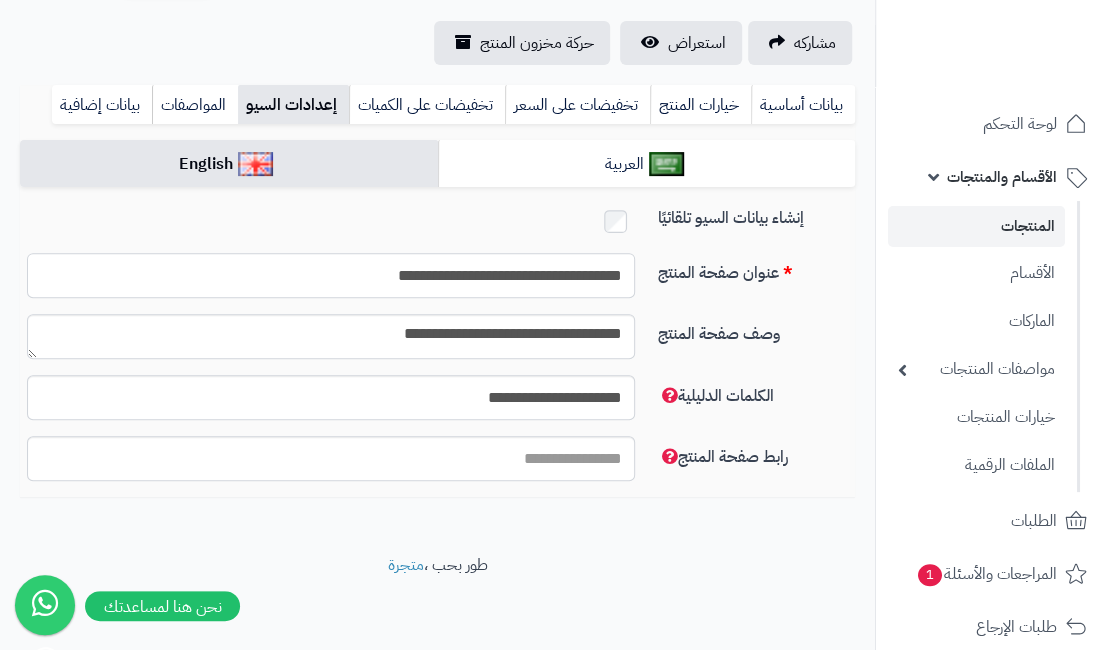 click on "**********" at bounding box center (331, 275) 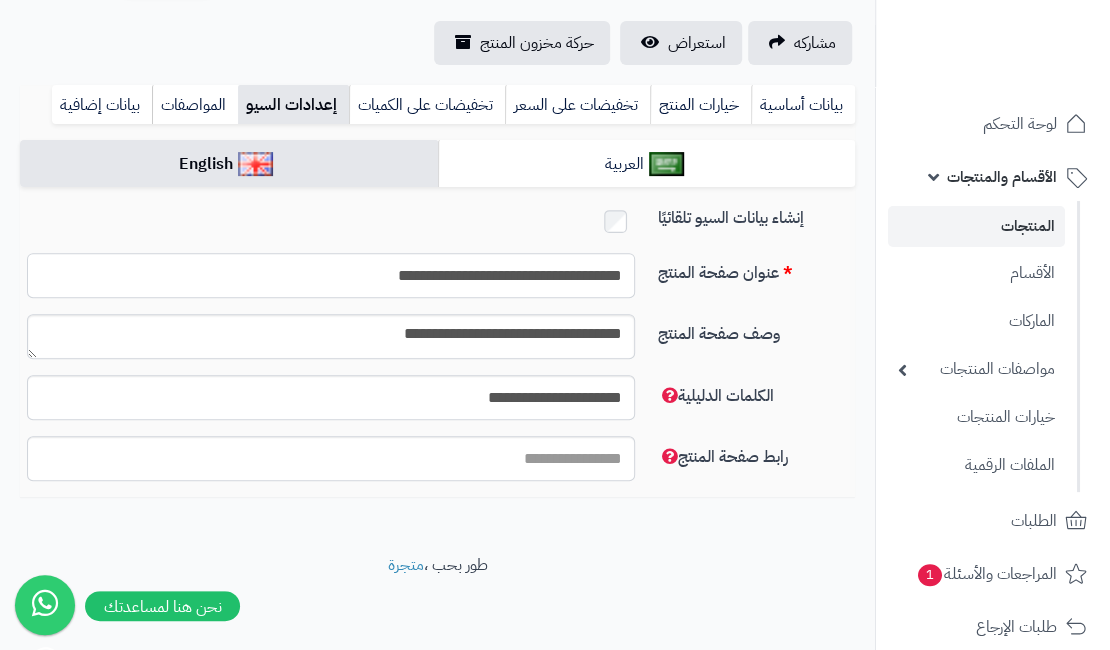 type on "**********" 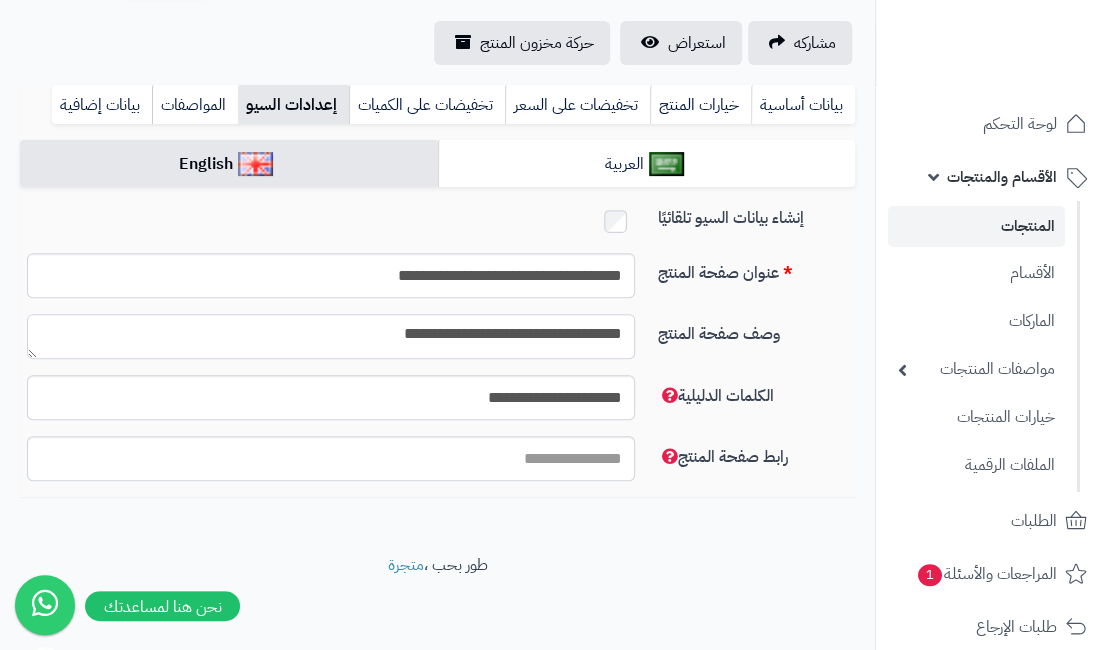 click on "**********" at bounding box center (331, 336) 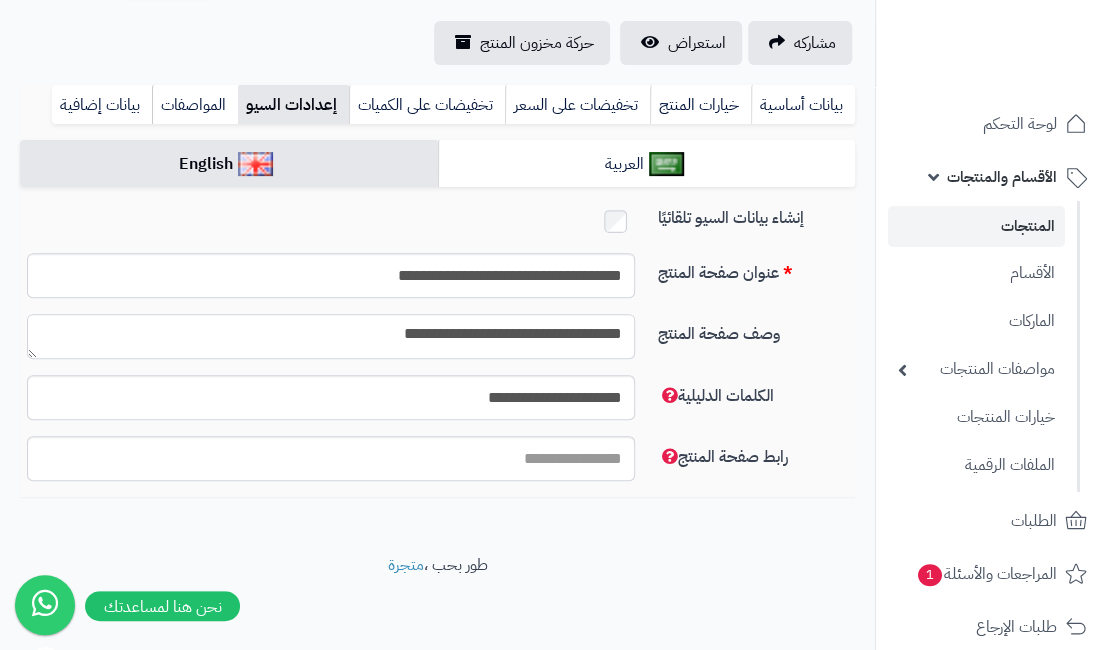 paste on "*" 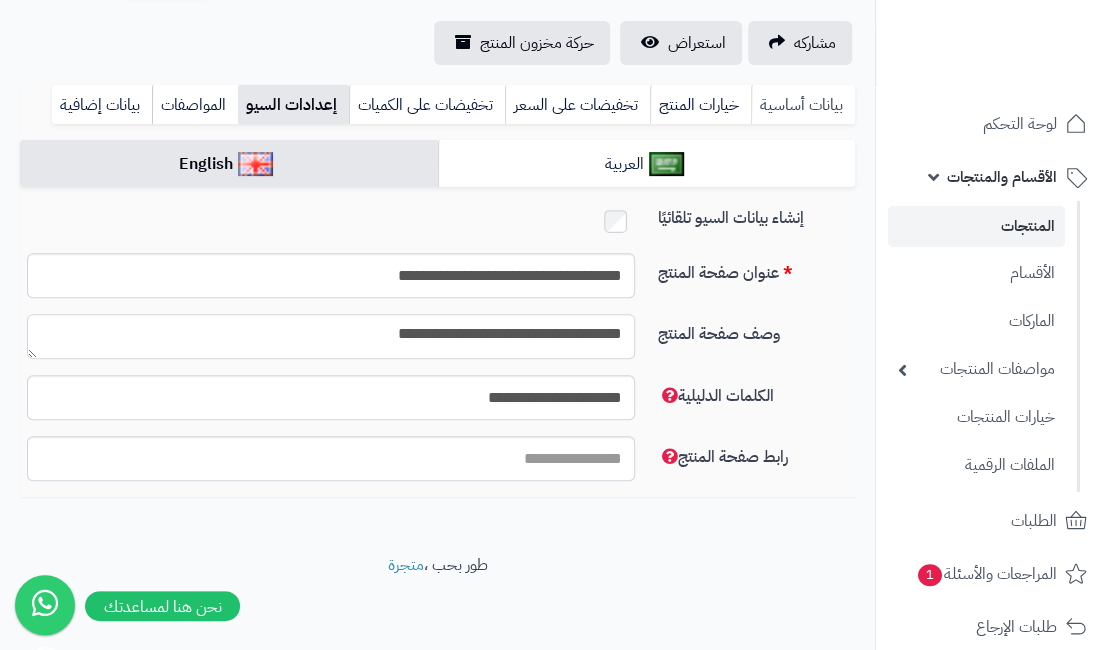 type on "**********" 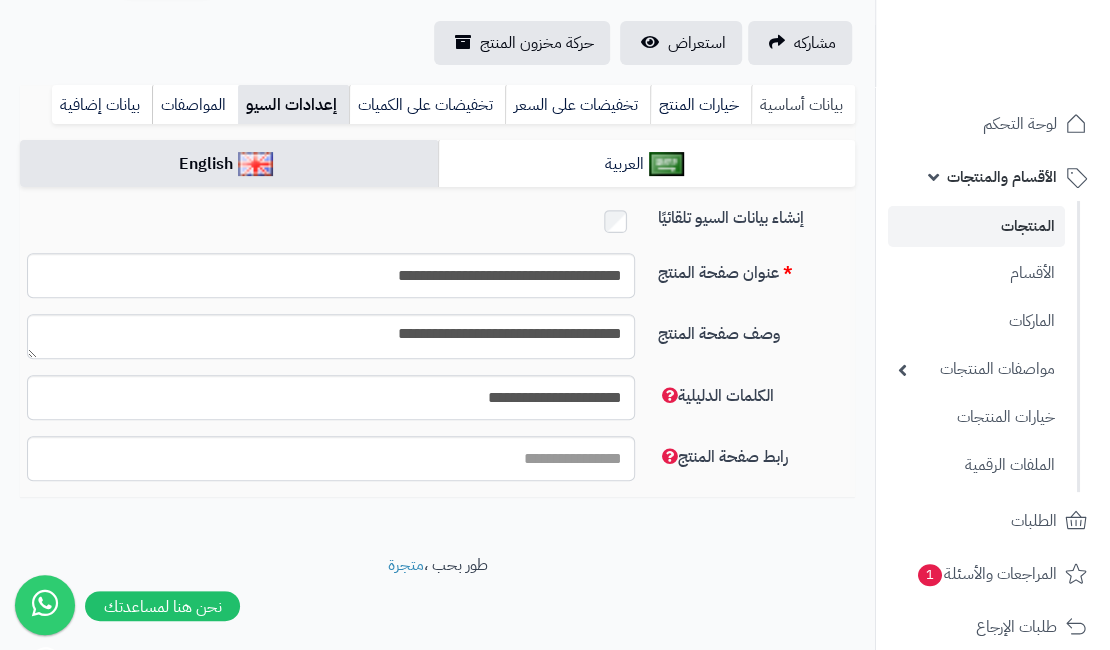 click on "بيانات أساسية" at bounding box center [803, 105] 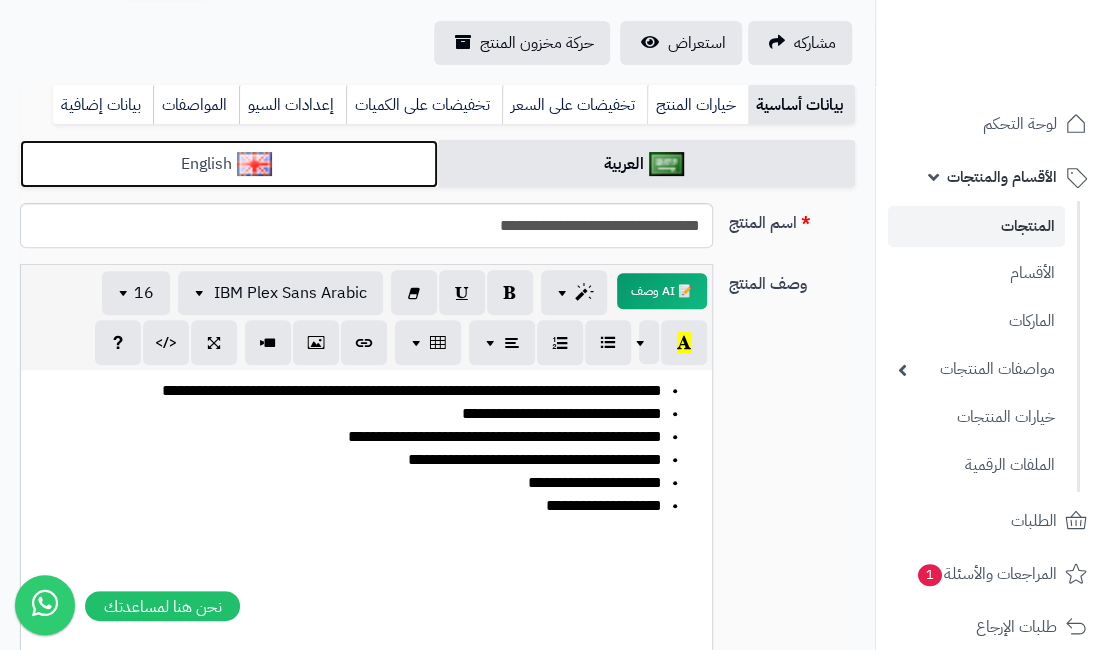 click on "English" at bounding box center (229, 164) 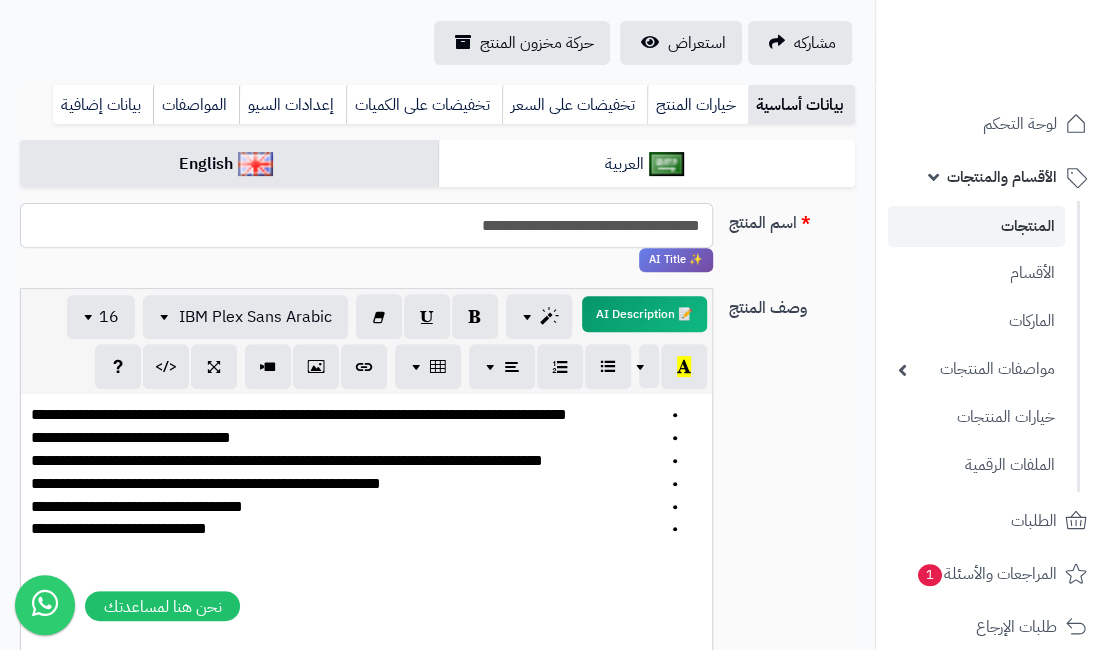 click on "**********" at bounding box center (366, 225) 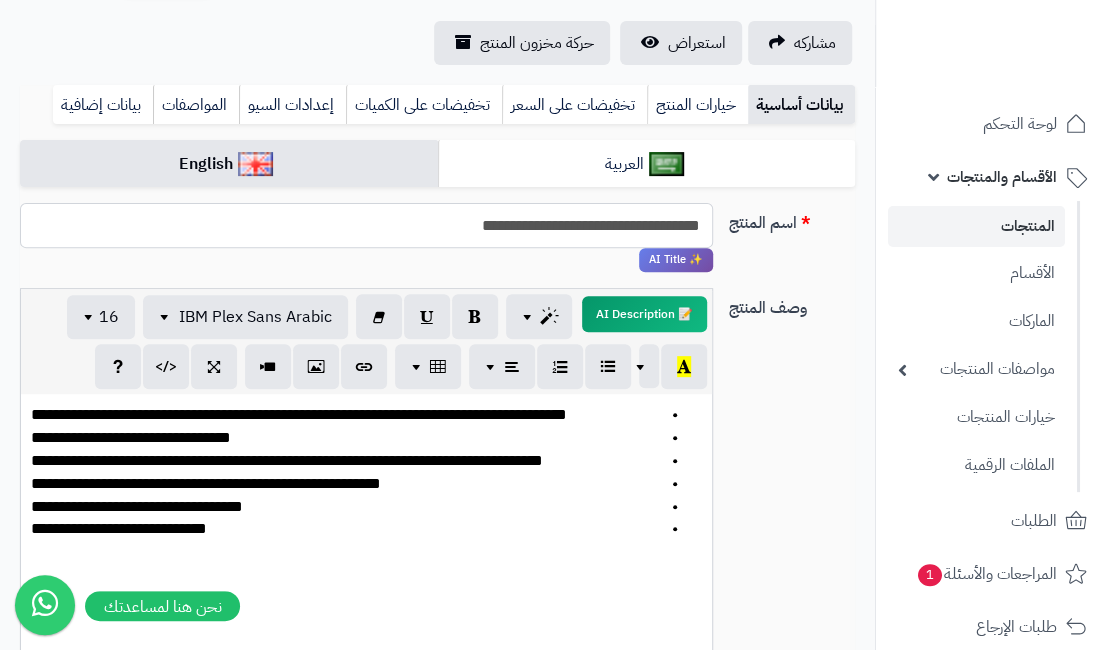 paste on "*" 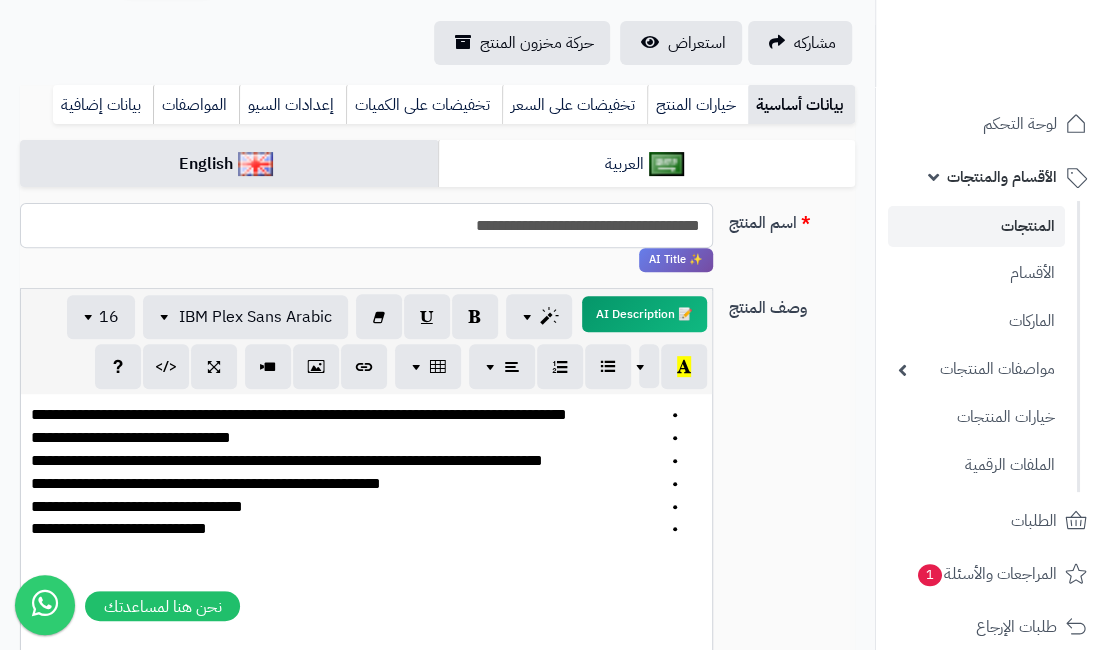 type on "**********" 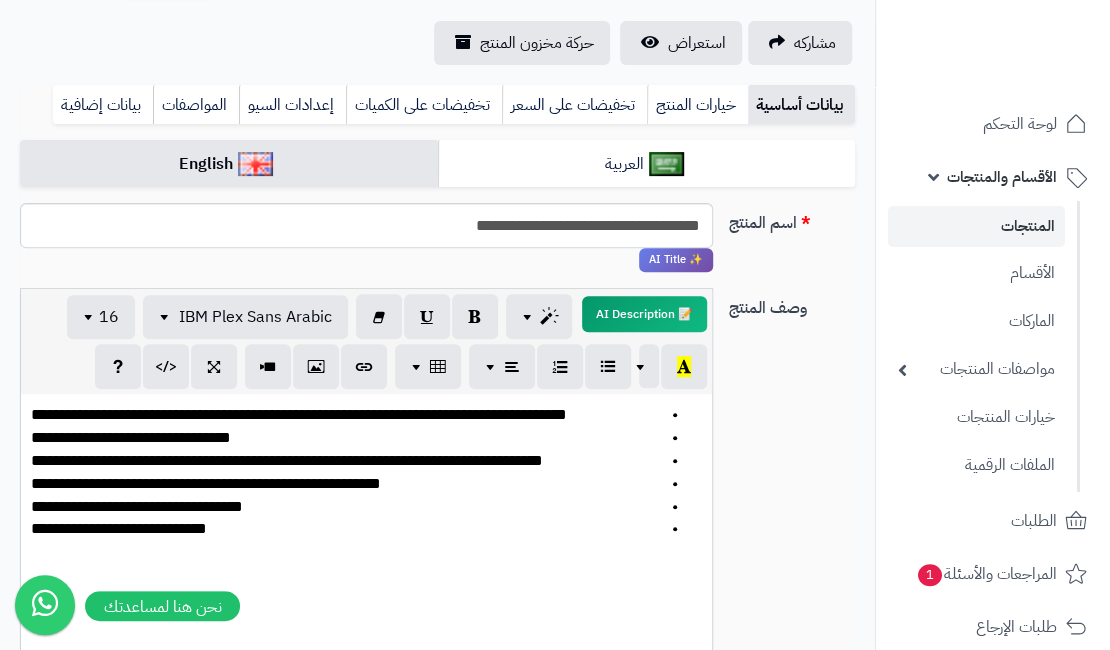 click on "بيانات أساسية" at bounding box center (801, 105) 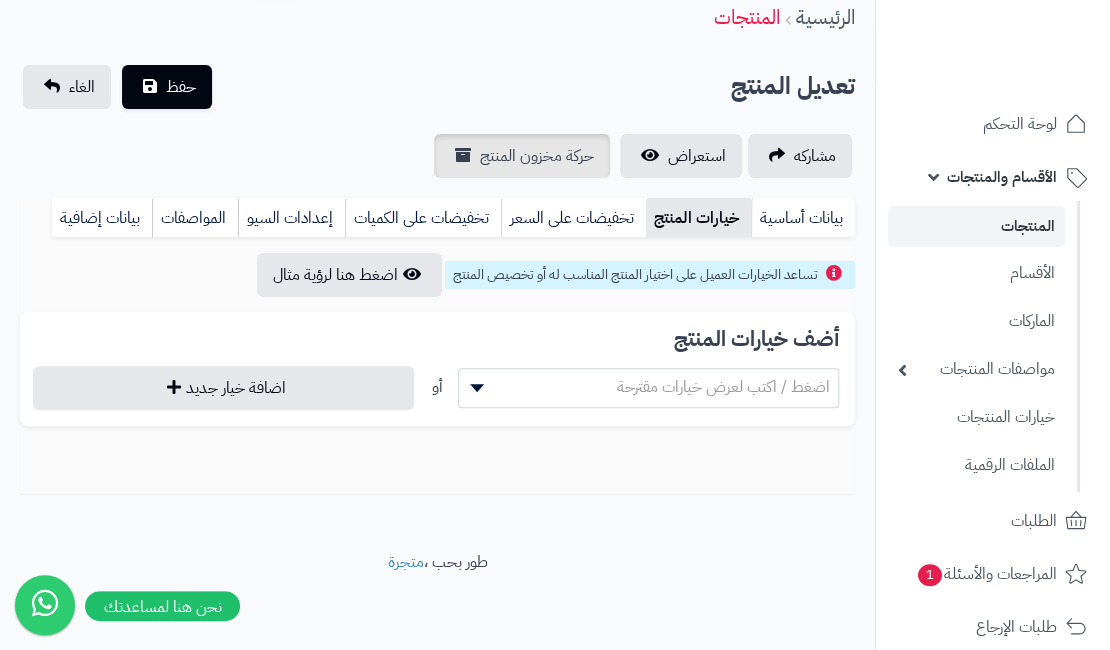 click on "تخفيضات على السعر" at bounding box center (573, 218) 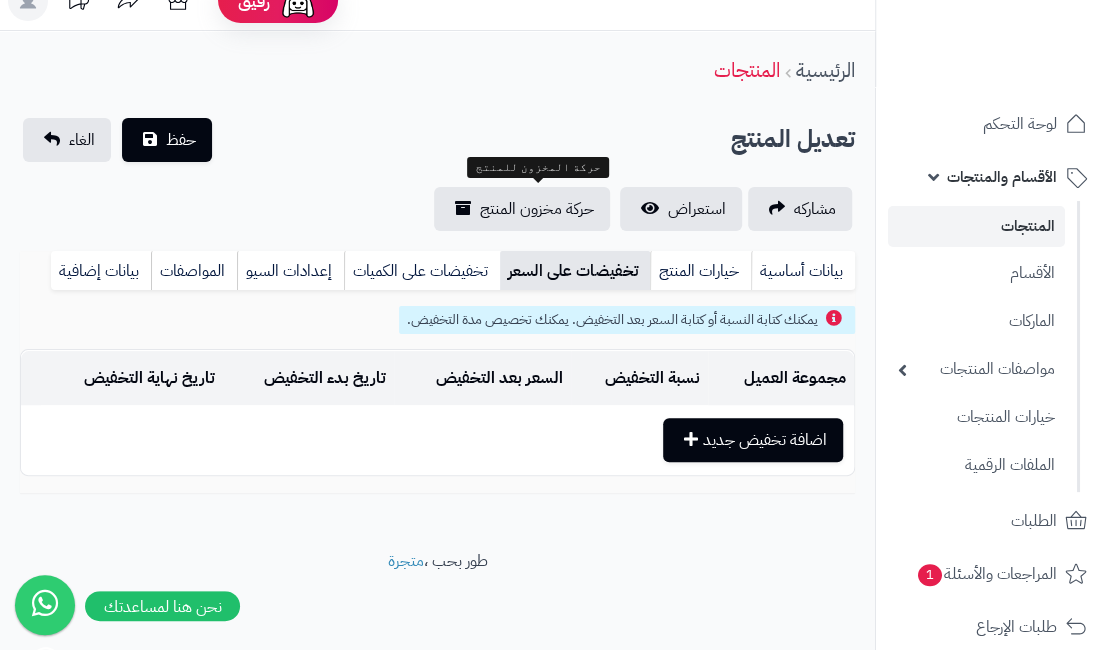 scroll, scrollTop: 29, scrollLeft: 0, axis: vertical 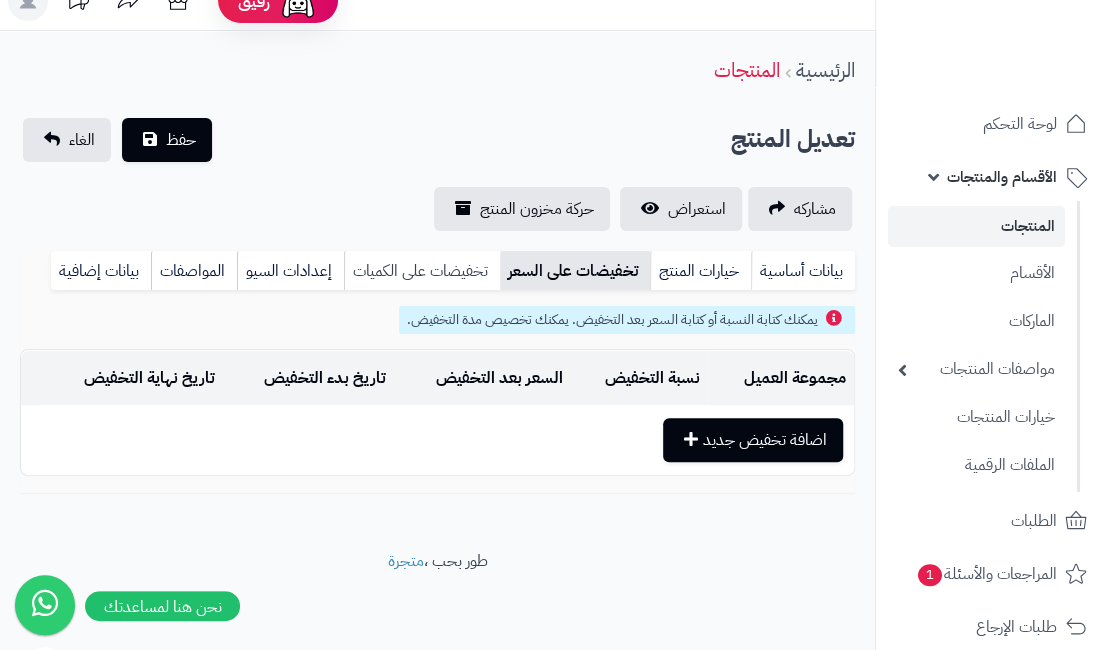click on "تخفيضات على الكميات" at bounding box center (422, 271) 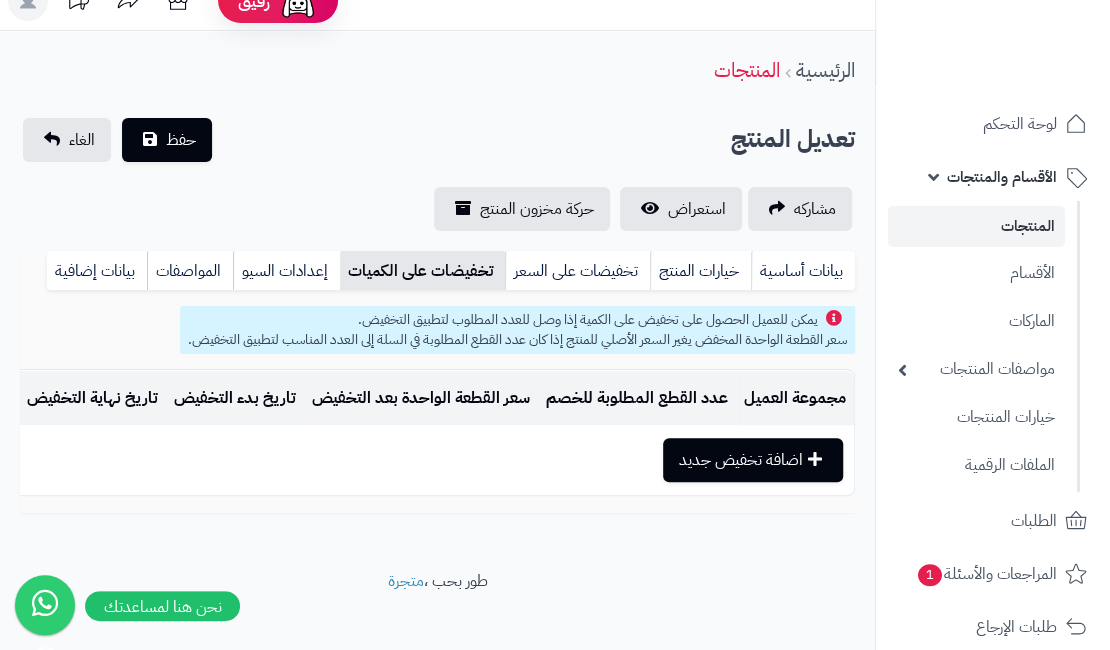 scroll, scrollTop: 63, scrollLeft: 0, axis: vertical 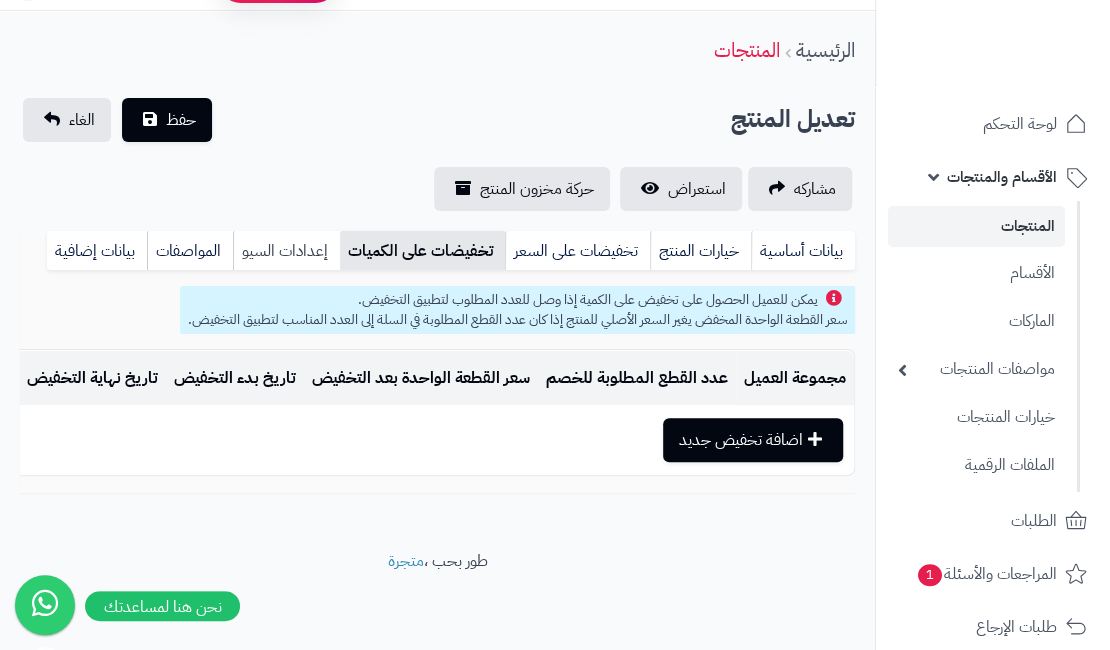 click on "إعدادات السيو" at bounding box center [286, 251] 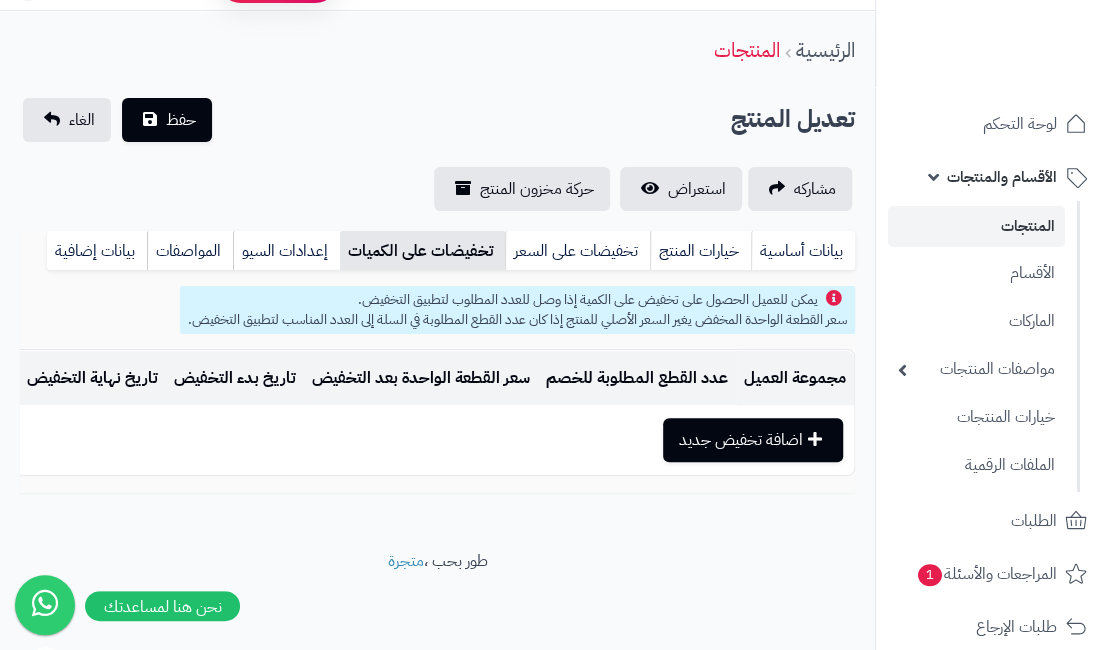 scroll, scrollTop: 195, scrollLeft: 0, axis: vertical 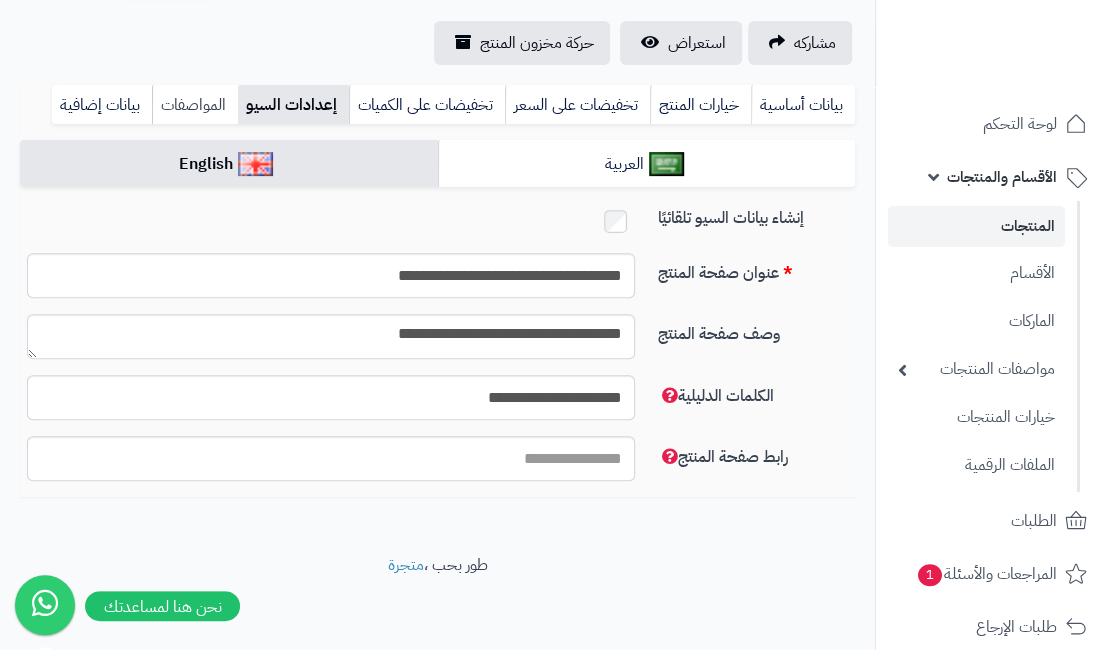 click on "المواصفات" at bounding box center [195, 105] 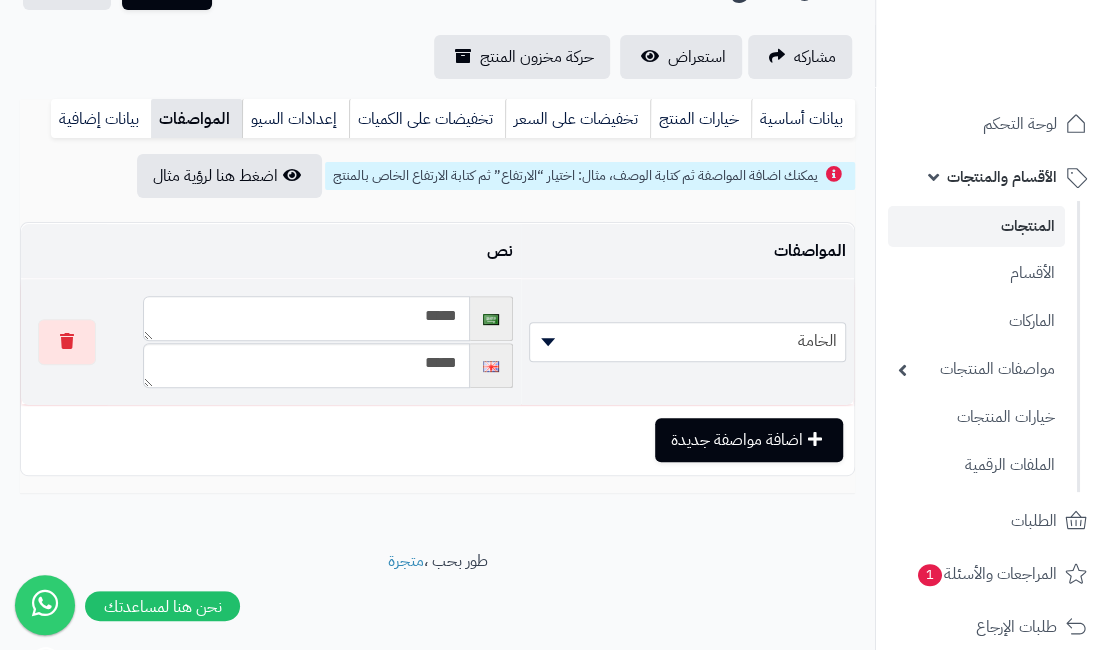 click on "***" at bounding box center [306, 318] 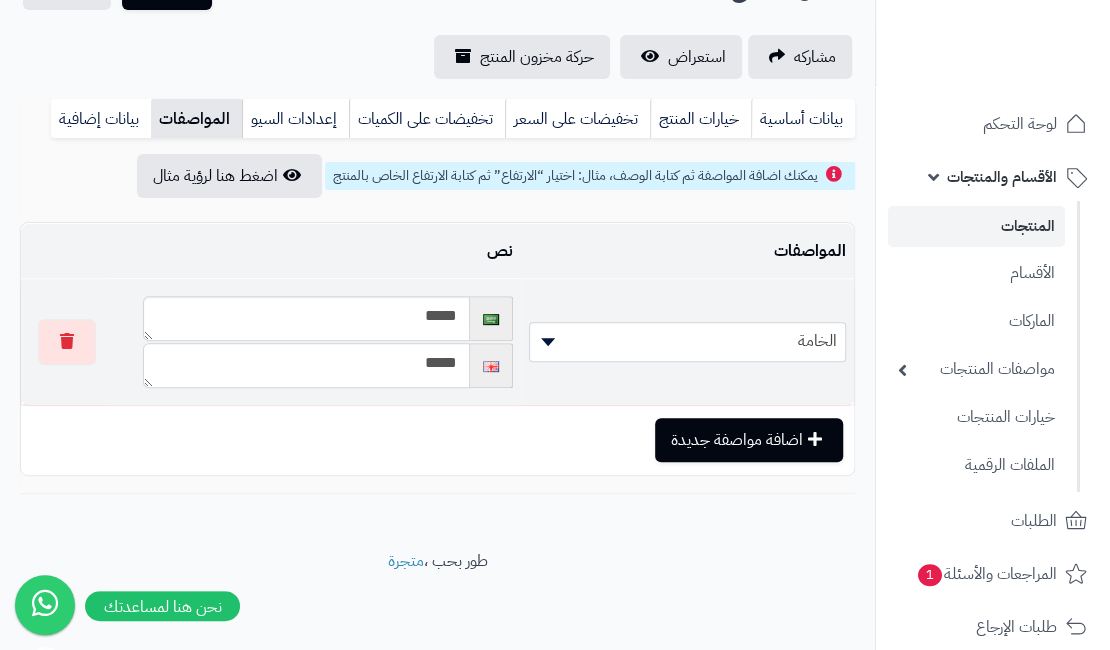 click on "*****" at bounding box center (306, 365) 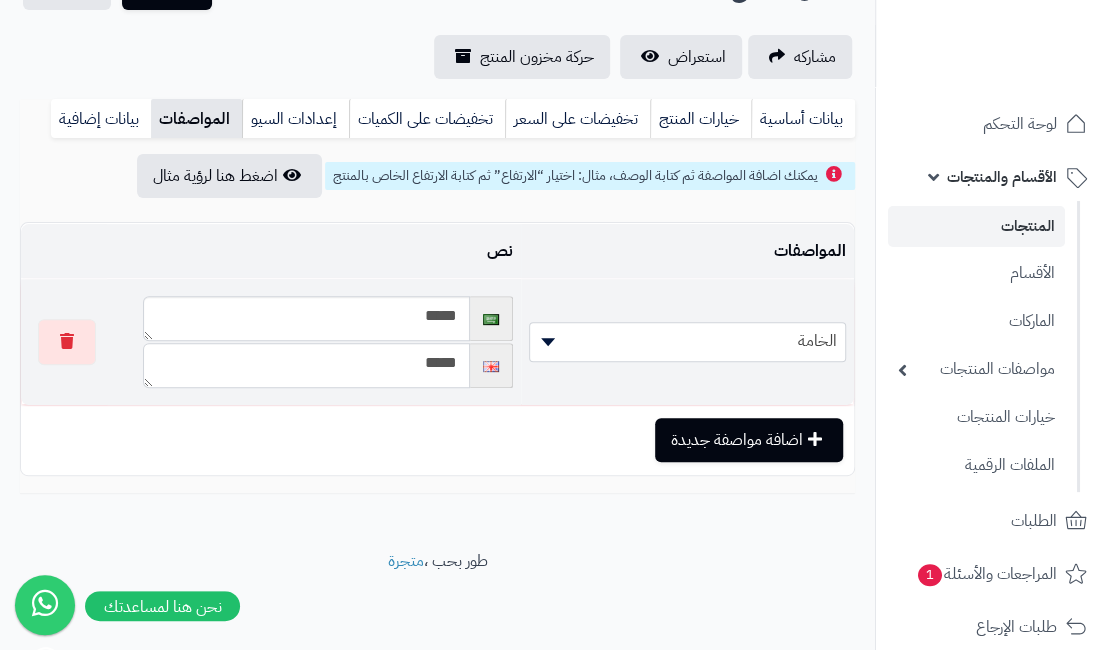 paste on "*" 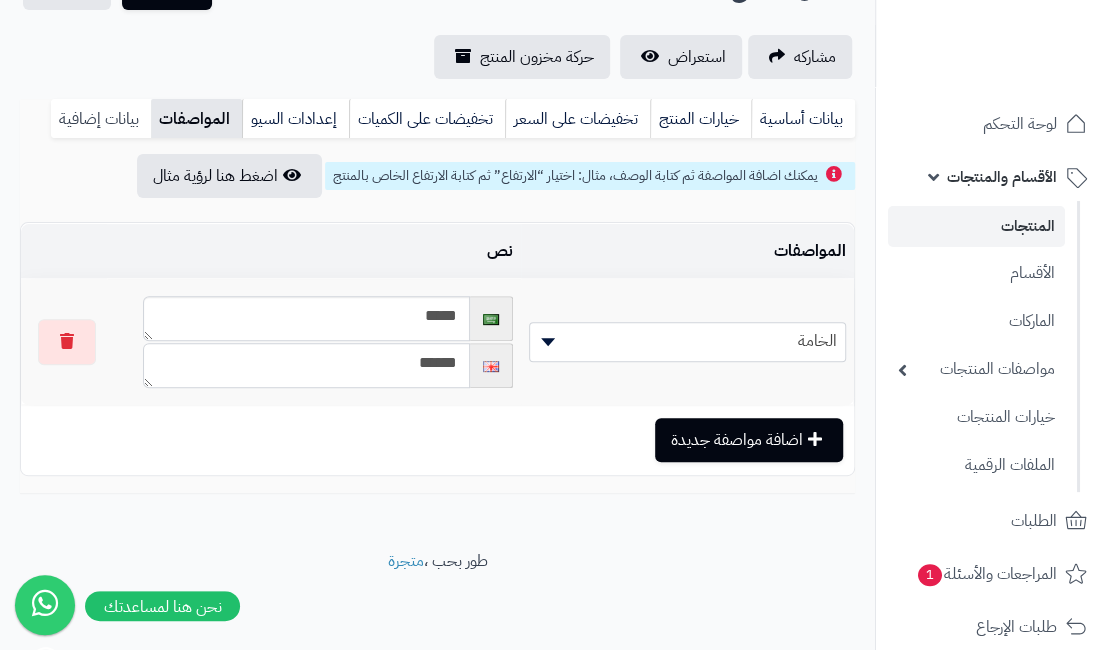 type on "******" 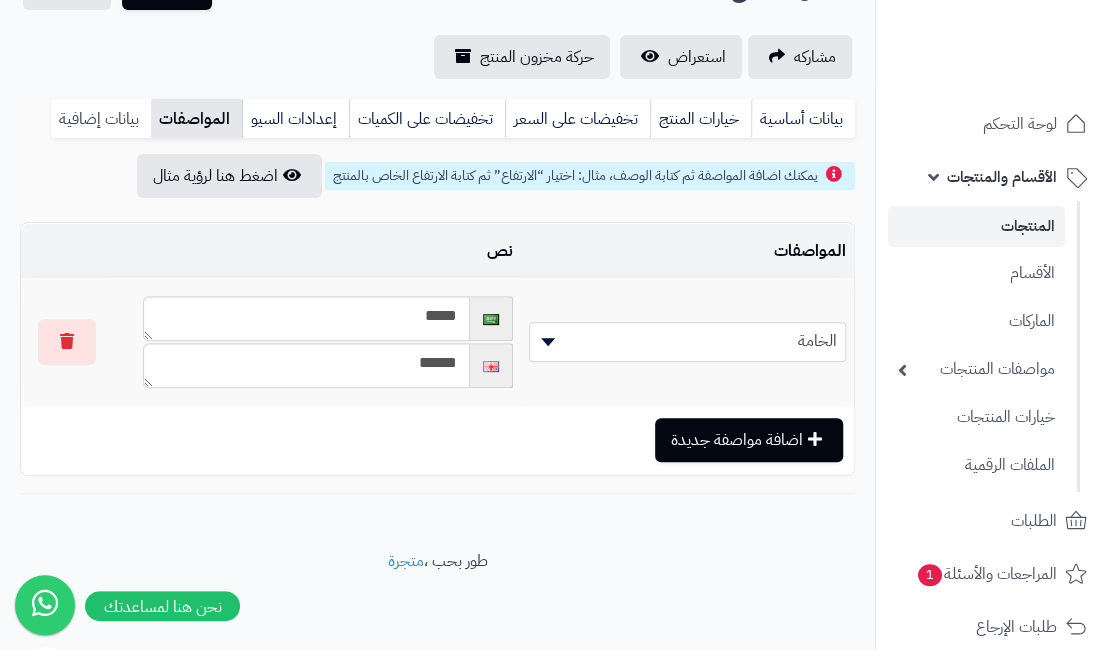 drag, startPoint x: 94, startPoint y: 114, endPoint x: 105, endPoint y: 133, distance: 21.954498 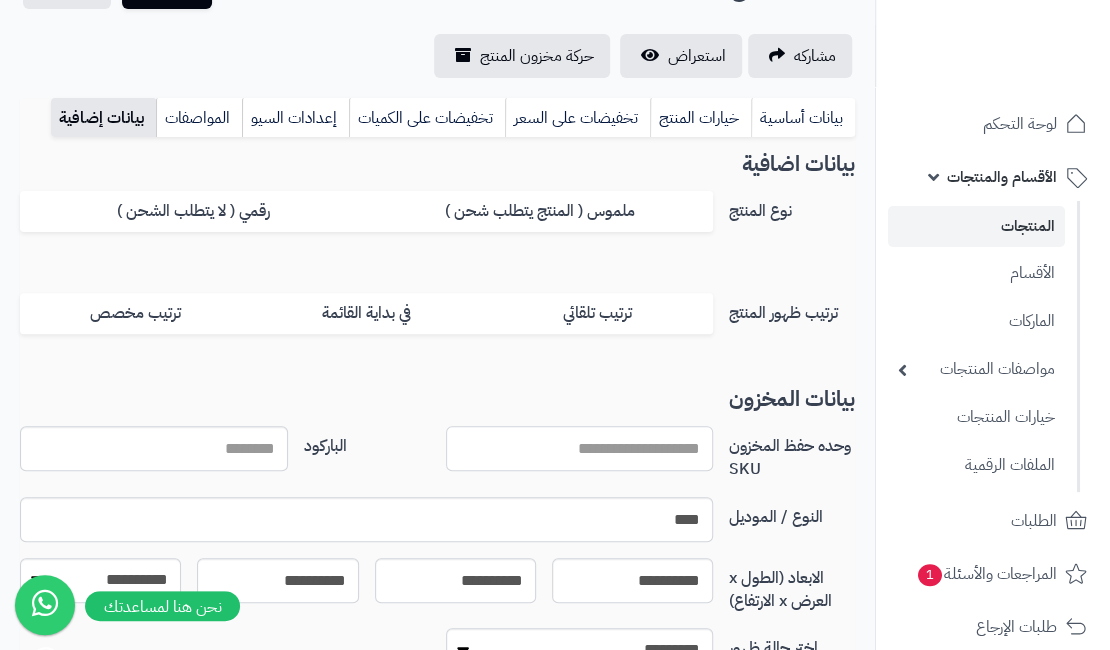 click on "وحده حفظ المخزون SKU" at bounding box center (580, 448) 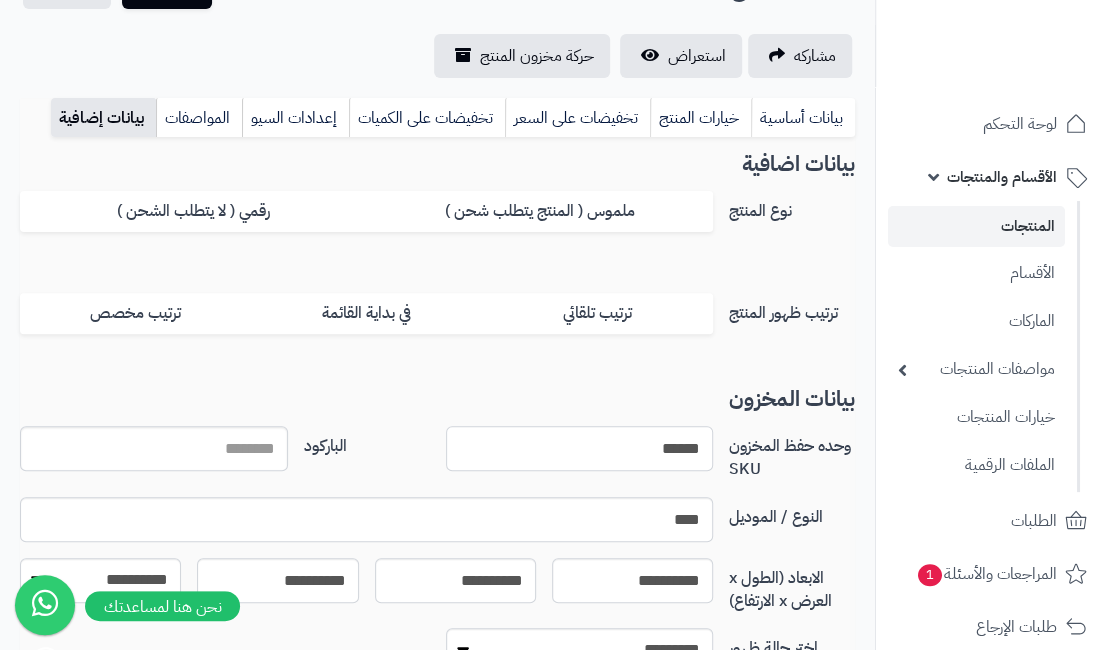 type on "******" 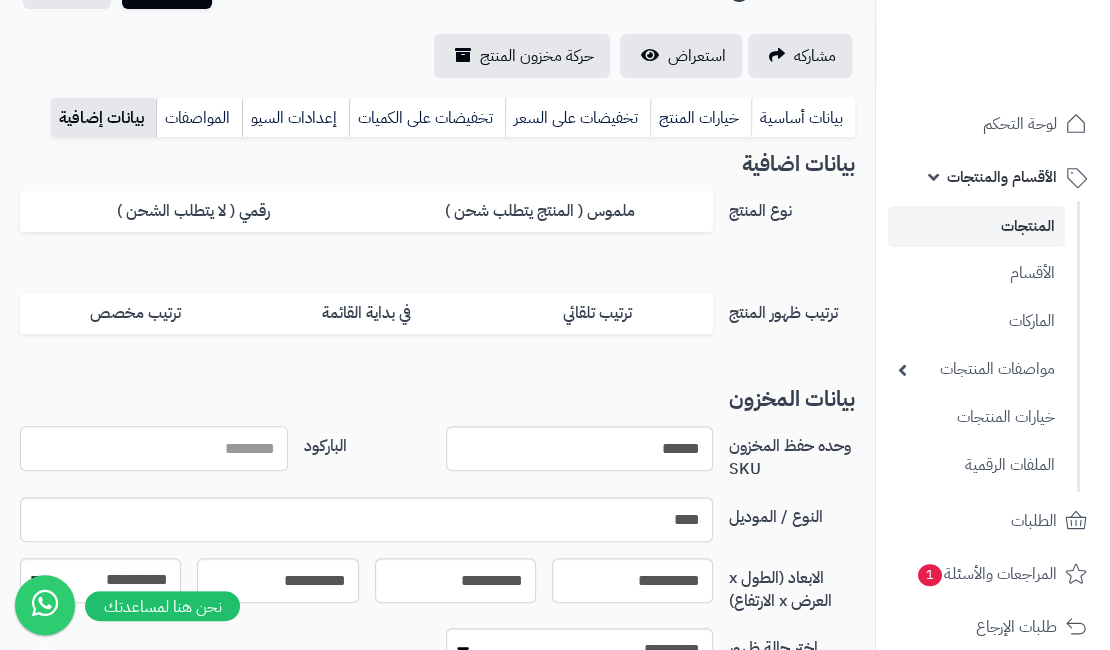 click on "الباركود" at bounding box center (154, 448) 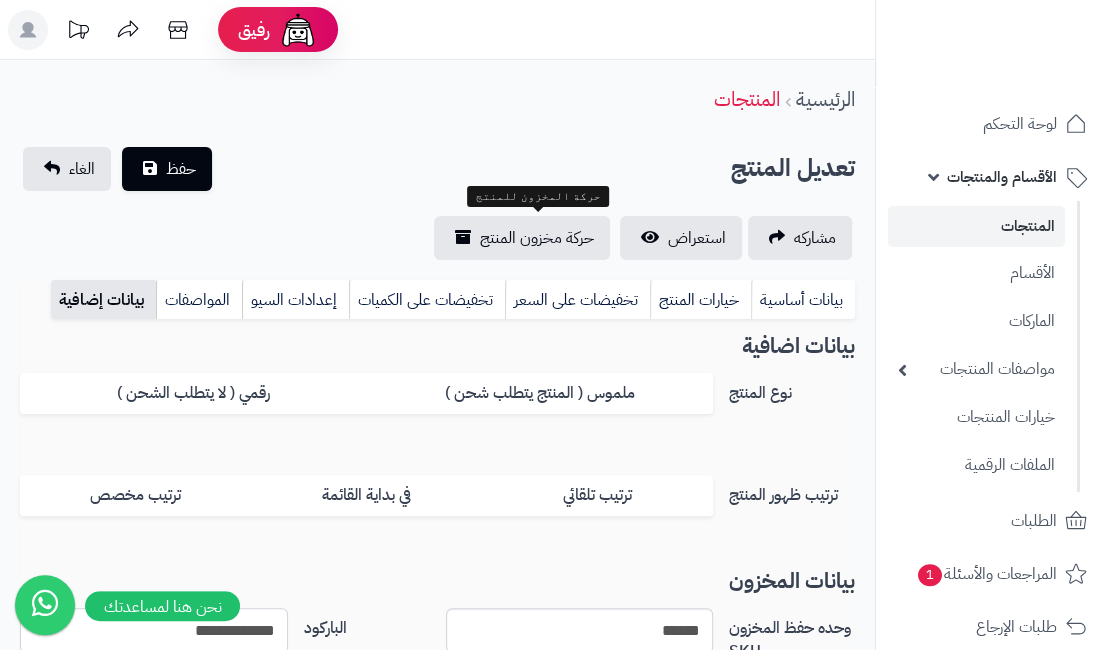scroll, scrollTop: 0, scrollLeft: 0, axis: both 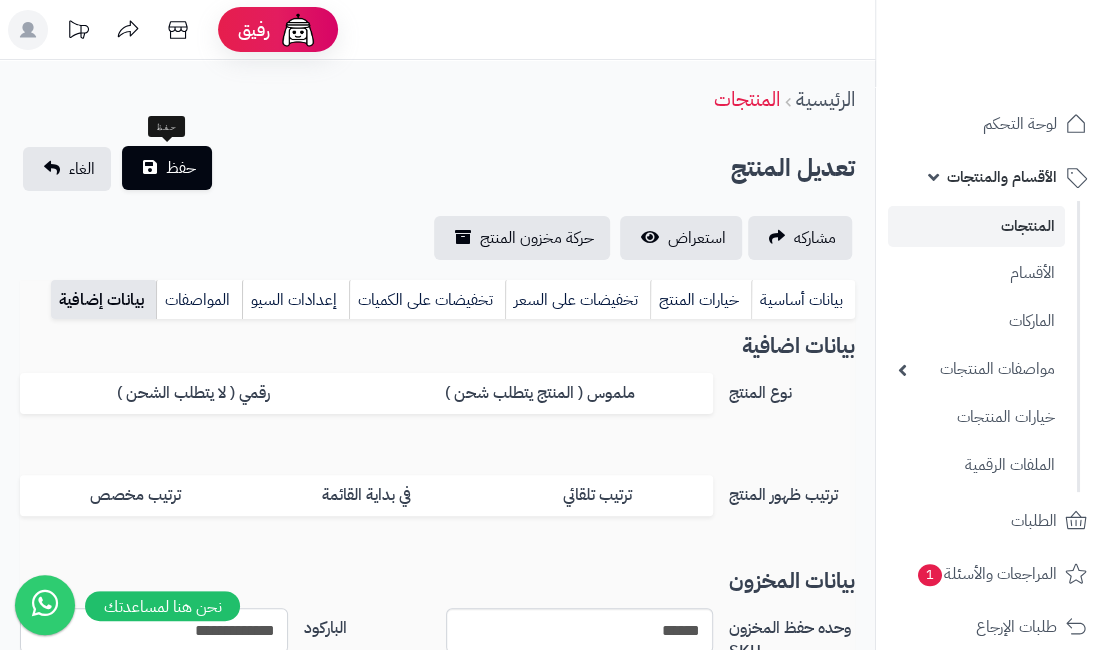 type on "**********" 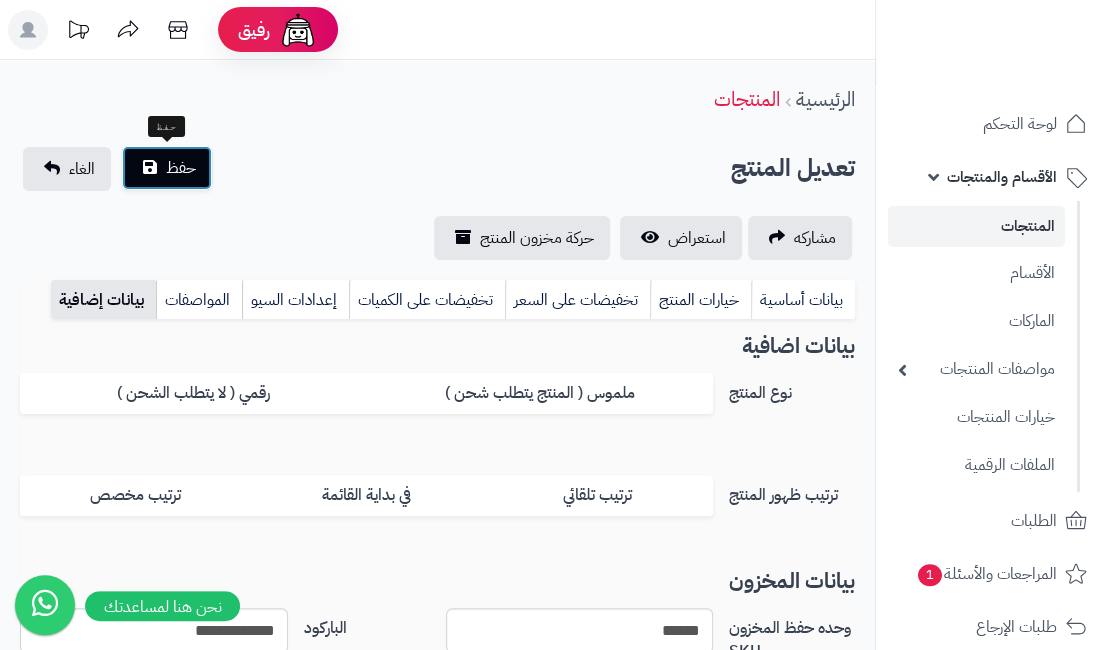 click on "حفظ" at bounding box center [181, 168] 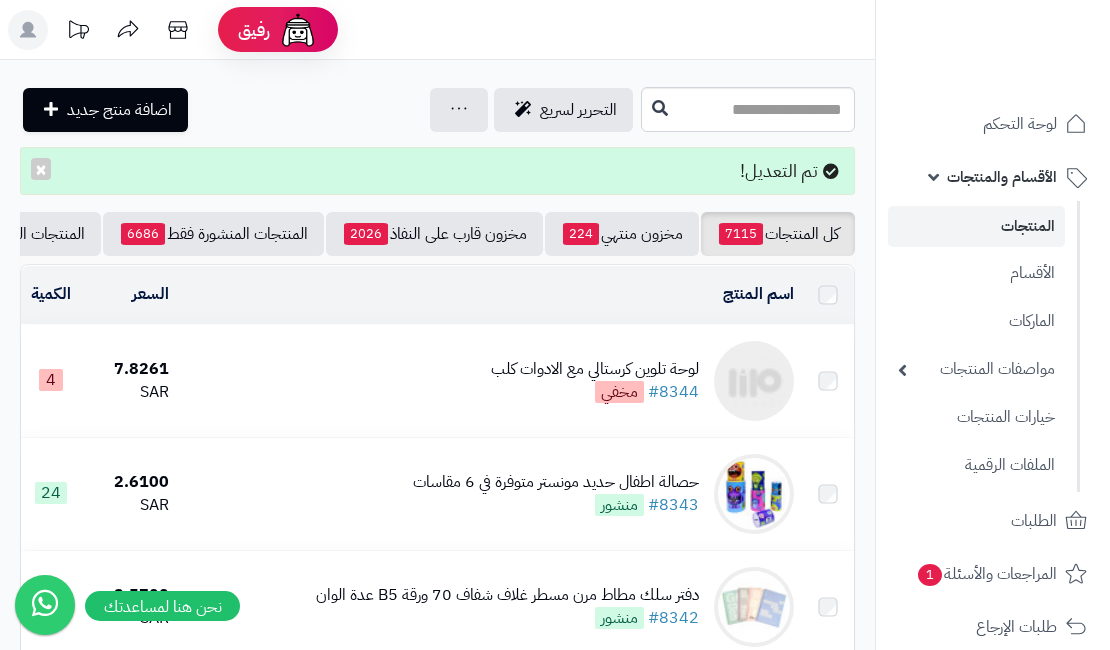 scroll, scrollTop: 0, scrollLeft: 0, axis: both 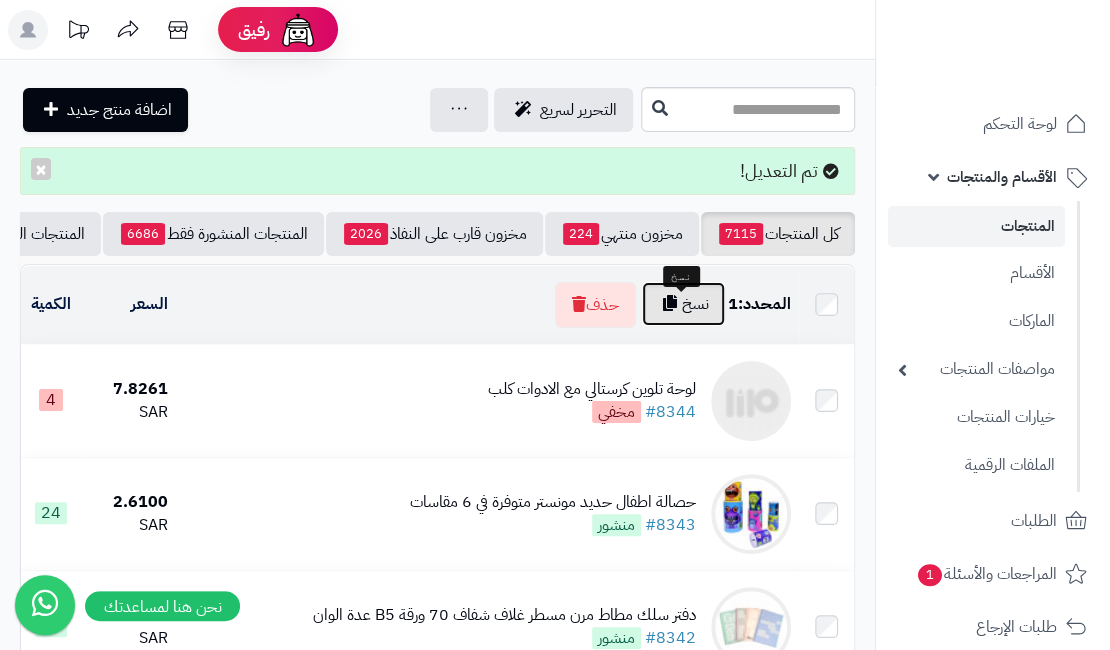 click on "نسخ" at bounding box center (683, 304) 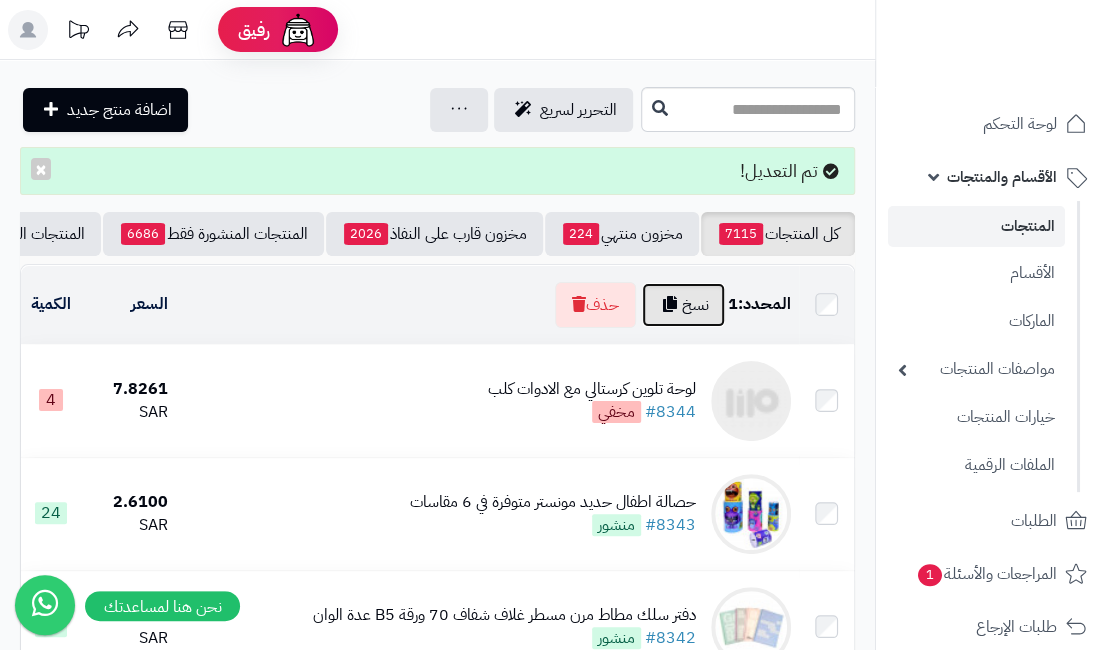 type 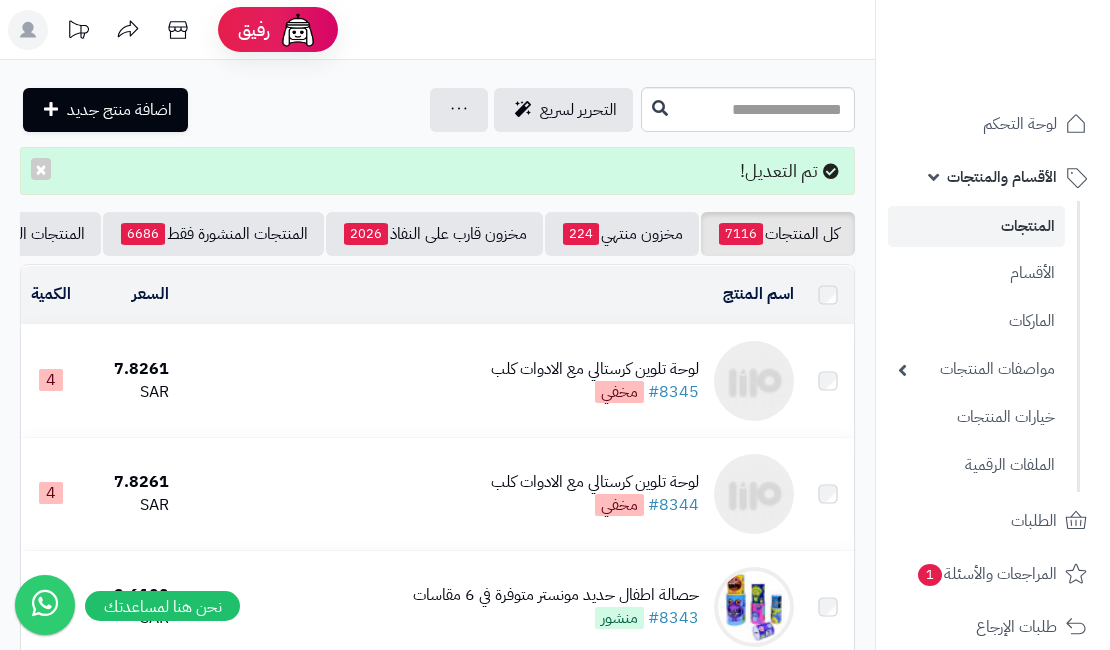 scroll, scrollTop: 0, scrollLeft: 0, axis: both 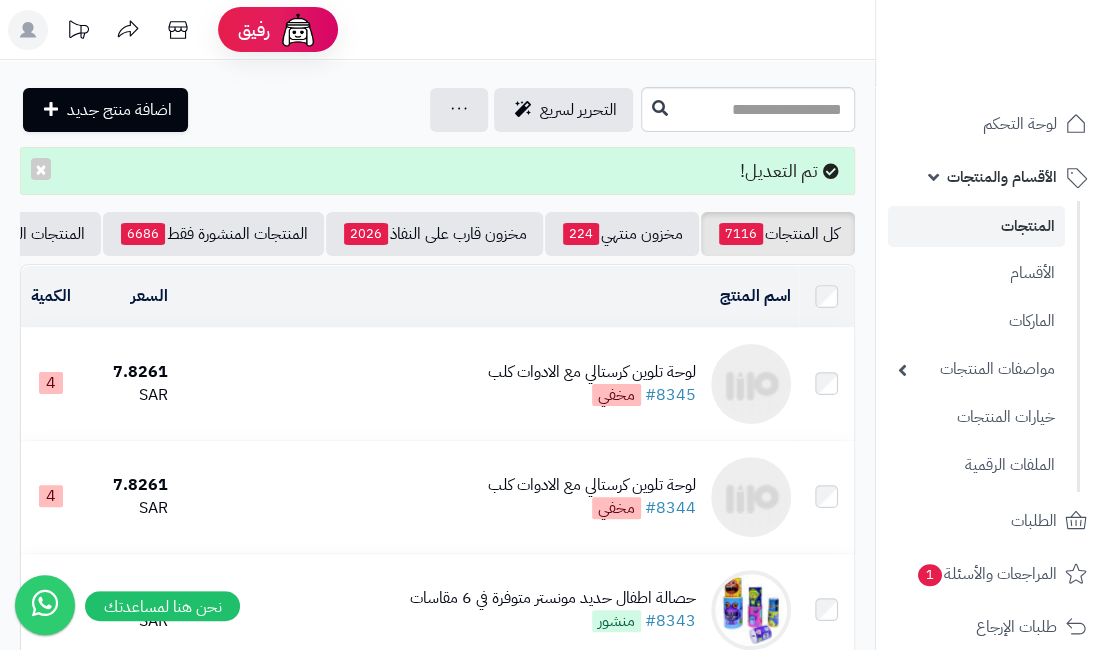 click on "لوحة تلوين كرستالي مع الادوات كلب" at bounding box center (592, 372) 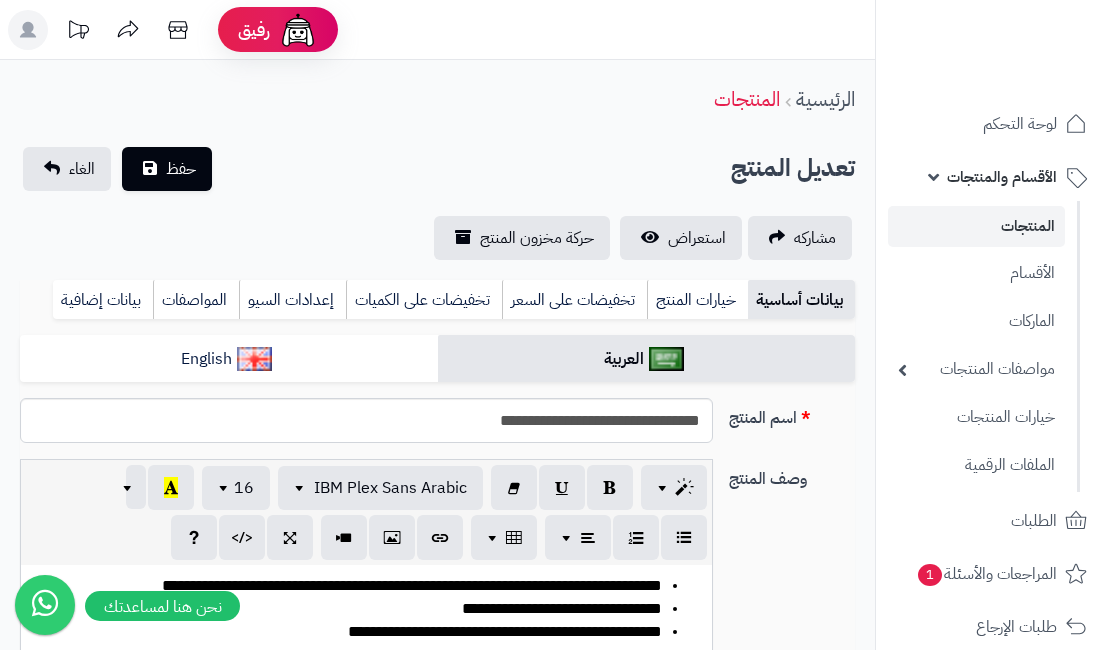 scroll, scrollTop: 0, scrollLeft: 0, axis: both 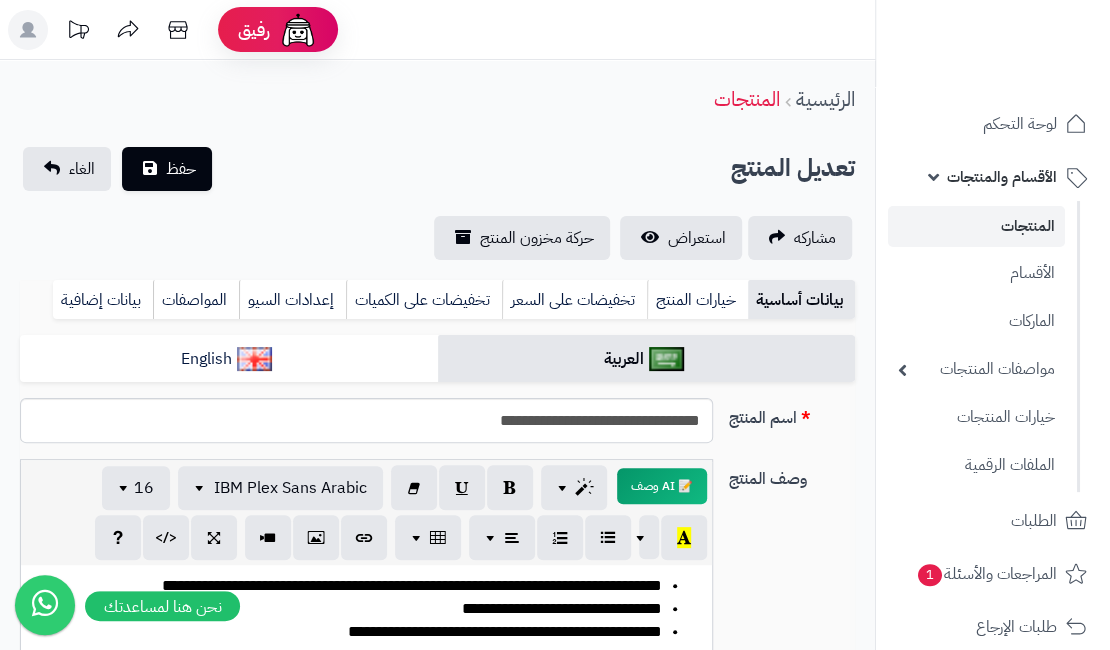 click on "رفيق !
الطلبات معالجة مكتمل إرجاع المنتجات العملاء المتواجدون الان 7165 عملاء منتظرين موافقة التسجيل المنتجات غير متوفر
حنان مرزا Administrator برجاء تجديد الاشتراك
الباقة المتقدمة
تسجيل الخروج" at bounding box center (555, 30) 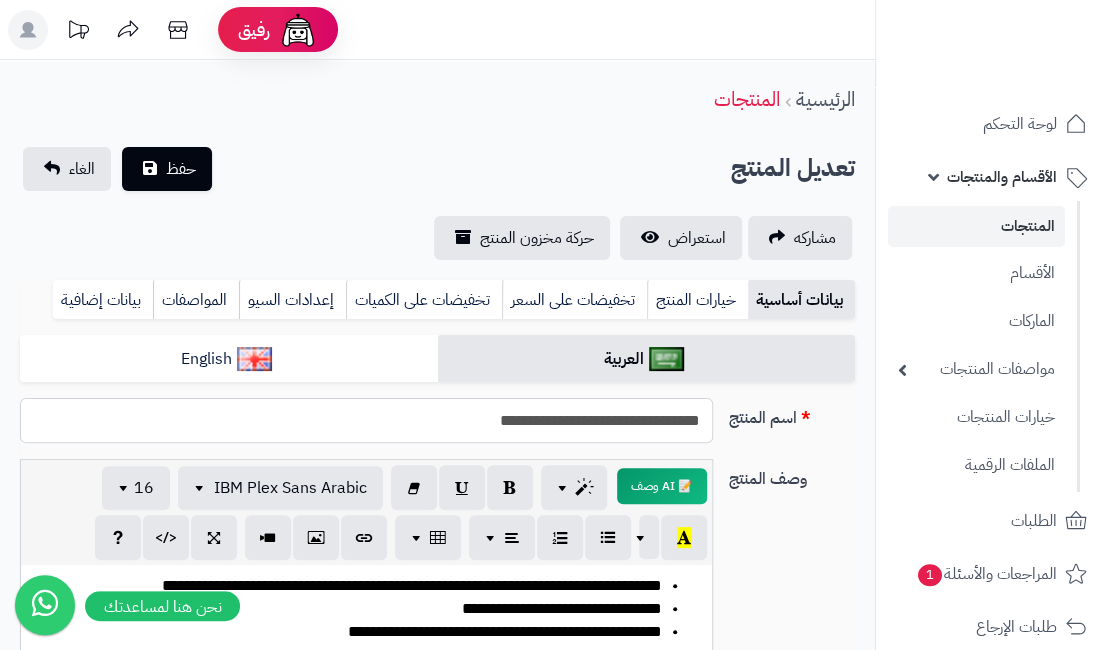click on "**********" at bounding box center [366, 420] 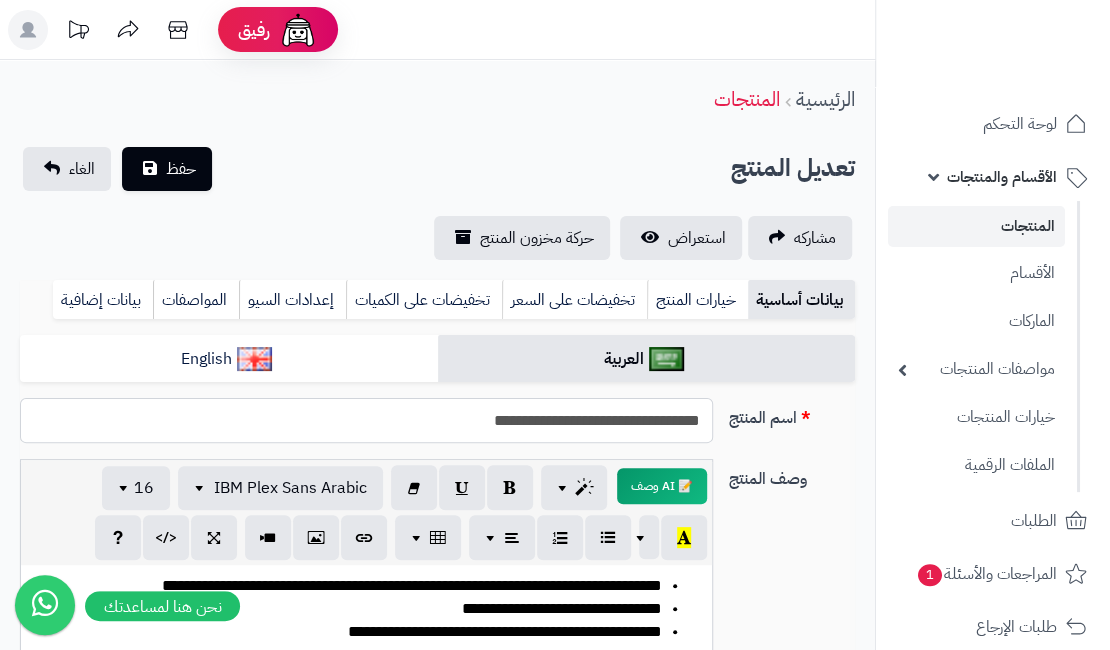 click on "**********" at bounding box center [366, 420] 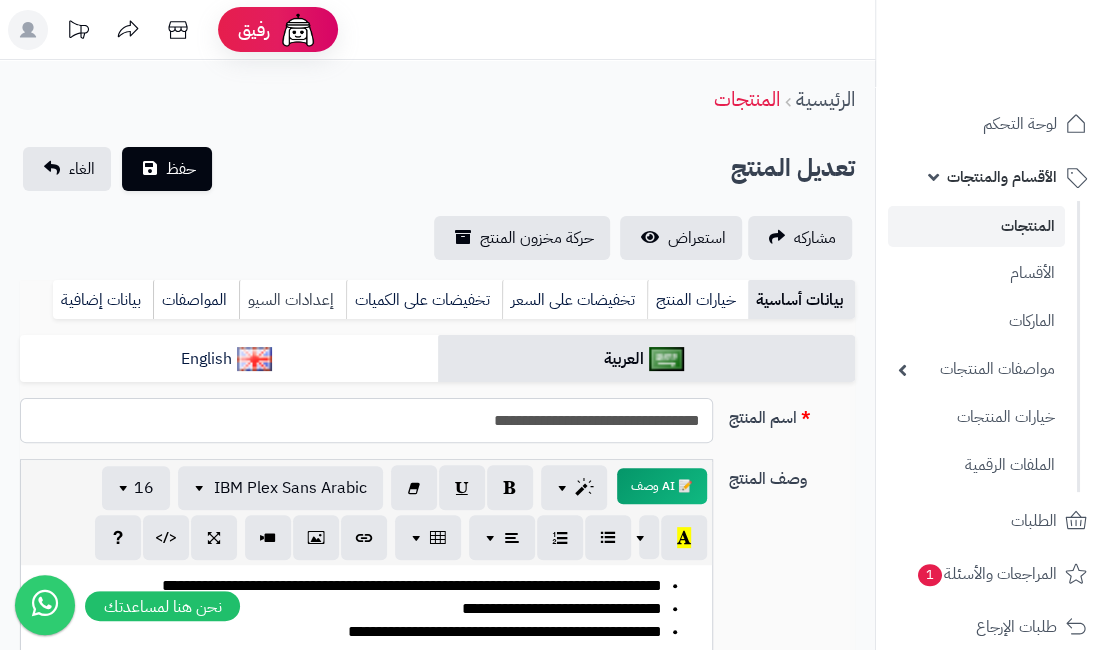 type on "**********" 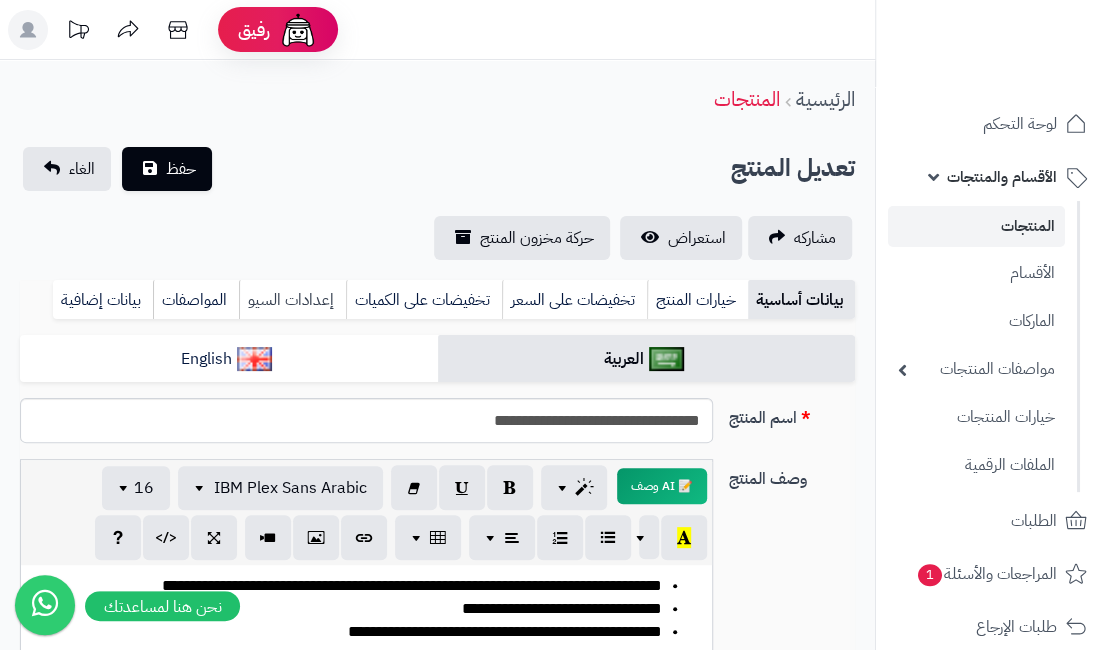 click on "إعدادات السيو" at bounding box center [292, 300] 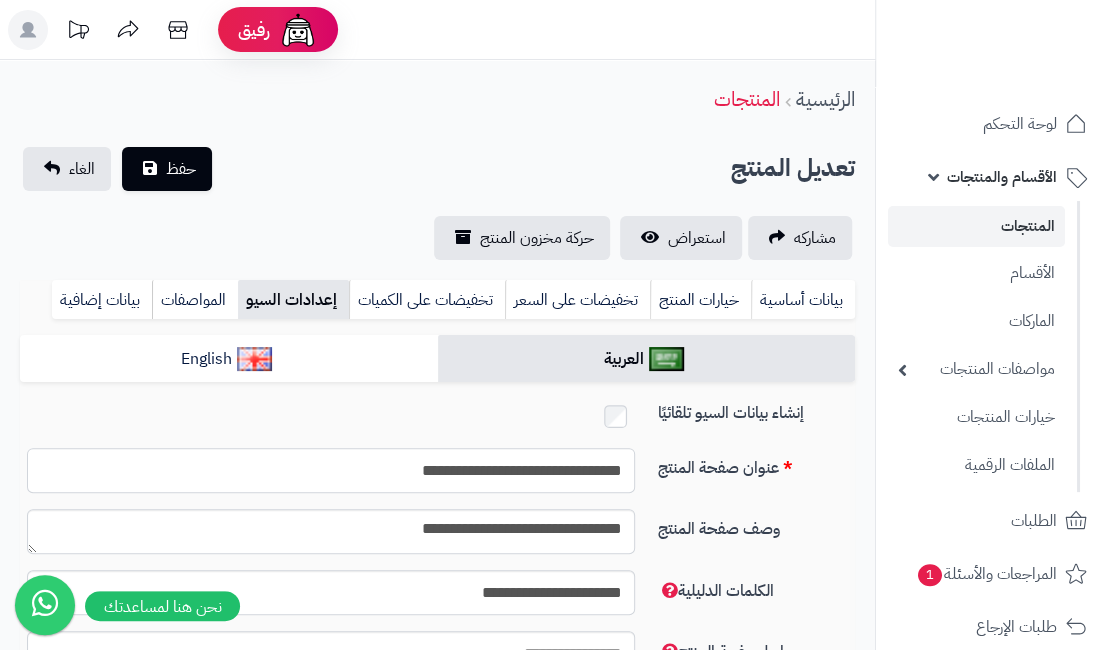 click on "**********" at bounding box center (331, 470) 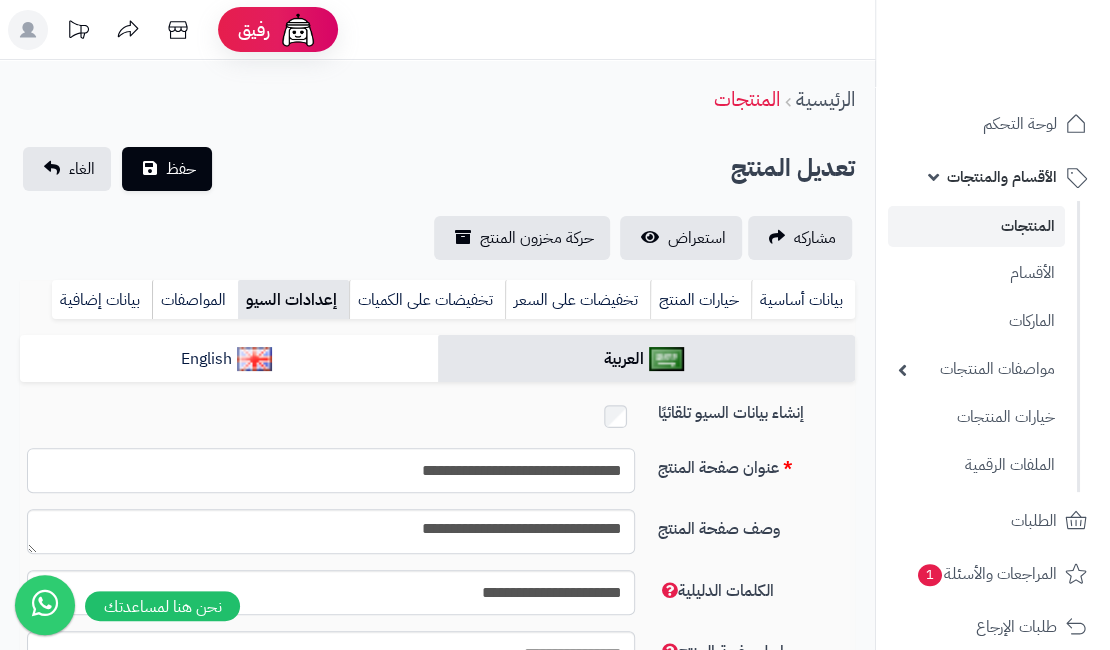 paste on "*" 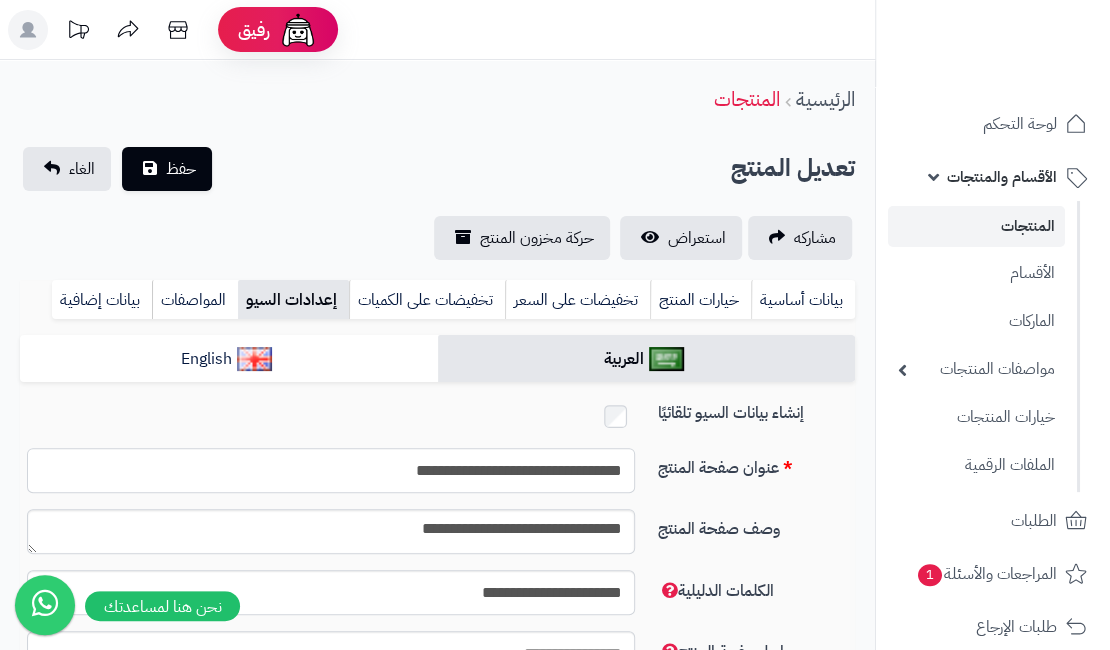 type on "**********" 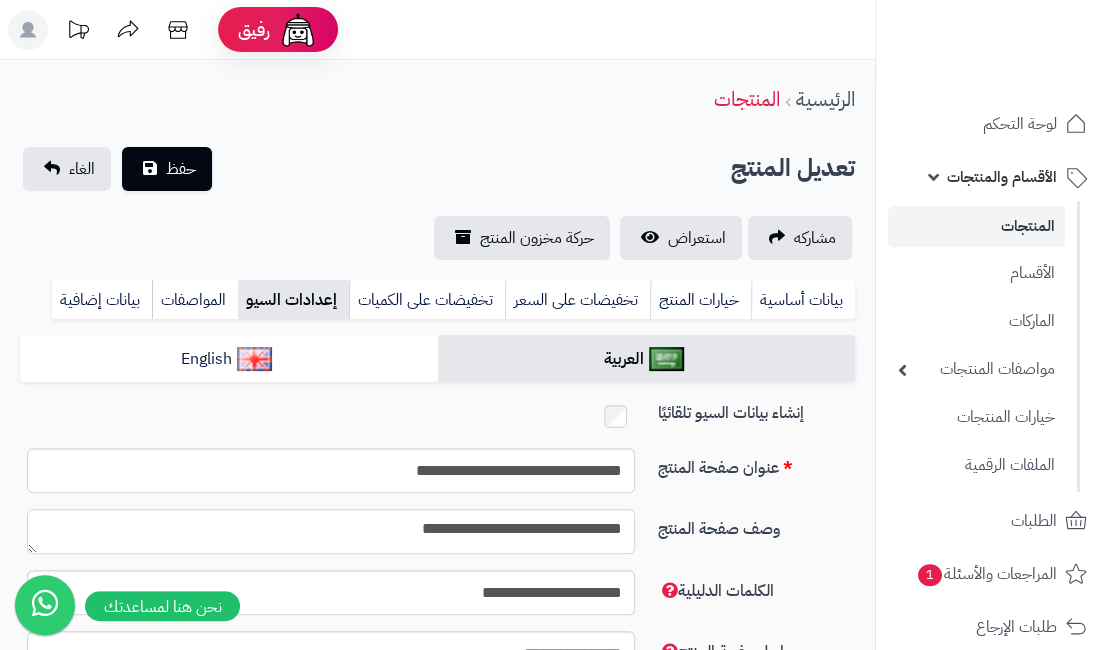 click on "**********" at bounding box center (331, 531) 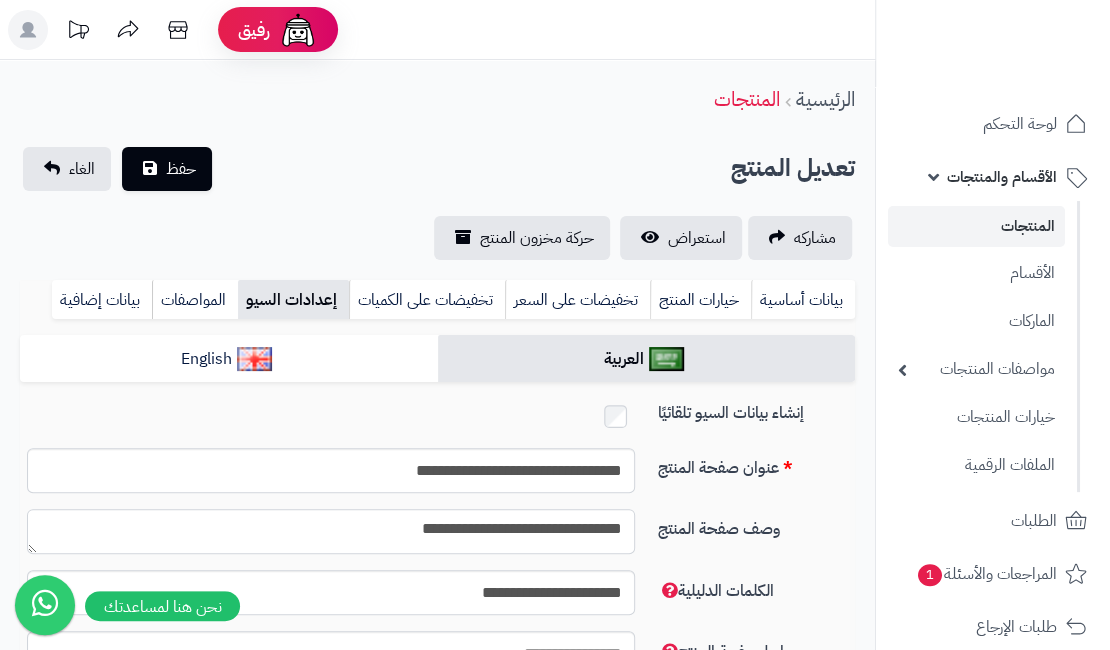 paste on "*" 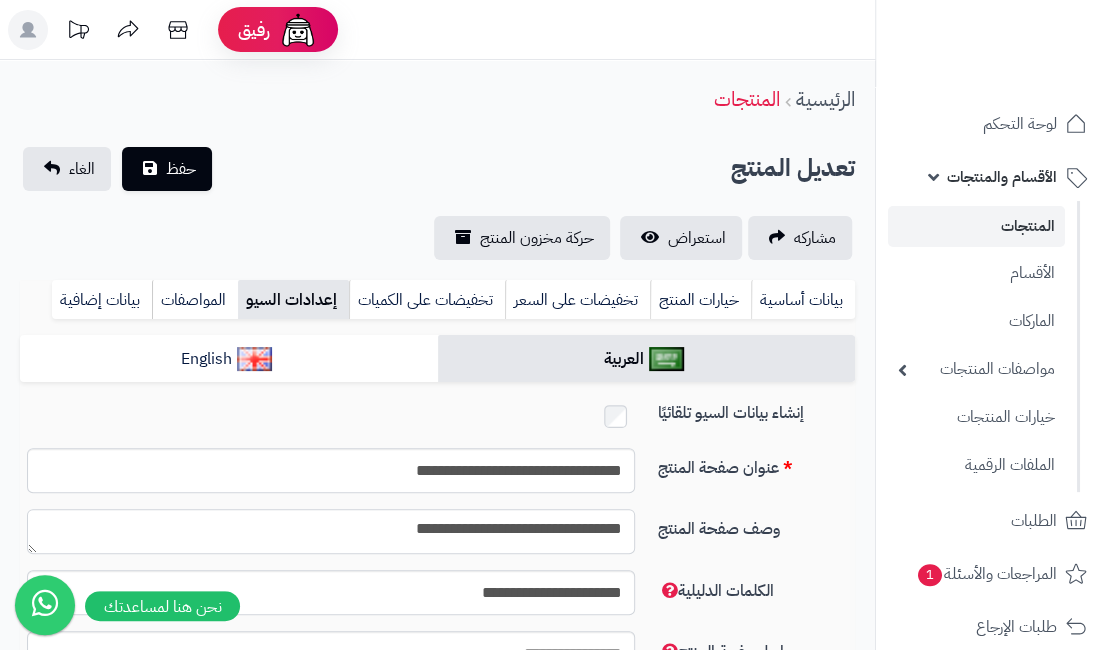 type on "**********" 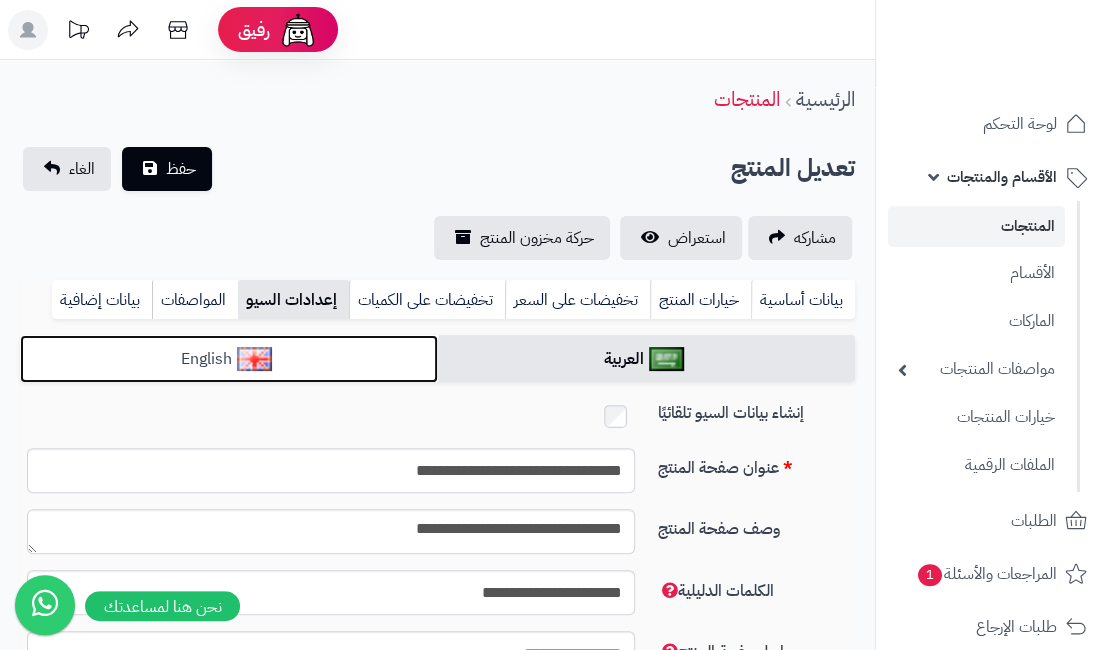 click on "English" at bounding box center (229, 359) 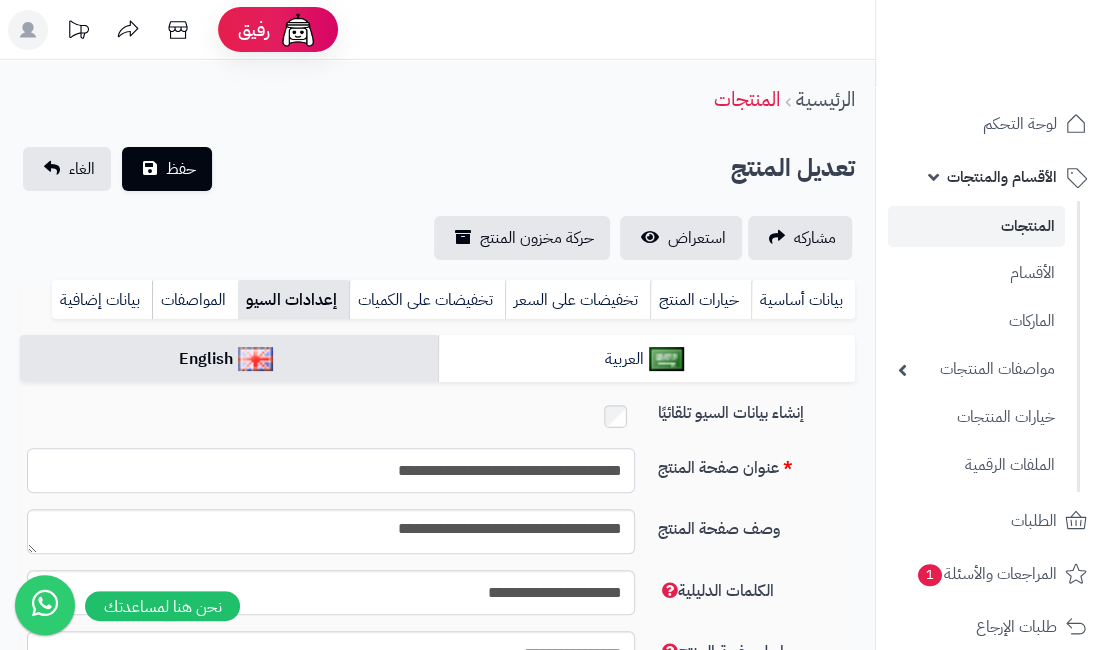 click on "**********" at bounding box center (331, 470) 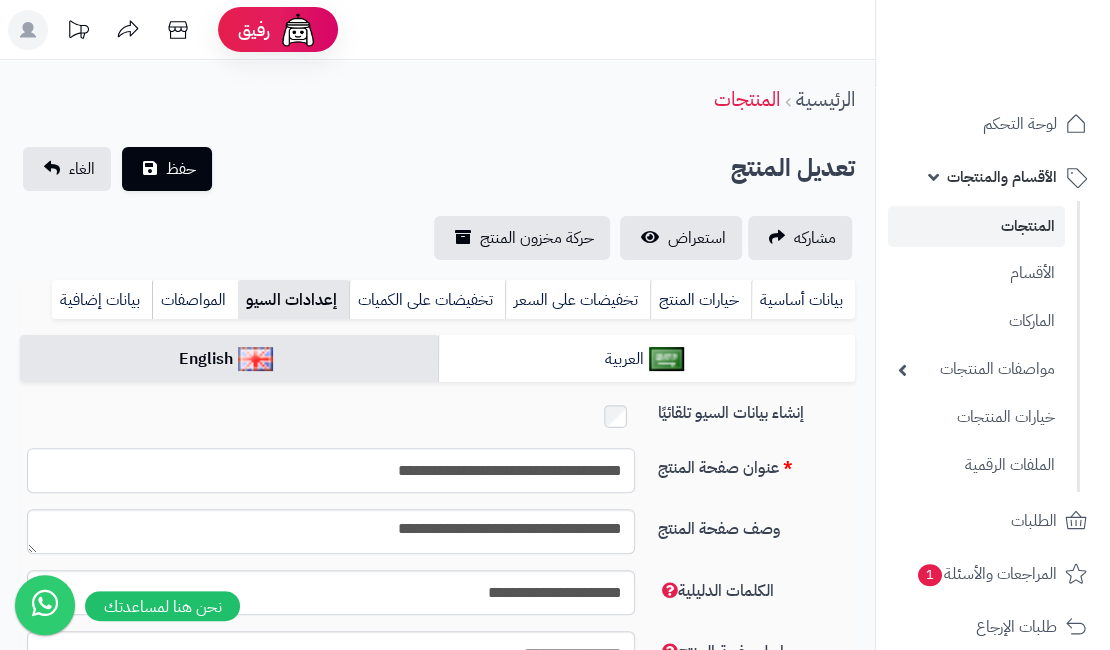 paste 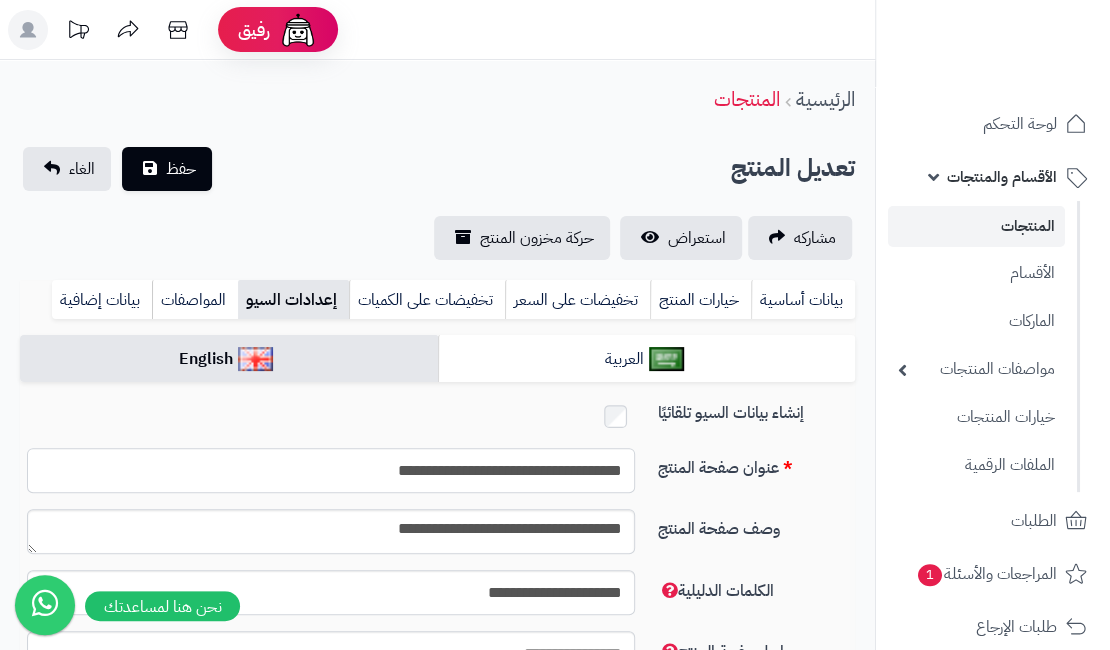 type on "**********" 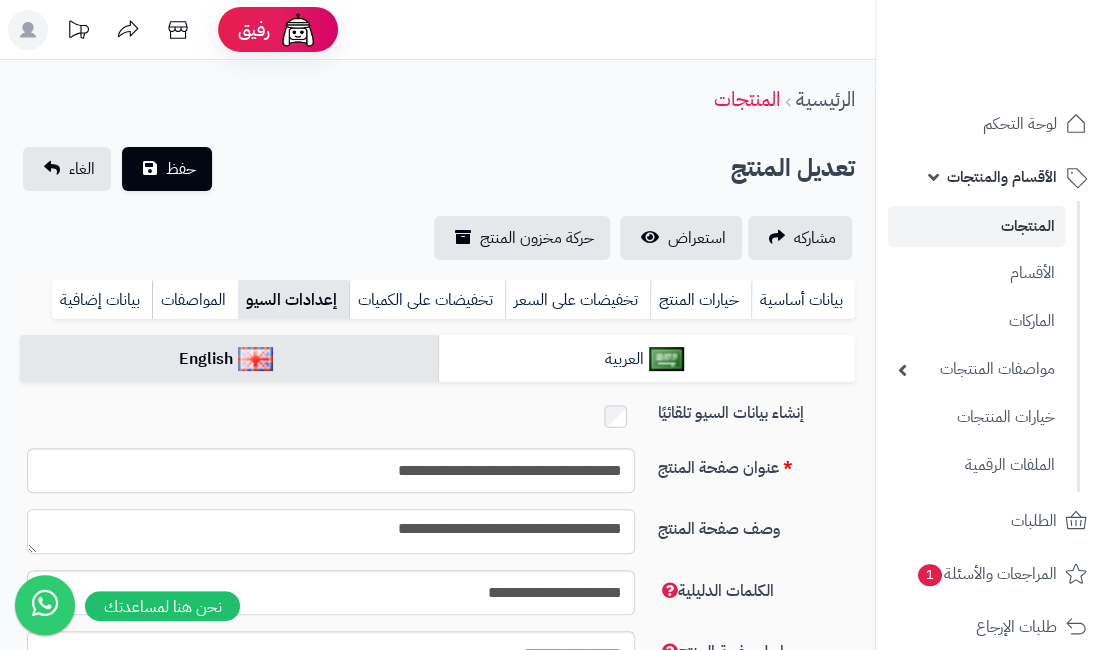 click on "**********" at bounding box center [331, 531] 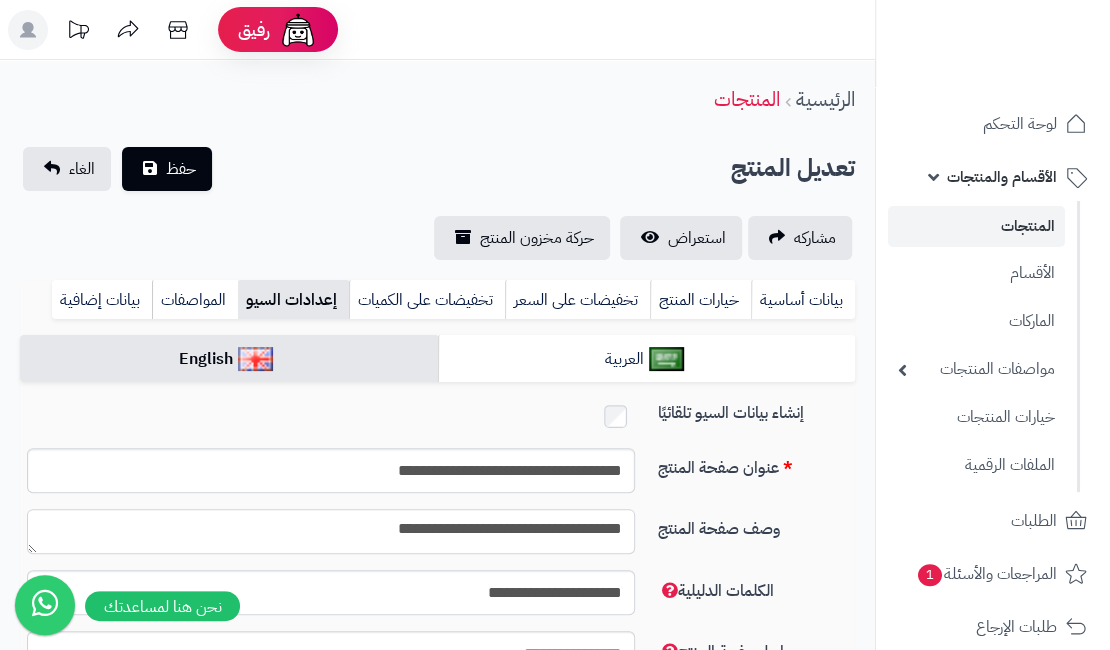 paste 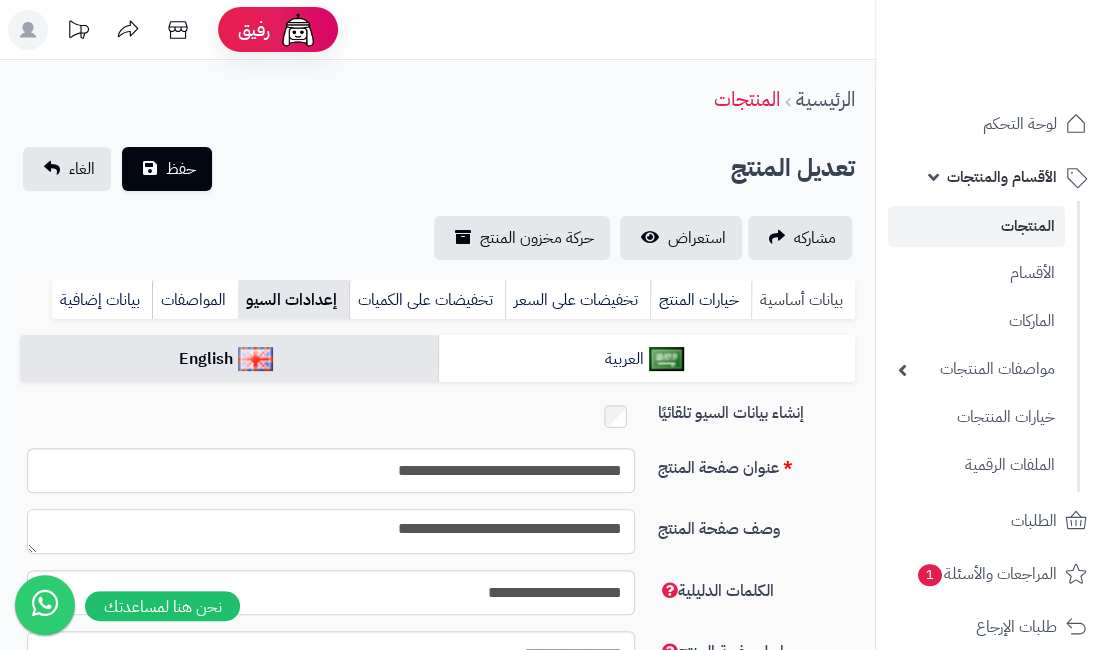 type on "**********" 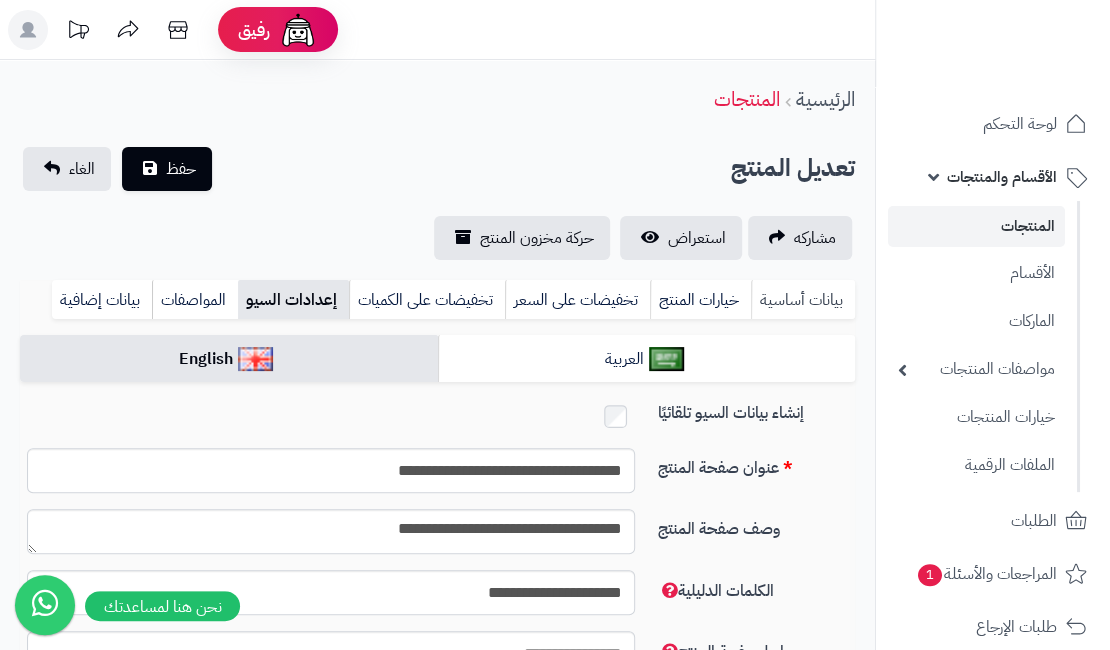 click on "بيانات أساسية" at bounding box center (803, 300) 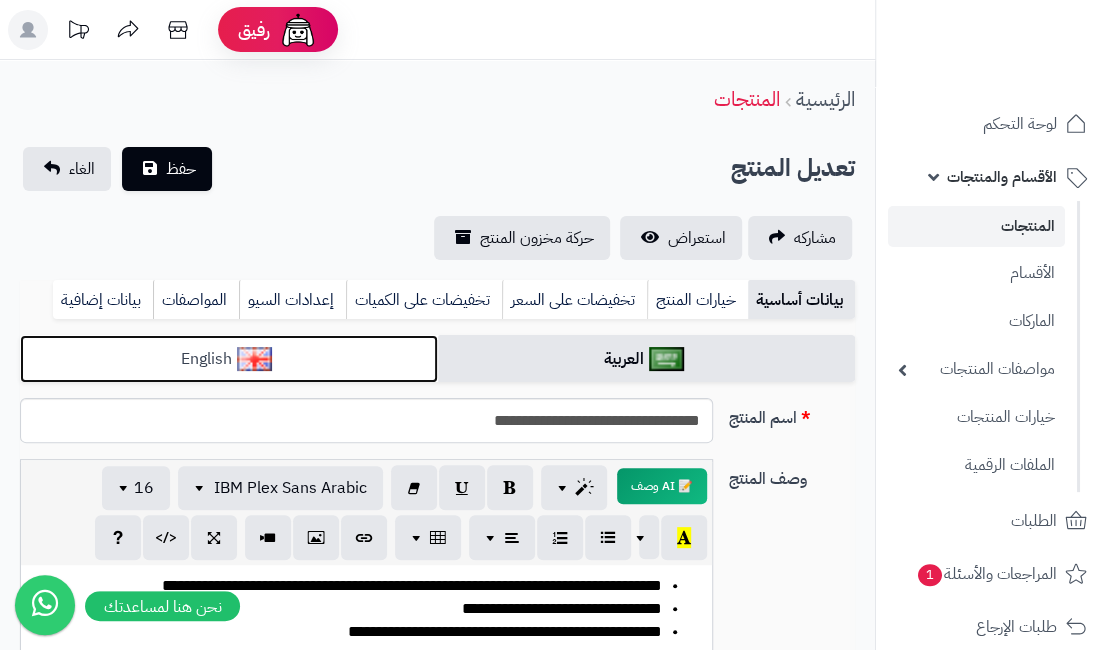 click on "English" at bounding box center [229, 359] 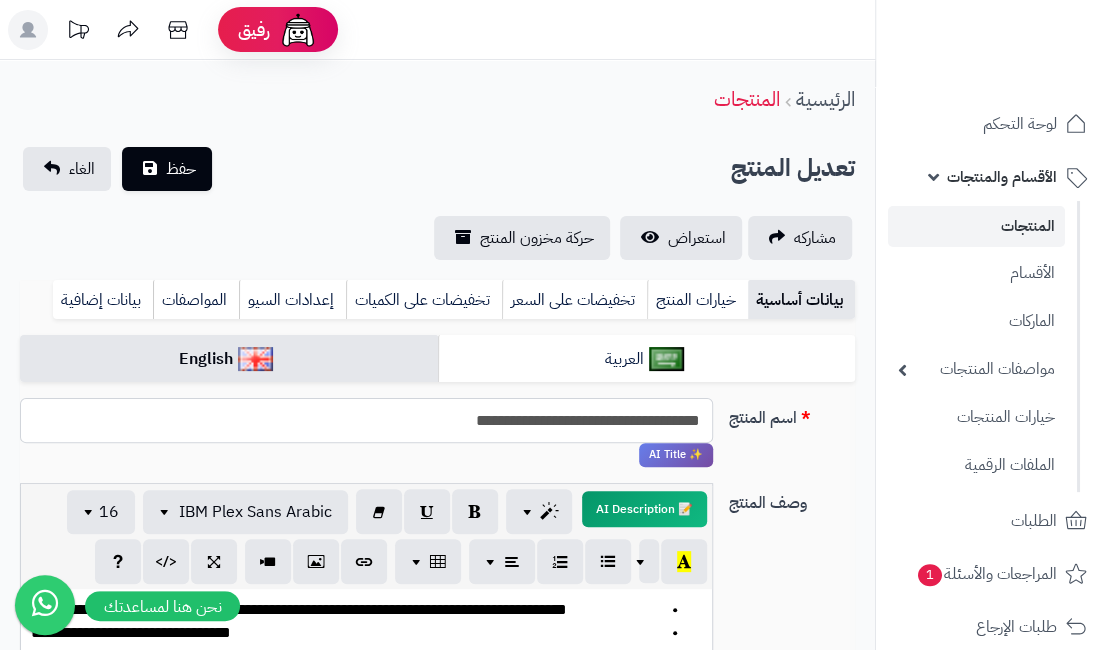 click on "**********" at bounding box center [366, 420] 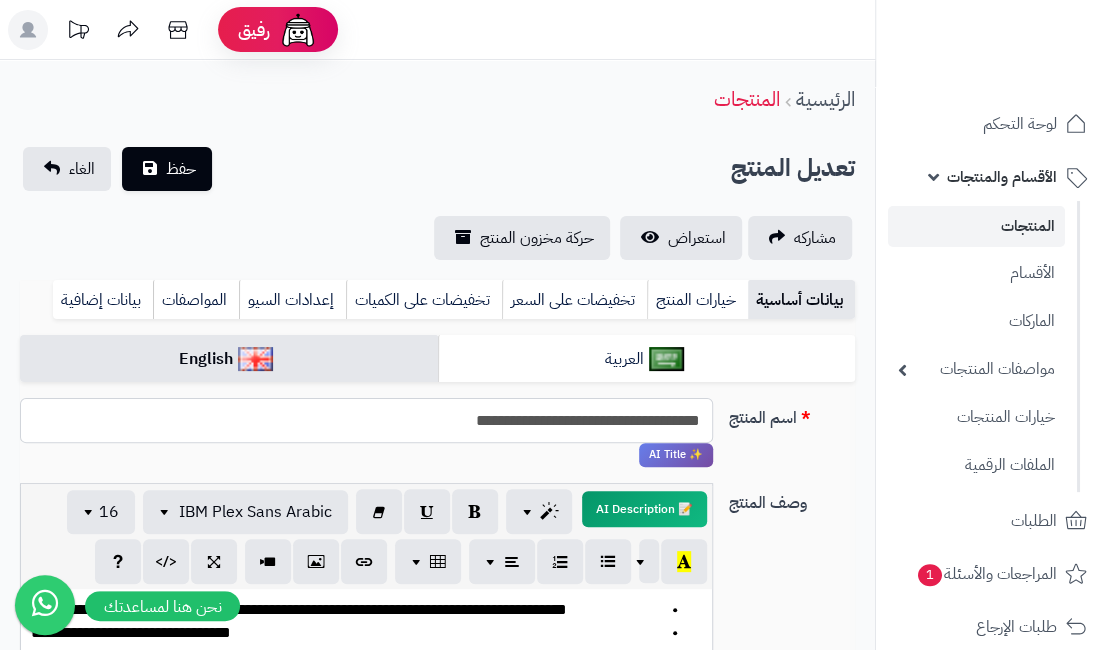 paste 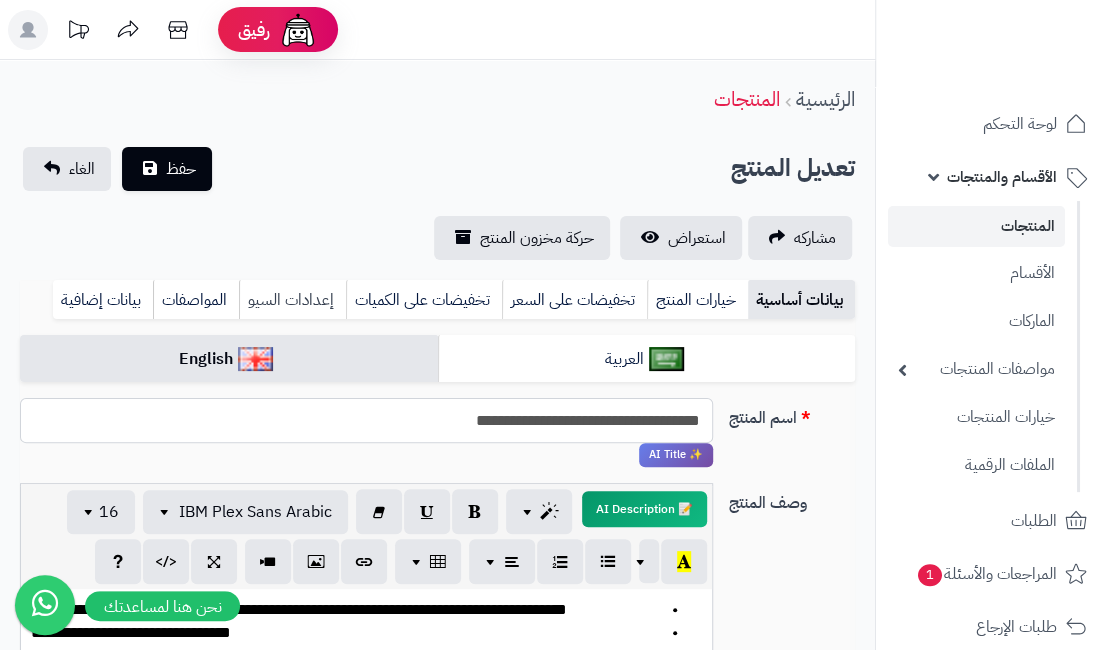 type on "**********" 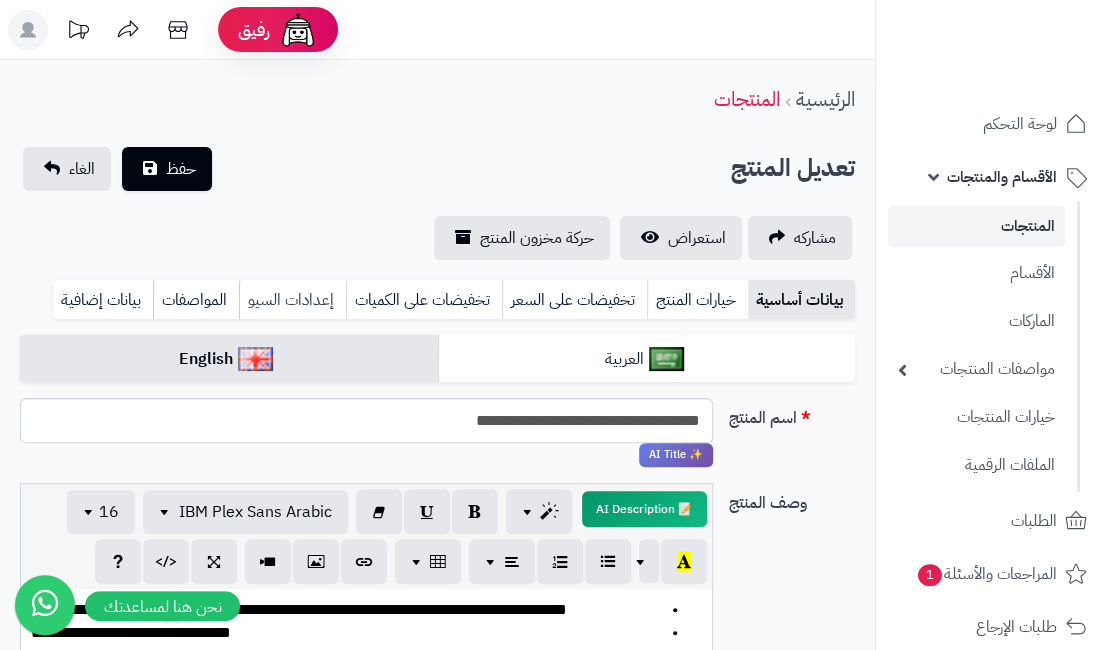 click on "إعدادات السيو" at bounding box center (292, 300) 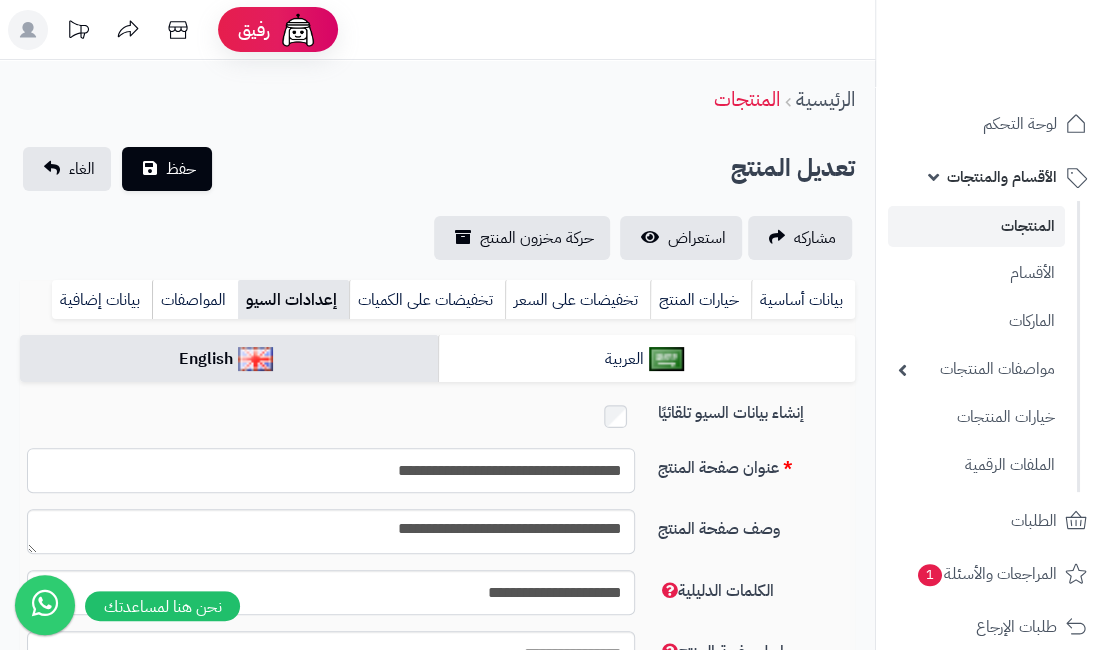 click on "**********" at bounding box center [331, 470] 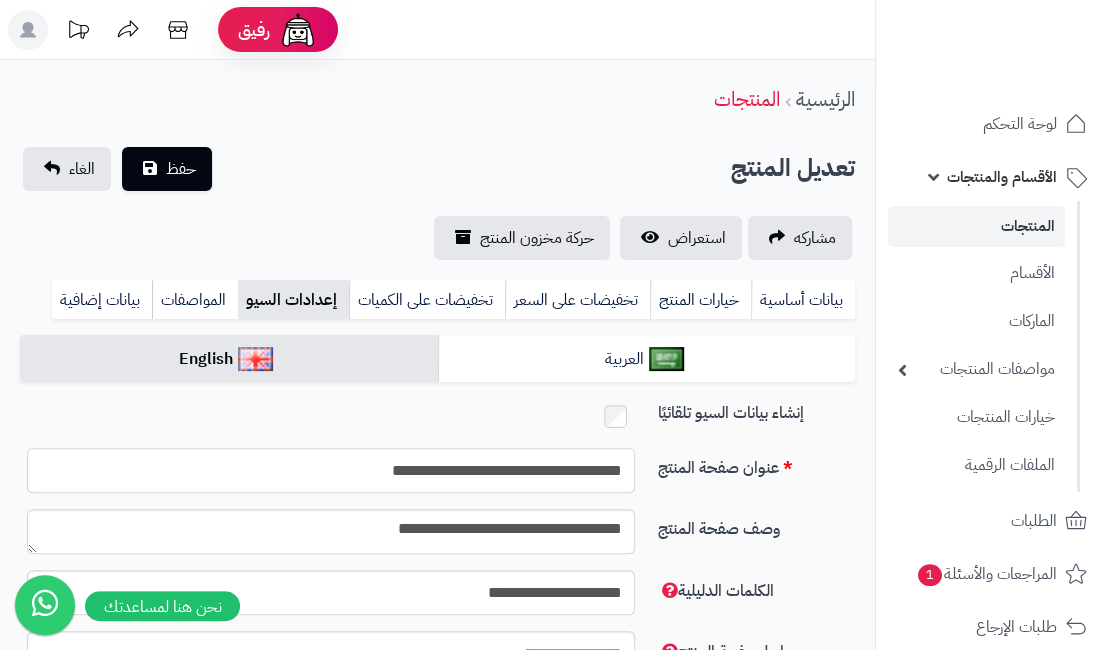 click on "**********" at bounding box center [331, 470] 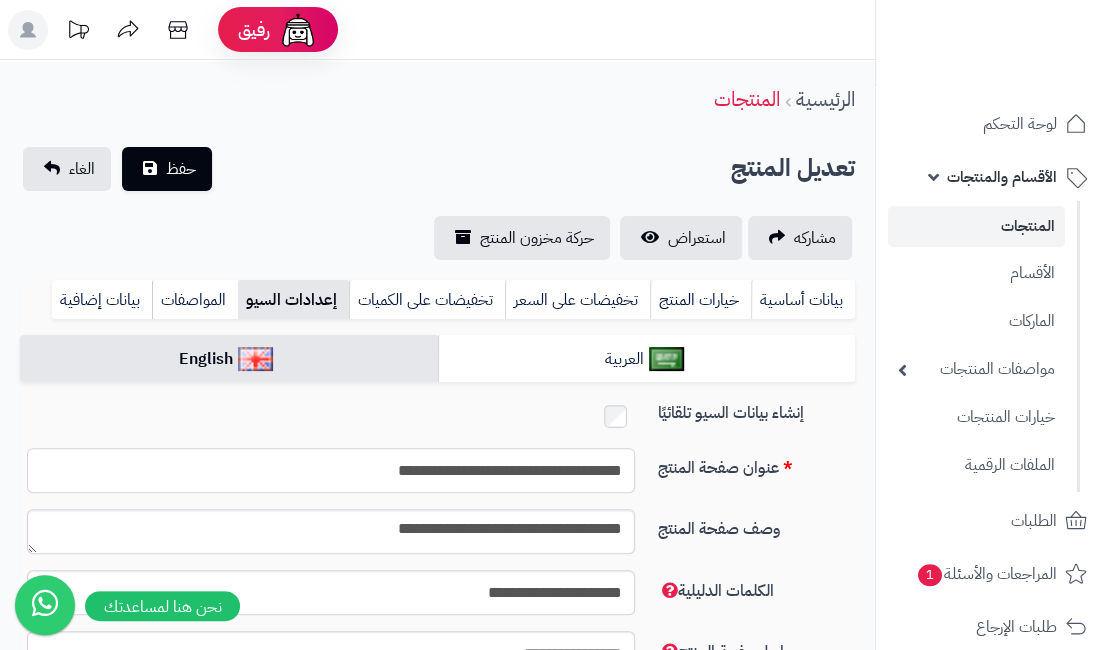 type on "**********" 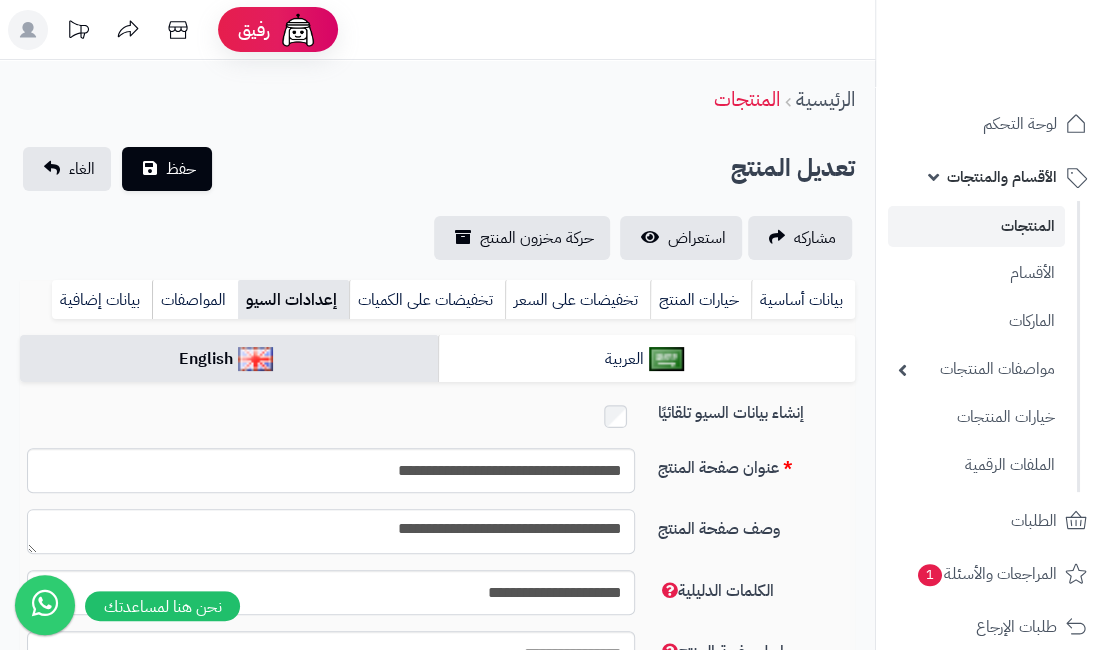 click on "**********" at bounding box center (331, 531) 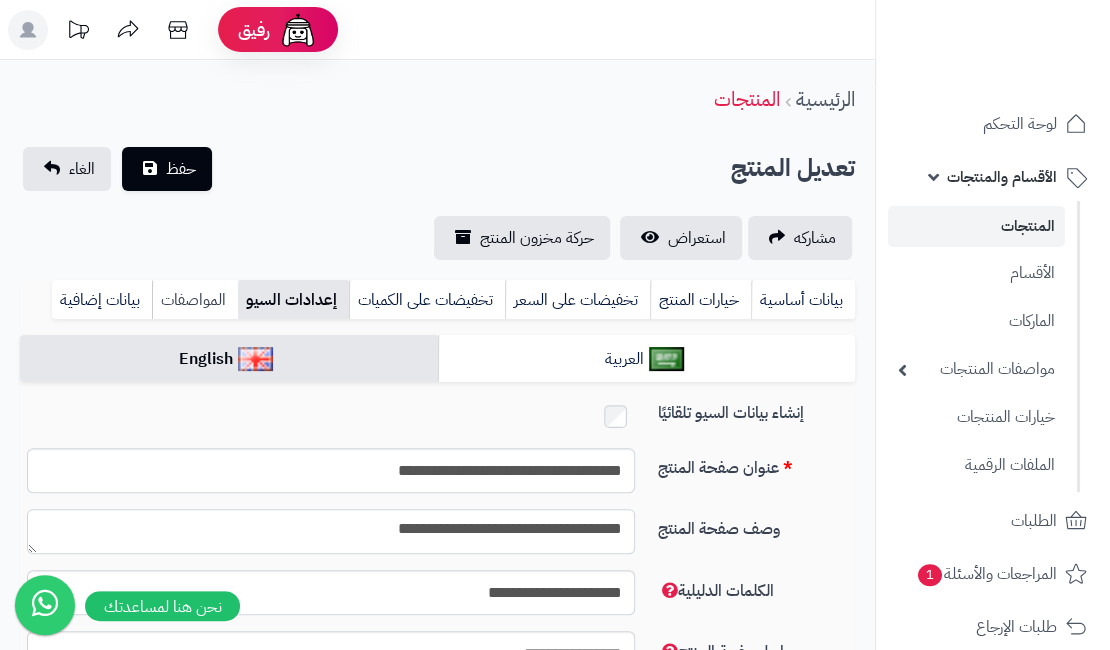 type on "**********" 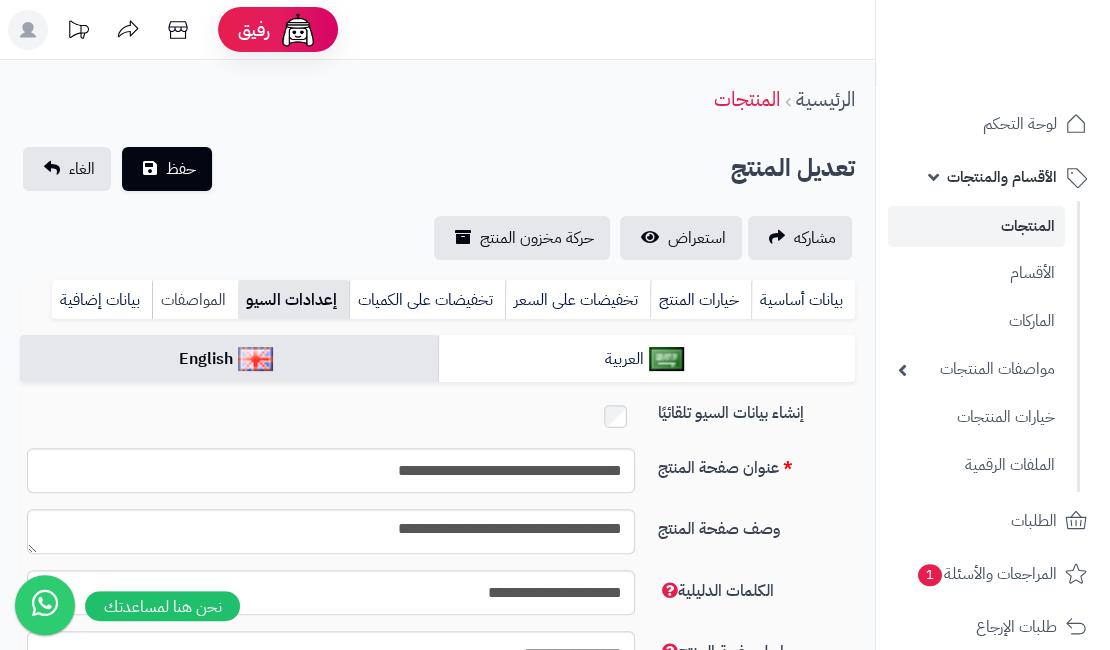 click on "المواصفات" at bounding box center [195, 300] 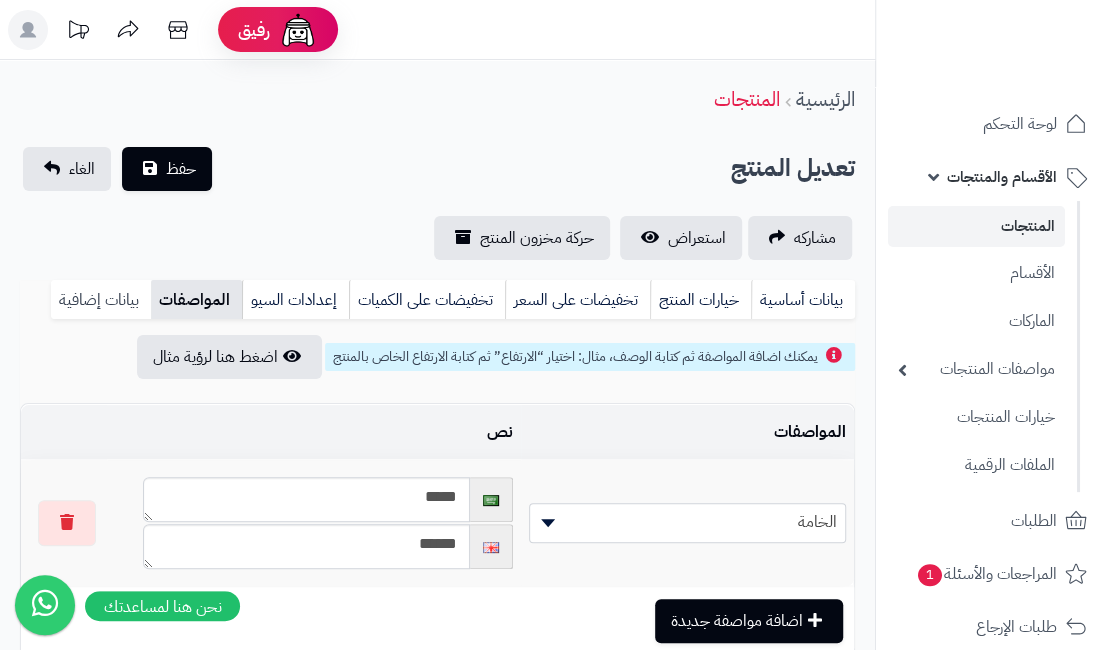 click on "بيانات إضافية" at bounding box center (101, 300) 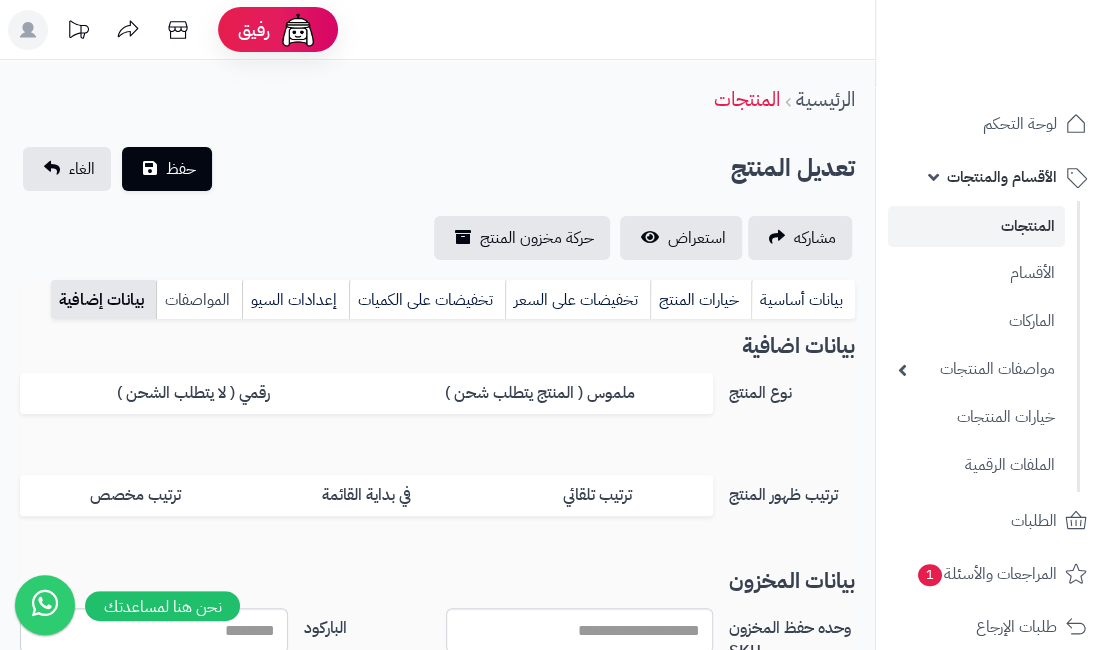 click on "المواصفات" at bounding box center (199, 300) 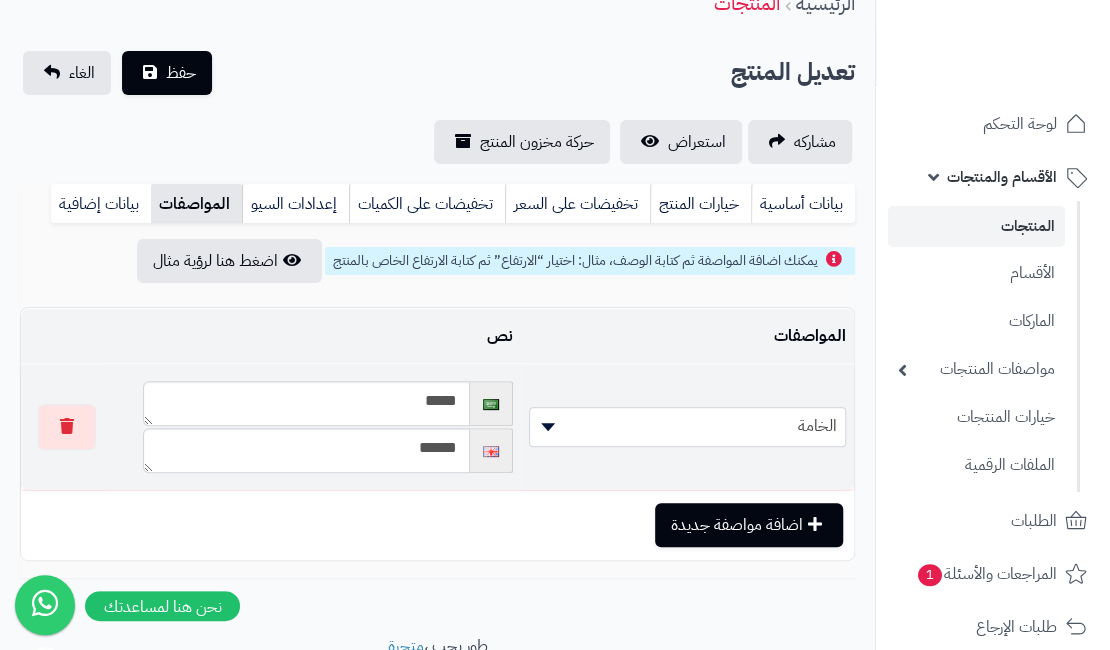 scroll, scrollTop: 100, scrollLeft: 0, axis: vertical 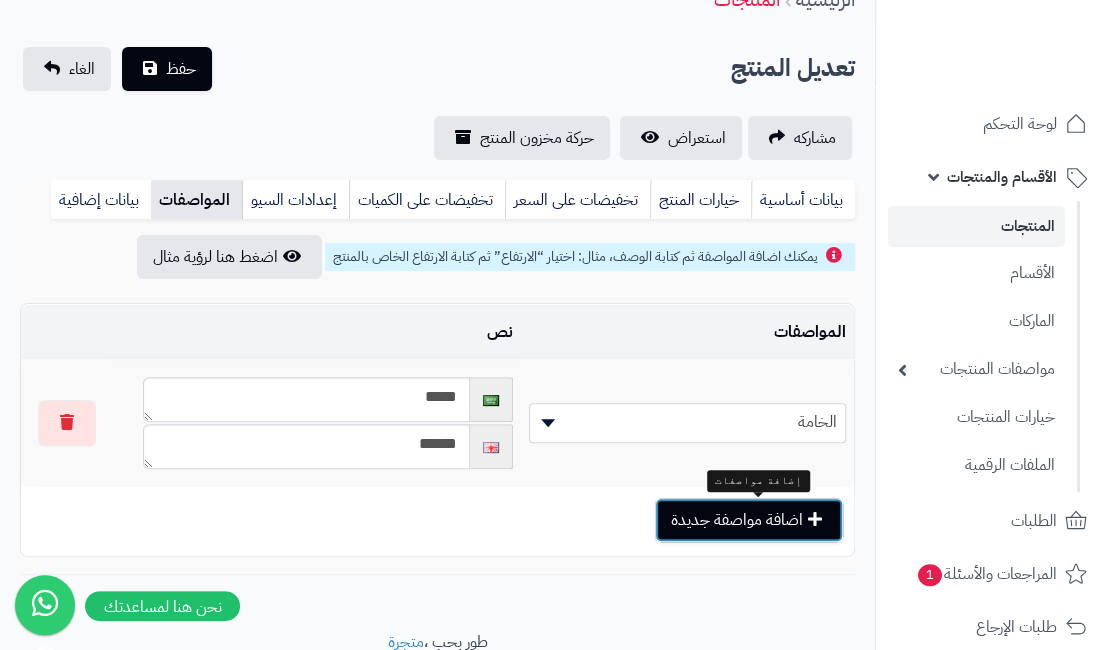 click on "اضافة مواصفة جديدة" at bounding box center [749, 520] 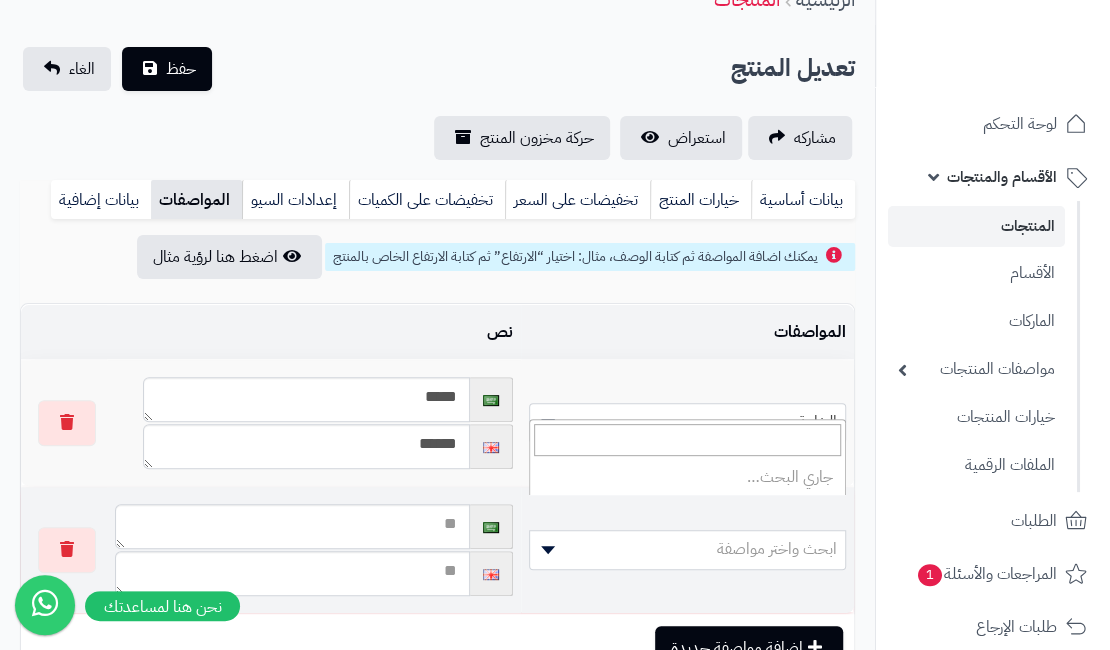 click on "ابحث واختر مواصفة" at bounding box center [687, 549] 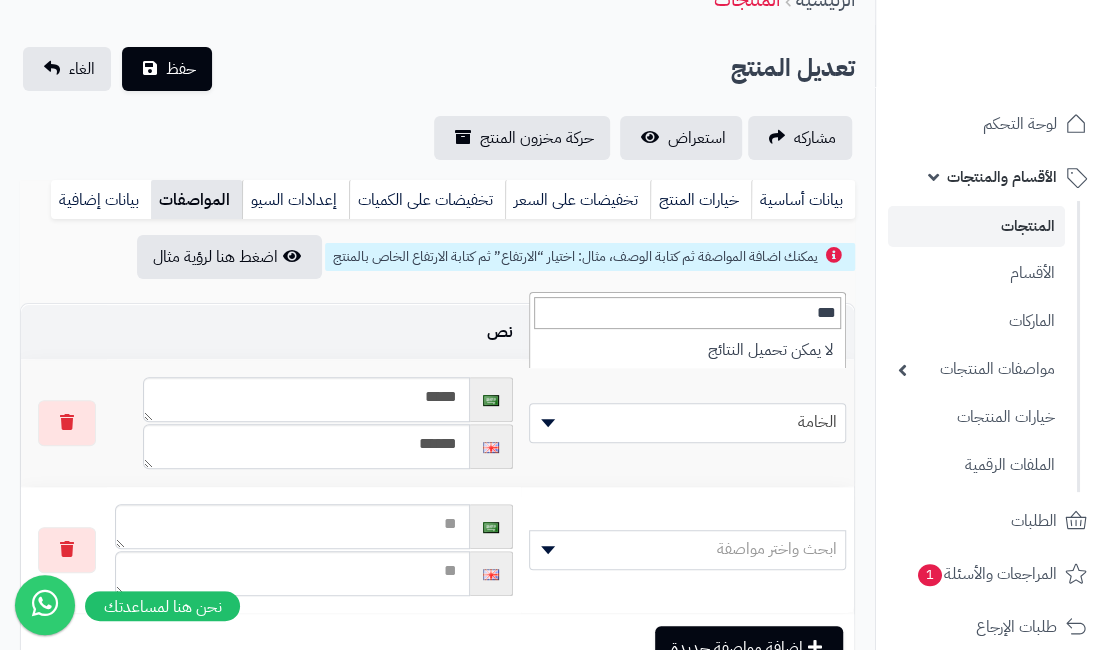 scroll, scrollTop: 0, scrollLeft: 0, axis: both 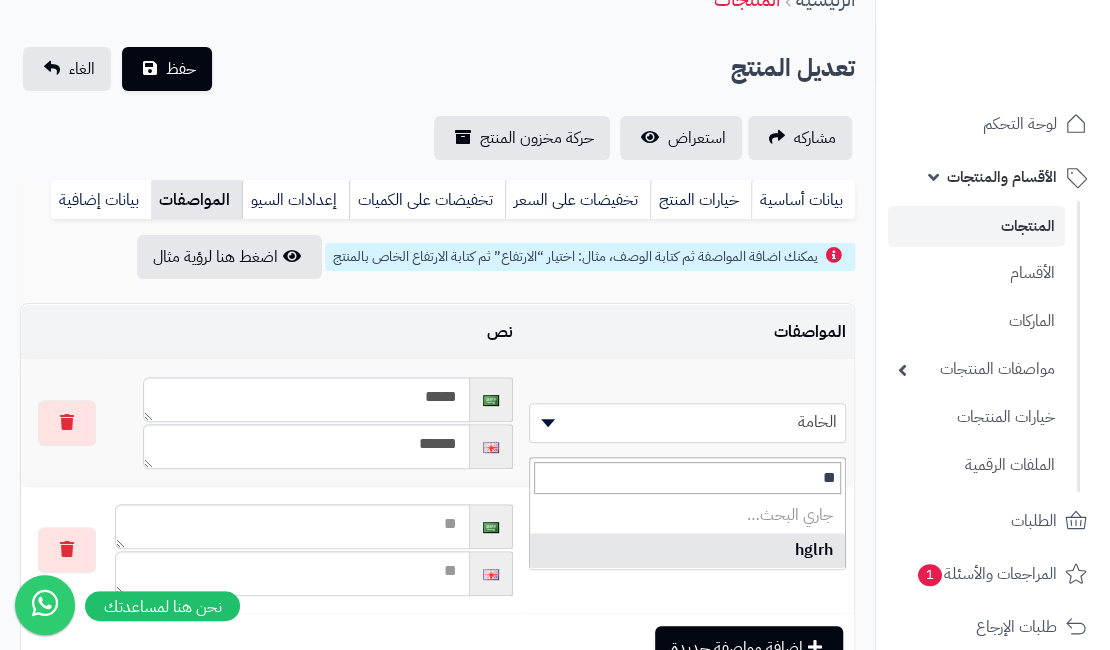 type on "*" 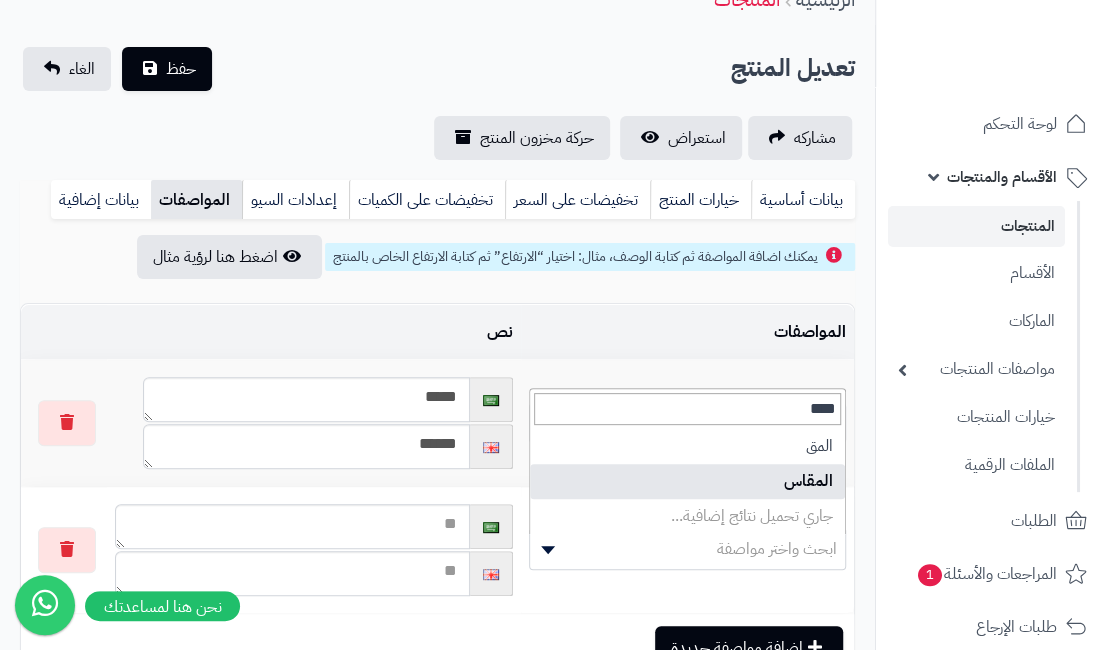 type on "****" 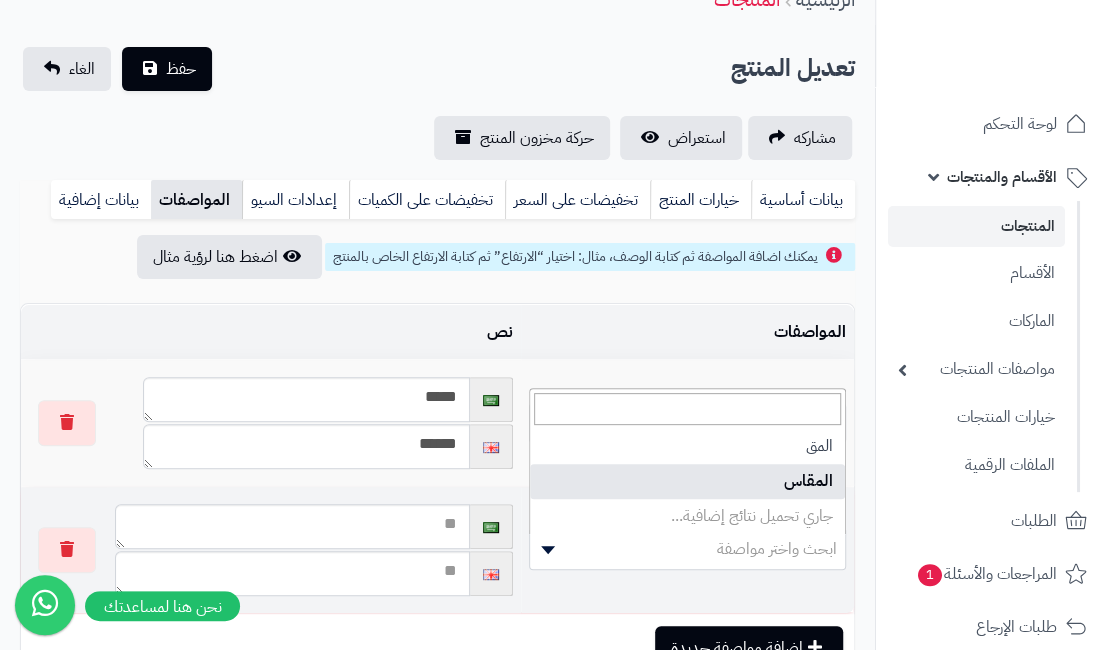 select on "**" 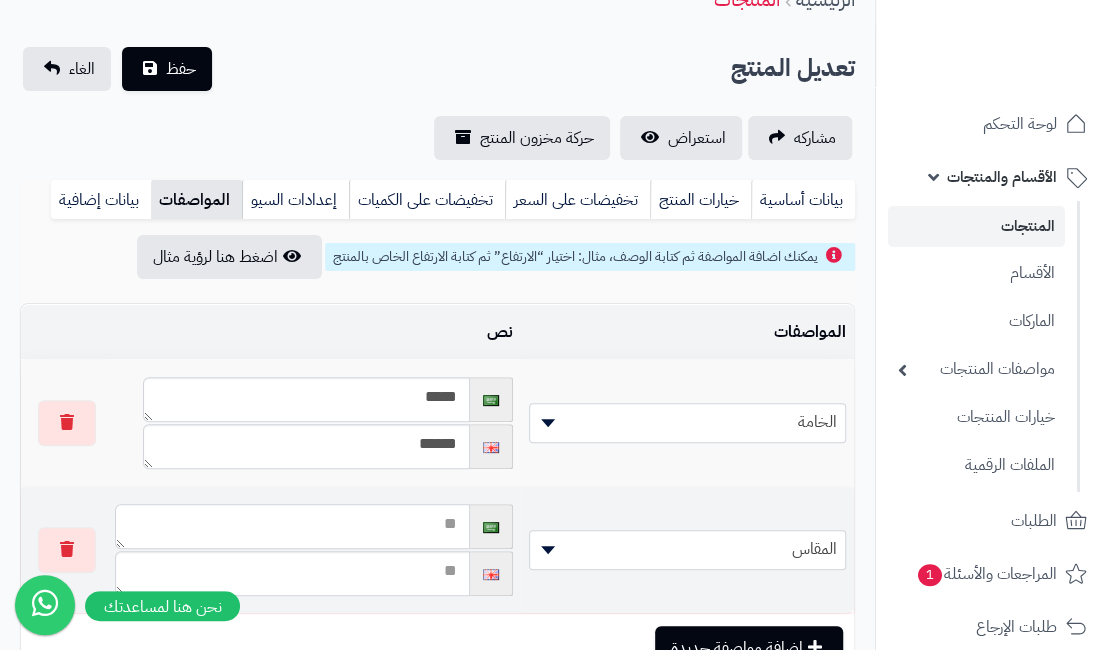 click at bounding box center (292, 526) 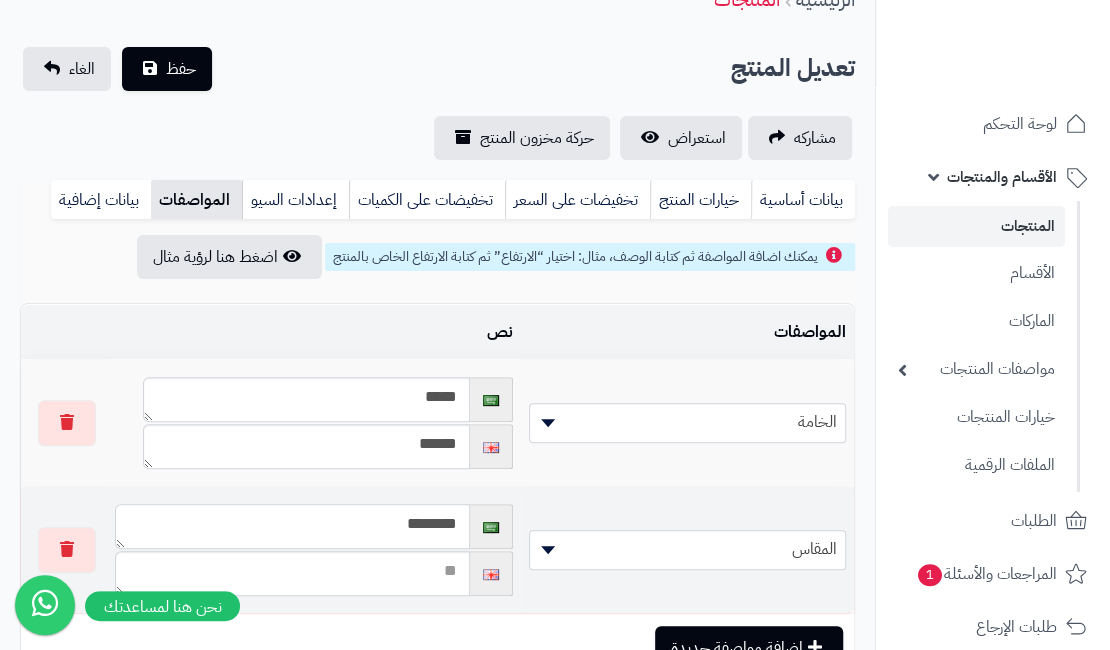drag, startPoint x: 365, startPoint y: 531, endPoint x: 446, endPoint y: 525, distance: 81.22192 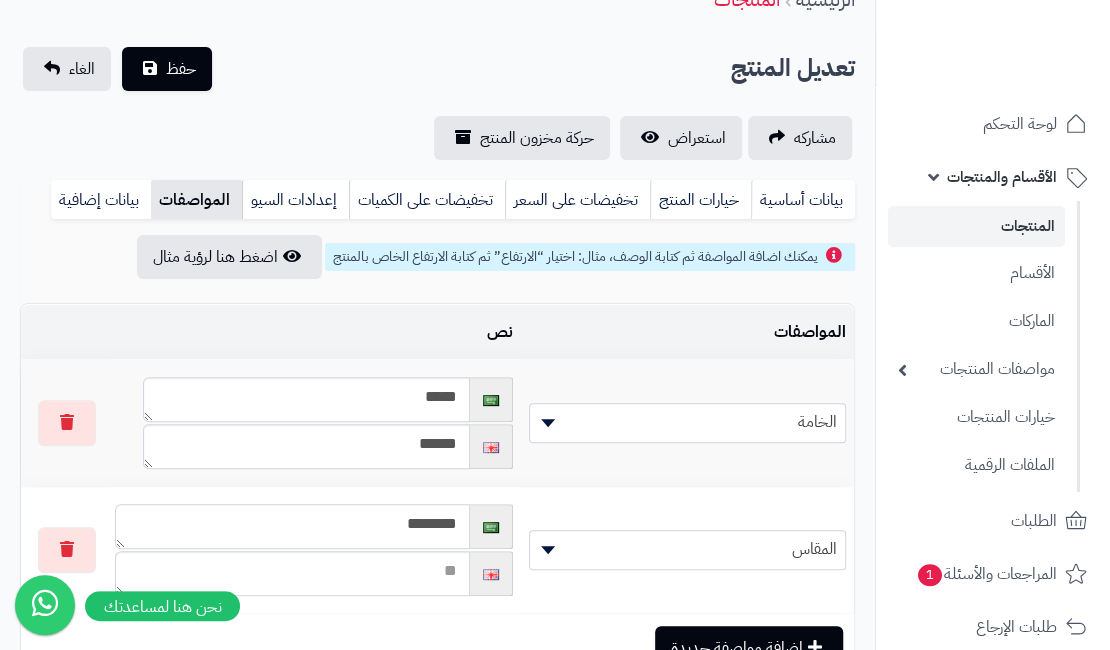 type on "********" 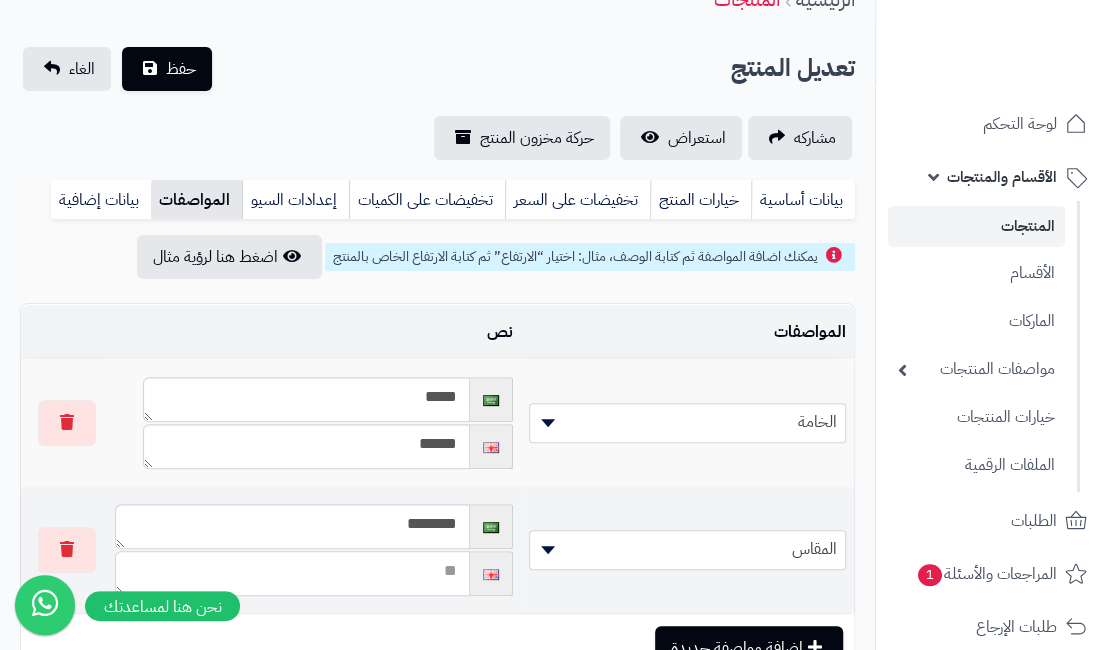 click at bounding box center (292, 573) 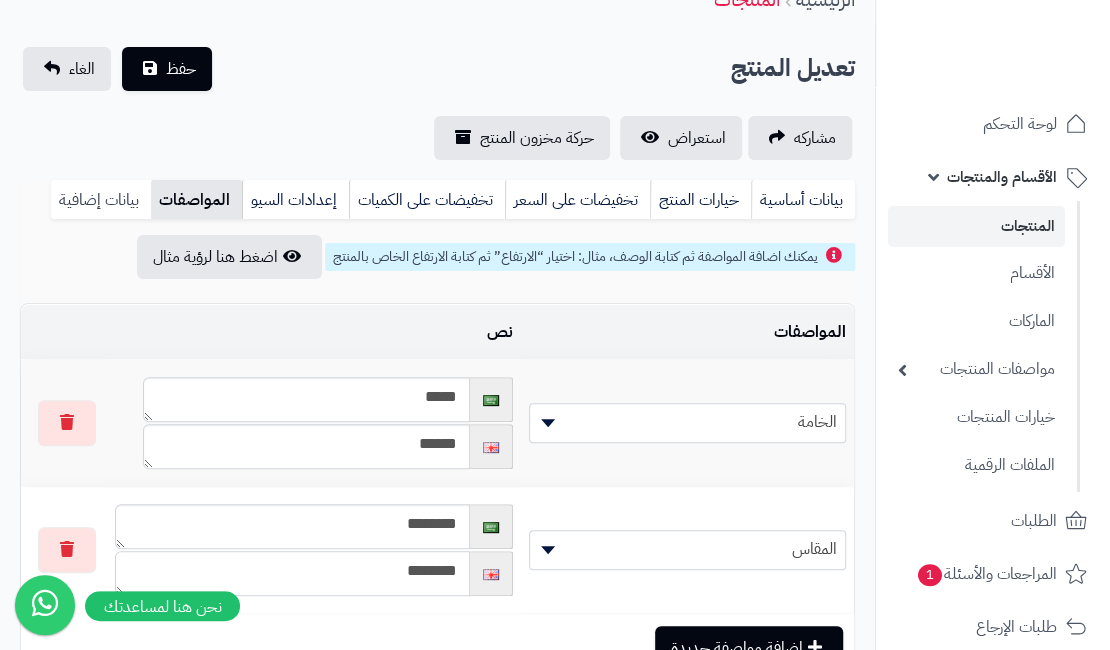 type on "********" 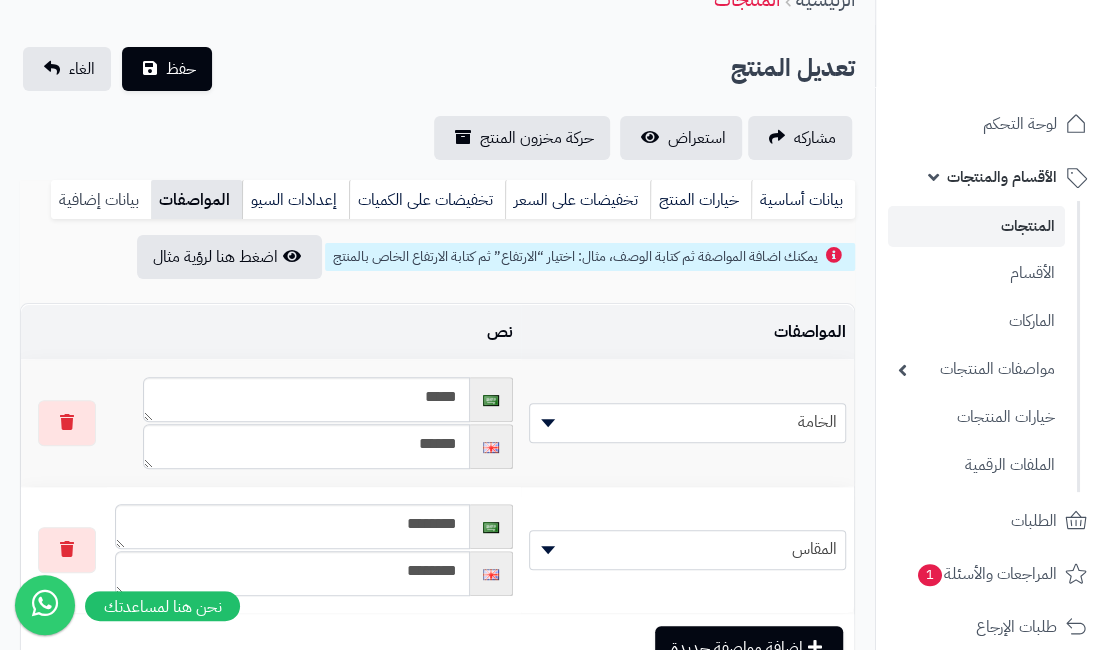 click on "بيانات إضافية" at bounding box center [101, 200] 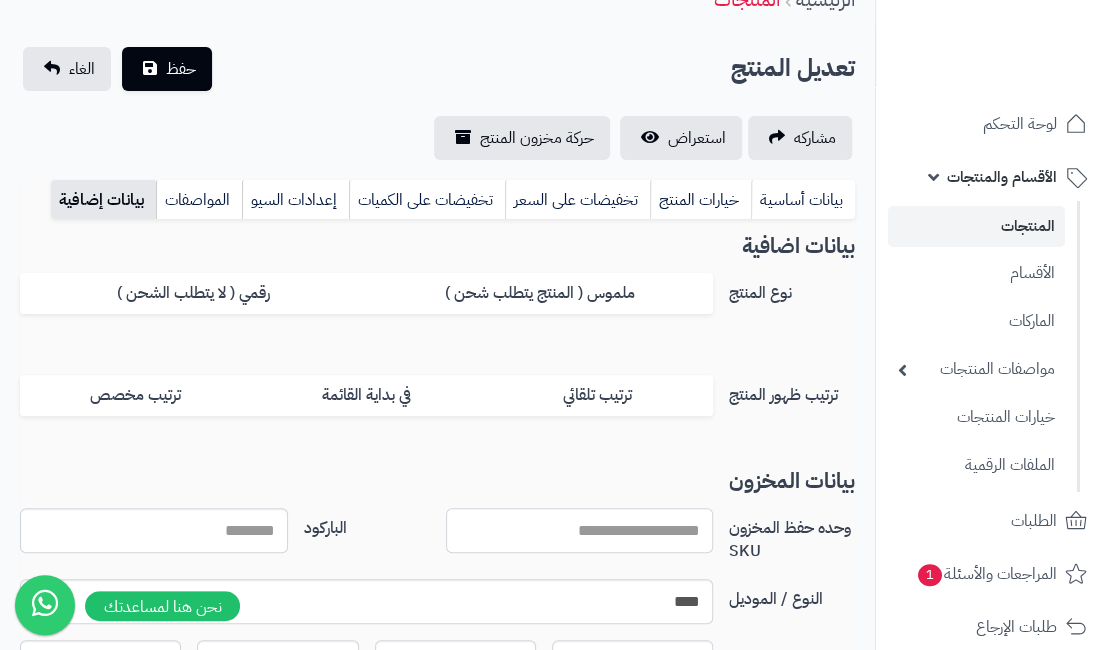 click on "وحده حفظ المخزون SKU" at bounding box center [580, 530] 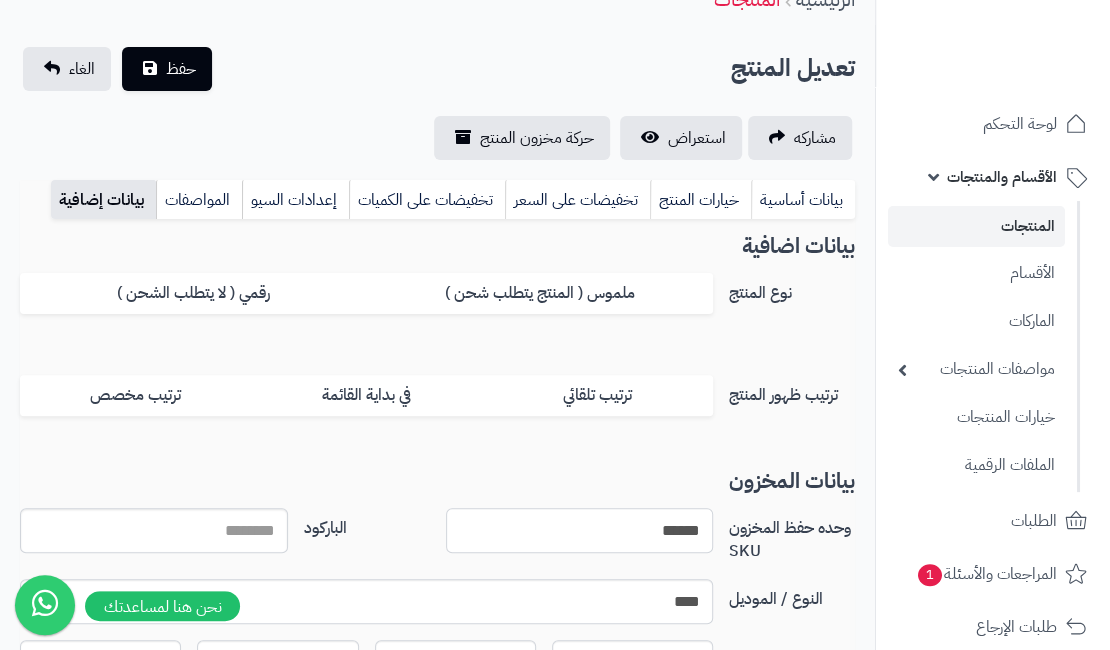 type on "******" 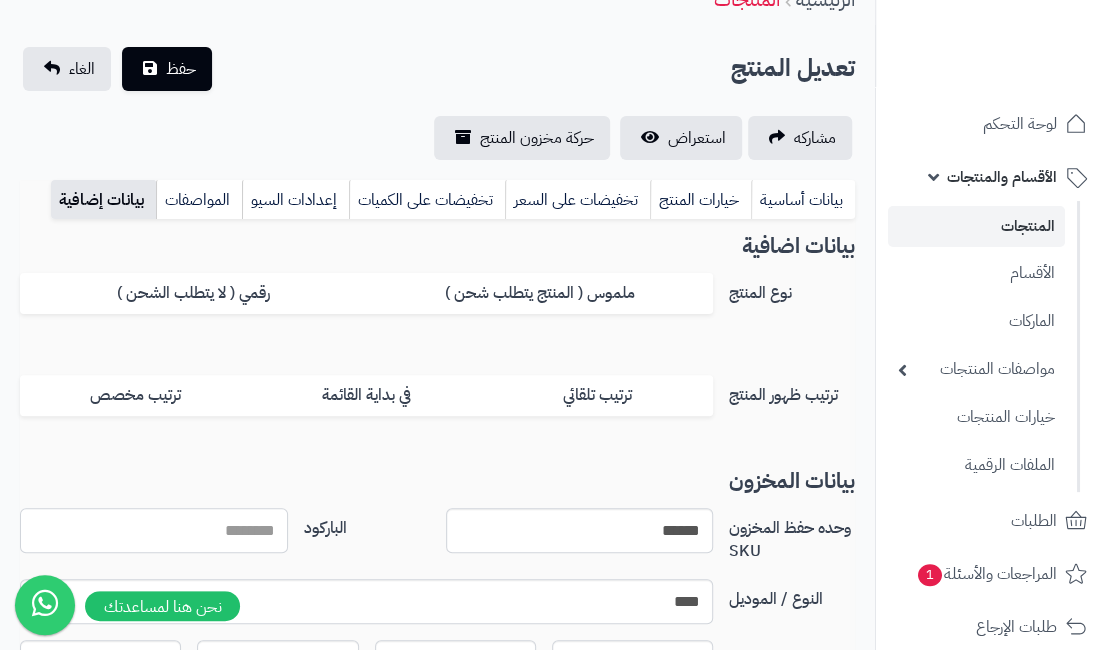 click on "الباركود" at bounding box center (154, 530) 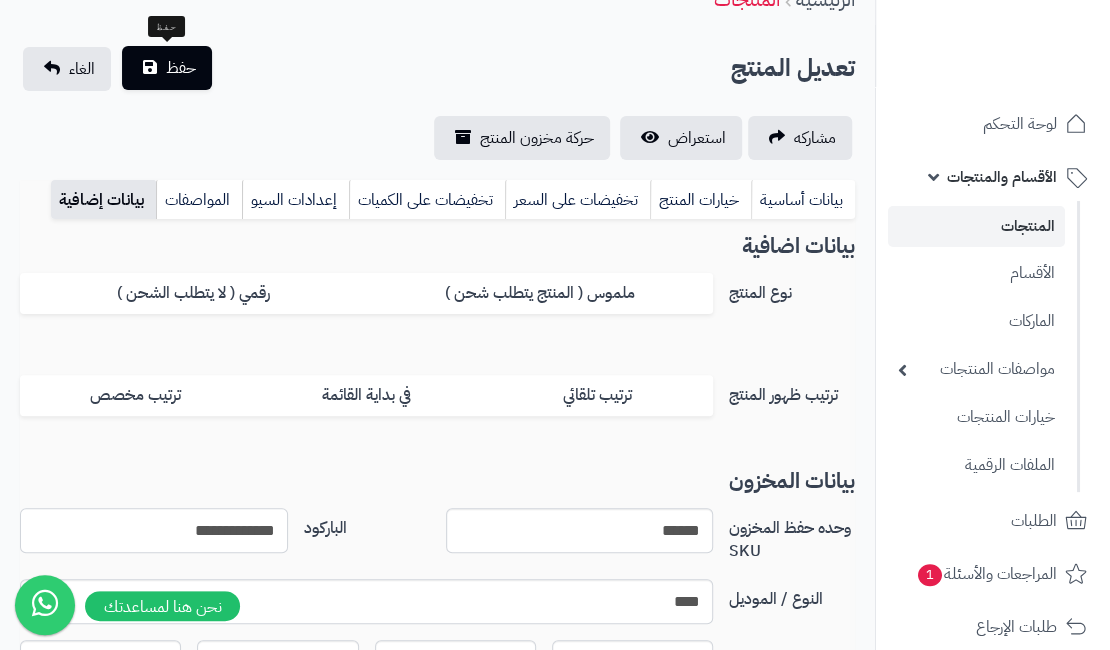 type on "**********" 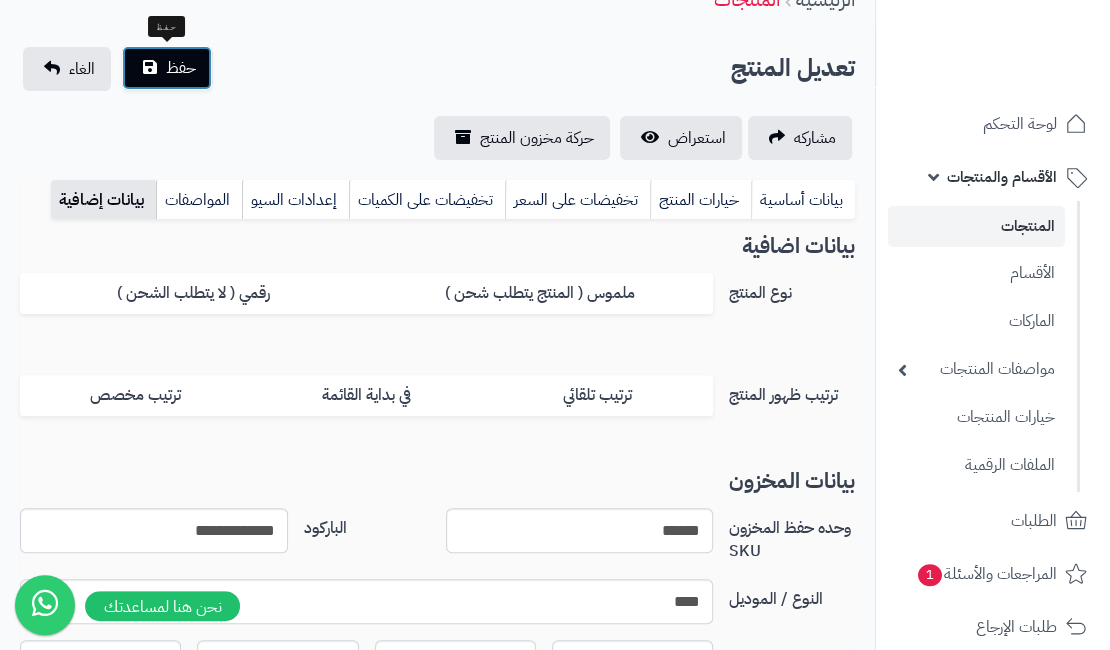 click on "حفظ" at bounding box center [181, 68] 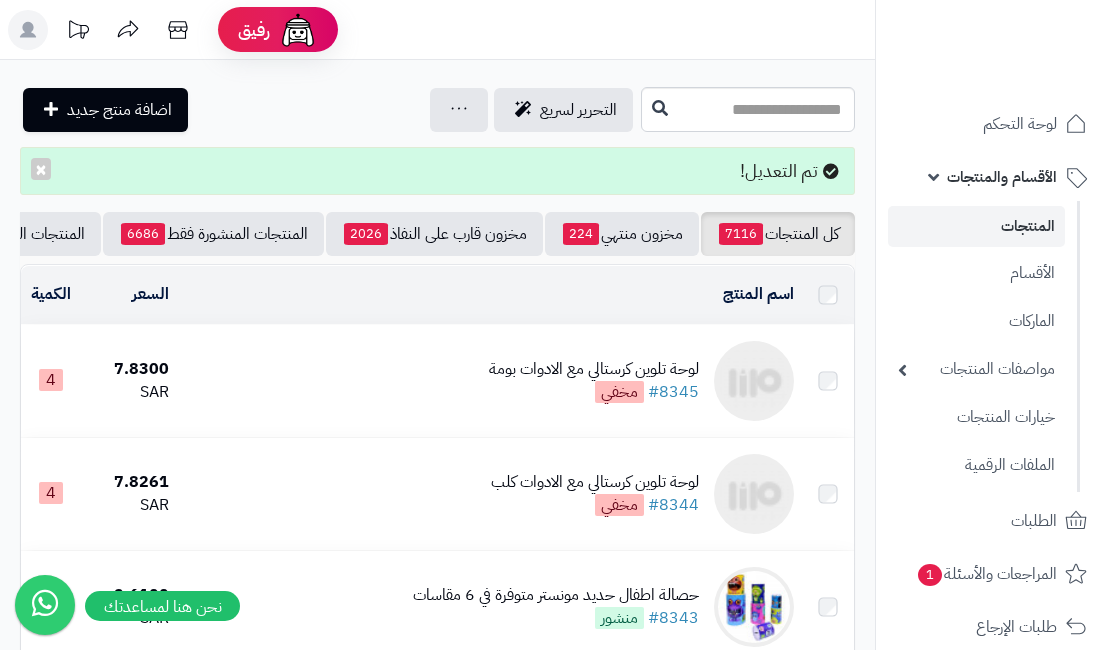 scroll, scrollTop: 0, scrollLeft: 0, axis: both 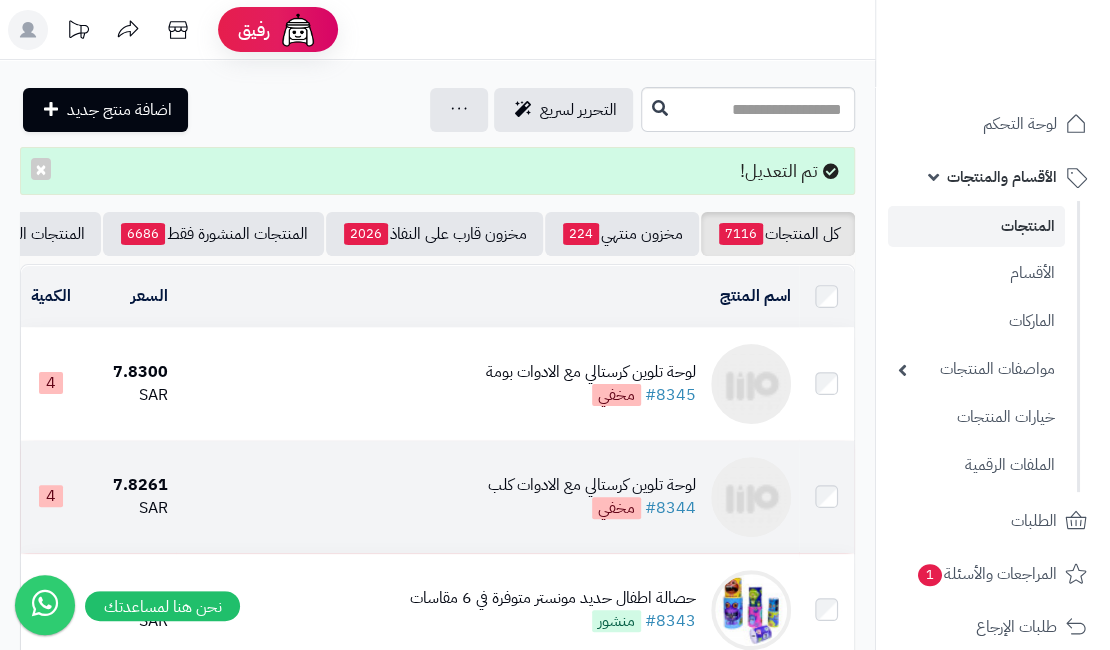 click on "لوحة تلوين كرستالي مع الادوات كلب" at bounding box center (592, 485) 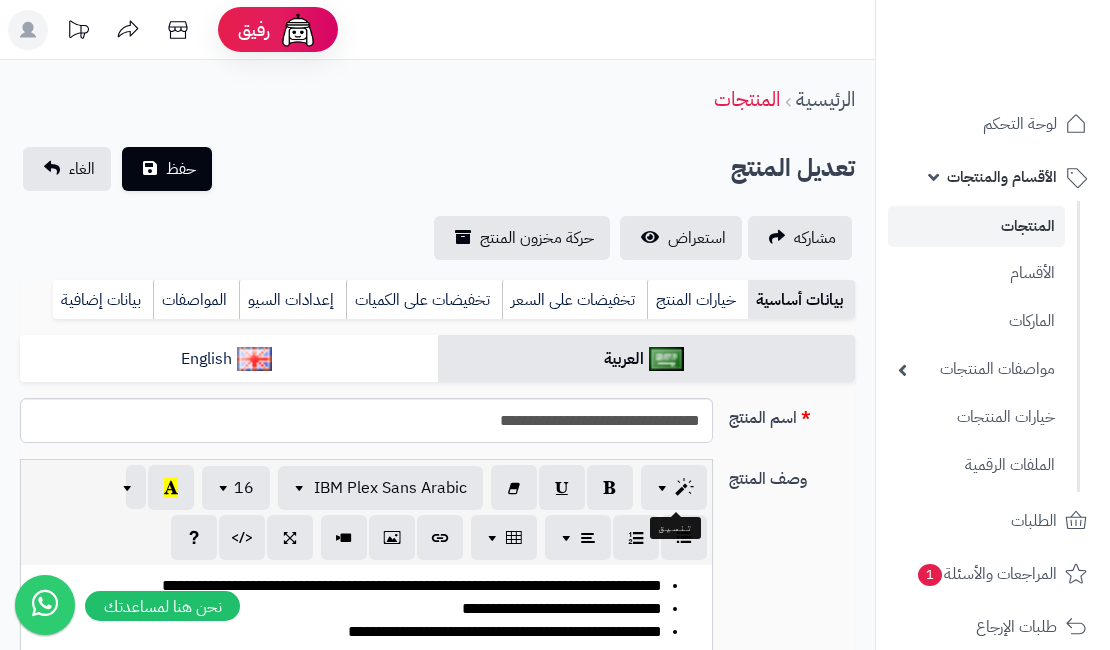 scroll, scrollTop: 0, scrollLeft: 0, axis: both 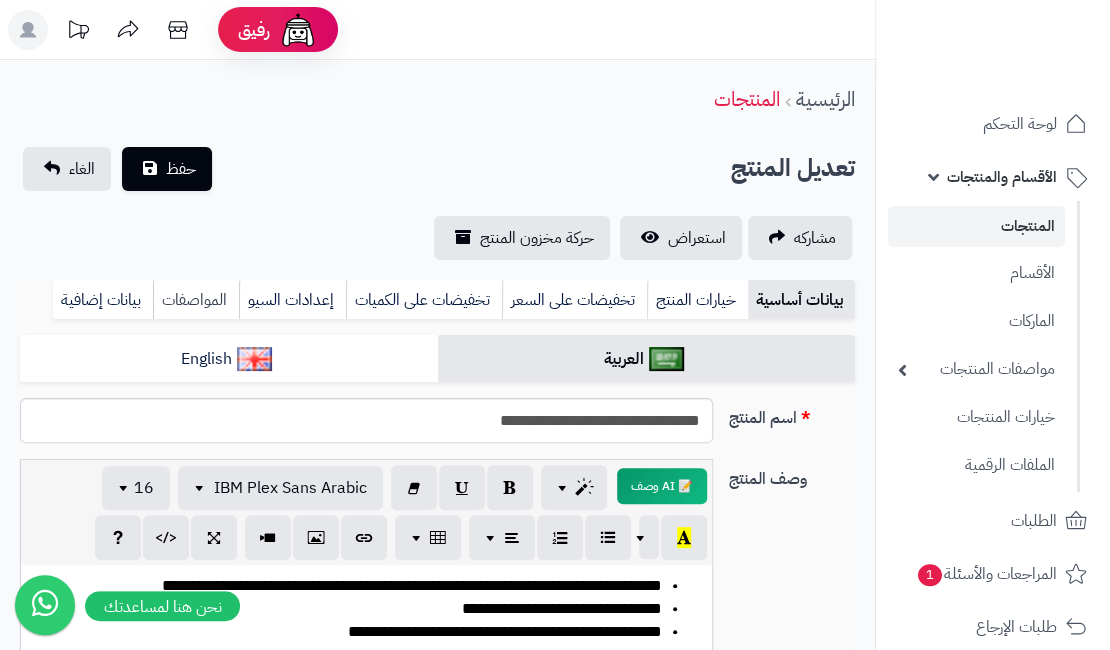 click on "المواصفات" at bounding box center (196, 300) 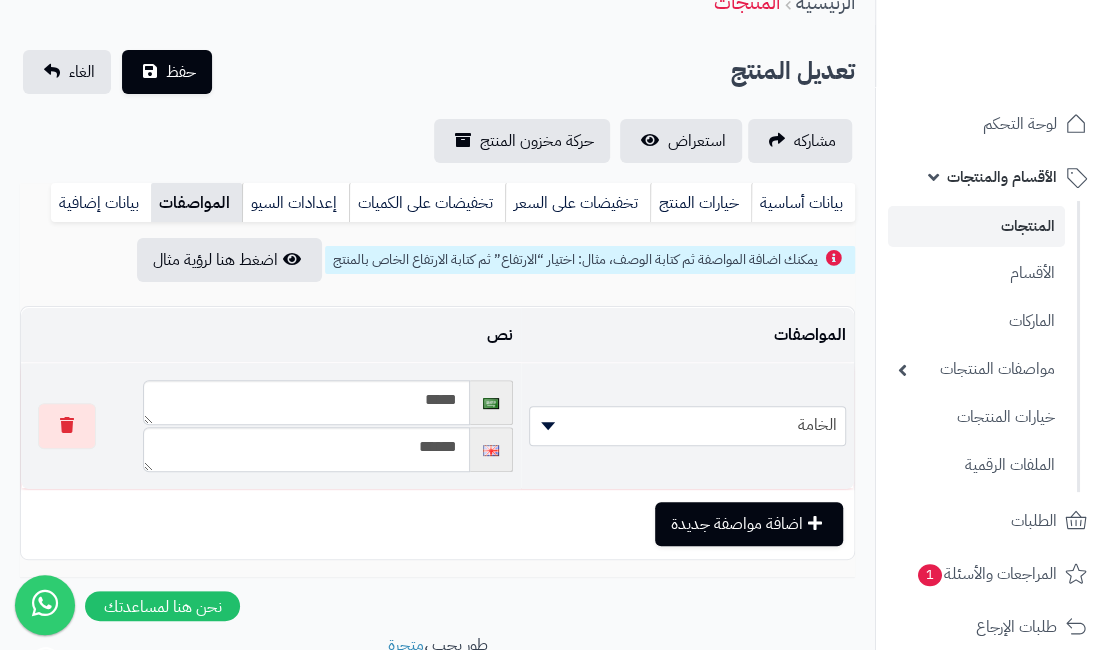 scroll, scrollTop: 100, scrollLeft: 0, axis: vertical 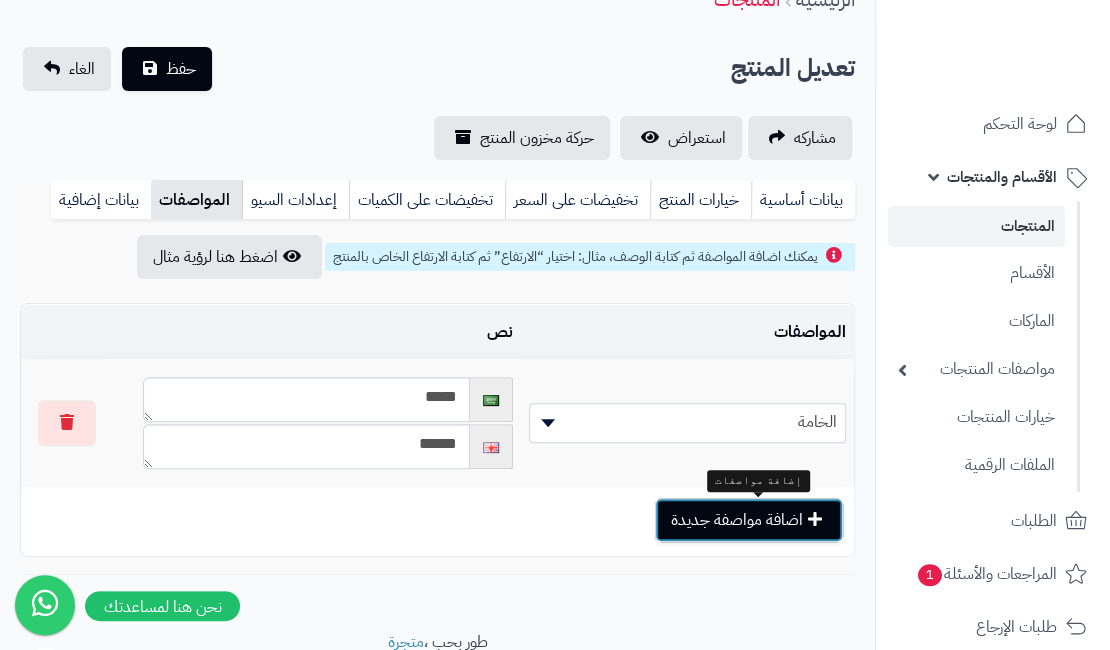click on "اضافة مواصفة جديدة" at bounding box center [749, 520] 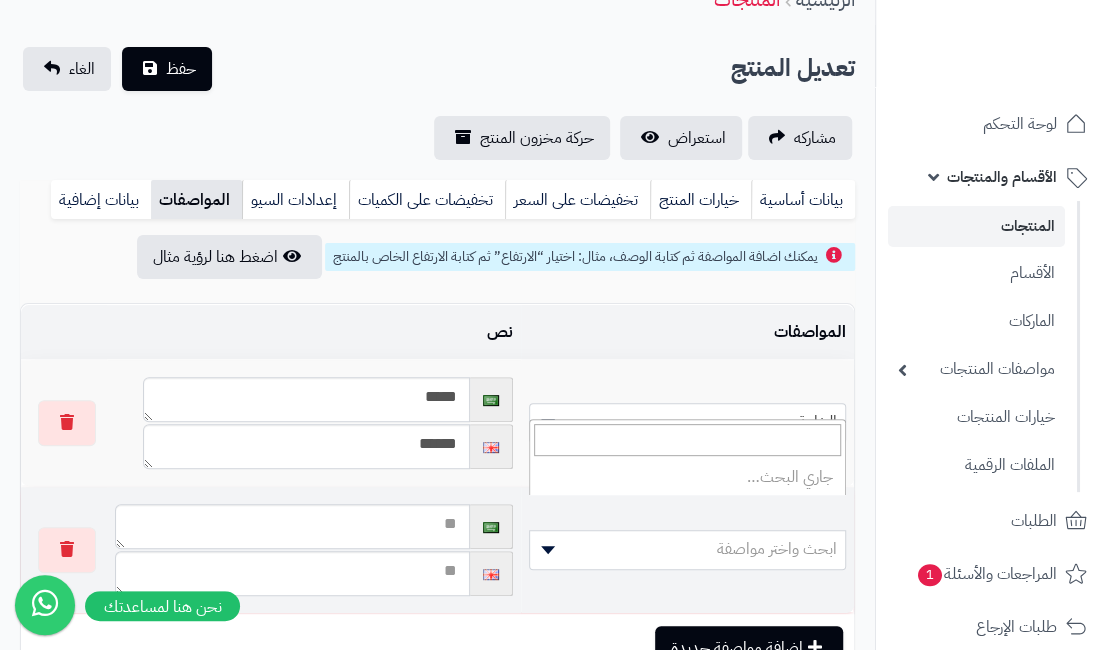 click on "ابحث واختر مواصفة" at bounding box center [777, 549] 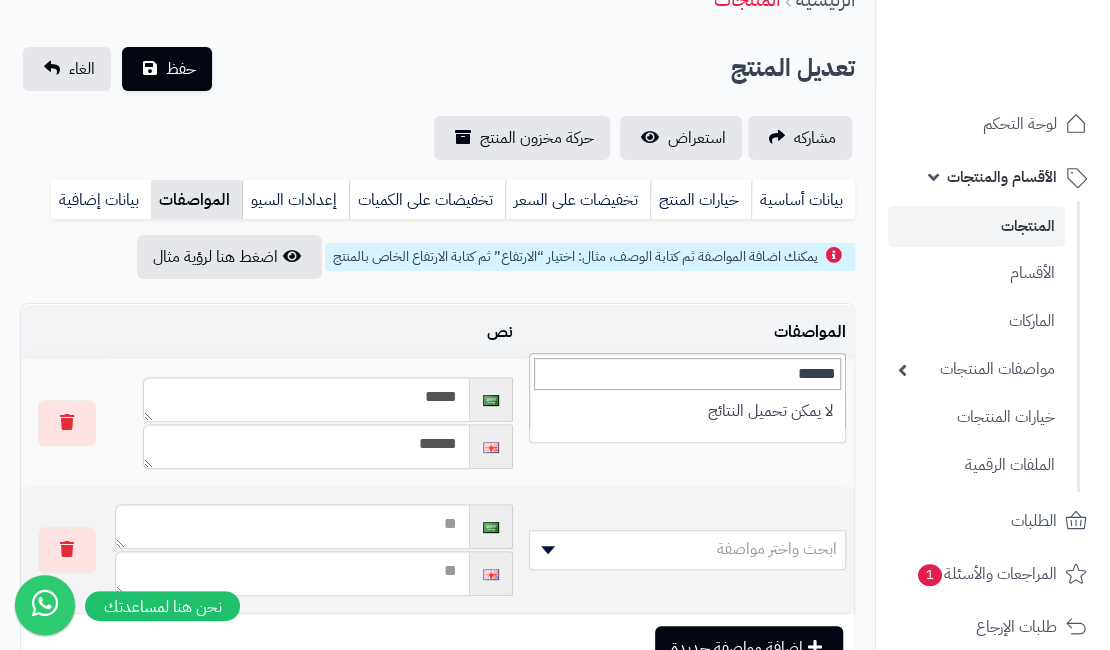 type on "******" 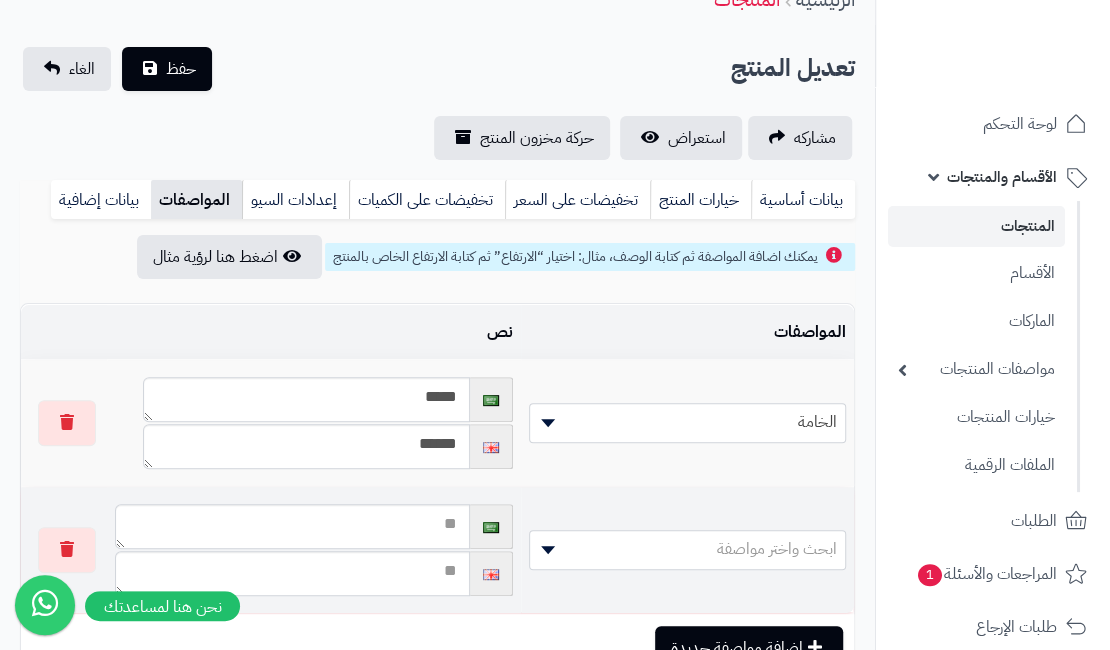 click on "*** ابحث واختر مواصفة" at bounding box center (687, 550) 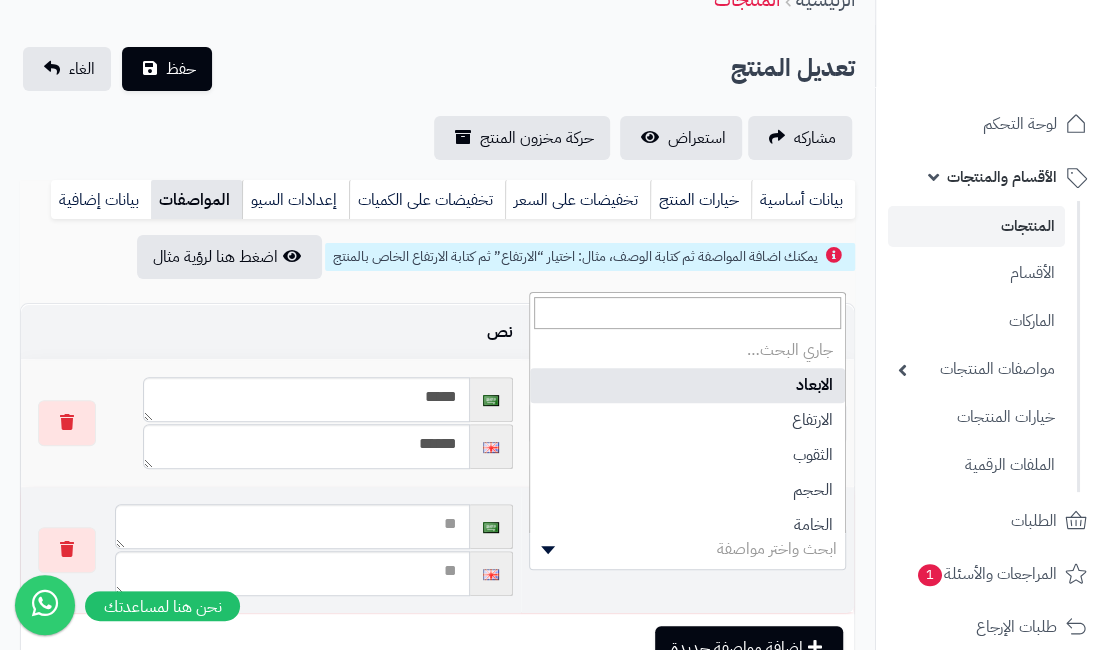 click on "ابحث واختر مواصفة" at bounding box center (687, 549) 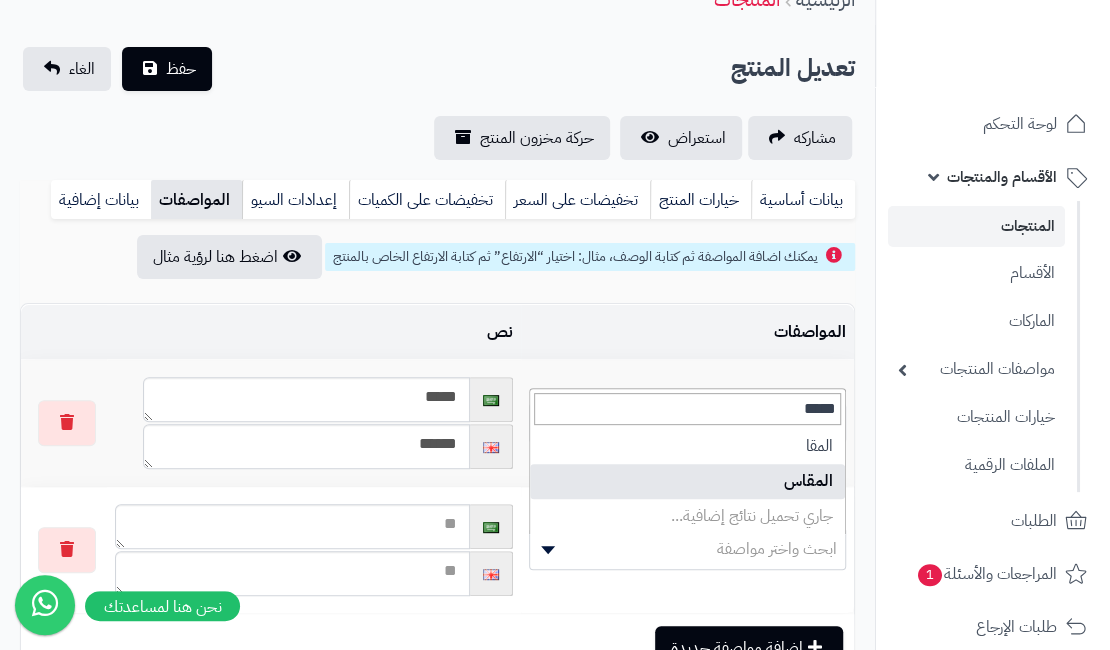 type on "*****" 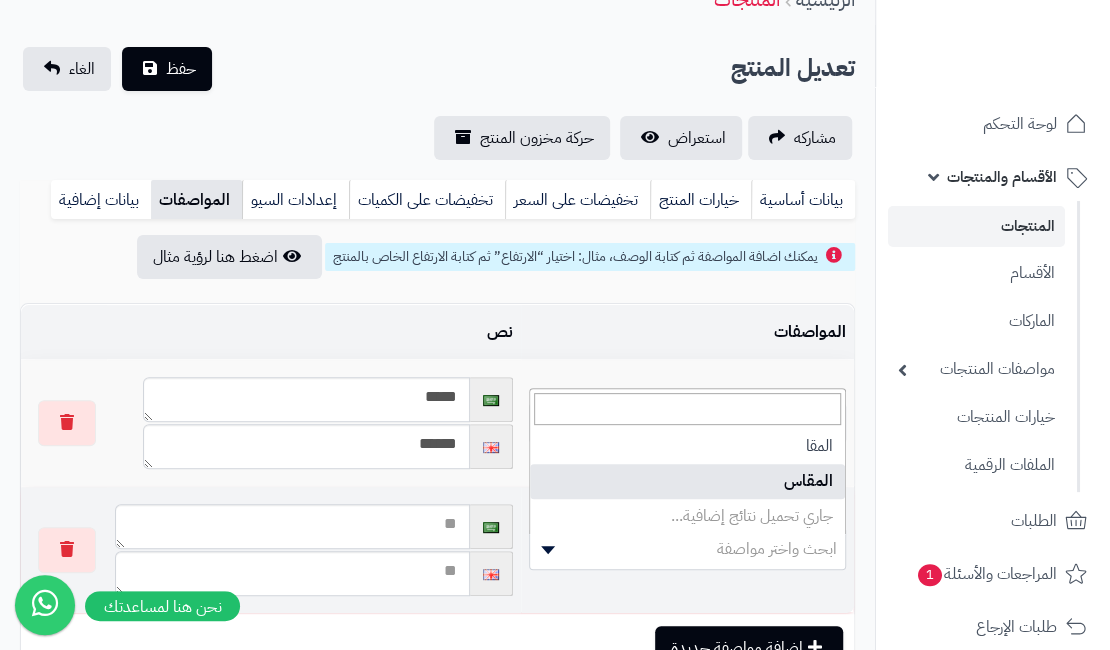 select on "**" 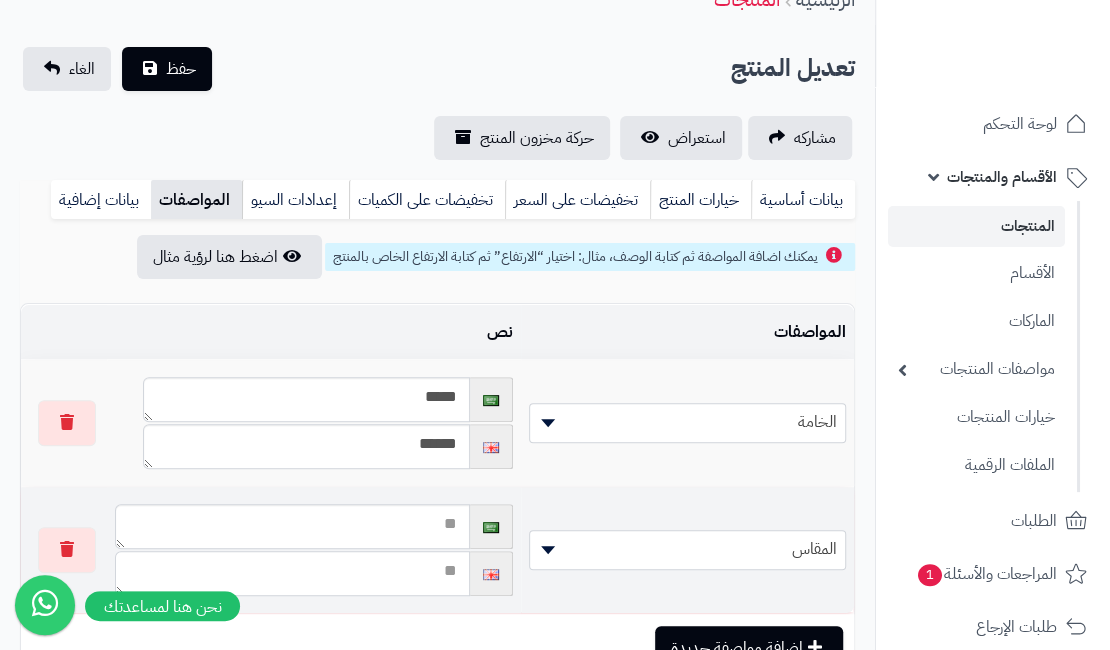 paste on "********" 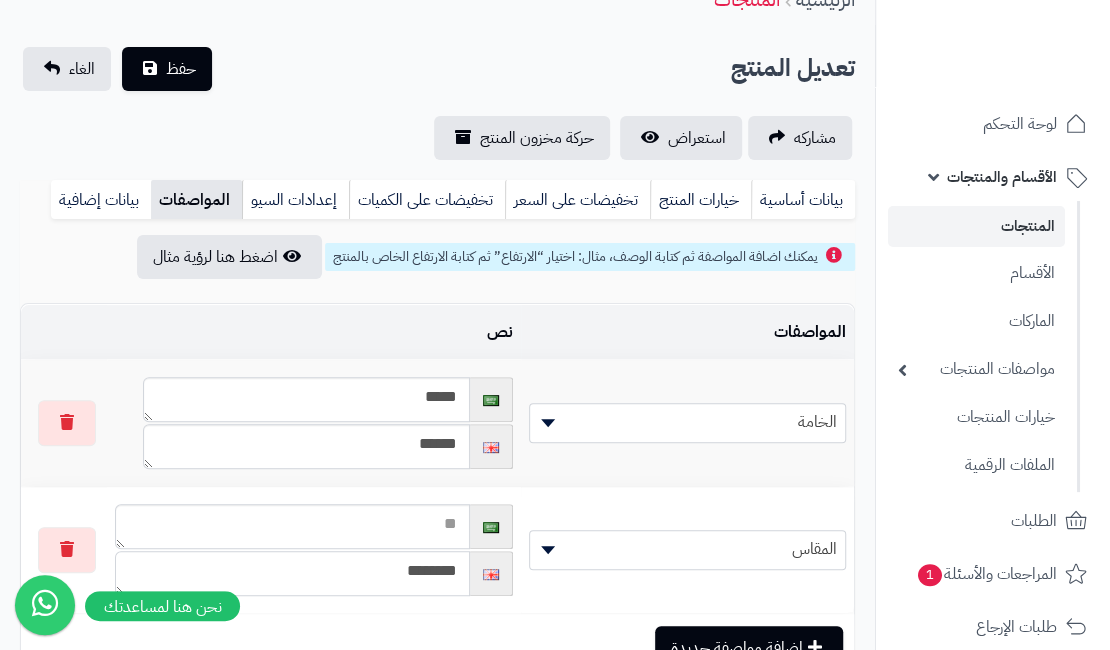 type on "********" 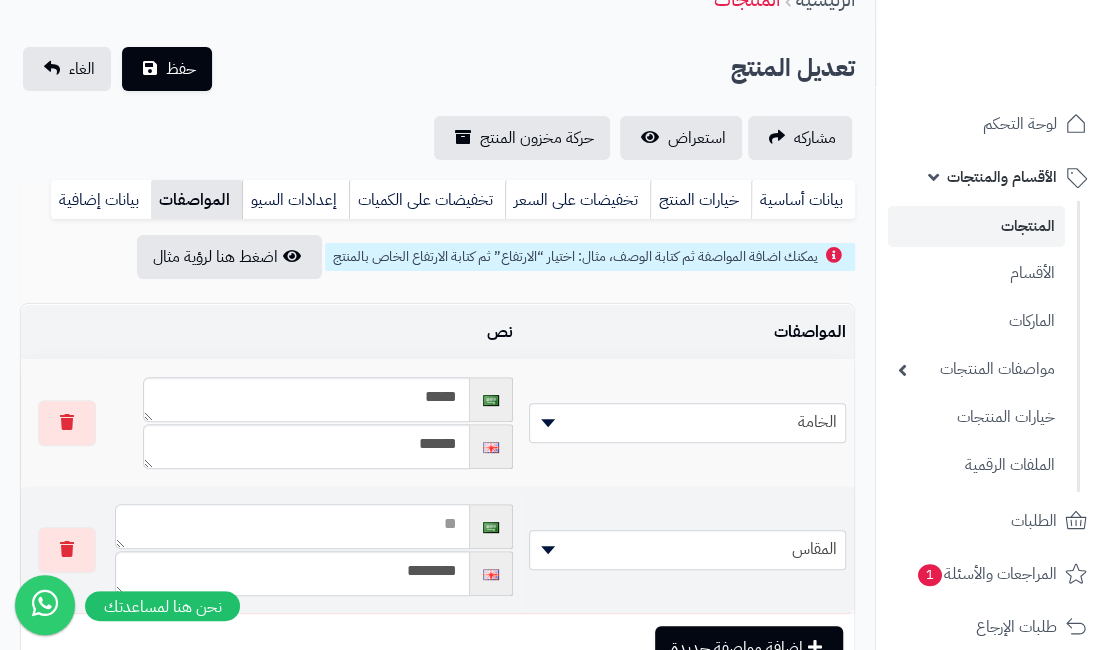 click at bounding box center (292, 526) 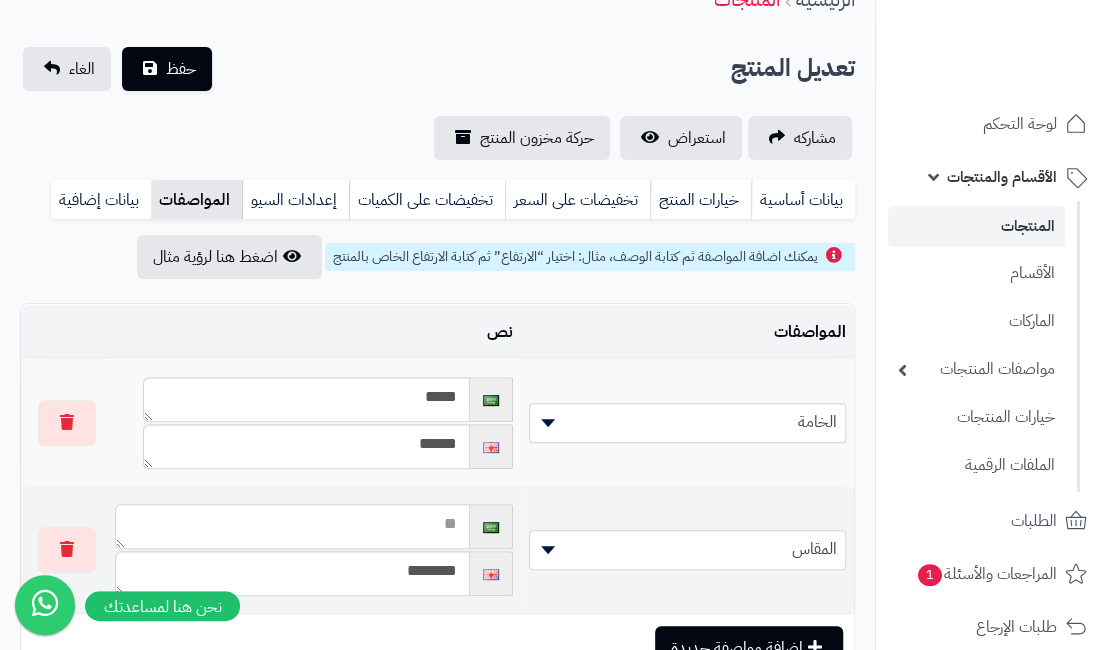 paste on "********" 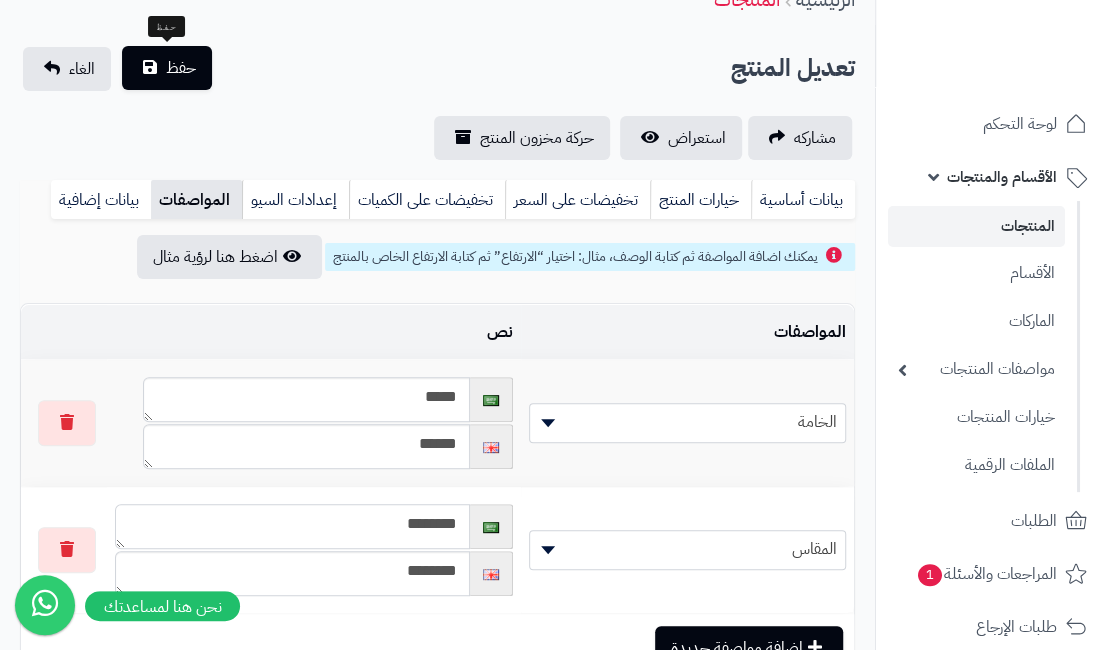 type on "********" 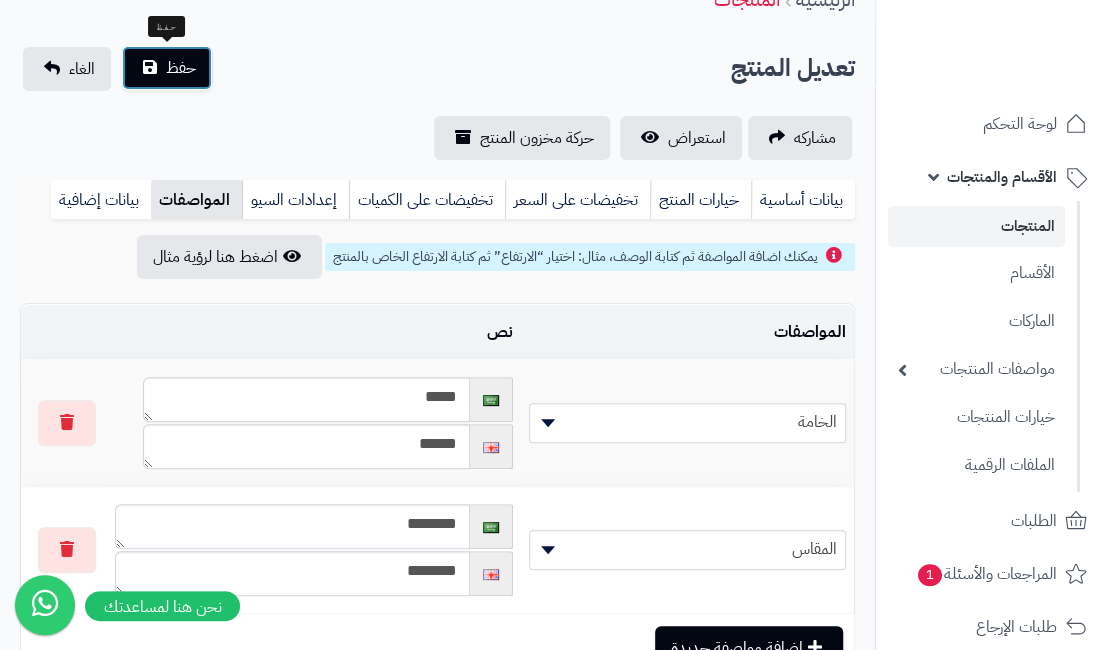 click on "حفظ" at bounding box center [181, 68] 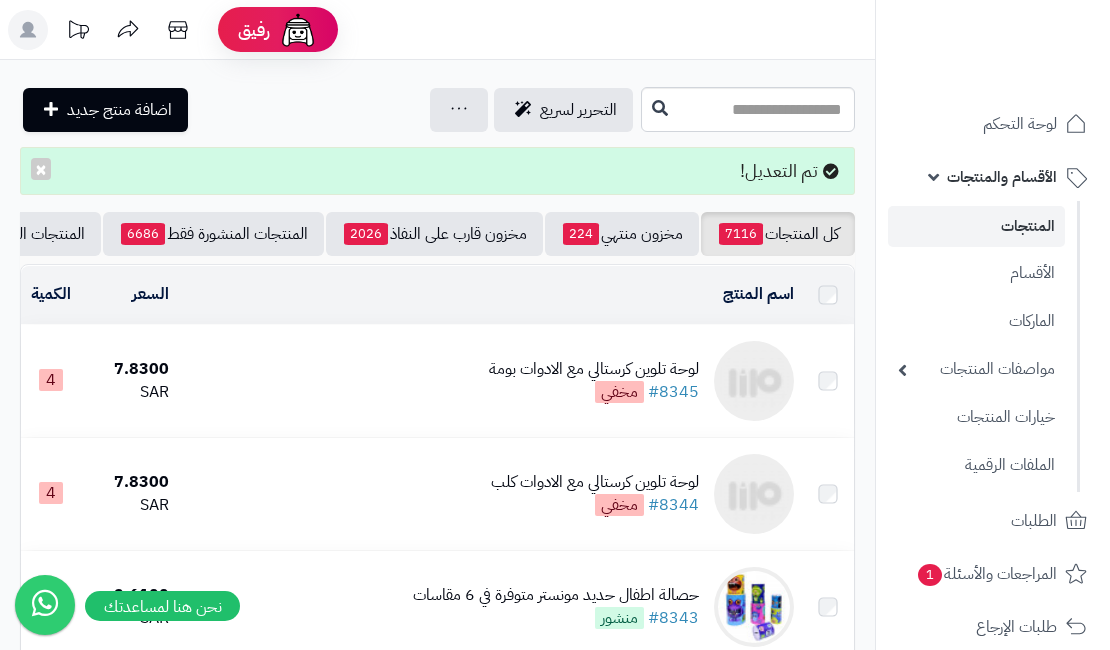 scroll, scrollTop: 0, scrollLeft: 0, axis: both 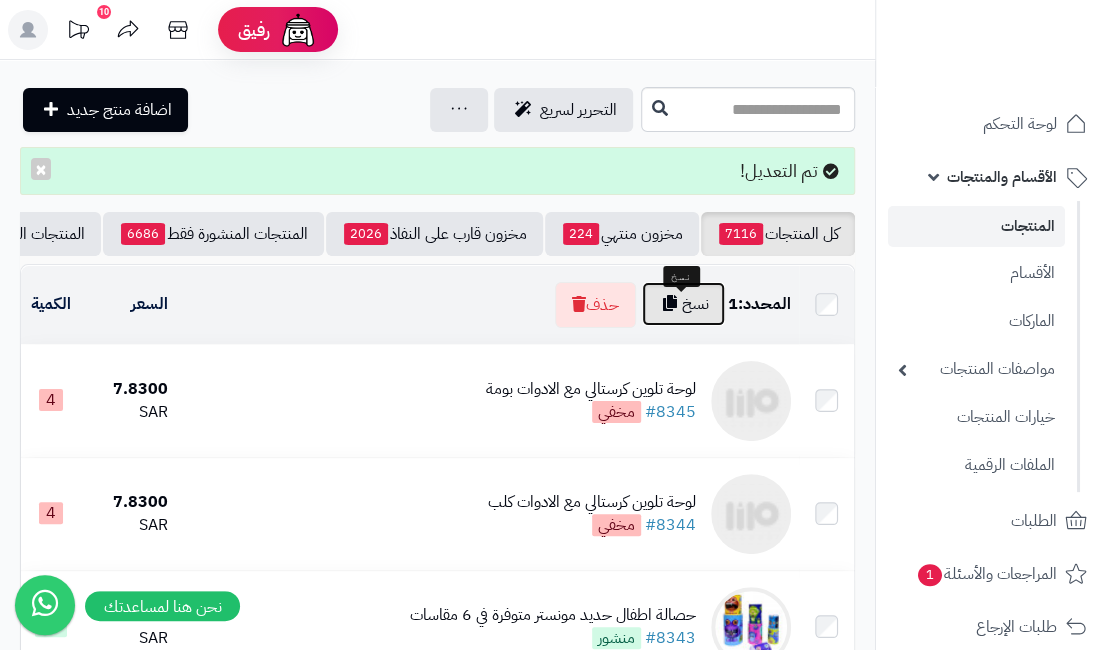 click on "نسخ" at bounding box center [683, 304] 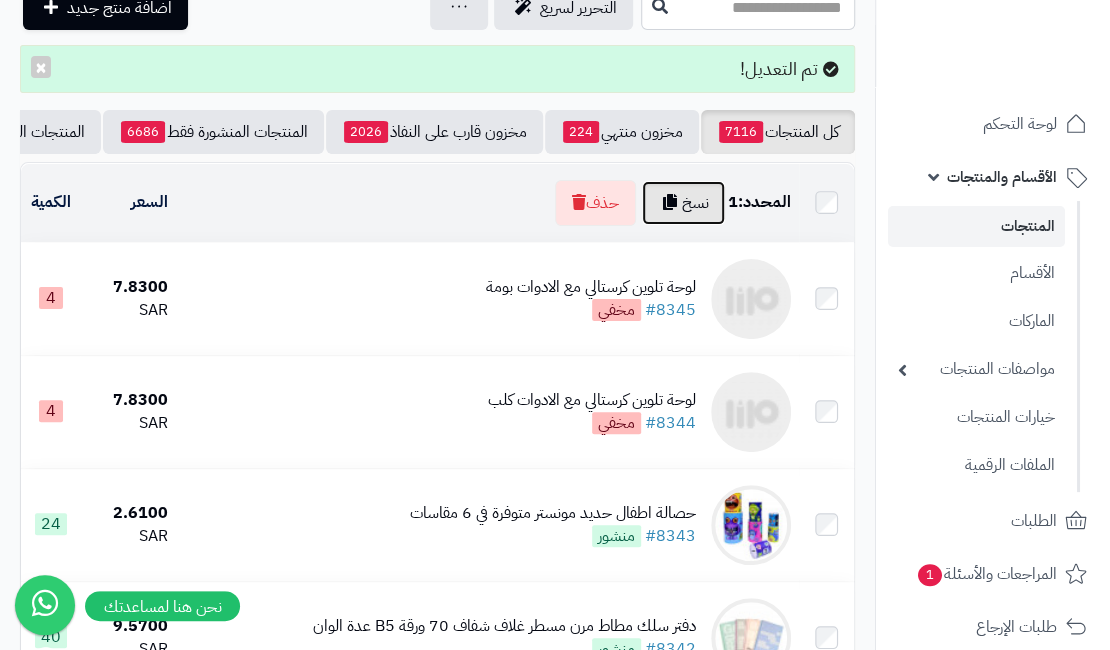 scroll, scrollTop: 10, scrollLeft: 0, axis: vertical 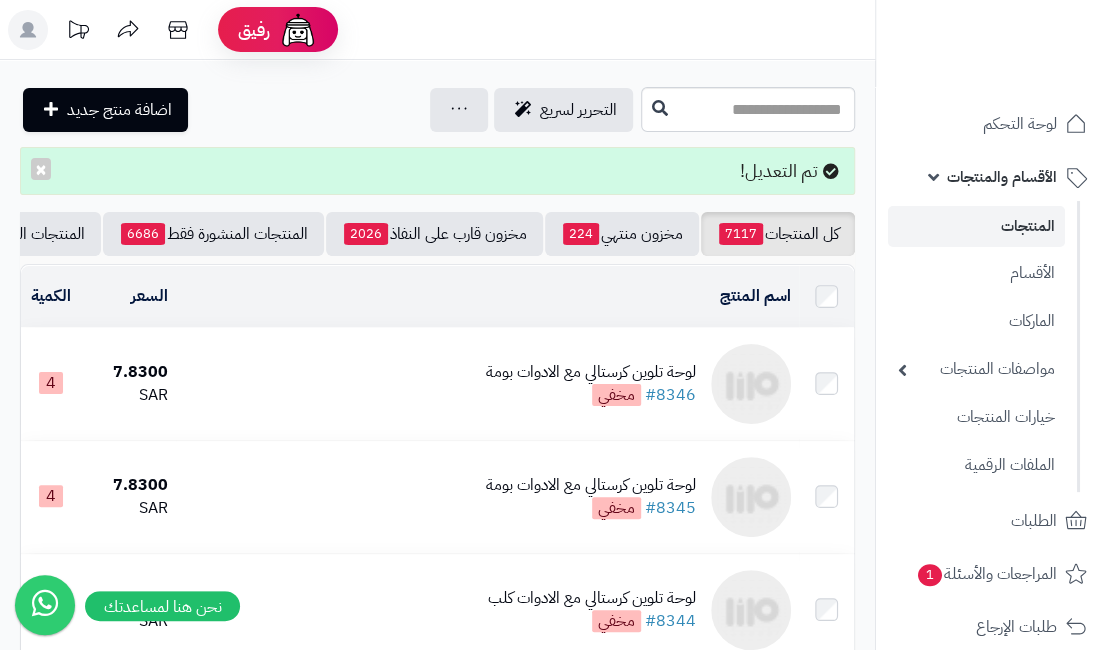 click on "لوحة تلوين كرستالي مع الادوات بومة" at bounding box center (591, 372) 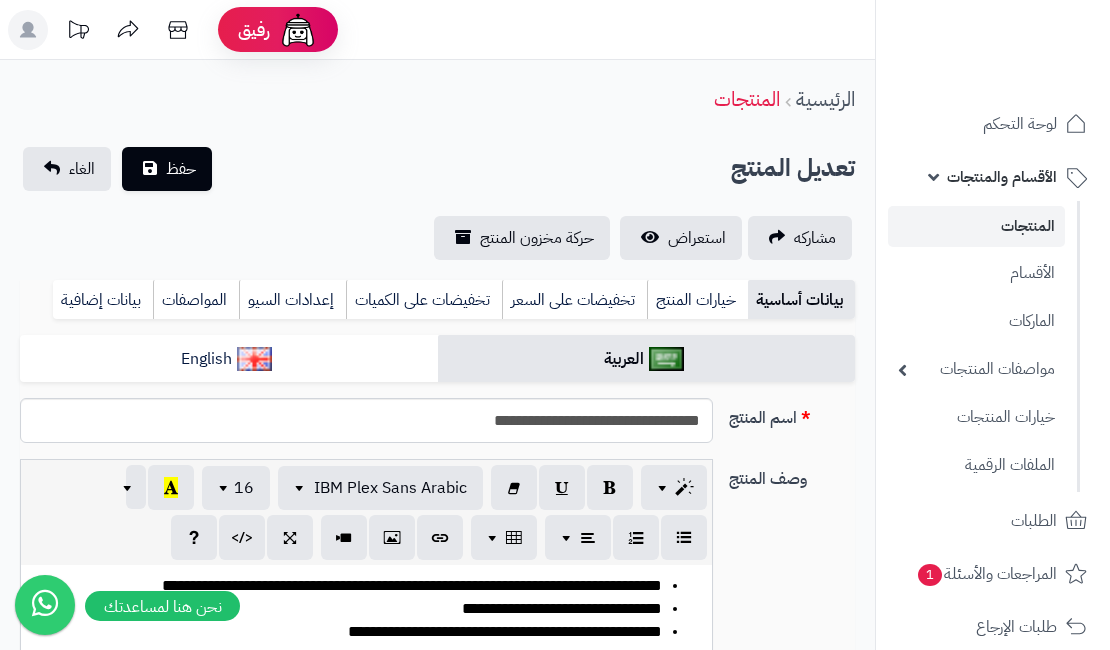 scroll, scrollTop: 0, scrollLeft: 0, axis: both 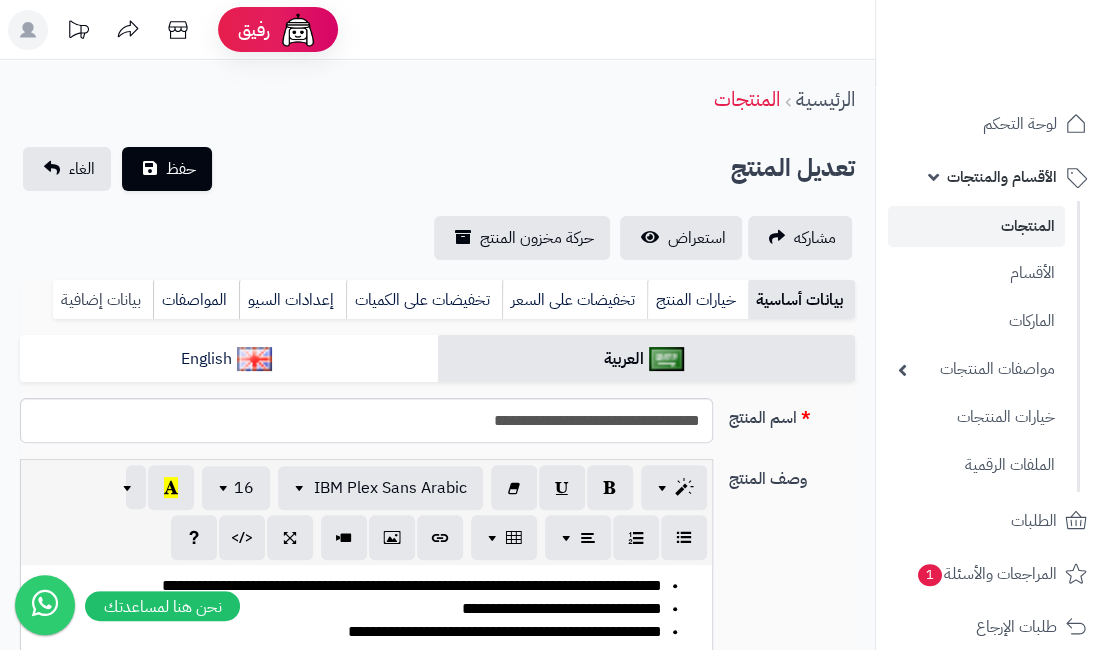 click on "بيانات إضافية" at bounding box center (103, 300) 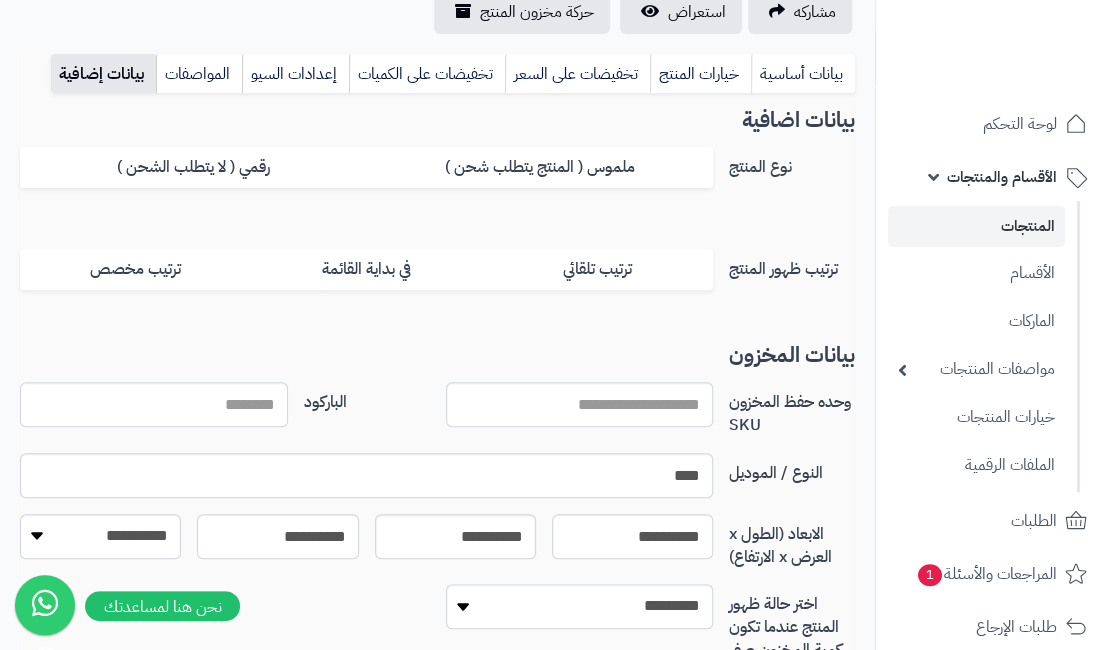scroll, scrollTop: 300, scrollLeft: 0, axis: vertical 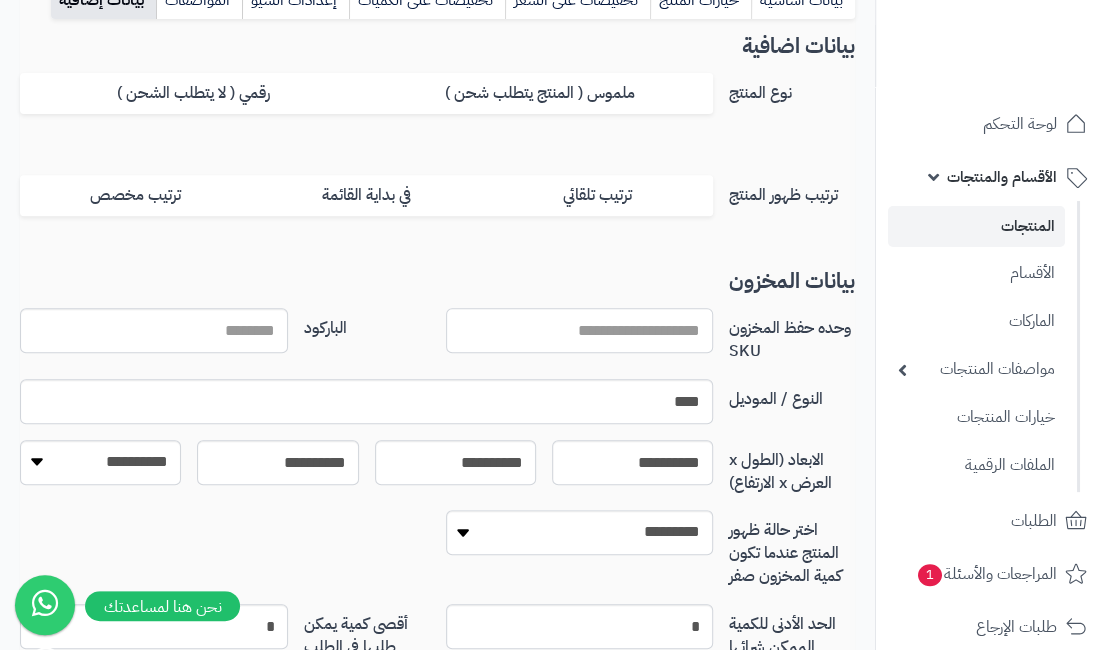 click on "وحده حفظ المخزون SKU" at bounding box center (580, 330) 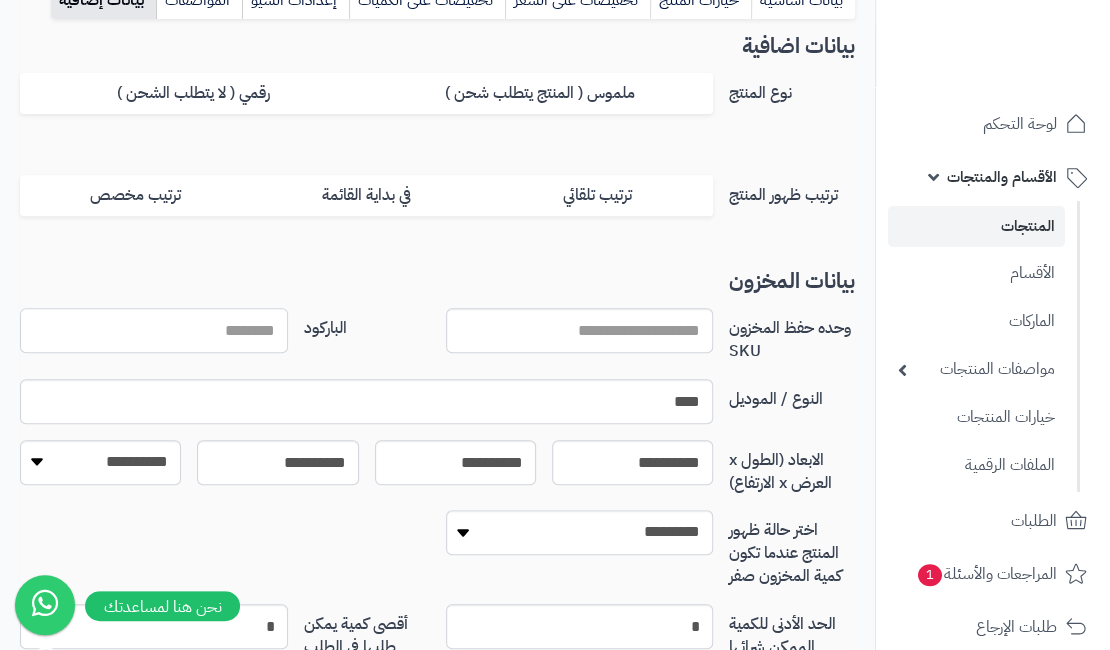 click on "الباركود" at bounding box center [154, 330] 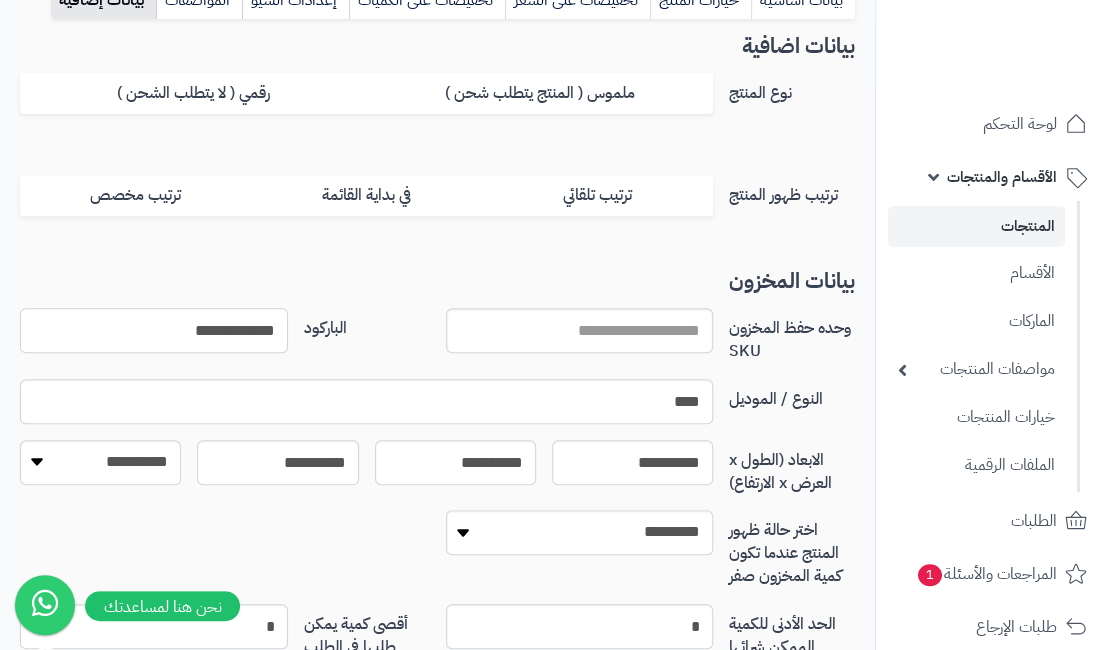type on "**********" 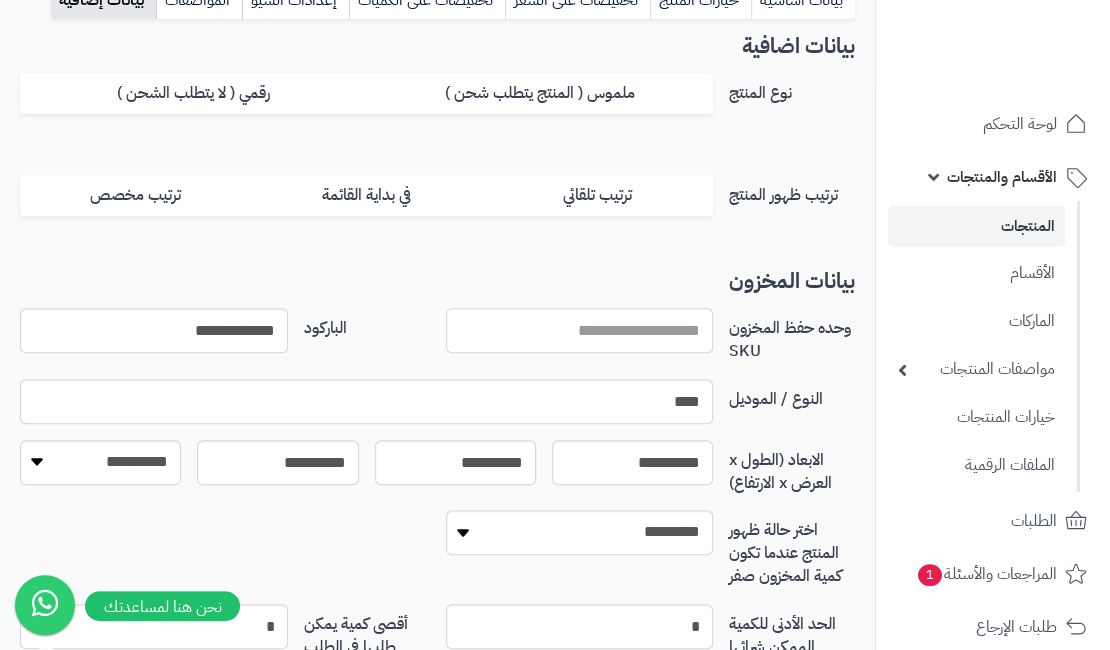 click on "وحده حفظ المخزون SKU" at bounding box center [580, 330] 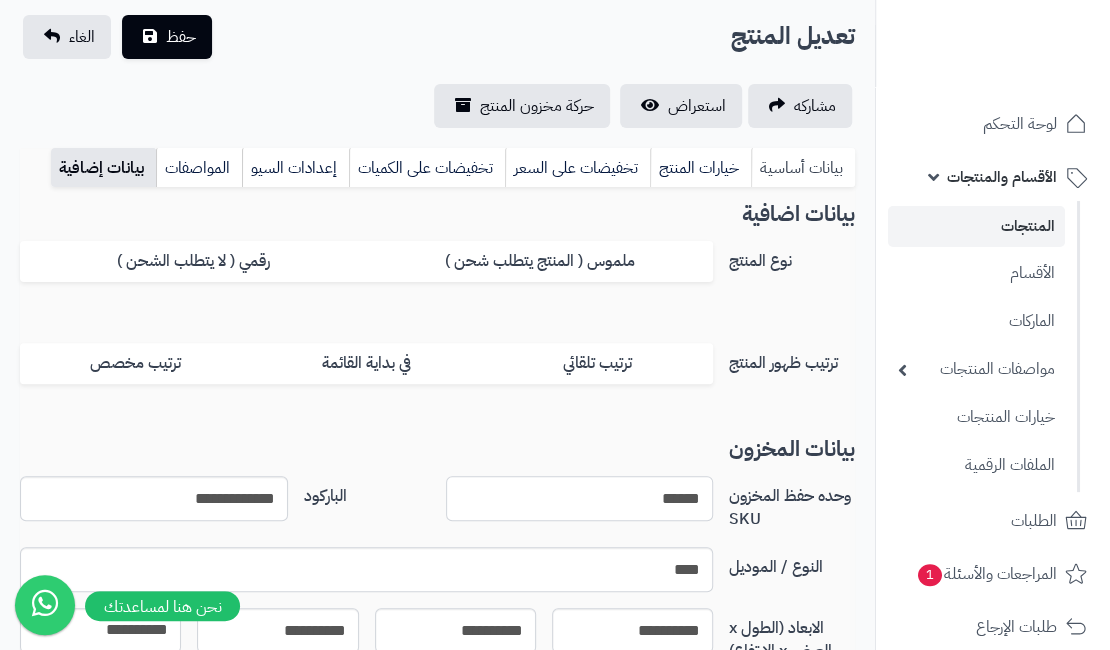 scroll, scrollTop: 100, scrollLeft: 0, axis: vertical 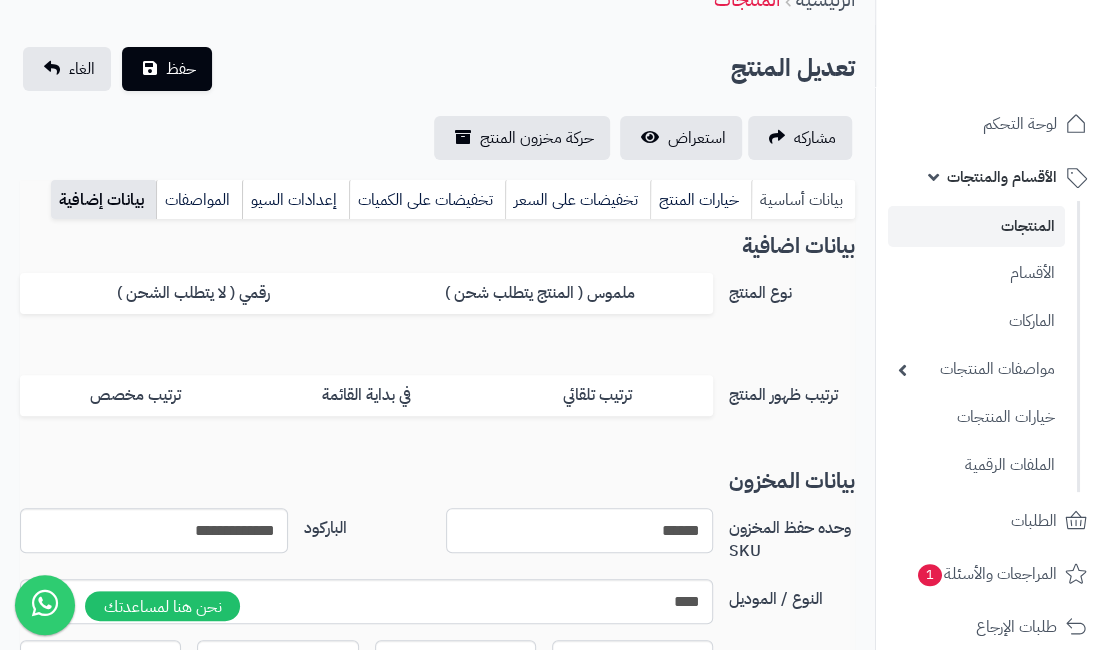 type on "******" 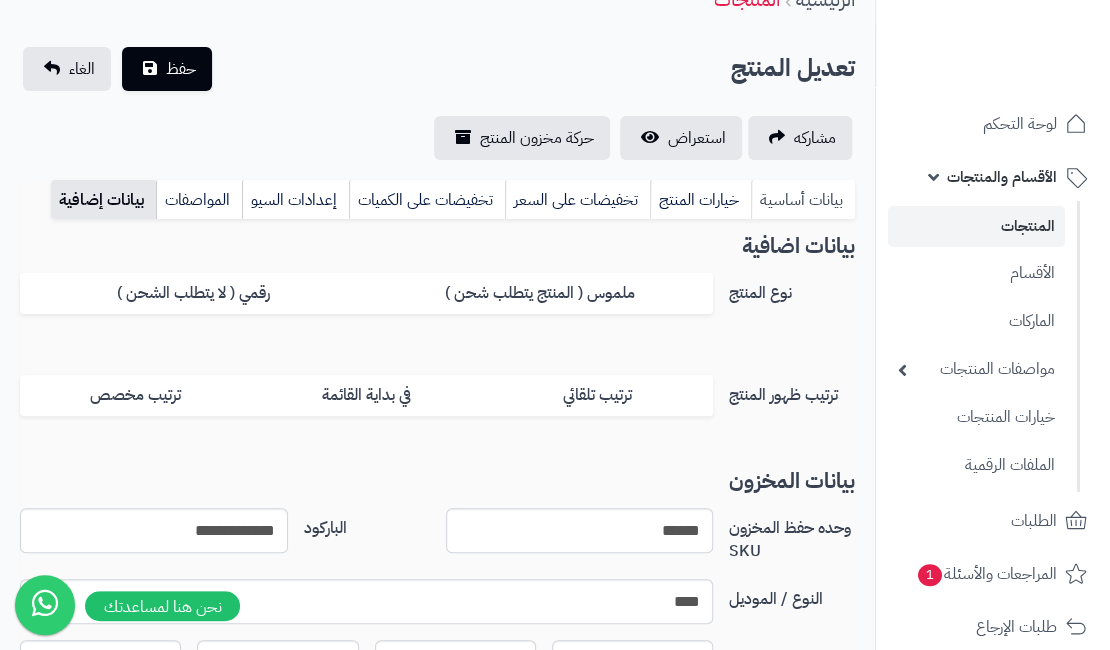 click on "بيانات أساسية" at bounding box center (803, 200) 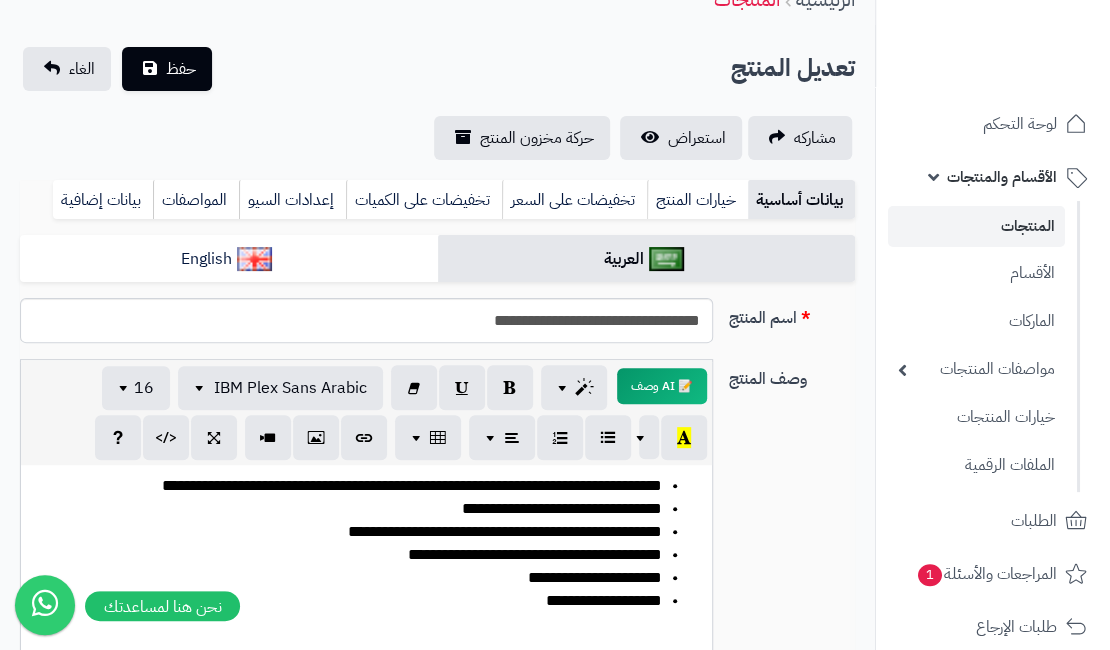 click on "**********" at bounding box center (437, 574) 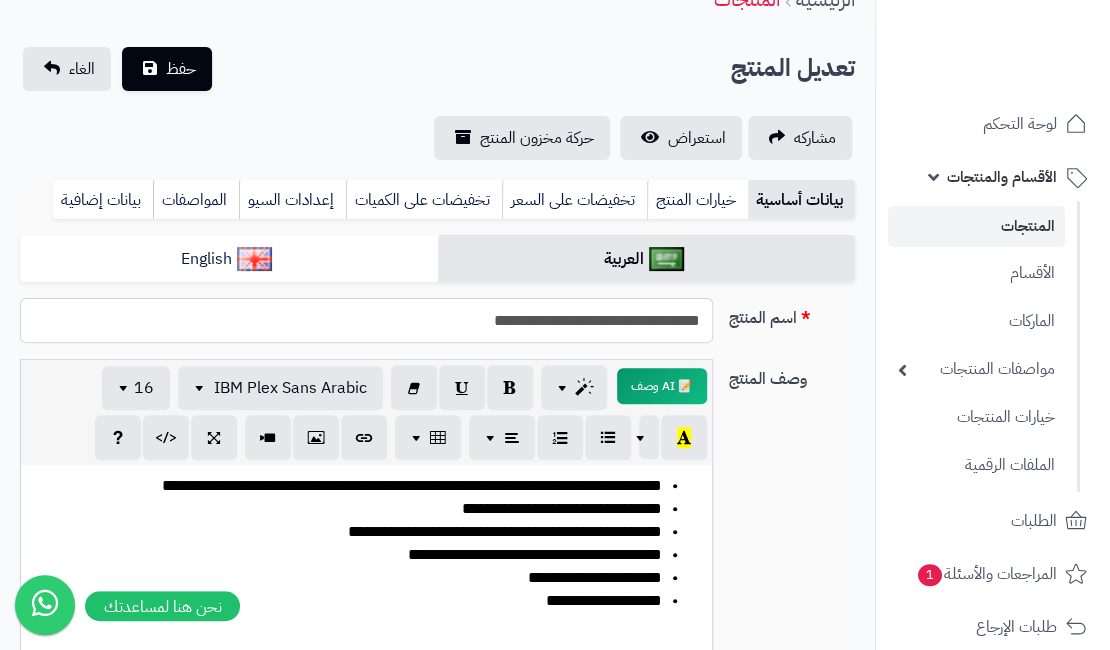 click on "**********" at bounding box center (366, 320) 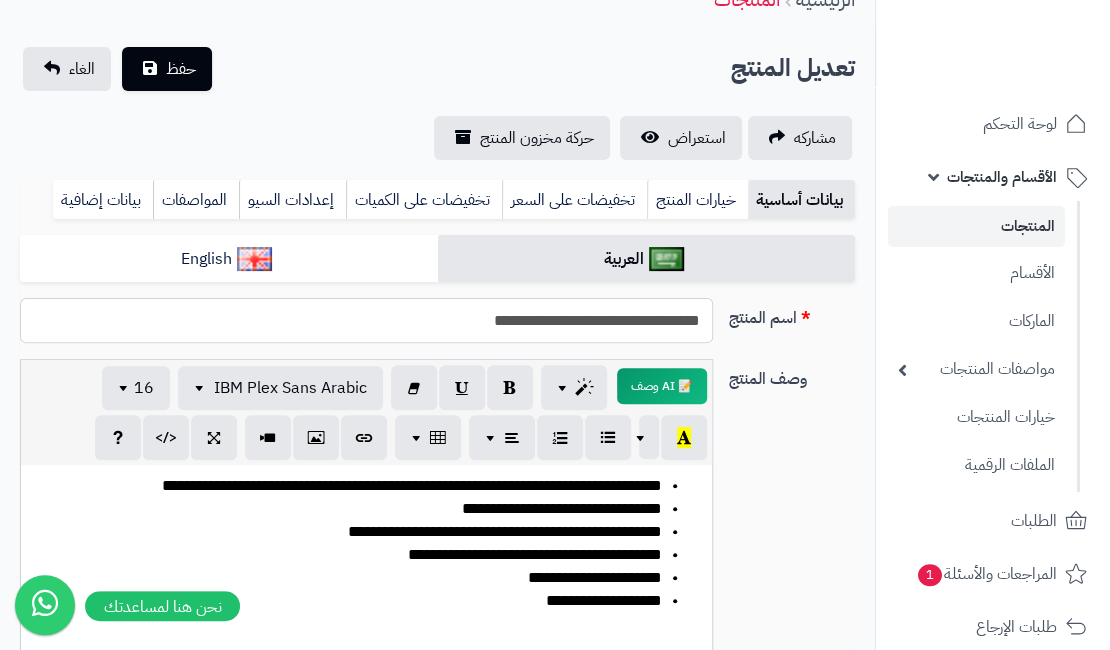 click on "**********" at bounding box center (366, 320) 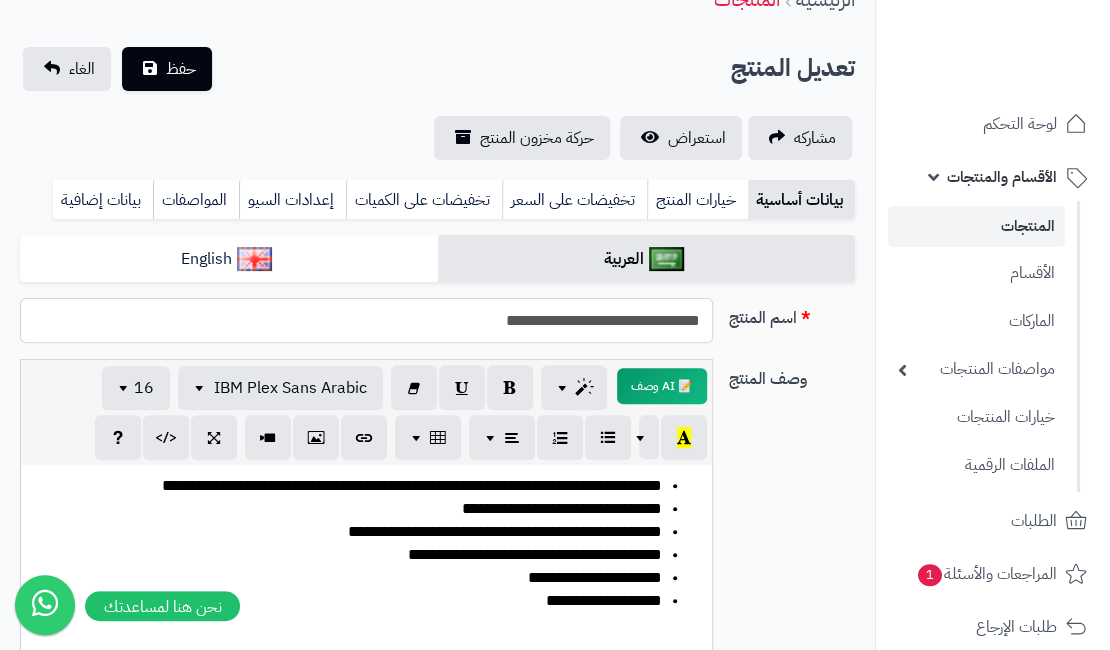 click on "**********" at bounding box center (366, 320) 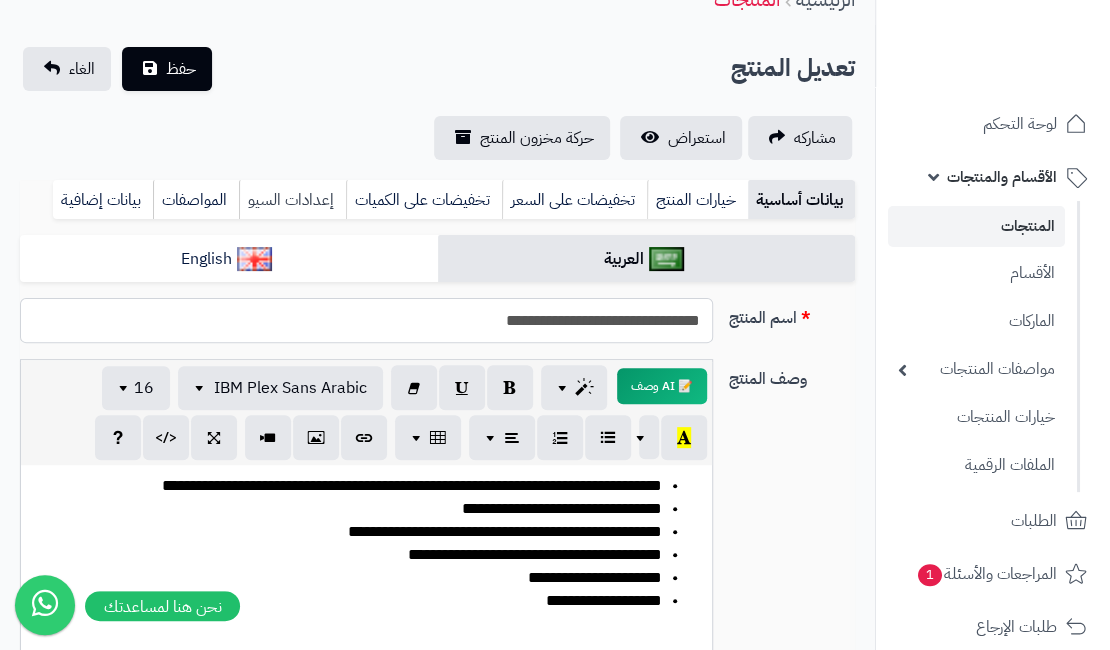 type on "**********" 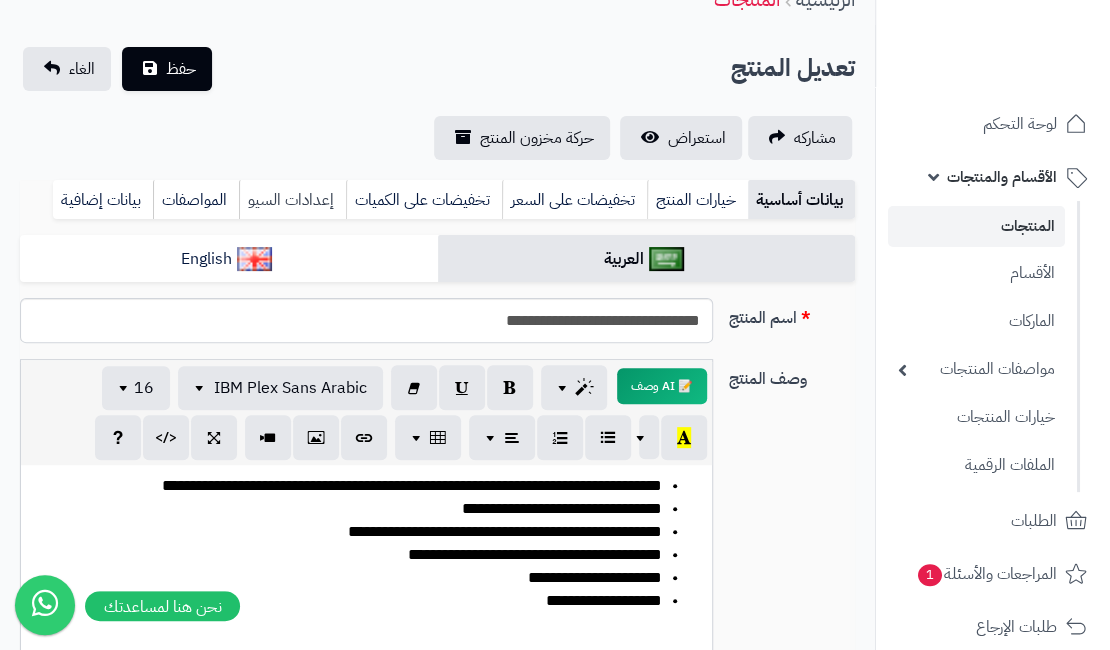 click on "إعدادات السيو" at bounding box center [292, 200] 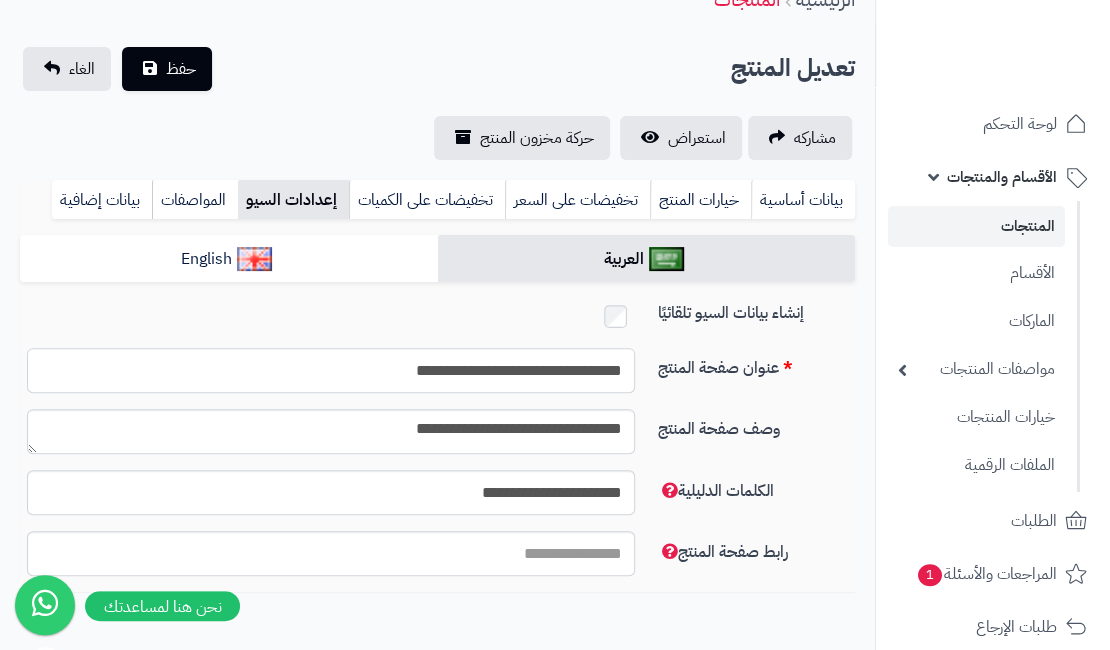 click on "**********" at bounding box center [331, 370] 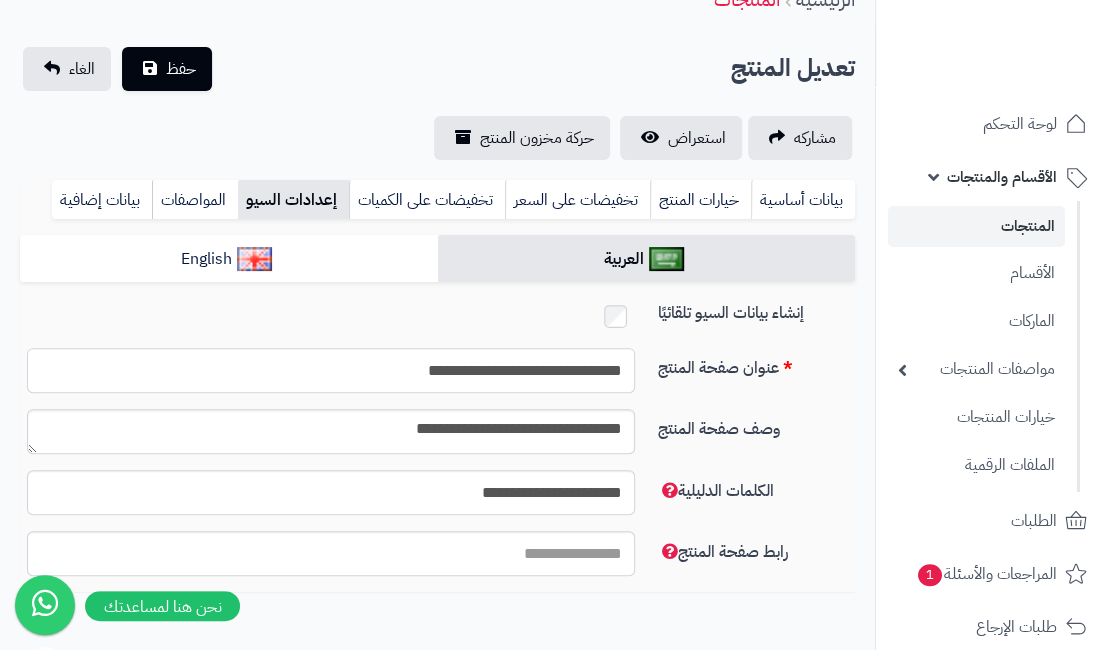 type on "**********" 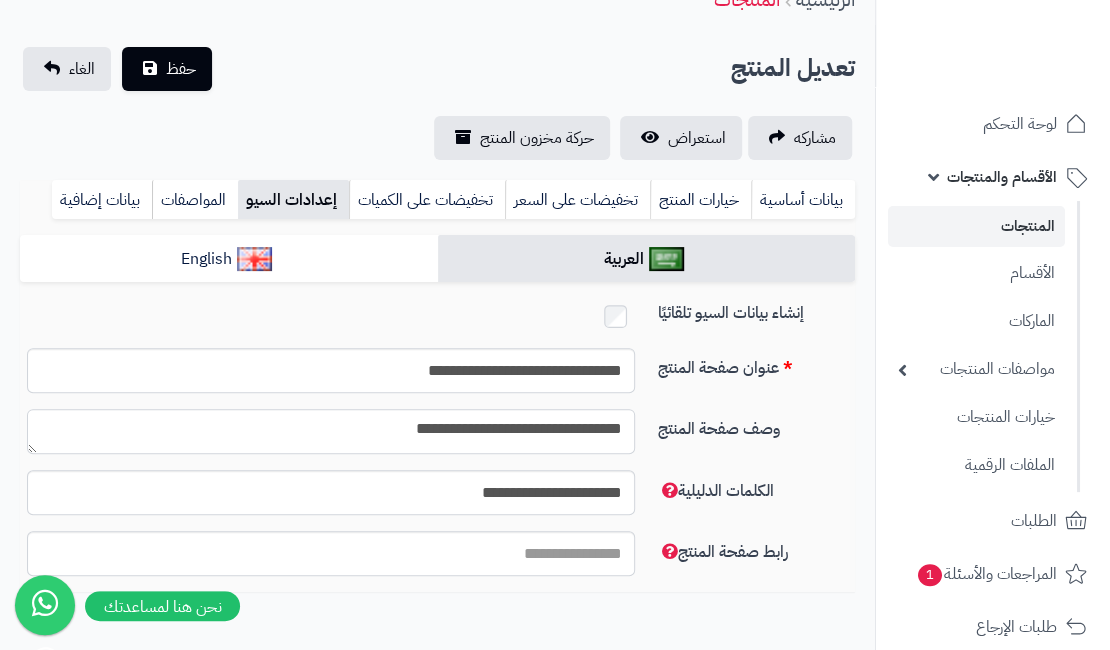 click on "**********" at bounding box center [331, 431] 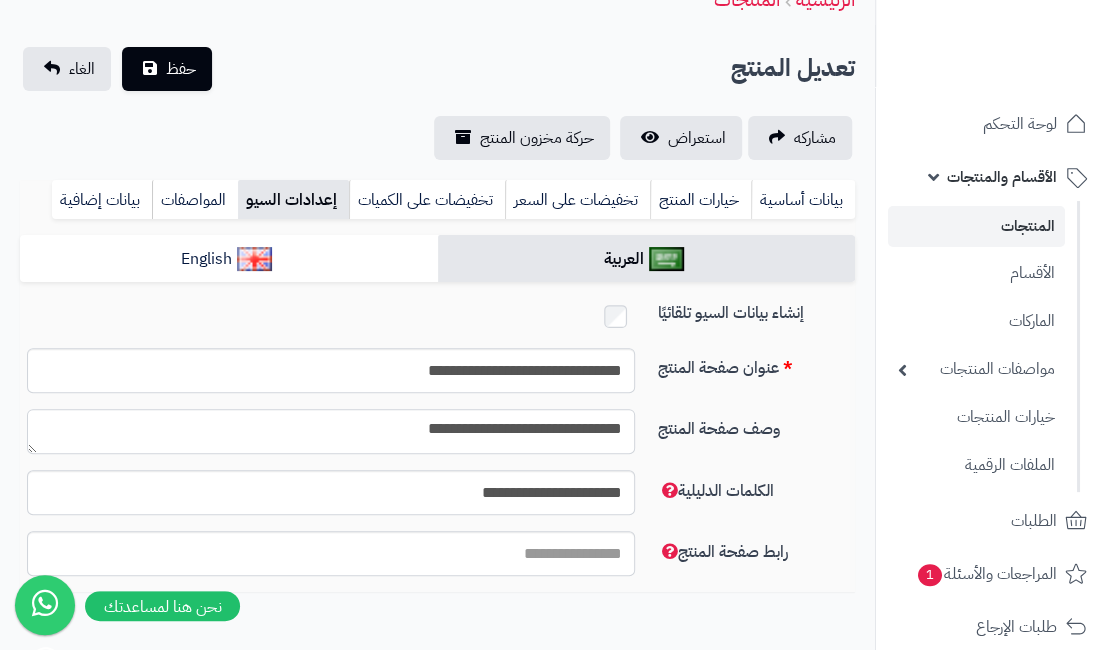 type on "**********" 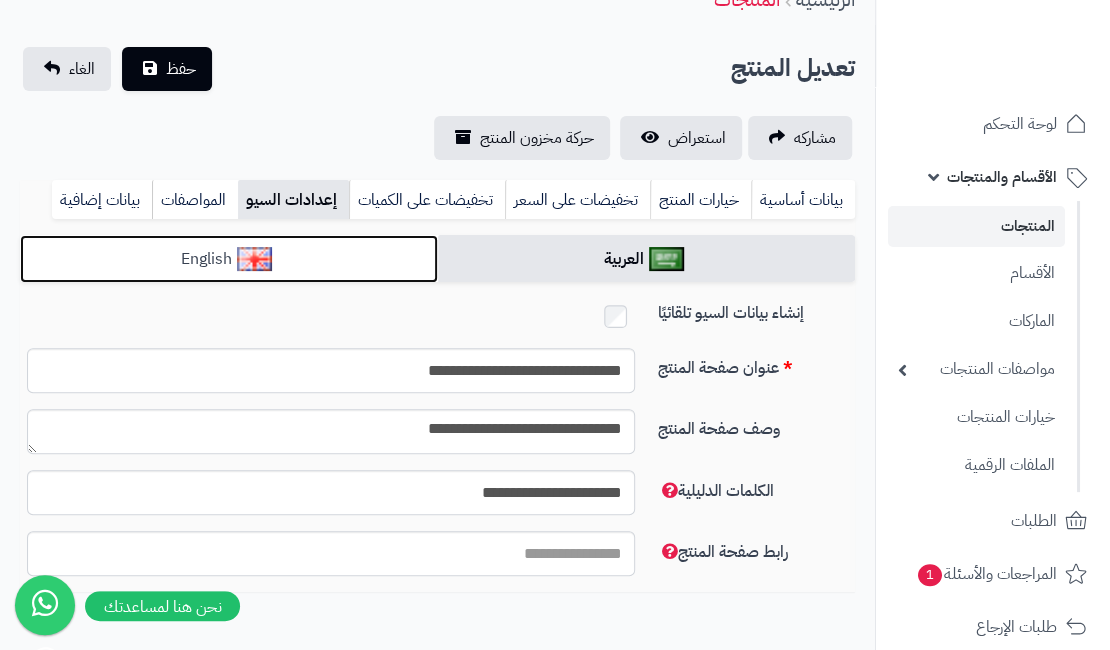 click on "English" at bounding box center [229, 259] 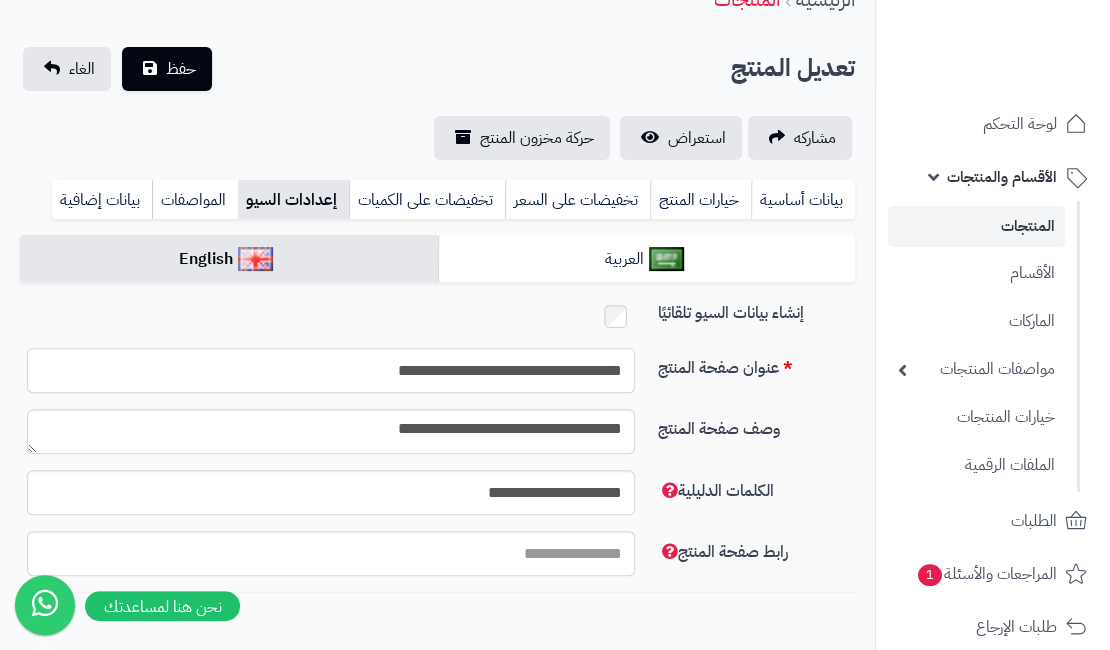 drag, startPoint x: 600, startPoint y: 366, endPoint x: 614, endPoint y: 372, distance: 15.231546 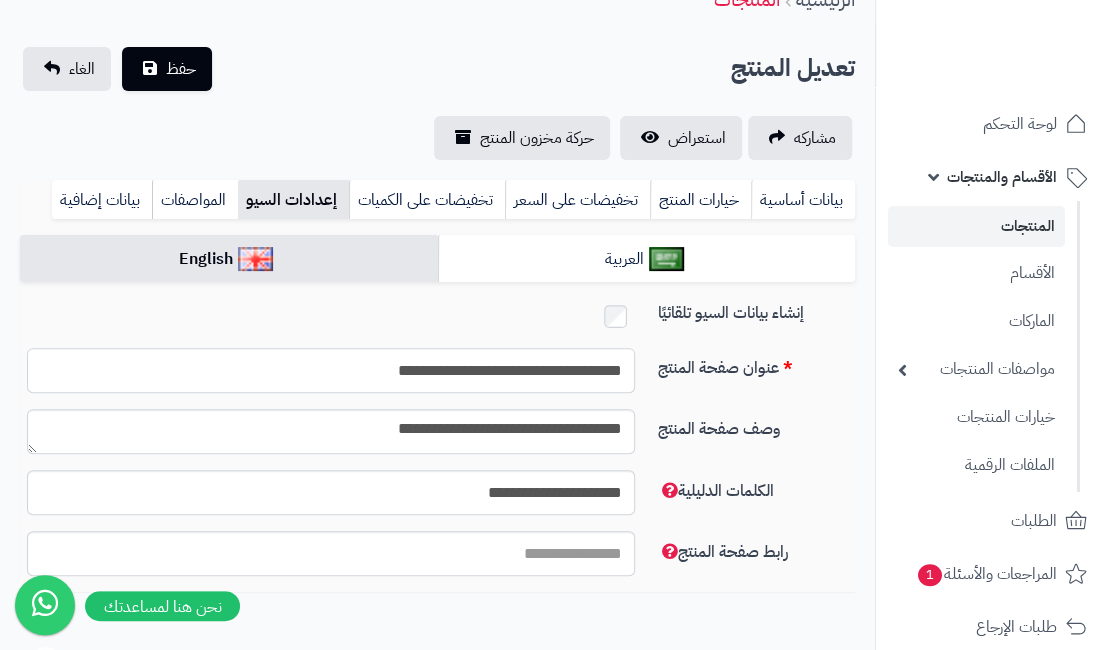 click on "**********" at bounding box center (331, 370) 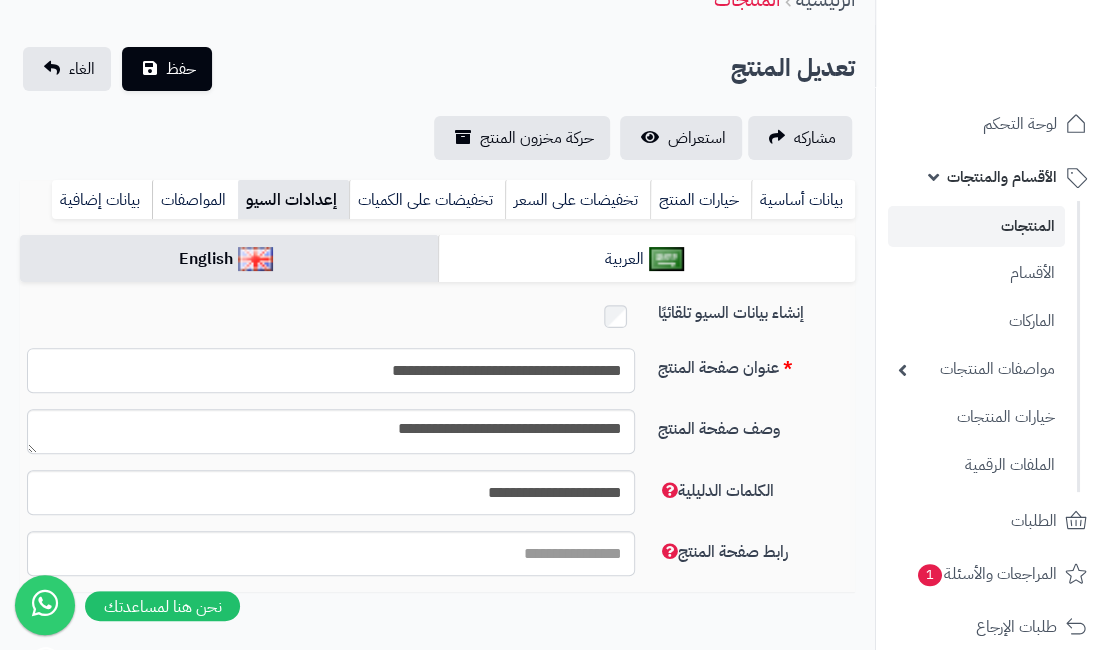 click on "**********" at bounding box center (331, 370) 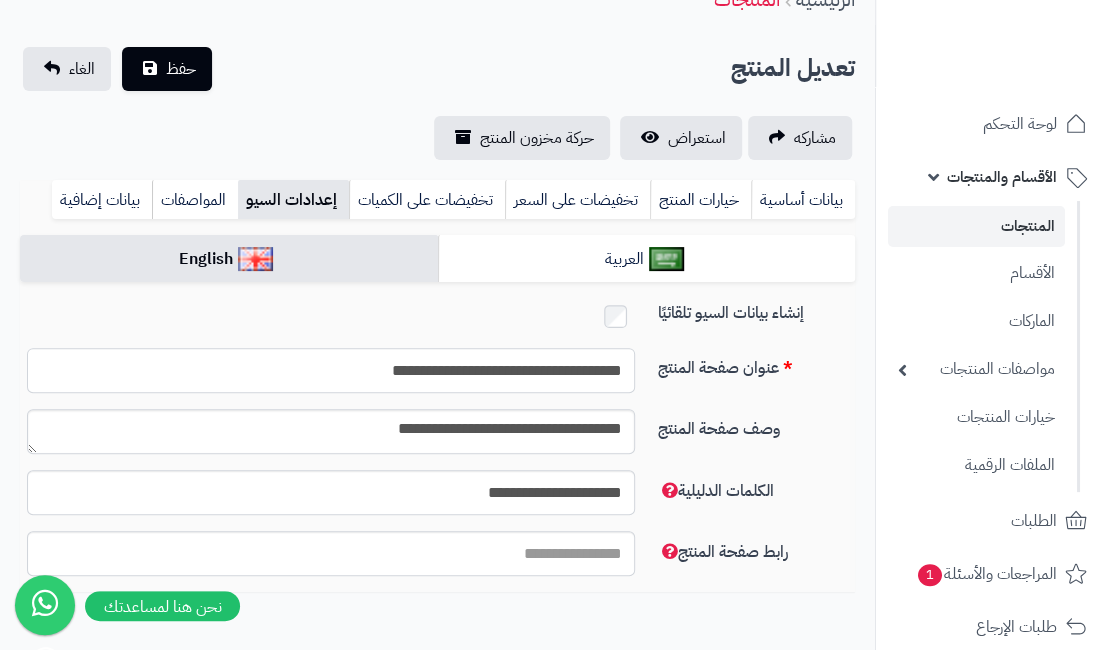 type on "**********" 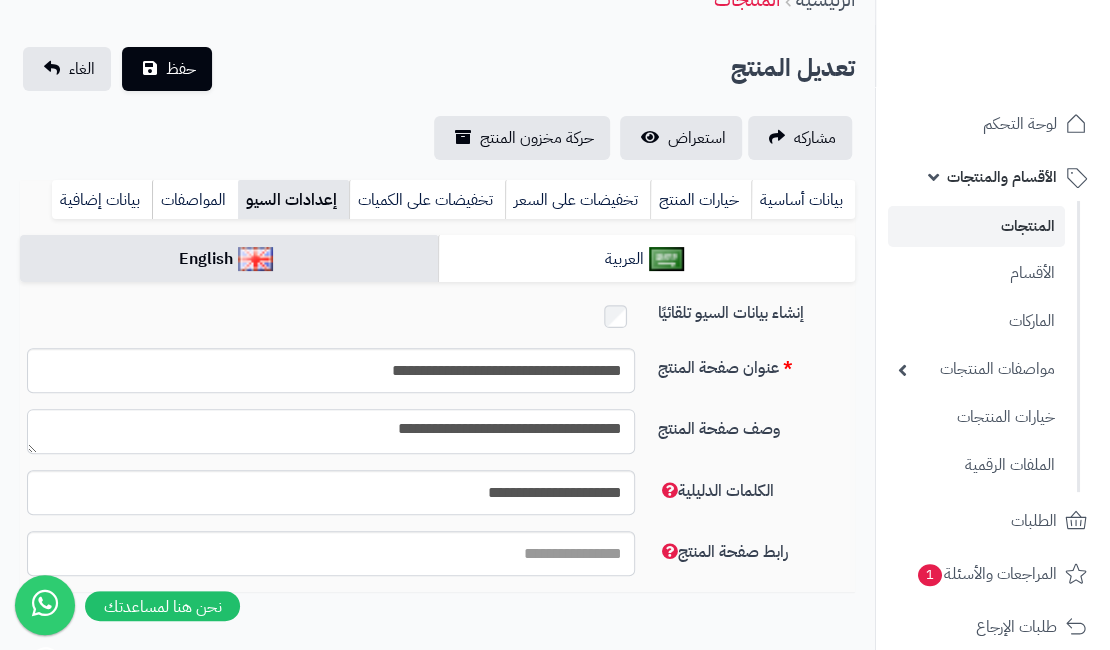 click on "**********" at bounding box center [331, 431] 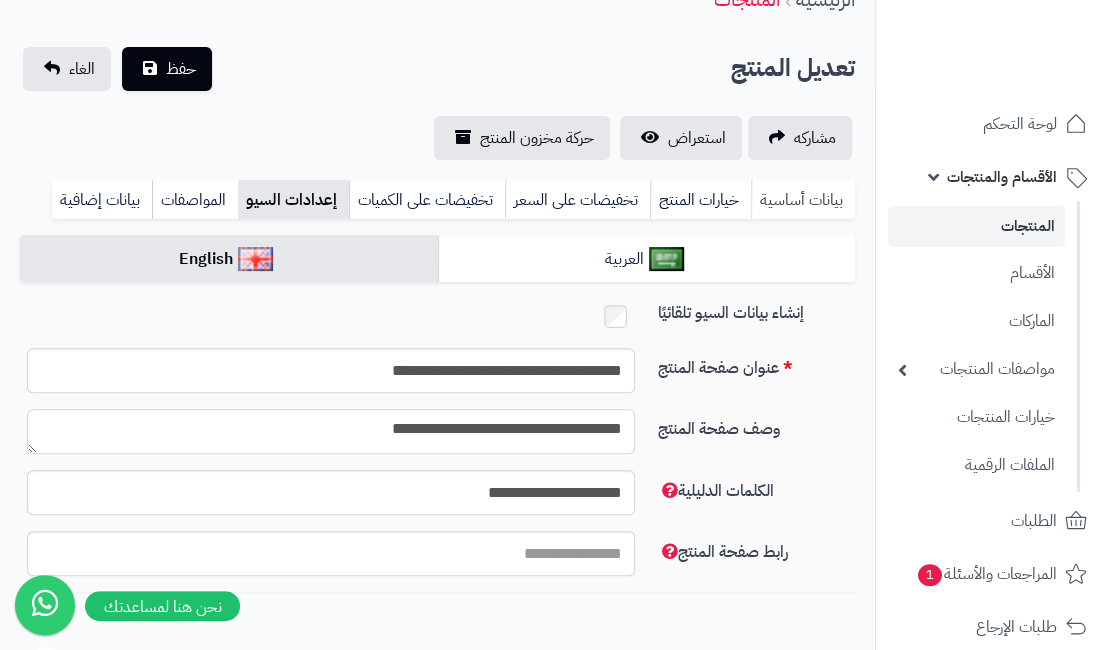 type on "**********" 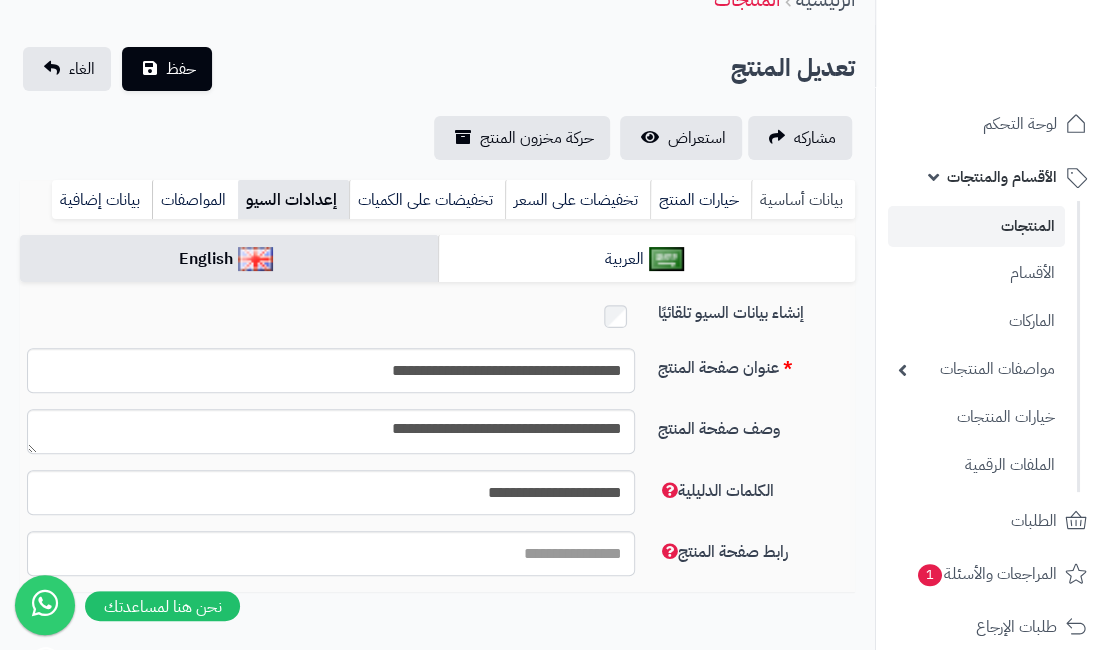 click on "بيانات أساسية" at bounding box center [803, 200] 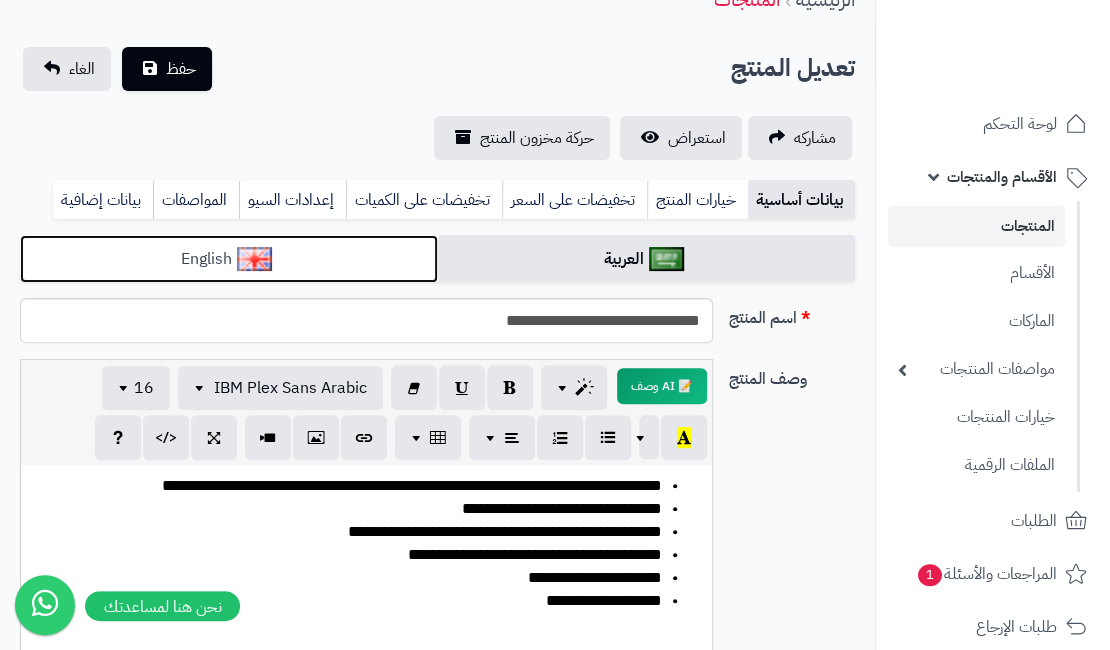 drag, startPoint x: 367, startPoint y: 251, endPoint x: 372, endPoint y: 264, distance: 13.928389 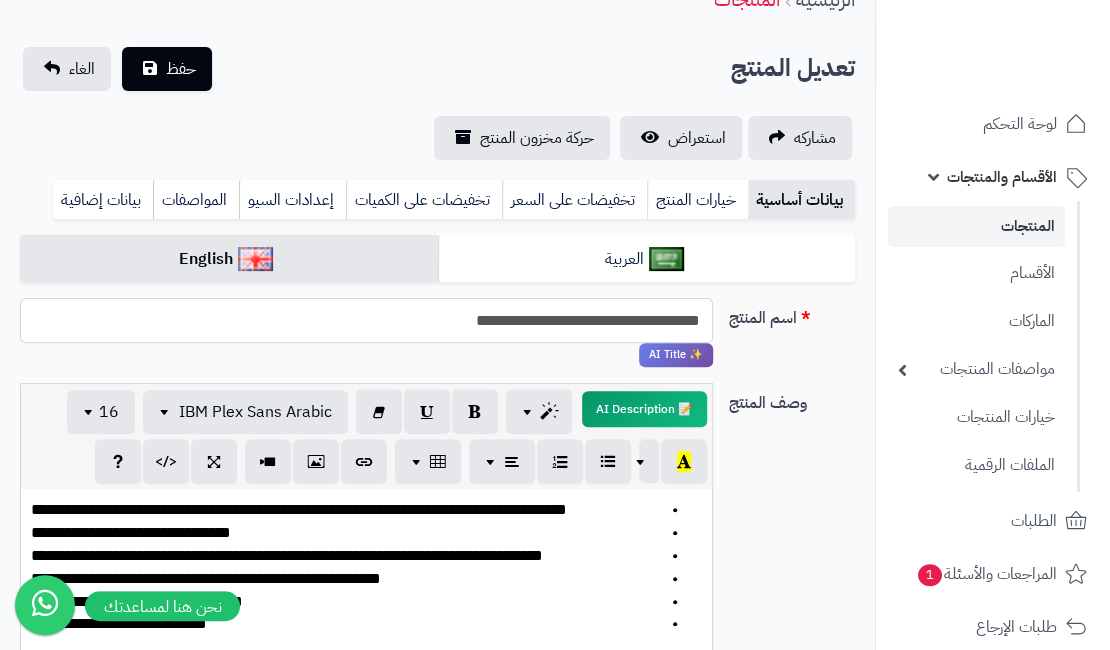 click on "**********" at bounding box center (366, 320) 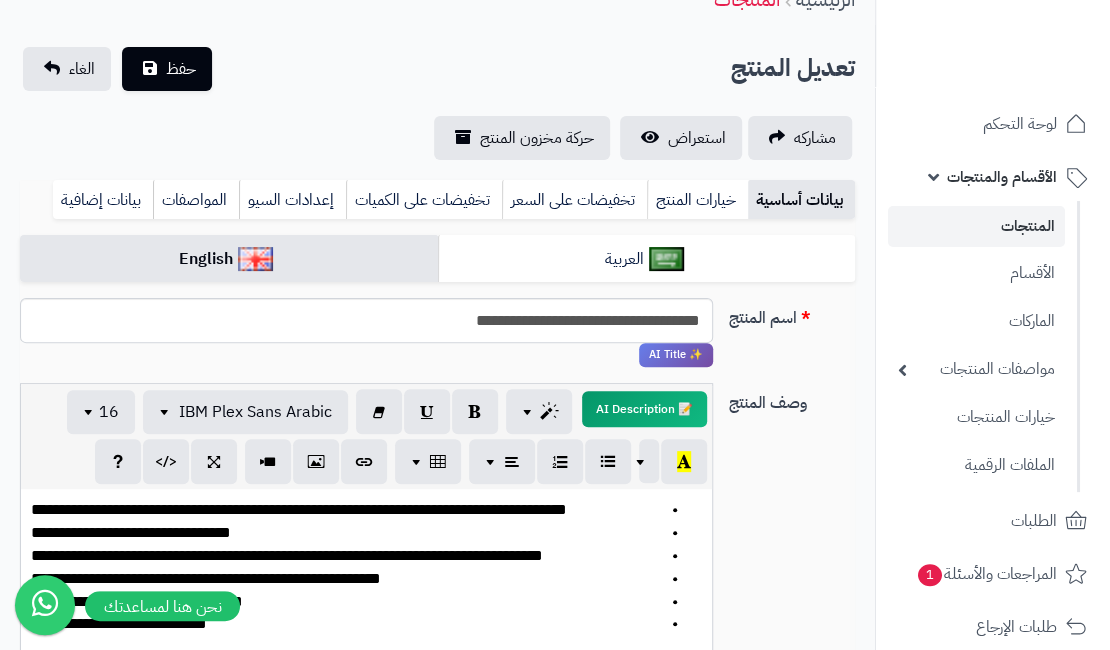 drag, startPoint x: 798, startPoint y: 373, endPoint x: 789, endPoint y: 365, distance: 12.0415945 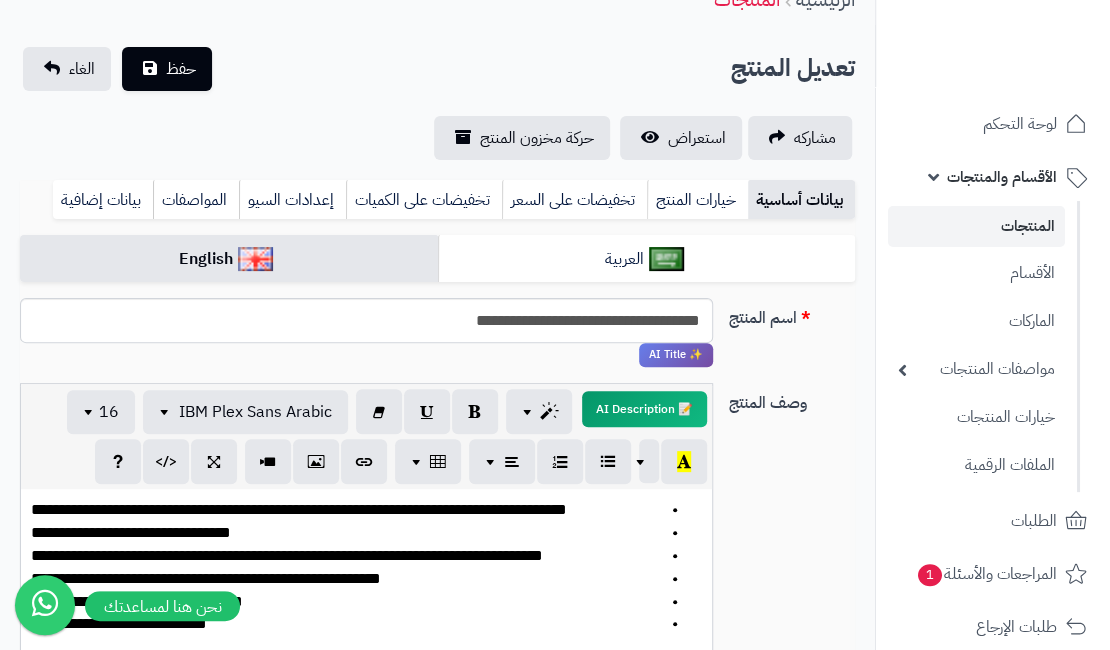 click on "**********" at bounding box center [437, 340] 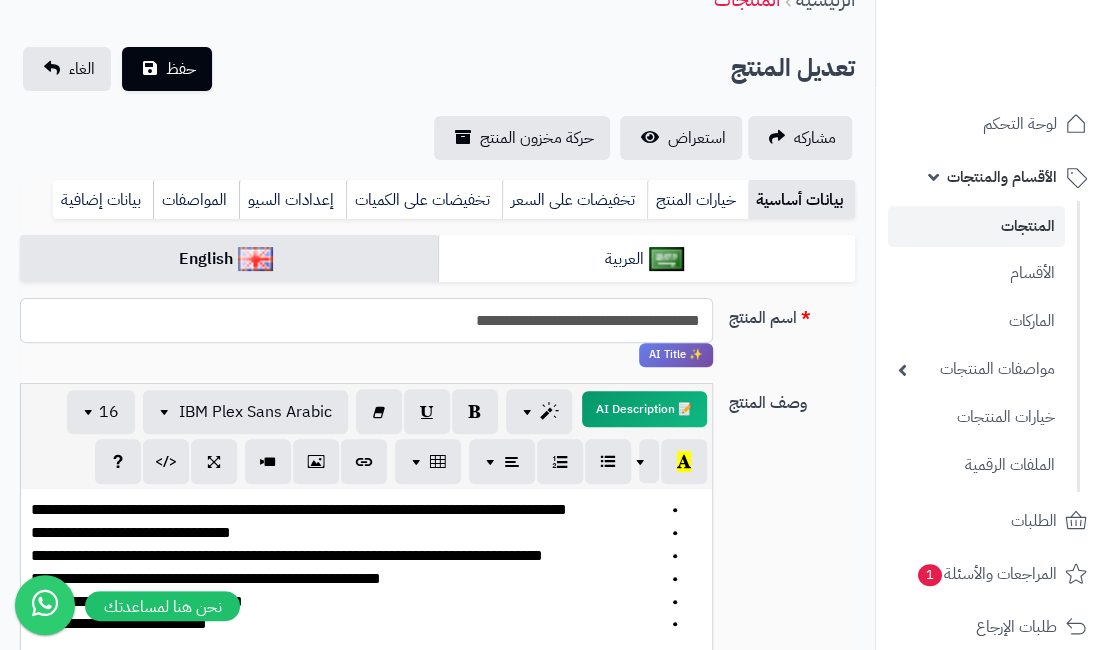 drag, startPoint x: 677, startPoint y: 317, endPoint x: 695, endPoint y: 326, distance: 20.12461 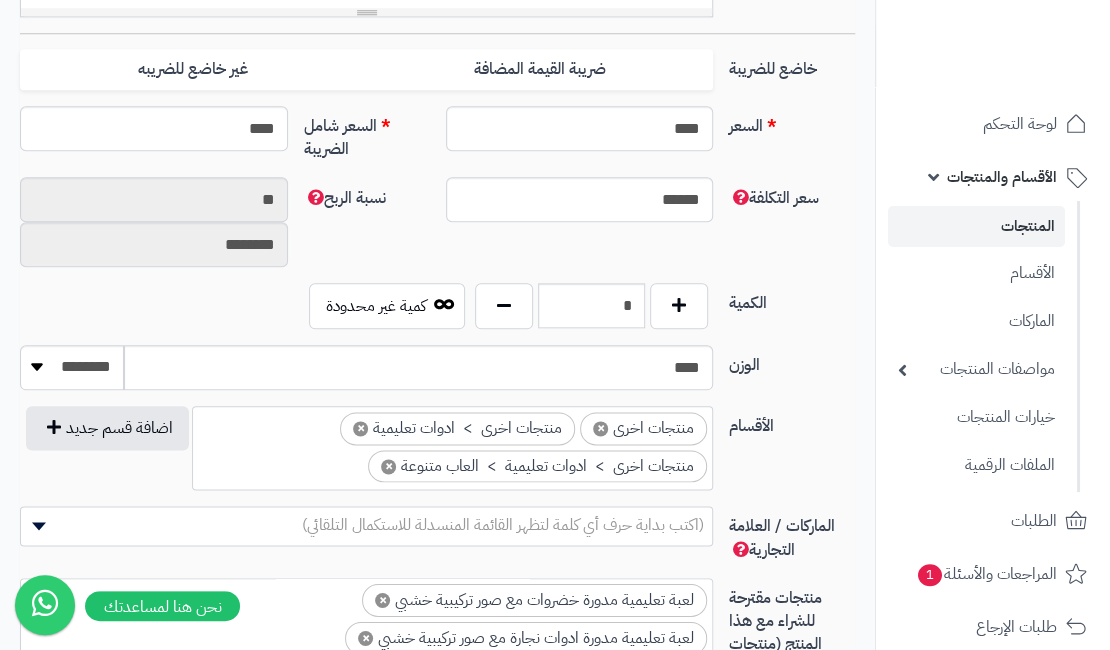 scroll, scrollTop: 900, scrollLeft: 0, axis: vertical 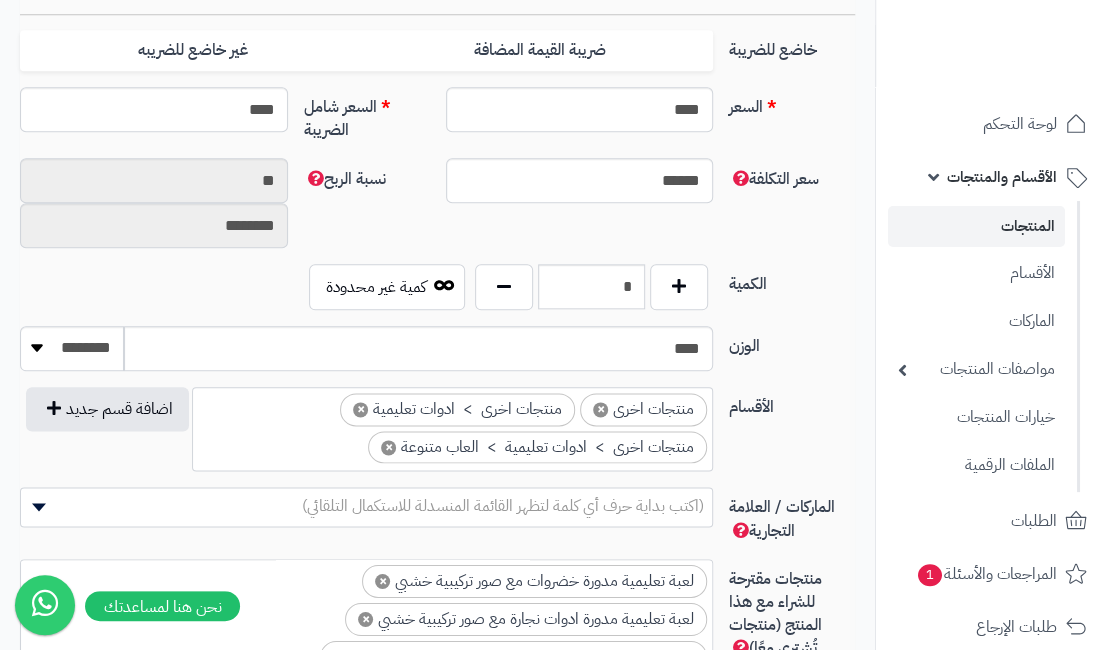 type on "**********" 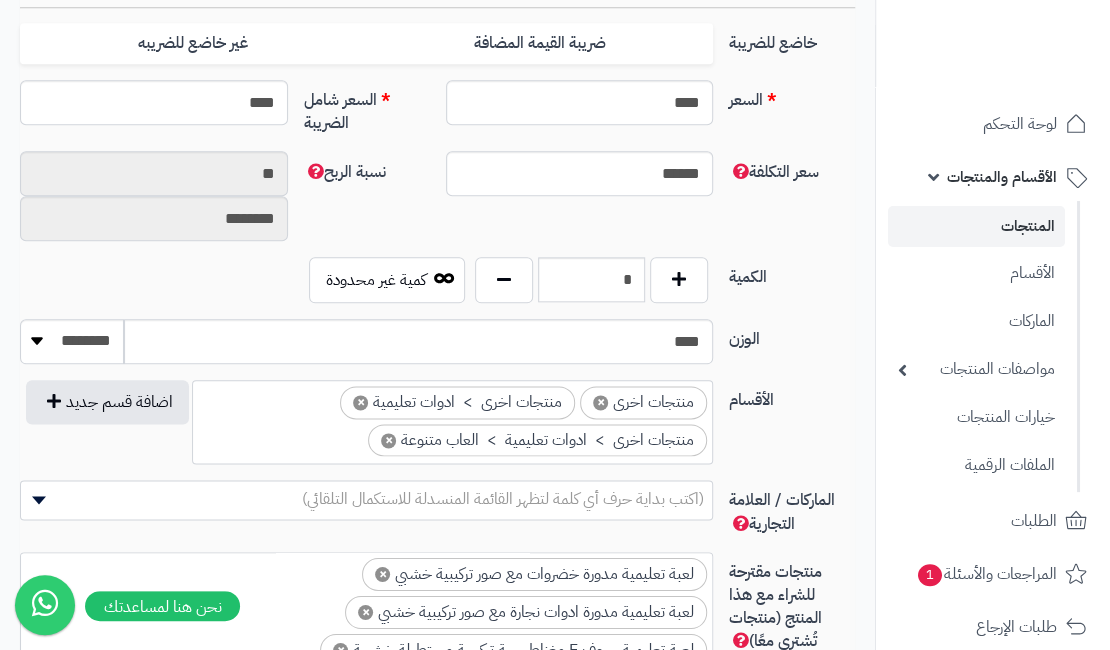 scroll, scrollTop: 518, scrollLeft: 0, axis: vertical 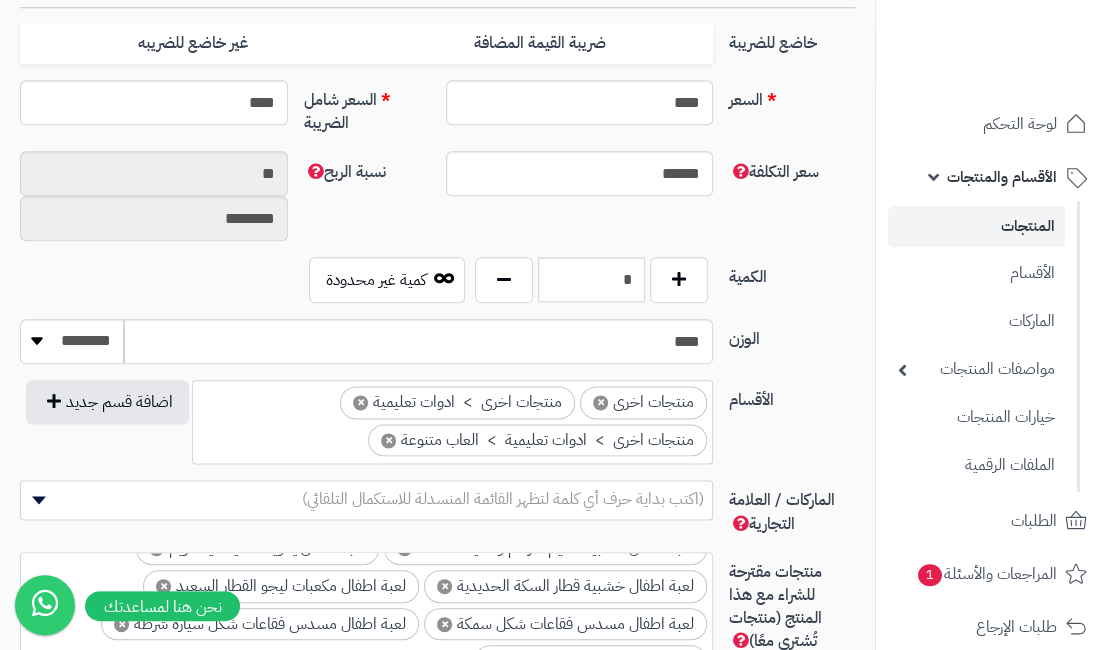 click on "× لعبة تعليمية  مدورة  خضروات مع صور تركيبية خشبي × لعبة تعليمية مدورة ادوات نجارة مع صور تركيبية خشبي × لعبة تعليمية حروف E مغناطيسية تركيبية مستطيلة خشبية × لعبة تعليمية تركيبية مستطيلة عدة اشكال هندسية خشبي × لعبة ساعة ارقام انجليزية تركيبية بحرية خشبية × لعبة اطفال يدوية مضيئة × لعبة اطفال خشبية آلة صنع القهوة × لعبة اطفال خشبية خلاط كيك ومعجنات × لعبة اطفال خشبية الة صنع بانكيك وبيتزا × لعبة اطفال خشبية متجر بيع الايسكريم × لعبة اطفال خشبية متجر بيع وصنع الايسكريم × لعبة اطفال خشبية كيكة الاميرة × لعبة اطفال خشبية برج قوس قزح × × × × × × × × × × × × × × × ×" at bounding box center [366, 356] 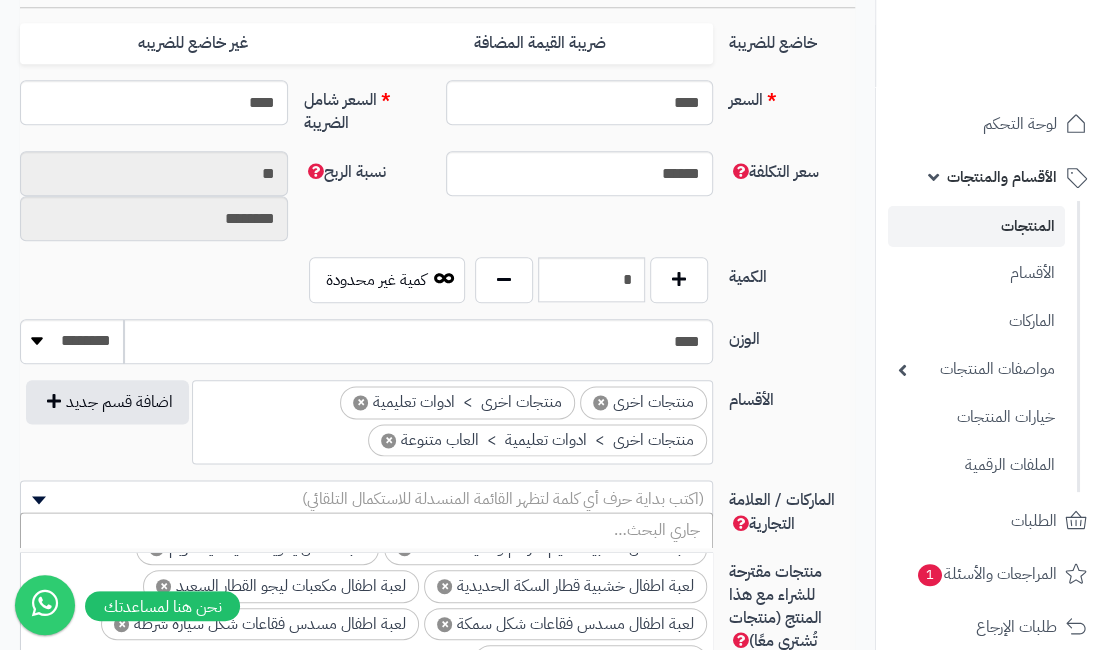 scroll, scrollTop: 0, scrollLeft: 0, axis: both 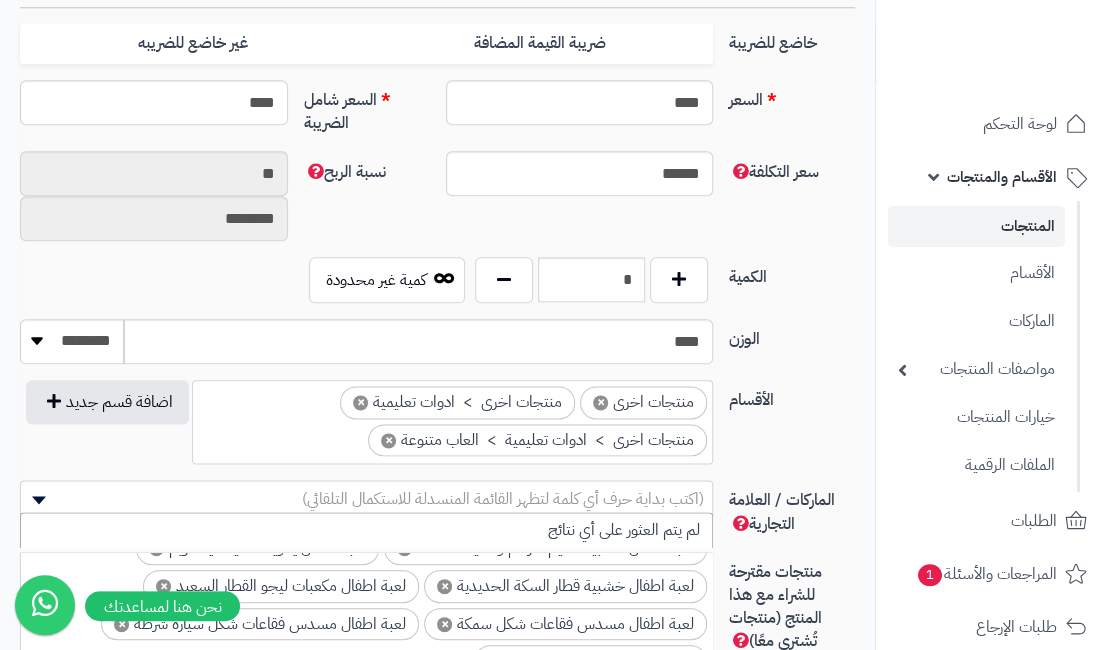 type on "********" 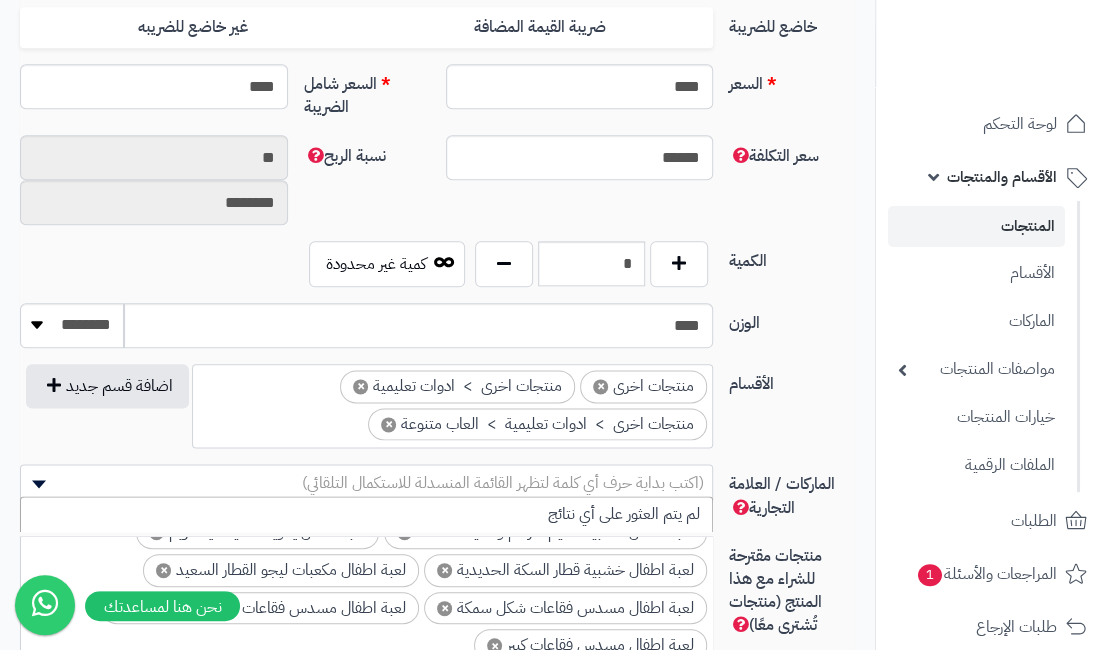click on "**********" at bounding box center (437, 414) 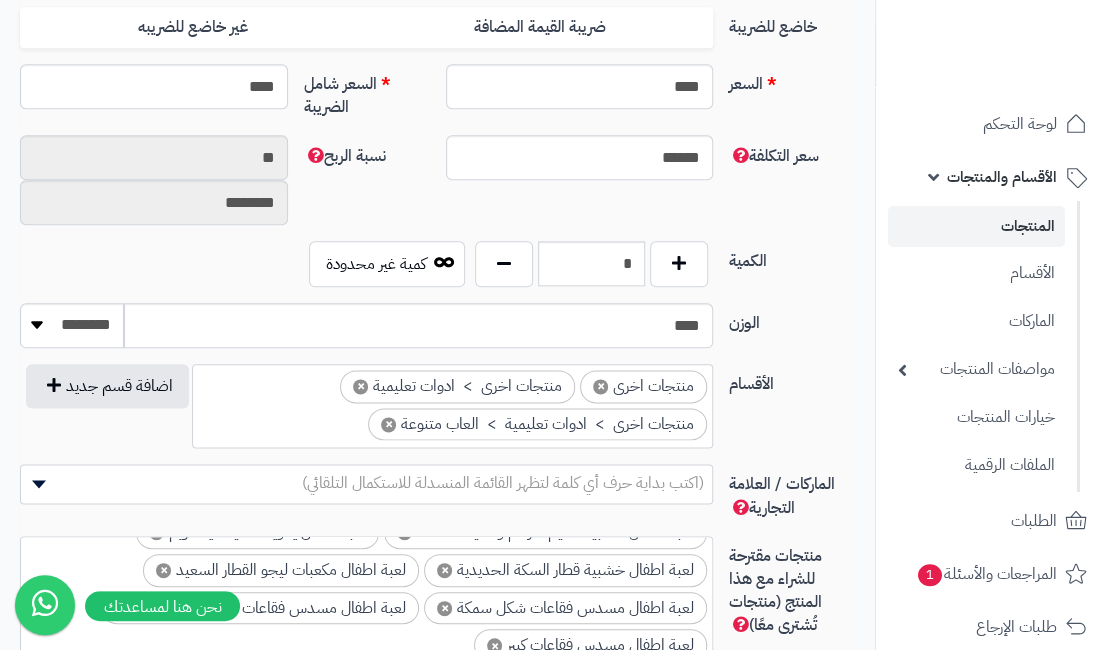 click at bounding box center [415, 640] 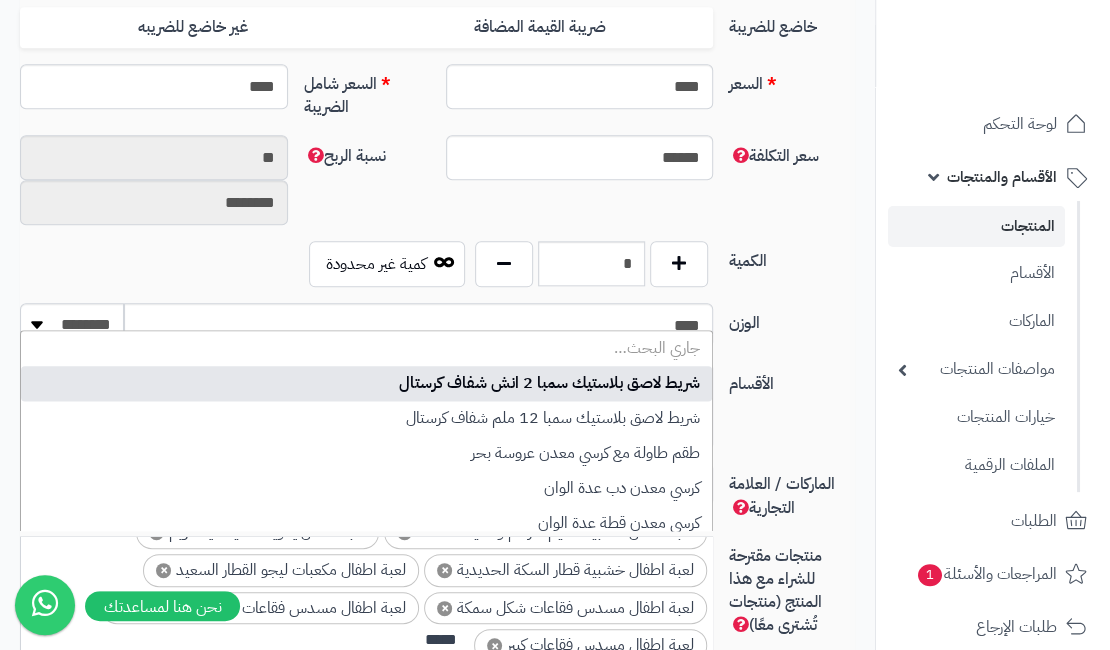 scroll, scrollTop: 0, scrollLeft: 0, axis: both 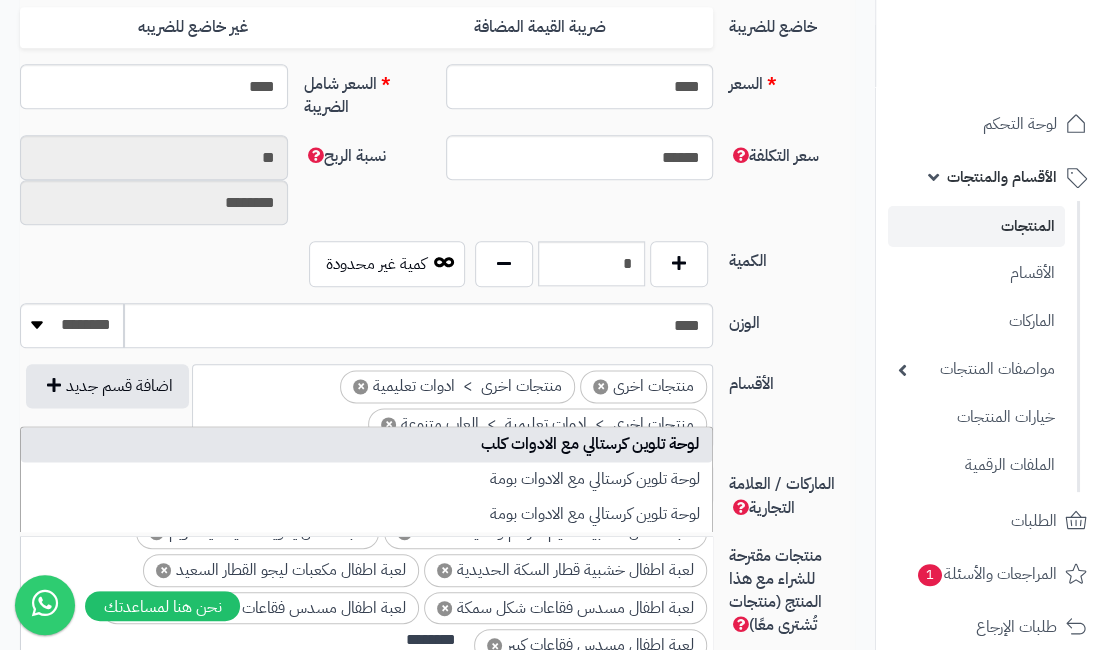 type on "*******" 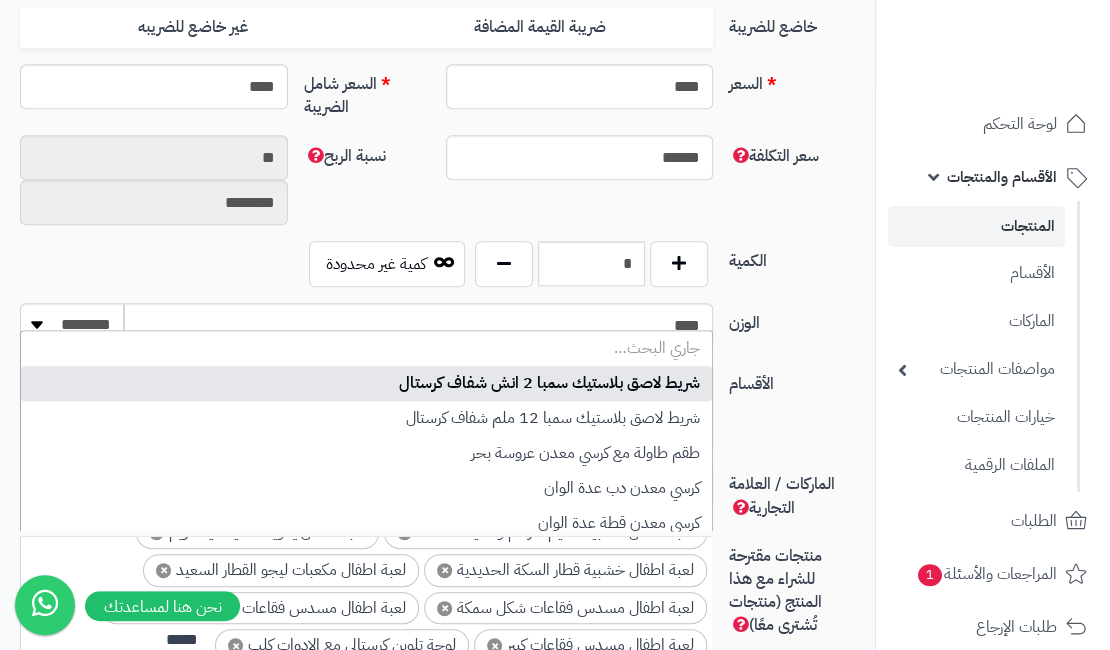 scroll, scrollTop: 0, scrollLeft: 0, axis: both 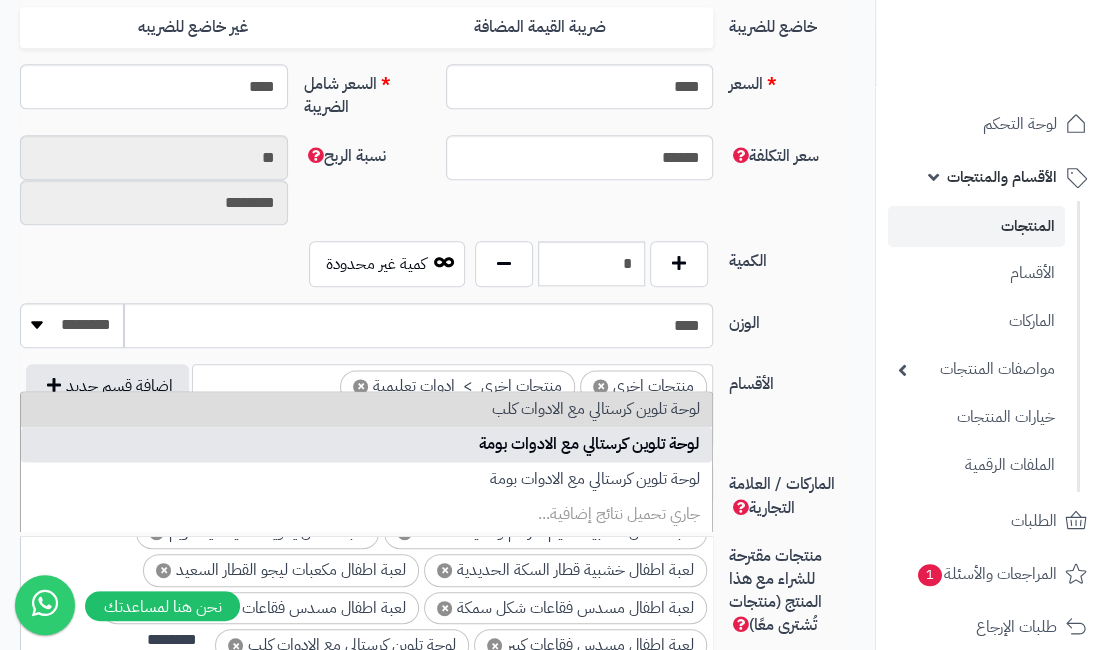 type on "*******" 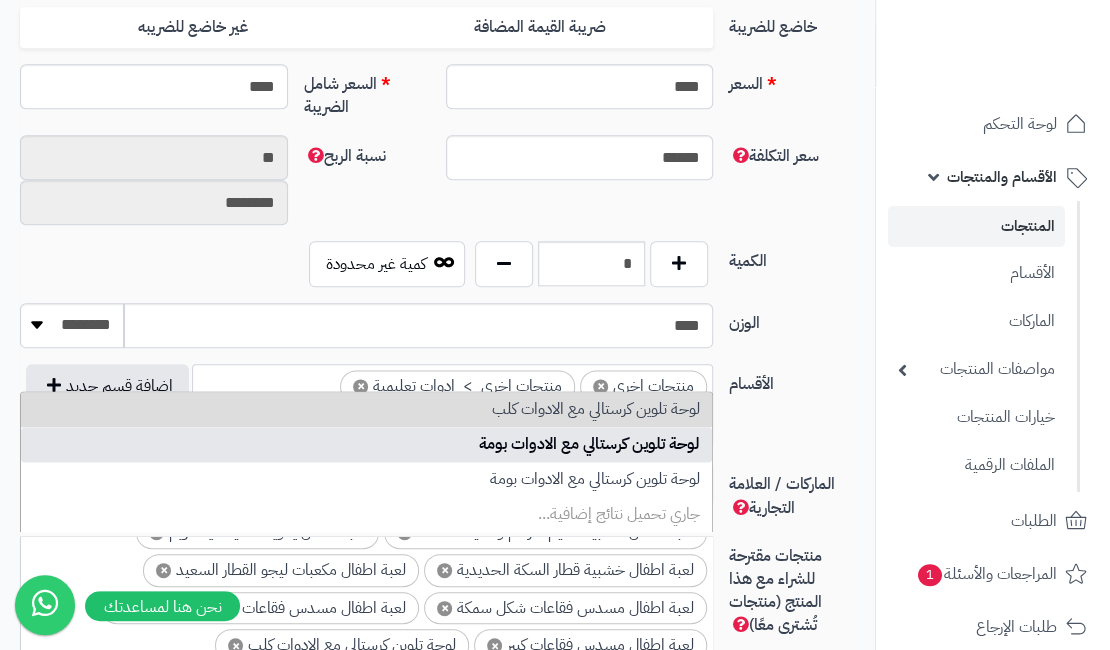 scroll, scrollTop: 540, scrollLeft: 0, axis: vertical 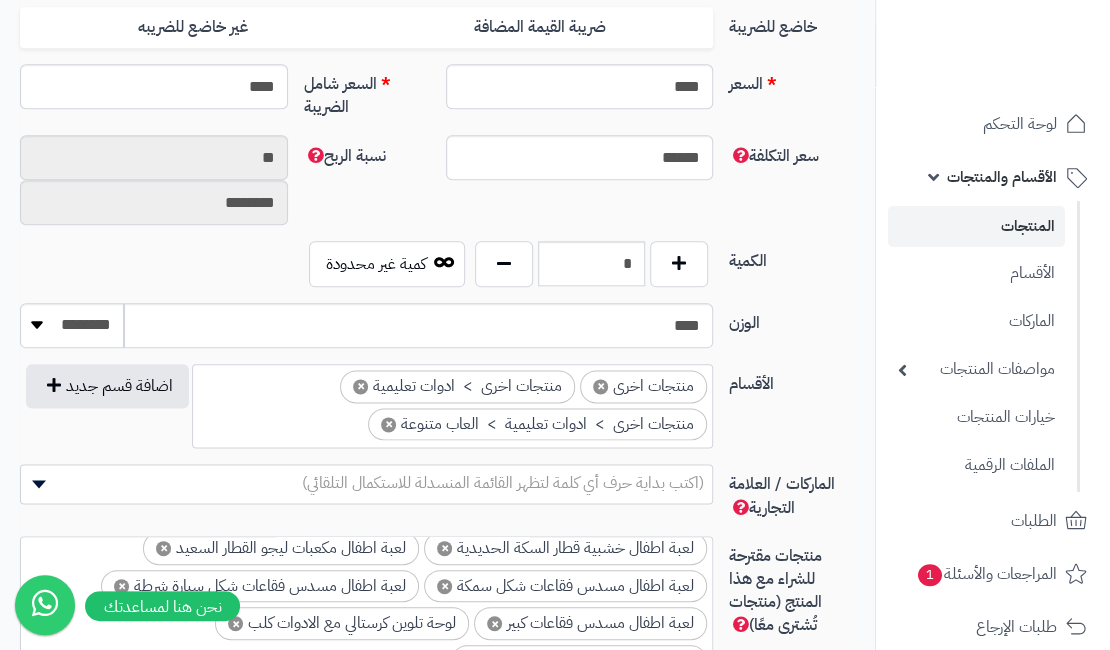 click on "الوزن
****
******** **** ***** *****" at bounding box center (437, 333) 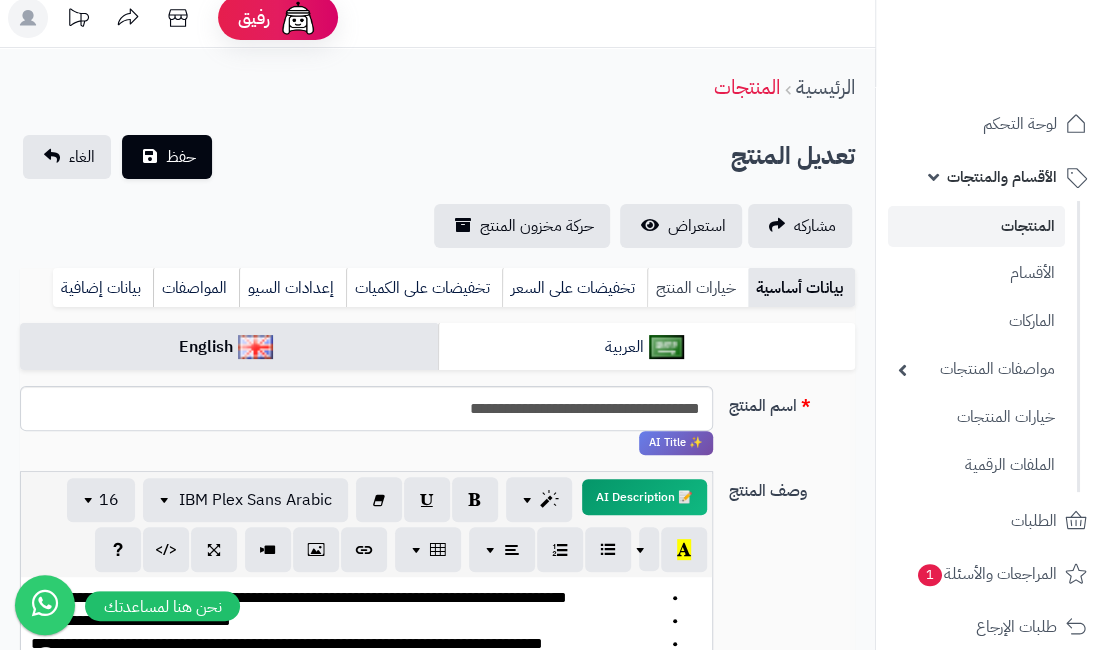 scroll, scrollTop: 0, scrollLeft: 0, axis: both 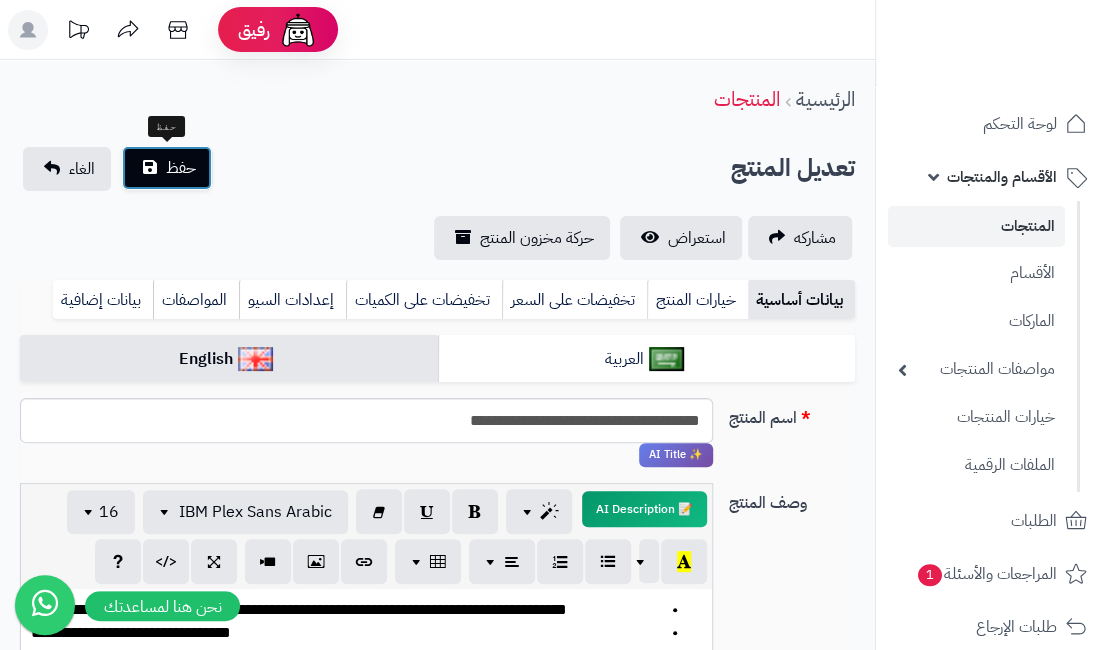 click on "حفظ" at bounding box center (181, 168) 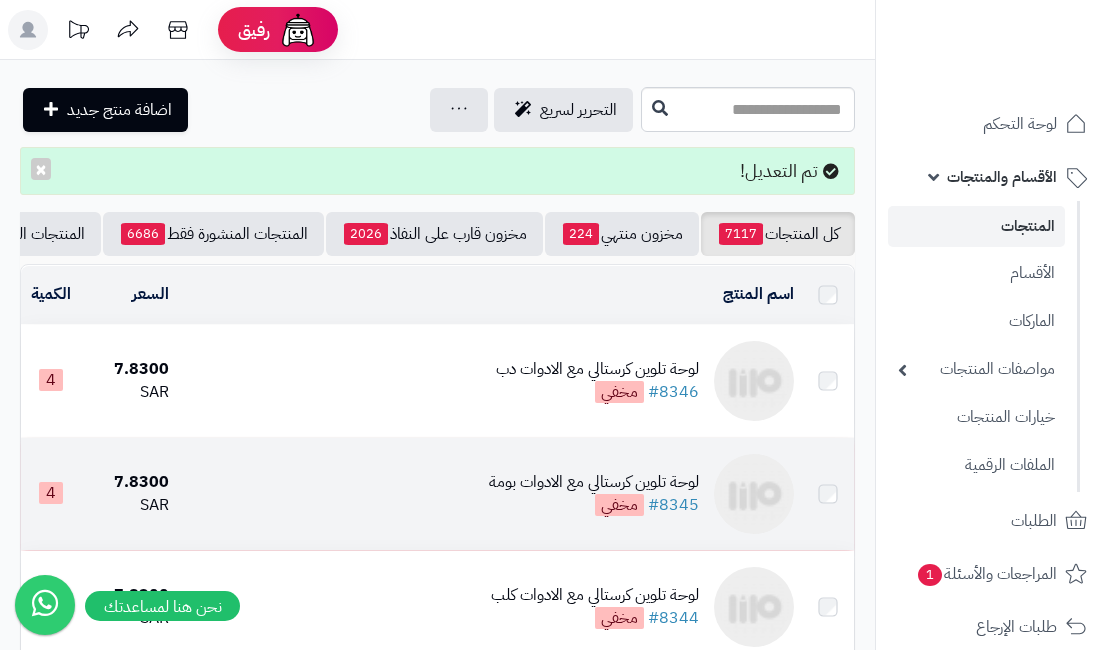 scroll, scrollTop: 0, scrollLeft: 0, axis: both 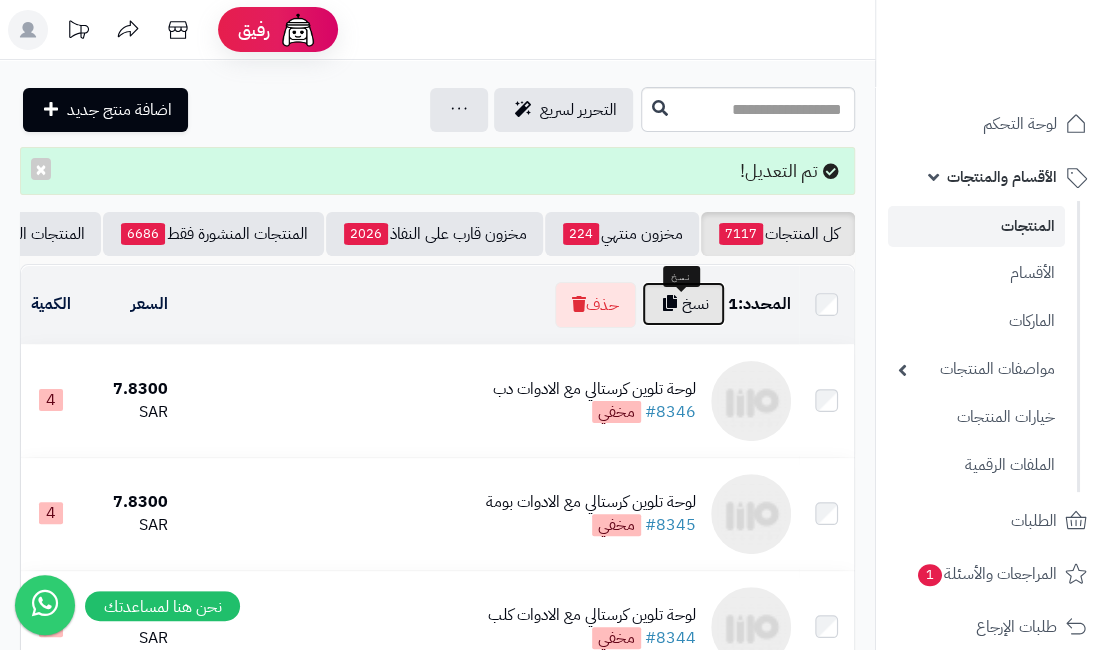 click on "نسخ" at bounding box center [683, 304] 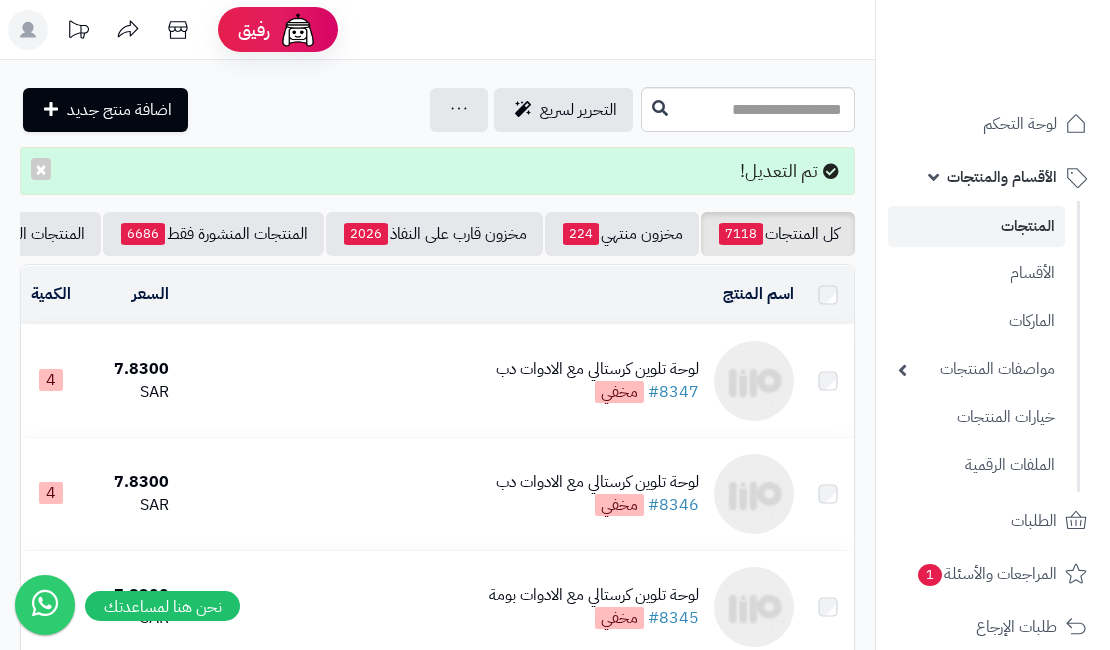 scroll, scrollTop: 0, scrollLeft: 0, axis: both 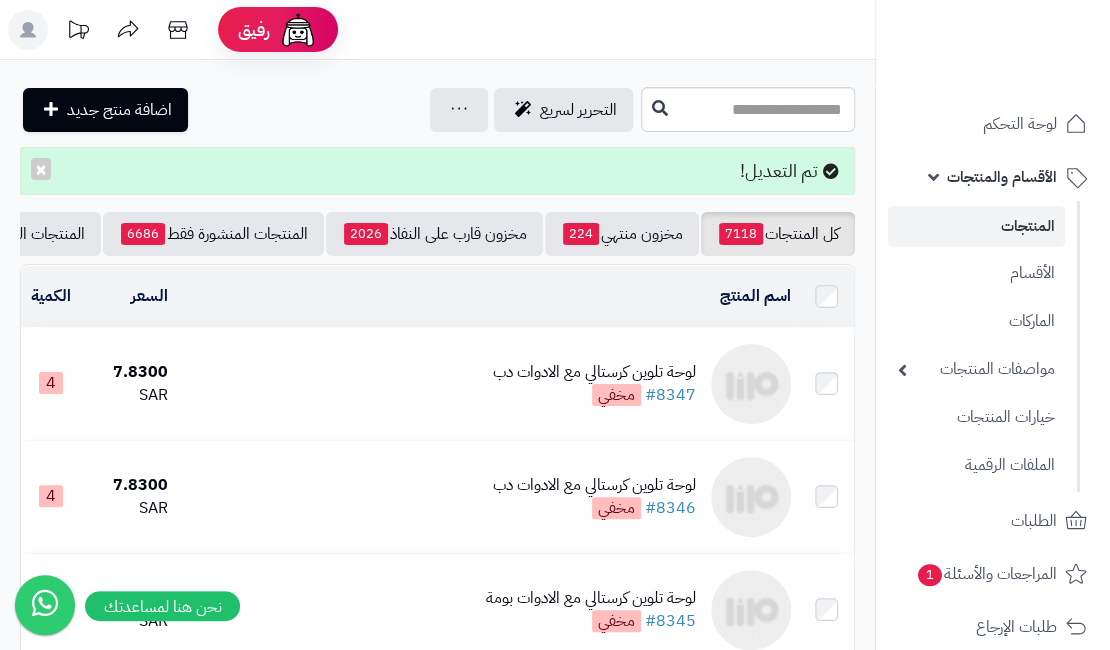 click on "رفيق !
الطلبات معالجة مكتمل إرجاع المنتجات العملاء المتواجدون الان 7165 عملاء منتظرين موافقة التسجيل المنتجات غير متوفر
حنان مرزا Administrator برجاء تجديد الاشتراك
الباقة المتقدمة
تسجيل الخروج" at bounding box center (555, 30) 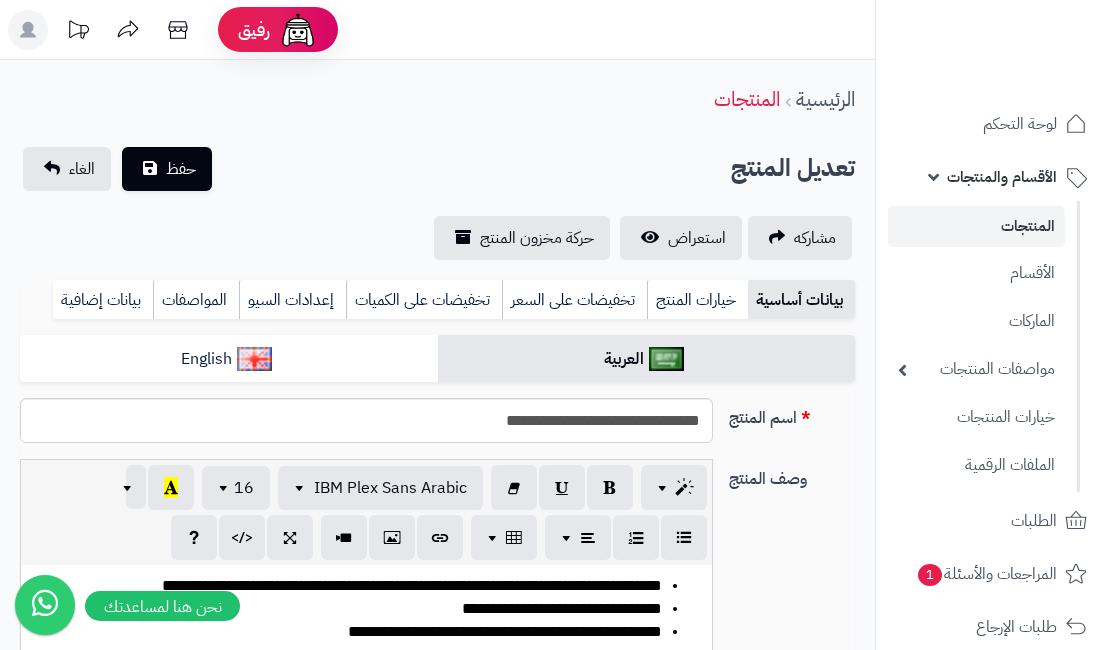 scroll, scrollTop: 0, scrollLeft: 0, axis: both 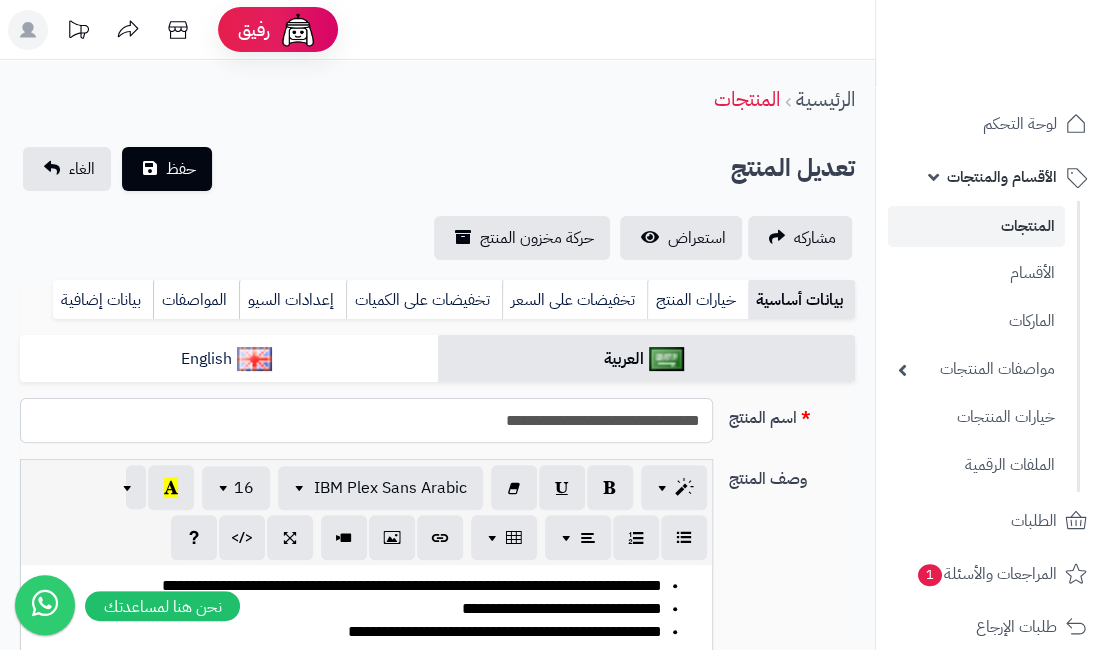 drag, startPoint x: 489, startPoint y: 423, endPoint x: 515, endPoint y: 434, distance: 28.231188 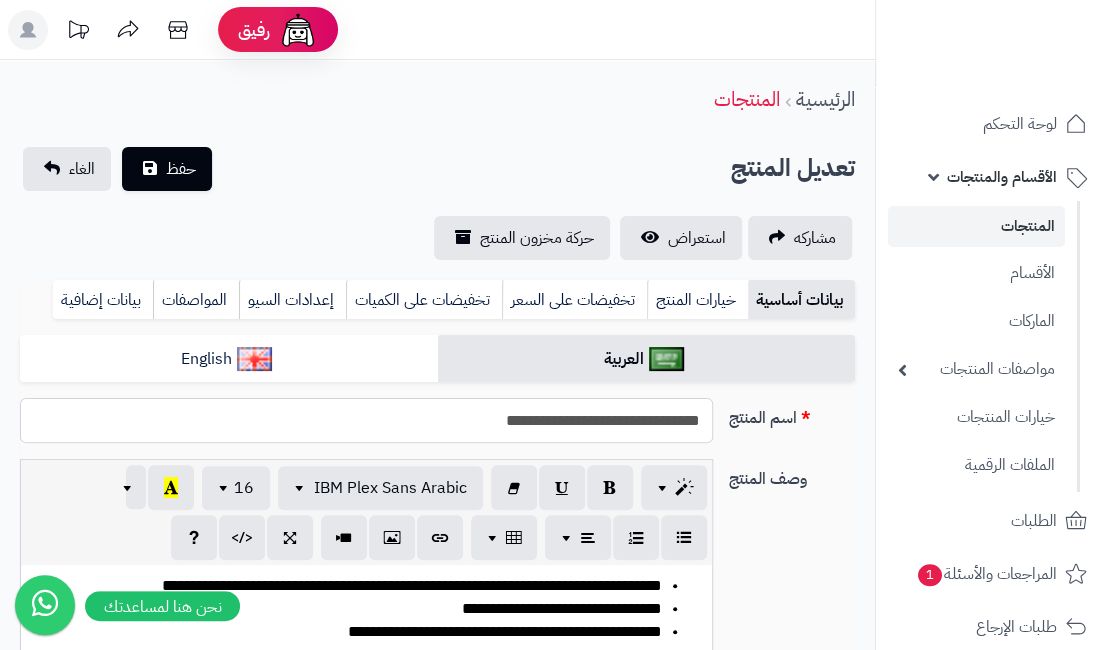 click on "**********" at bounding box center [366, 420] 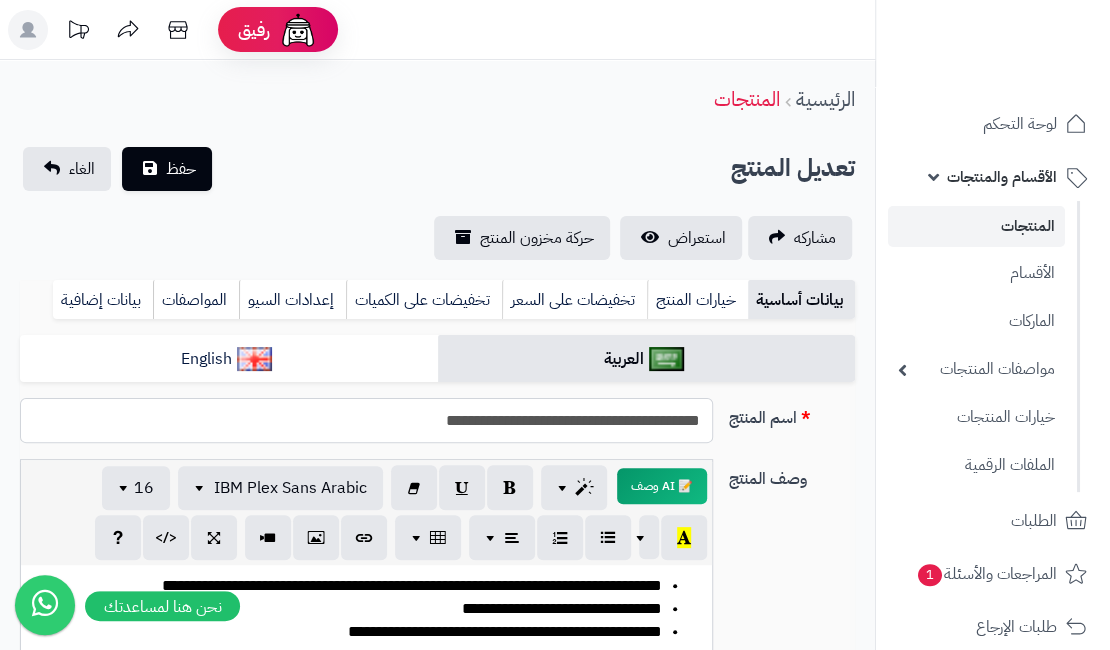 drag, startPoint x: 440, startPoint y: 424, endPoint x: 512, endPoint y: 433, distance: 72.56032 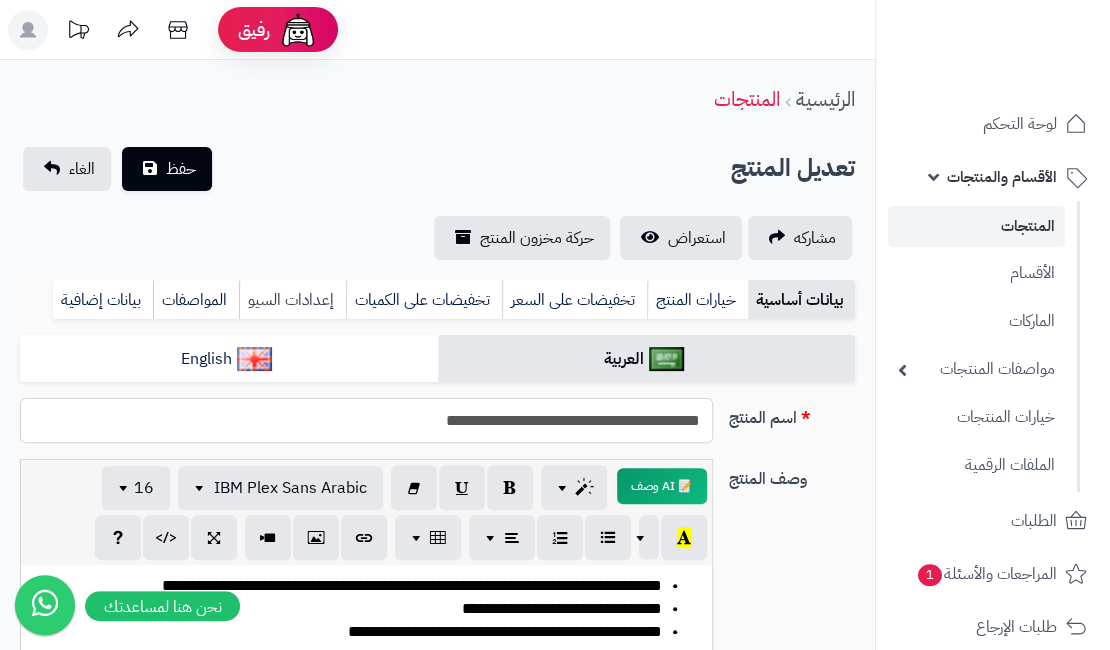 type on "**********" 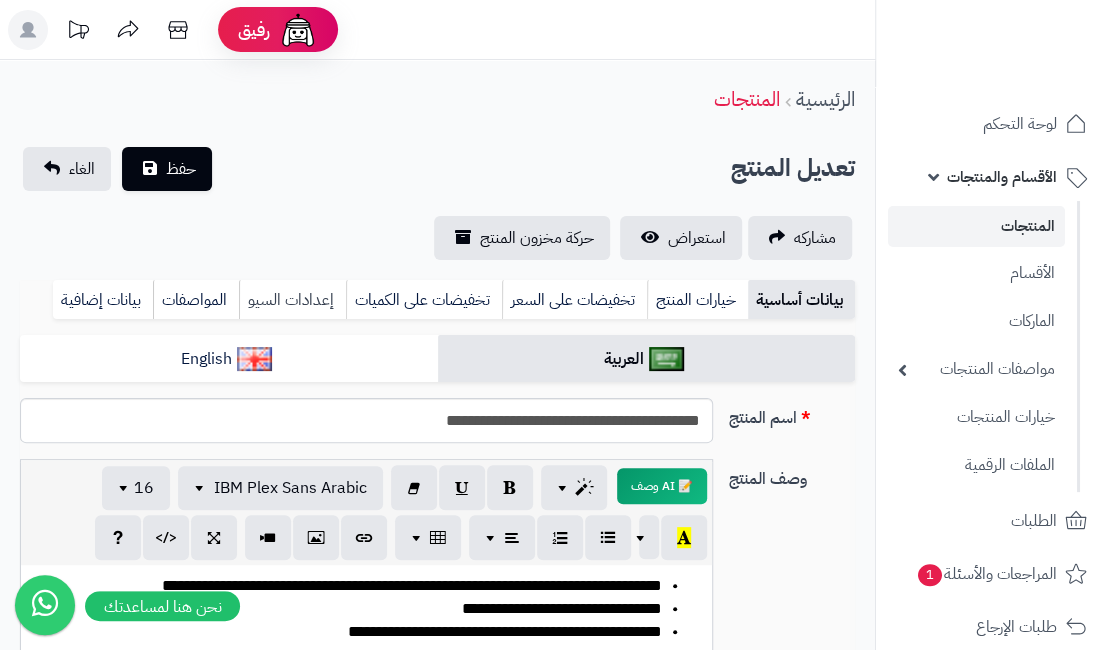 click on "إعدادات السيو" at bounding box center [292, 300] 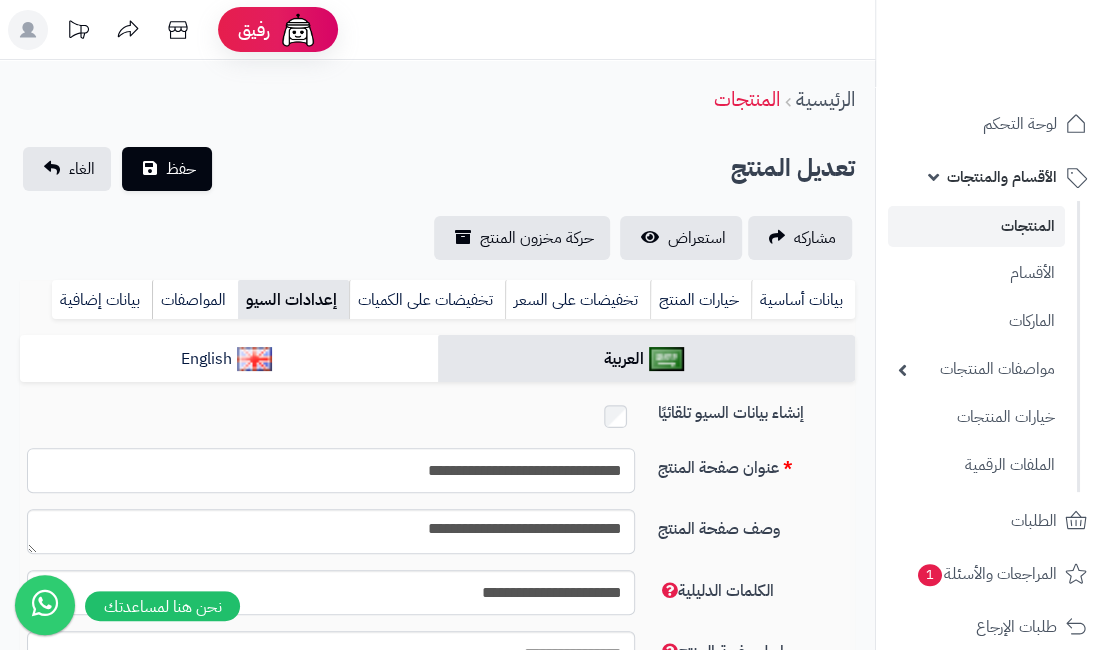 click on "**********" at bounding box center (331, 470) 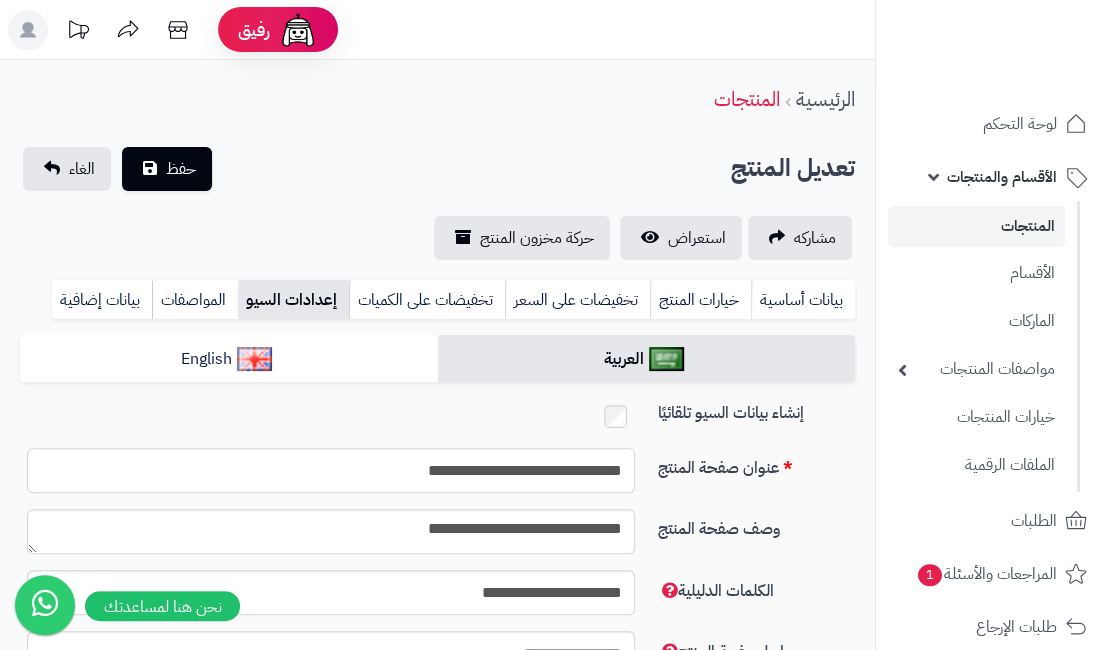 drag, startPoint x: 413, startPoint y: 473, endPoint x: 430, endPoint y: 469, distance: 17.464249 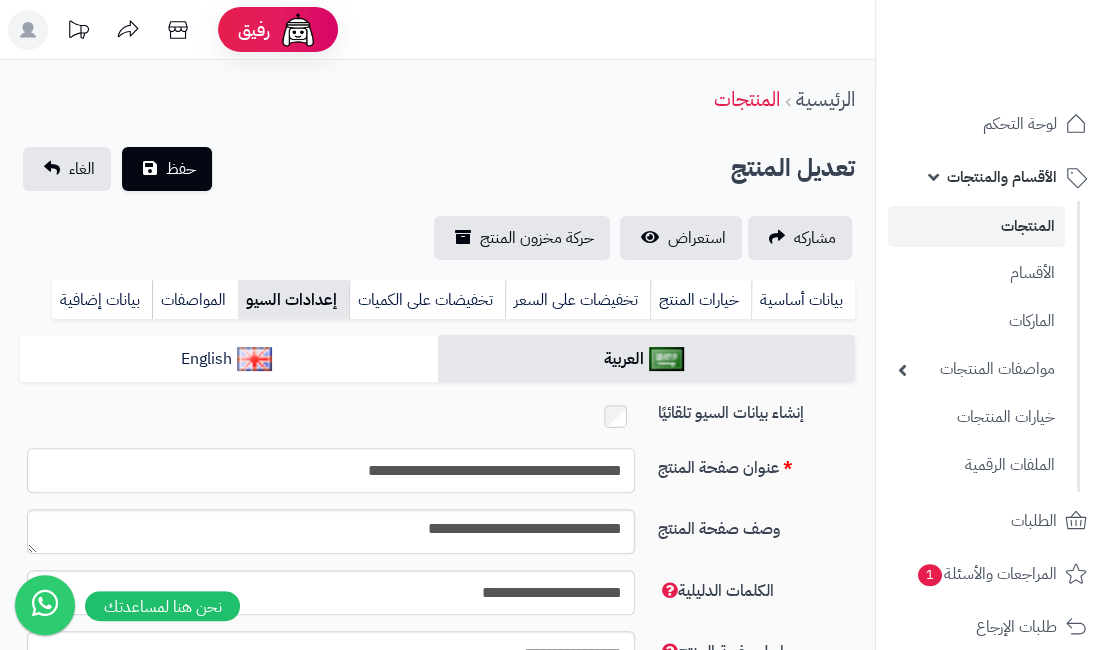 type on "**********" 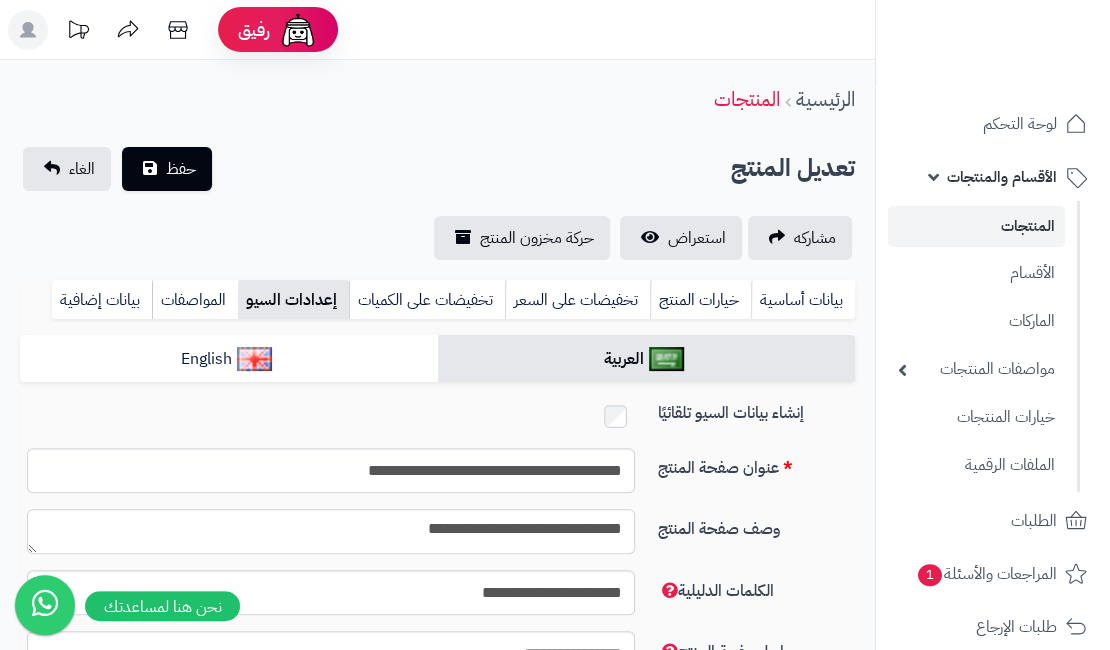drag, startPoint x: 418, startPoint y: 533, endPoint x: 430, endPoint y: 527, distance: 13.416408 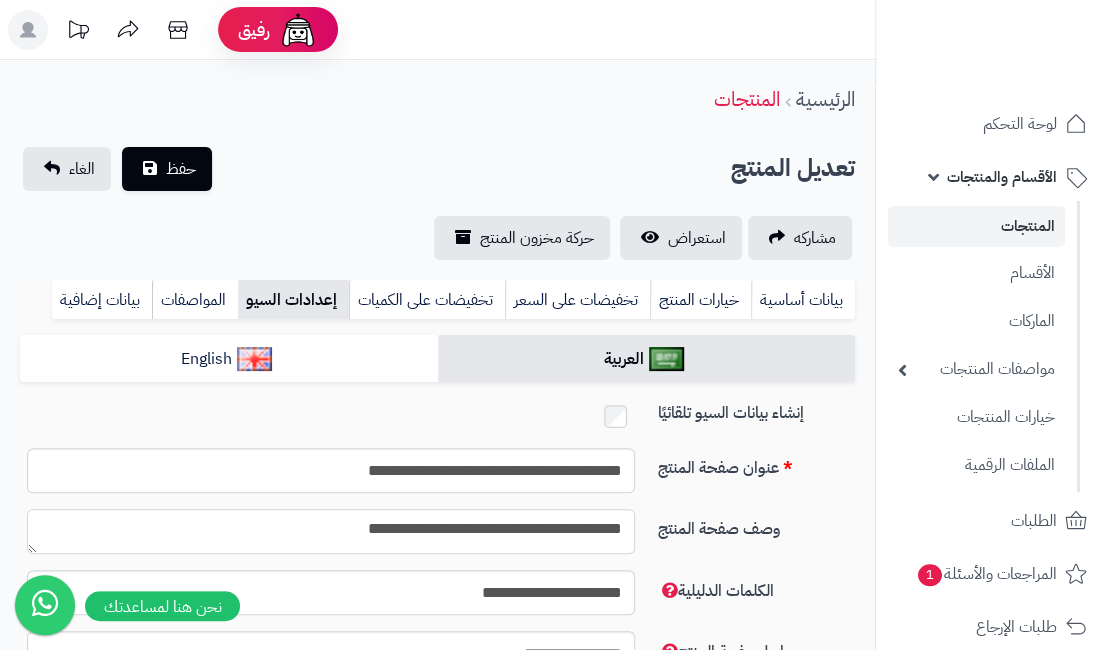 type on "**********" 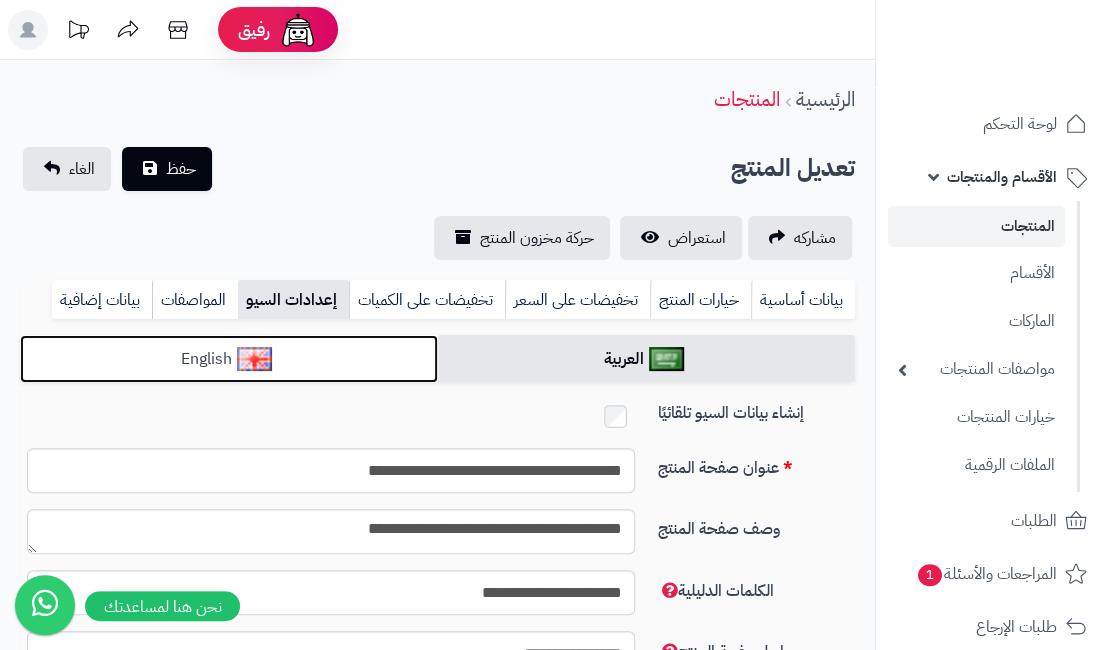 click on "English" 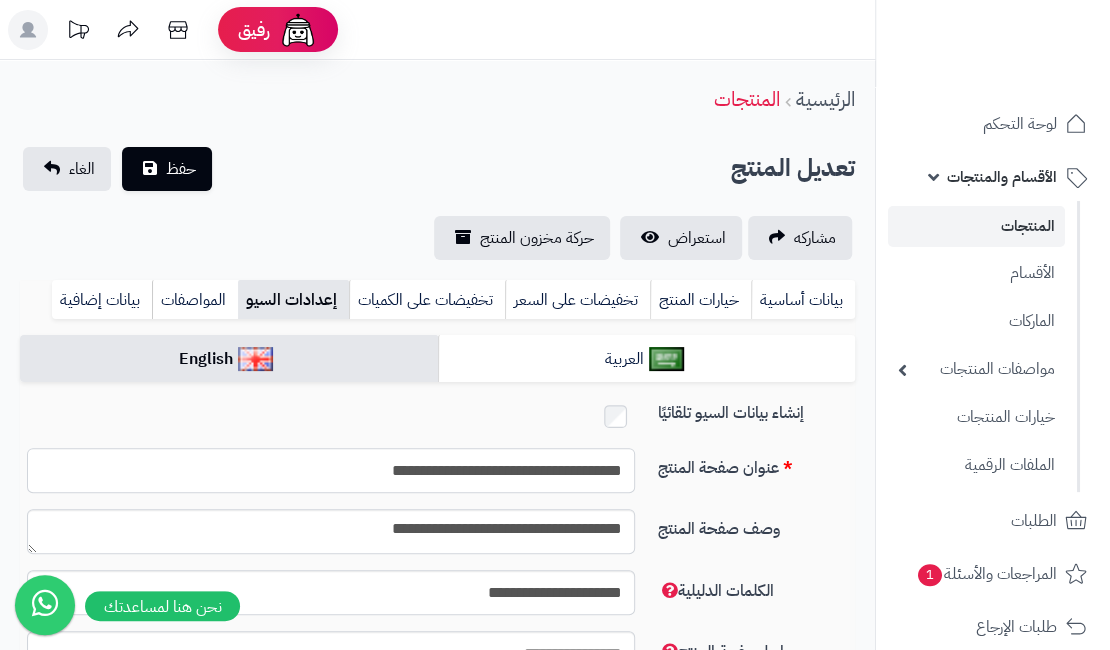 drag, startPoint x: 592, startPoint y: 465, endPoint x: 623, endPoint y: 467, distance: 31.06445 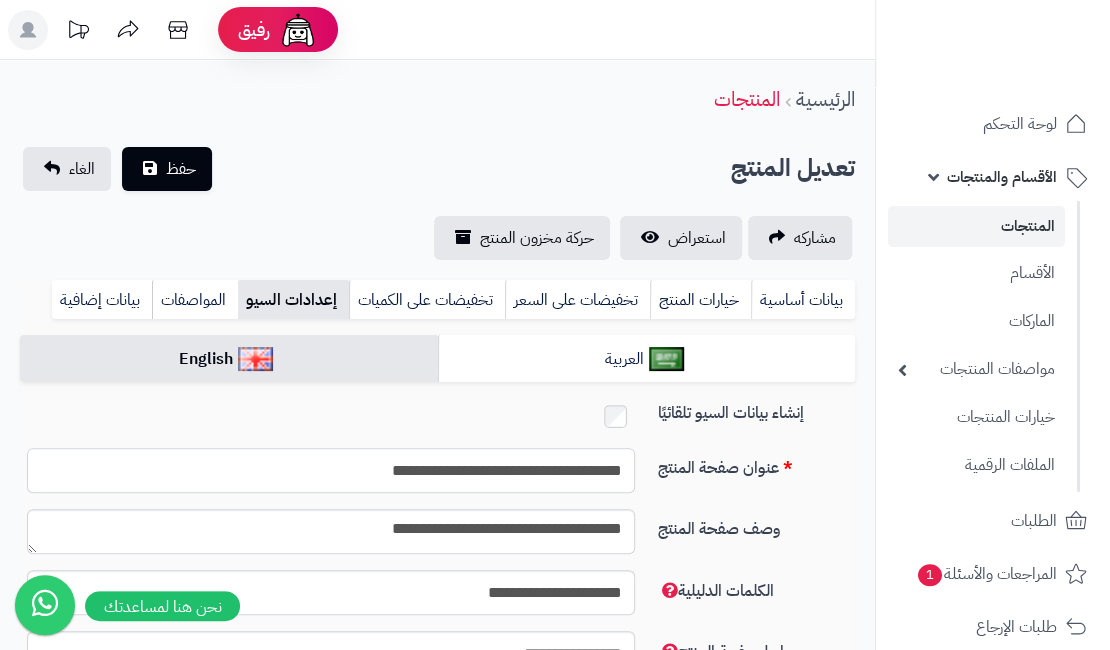 paste on "**********" 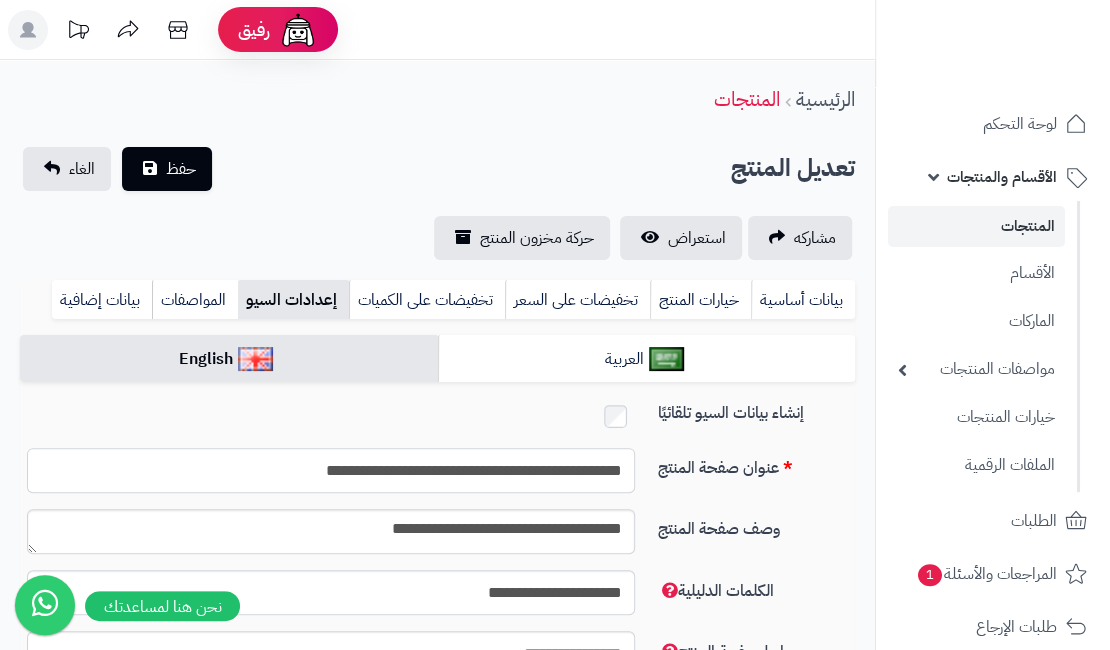 type on "**********" 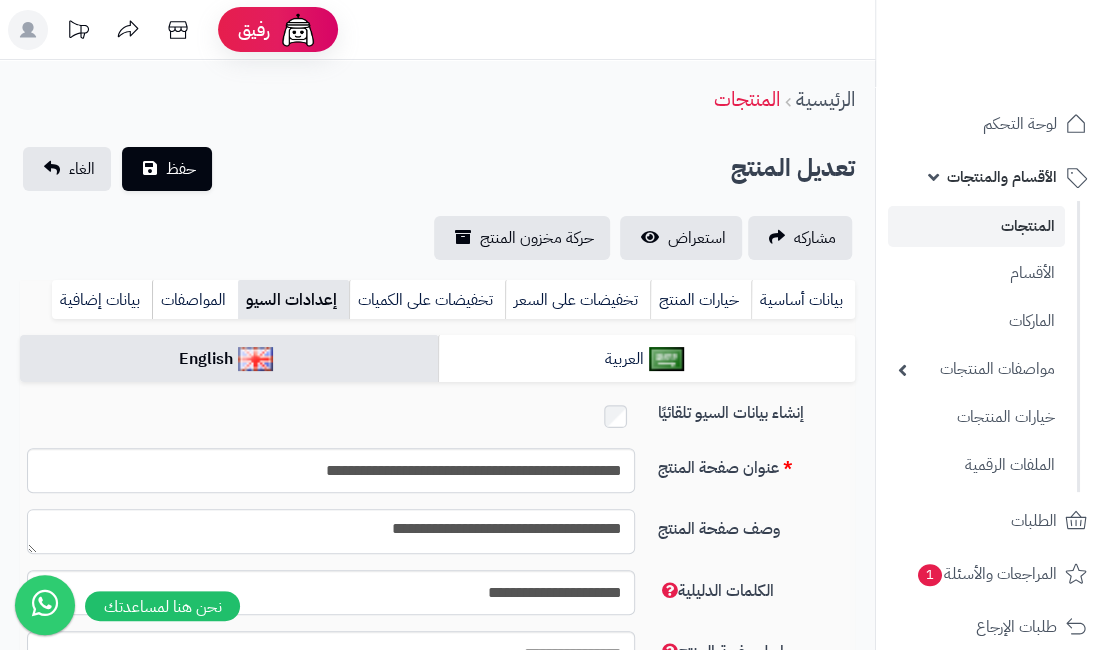 drag, startPoint x: 589, startPoint y: 521, endPoint x: 625, endPoint y: 537, distance: 39.39543 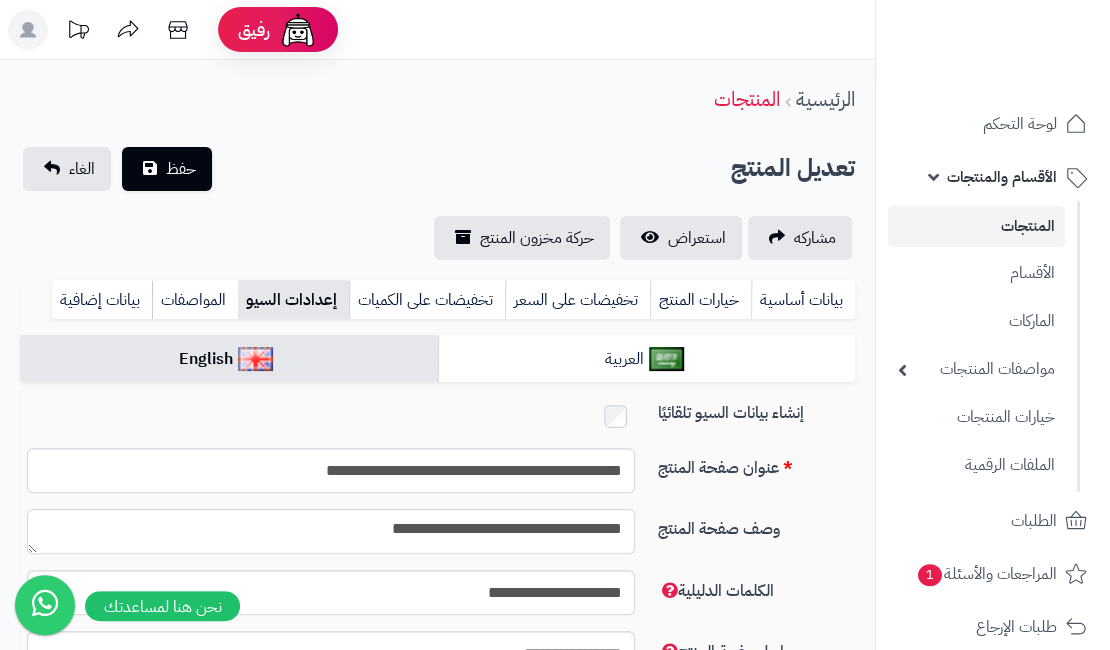 paste on "**********" 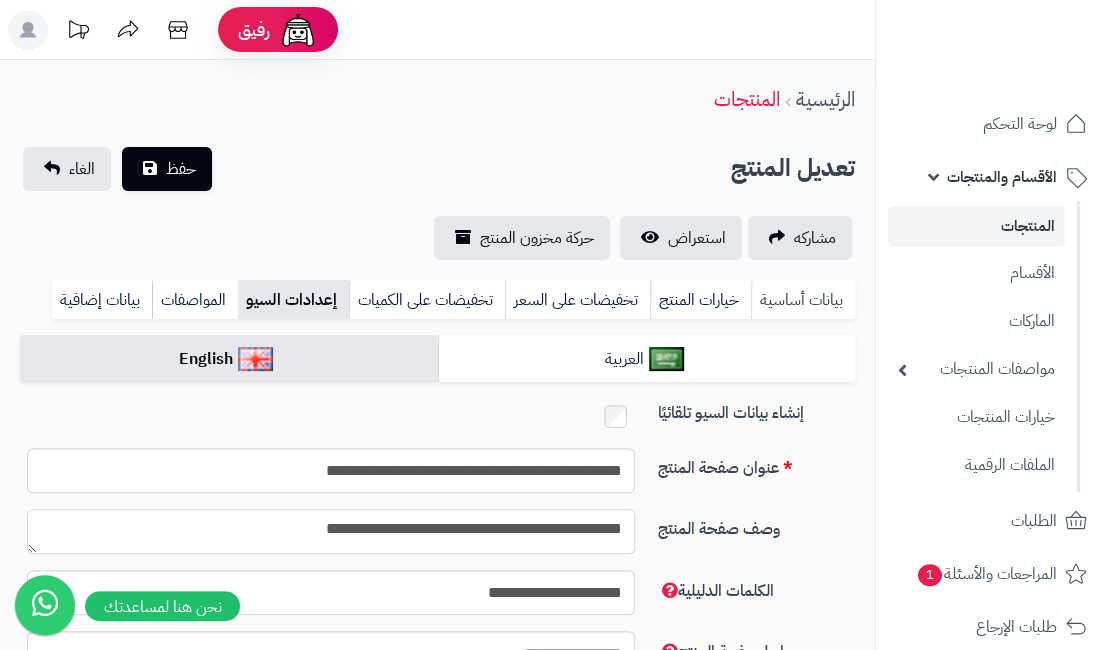 type on "**********" 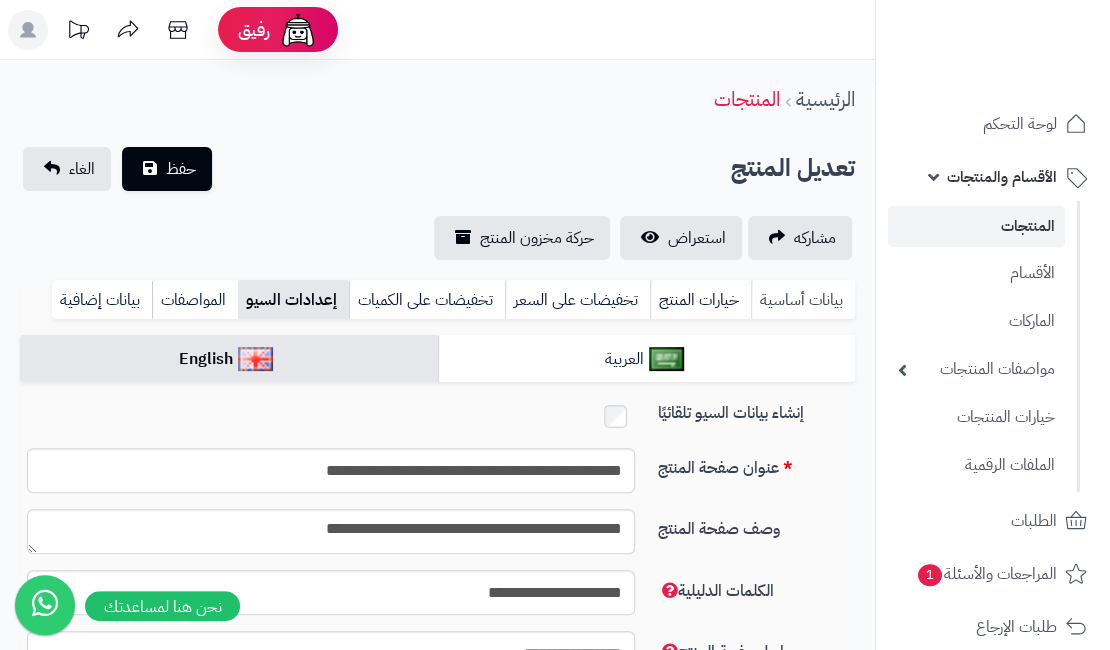 click on "بيانات أساسية" 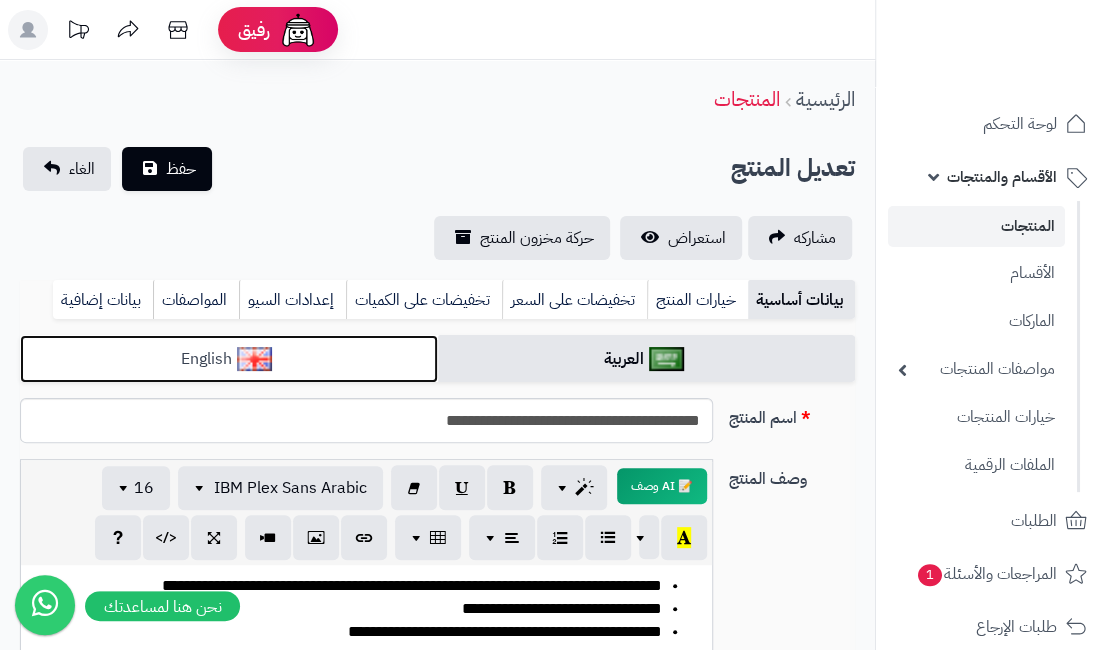 click on "English" 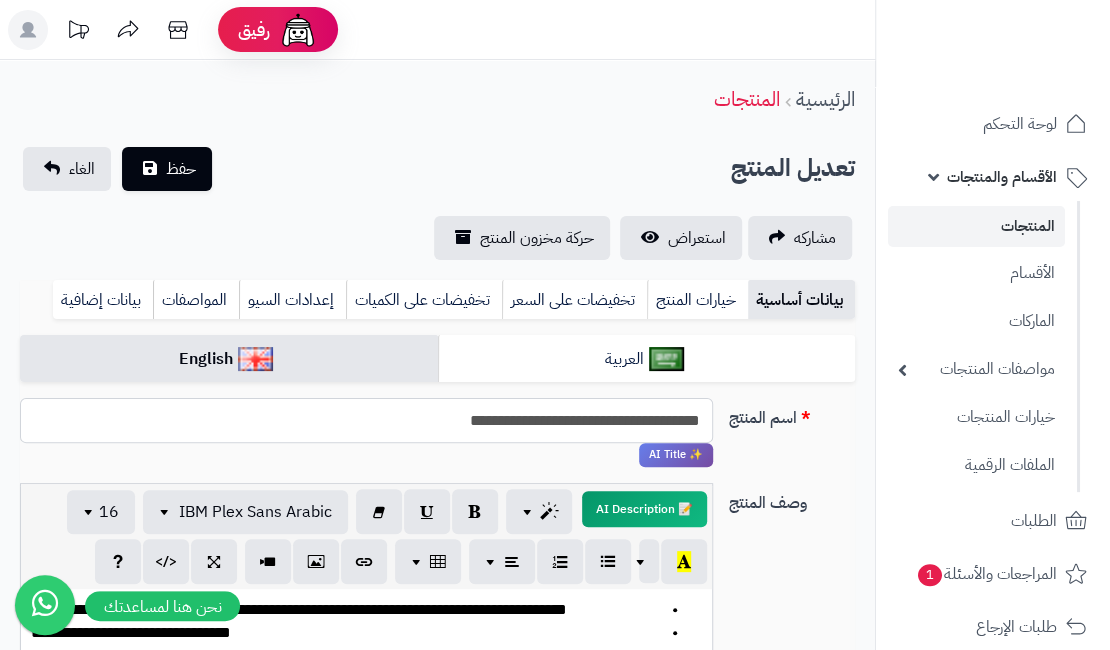 drag, startPoint x: 667, startPoint y: 418, endPoint x: 700, endPoint y: 426, distance: 33.955853 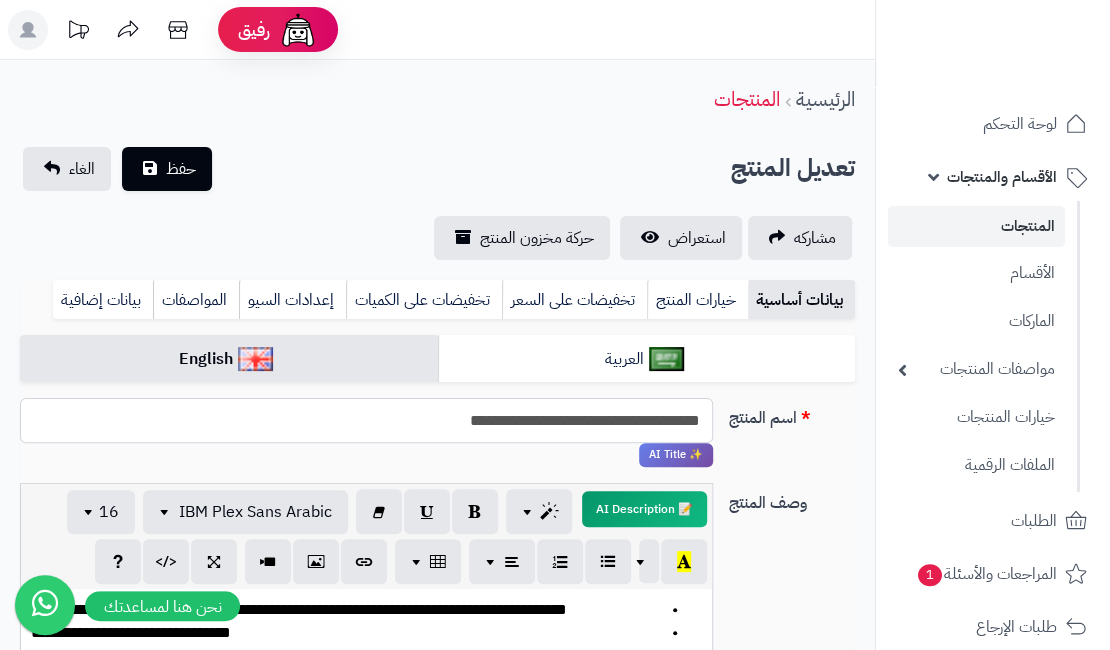 paste on "**********" 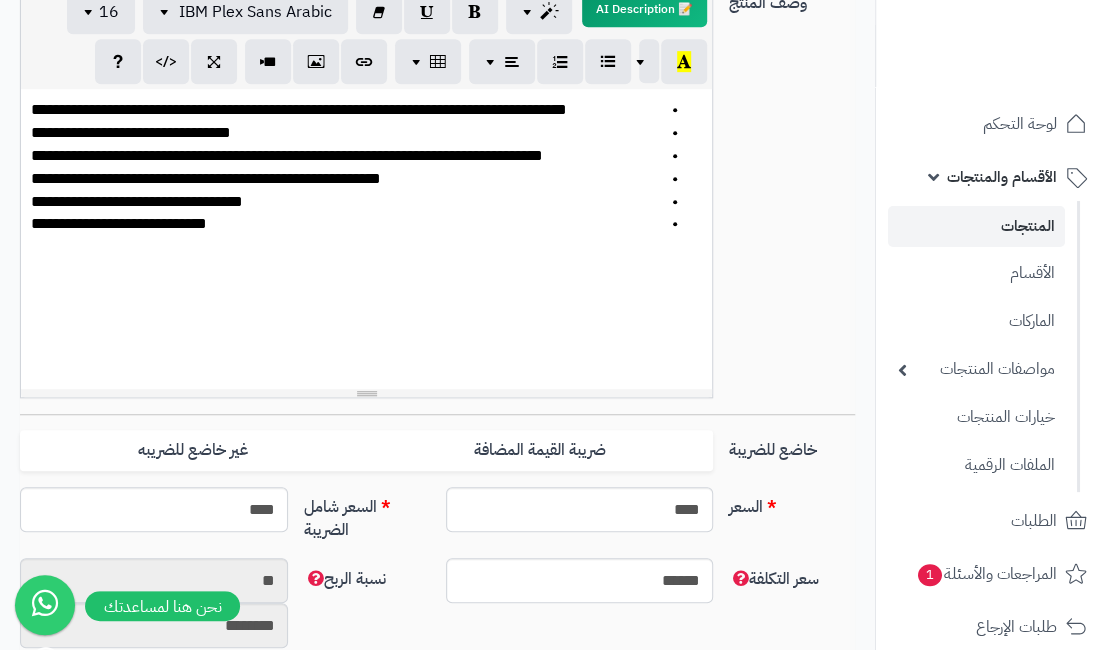 scroll, scrollTop: 0, scrollLeft: 0, axis: both 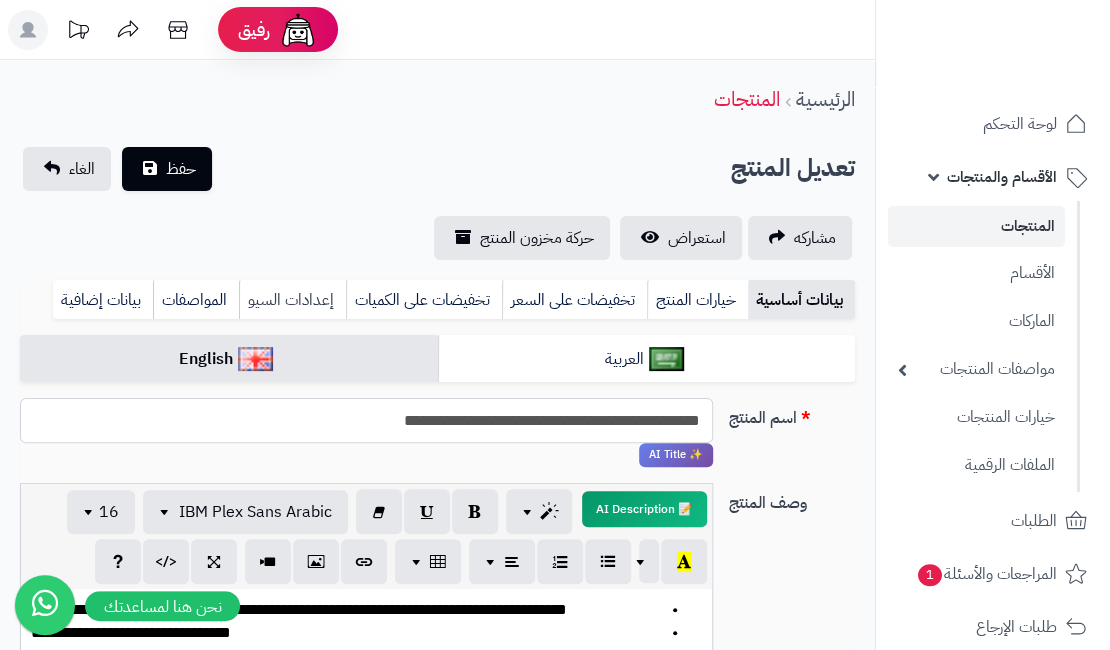 type on "**********" 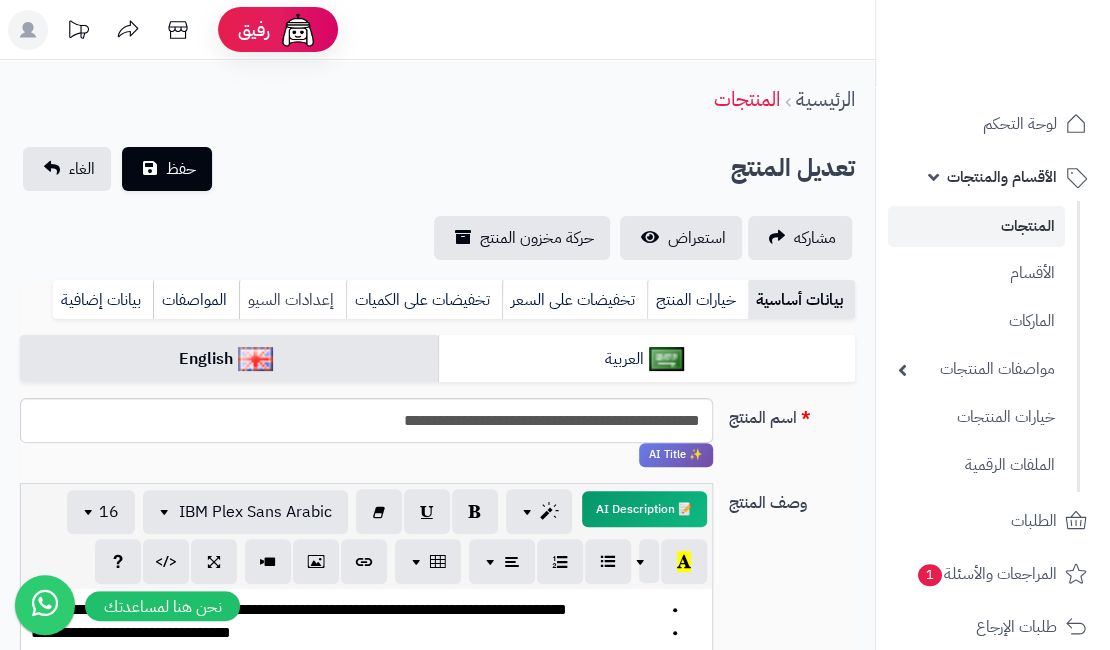 click on "إعدادات السيو" 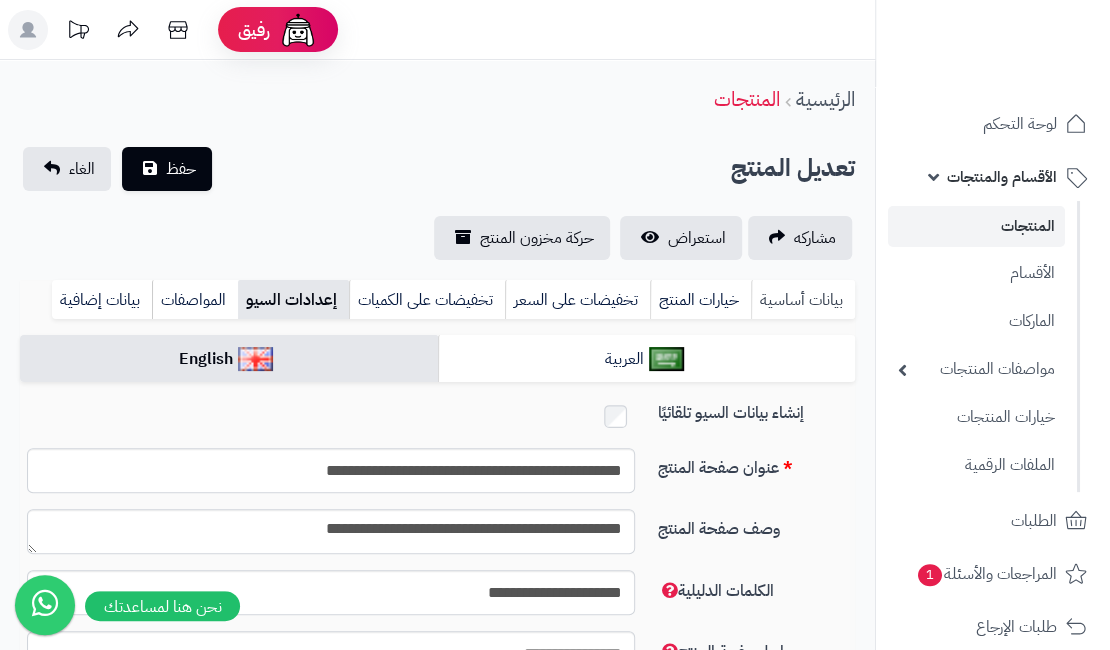click on "بيانات أساسية" 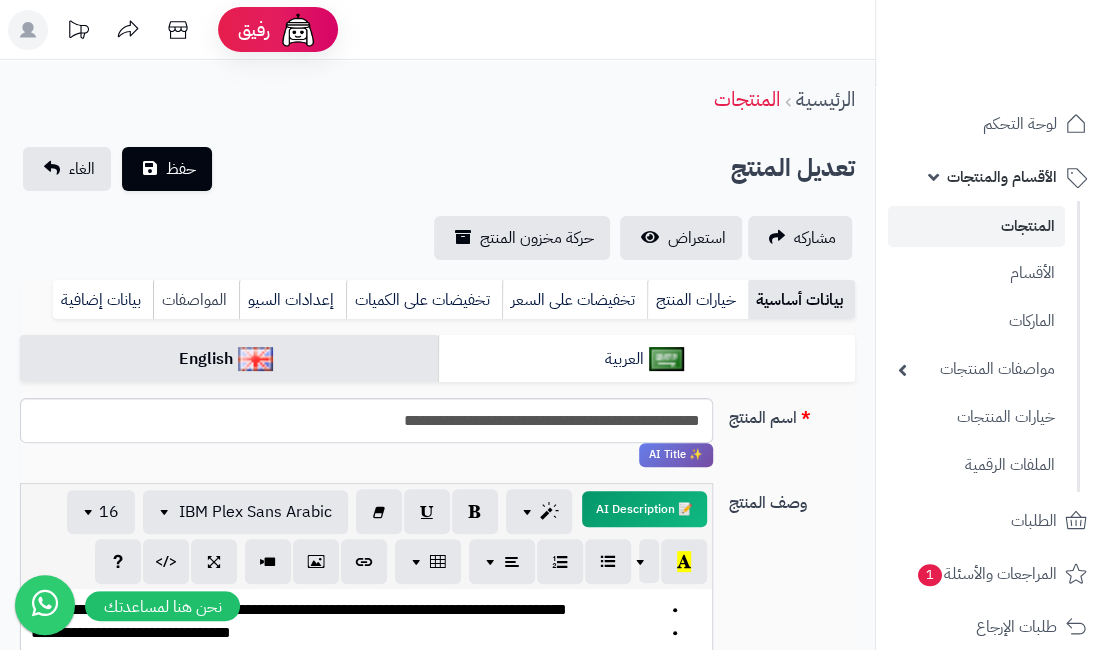 click on "المواصفات" 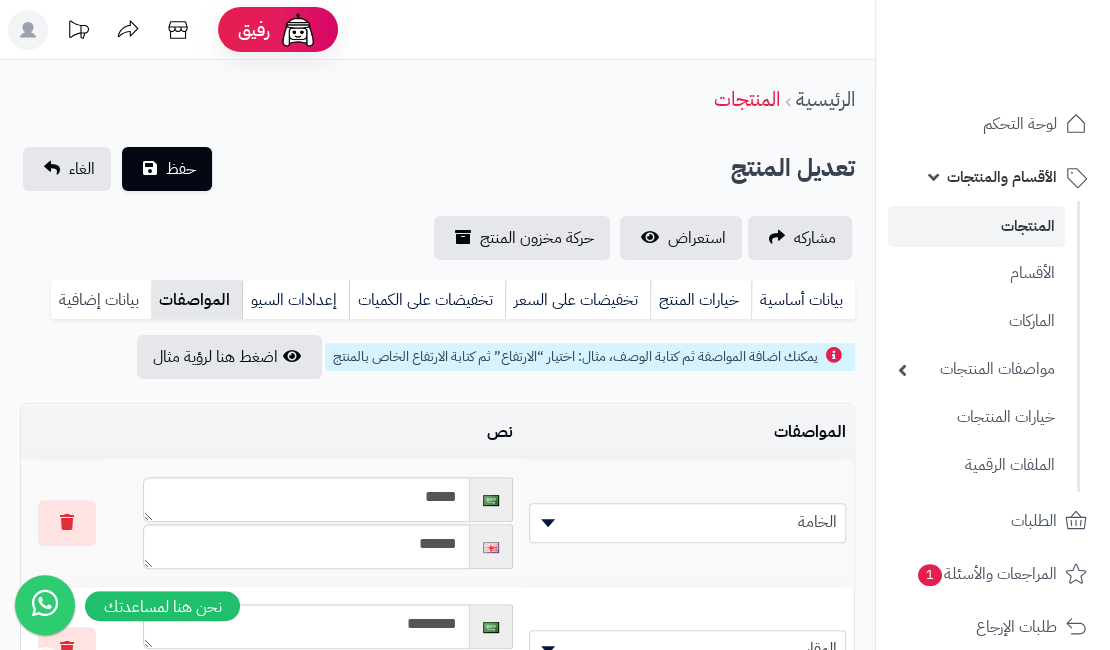 click on "بيانات إضافية" 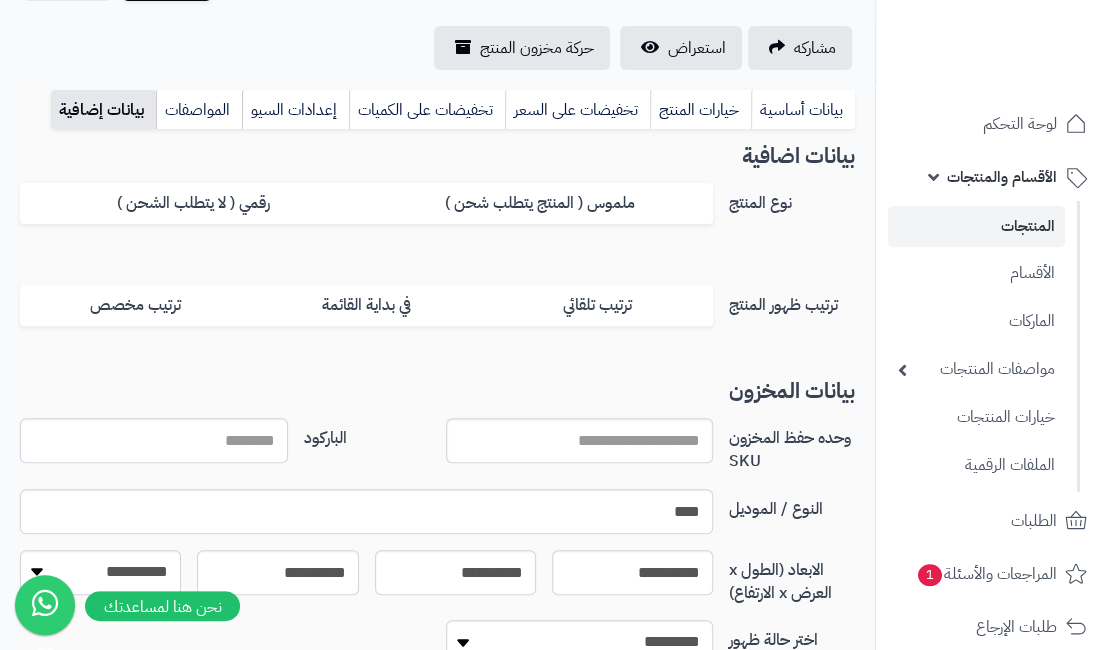 scroll, scrollTop: 200, scrollLeft: 0, axis: vertical 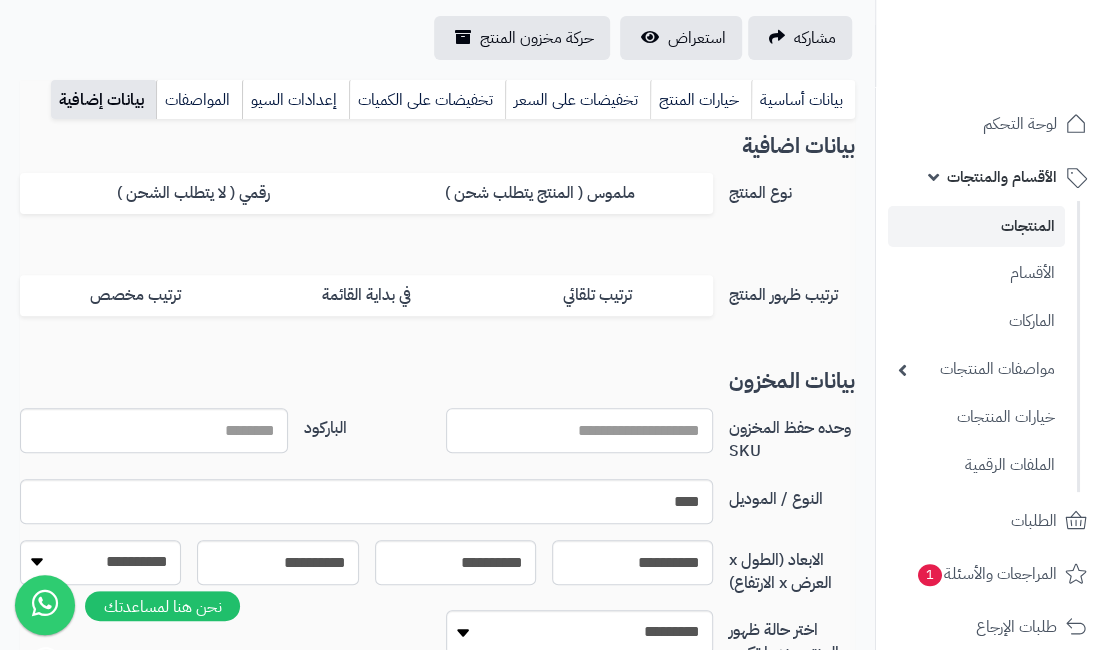 click on "وحده حفظ المخزون SKU" 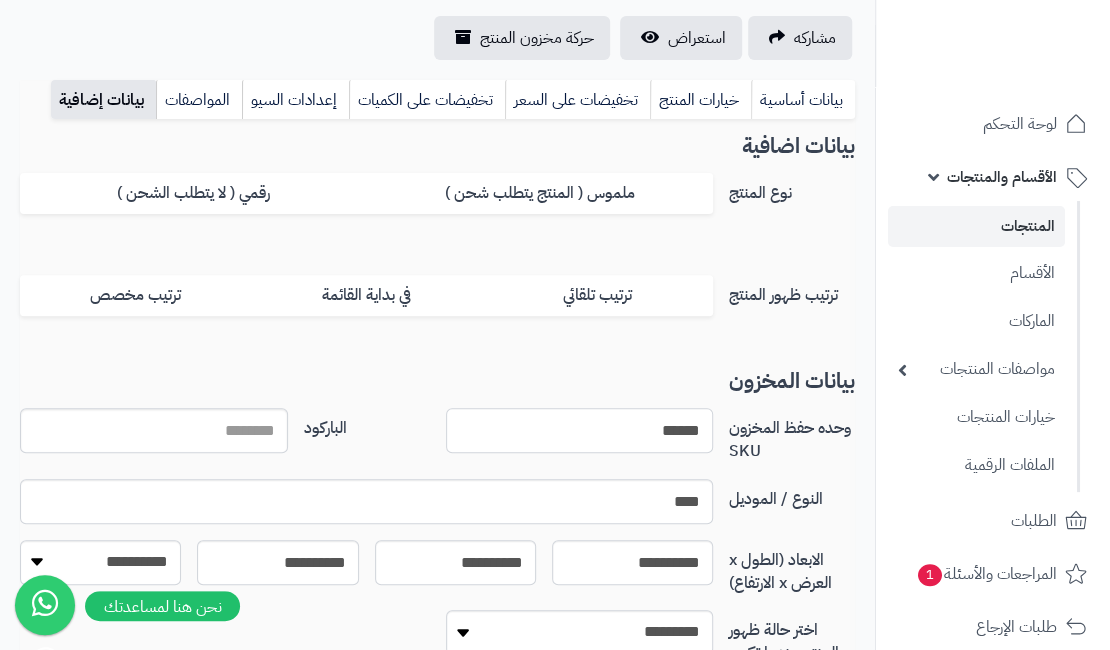 type on "******" 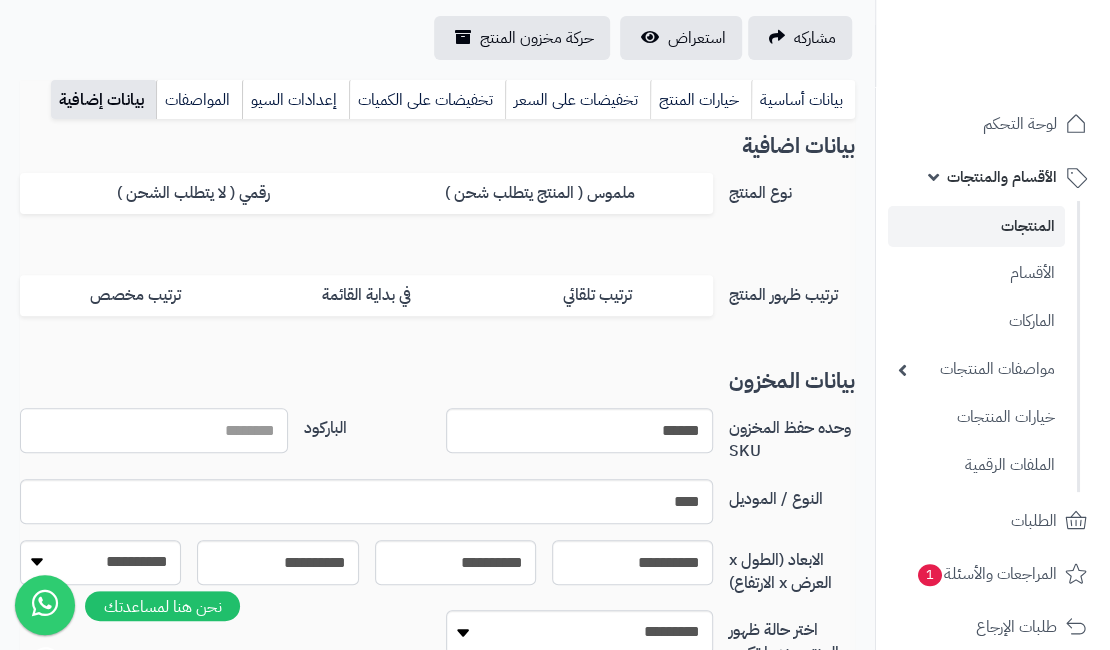 click on "الباركود" 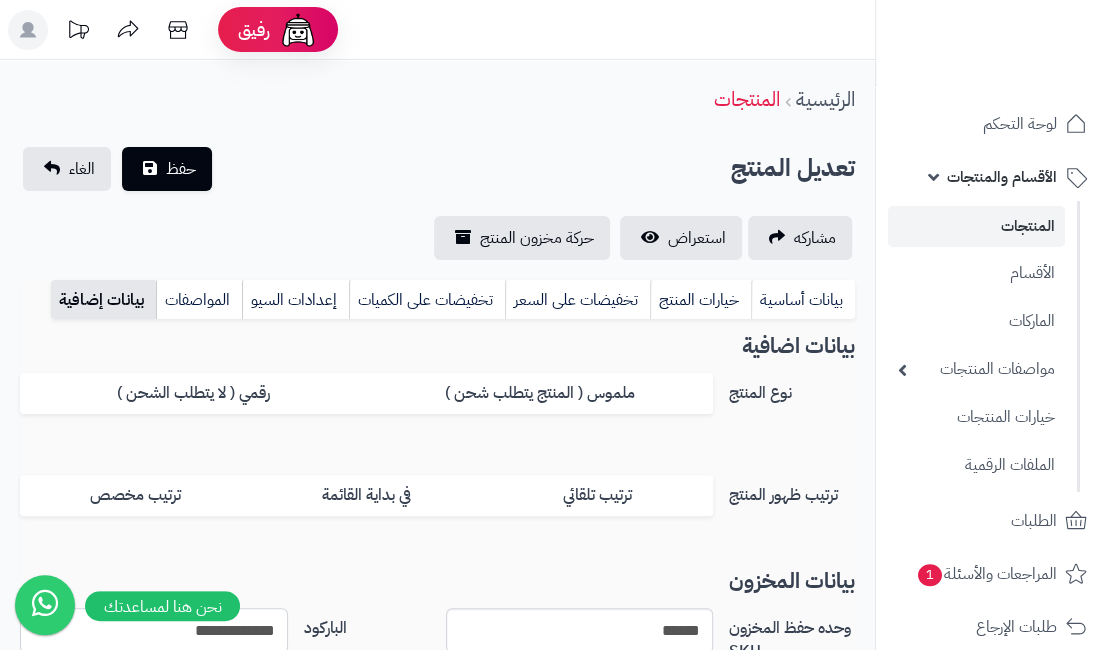 scroll, scrollTop: 0, scrollLeft: 0, axis: both 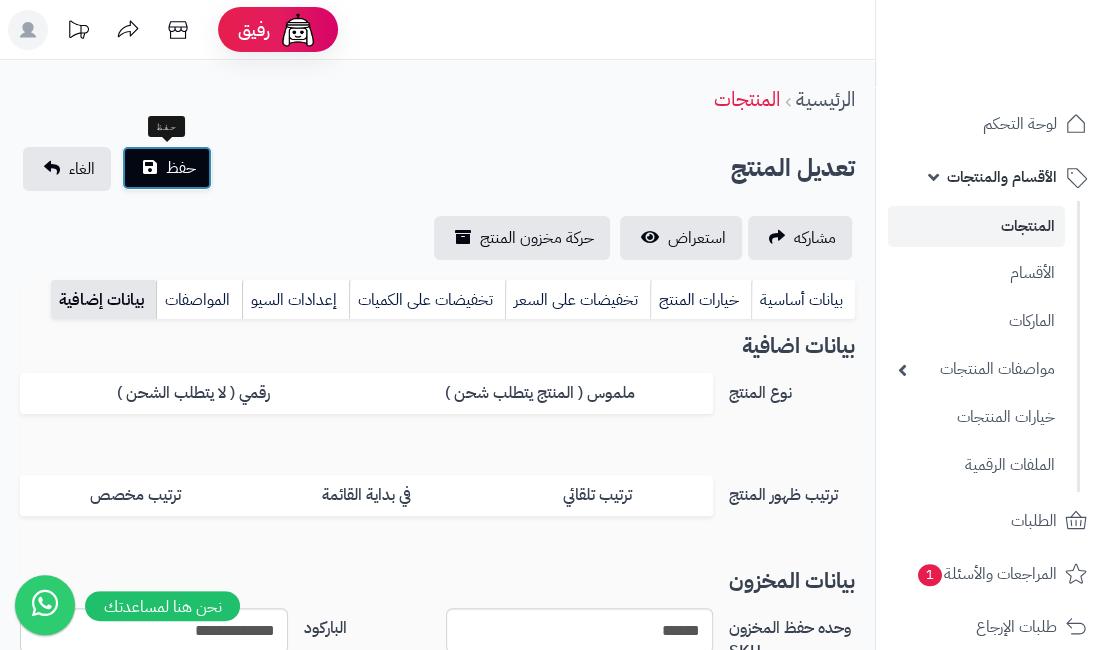 click on "حفظ" 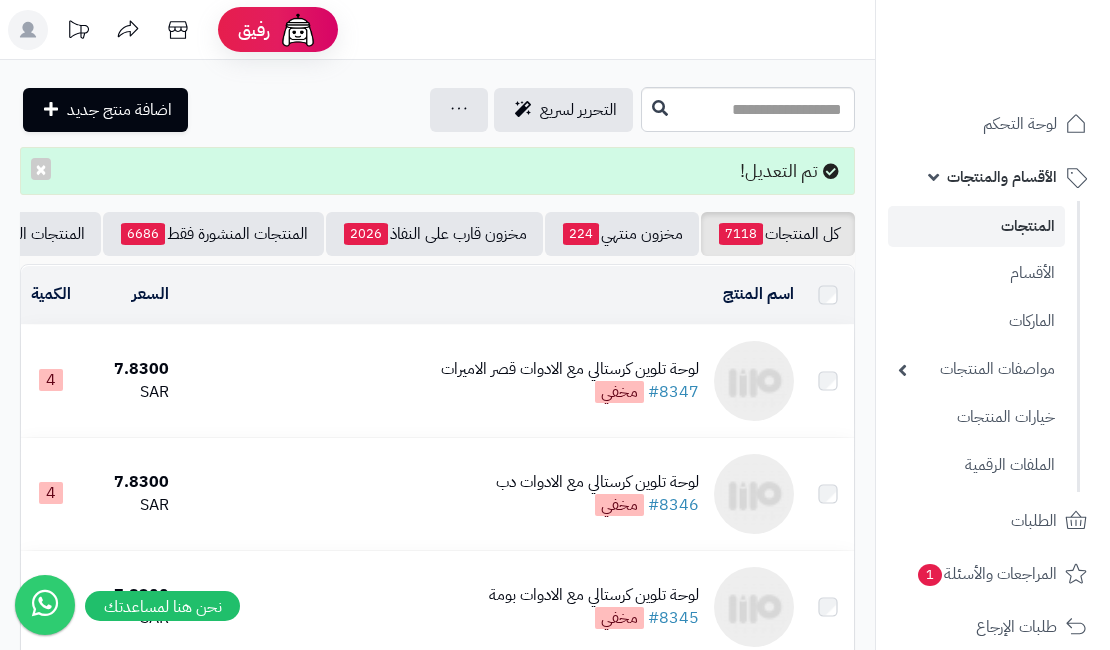 scroll, scrollTop: 0, scrollLeft: 0, axis: both 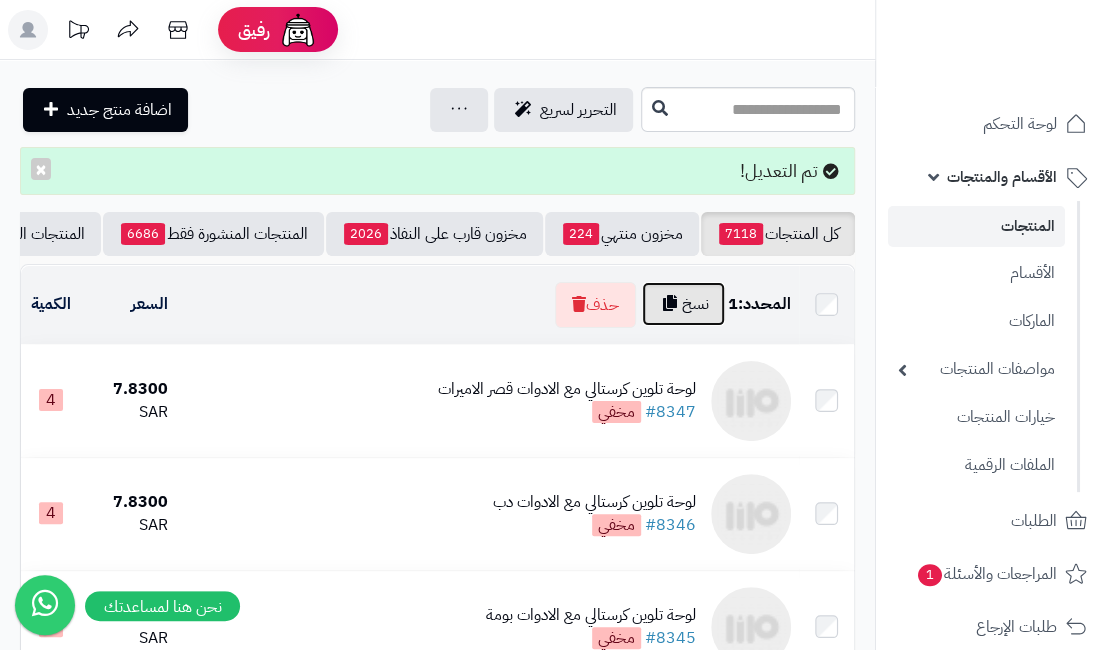 click on "نسخ" at bounding box center (683, 304) 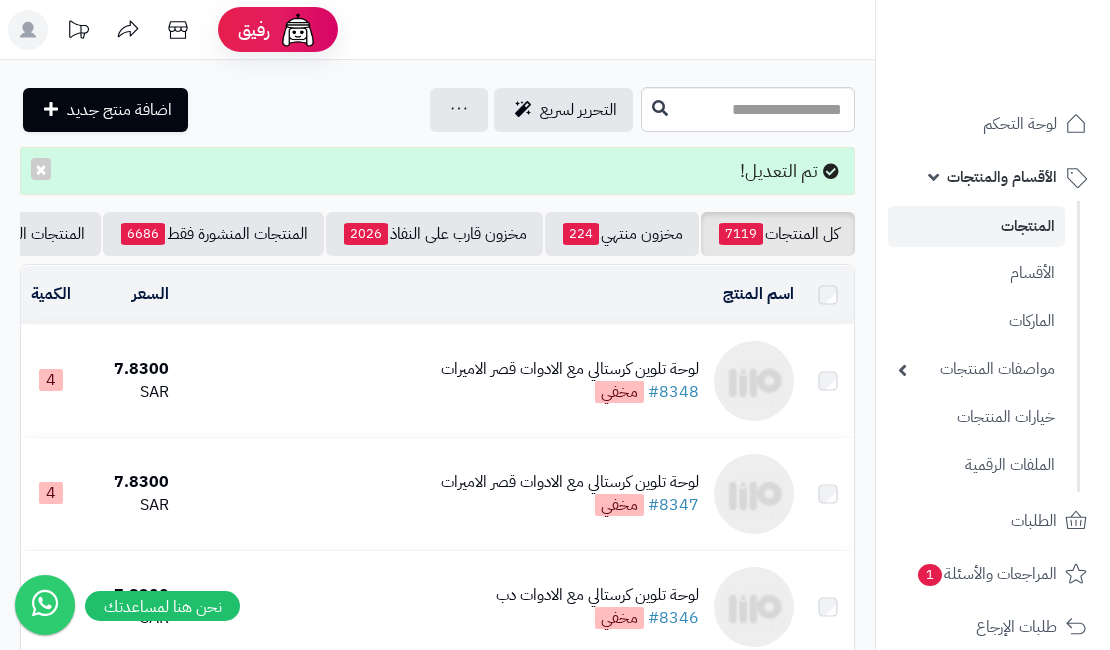 scroll, scrollTop: 0, scrollLeft: 0, axis: both 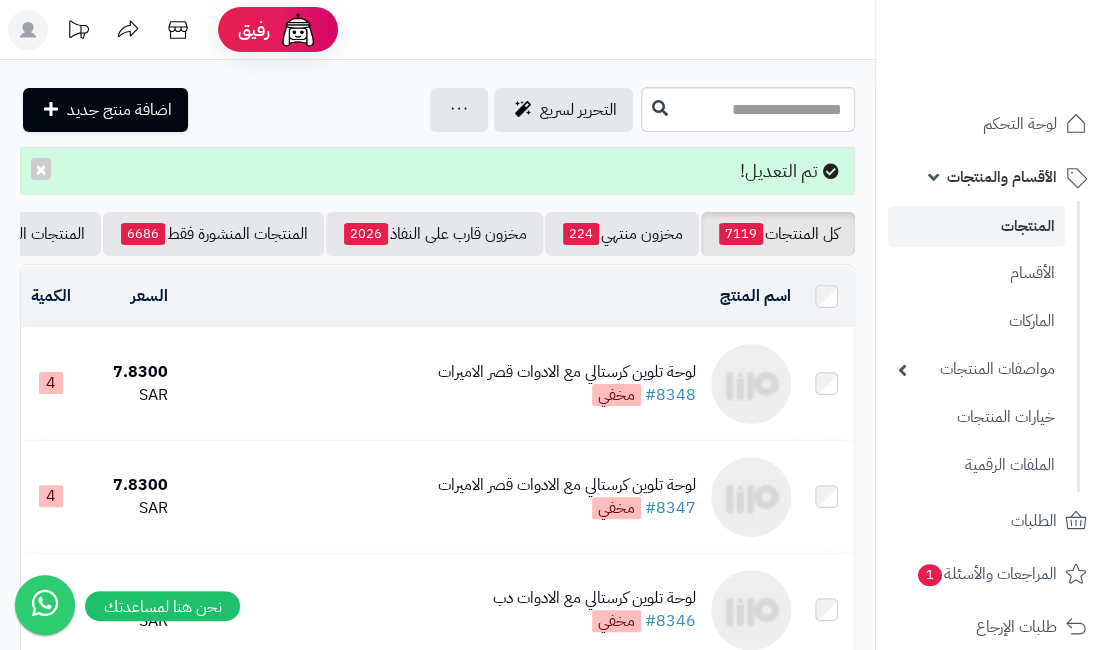click on "لوحة تلوين كرستالي مع الادوات قصر الاميرات" at bounding box center [567, 372] 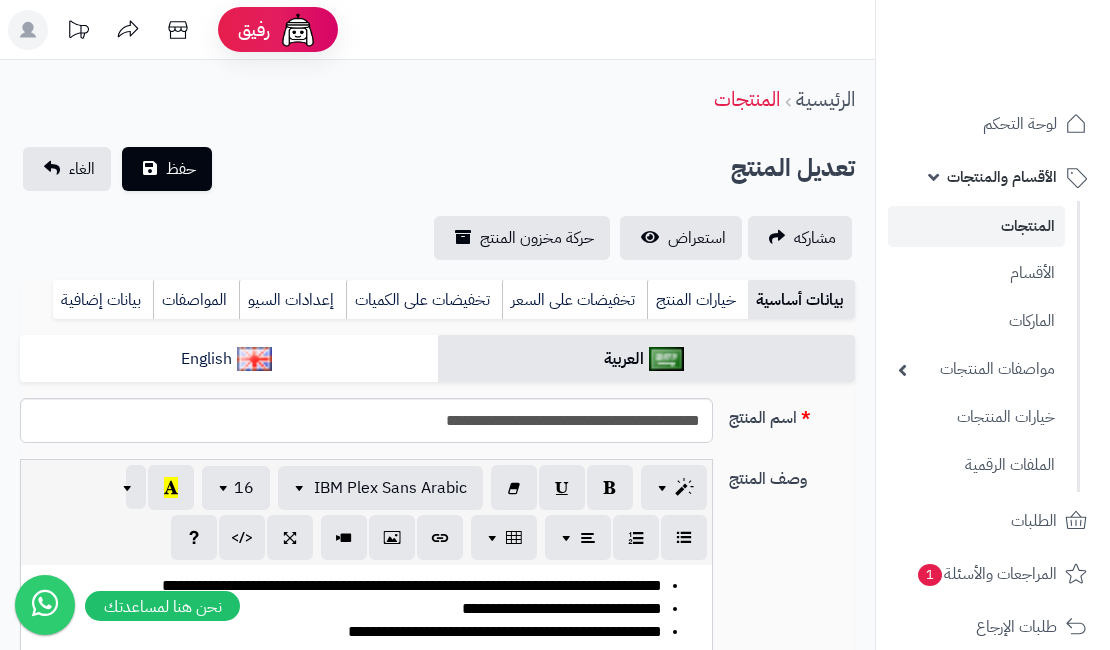 scroll, scrollTop: 0, scrollLeft: 0, axis: both 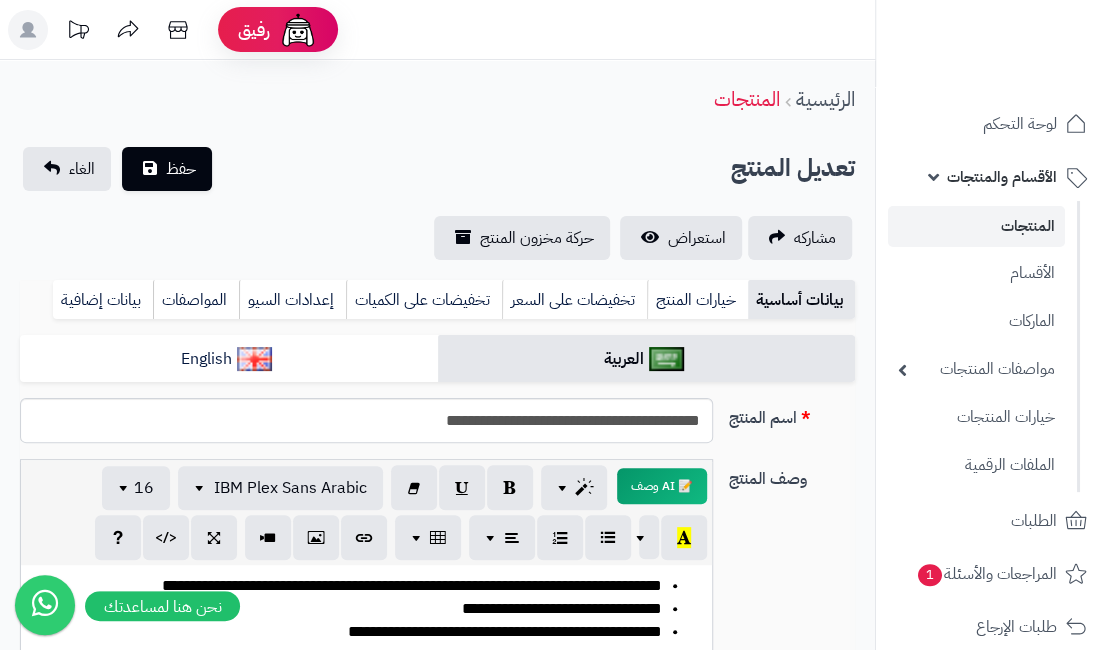 click at bounding box center (992, 43) 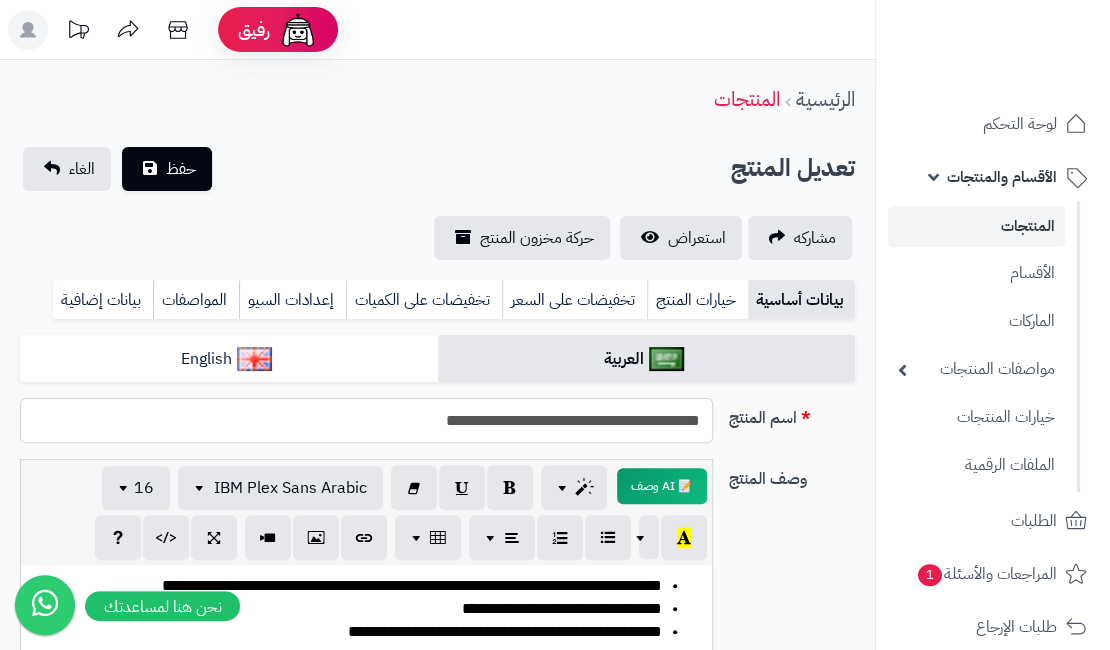drag, startPoint x: 435, startPoint y: 415, endPoint x: 504, endPoint y: 420, distance: 69.18092 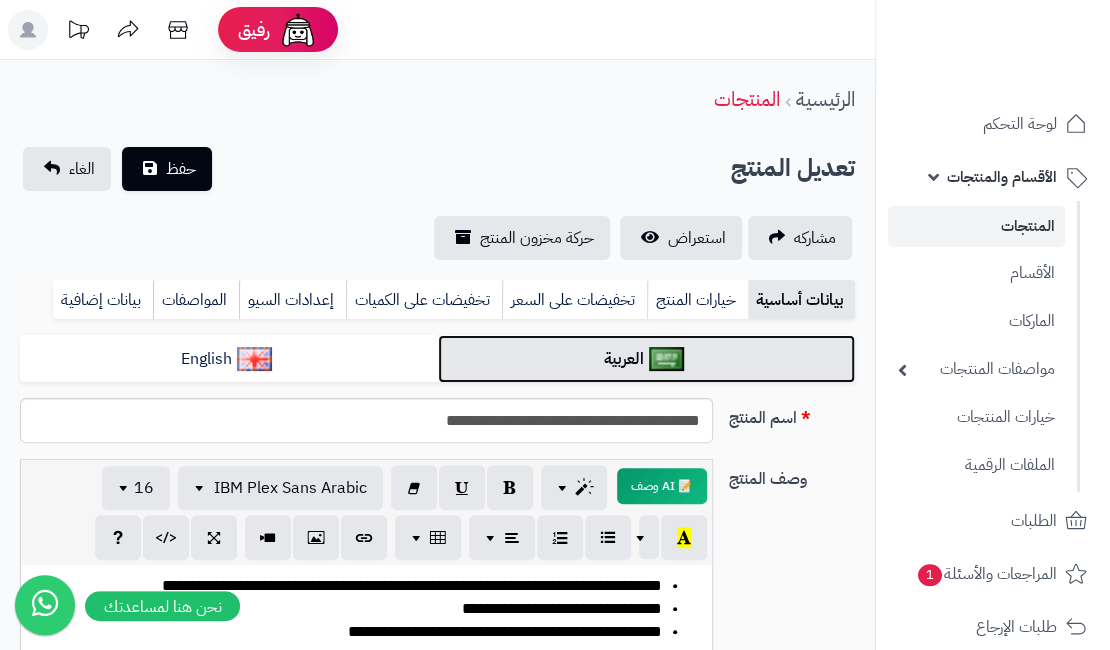 drag, startPoint x: 500, startPoint y: 416, endPoint x: 523, endPoint y: 364, distance: 56.859474 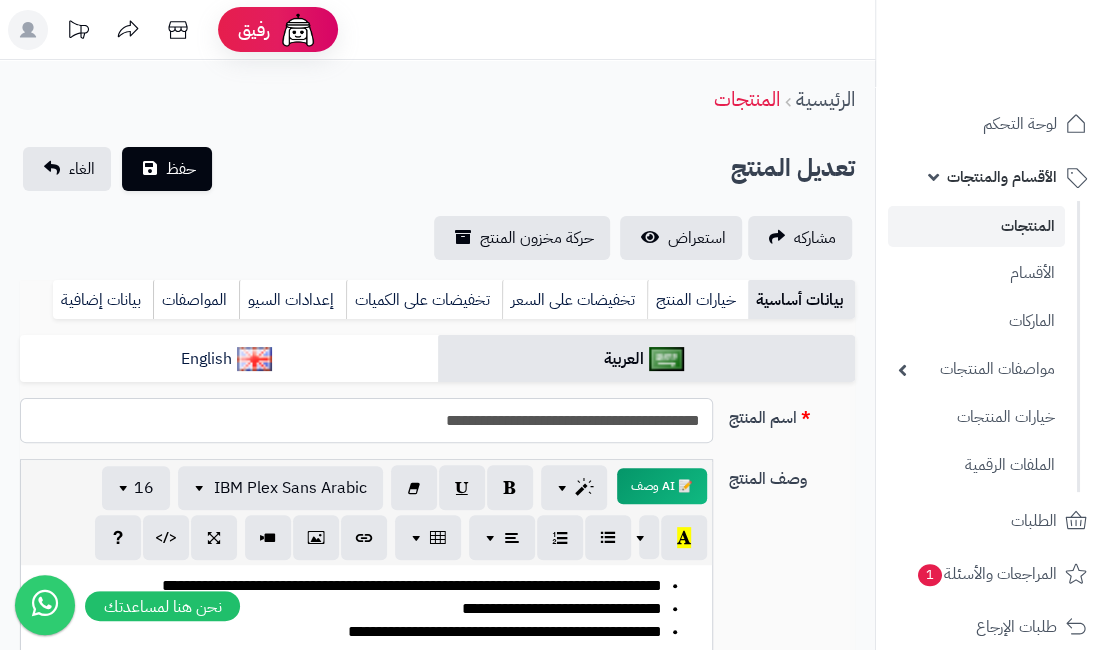 click on "**********" at bounding box center (366, 420) 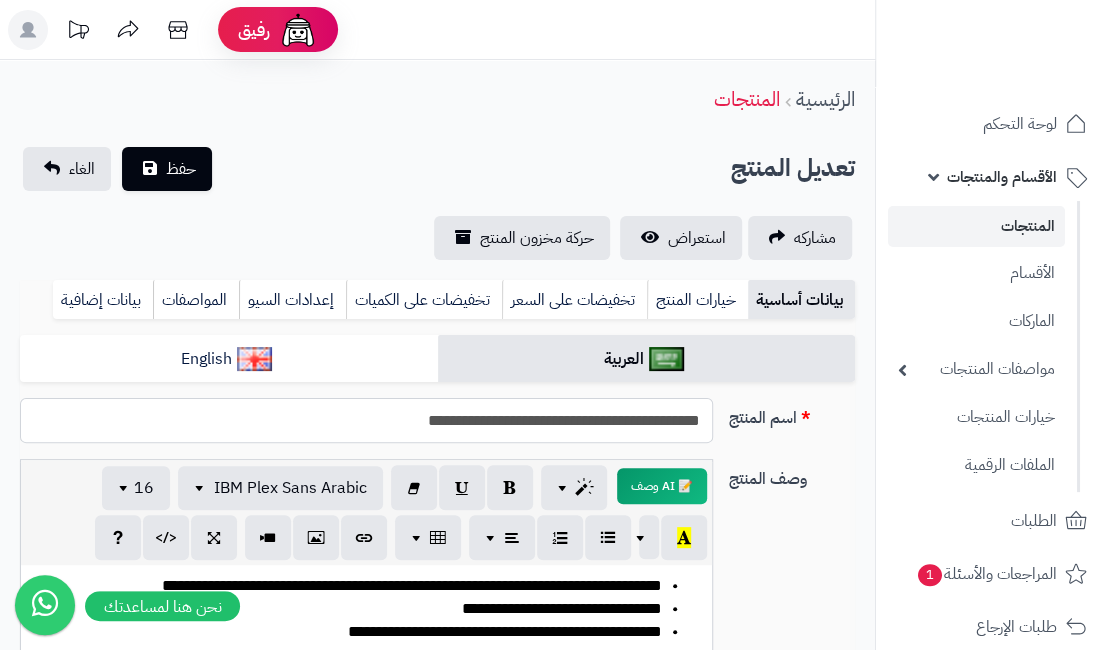 drag, startPoint x: 405, startPoint y: 418, endPoint x: 513, endPoint y: 433, distance: 109.03669 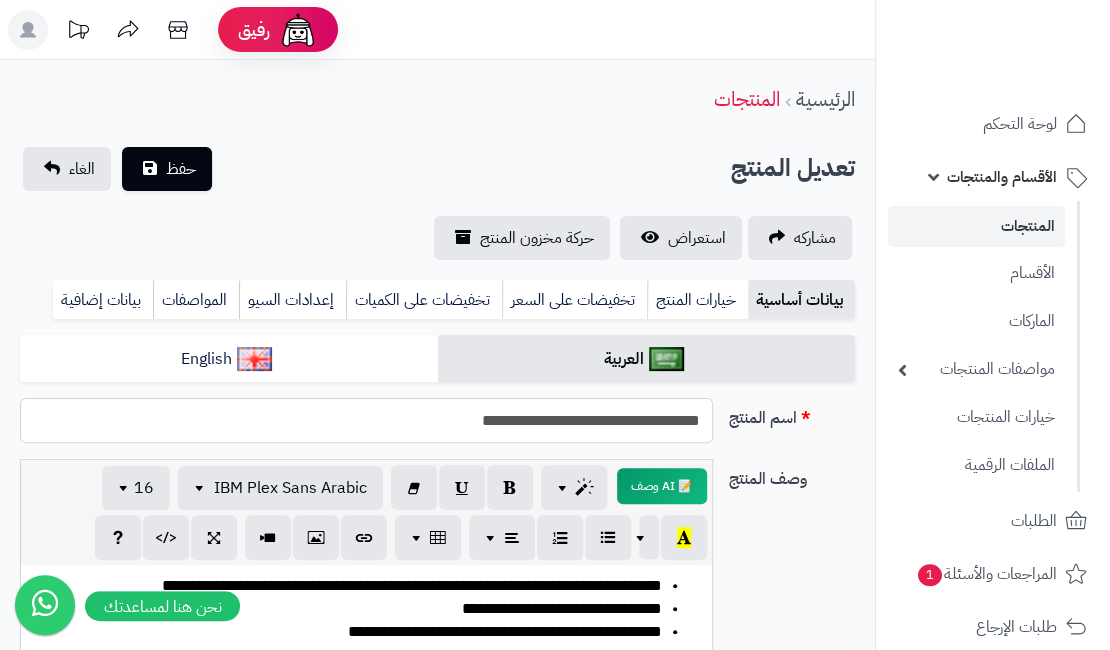 click on "**********" at bounding box center [366, 420] 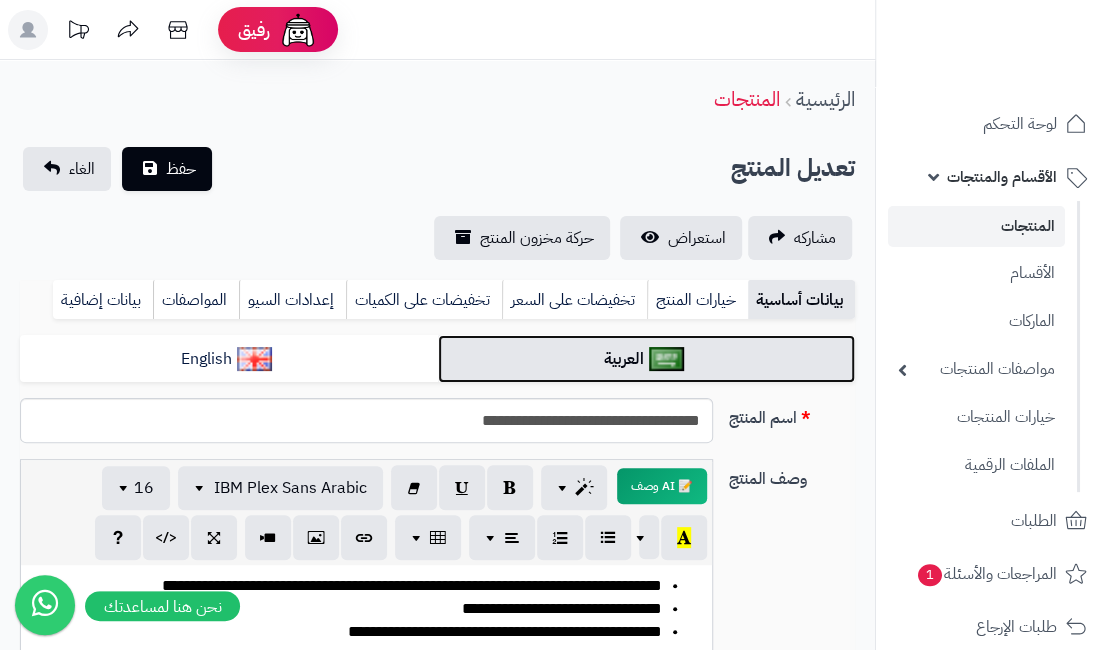 drag, startPoint x: 505, startPoint y: 413, endPoint x: 529, endPoint y: 359, distance: 59.093147 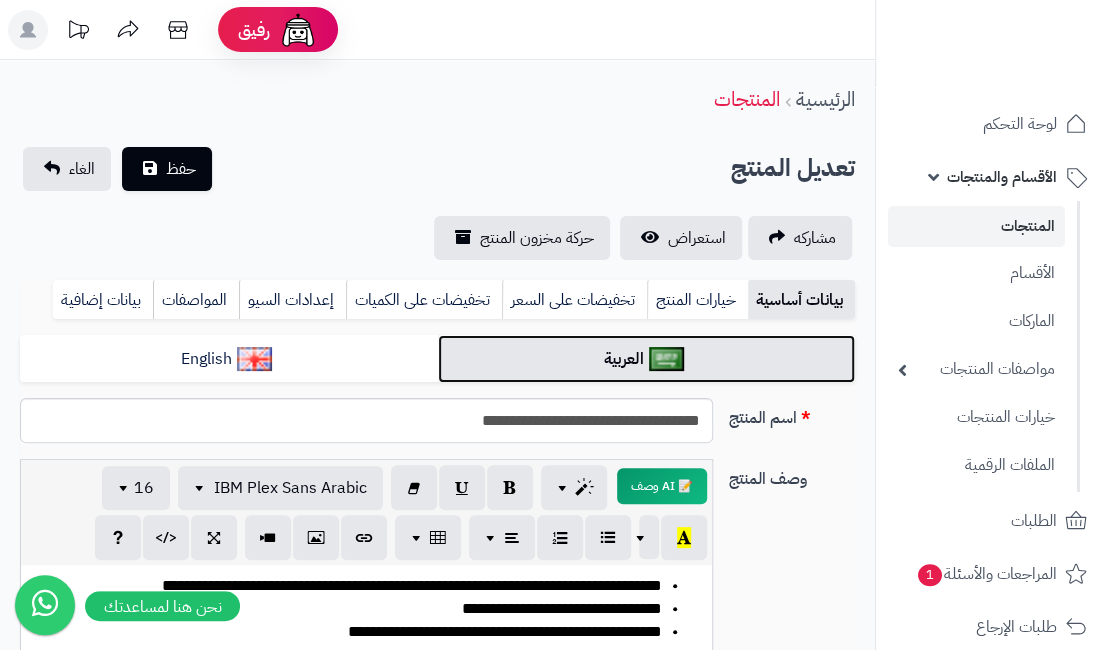 click on "العربية" at bounding box center [647, 359] 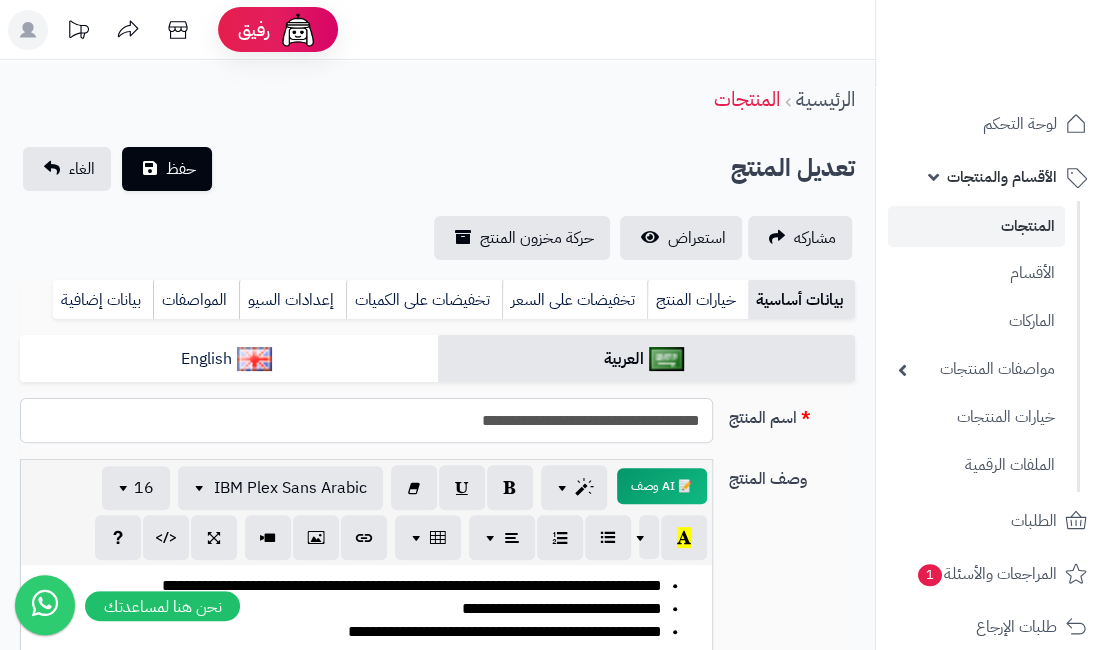 click on "**********" at bounding box center (366, 420) 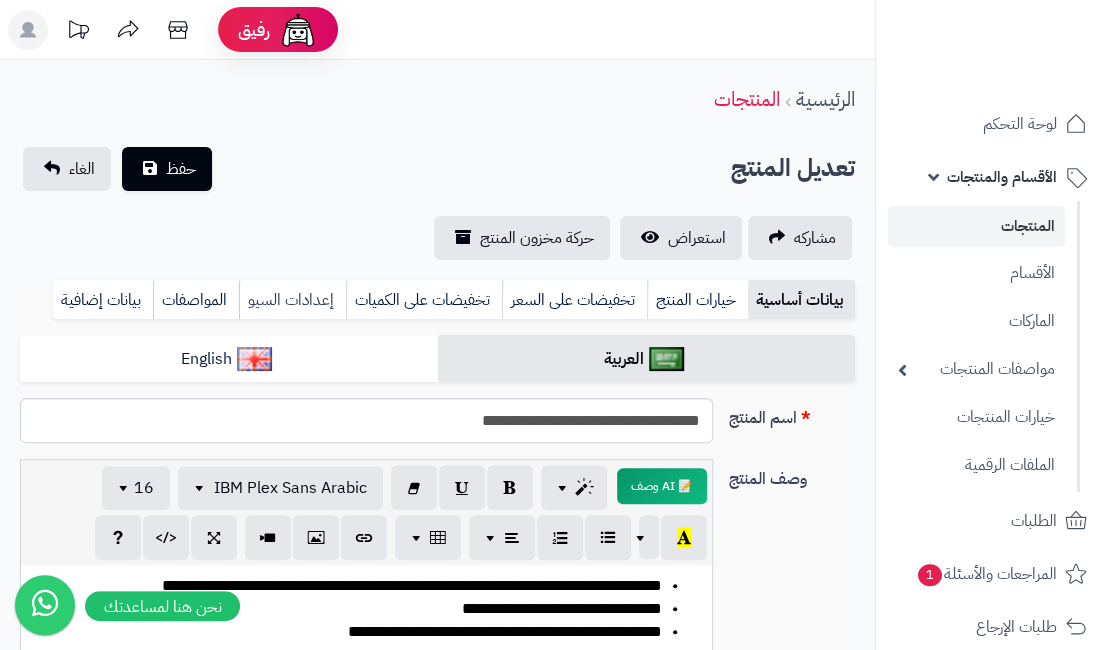 click on "إعدادات السيو" at bounding box center [292, 300] 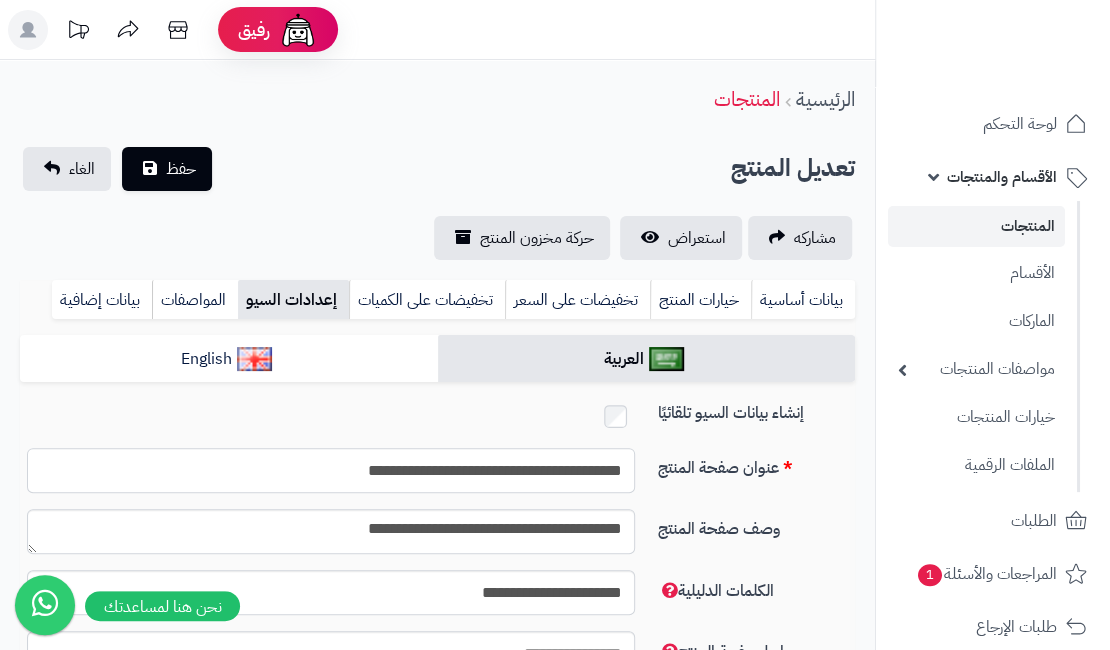 drag, startPoint x: 358, startPoint y: 462, endPoint x: 427, endPoint y: 460, distance: 69.02898 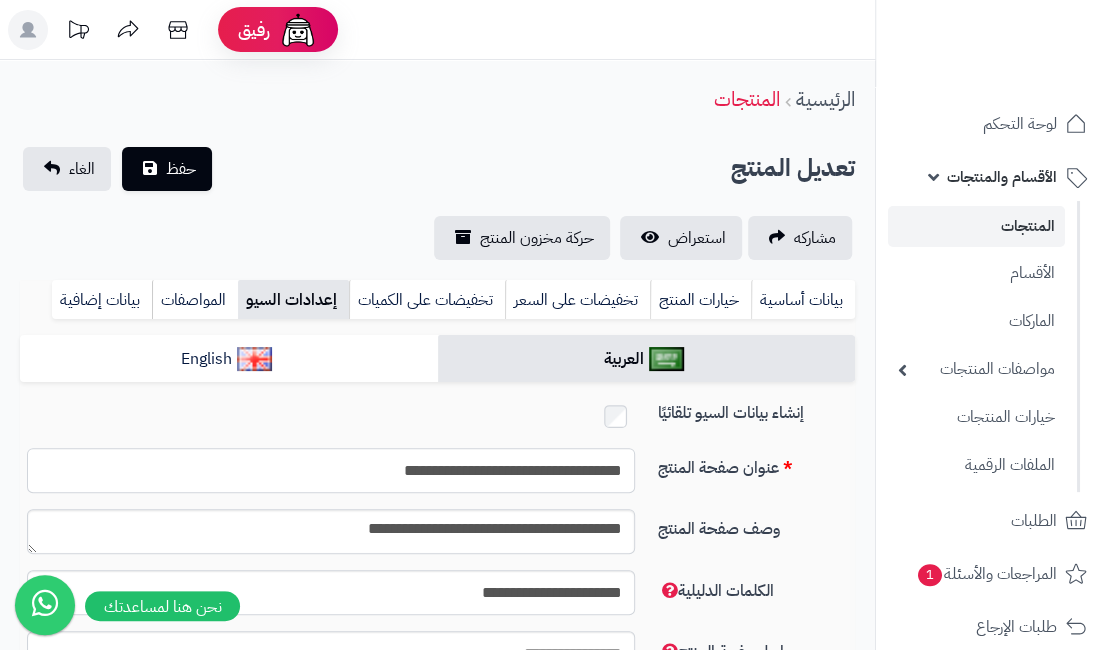 type on "**********" 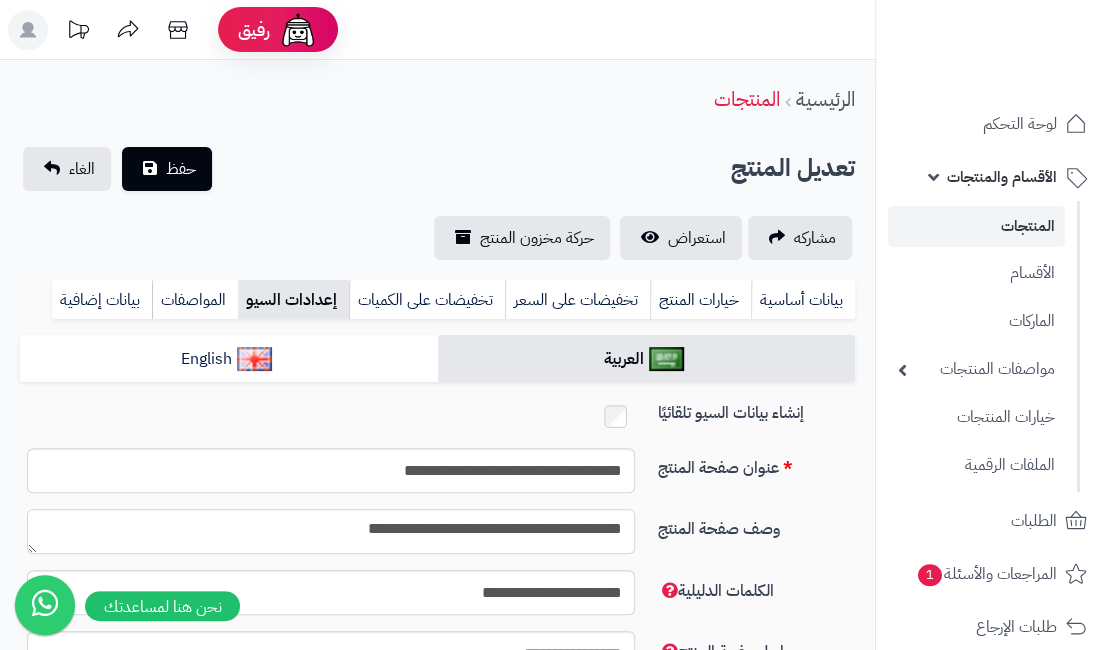 drag, startPoint x: 371, startPoint y: 528, endPoint x: 431, endPoint y: 525, distance: 60.074955 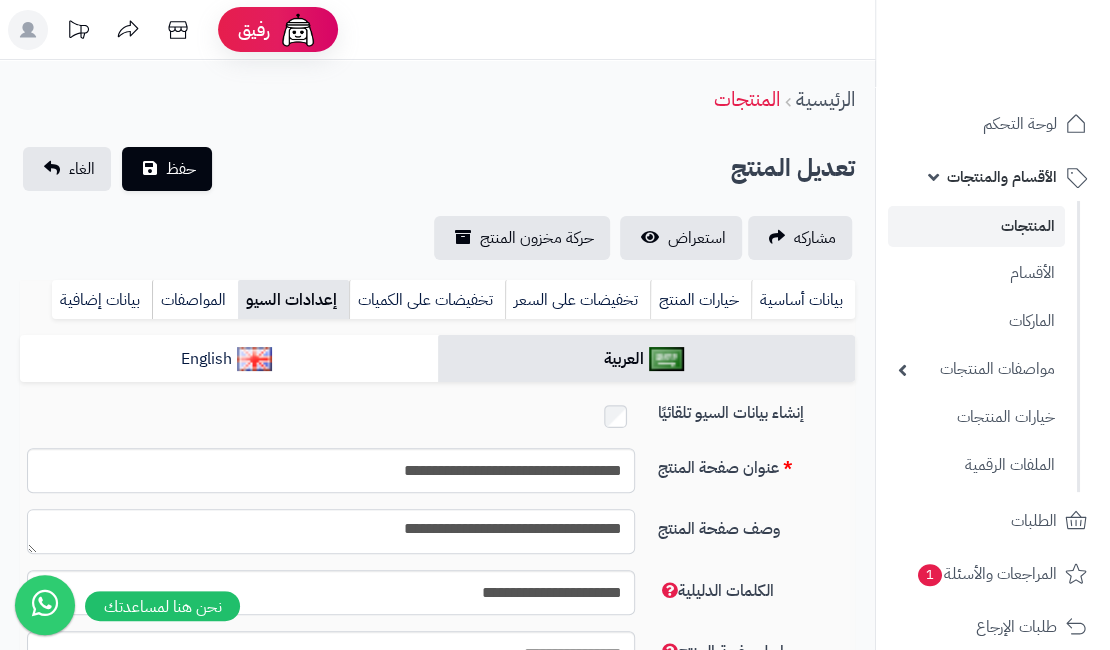 type on "**********" 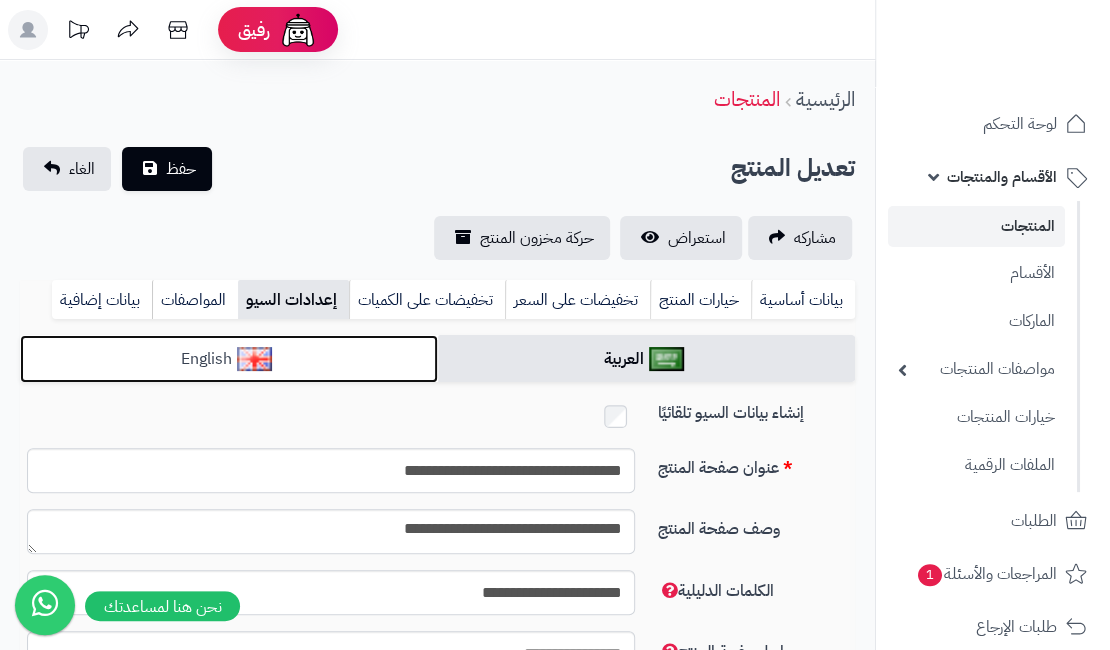 click on "English" at bounding box center [229, 359] 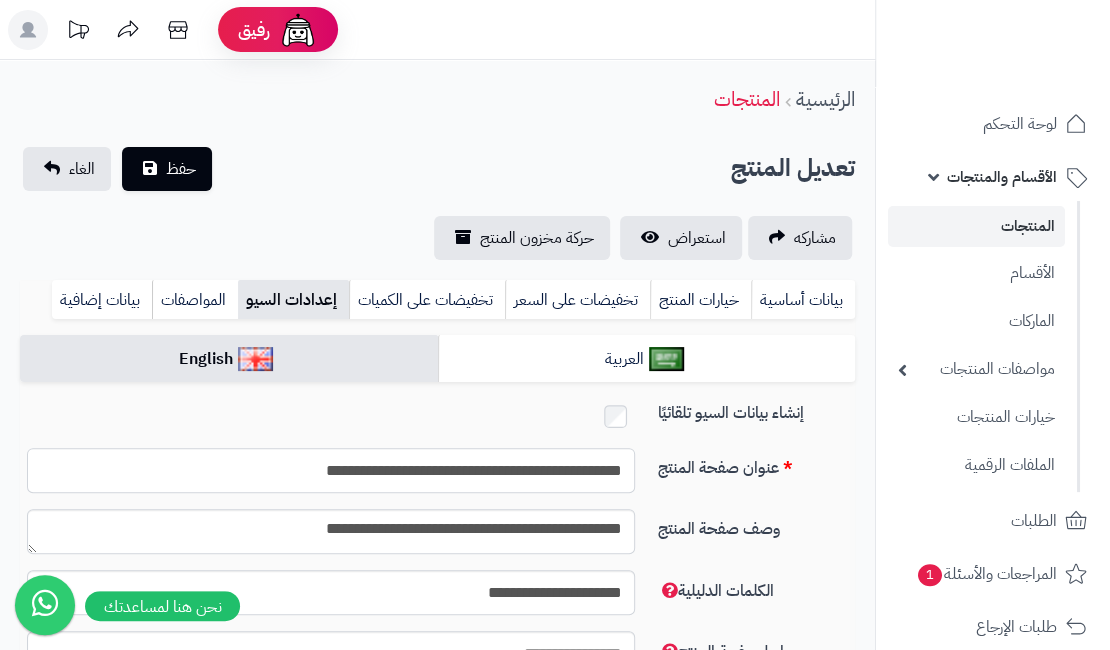 drag, startPoint x: 512, startPoint y: 463, endPoint x: 604, endPoint y: 467, distance: 92.086914 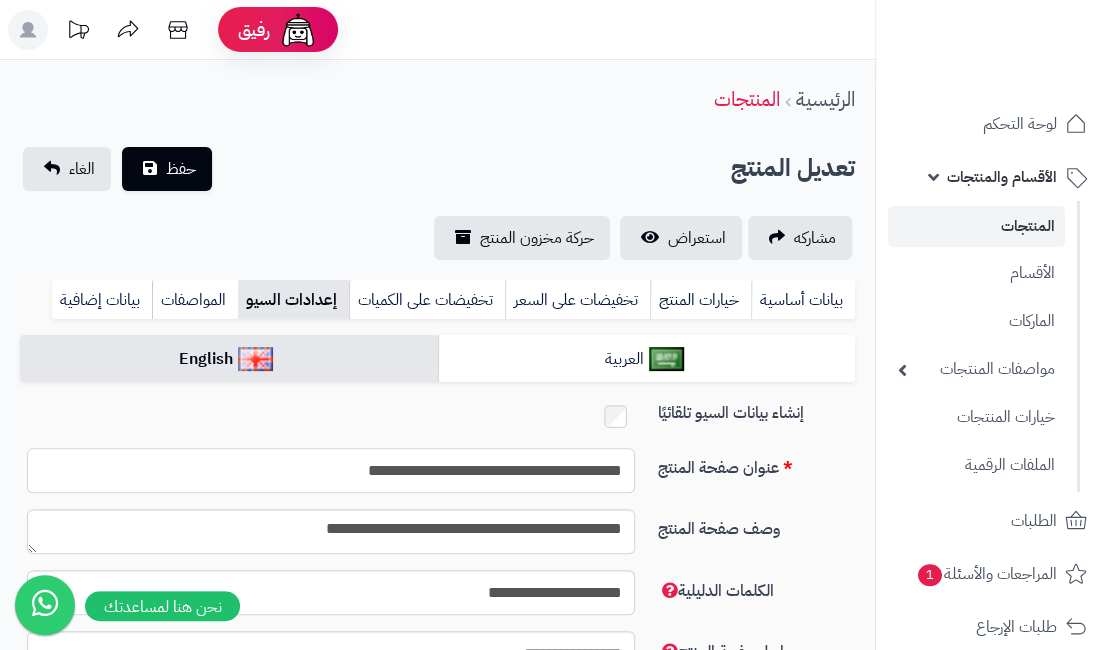 click on "**********" at bounding box center [331, 470] 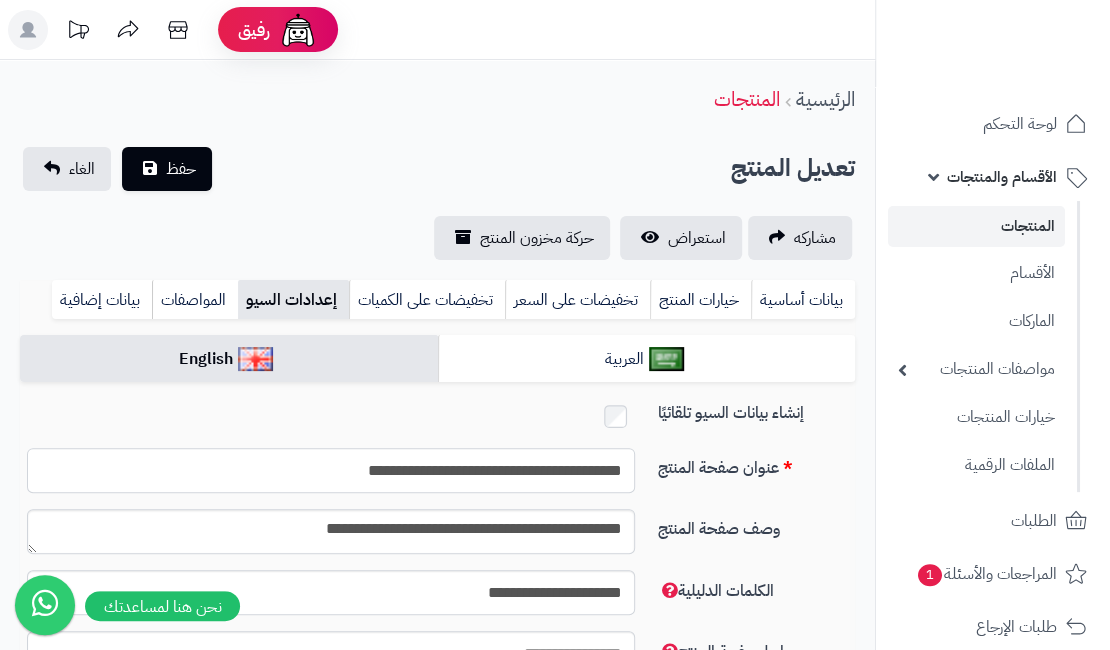 type on "**********" 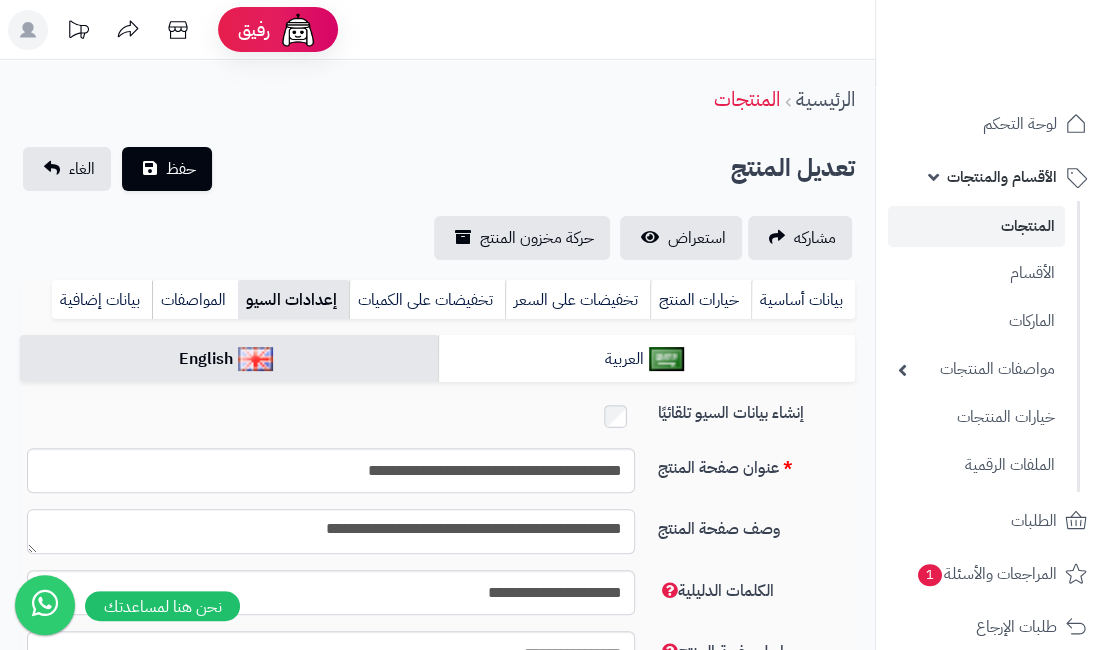drag, startPoint x: 514, startPoint y: 522, endPoint x: 634, endPoint y: 529, distance: 120.203995 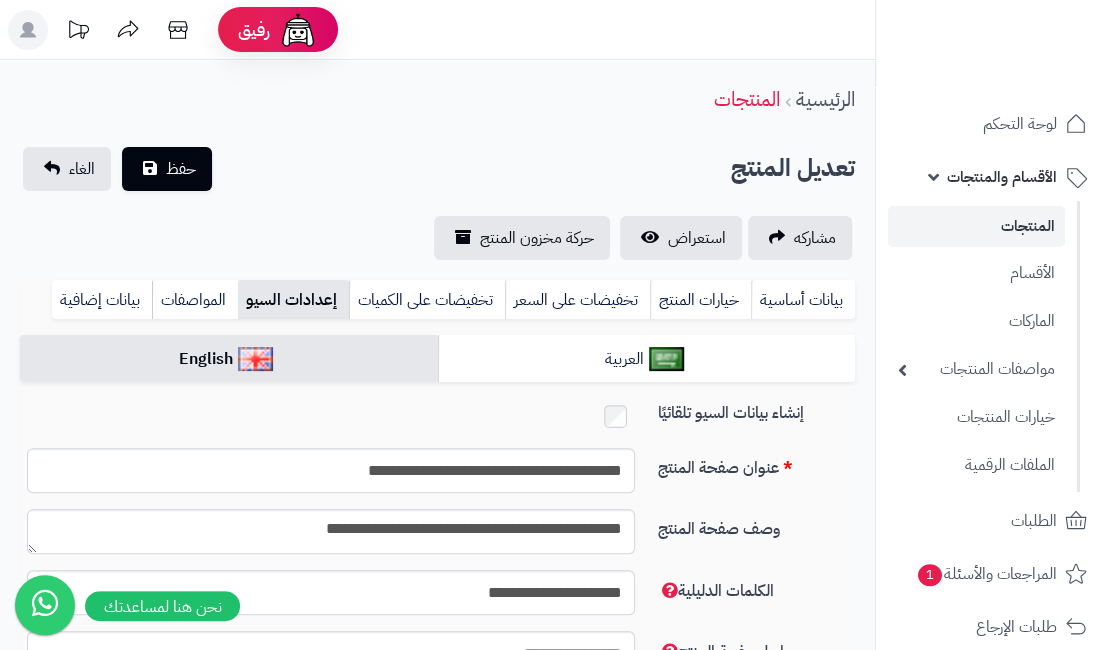 drag, startPoint x: 618, startPoint y: 528, endPoint x: 647, endPoint y: 551, distance: 37.01351 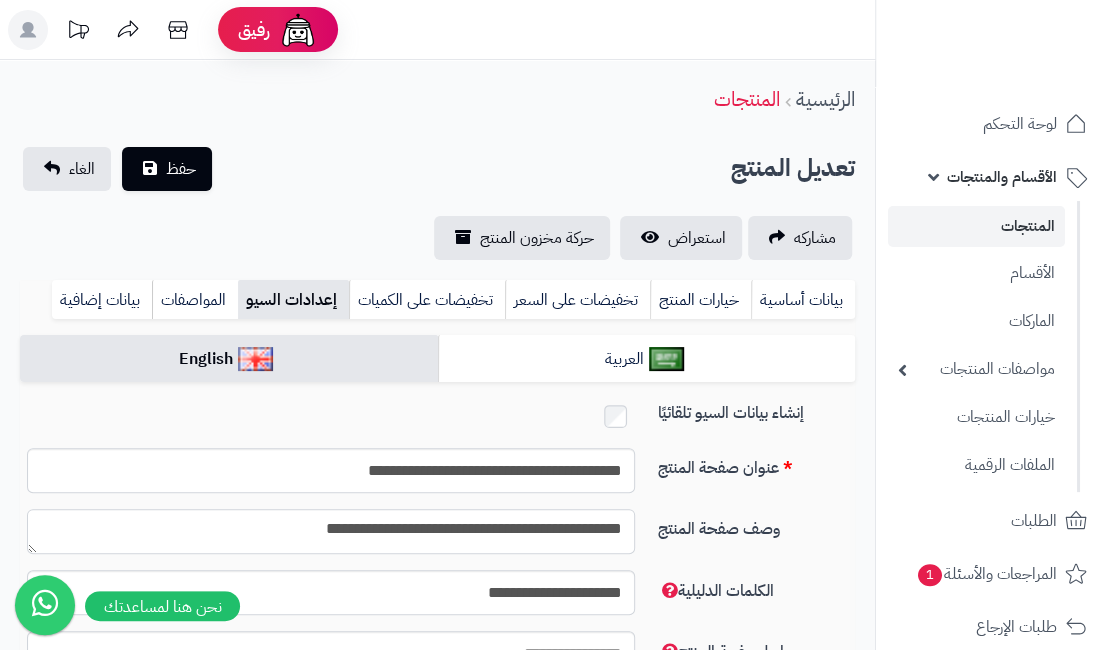 drag, startPoint x: 516, startPoint y: 526, endPoint x: 568, endPoint y: 536, distance: 52.95281 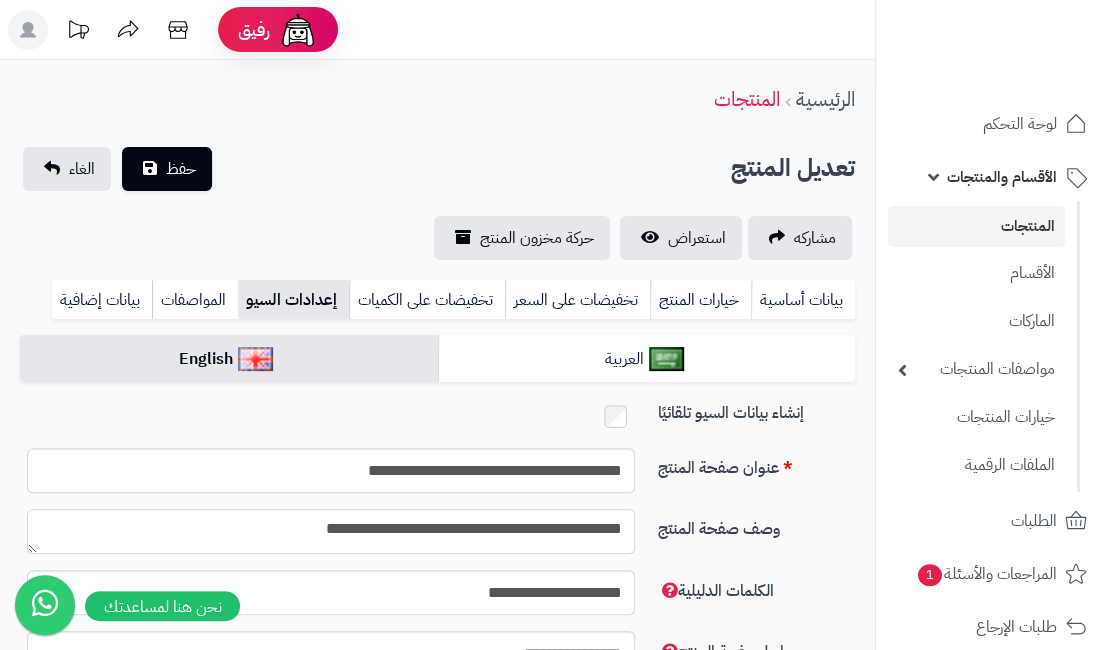 drag, startPoint x: 511, startPoint y: 523, endPoint x: 614, endPoint y: 526, distance: 103.04368 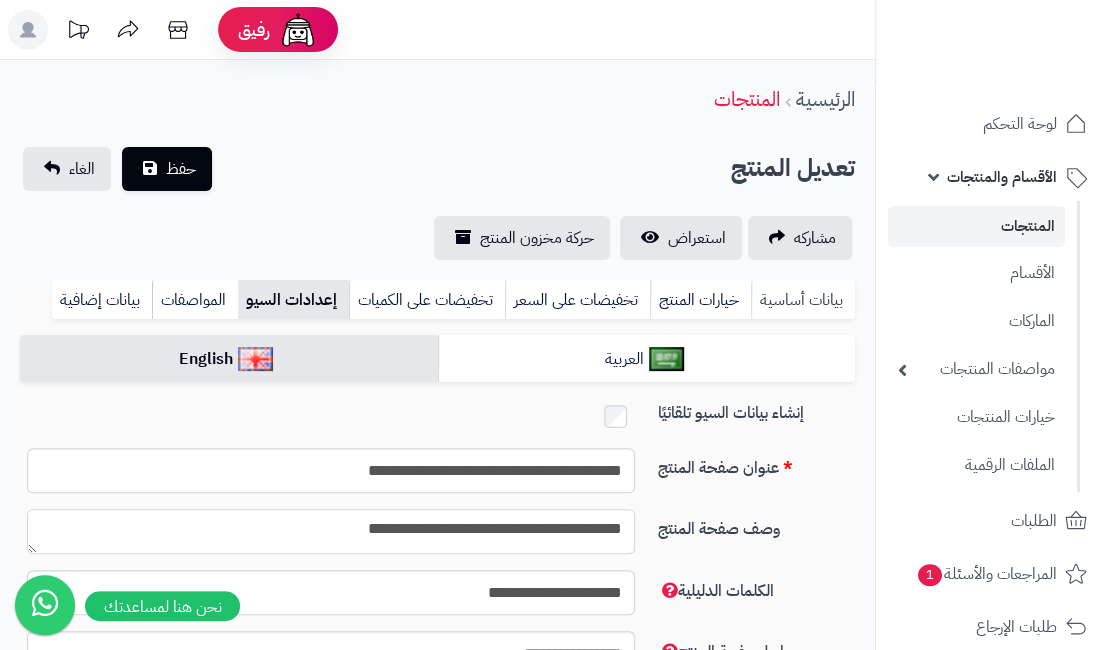type on "**********" 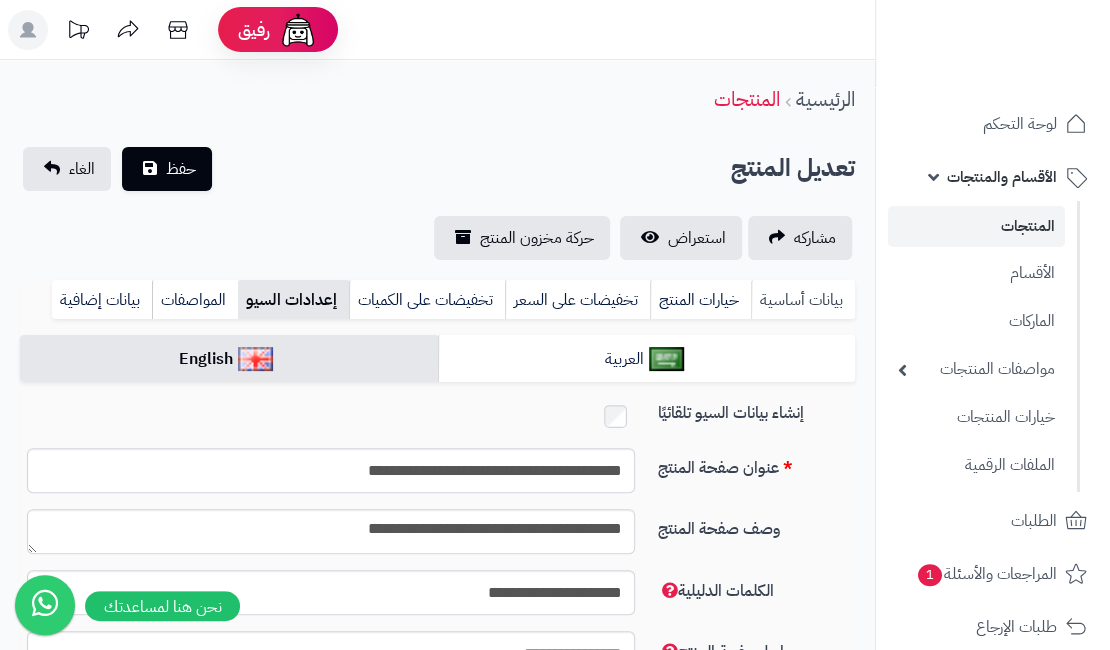 click on "بيانات أساسية" at bounding box center (803, 300) 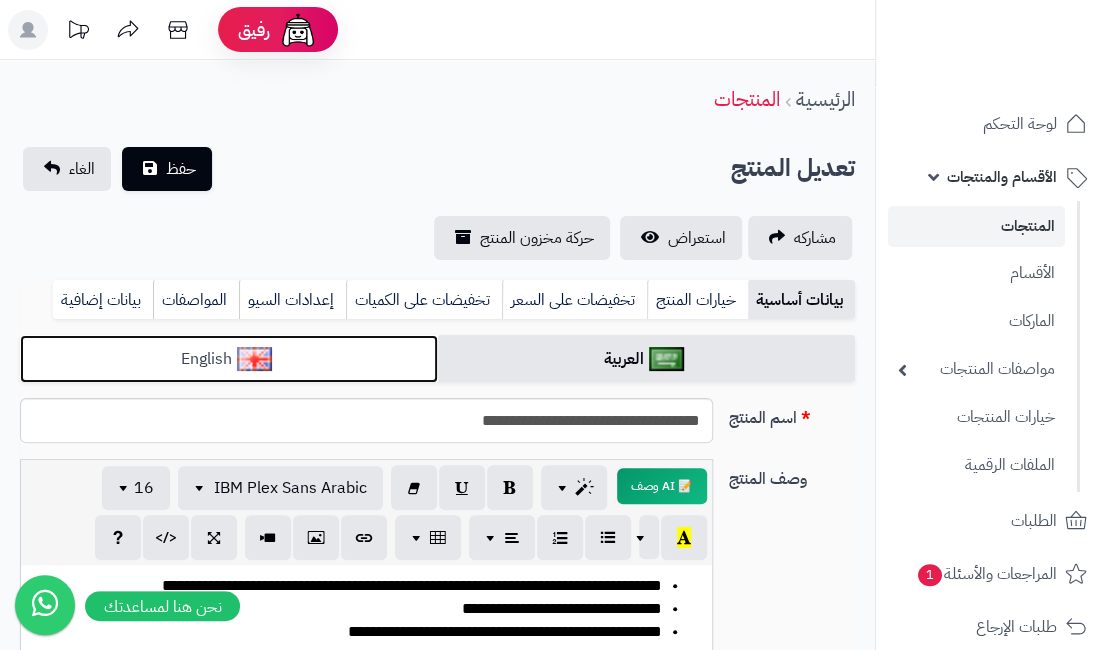 click on "English" at bounding box center [229, 359] 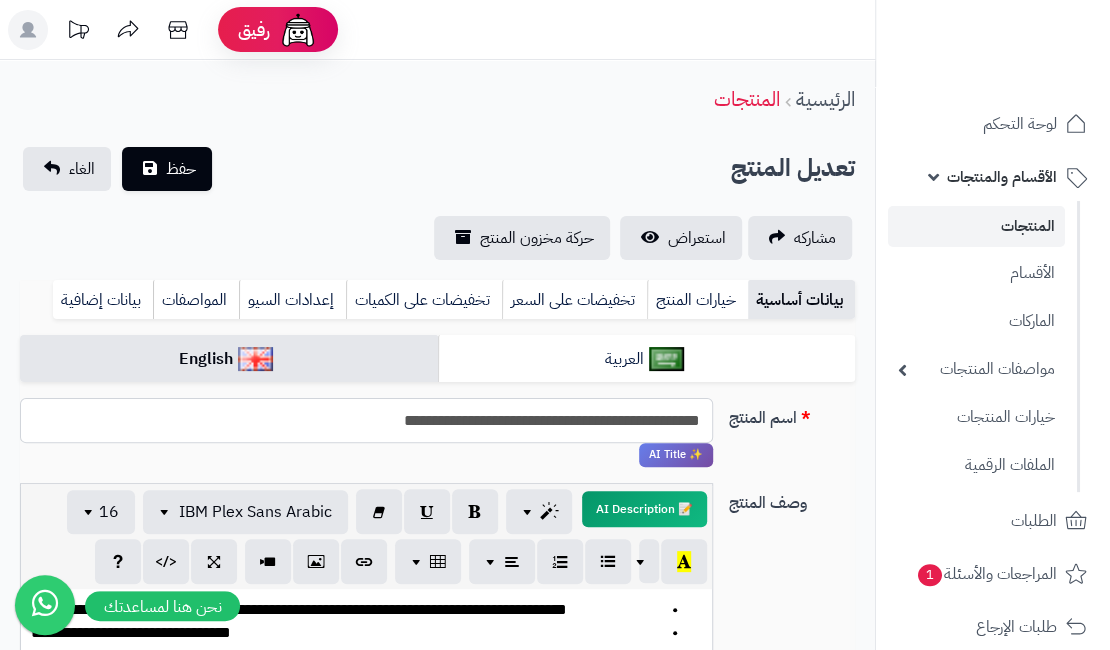 drag, startPoint x: 591, startPoint y: 417, endPoint x: 688, endPoint y: 414, distance: 97.04638 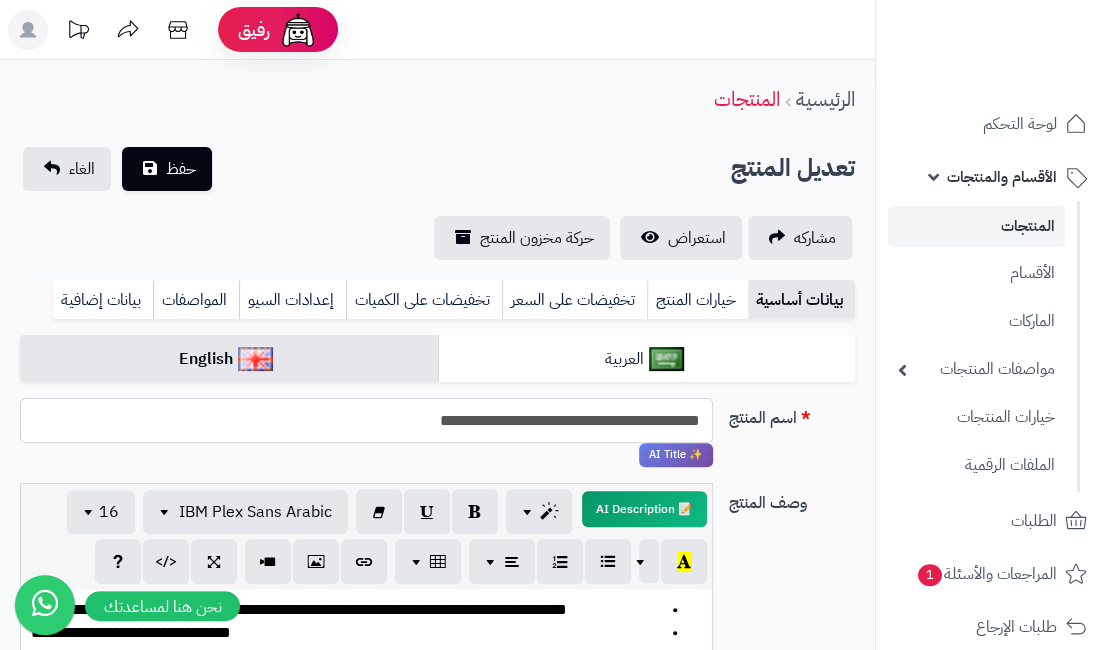click on "**********" at bounding box center [366, 420] 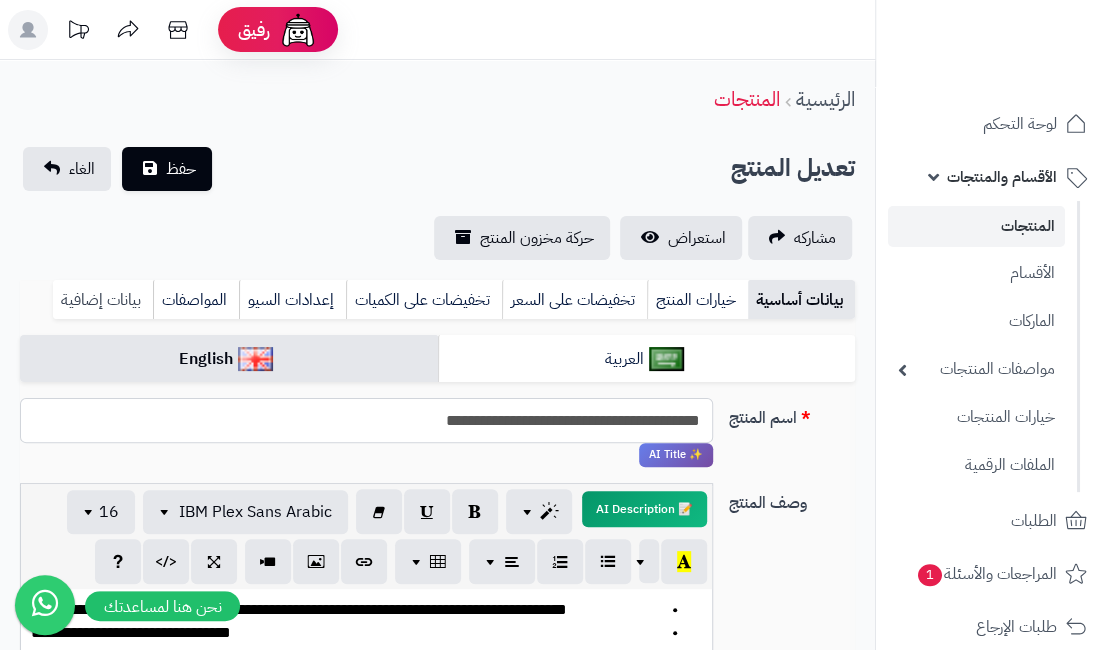 type on "**********" 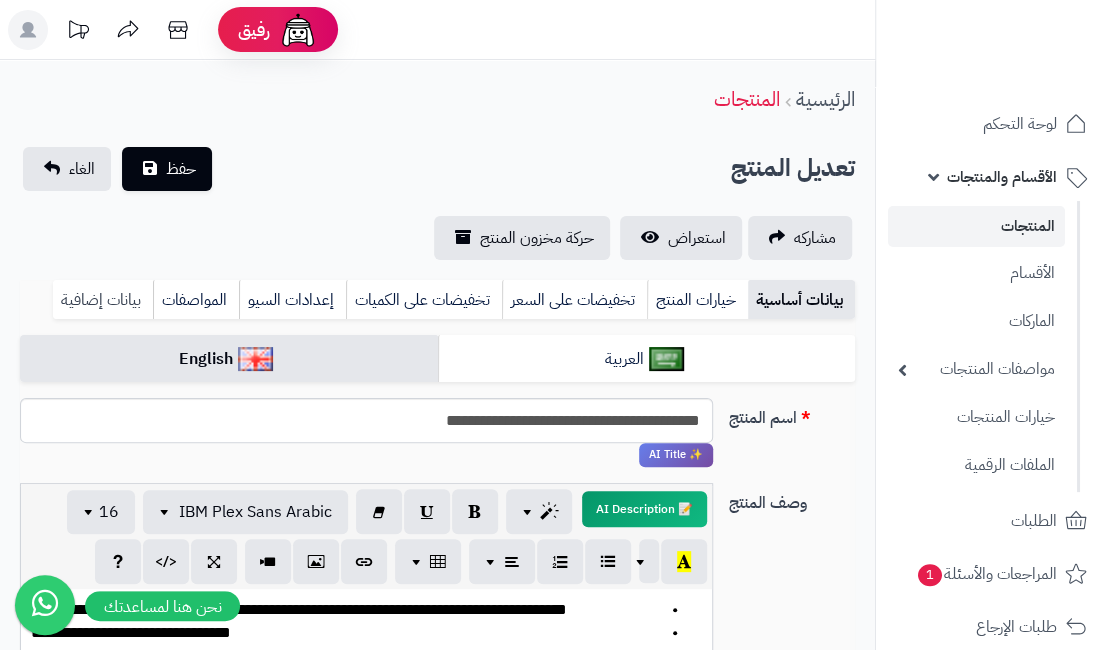 click on "بيانات إضافية" at bounding box center [103, 300] 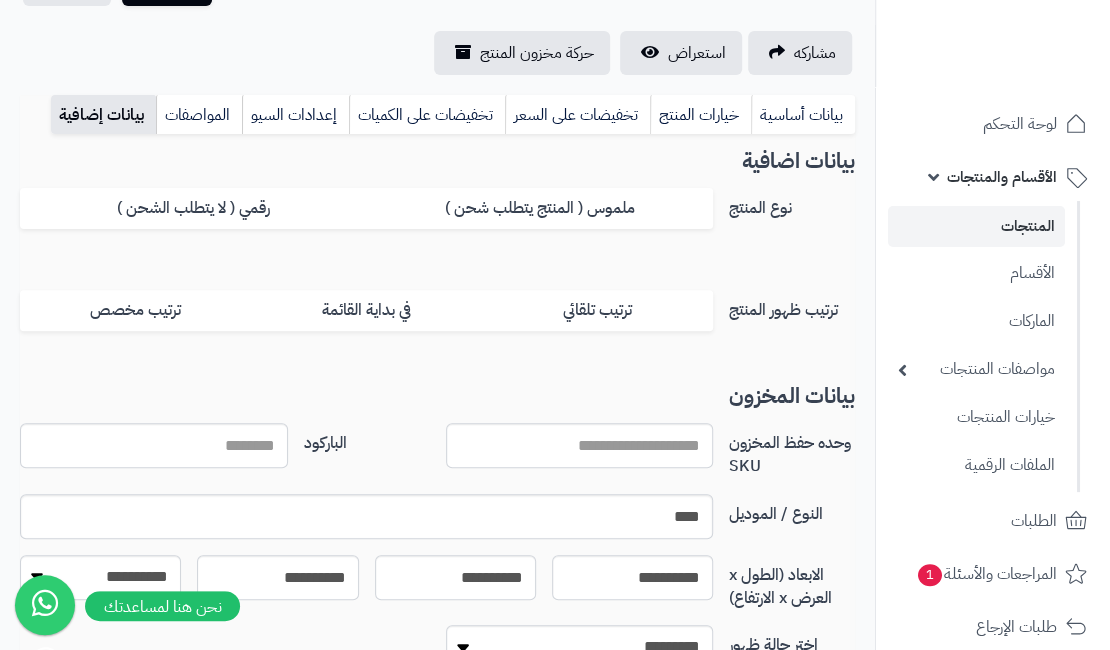 scroll, scrollTop: 200, scrollLeft: 0, axis: vertical 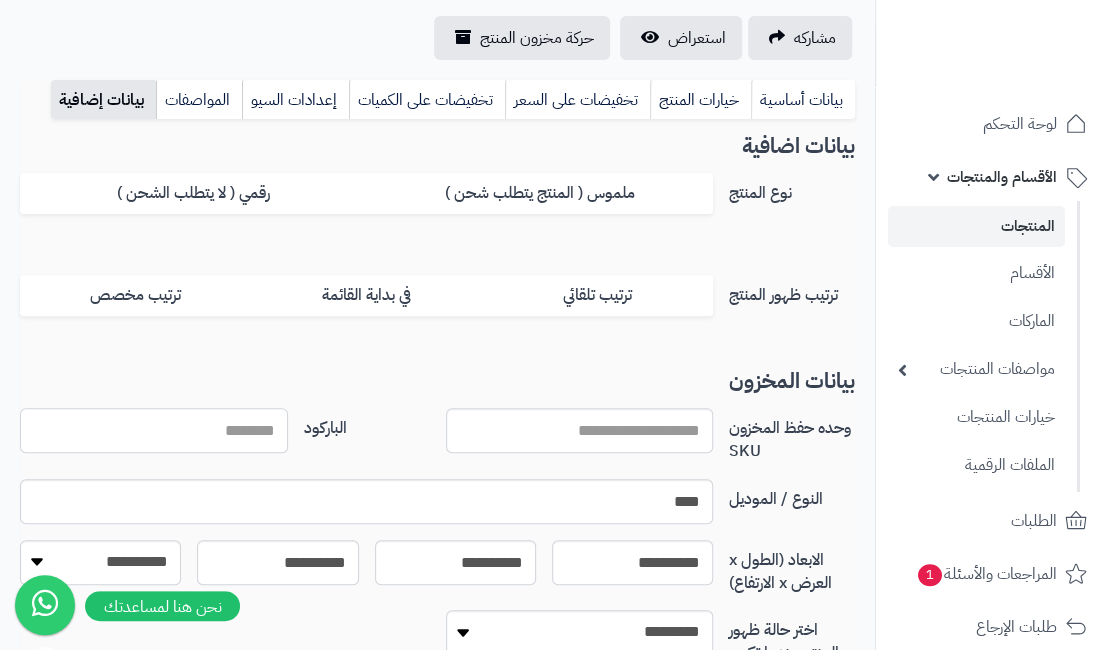 click on "الباركود" at bounding box center (154, 430) 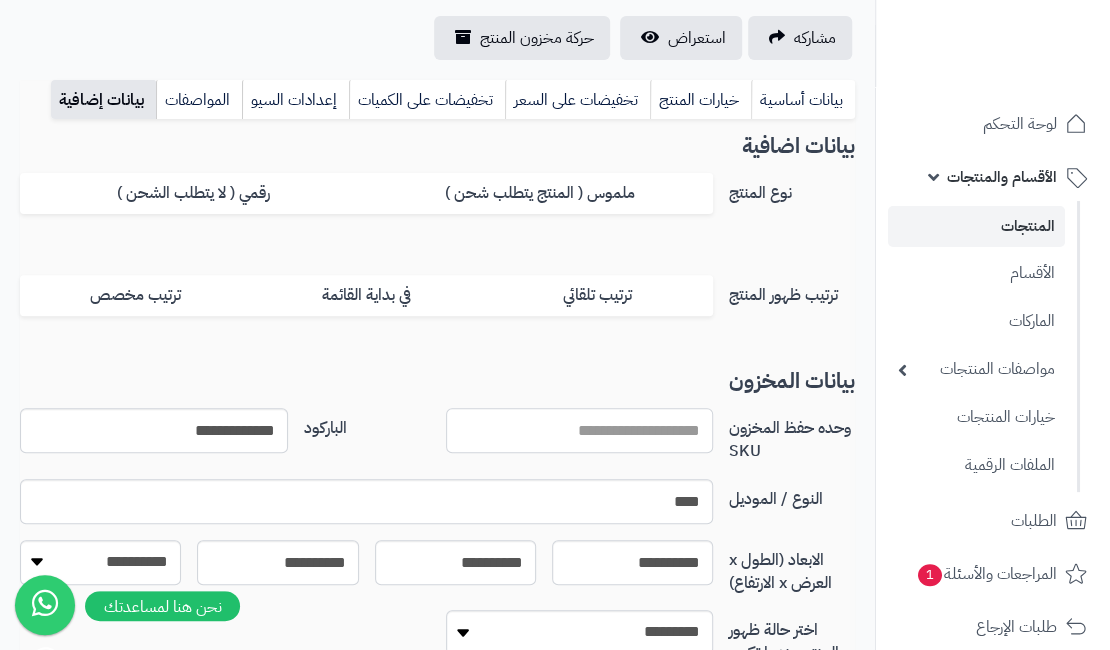 click on "وحده حفظ المخزون SKU" at bounding box center [580, 430] 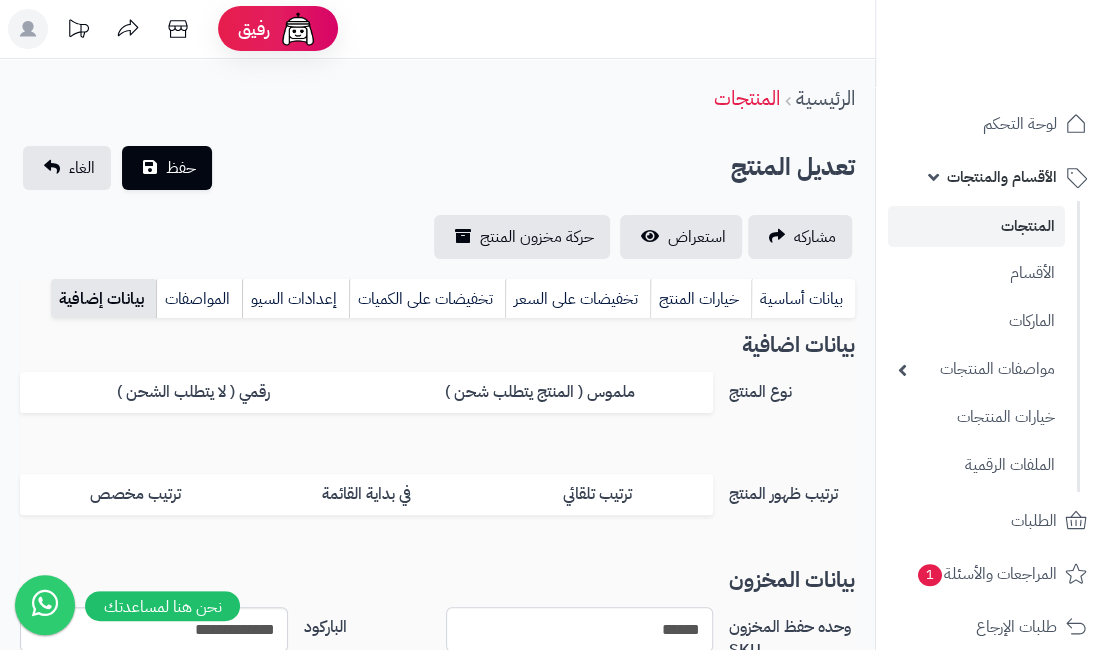 scroll, scrollTop: 0, scrollLeft: 0, axis: both 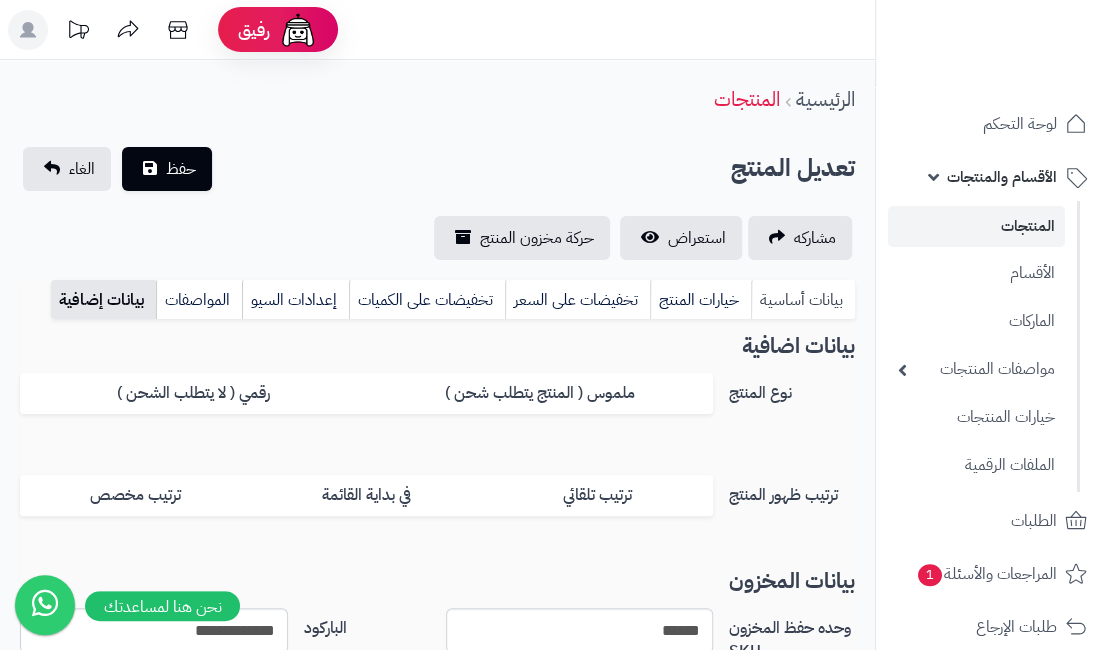 click on "بيانات أساسية" at bounding box center (803, 300) 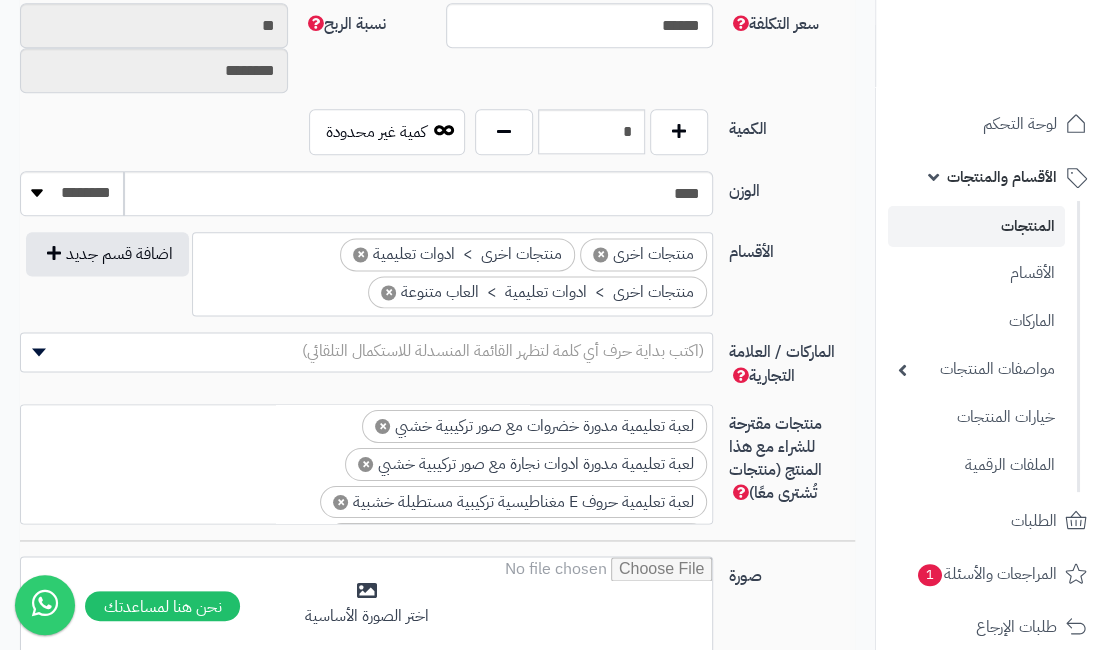 scroll, scrollTop: 1100, scrollLeft: 0, axis: vertical 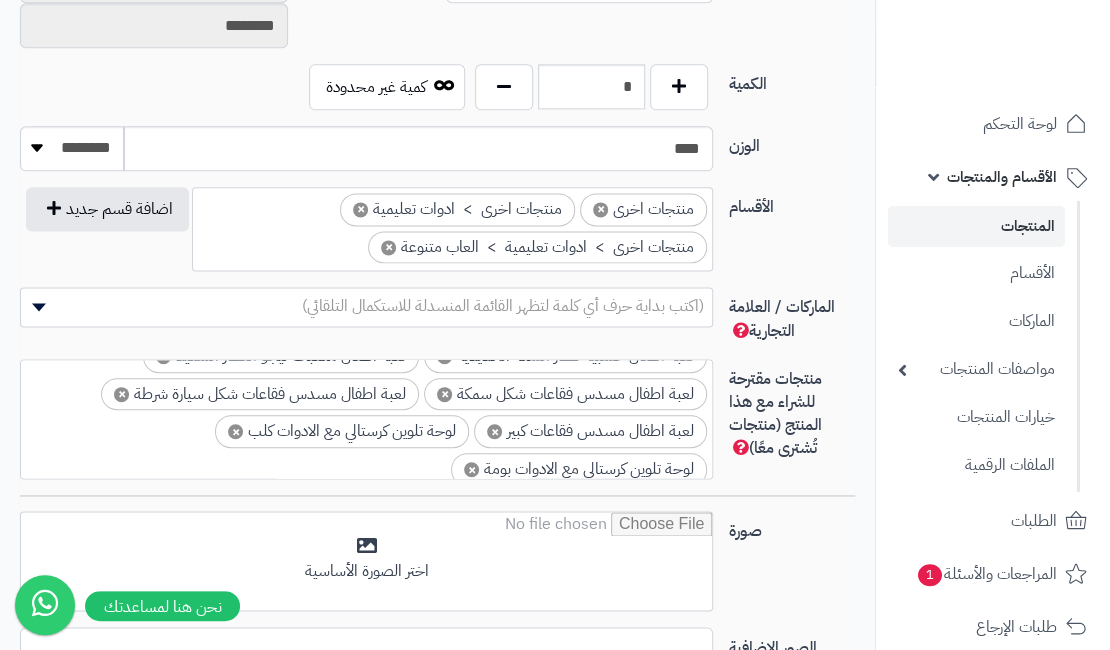 click on "× لعبة تعليمية  مدورة  خضروات مع صور تركيبية خشبي × لعبة تعليمية مدورة ادوات نجارة مع صور تركيبية خشبي × لعبة تعليمية حروف E مغناطيسية تركيبية مستطيلة خشبية × لعبة تعليمية تركيبية مستطيلة عدة اشكال هندسية خشبي × لعبة ساعة ارقام انجليزية تركيبية بحرية خشبية × لعبة اطفال يدوية مضيئة × لعبة اطفال خشبية آلة صنع القهوة × لعبة اطفال خشبية خلاط كيك ومعجنات × لعبة اطفال خشبية الة صنع بانكيك وبيتزا × لعبة اطفال خشبية متجر بيع الايسكريم × لعبة اطفال خشبية متجر بيع وصنع الايسكريم × لعبة اطفال خشبية كيكة الاميرة × لعبة اطفال خشبية برج قوس قزح × × × × × × × × × × × × × × × × × ×" at bounding box center (366, 145) 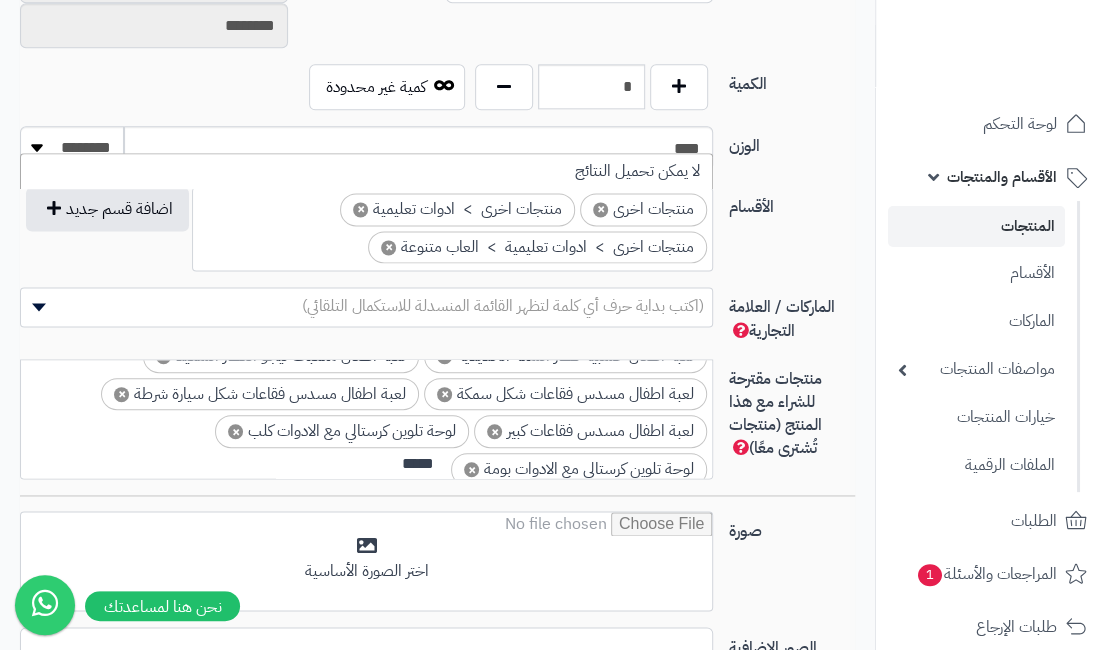 scroll, scrollTop: 0, scrollLeft: 0, axis: both 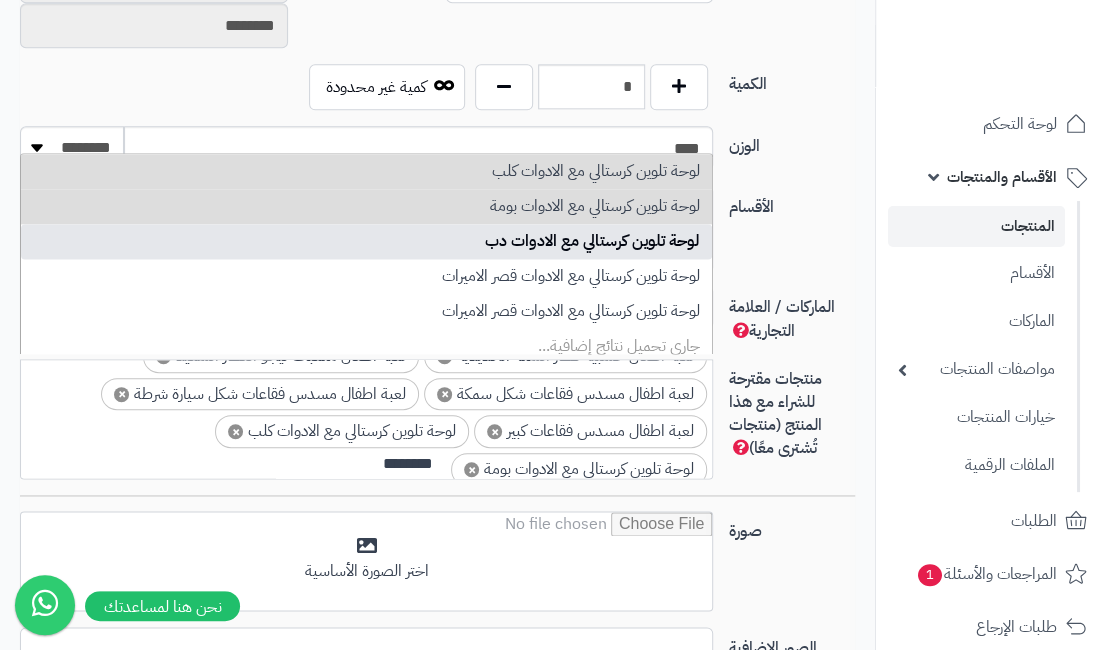 type on "*******" 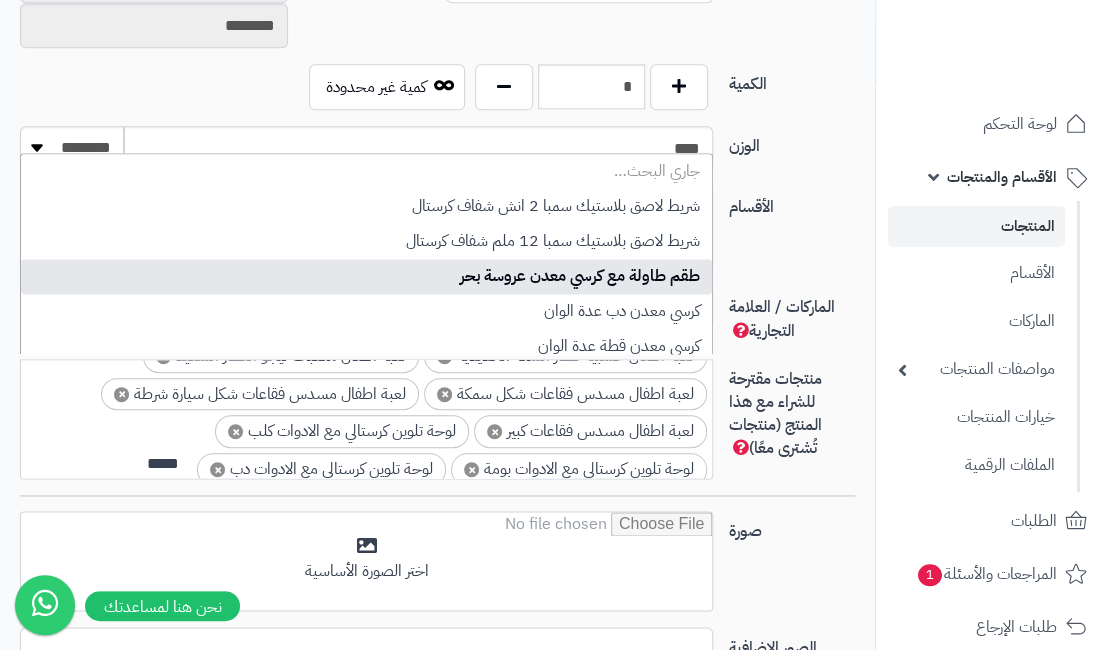scroll, scrollTop: 0, scrollLeft: 0, axis: both 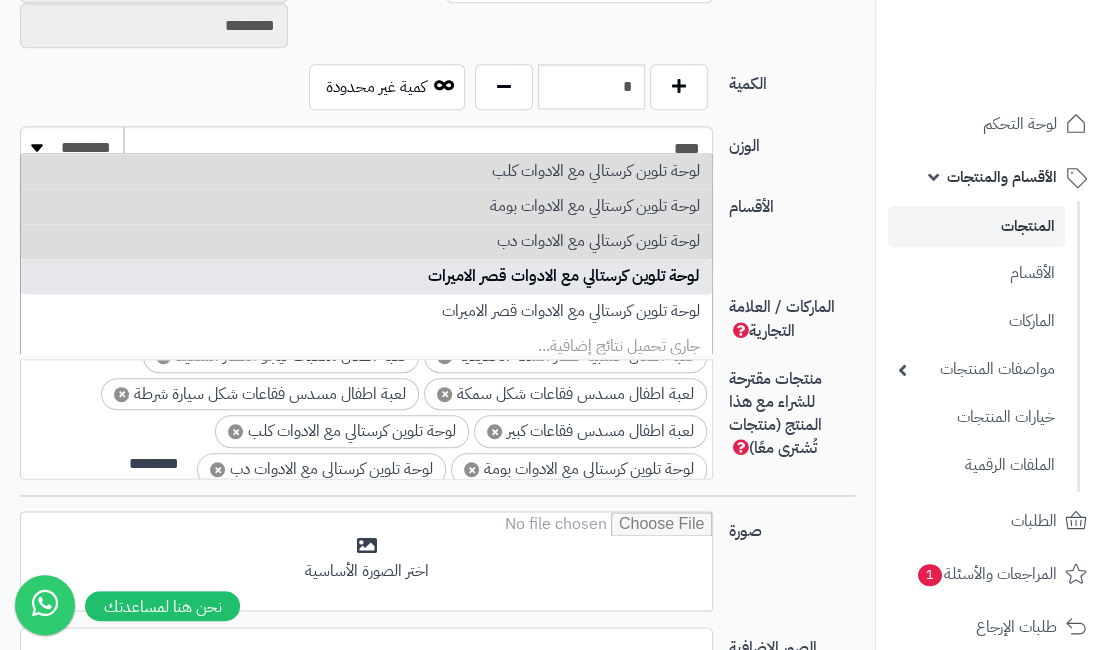 type on "*******" 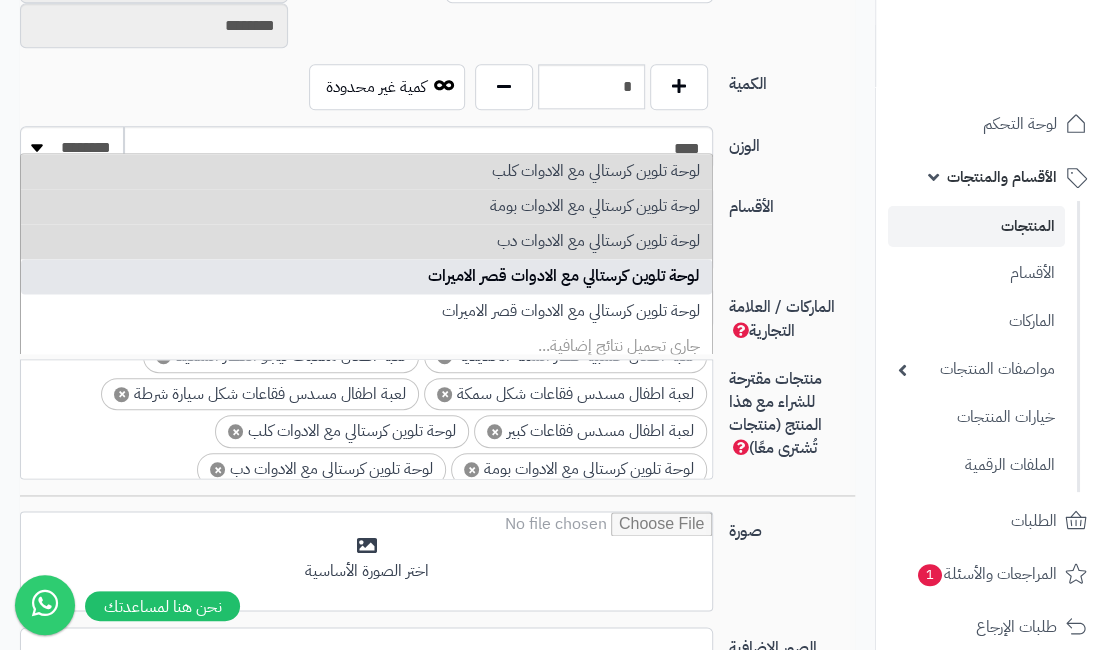 scroll, scrollTop: 577, scrollLeft: 0, axis: vertical 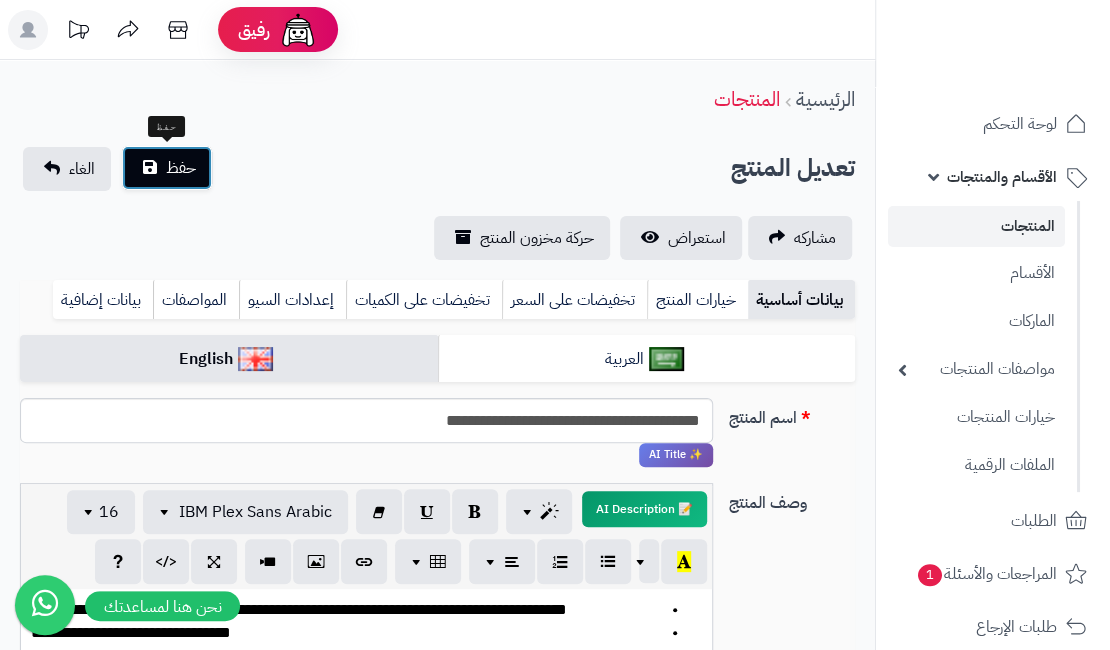 click on "حفظ" at bounding box center [181, 168] 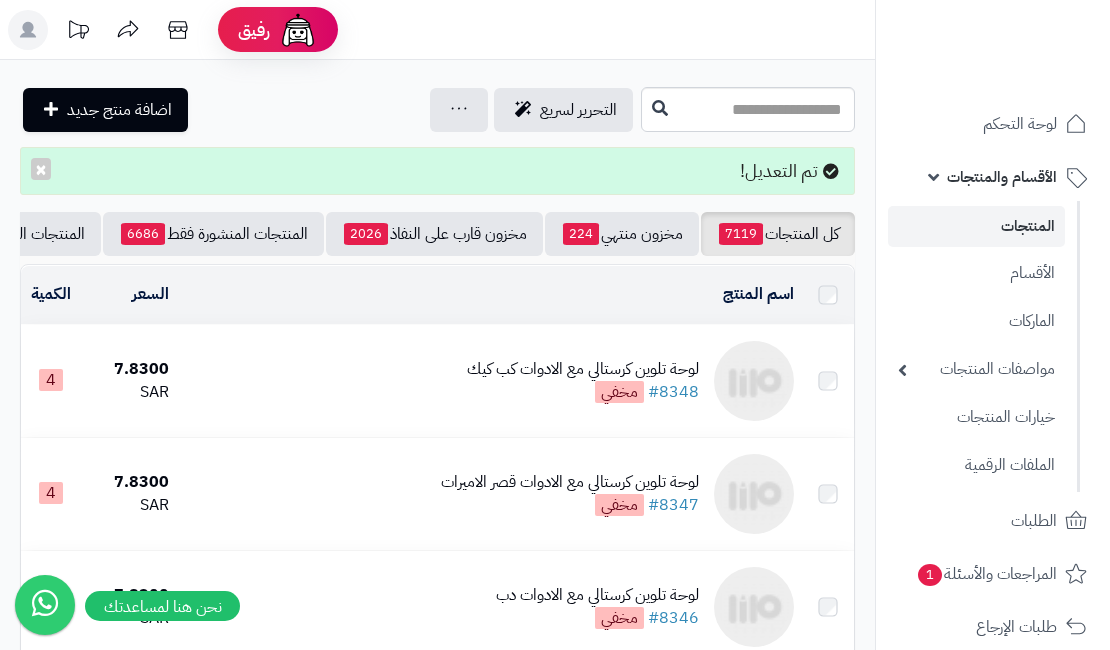 scroll, scrollTop: 0, scrollLeft: 0, axis: both 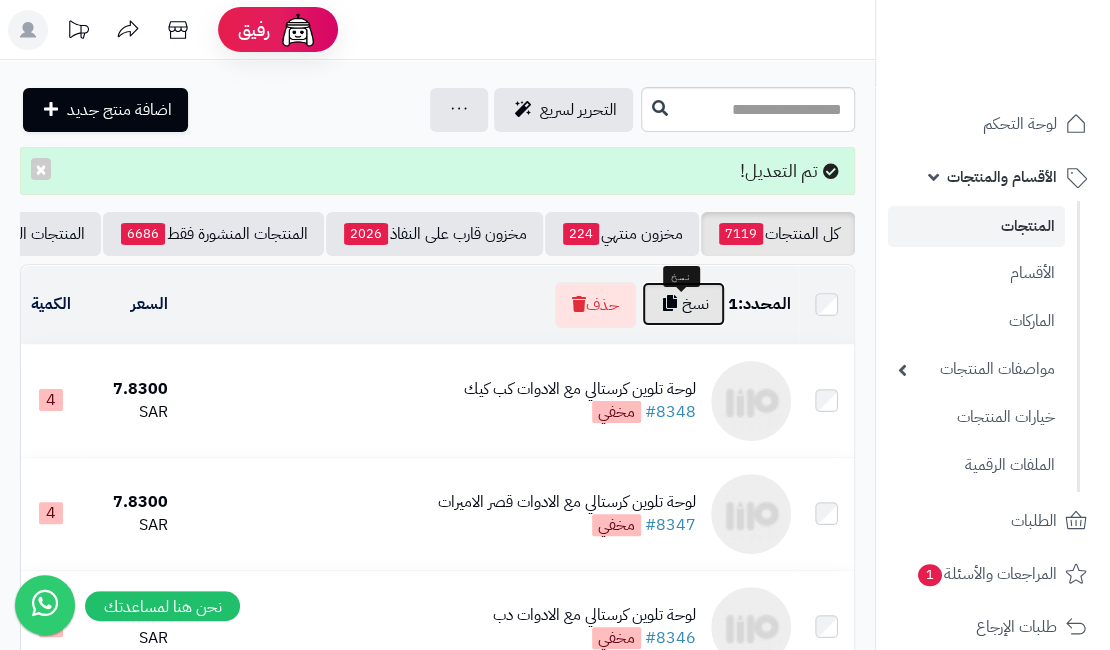click on "نسخ" at bounding box center [683, 304] 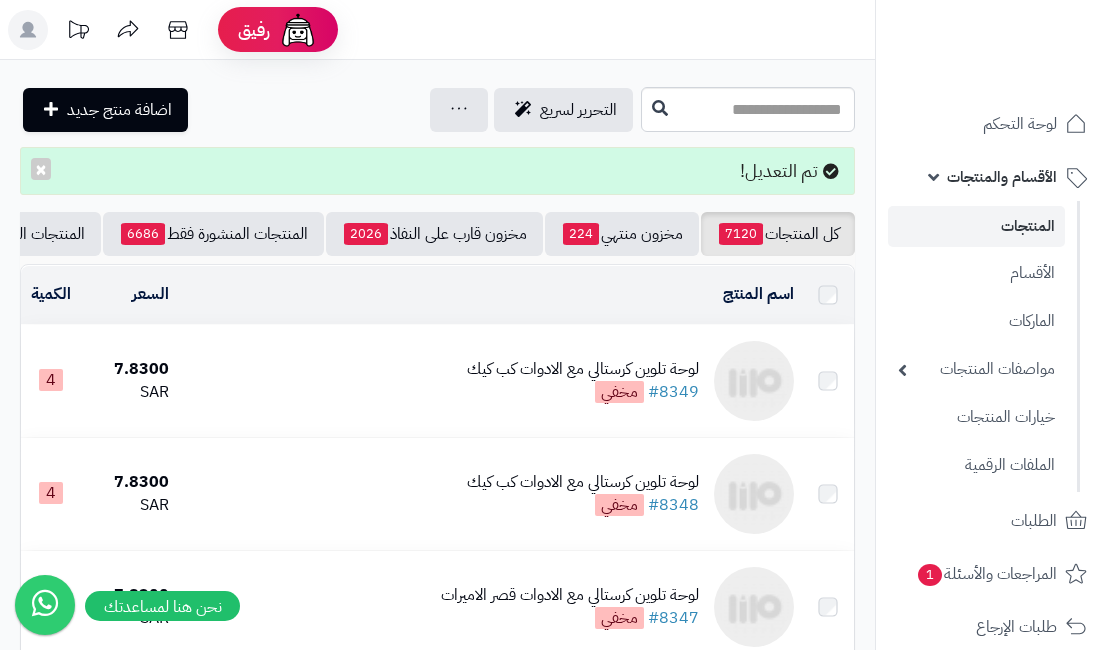 scroll, scrollTop: 0, scrollLeft: 0, axis: both 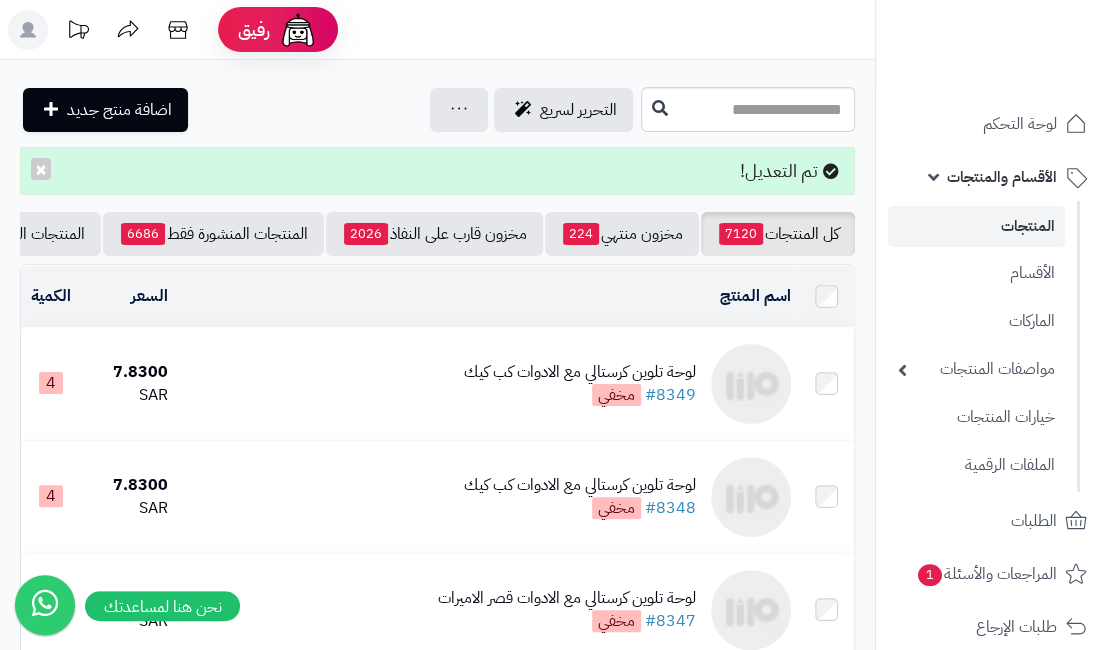 click on "رفيق !
الطلبات معالجة مكتمل إرجاع المنتجات العملاء المتواجدون الان 7165 عملاء منتظرين موافقة التسجيل المنتجات غير متوفر
حنان مرزا Administrator برجاء تجديد الاشتراك
الباقة المتقدمة
تسجيل الخروج" at bounding box center (555, 30) 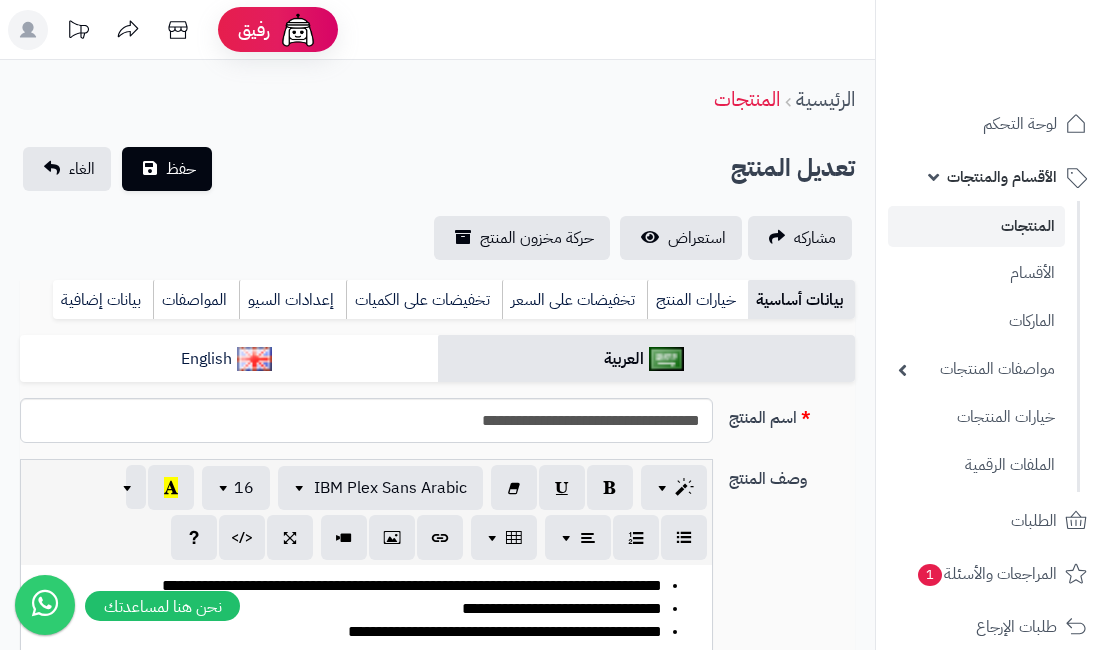 scroll, scrollTop: 0, scrollLeft: 0, axis: both 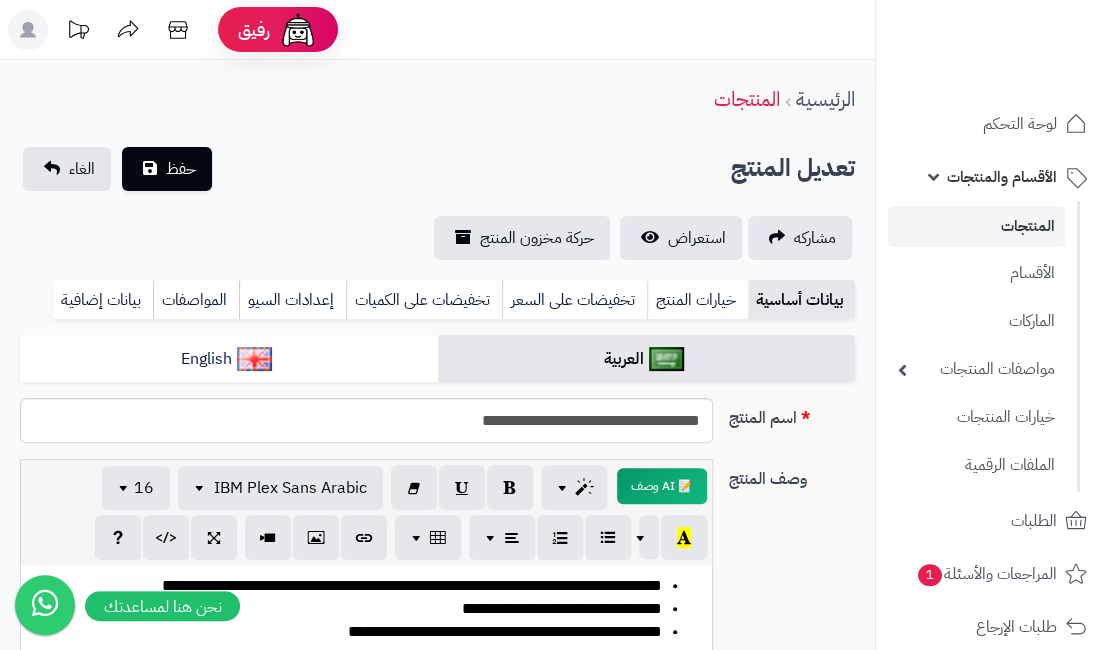 click on "**********" at bounding box center [437, 1045] 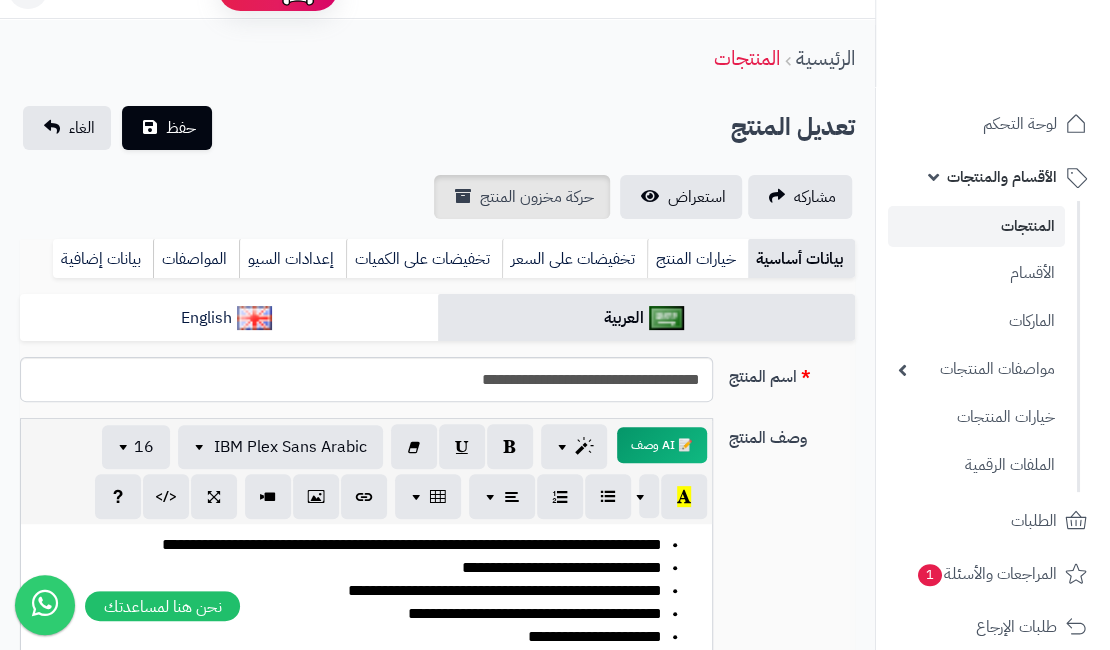 scroll, scrollTop: 0, scrollLeft: 0, axis: both 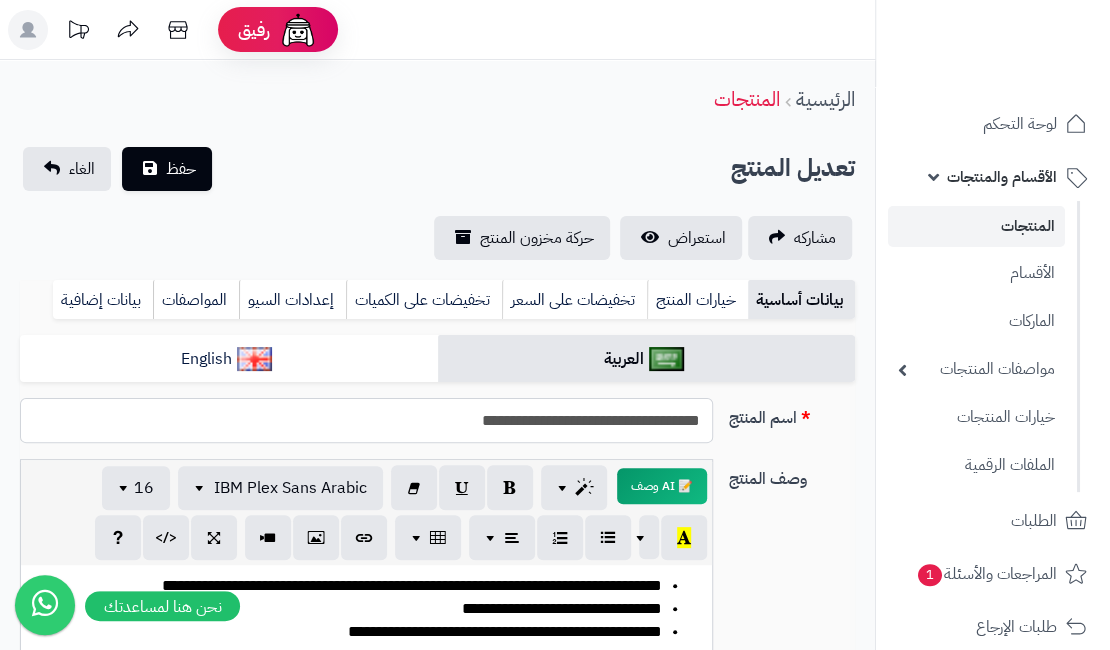 drag, startPoint x: 459, startPoint y: 421, endPoint x: 514, endPoint y: 440, distance: 58.189346 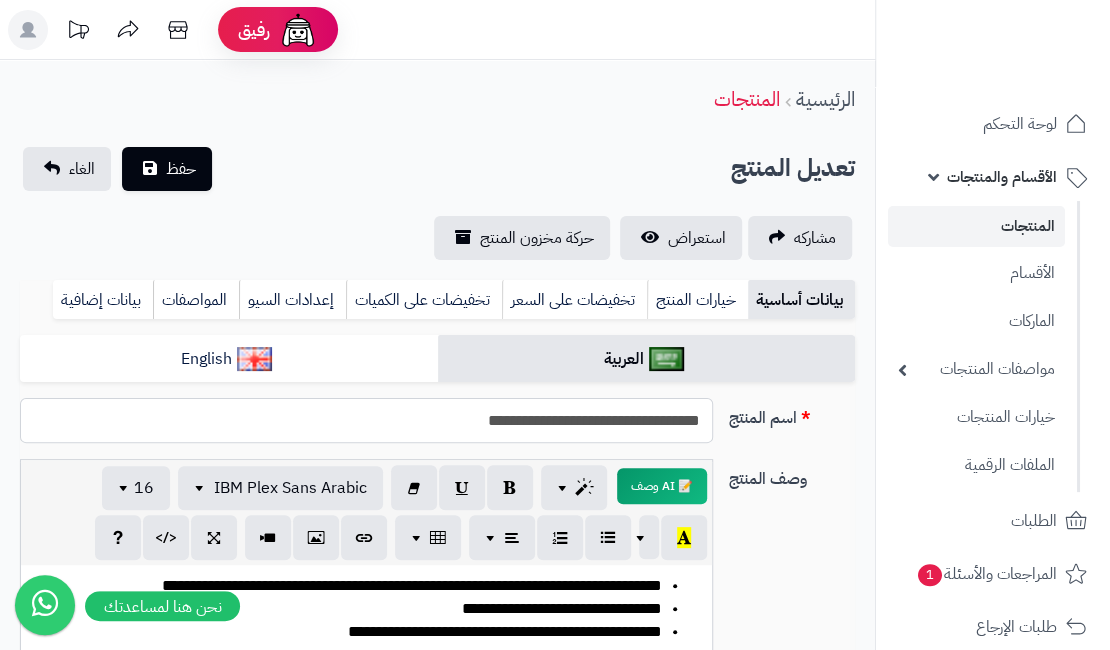 type on "**********" 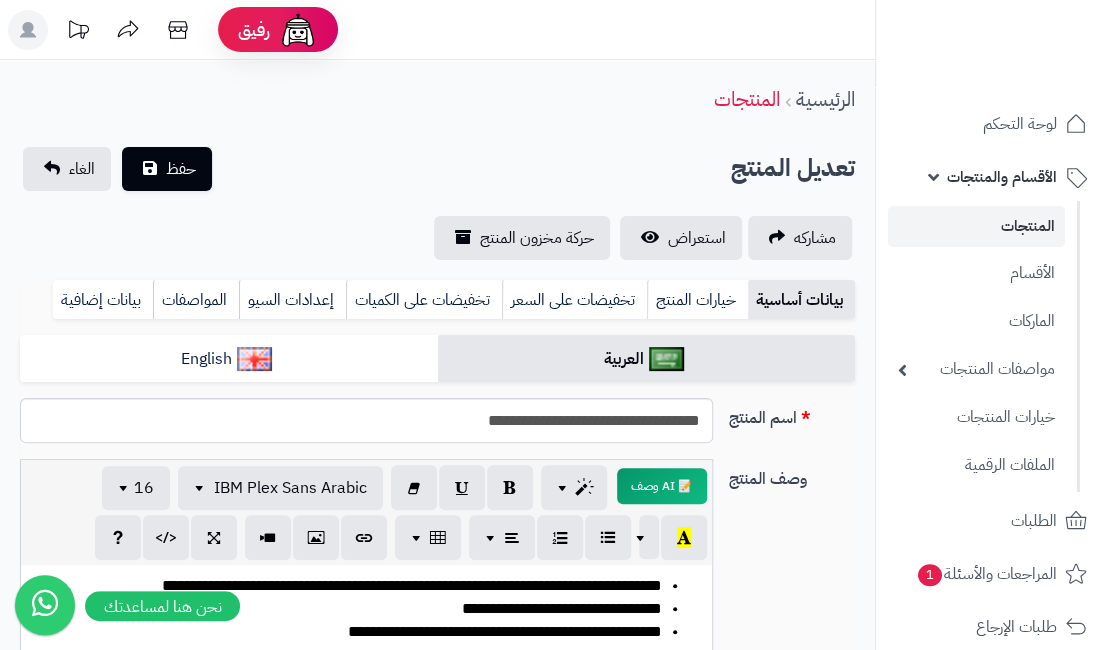 click on "الرئيسية المنتجات" at bounding box center [437, 99] 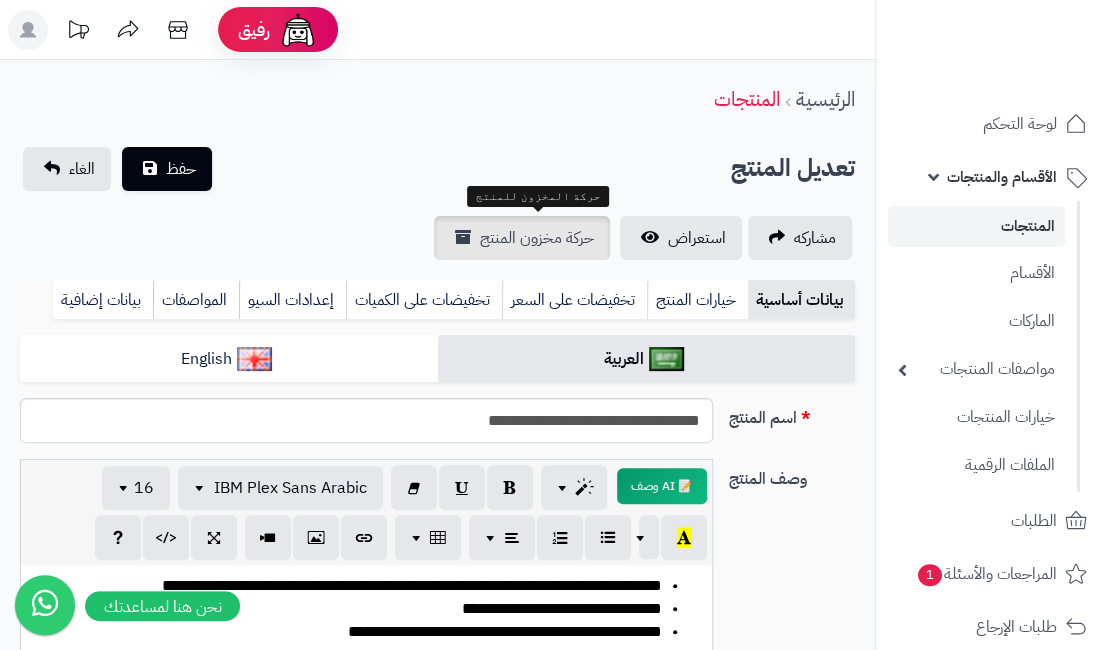 scroll, scrollTop: 100, scrollLeft: 0, axis: vertical 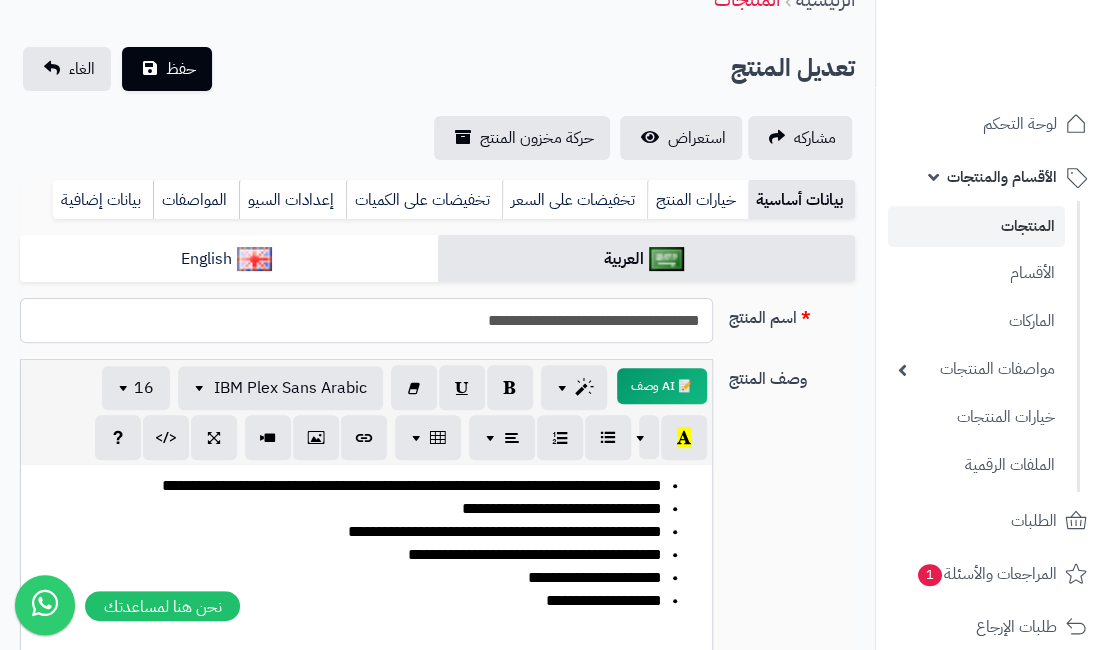 click on "**********" at bounding box center (366, 320) 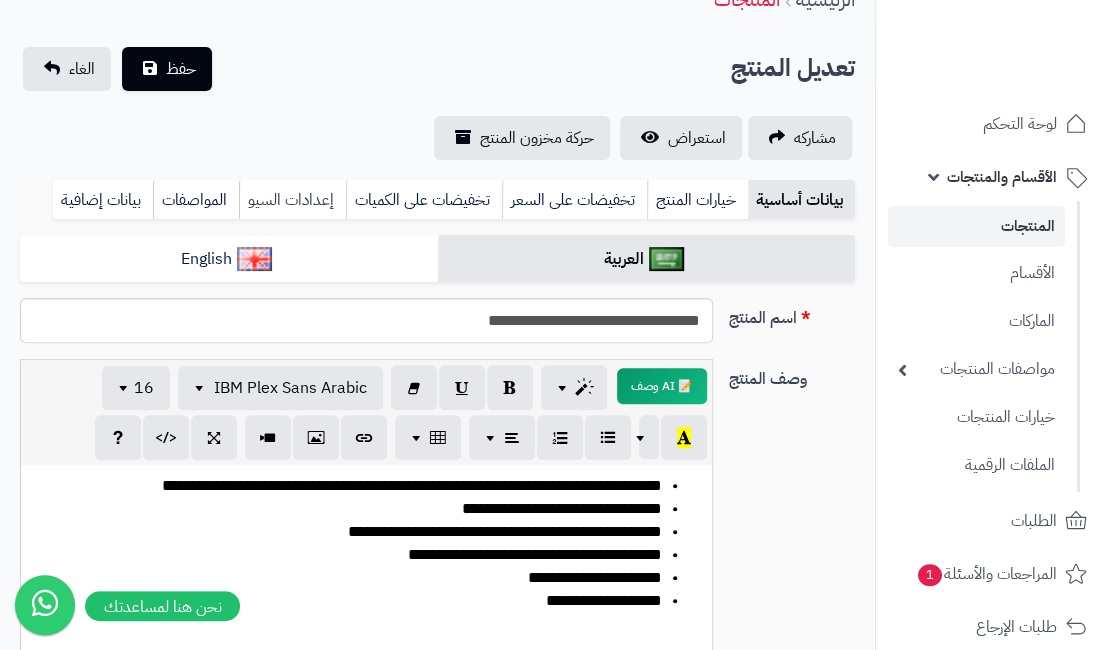 drag, startPoint x: 273, startPoint y: 197, endPoint x: 286, endPoint y: 213, distance: 20.615528 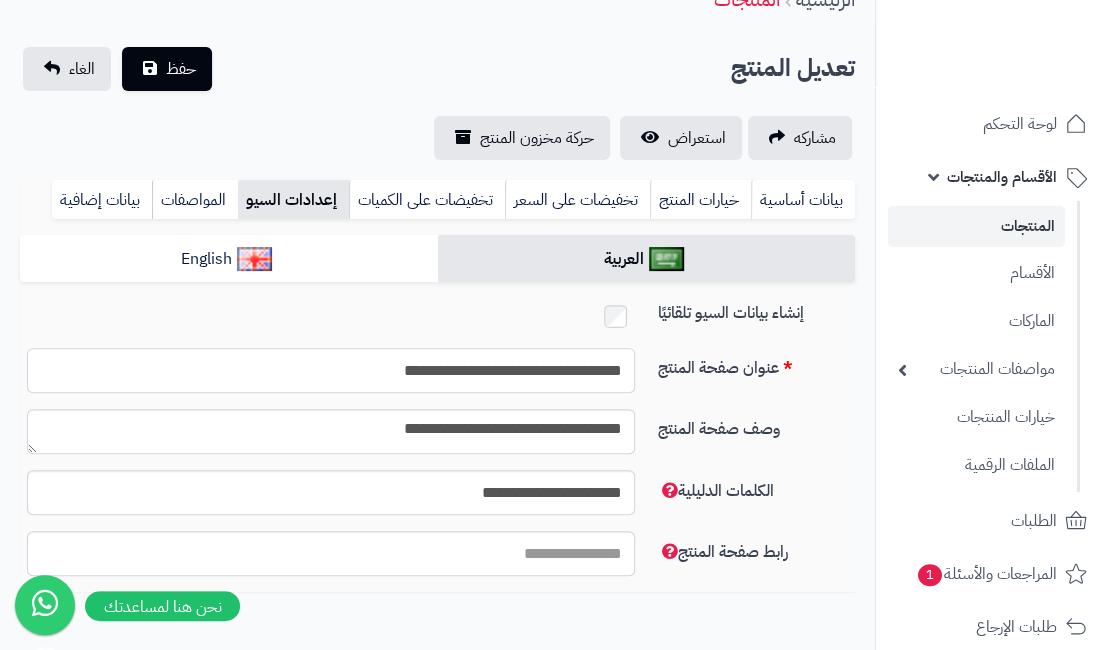 drag, startPoint x: 379, startPoint y: 367, endPoint x: 438, endPoint y: 374, distance: 59.413803 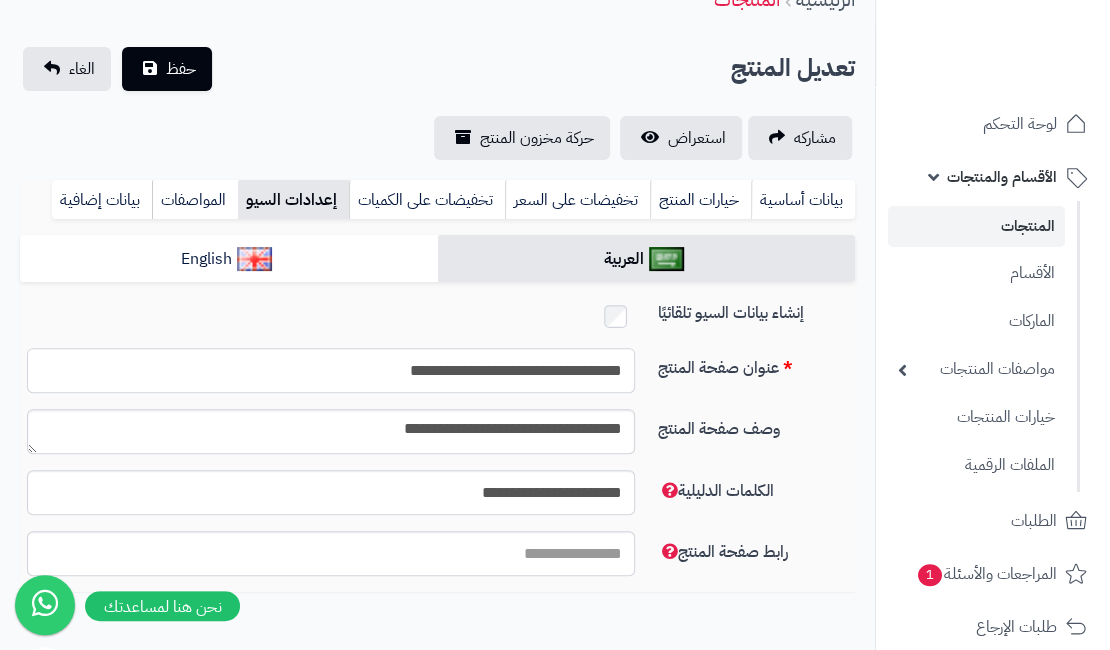 type on "**********" 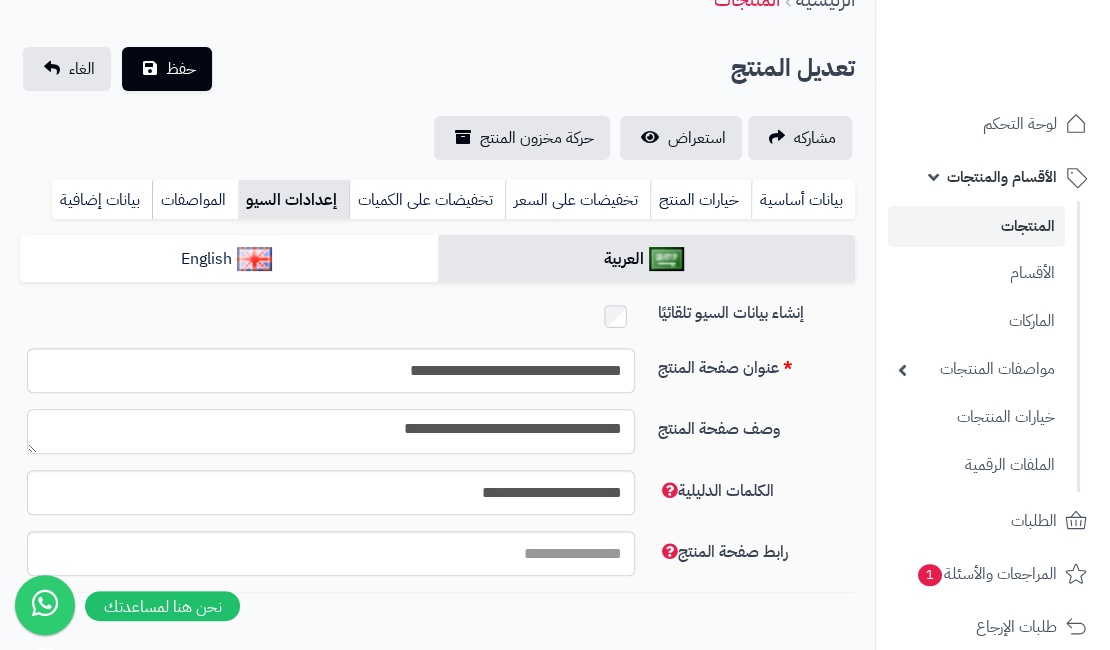 drag, startPoint x: 392, startPoint y: 418, endPoint x: 429, endPoint y: 432, distance: 39.56008 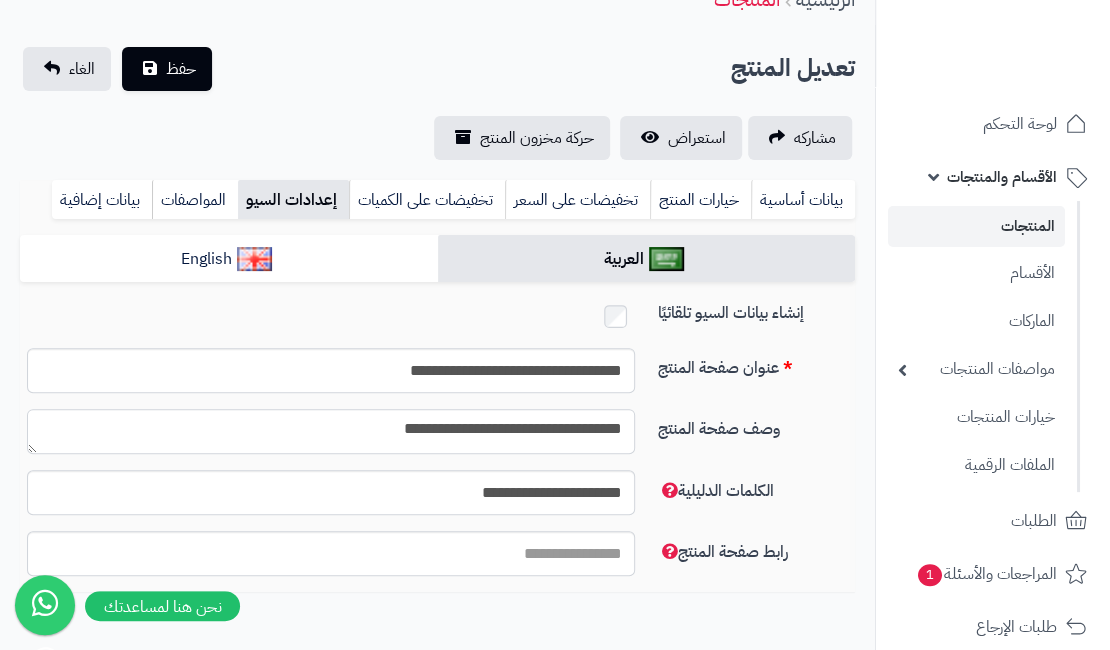 paste 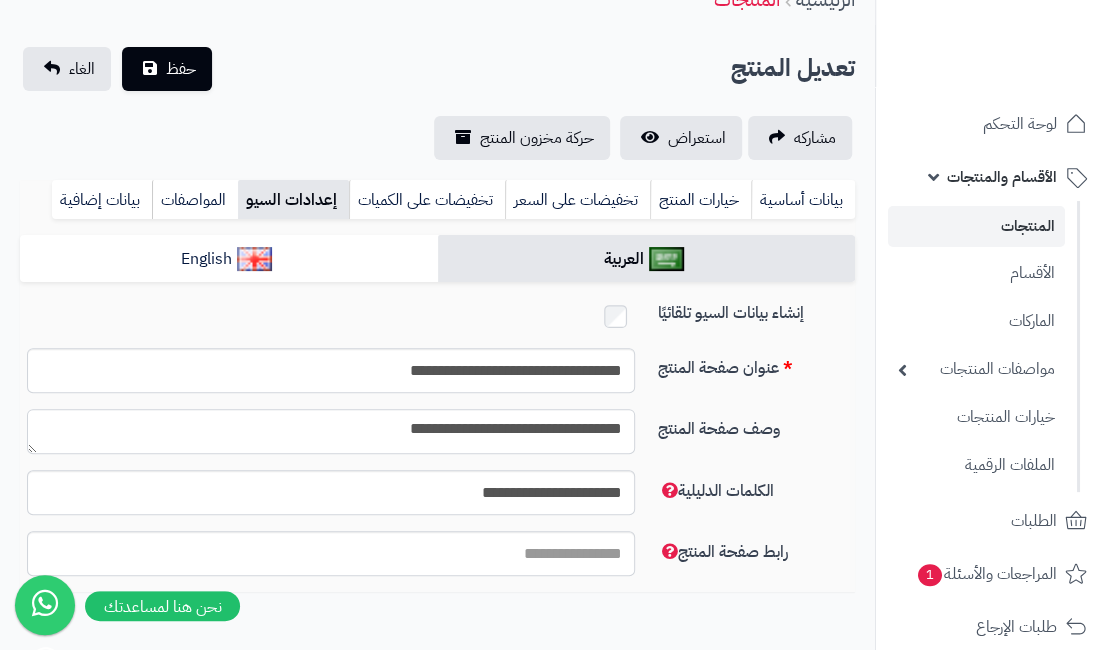 type on "**********" 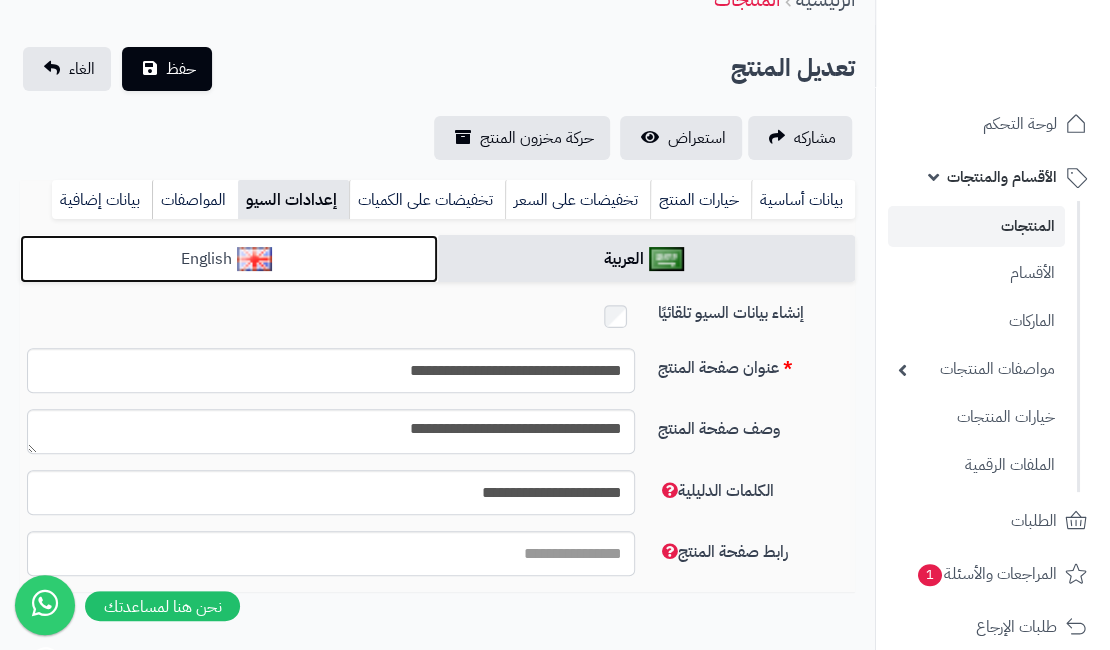 click on "English" at bounding box center [229, 259] 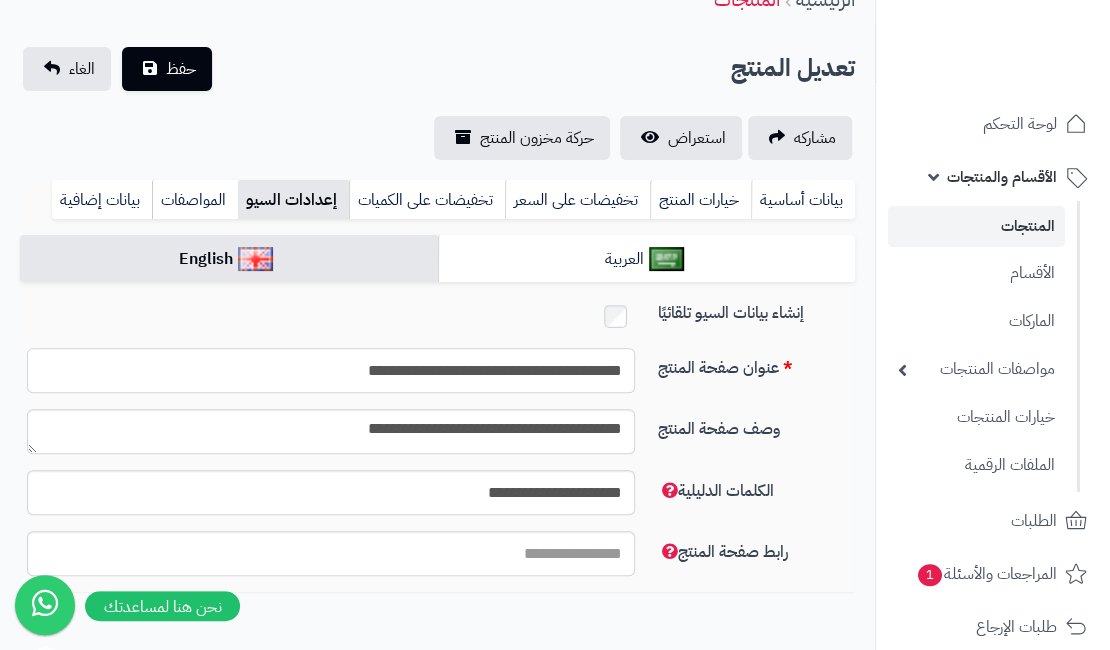 drag, startPoint x: 554, startPoint y: 364, endPoint x: 612, endPoint y: 363, distance: 58.00862 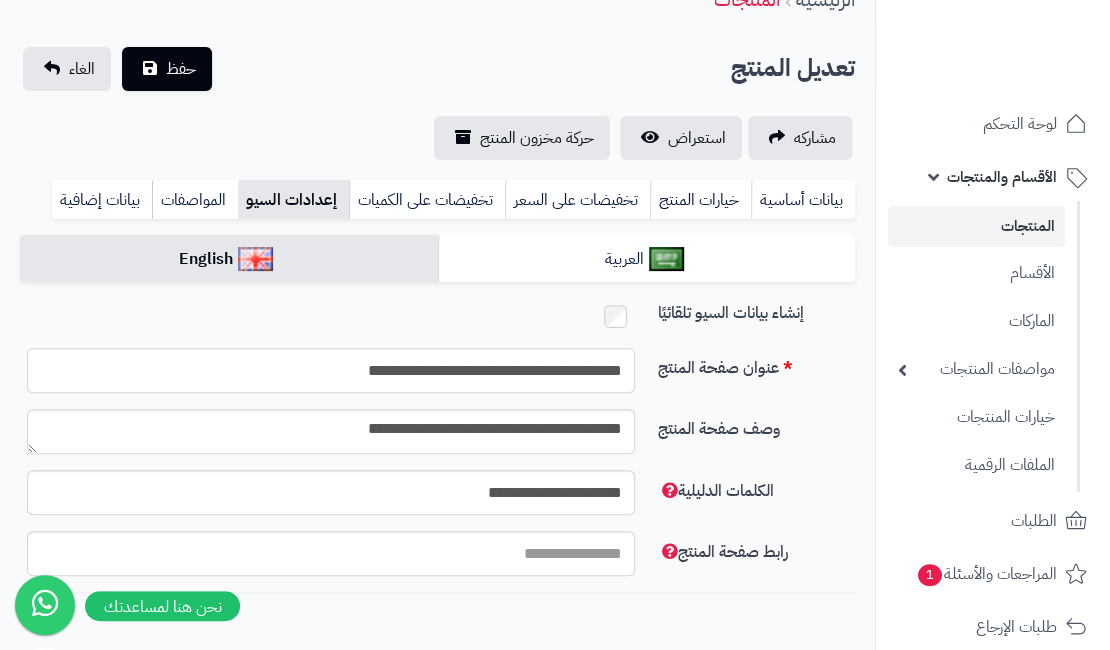 paste 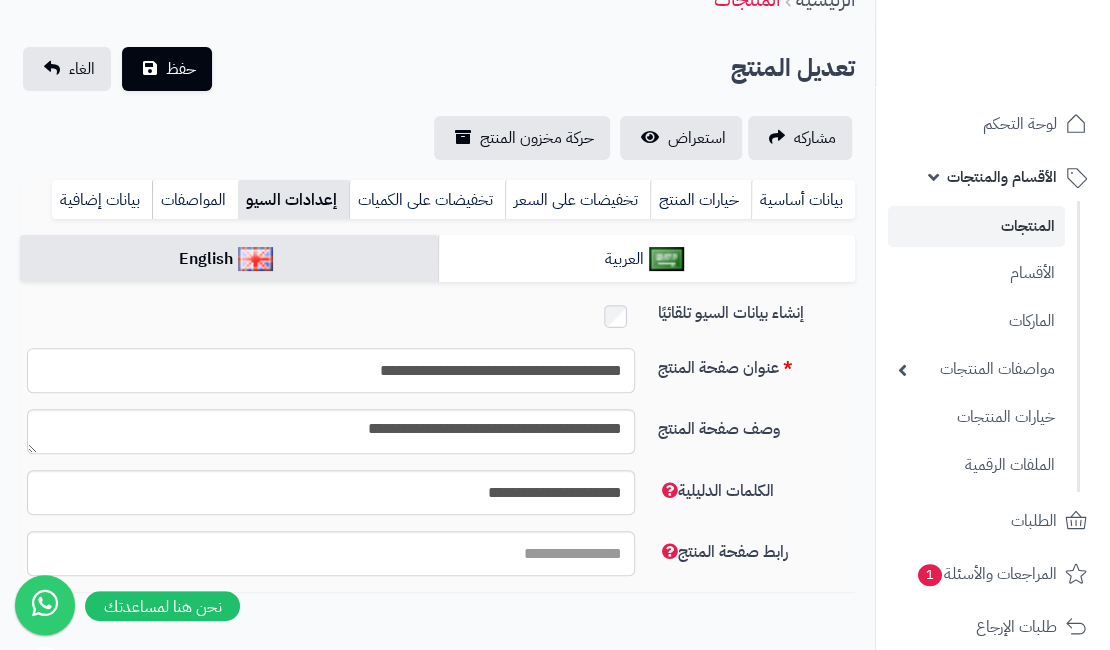 click on "**********" at bounding box center (331, 370) 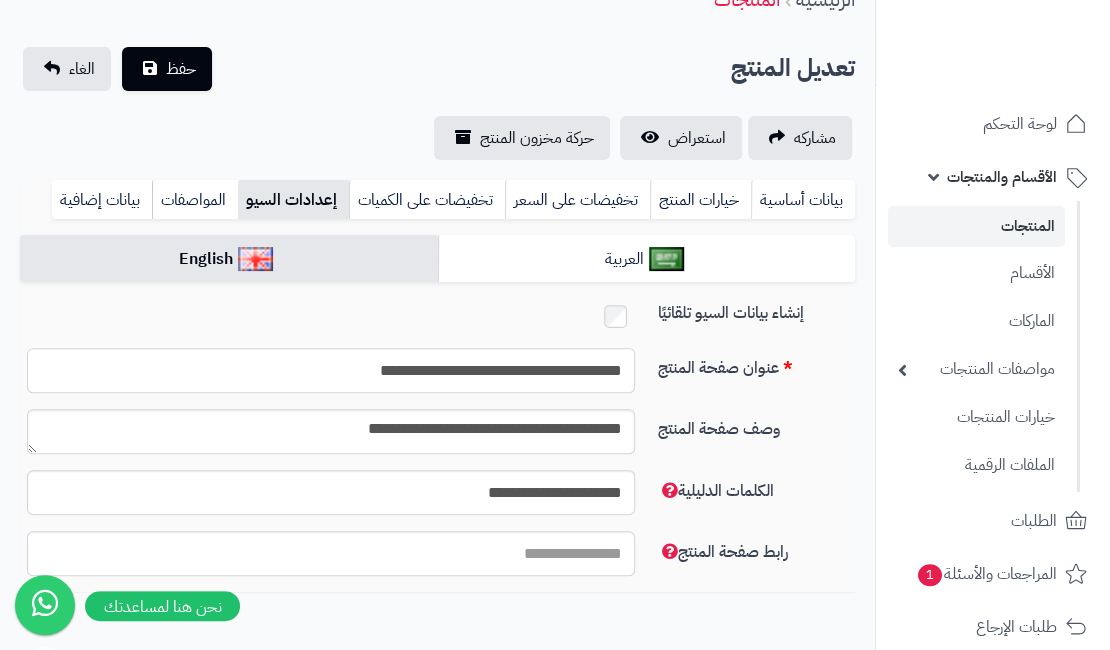 type on "**********" 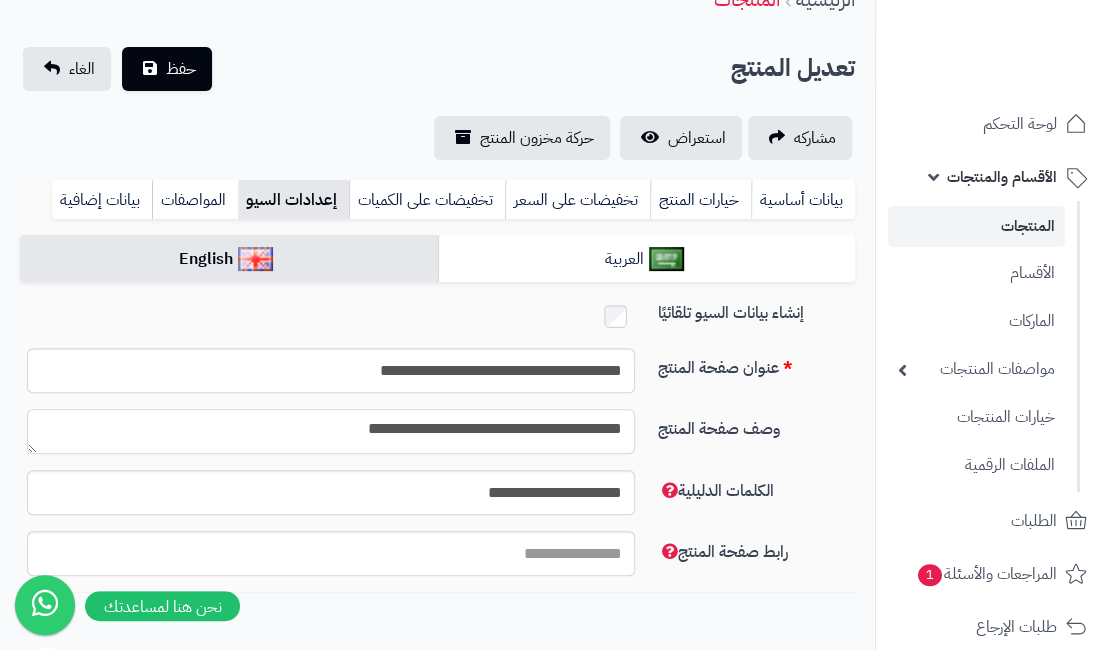 click on "**********" at bounding box center (331, 431) 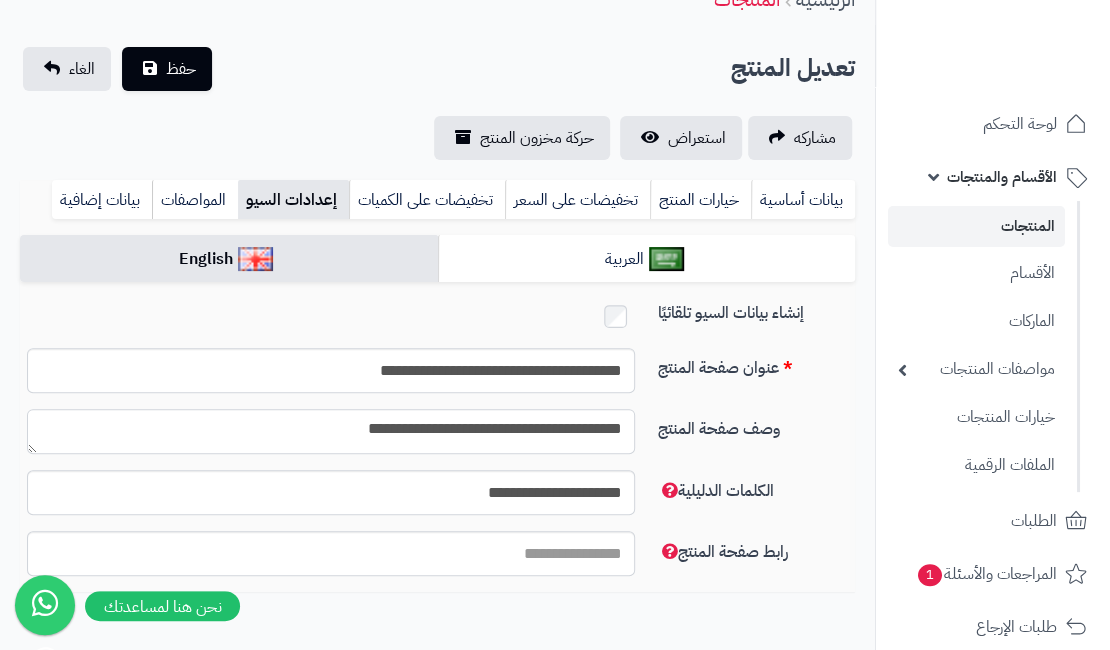 paste 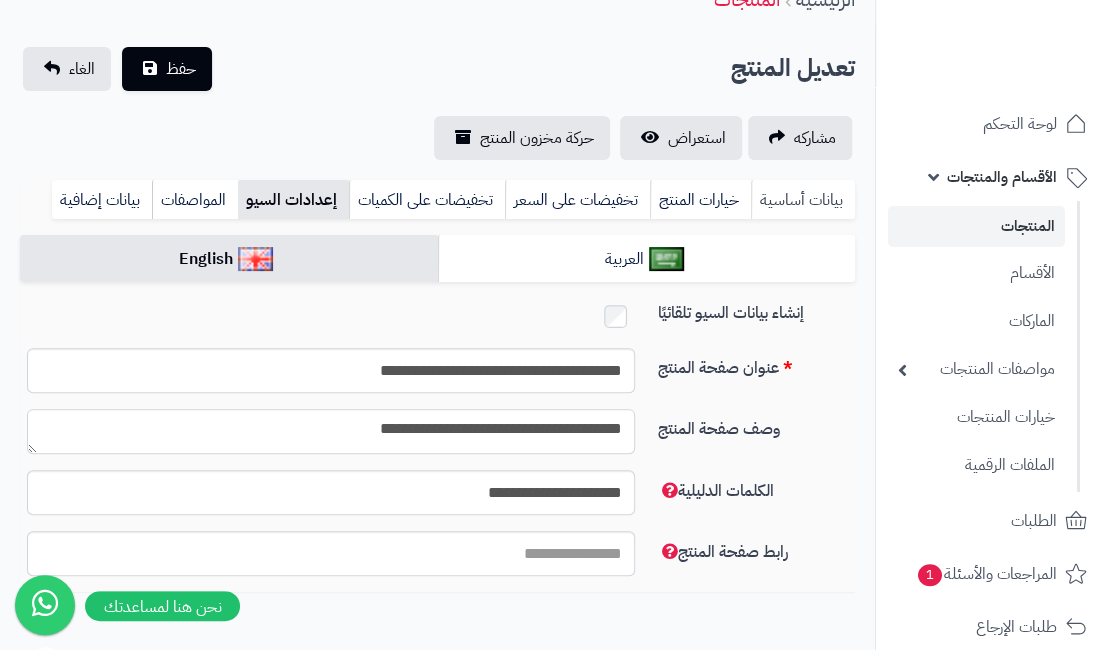 type on "**********" 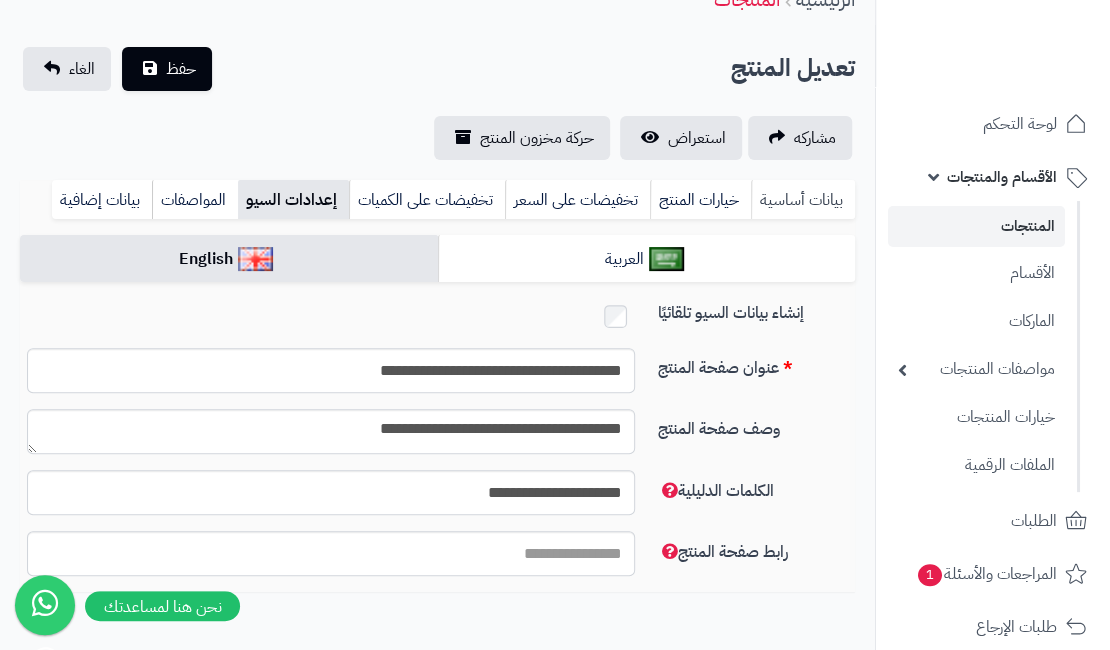 click on "بيانات أساسية" at bounding box center [803, 200] 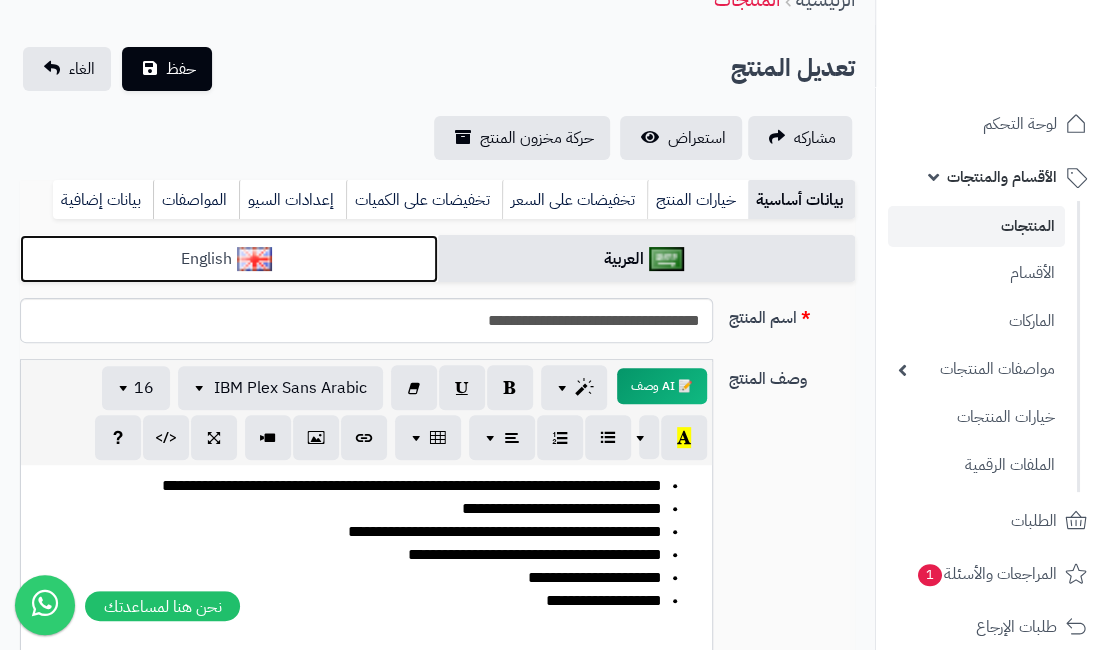 click on "English" at bounding box center [229, 259] 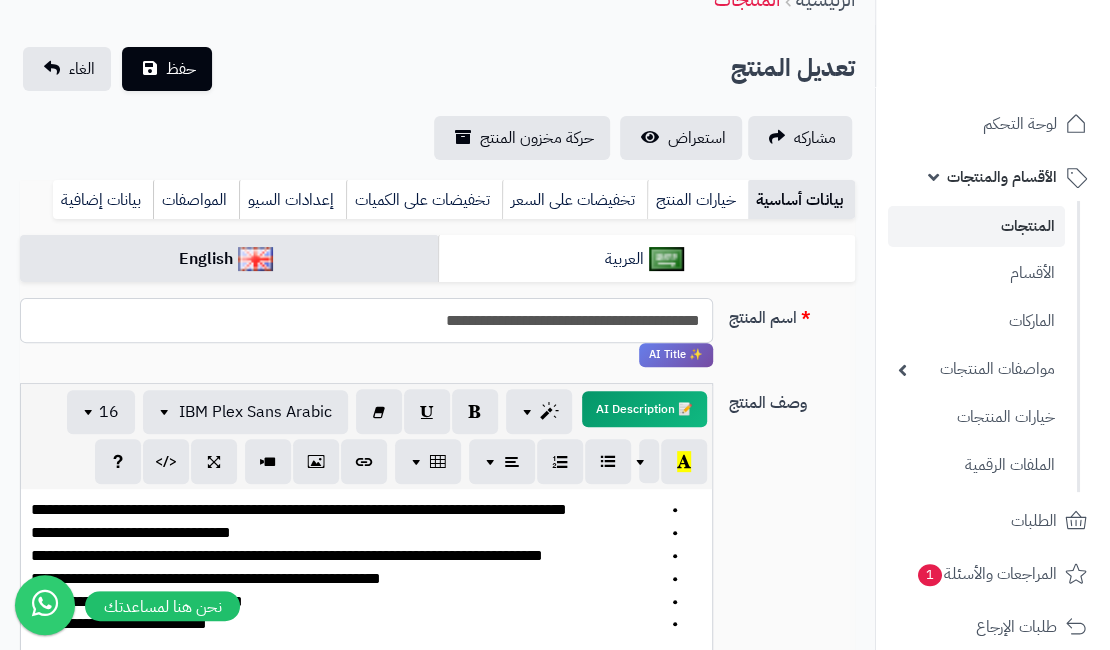 click on "**********" at bounding box center (366, 320) 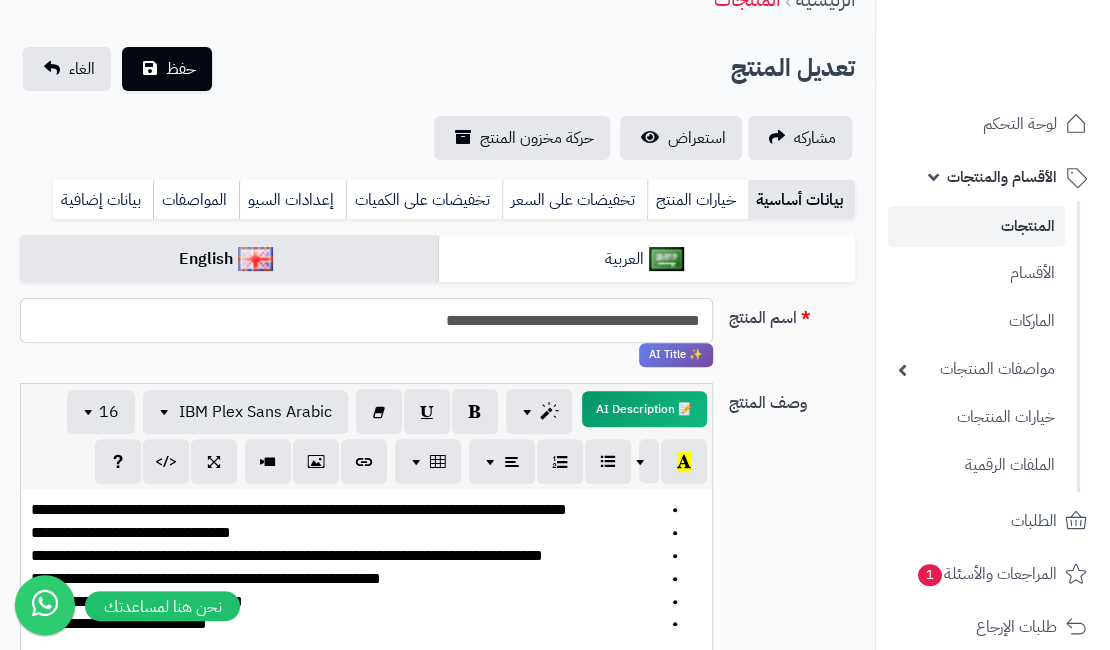 paste 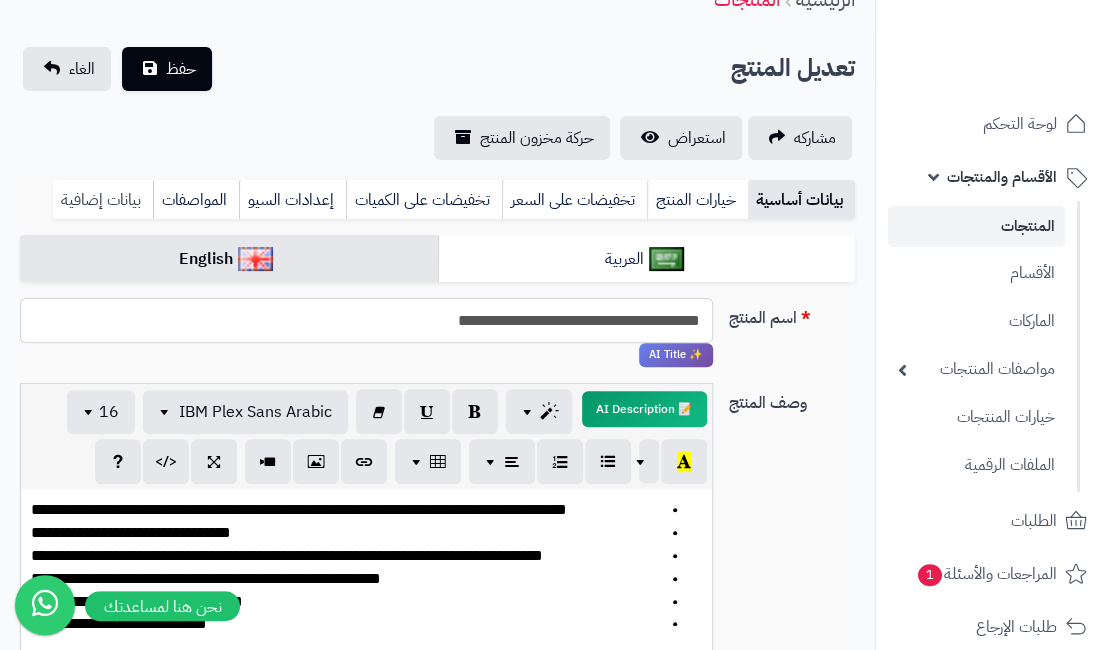 type on "**********" 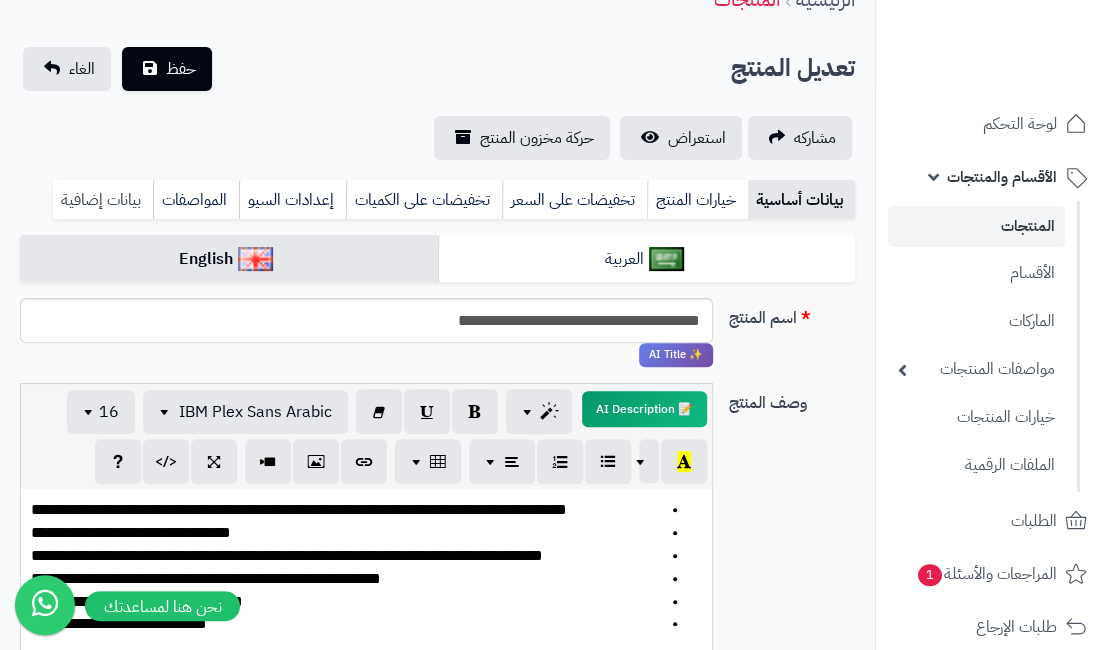 drag, startPoint x: 105, startPoint y: 198, endPoint x: 123, endPoint y: 213, distance: 23.43075 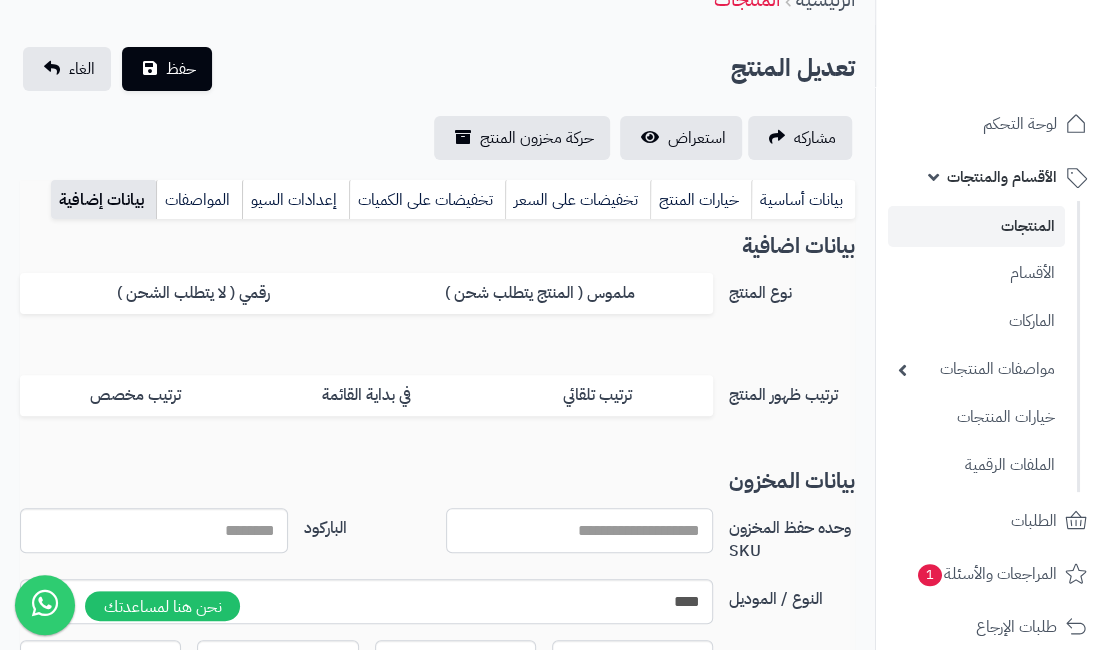click on "وحده حفظ المخزون SKU" at bounding box center [580, 530] 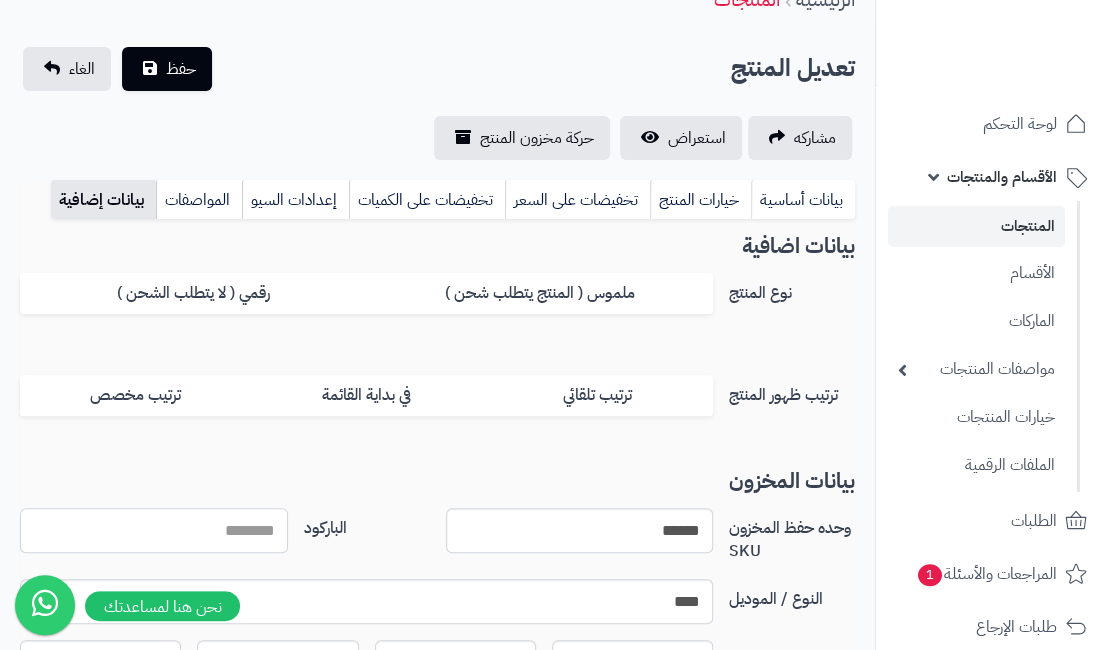 click on "الباركود" at bounding box center (154, 530) 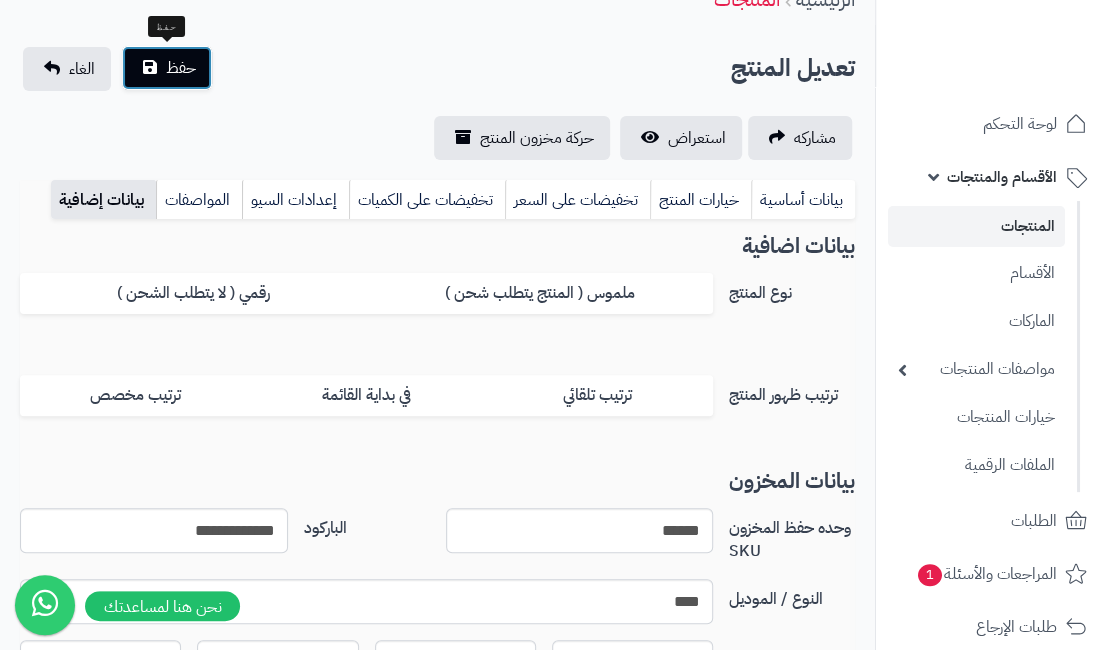 click on "حفظ" at bounding box center [181, 68] 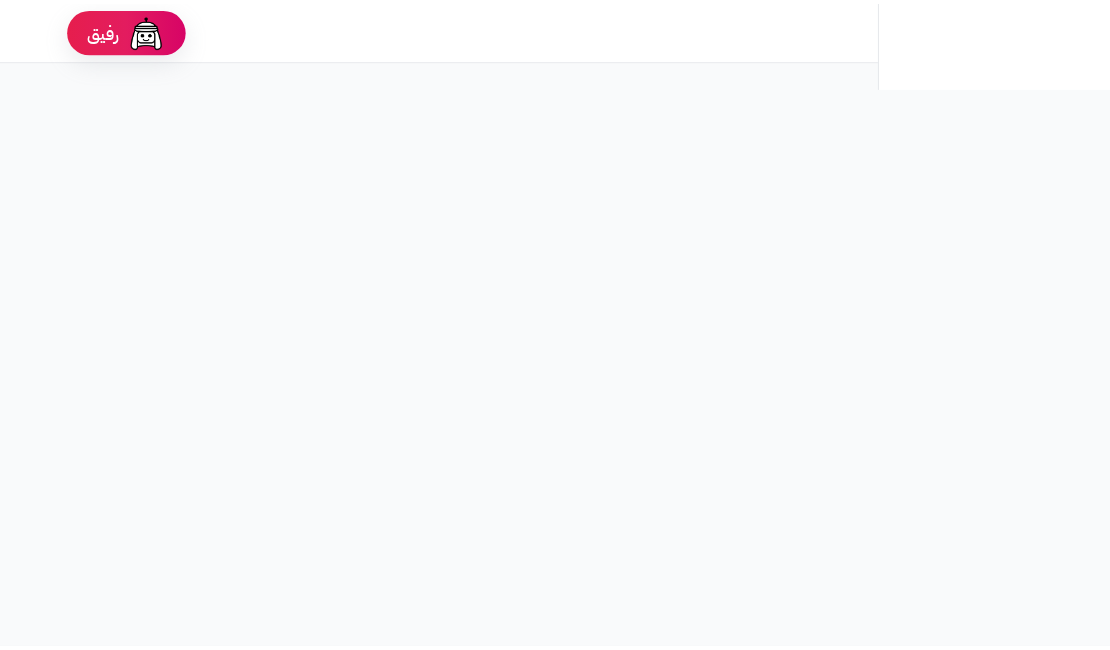 scroll, scrollTop: 0, scrollLeft: 0, axis: both 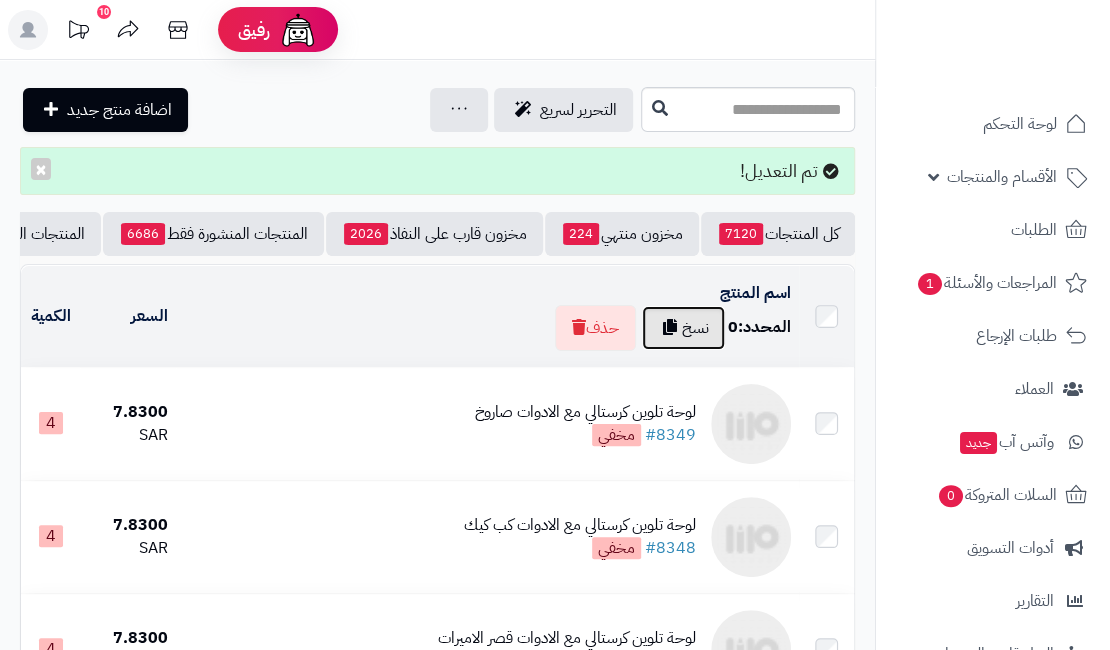 drag, startPoint x: 690, startPoint y: 336, endPoint x: 681, endPoint y: 354, distance: 20.12461 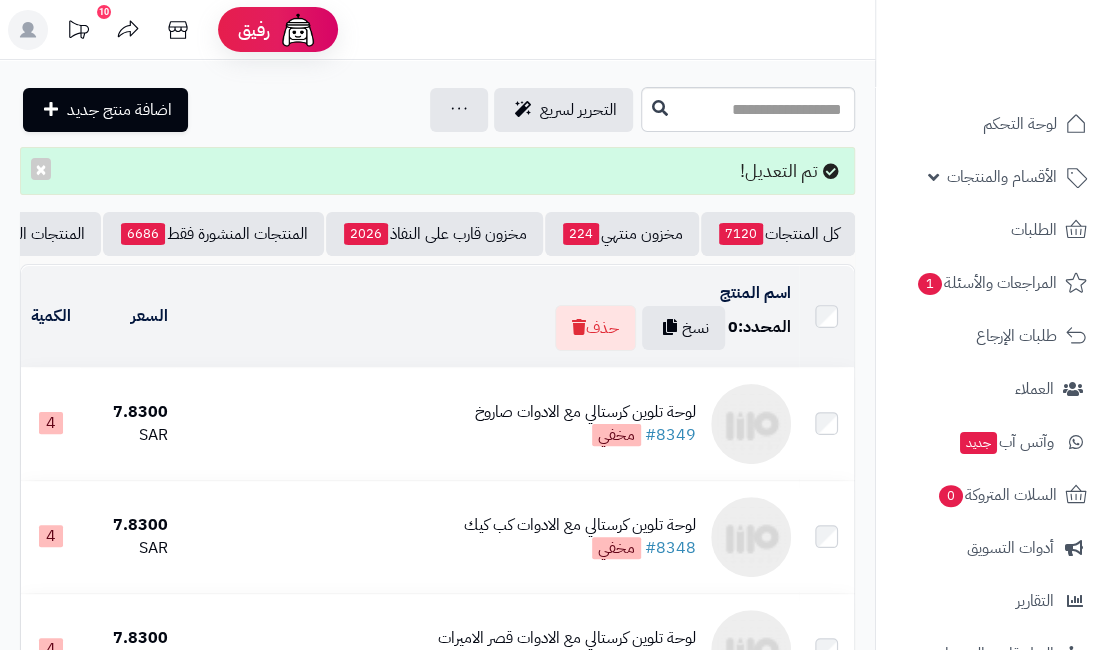 click on "رفيق !
10   الطلبات معالجة مكتمل إرجاع المنتجات العملاء المتواجدون الان 7165 عملاء منتظرين موافقة التسجيل المنتجات غير متوفر
[FIRST] [LAST] Administrator برجاء تجديد الاشتراك
الباقة المتقدمة
تسجيل الخروج" at bounding box center (555, 30) 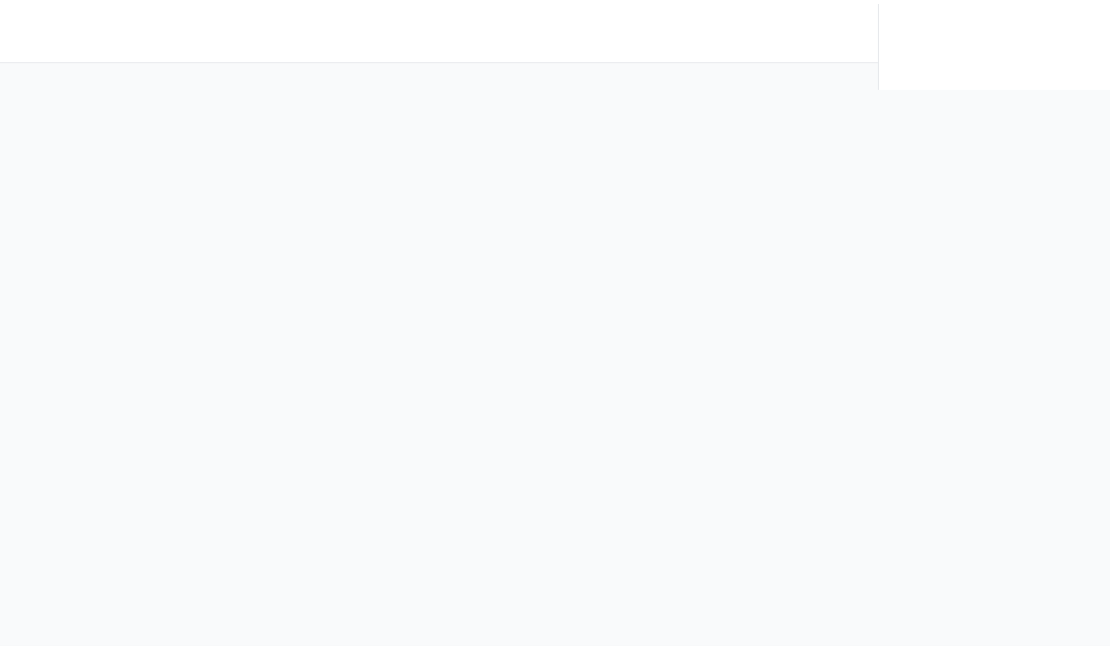 scroll, scrollTop: 0, scrollLeft: 0, axis: both 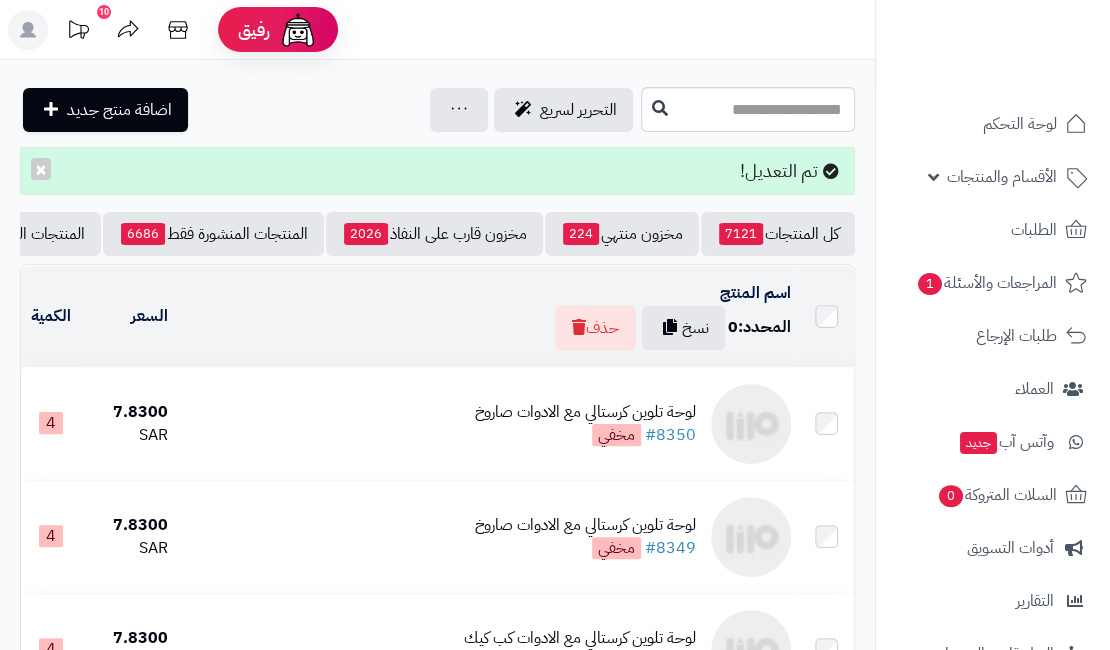 click on "لوحة تلوين كرستالي مع الادوات صاروخ" at bounding box center [585, 412] 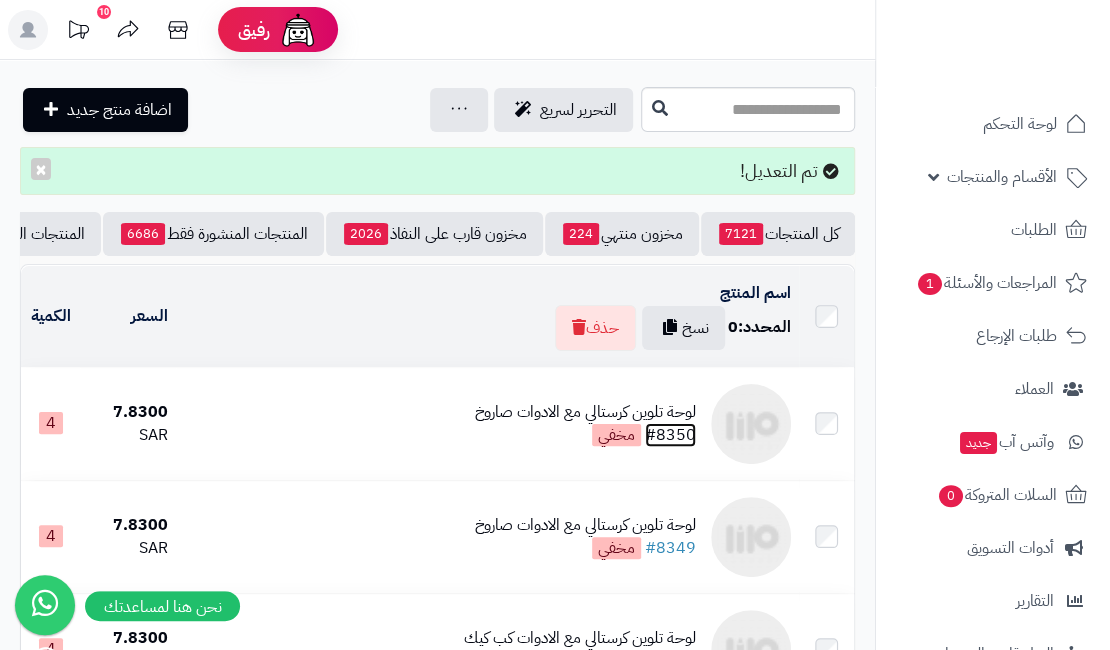 click on "#8350" at bounding box center (670, 435) 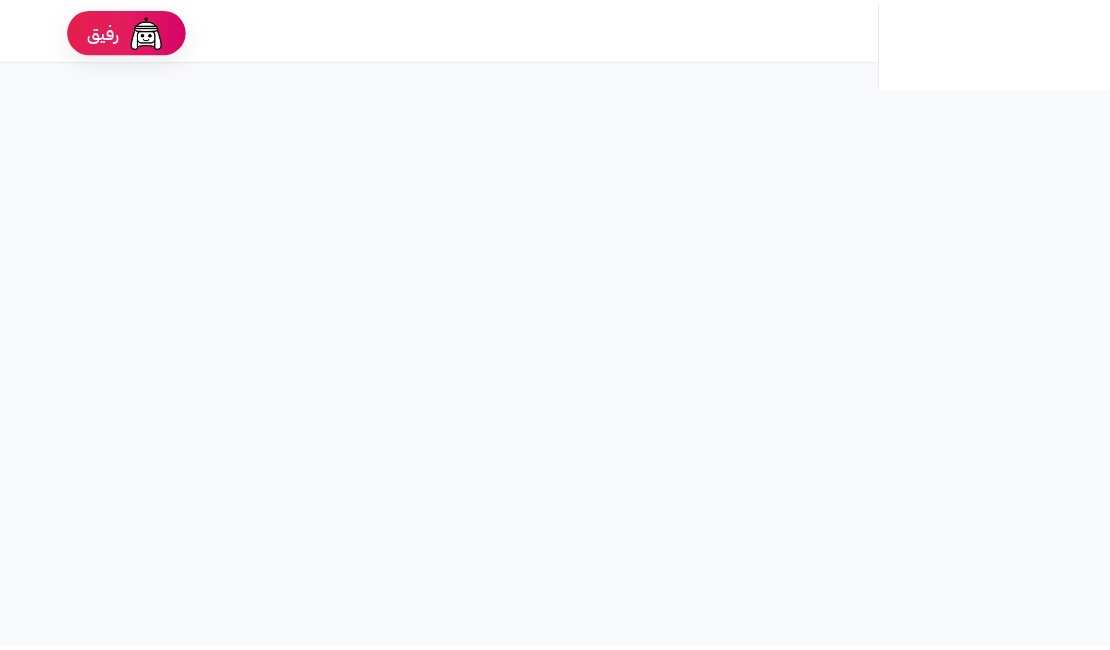scroll, scrollTop: 0, scrollLeft: 0, axis: both 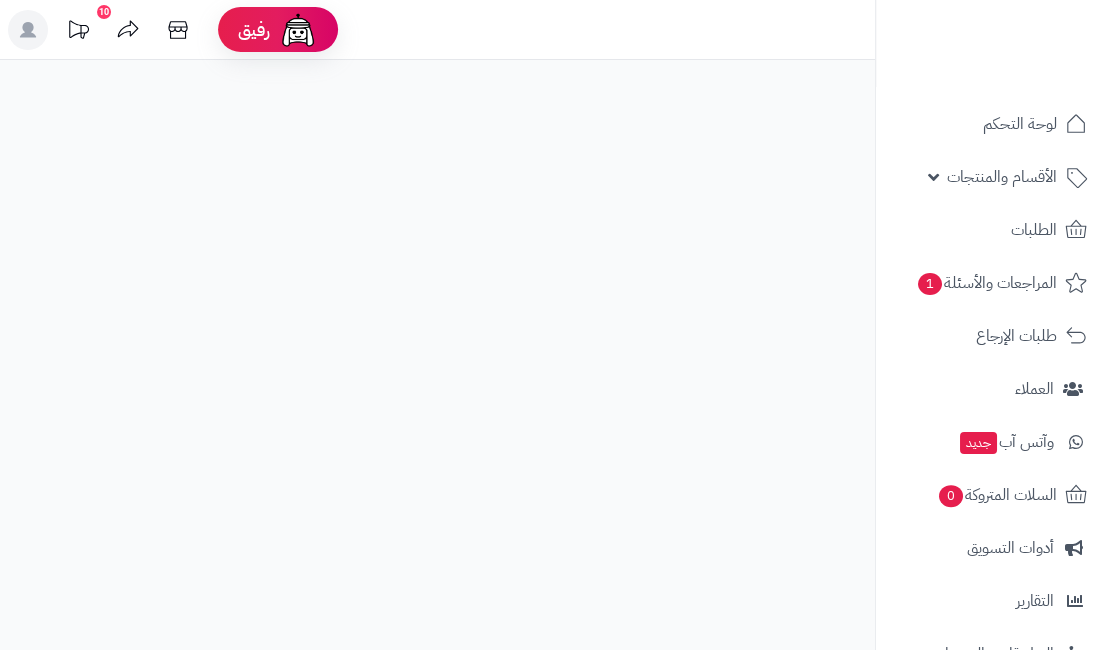 select 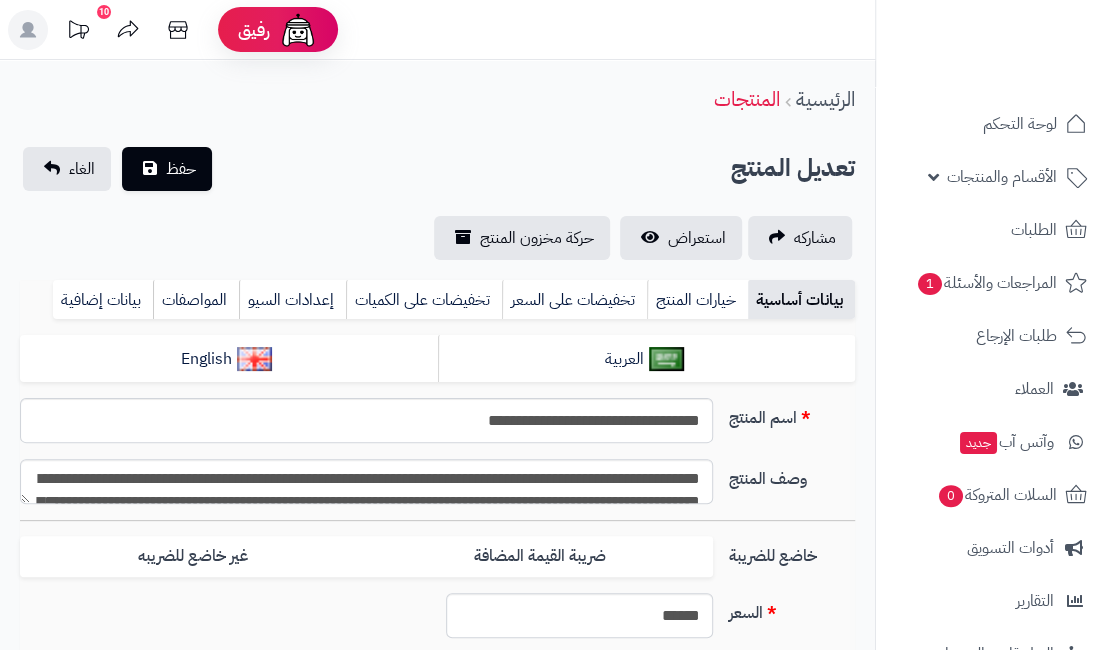 scroll, scrollTop: 4192, scrollLeft: 0, axis: vertical 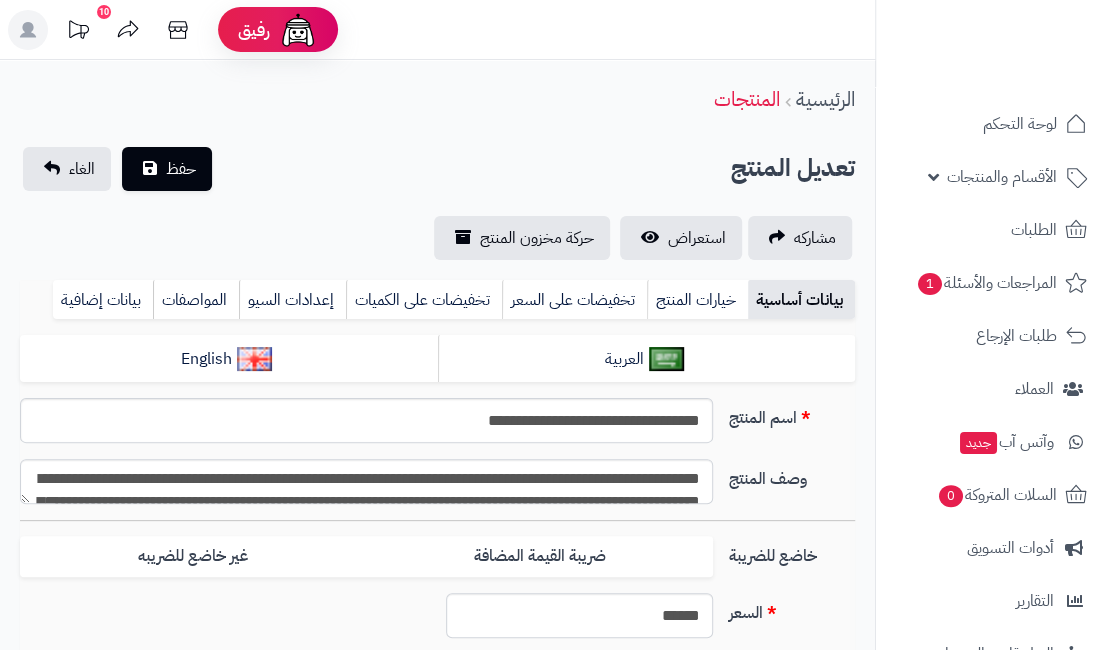 type on "**" 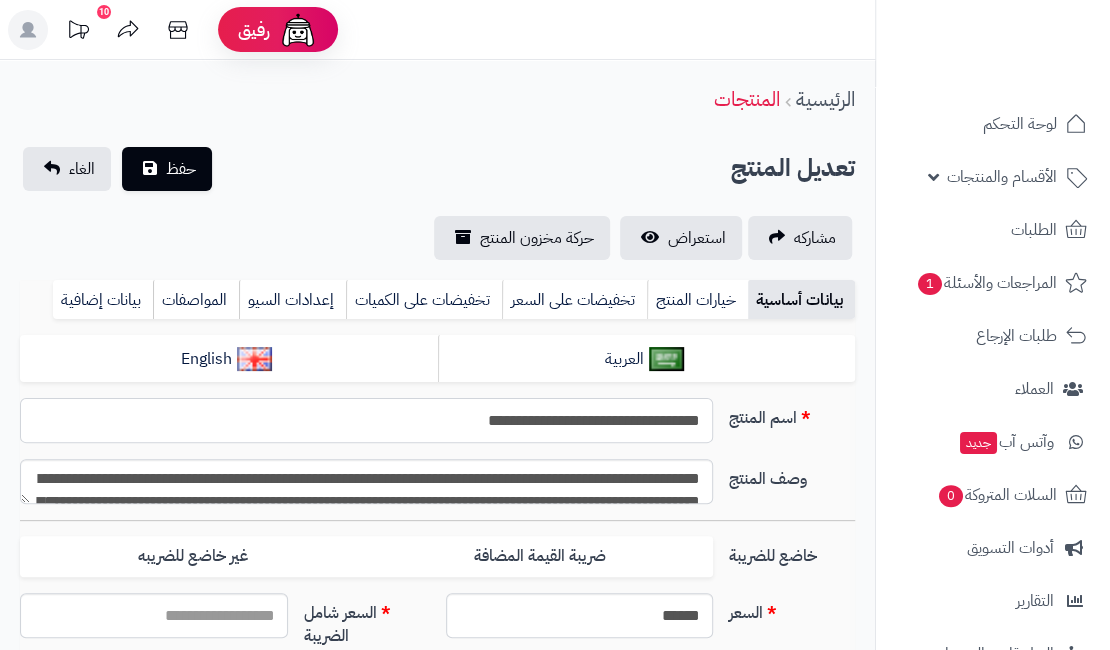 click on "**********" at bounding box center [366, 420] 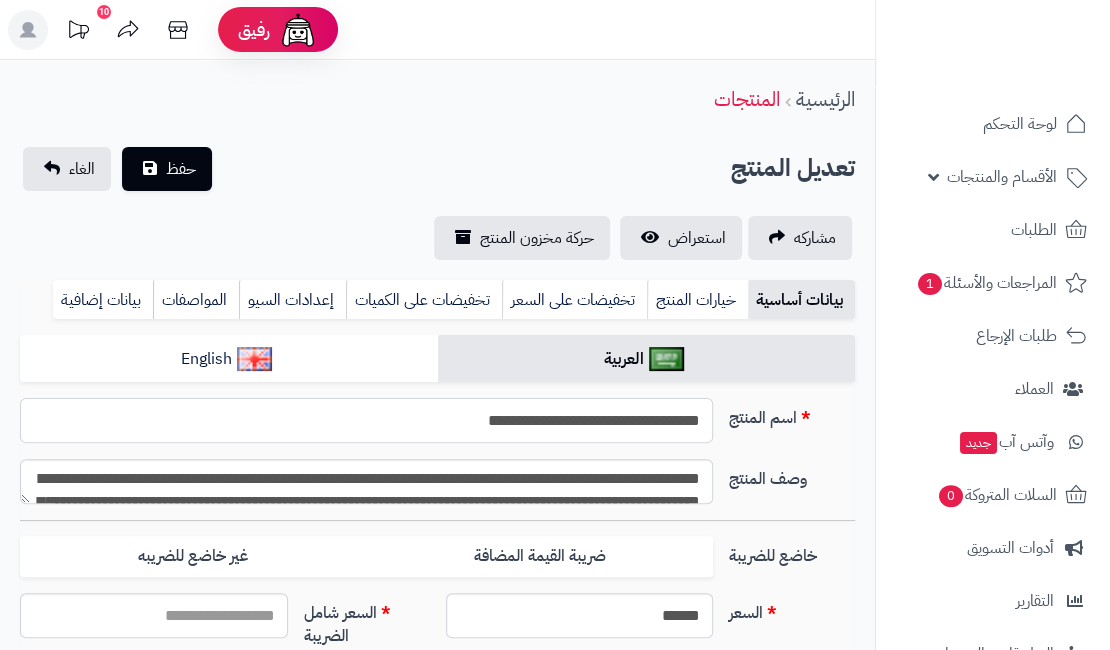 click on "**********" at bounding box center [366, 420] 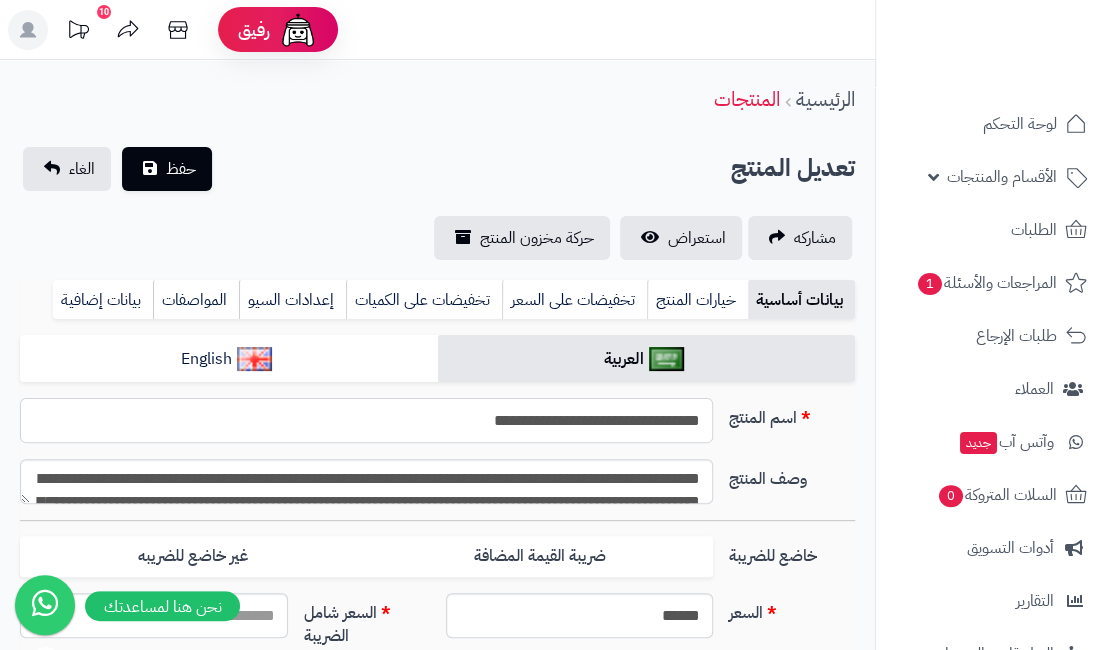type on "**********" 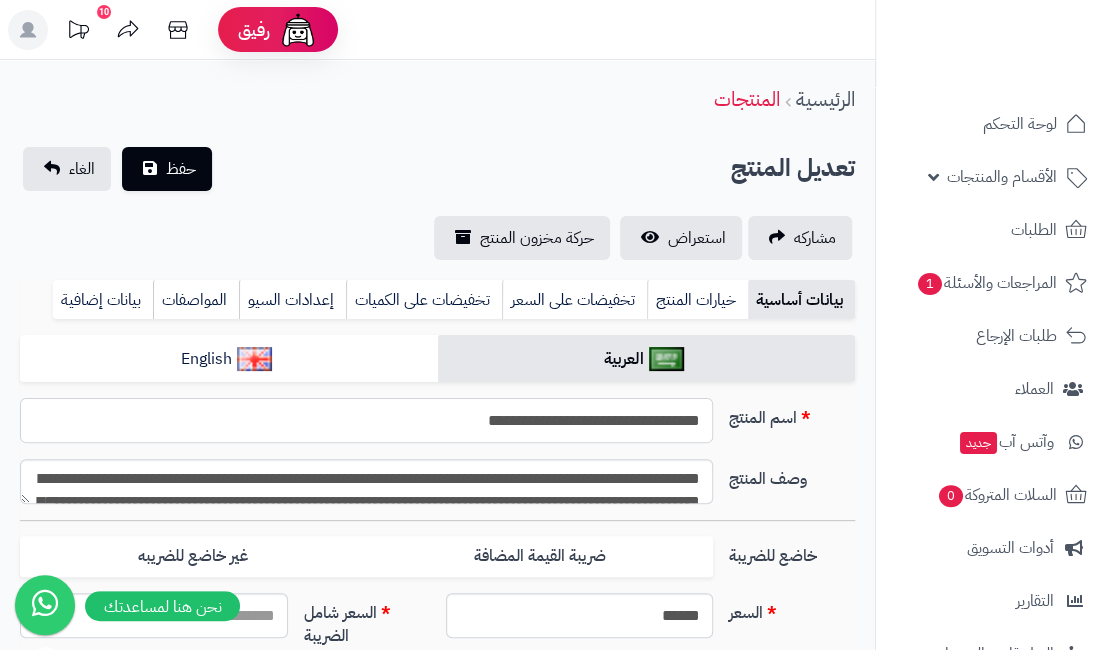 click on "**********" at bounding box center (366, 420) 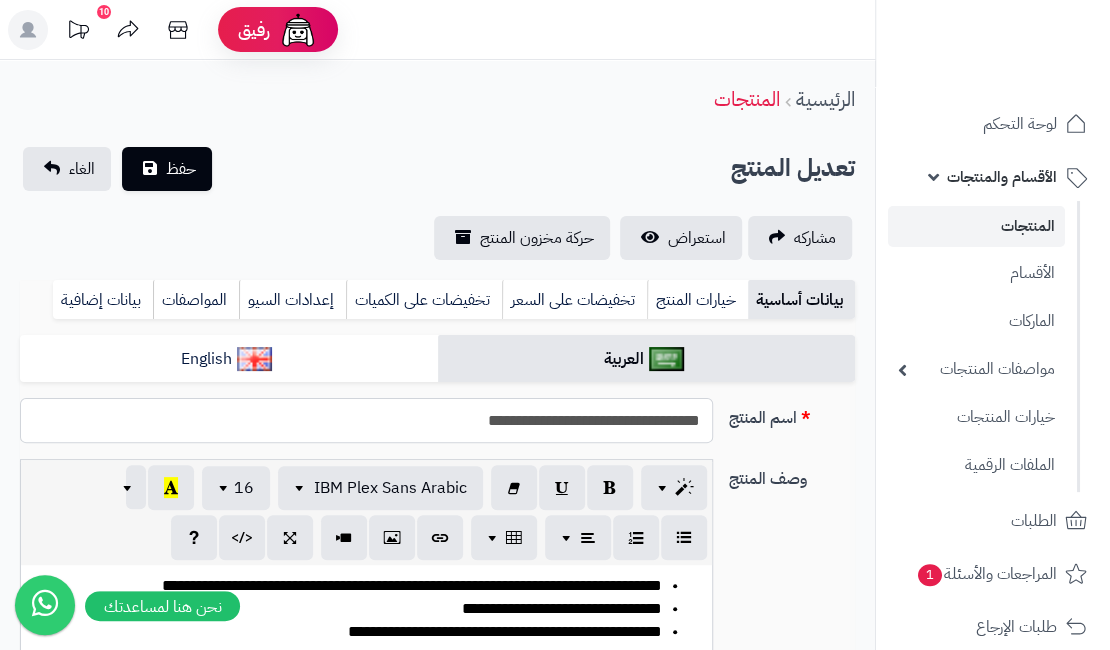click on "**********" at bounding box center [366, 420] 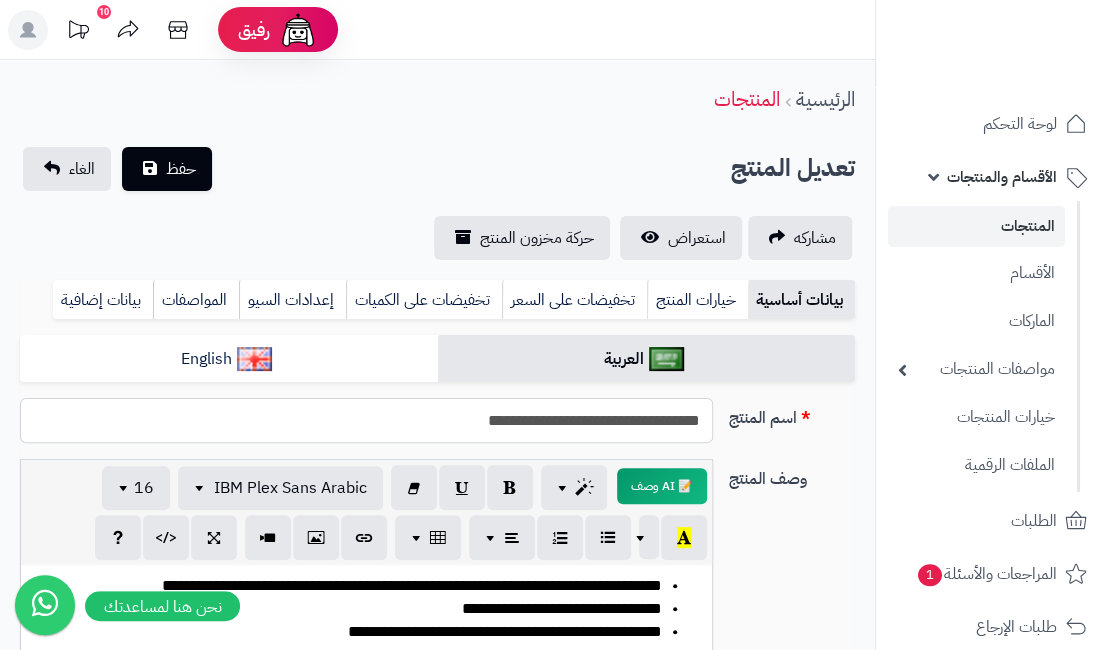 drag, startPoint x: 474, startPoint y: 422, endPoint x: 507, endPoint y: 420, distance: 33.06055 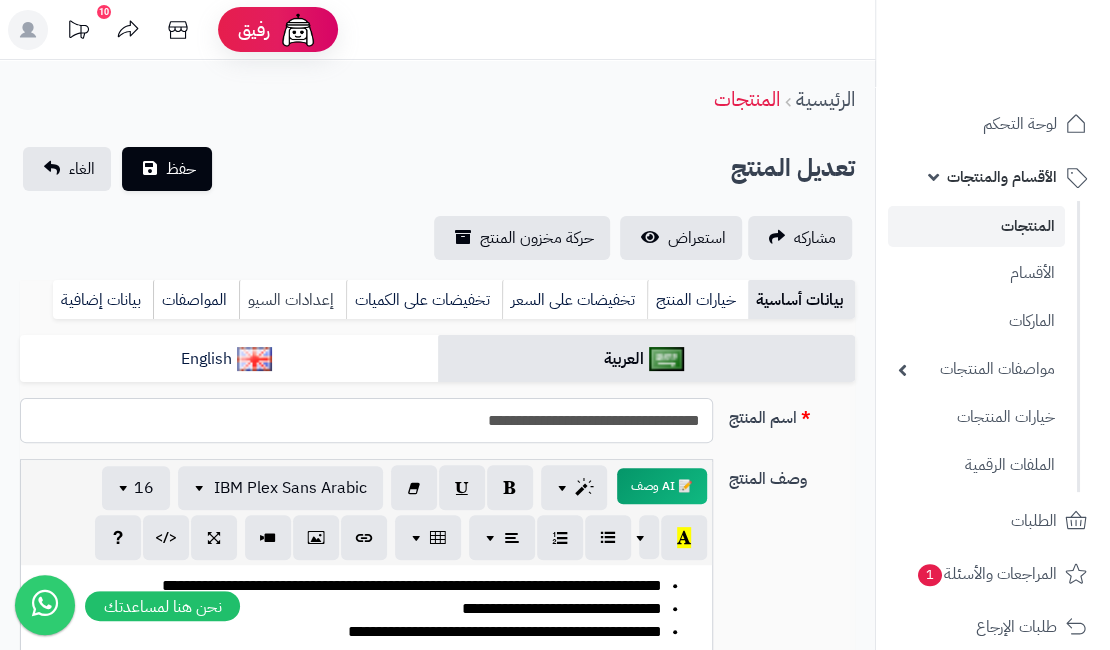 type on "**********" 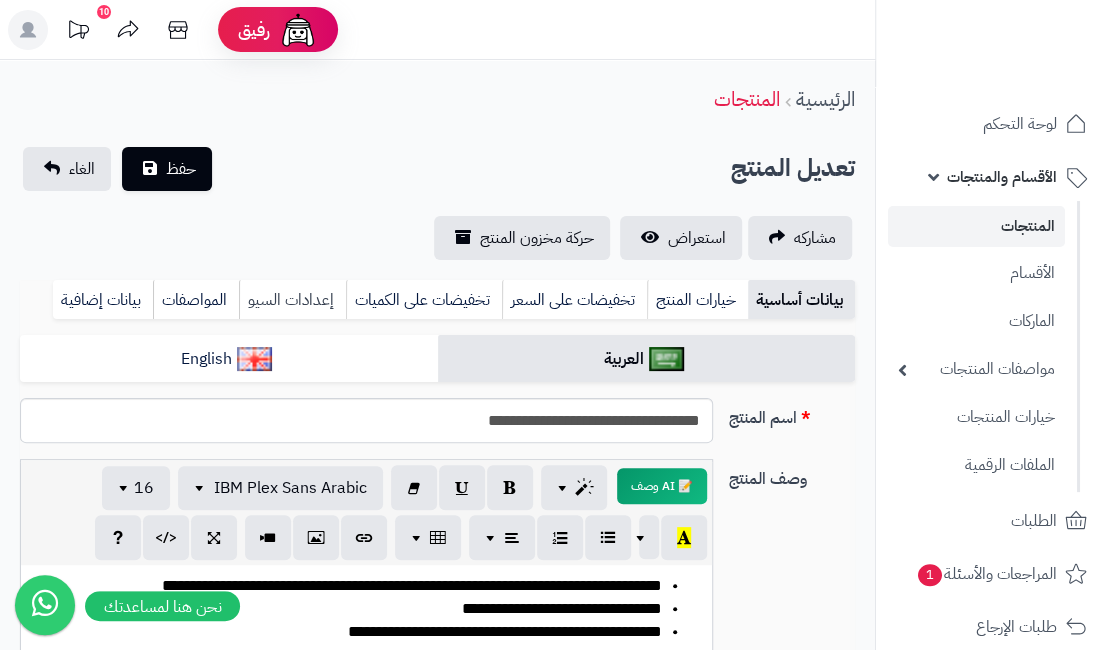 click on "إعدادات السيو" at bounding box center (292, 300) 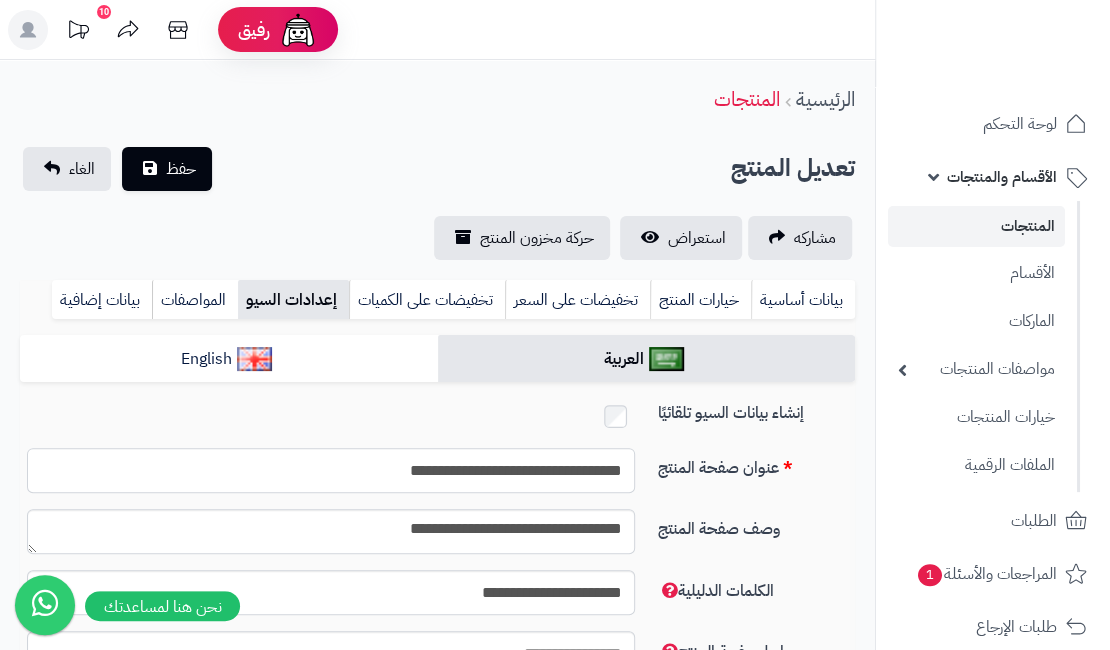 drag, startPoint x: 392, startPoint y: 467, endPoint x: 435, endPoint y: 477, distance: 44.14748 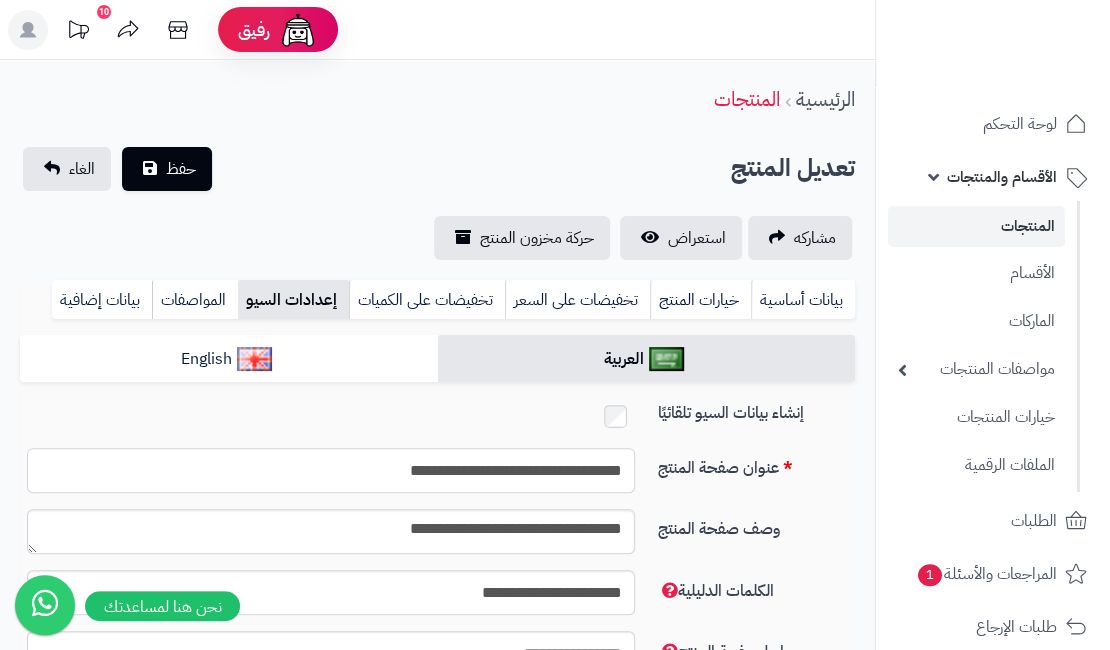 type on "**********" 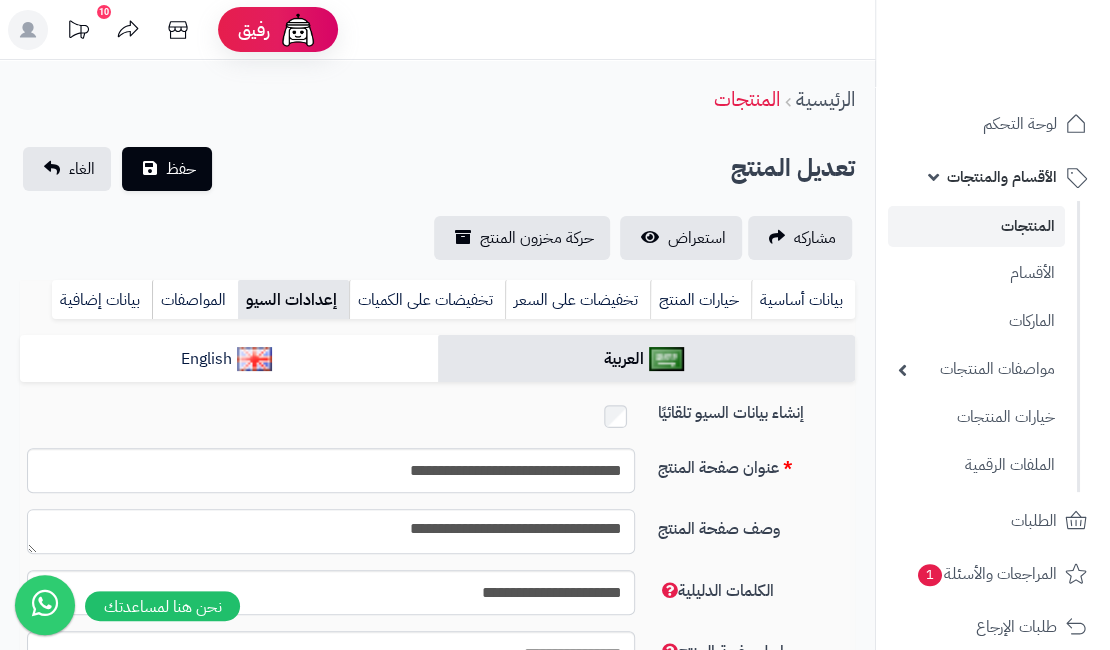 drag, startPoint x: 397, startPoint y: 531, endPoint x: 436, endPoint y: 538, distance: 39.623226 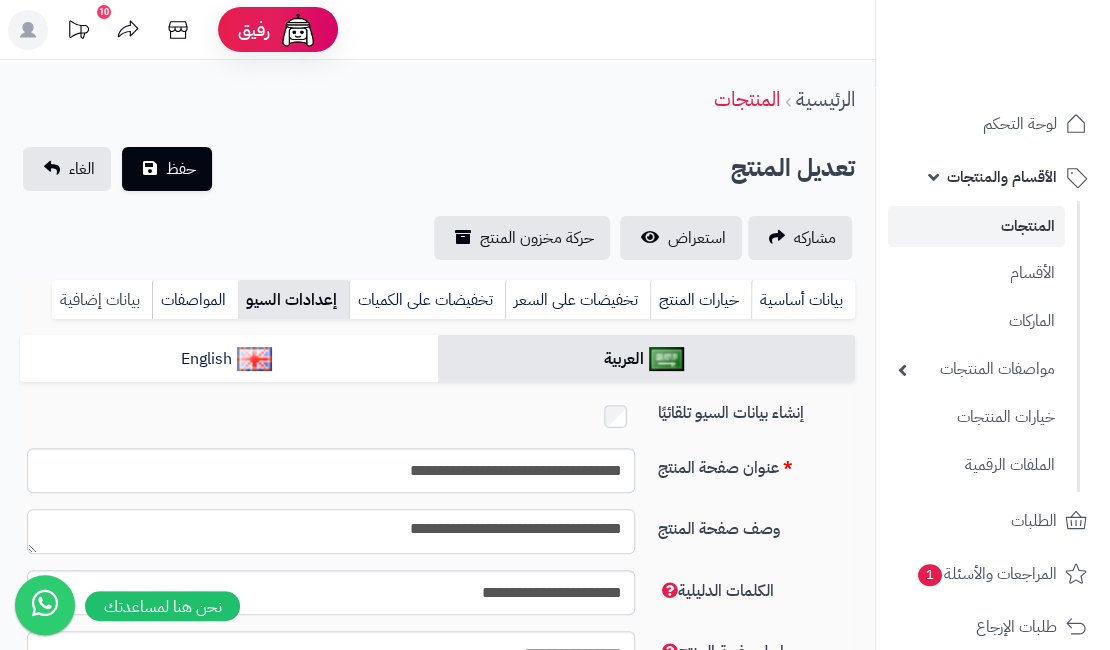 type on "**********" 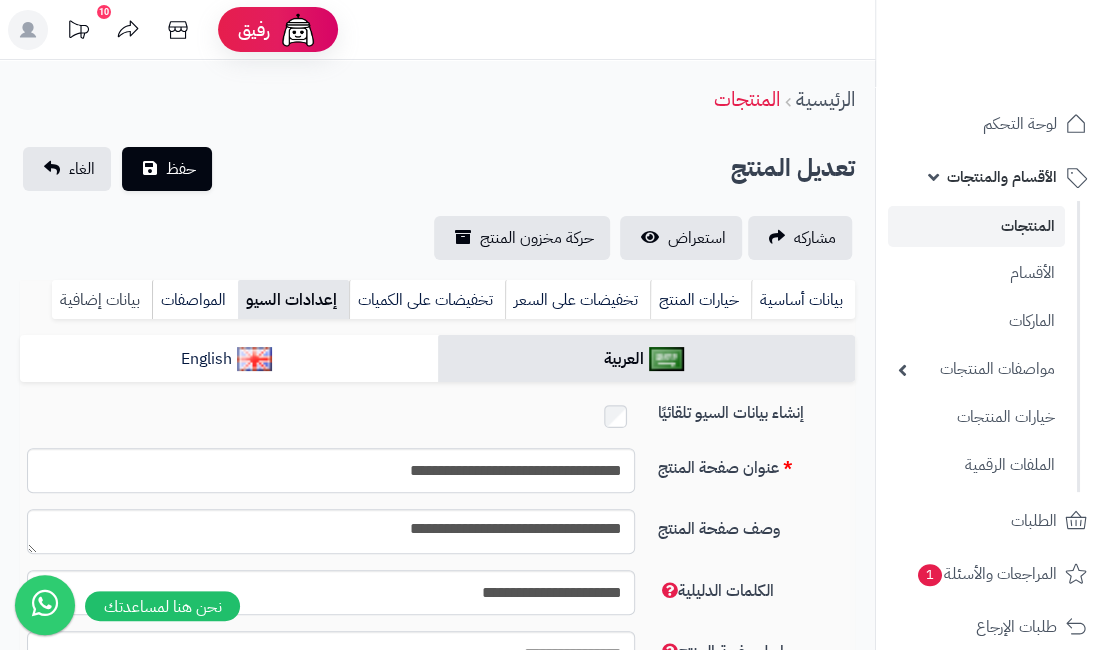 click on "بيانات إضافية" at bounding box center (102, 300) 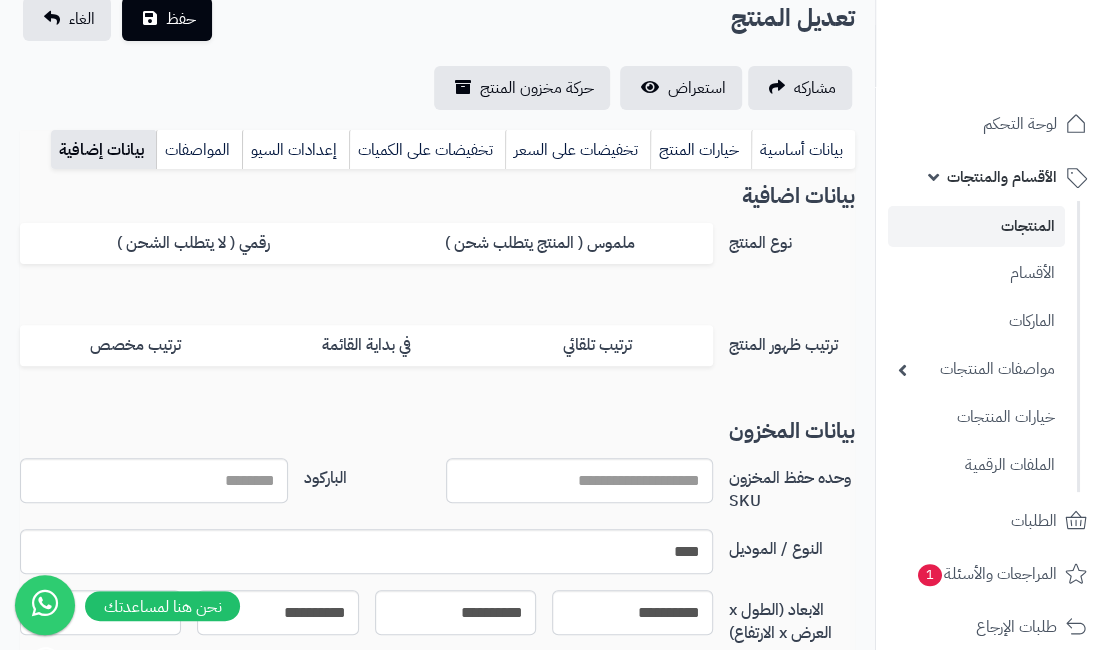 scroll, scrollTop: 200, scrollLeft: 0, axis: vertical 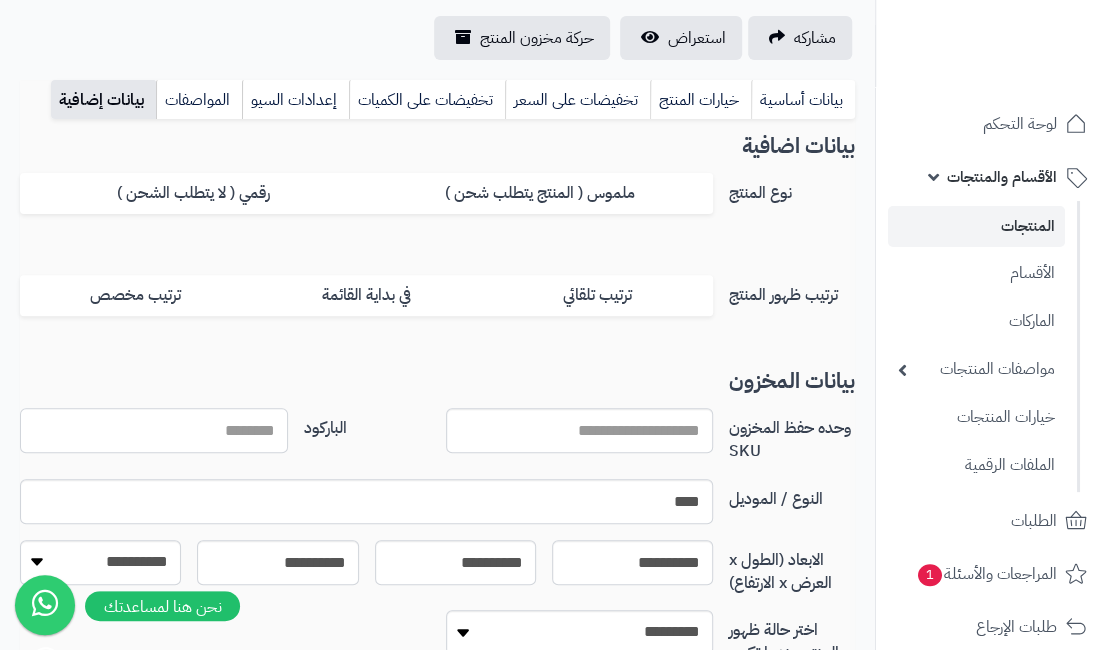 click on "الباركود" at bounding box center (154, 430) 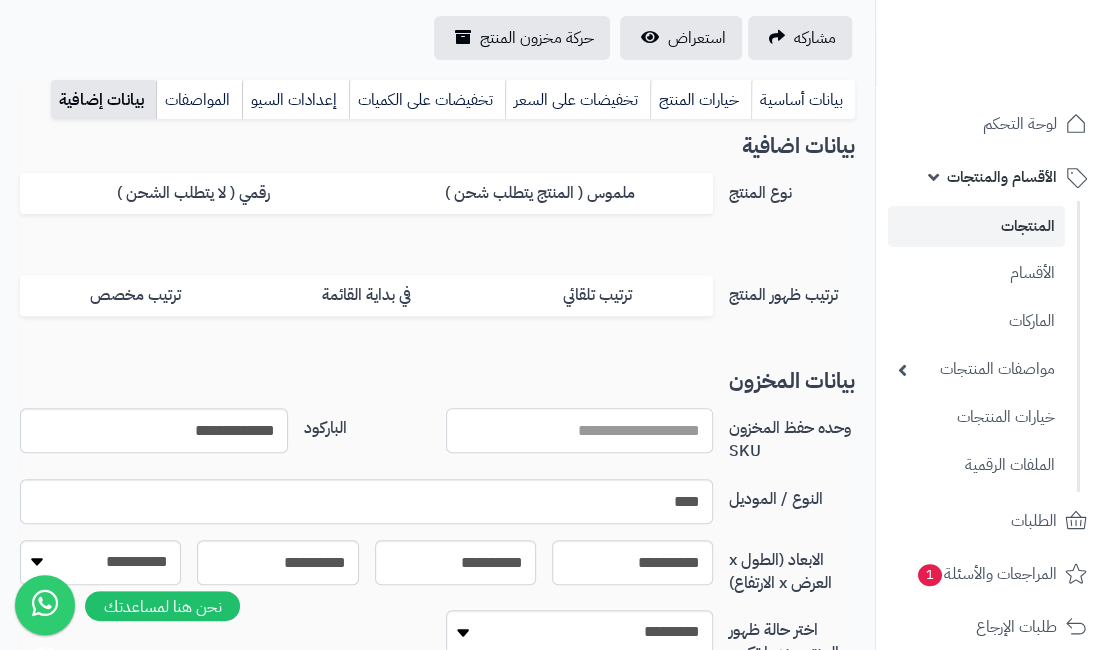 click on "وحده حفظ المخزون SKU" at bounding box center [580, 430] 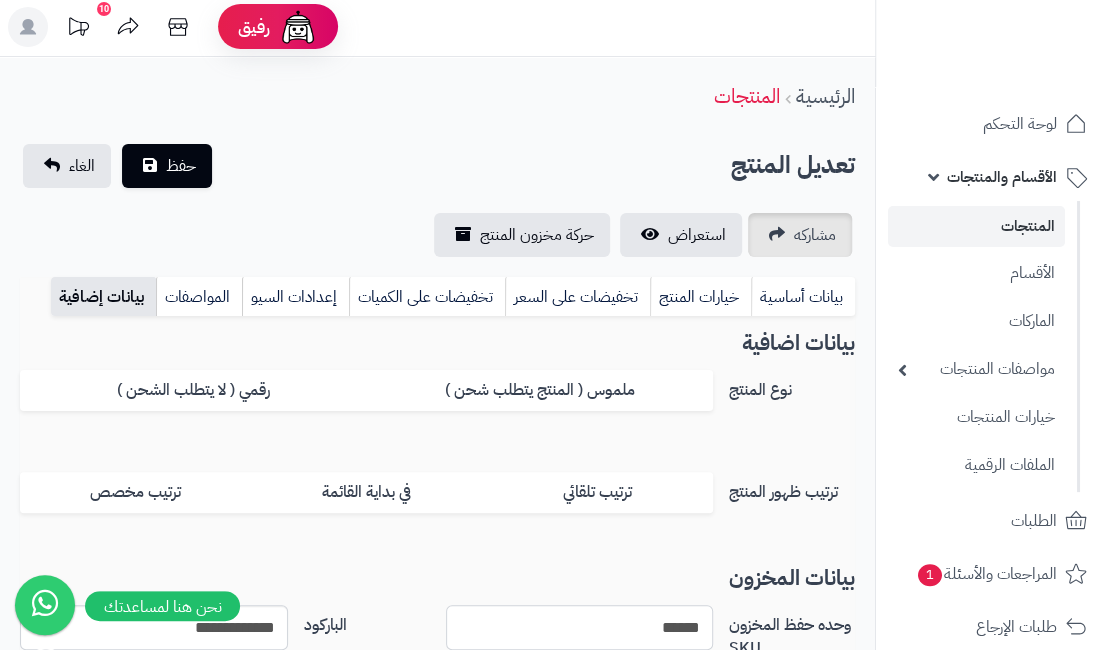 scroll, scrollTop: 0, scrollLeft: 0, axis: both 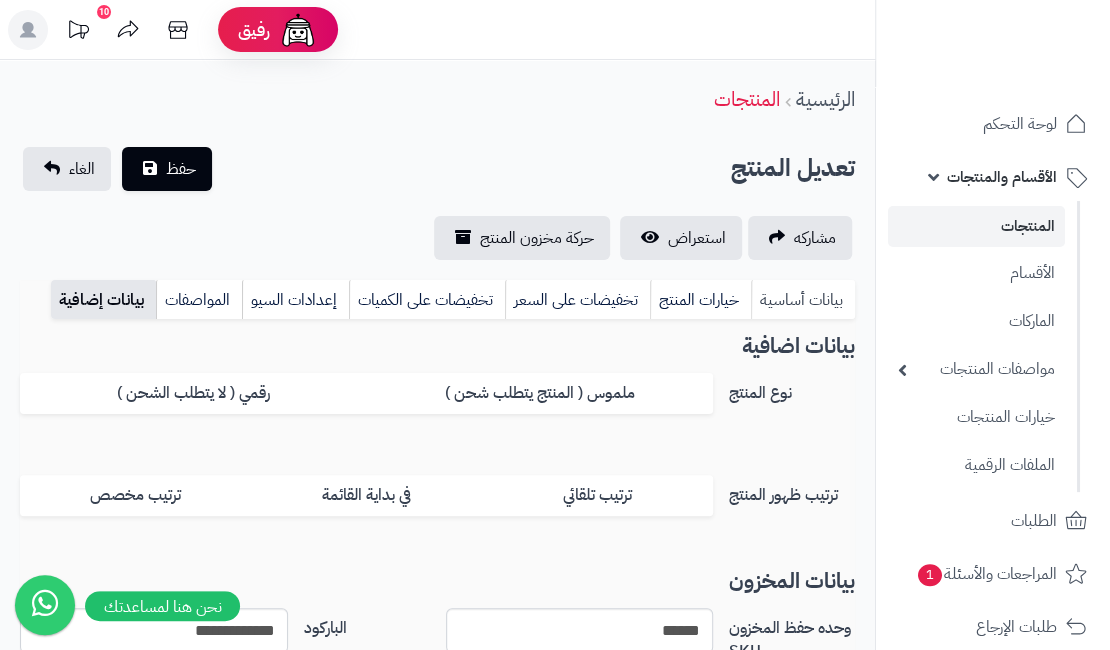 click on "بيانات أساسية" at bounding box center (803, 300) 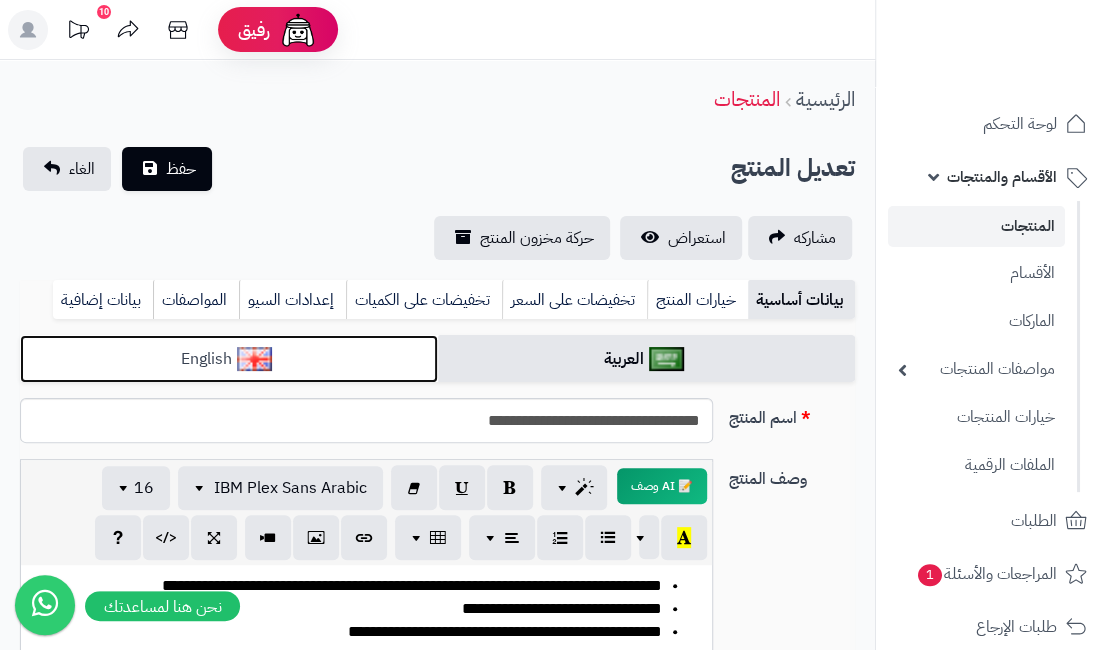 click on "English" at bounding box center (229, 359) 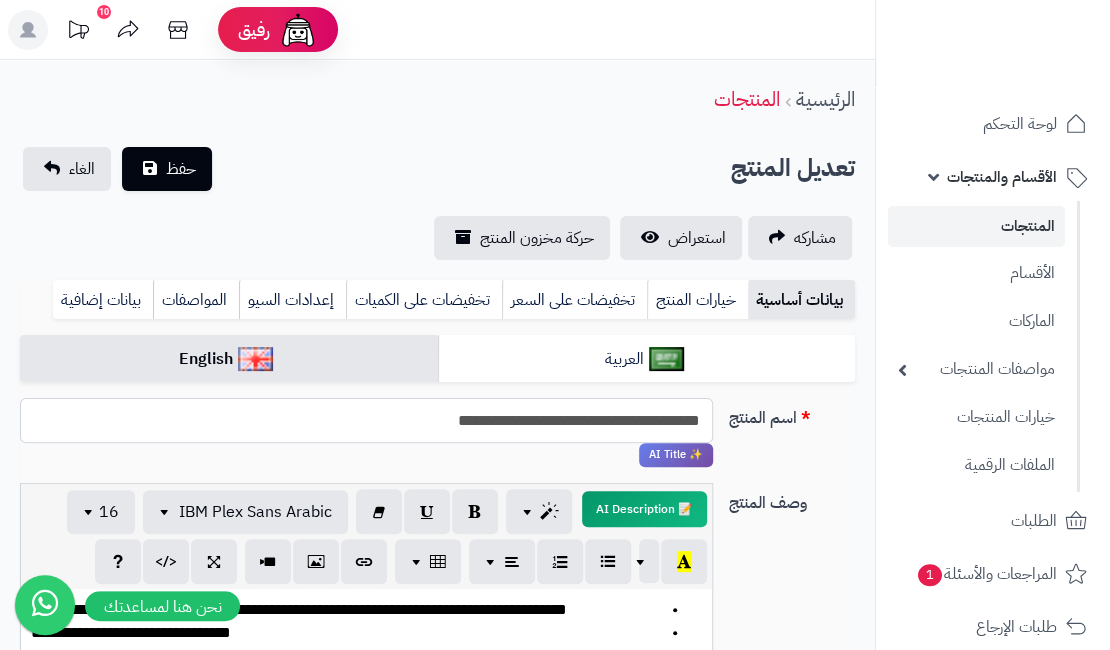 drag, startPoint x: 649, startPoint y: 425, endPoint x: 705, endPoint y: 440, distance: 57.974133 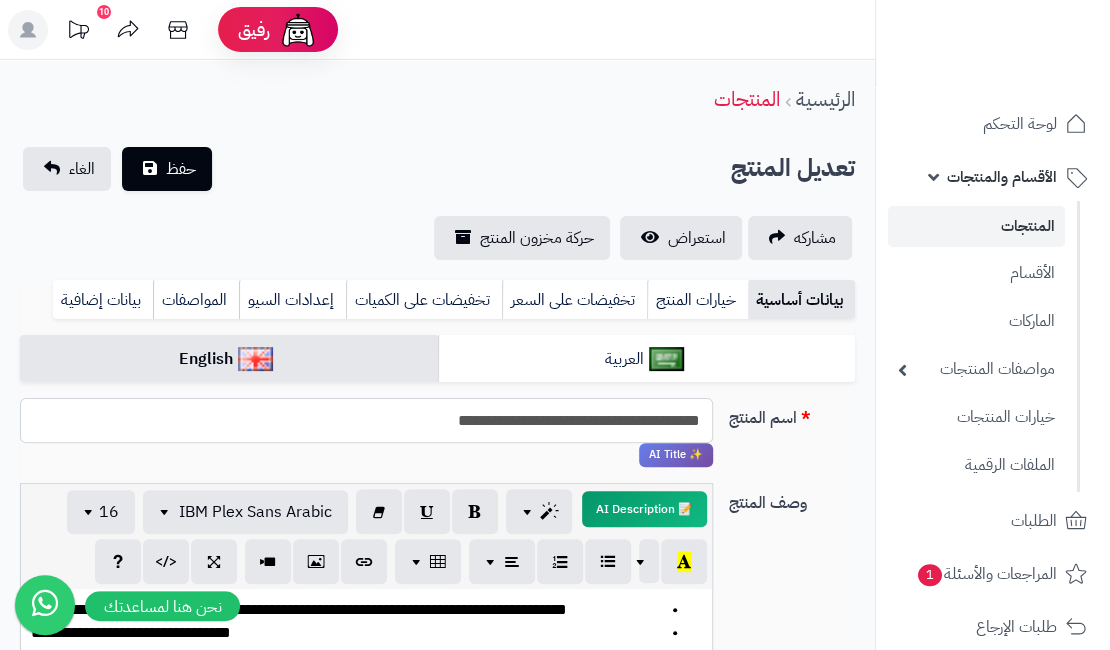 paste 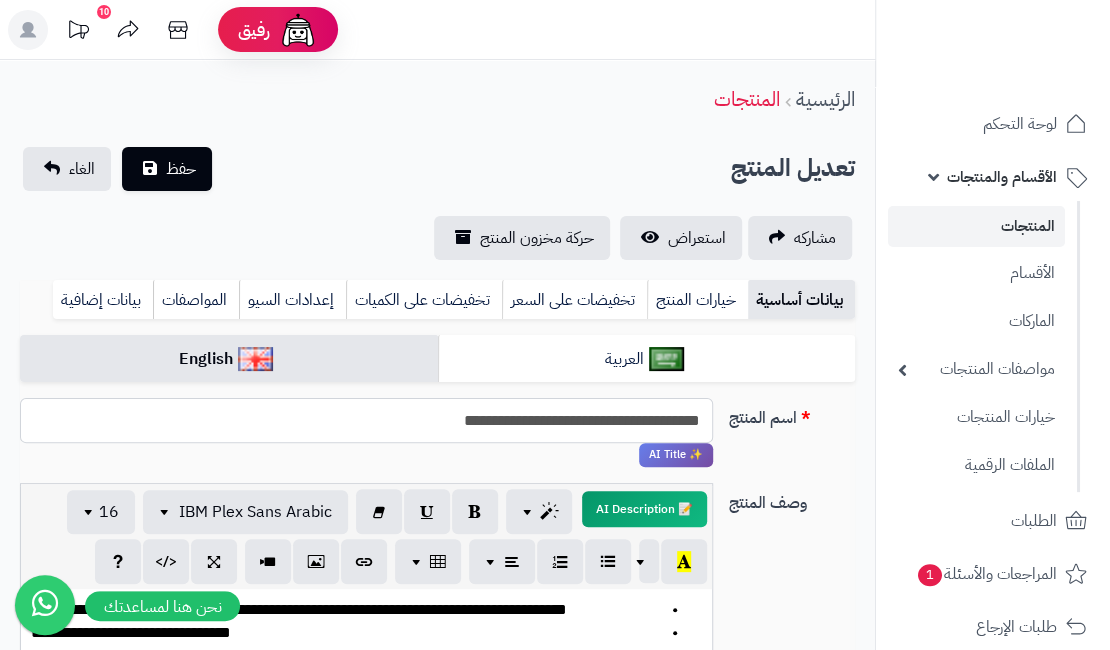 click on "**********" at bounding box center (366, 420) 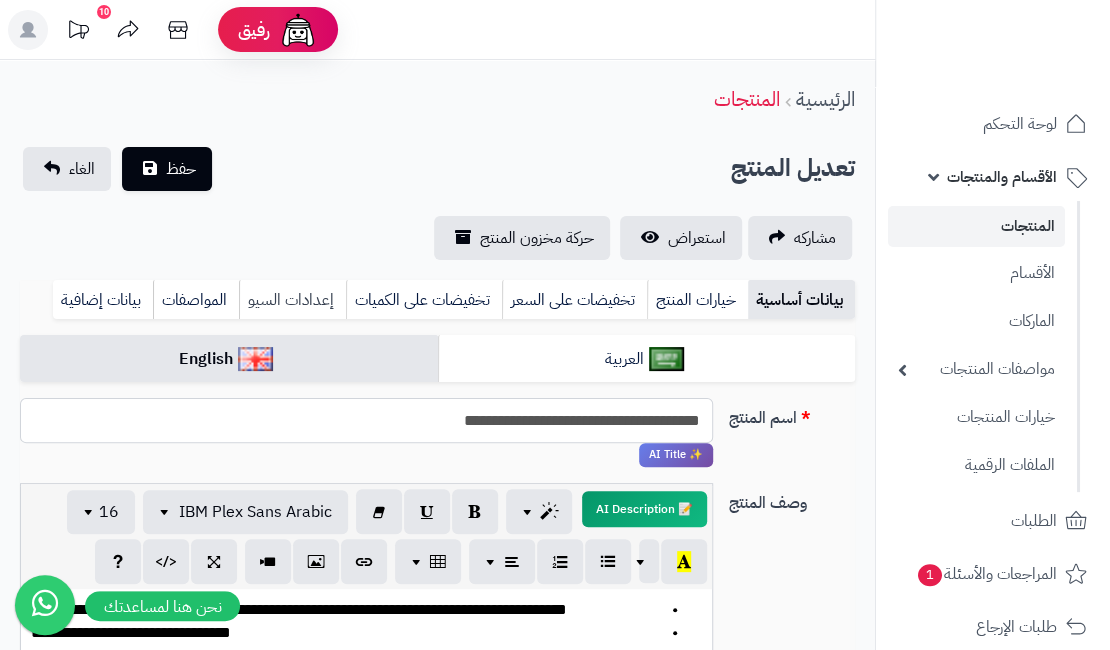 type on "**********" 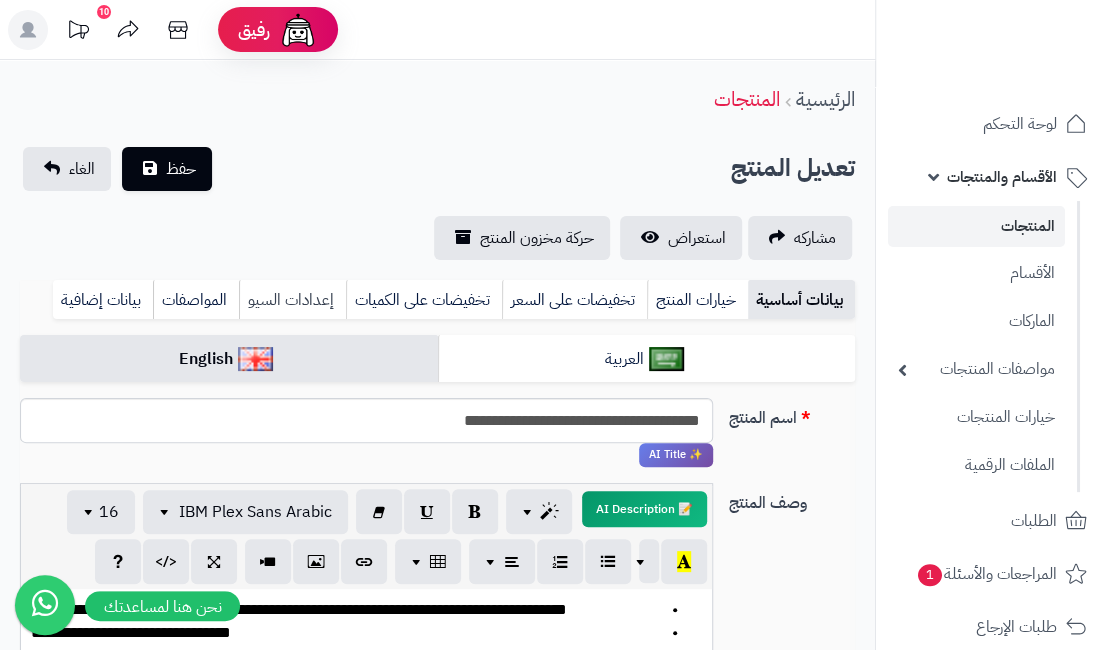 click on "إعدادات السيو" at bounding box center (292, 300) 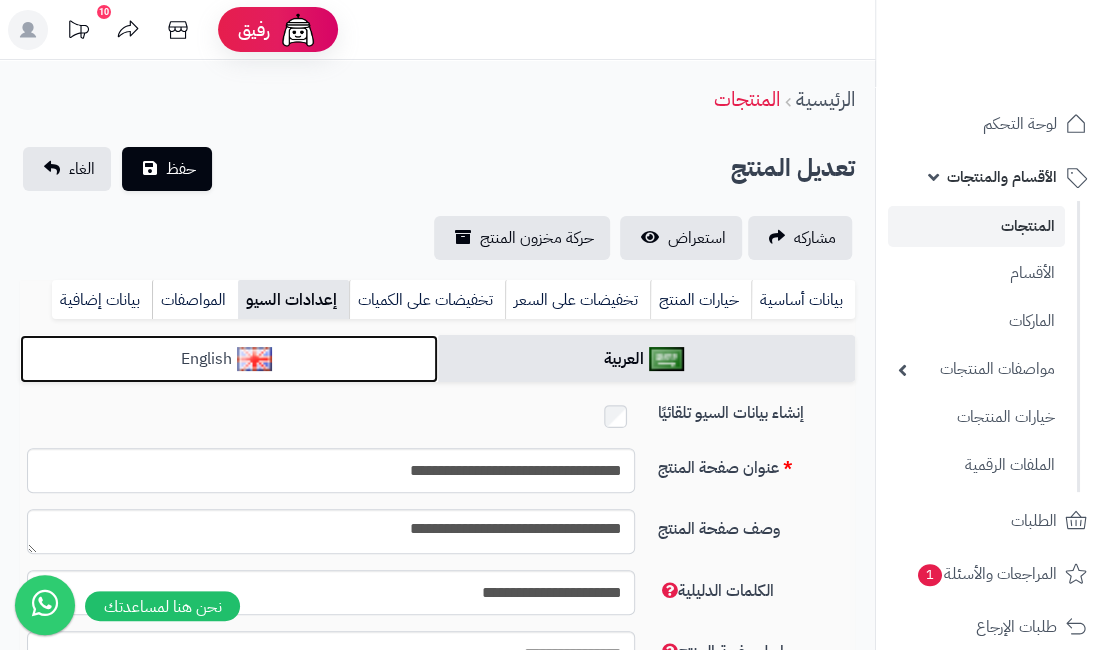 click on "English" at bounding box center [229, 359] 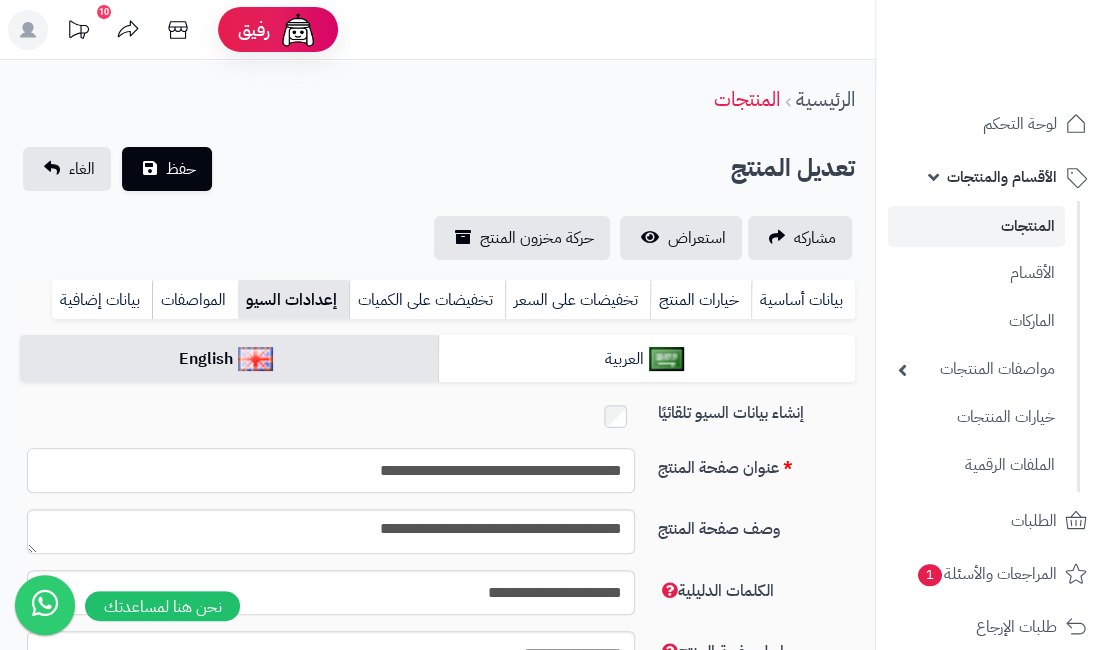 click on "**********" at bounding box center [331, 470] 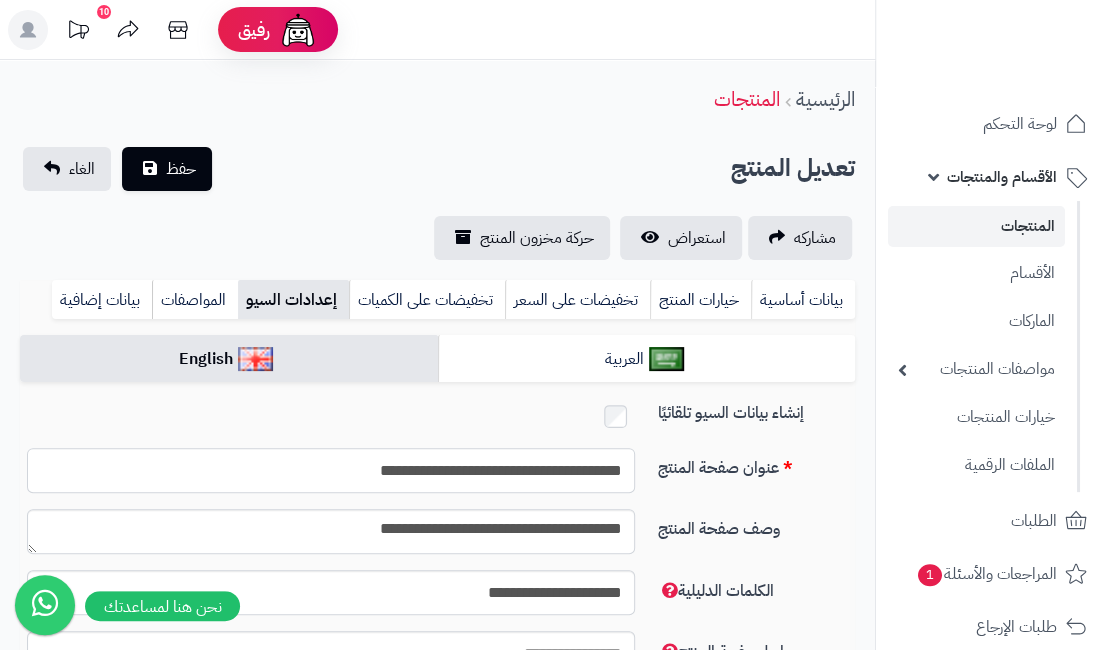 paste 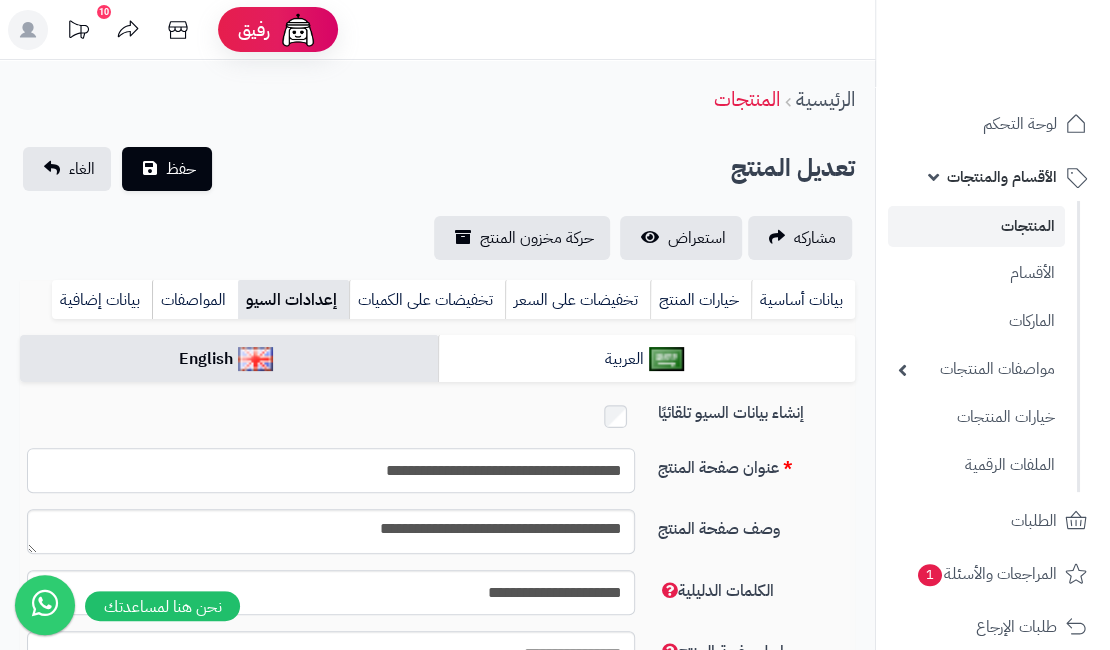 type on "**********" 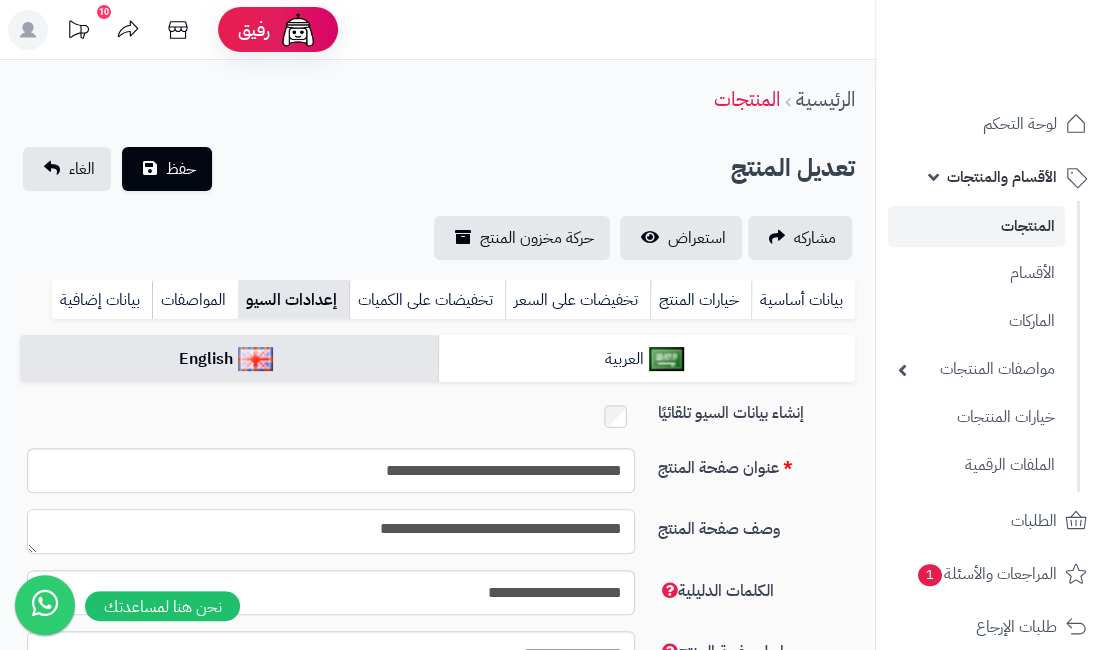 click on "**********" at bounding box center (331, 531) 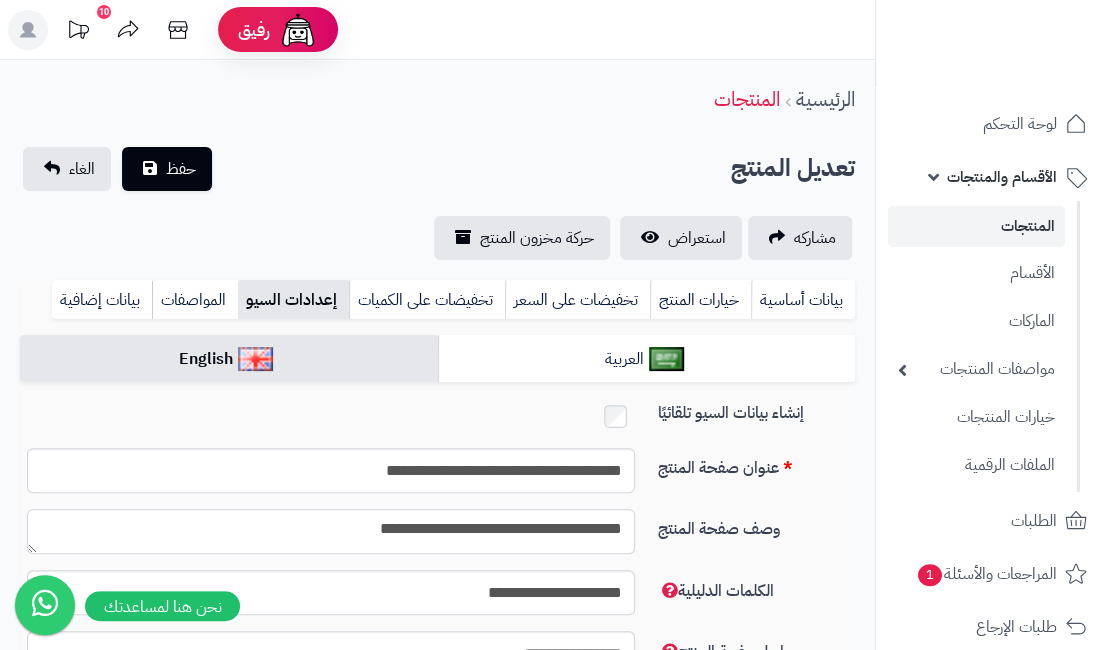paste 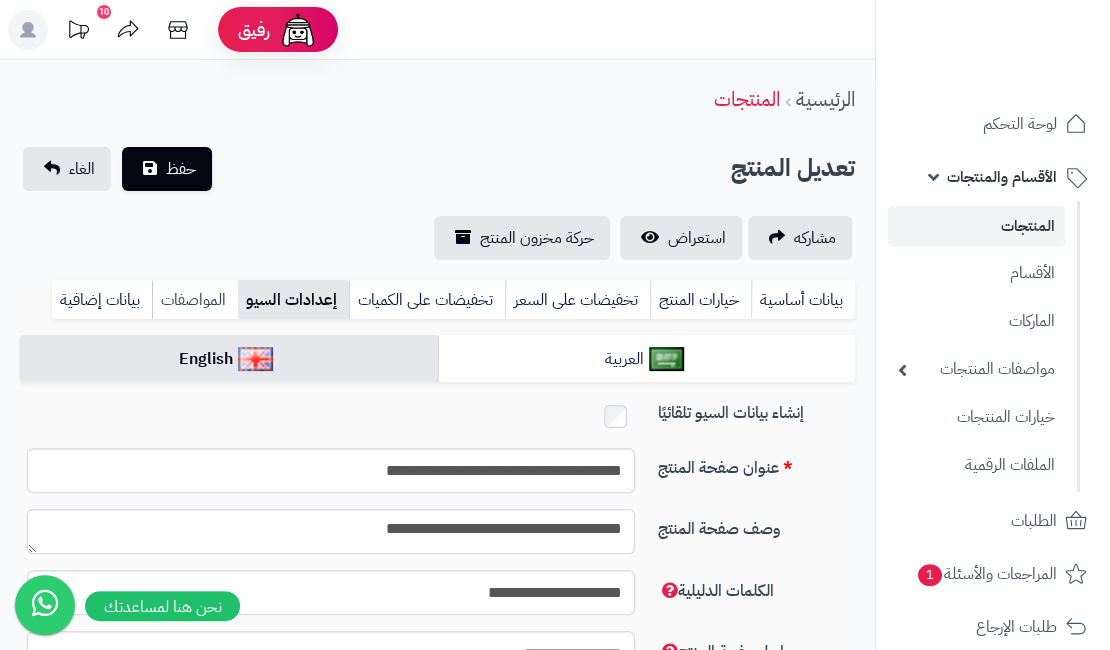 type on "**********" 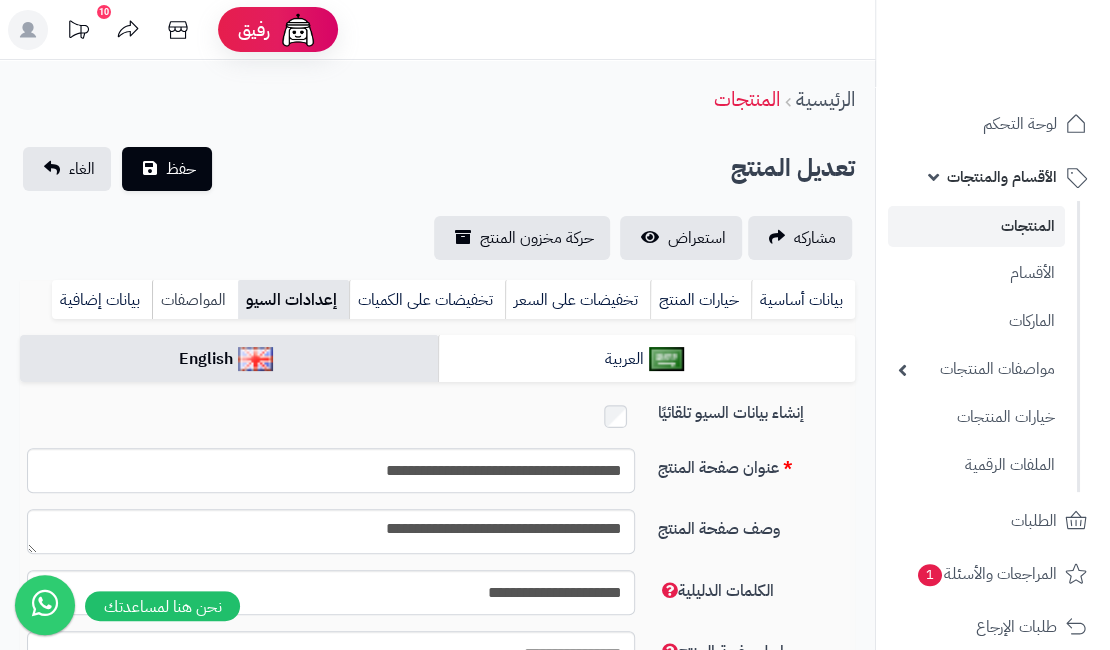 click on "المواصفات" at bounding box center (195, 300) 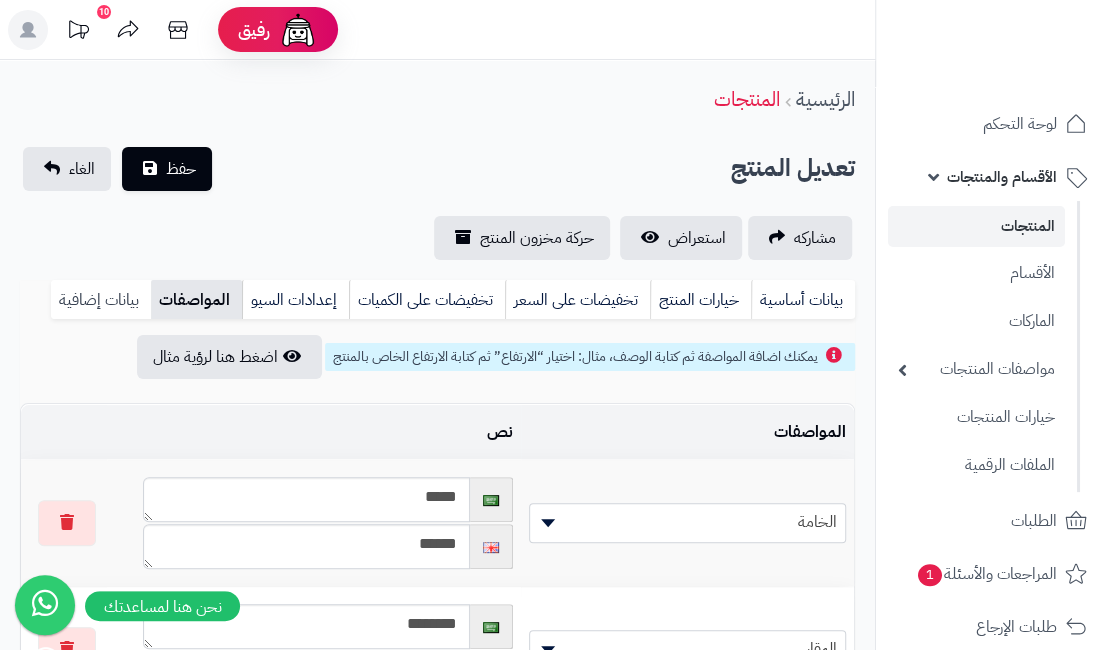 click on "بيانات إضافية" at bounding box center [101, 300] 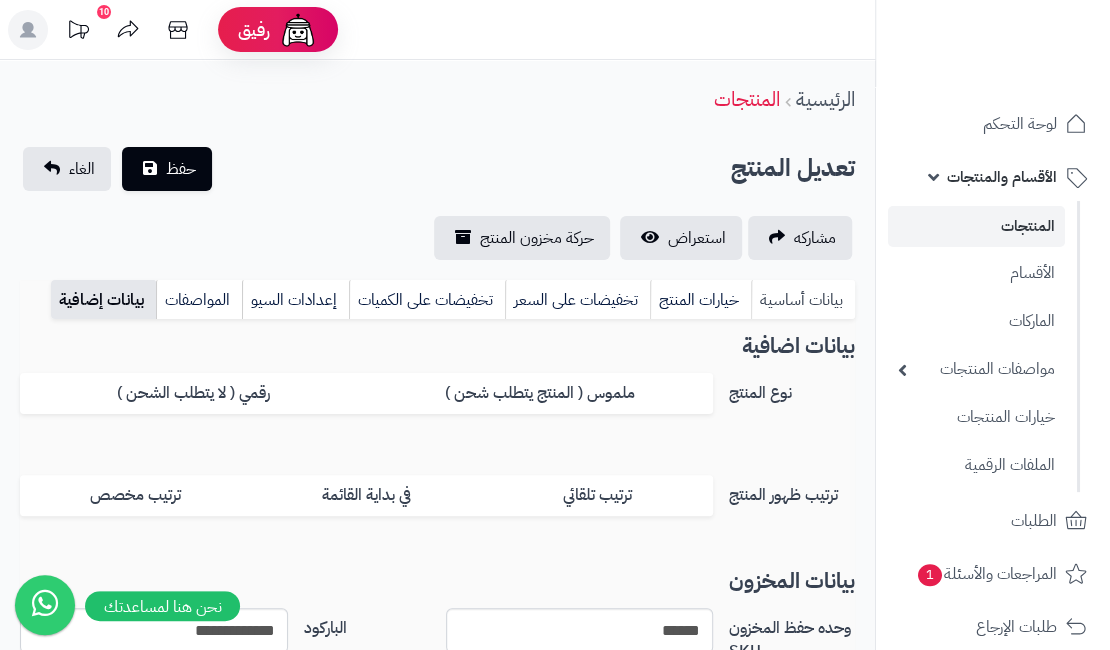 click on "بيانات أساسية" at bounding box center (803, 300) 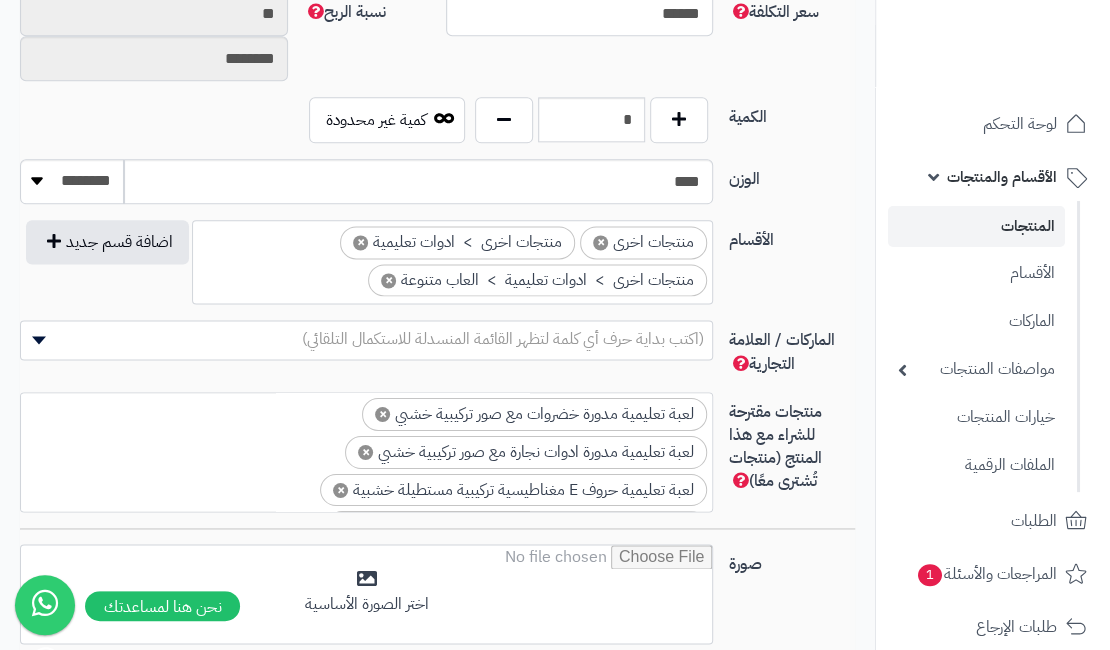 scroll, scrollTop: 1100, scrollLeft: 0, axis: vertical 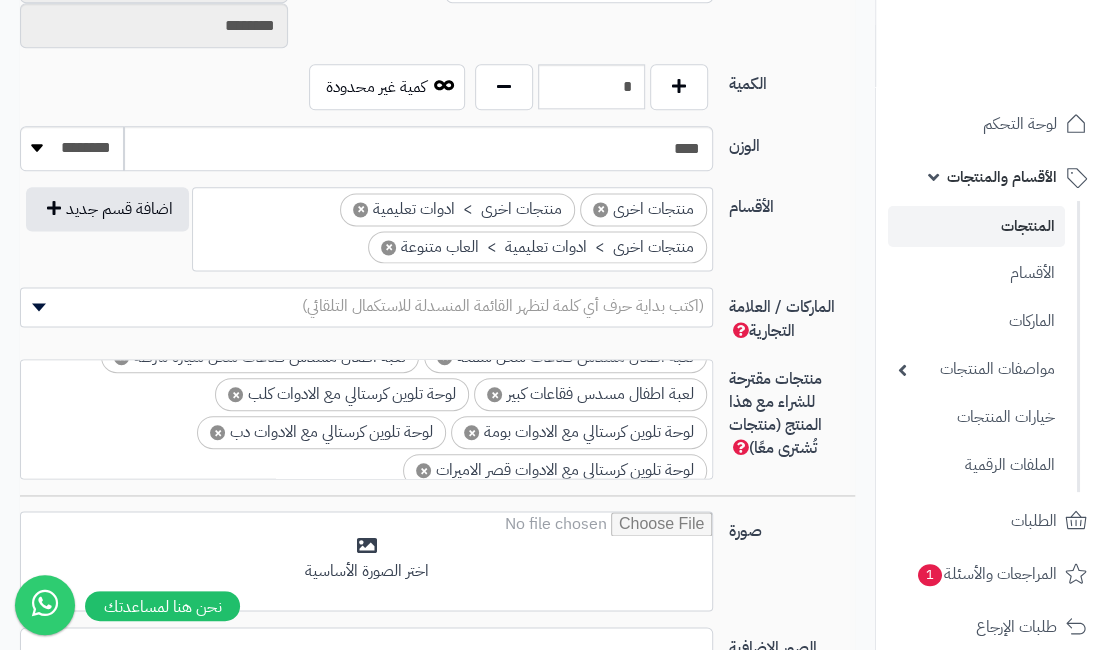 click on "× لعبة تعليمية  مدورة  خضروات مع صور تركيبية خشبي × لعبة تعليمية مدورة ادوات نجارة مع صور تركيبية خشبي × لعبة تعليمية حروف E مغناطيسية تركيبية مستطيلة خشبية × لعبة تعليمية تركيبية مستطيلة عدة اشكال هندسية خشبي × لعبة ساعة ارقام انجليزية تركيبية بحرية خشبية × لعبة اطفال يدوية مضيئة × لعبة اطفال خشبية آلة صنع القهوة × لعبة اطفال خشبية خلاط كيك ومعجنات × لعبة اطفال خشبية الة صنع بانكيك وبيتزا × لعبة اطفال خشبية متجر بيع الايسكريم × لعبة اطفال خشبية متجر بيع وصنع الايسكريم × لعبة اطفال خشبية كيكة الاميرة × لعبة اطفال خشبية برج قوس قزح × × × × × × × × × × × × × × × × × ×" at bounding box center (366, 127) 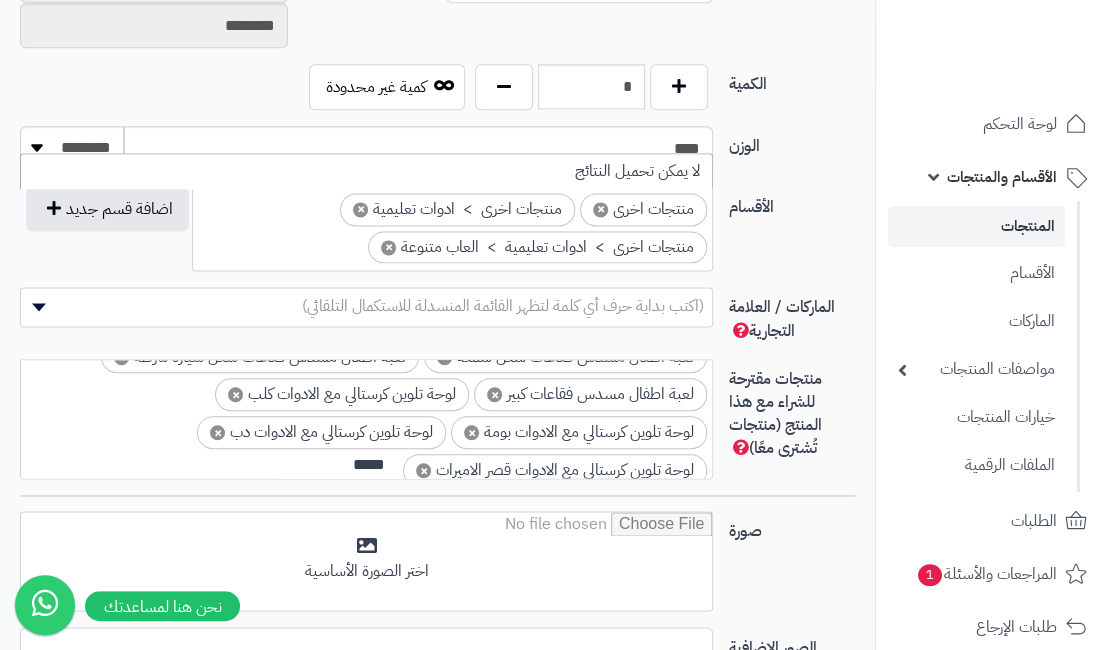 scroll, scrollTop: 0, scrollLeft: 0, axis: both 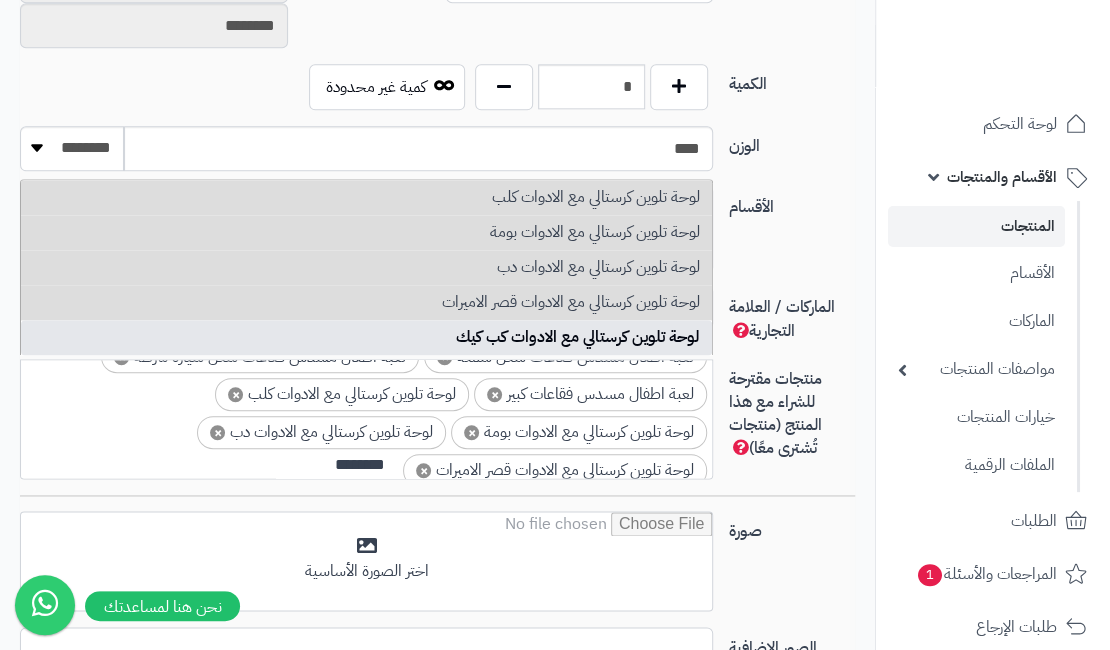 type on "*******" 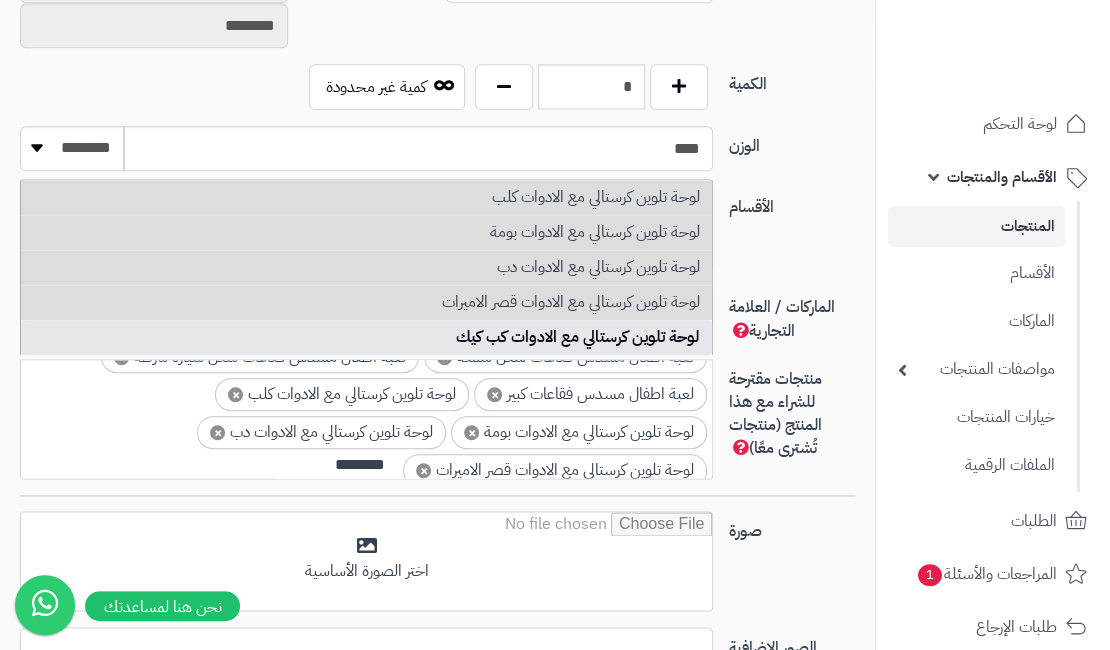 type 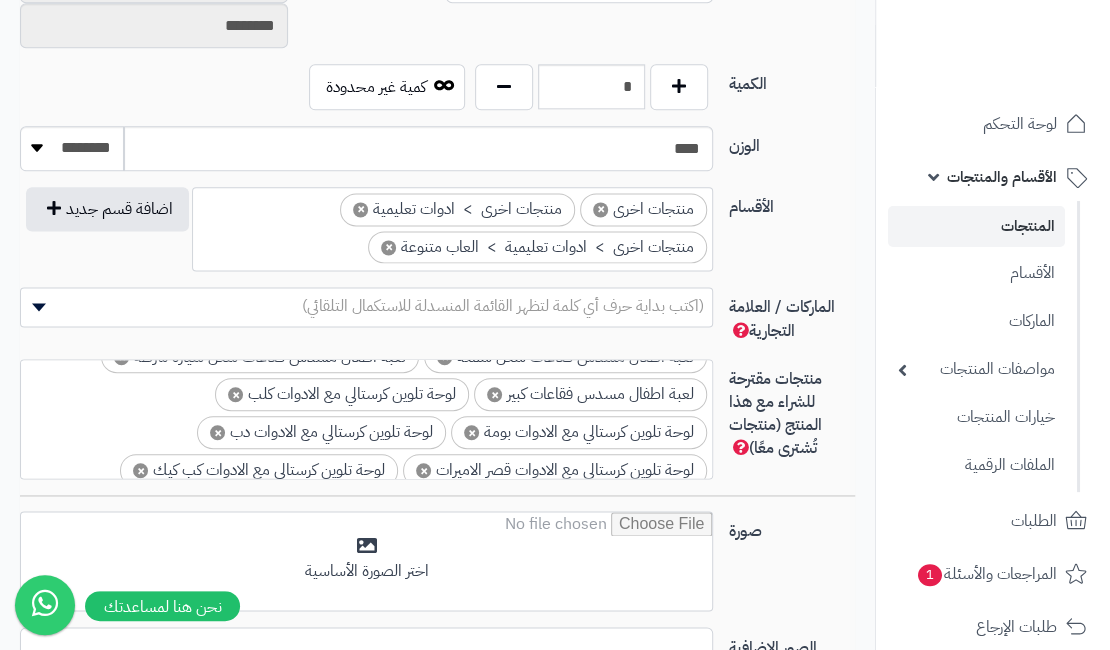 scroll, scrollTop: 614, scrollLeft: 0, axis: vertical 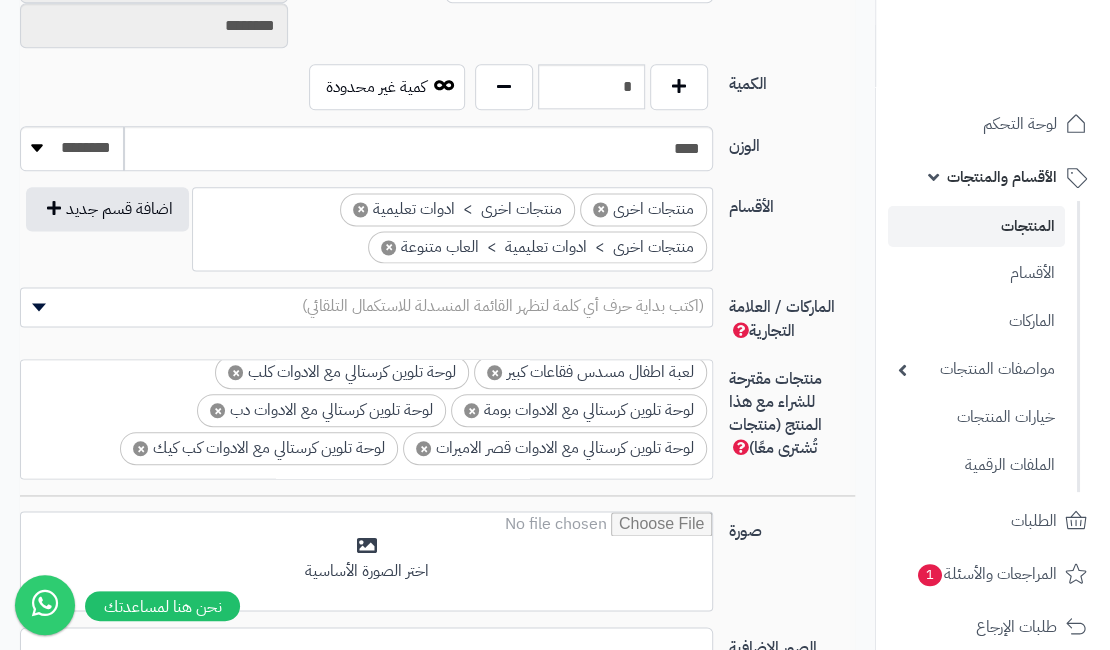 click on "الوزن" at bounding box center [792, 142] 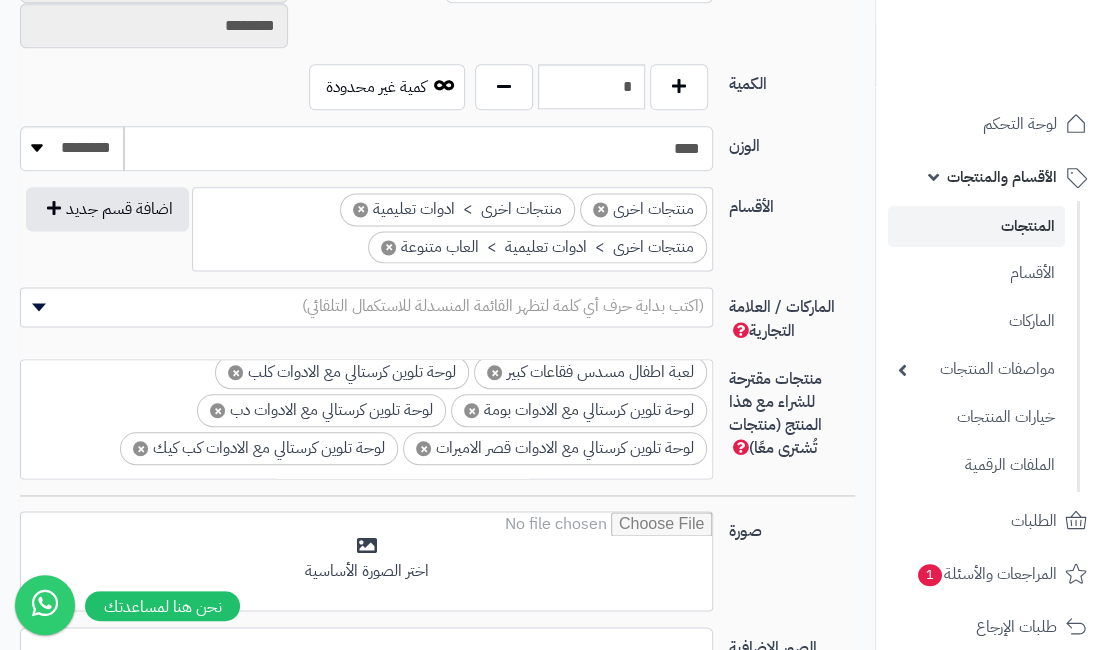 click on "****" at bounding box center (418, 148) 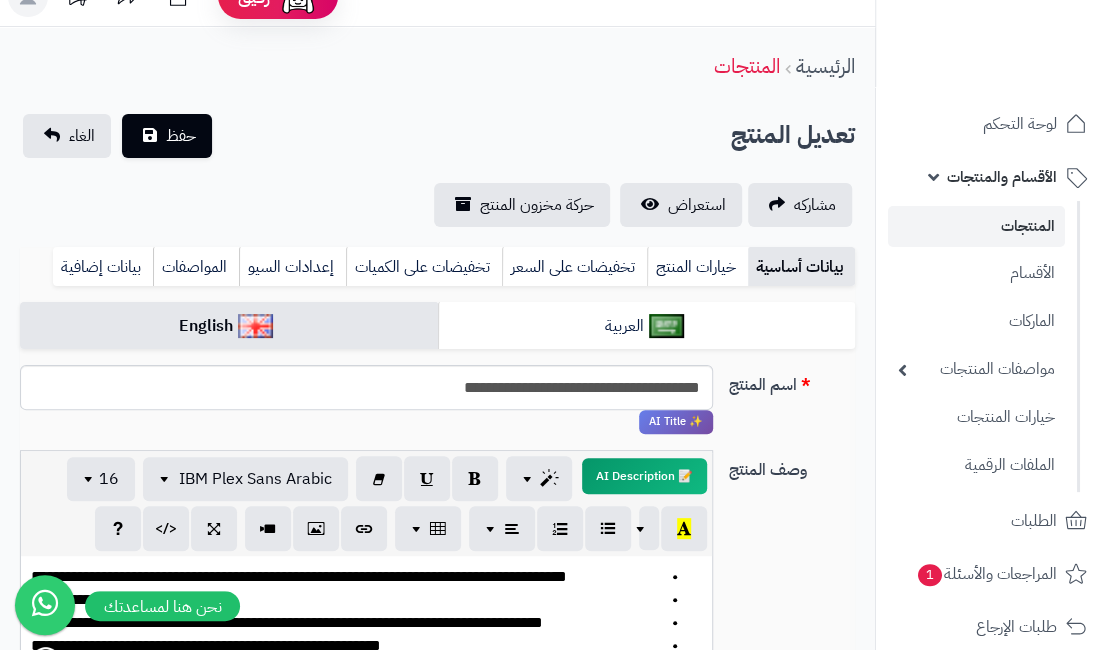 scroll, scrollTop: 0, scrollLeft: 0, axis: both 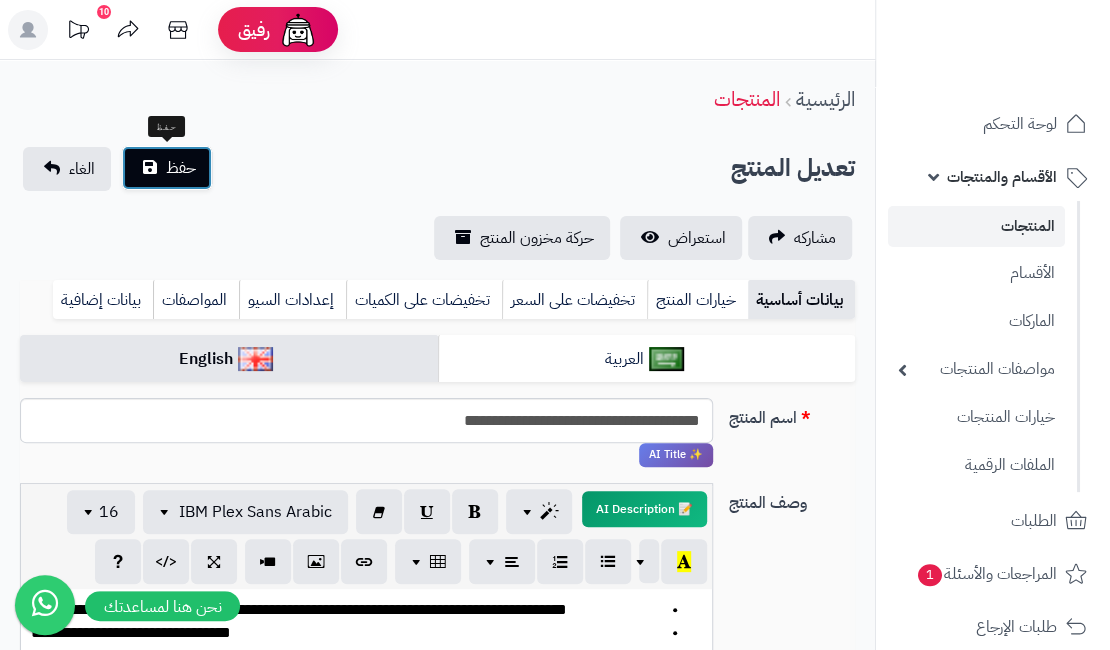 click on "حفظ" at bounding box center [181, 168] 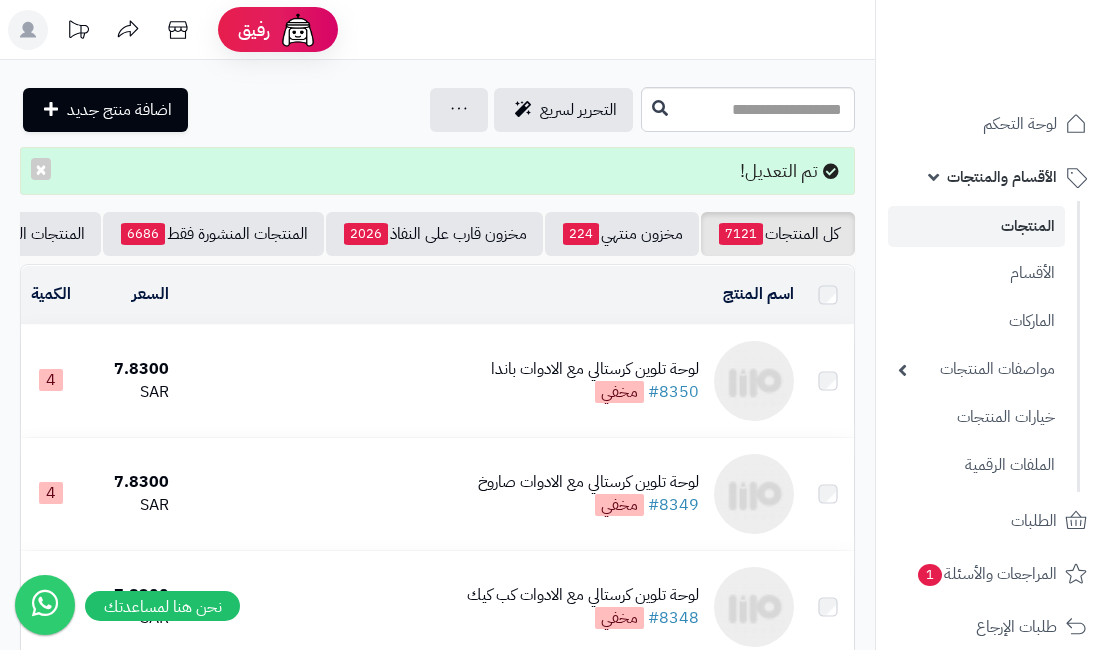 scroll, scrollTop: 0, scrollLeft: 0, axis: both 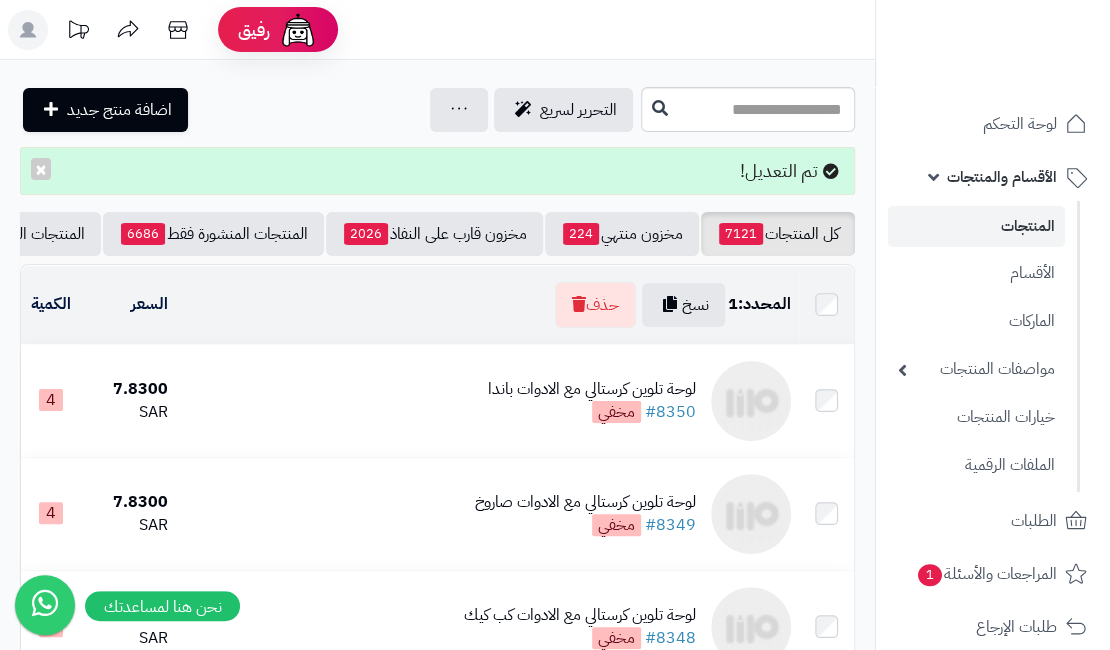 click on "لوحة تلوين كرستالي مع الادوات باندا" at bounding box center [592, 389] 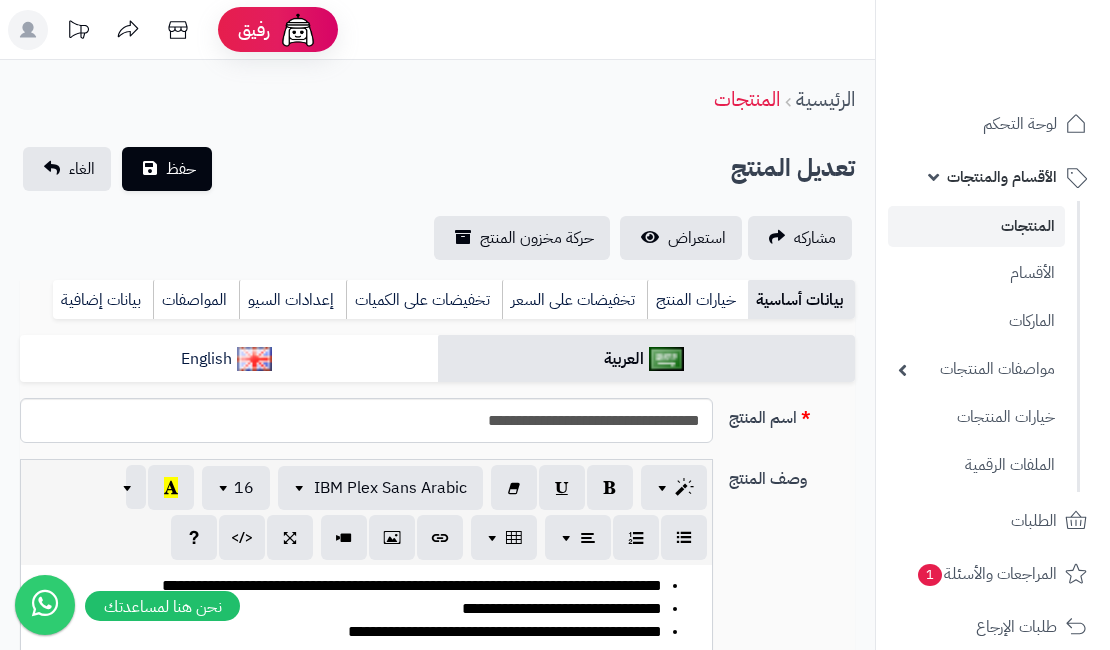 scroll, scrollTop: 0, scrollLeft: 0, axis: both 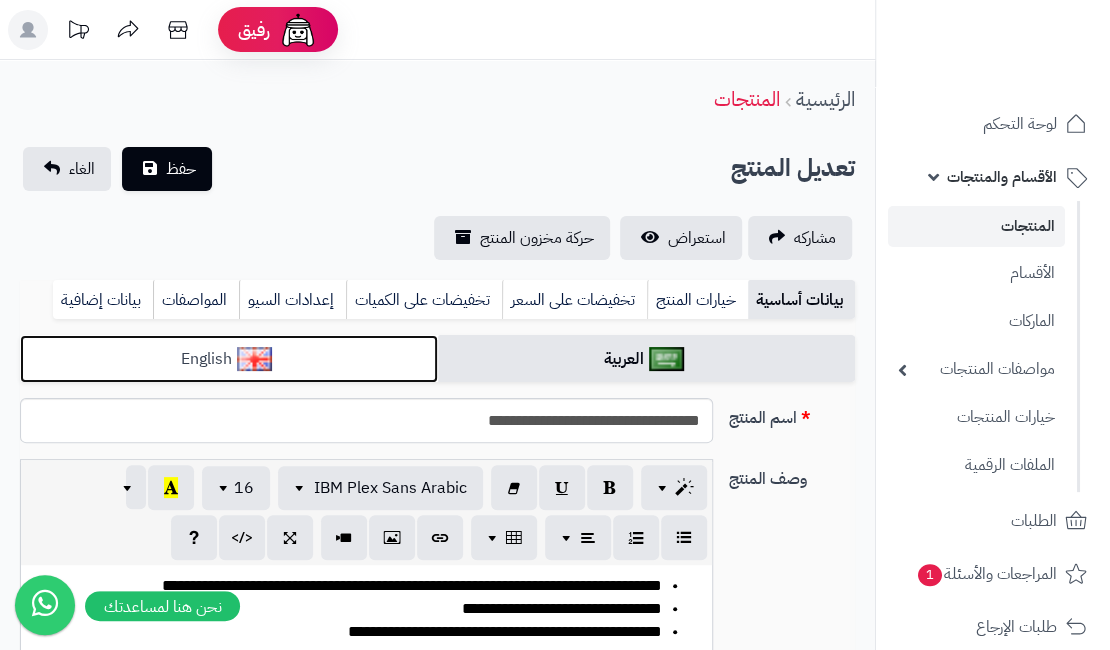 click on "English" at bounding box center (229, 359) 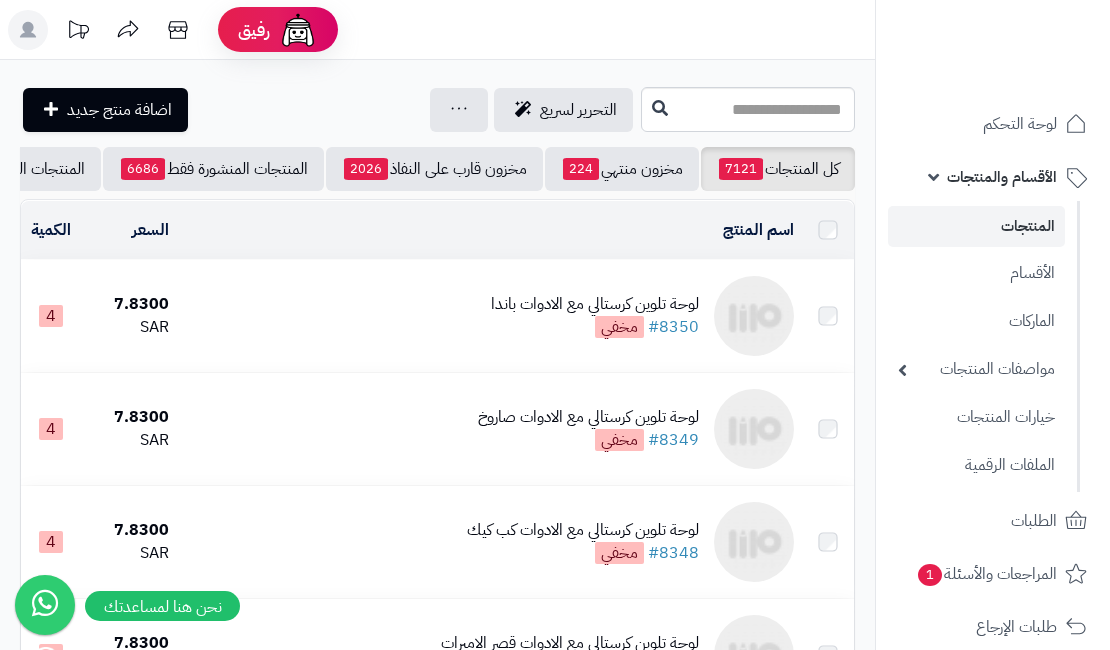scroll, scrollTop: 0, scrollLeft: 0, axis: both 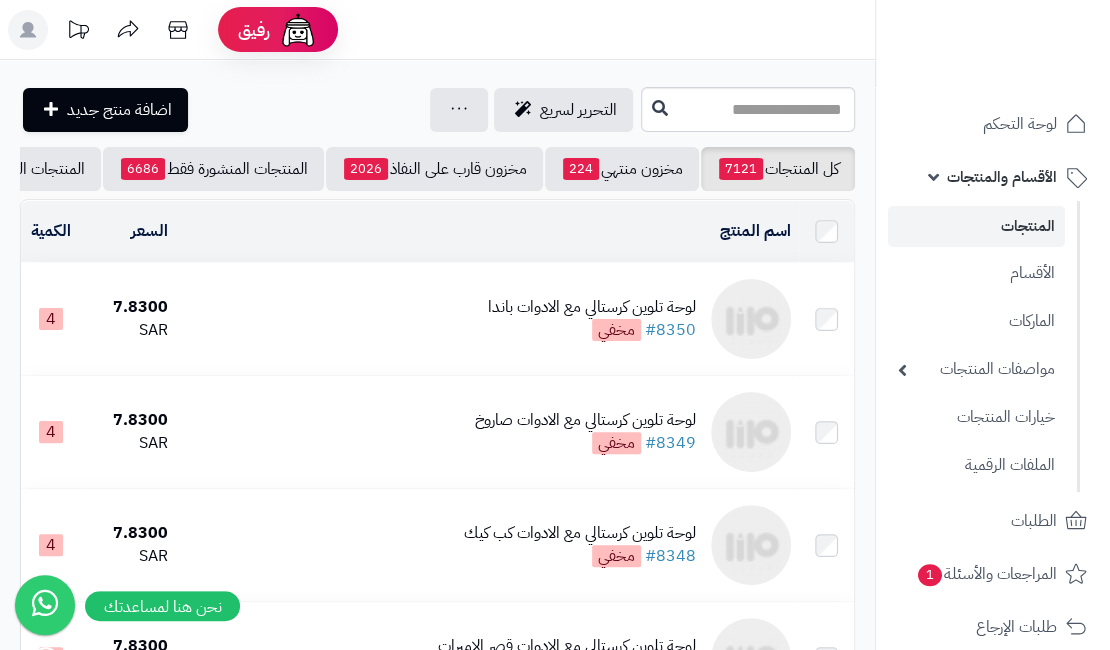 click at bounding box center (826, 319) 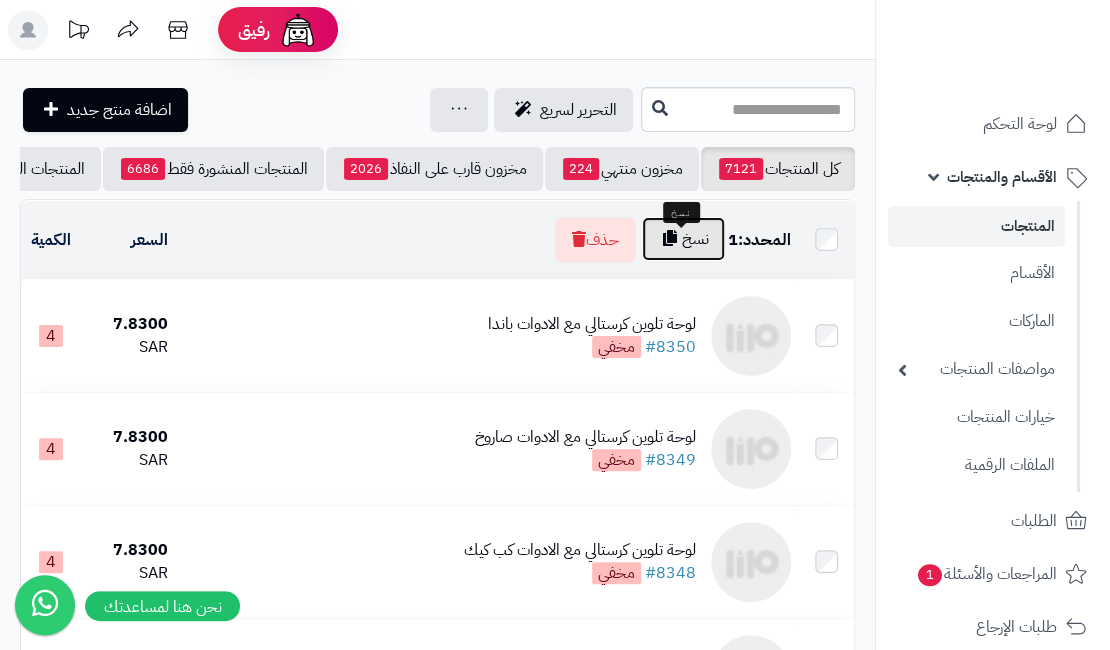 click on "نسخ" at bounding box center [683, 239] 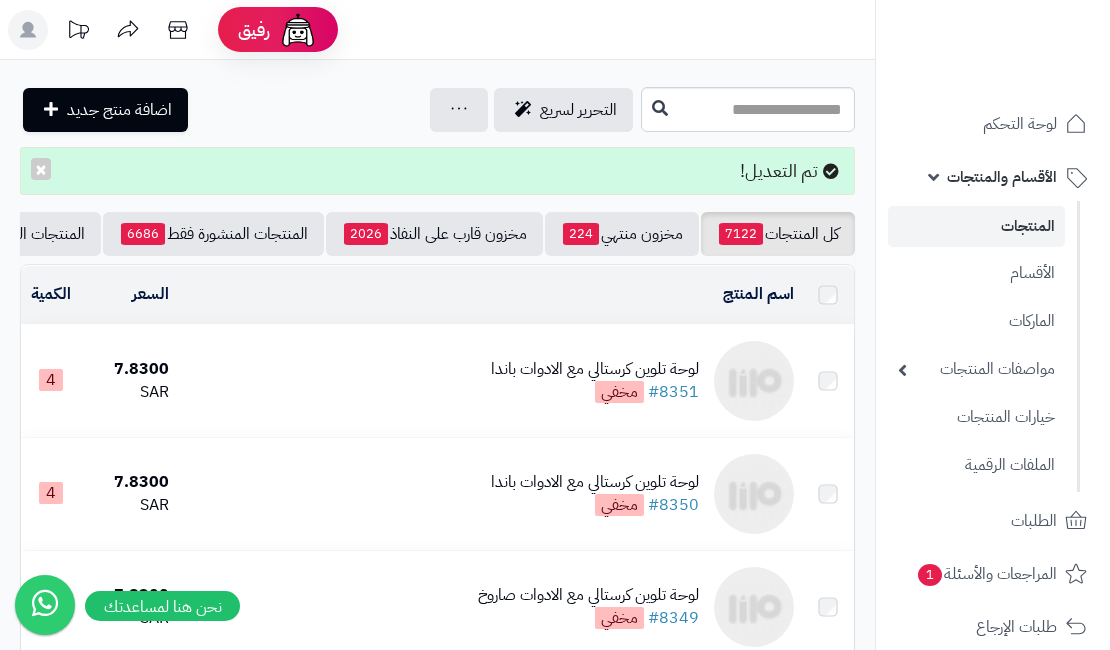 scroll, scrollTop: 0, scrollLeft: 0, axis: both 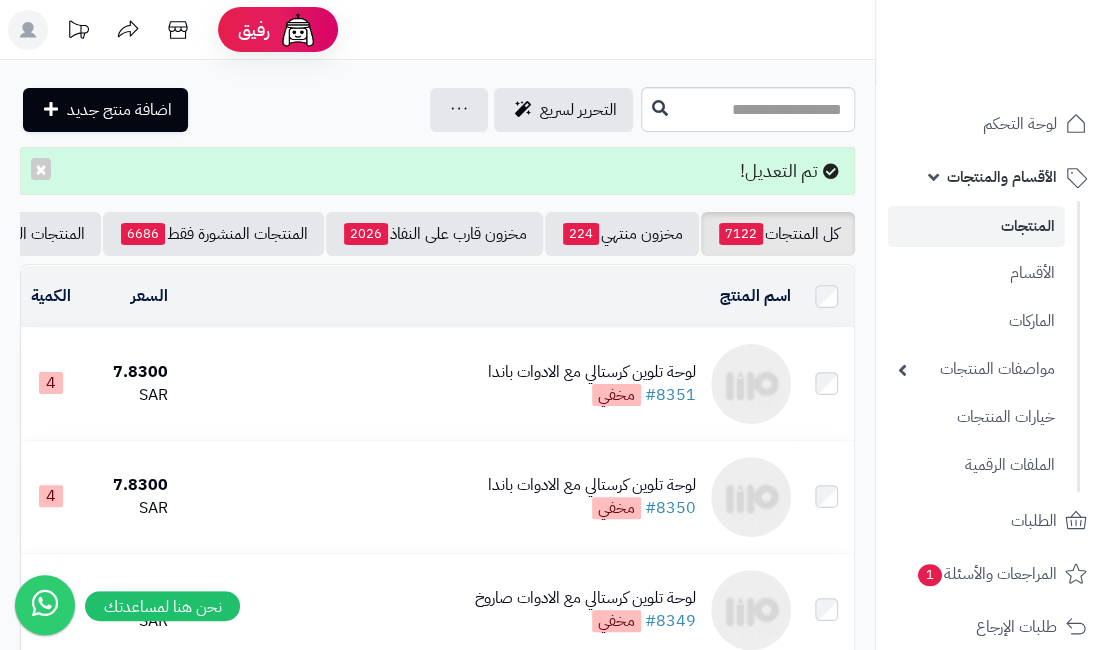 click on "لوحة تلوين كرستالي مع الادوات باندا" at bounding box center (592, 372) 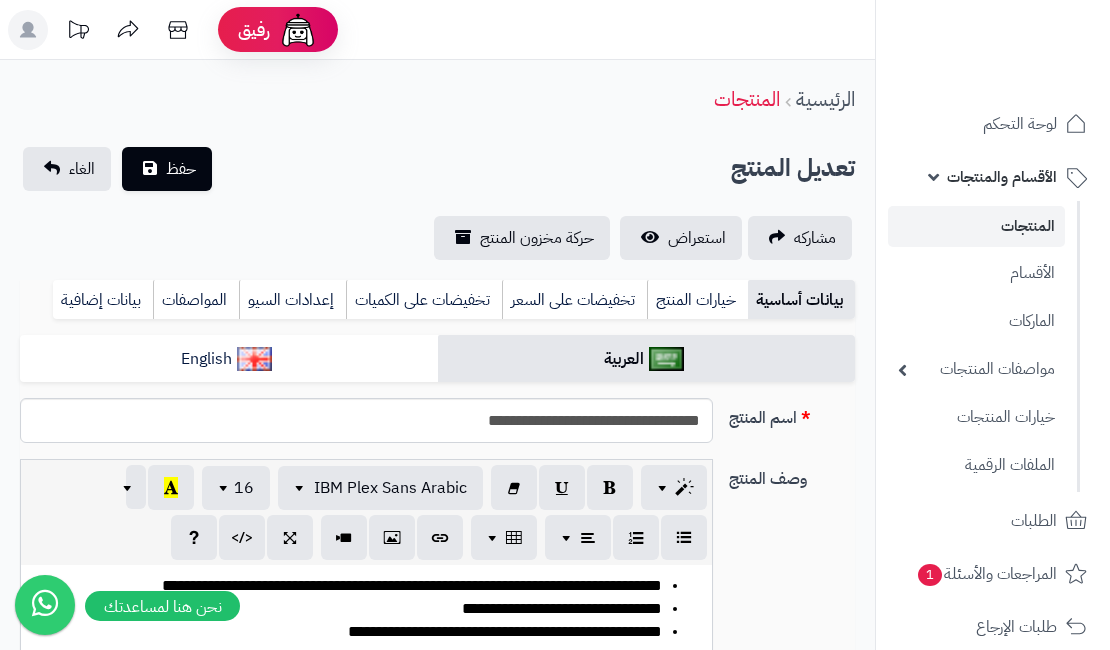 scroll, scrollTop: 0, scrollLeft: 0, axis: both 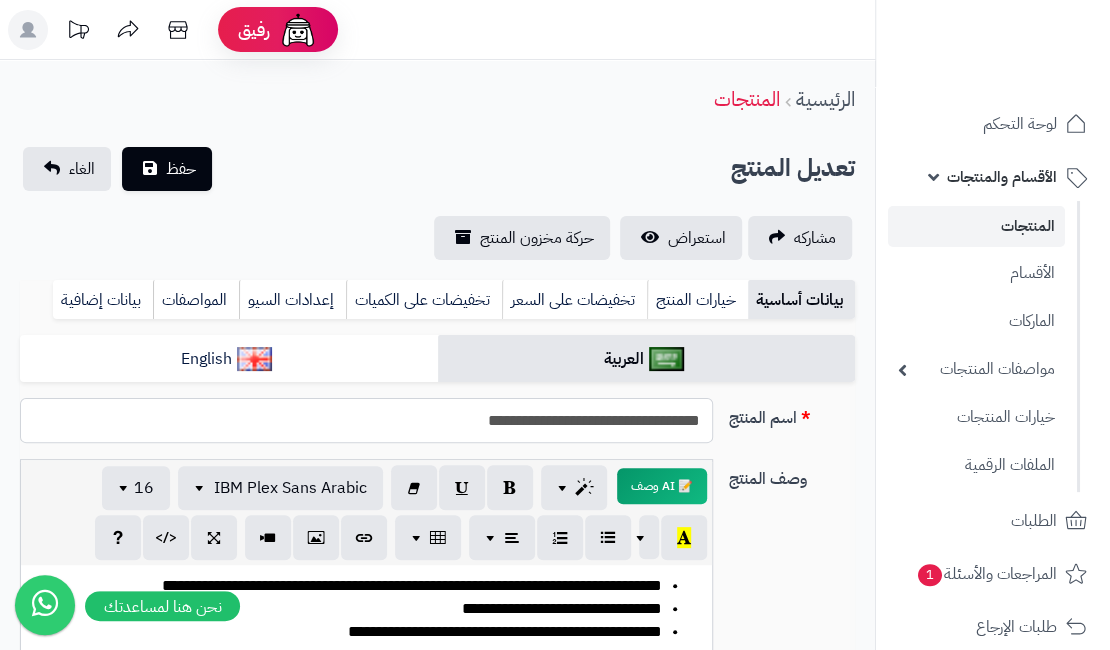 click on "**********" at bounding box center (366, 420) 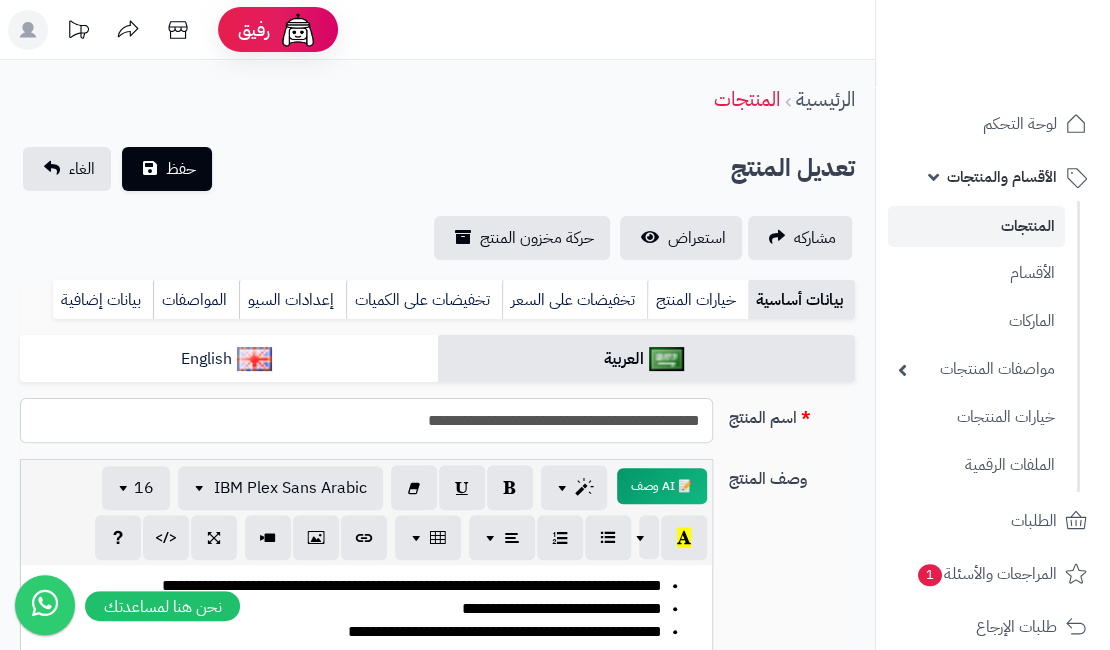drag, startPoint x: 425, startPoint y: 431, endPoint x: 511, endPoint y: 420, distance: 86.70064 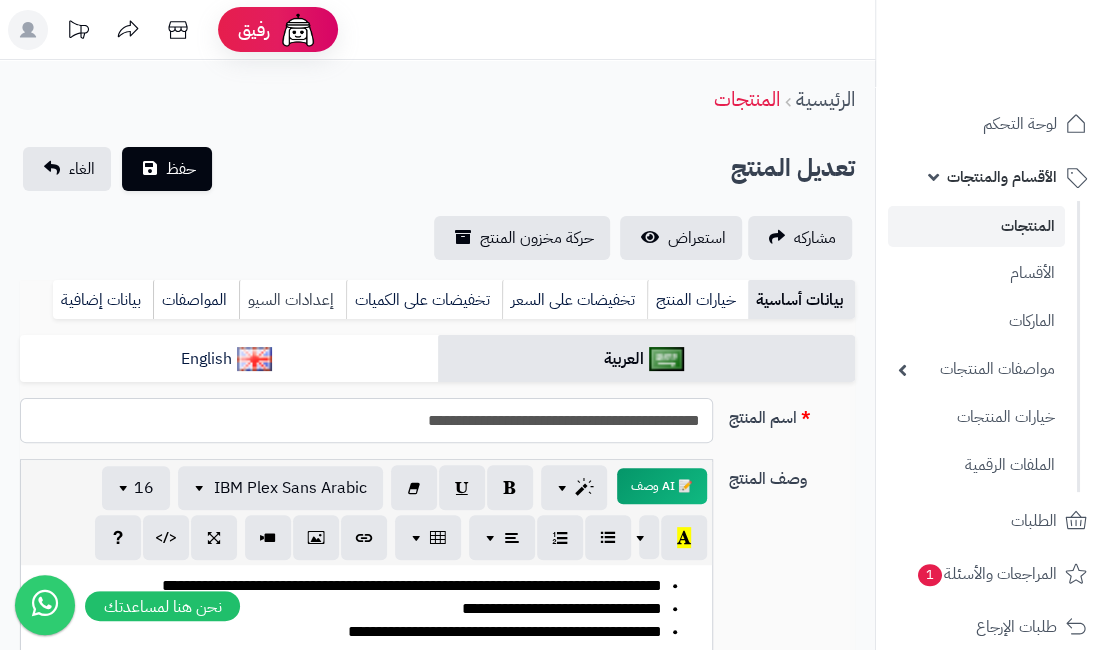 type on "**********" 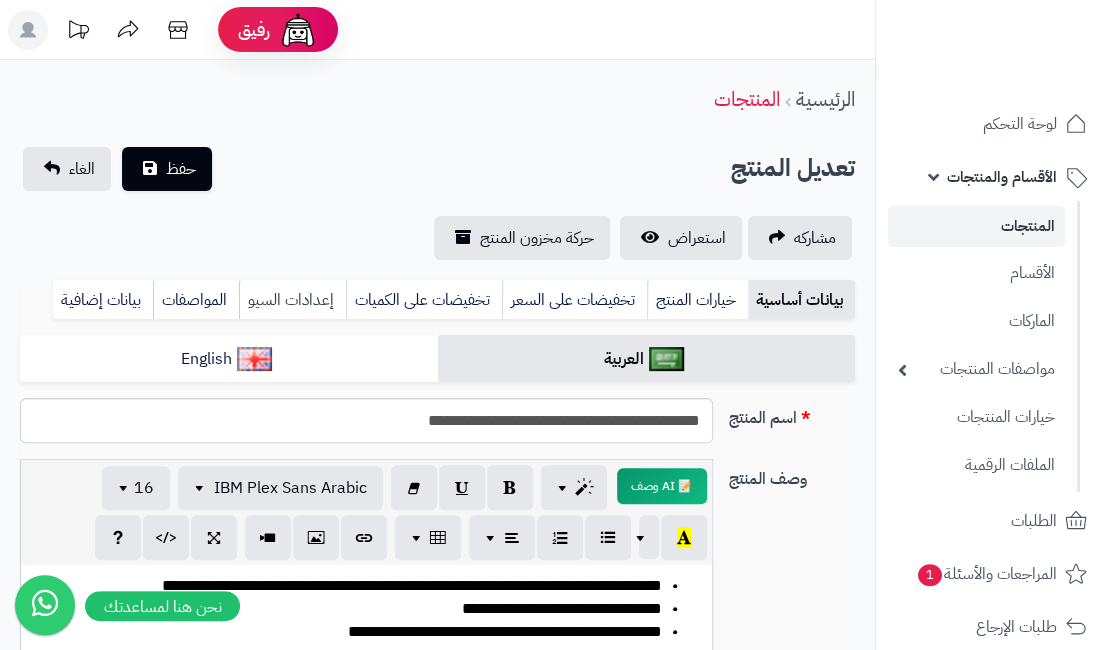 click on "إعدادات السيو" at bounding box center [292, 300] 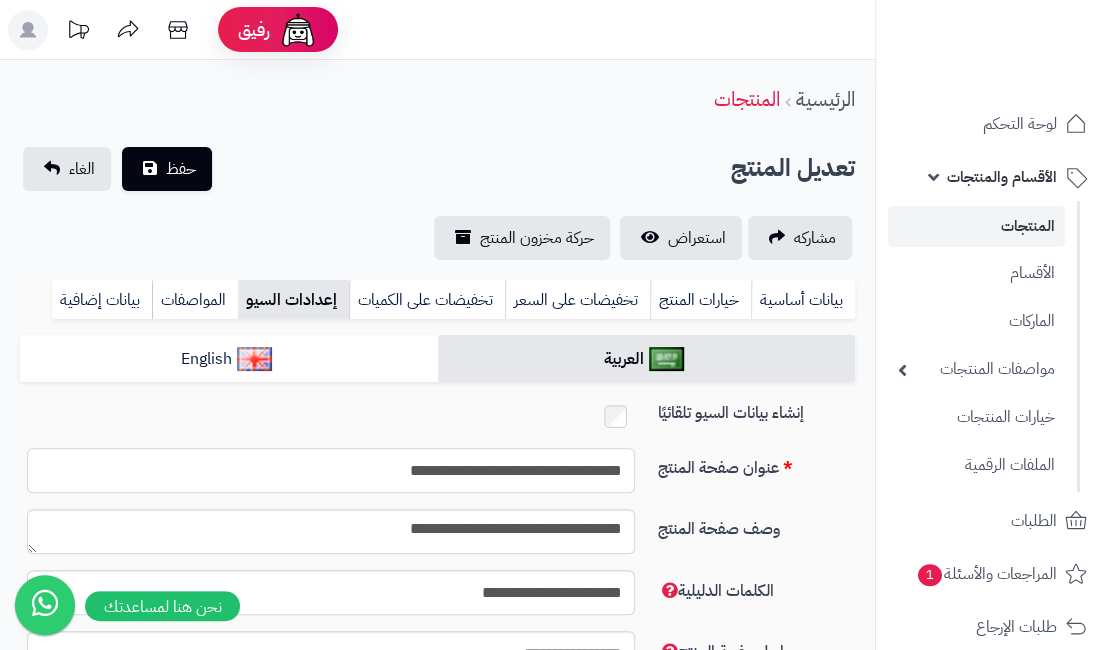 click on "**********" at bounding box center [331, 470] 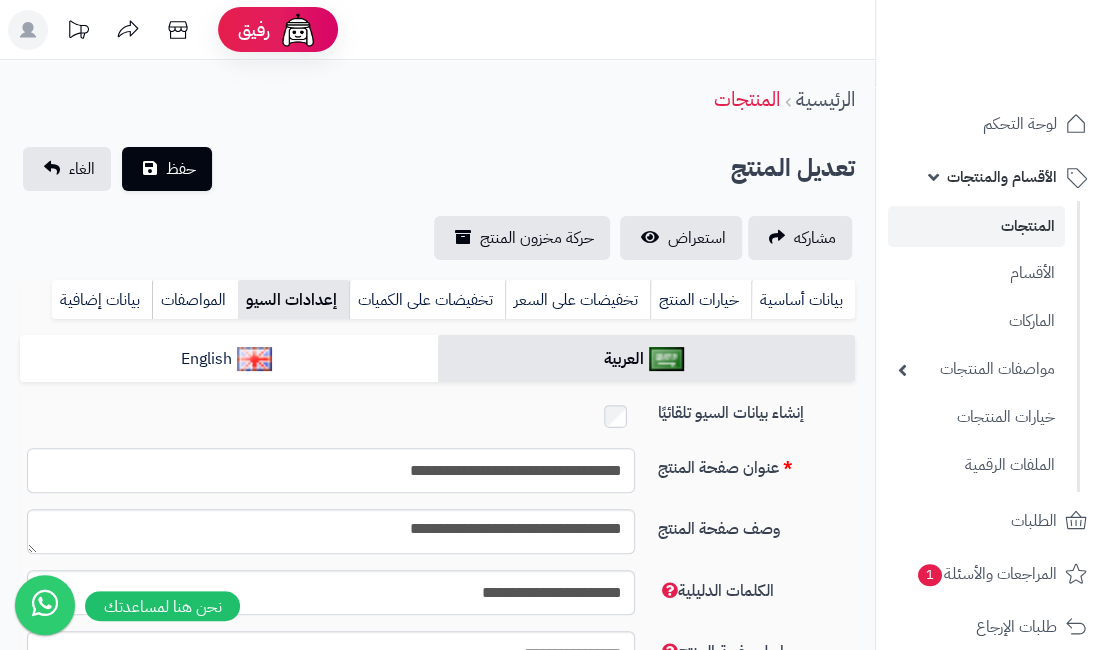 paste on "**********" 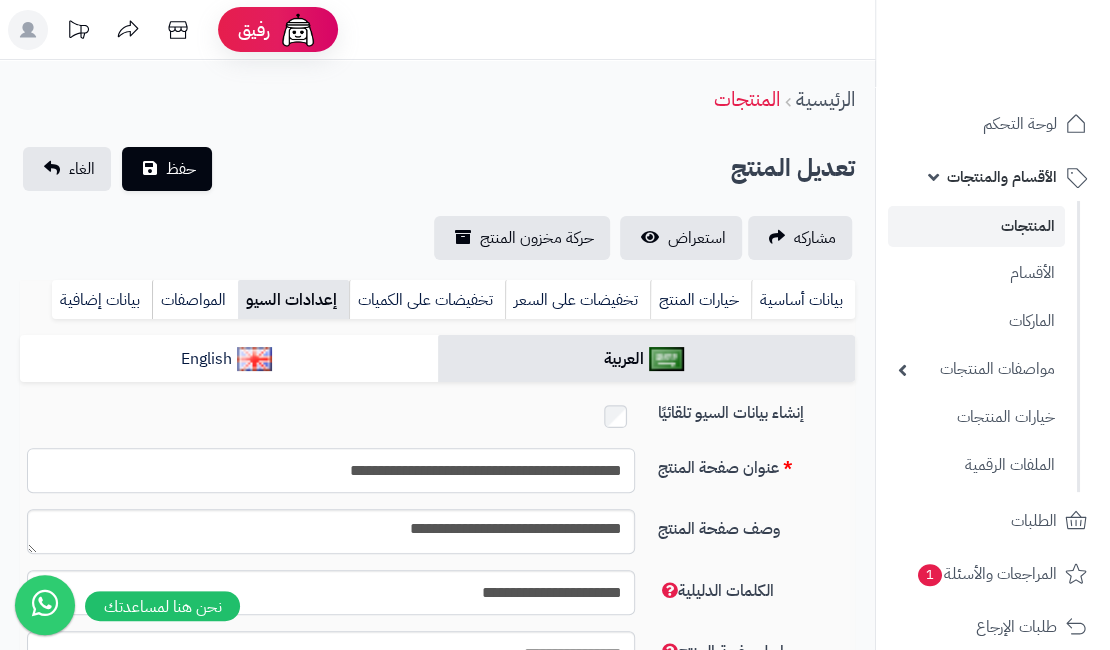 type on "**********" 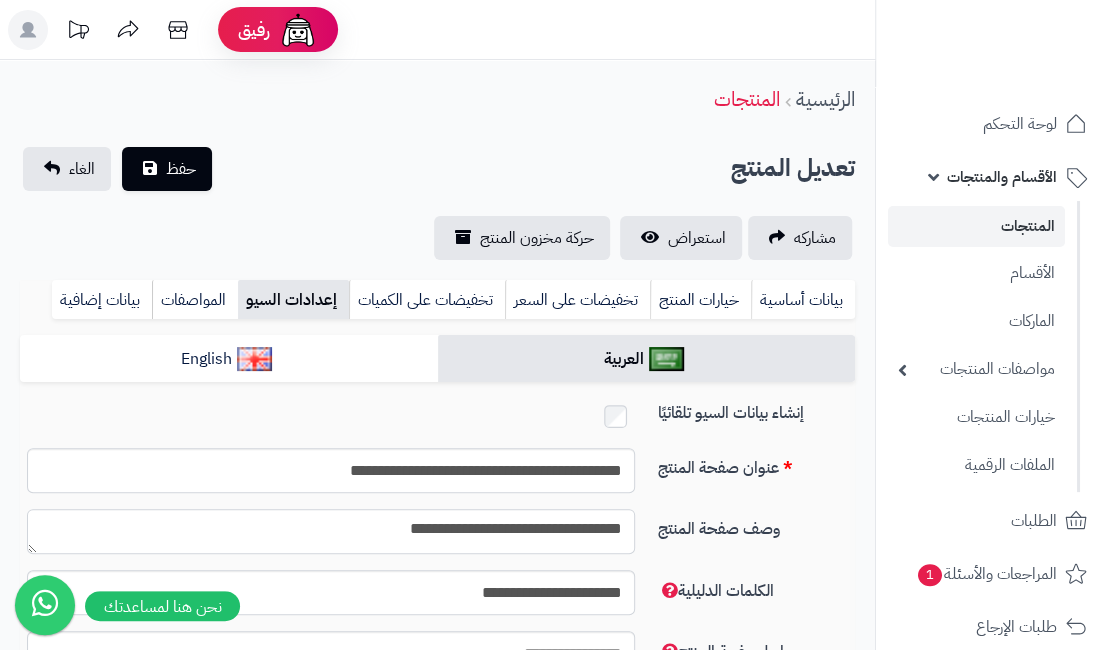 click on "**********" at bounding box center [331, 531] 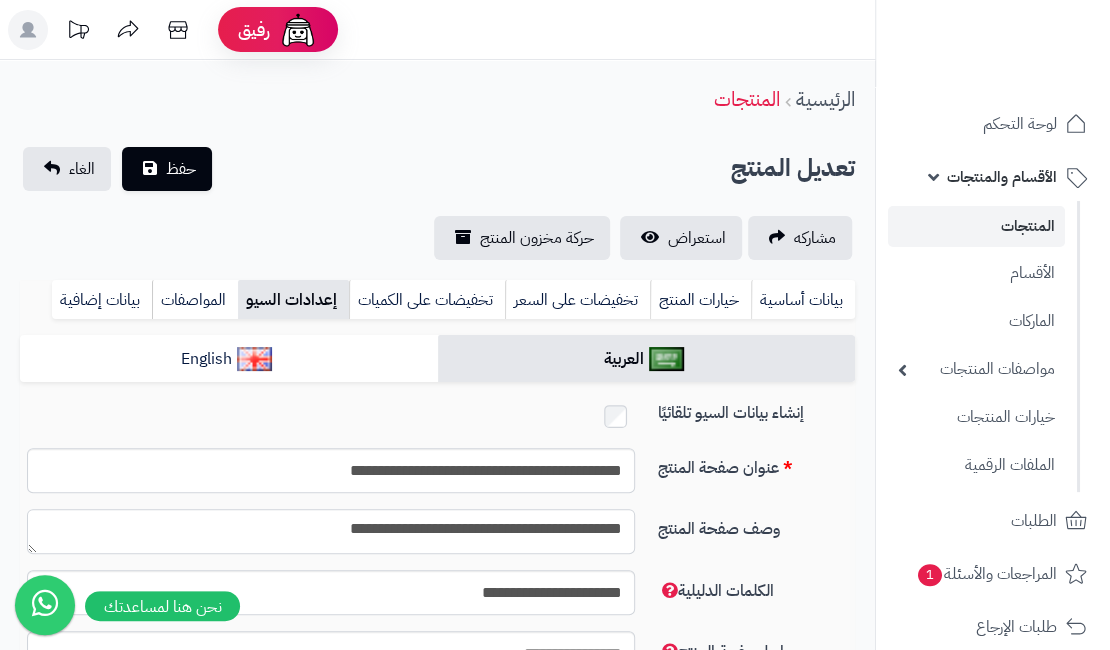 type on "**********" 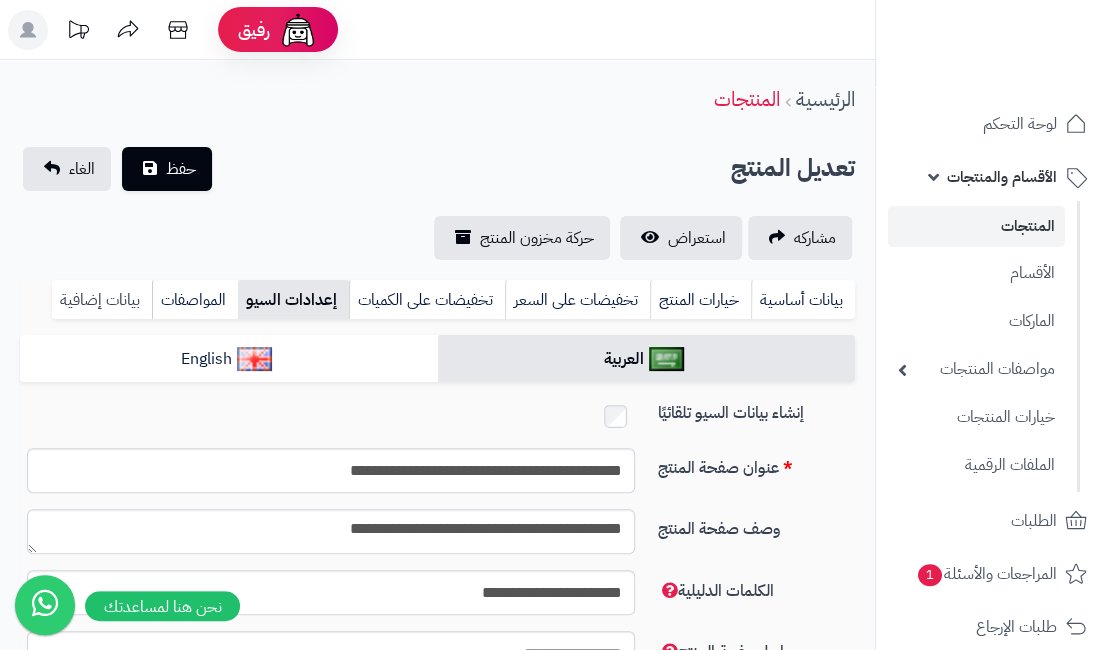 drag, startPoint x: 109, startPoint y: 296, endPoint x: 120, endPoint y: 309, distance: 17.029387 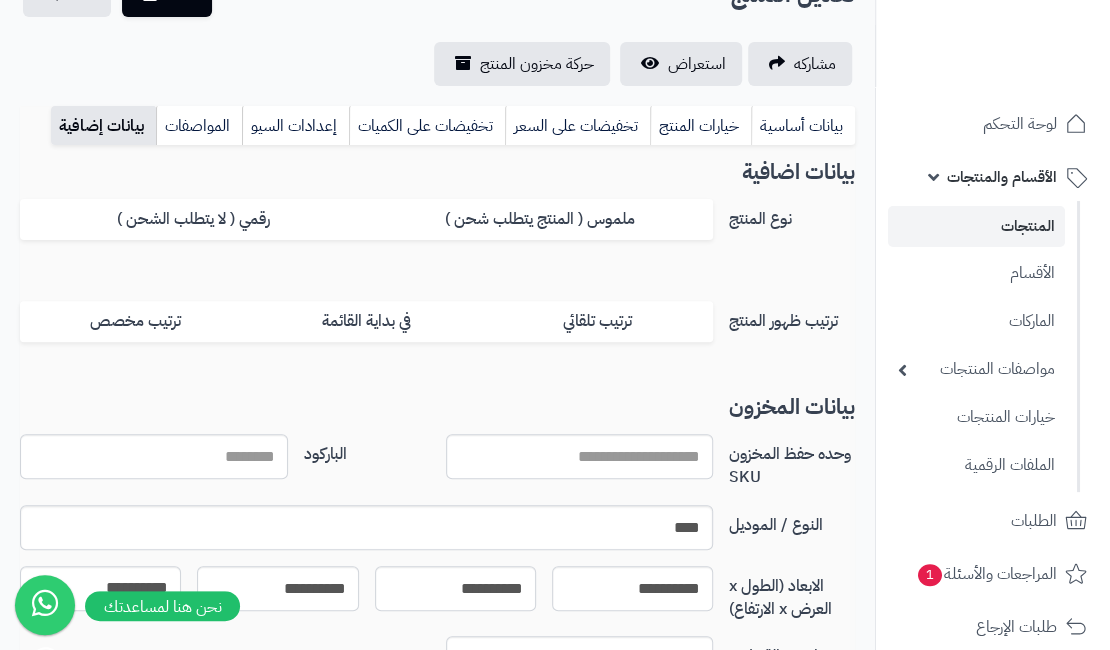 scroll, scrollTop: 200, scrollLeft: 0, axis: vertical 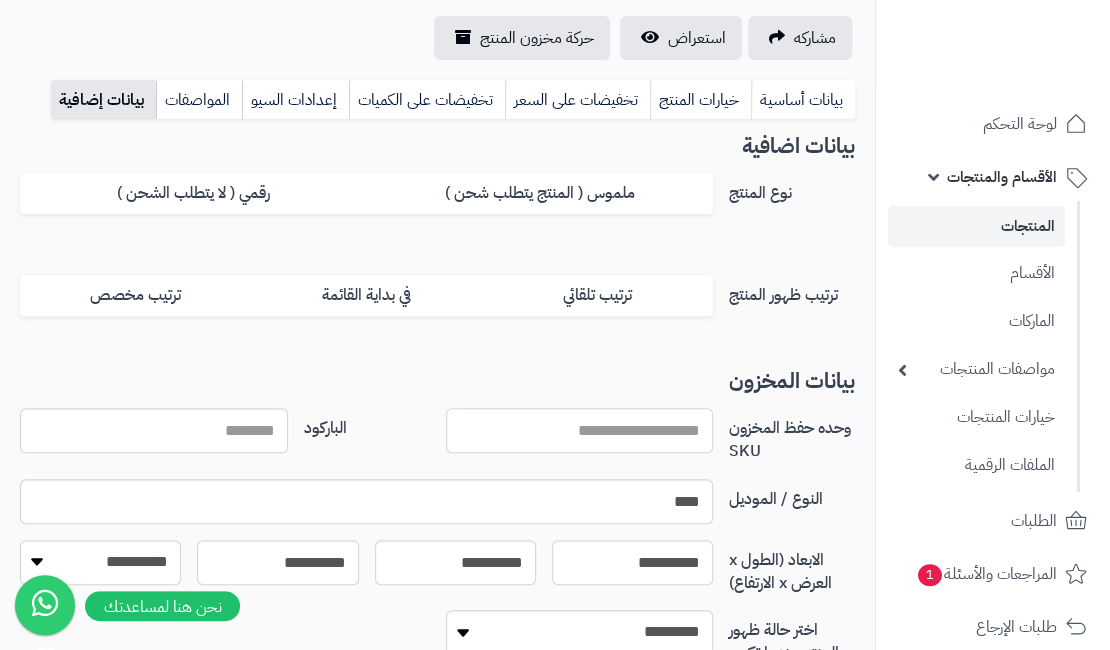 click on "وحده حفظ المخزون SKU" at bounding box center (580, 430) 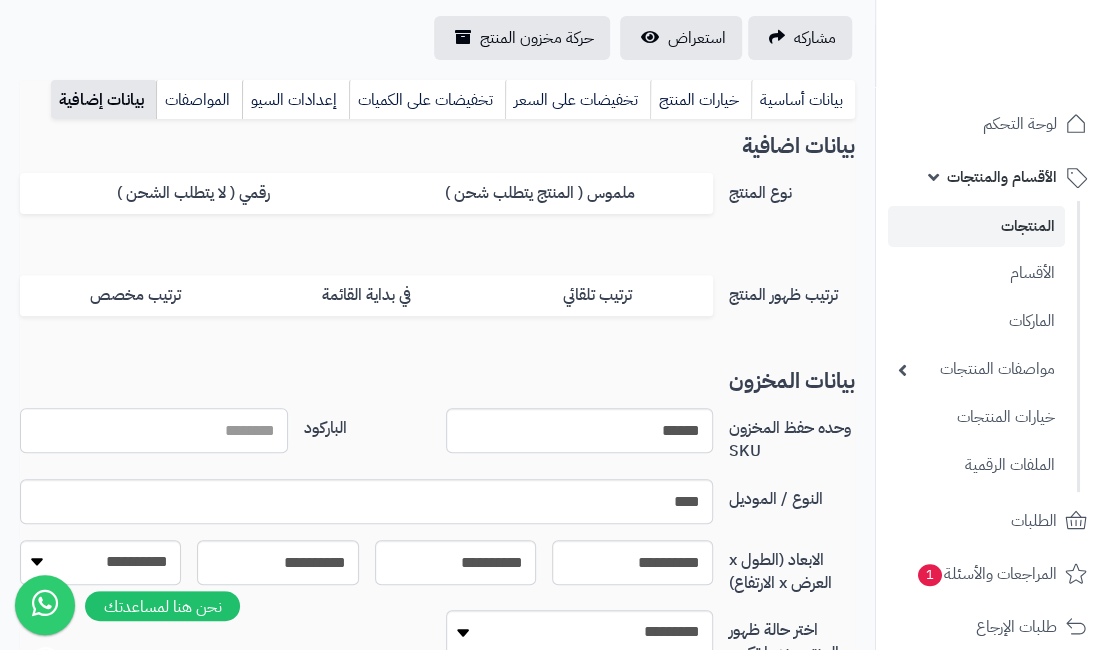 click on "الباركود" at bounding box center (154, 430) 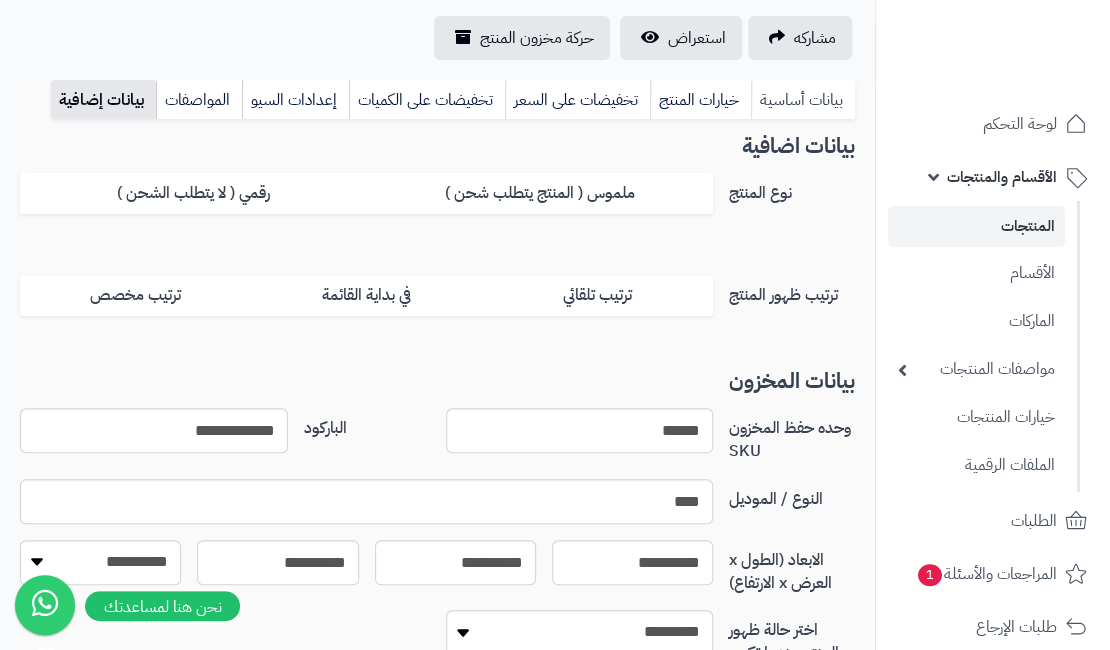 click on "بيانات أساسية" at bounding box center (803, 100) 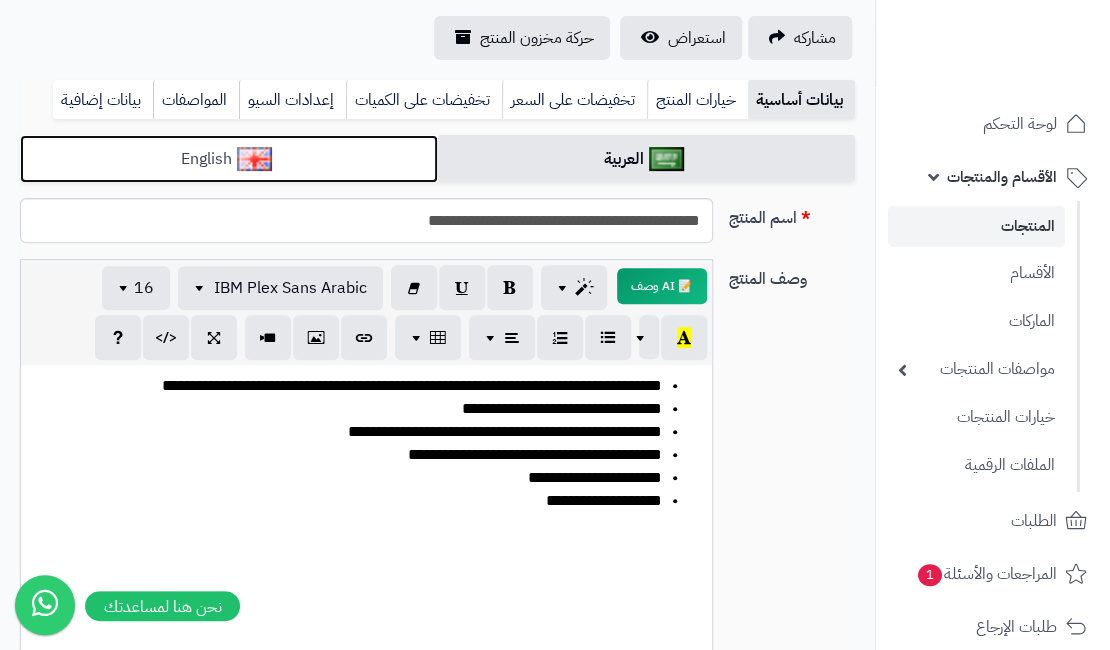 drag, startPoint x: 409, startPoint y: 156, endPoint x: 422, endPoint y: 169, distance: 18.384777 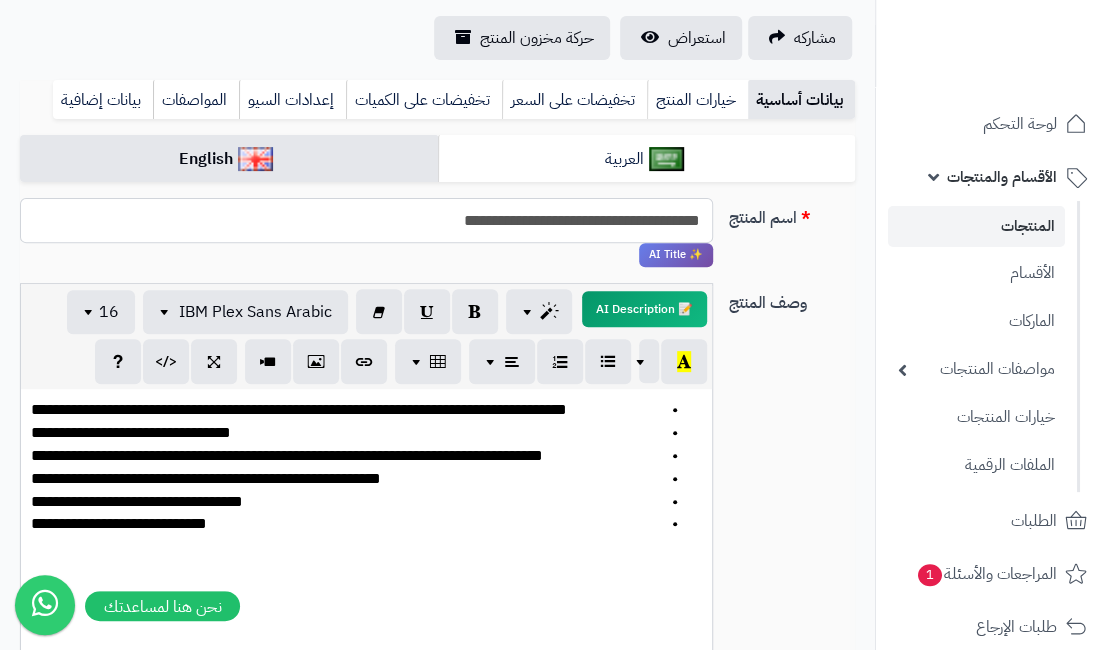 drag, startPoint x: 658, startPoint y: 217, endPoint x: 688, endPoint y: 217, distance: 30 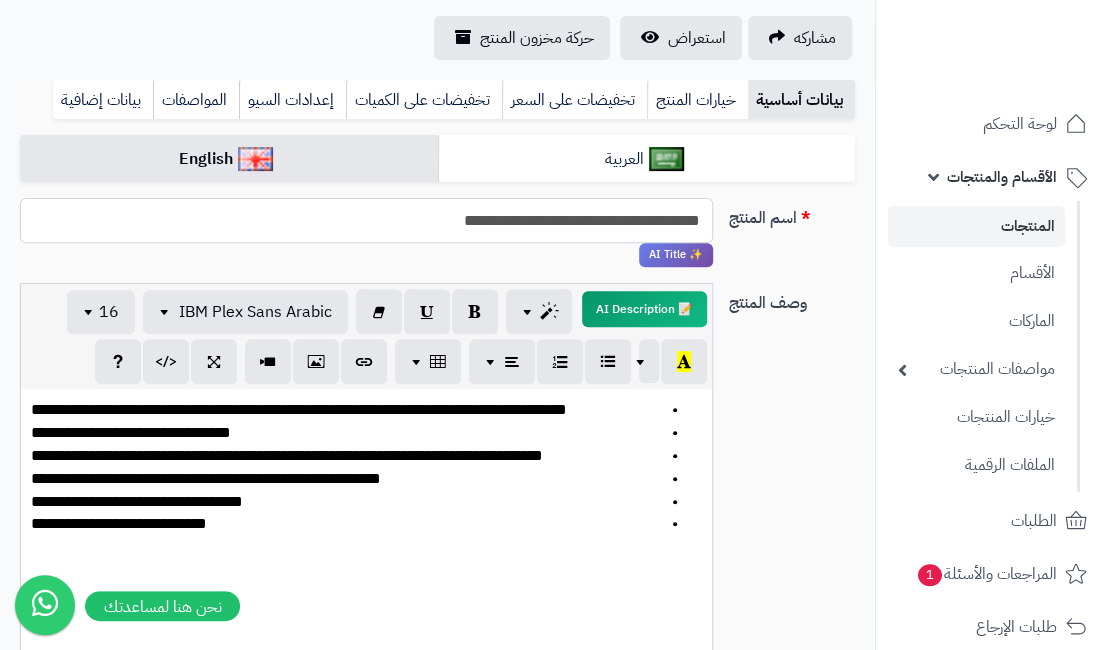 paste 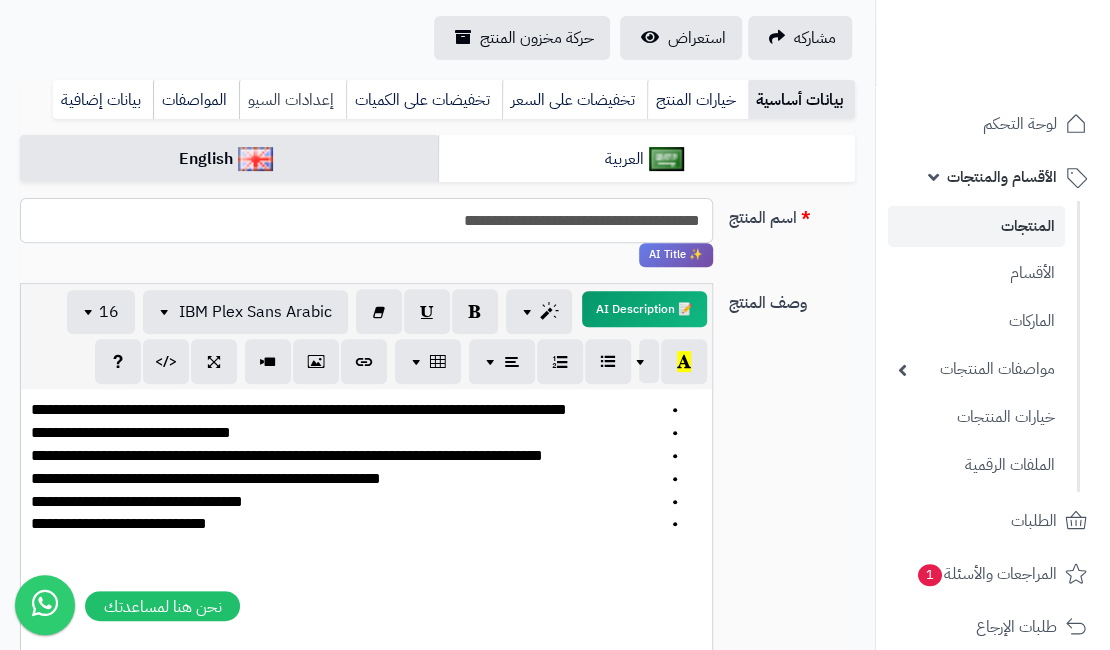 type on "**********" 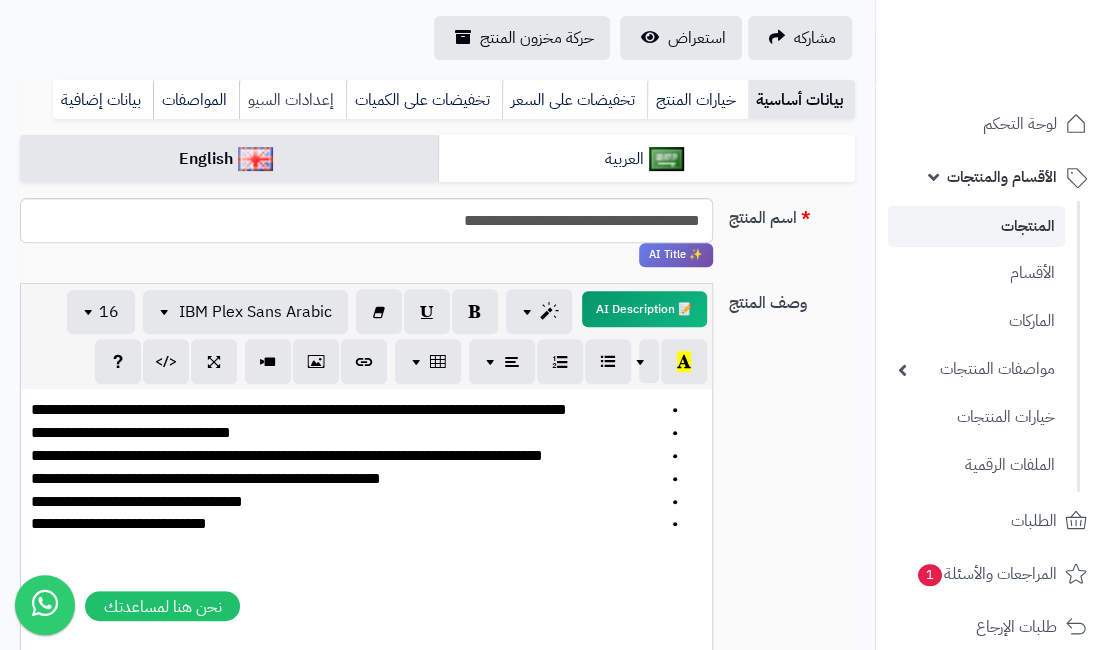 drag, startPoint x: 296, startPoint y: 98, endPoint x: 306, endPoint y: 119, distance: 23.259407 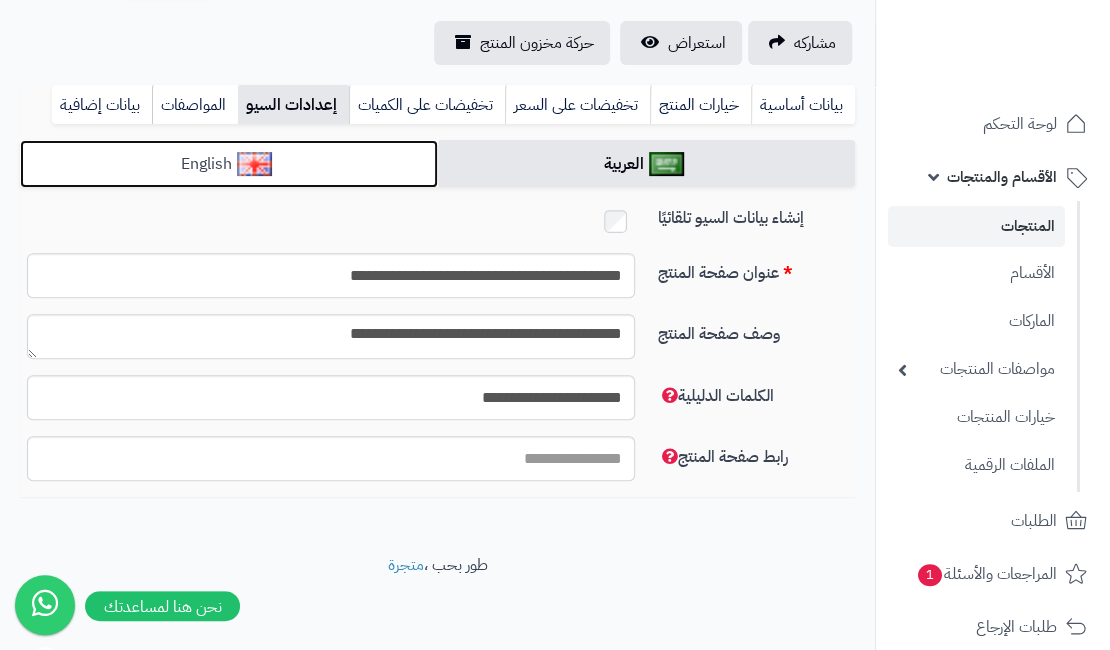 drag, startPoint x: 374, startPoint y: 157, endPoint x: 391, endPoint y: 185, distance: 32.75668 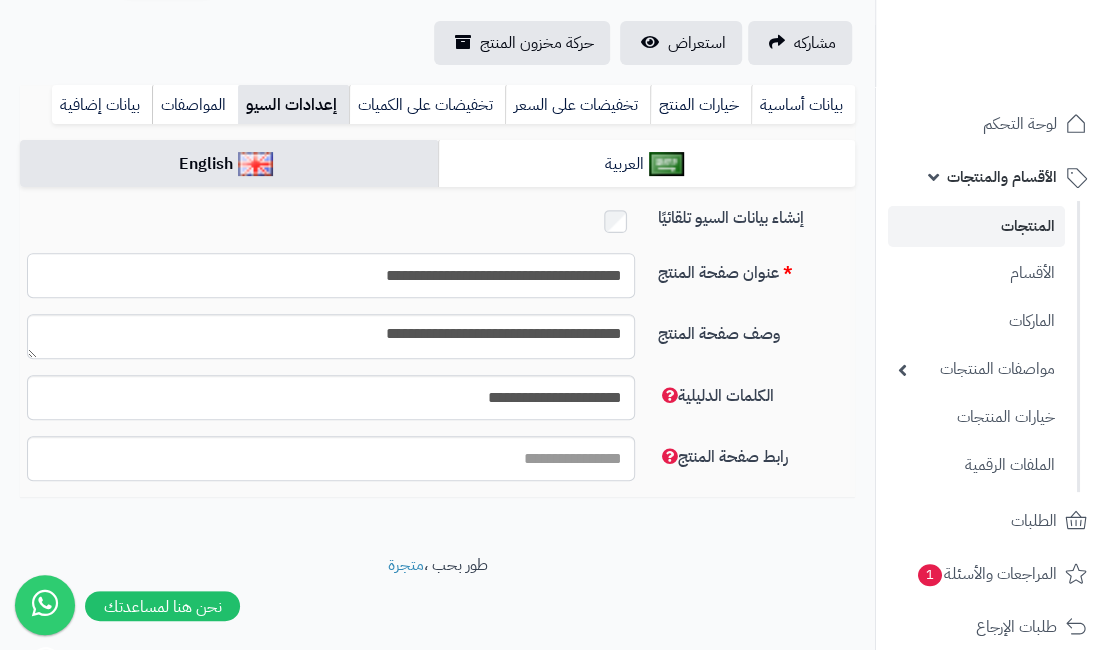 click on "**********" at bounding box center (331, 275) 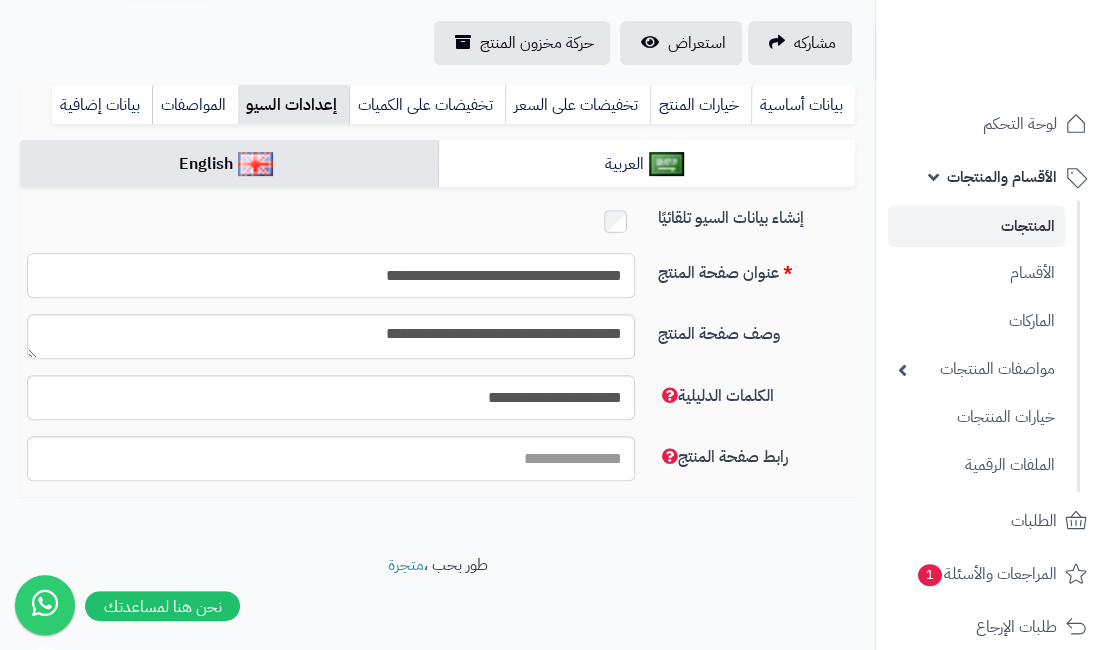 paste 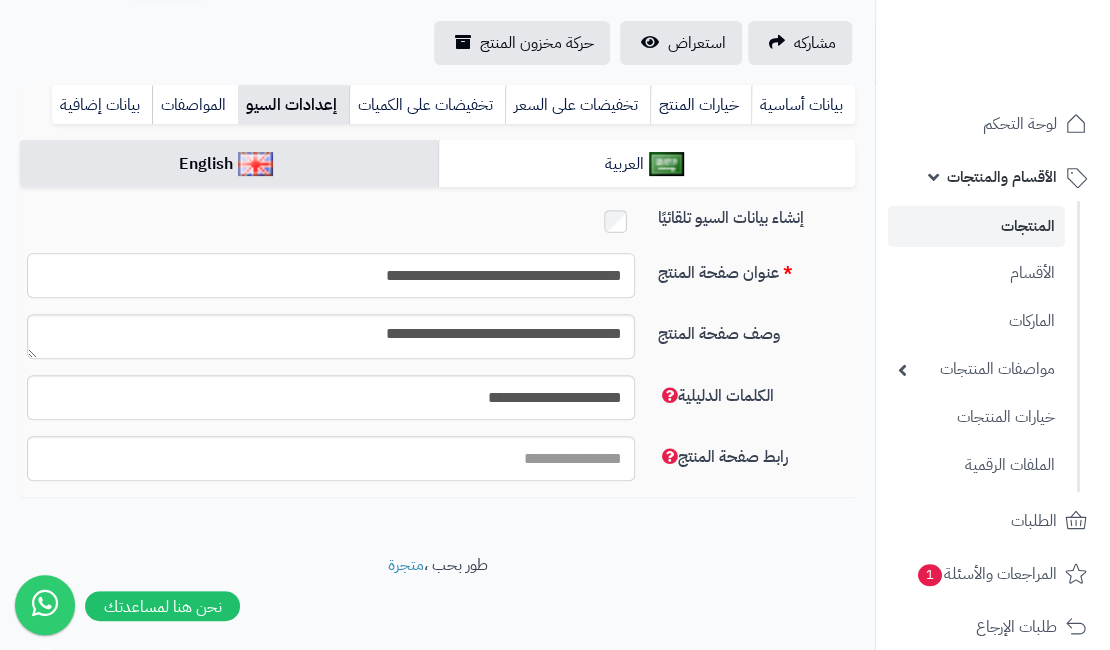 type on "**********" 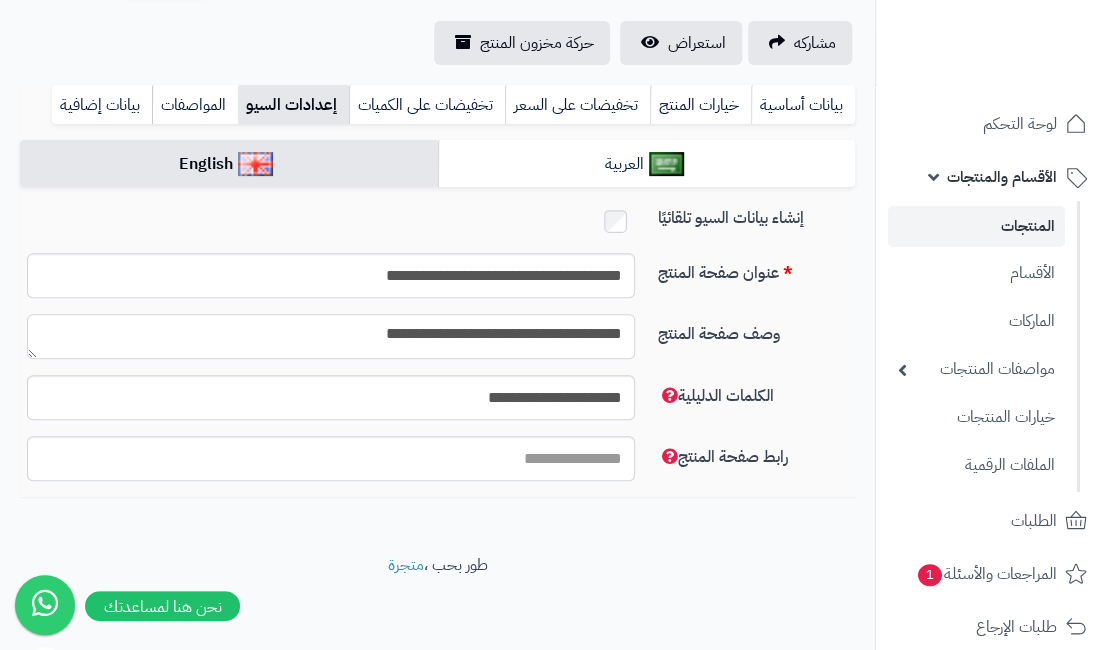 click on "**********" at bounding box center [331, 336] 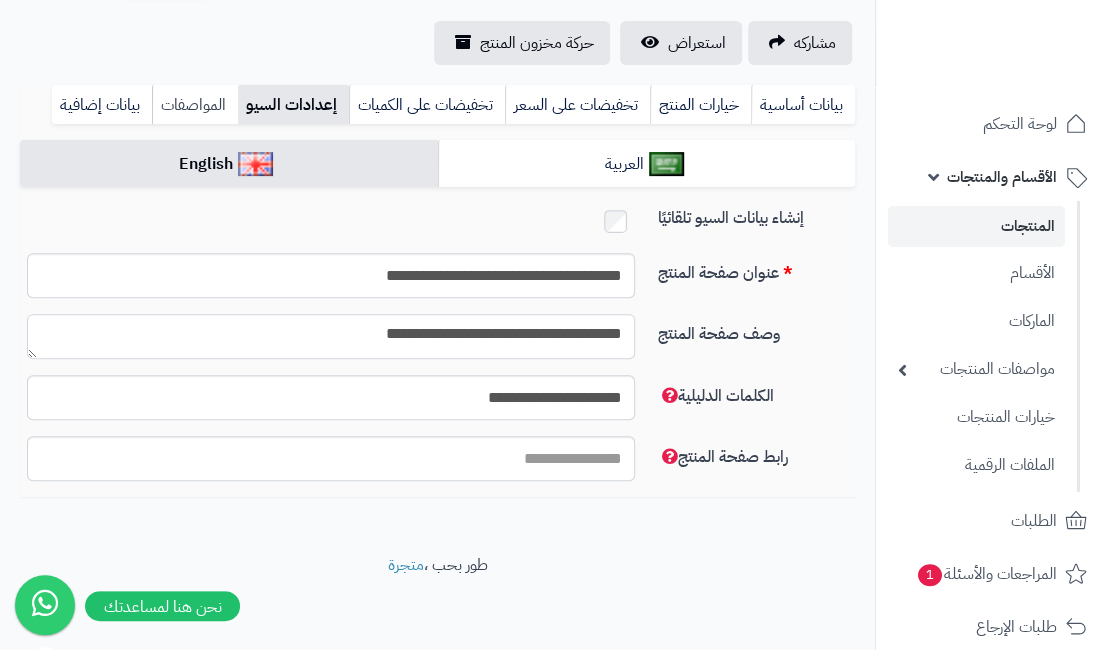 type on "**********" 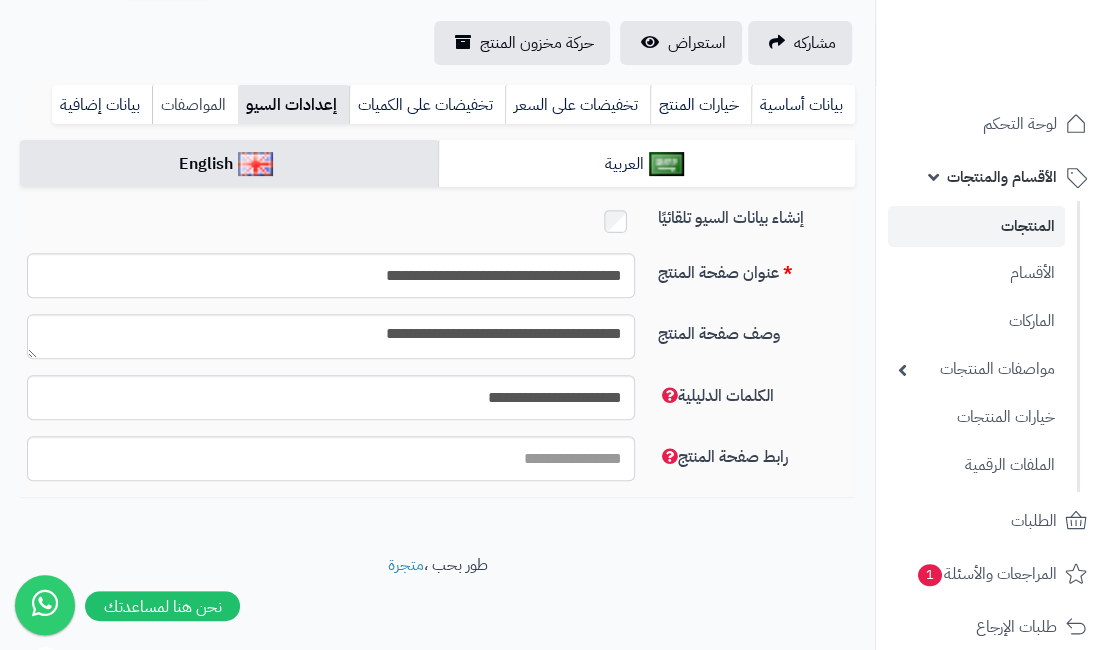 click on "المواصفات" at bounding box center [195, 105] 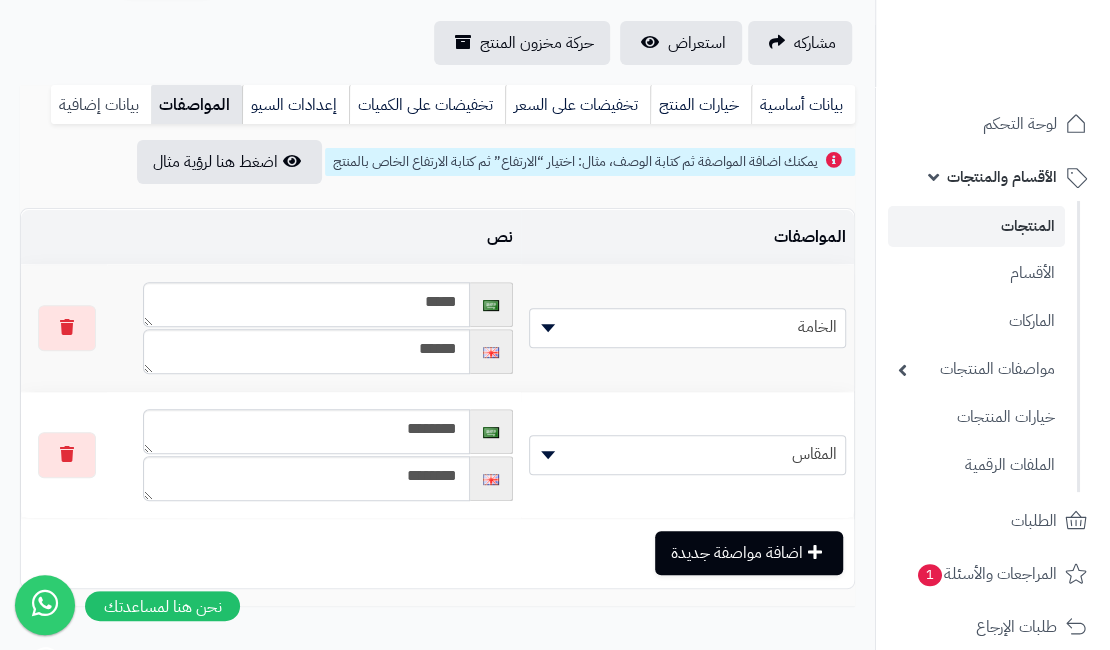 click on "بيانات إضافية" at bounding box center (101, 105) 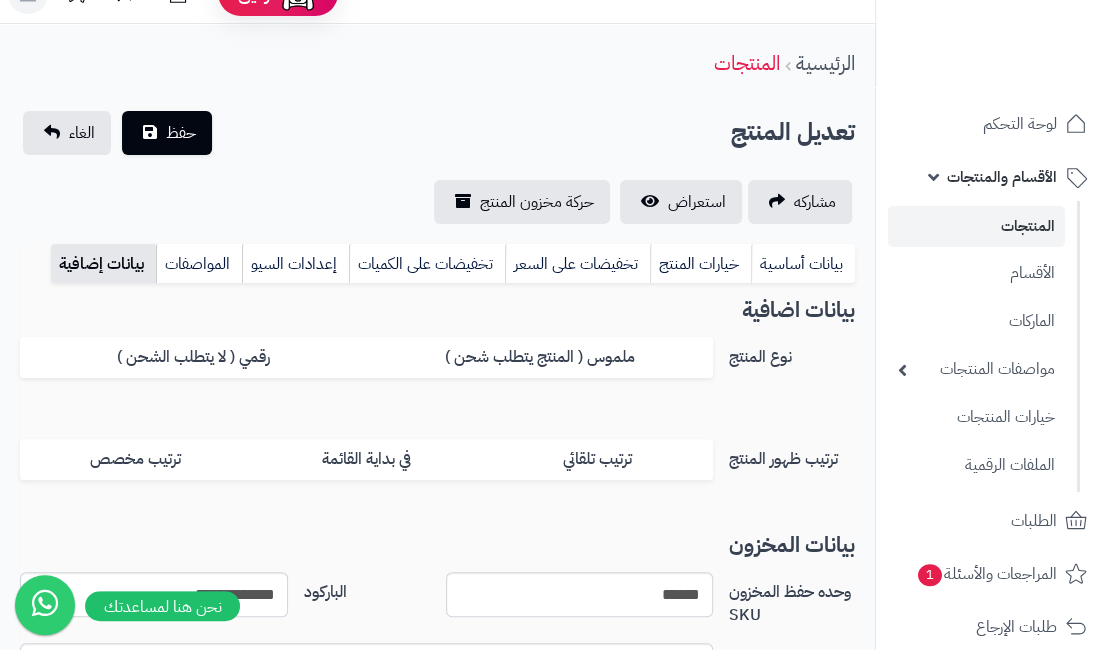 scroll, scrollTop: 0, scrollLeft: 0, axis: both 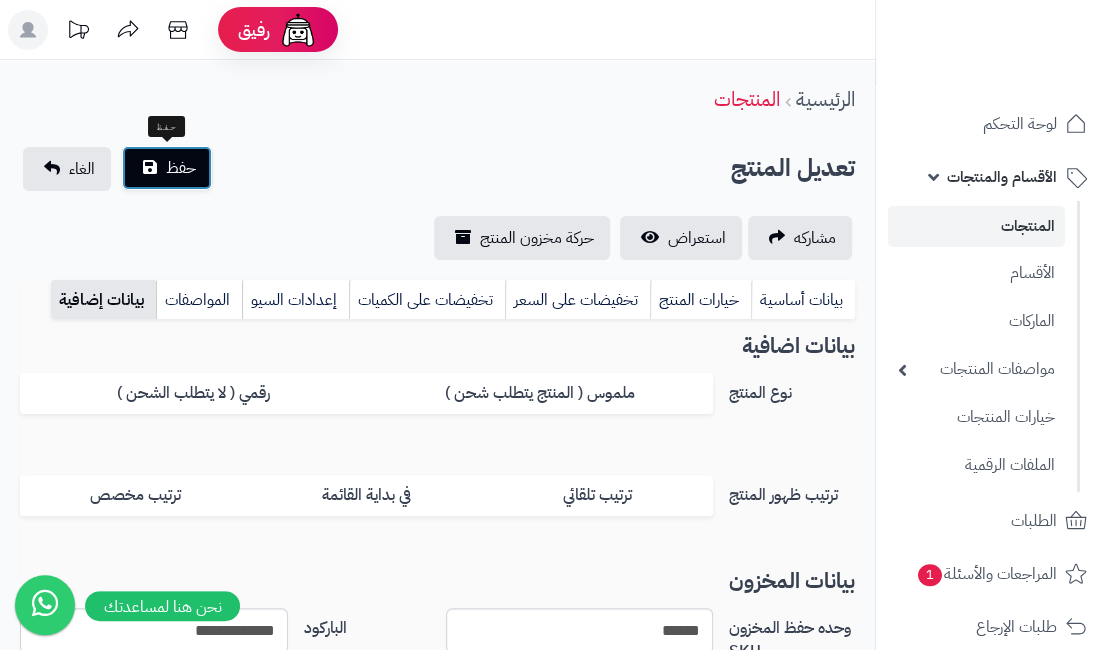 click on "حفظ" at bounding box center (181, 168) 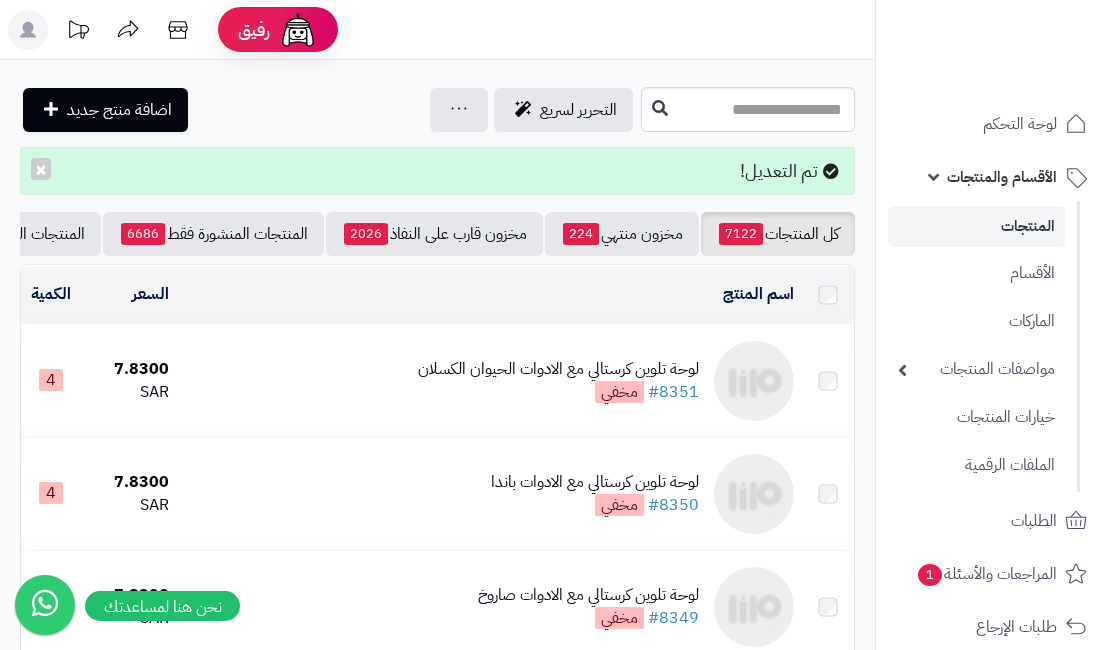 scroll, scrollTop: 0, scrollLeft: 0, axis: both 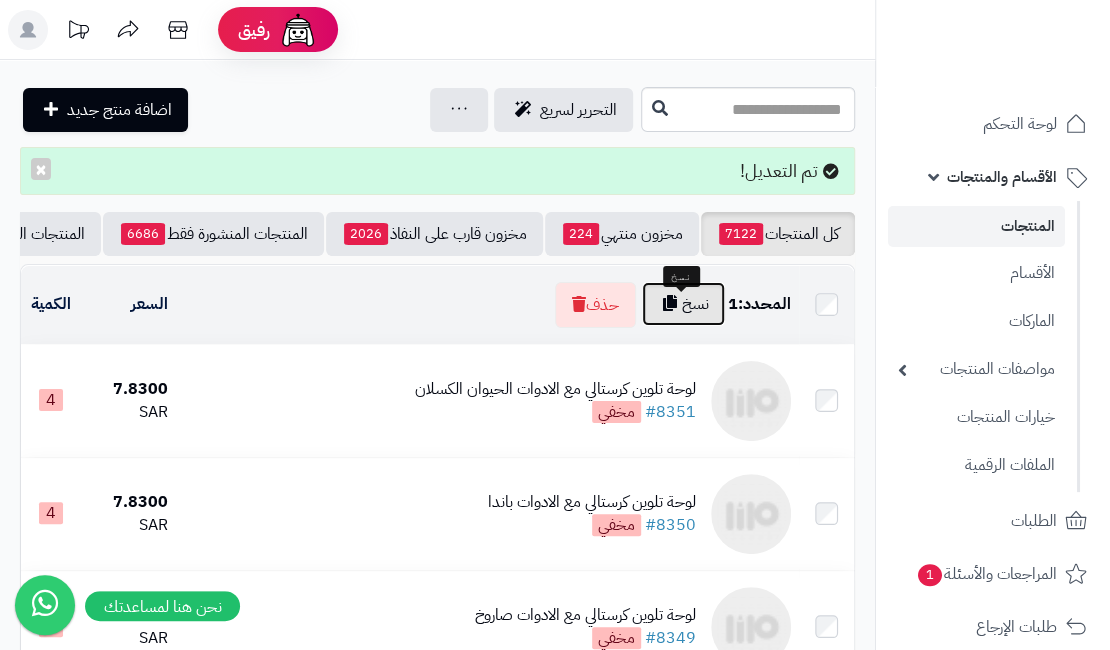 click on "نسخ" at bounding box center (683, 304) 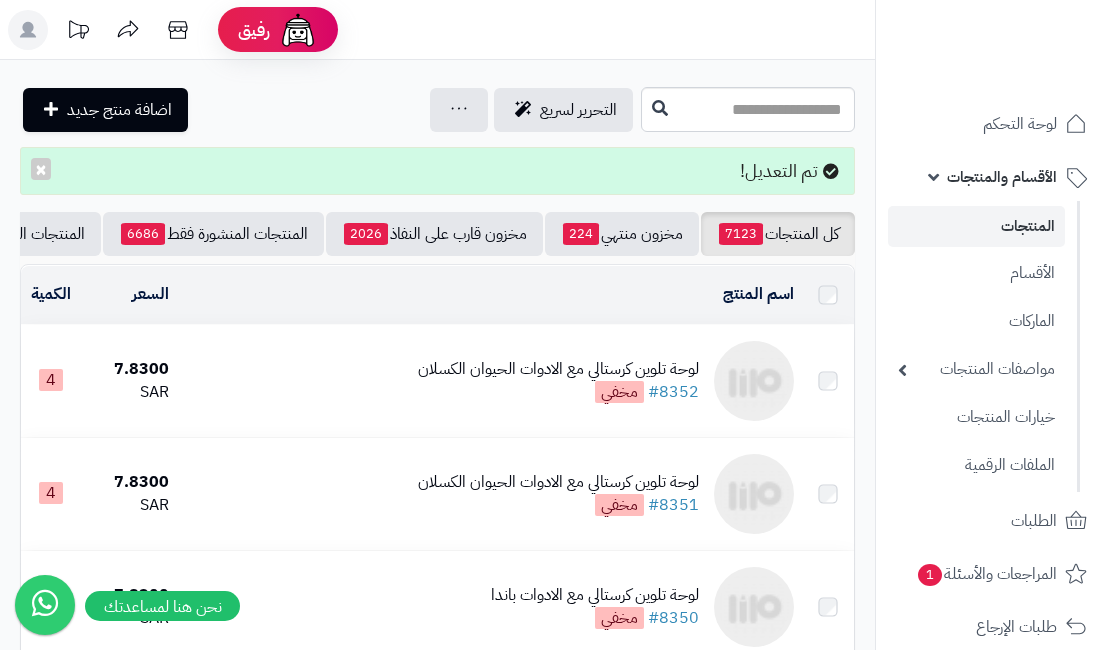 scroll, scrollTop: 0, scrollLeft: 0, axis: both 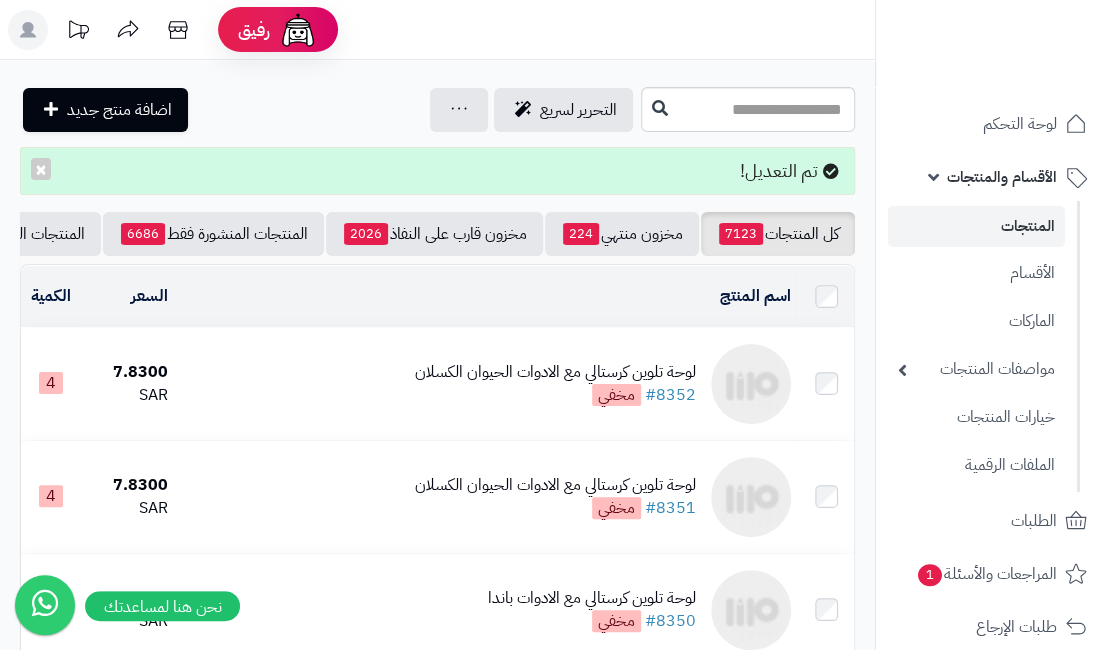 click on "رفيق !
الطلبات معالجة مكتمل إرجاع المنتجات العملاء المتواجدون الان 7165 عملاء منتظرين موافقة التسجيل المنتجات غير متوفر
حنان مرزا Administrator برجاء تجديد الاشتراك
الباقة المتقدمة
تسجيل الخروج
ادع صديقك  إلى منصة متجرة
عميل متجرة العزيز
قم بدعوة صديقك للاشتراك في الباقات السنوية لمنصة متجرة
ليحصل  هو على 20% خصم وتحصل انت على 20% من قيمة الباقة كخصم عند تجديد اشتراكك
مثال : في حال دعوتك لصديق وقام بالإشتراك بالباقة الأساسية 1800 ،ريال / سنة يحصل هو على خصم 360  وأنت  على 360 ريال كتخفيض عند تجديد إشتراكك القادم." at bounding box center (555, 5934) 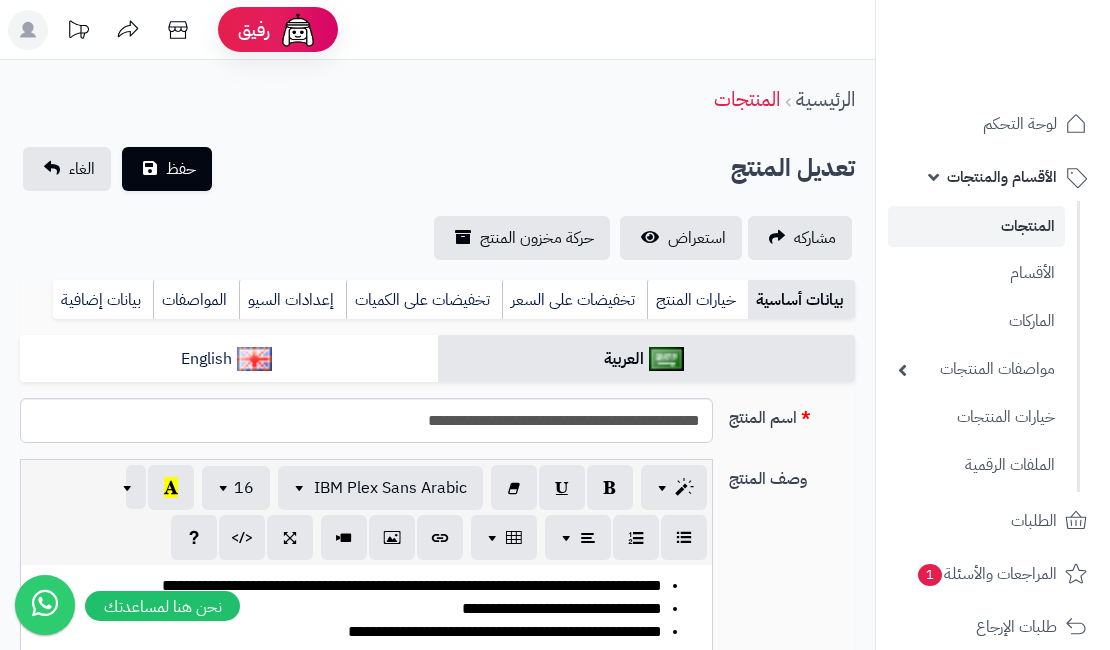 scroll, scrollTop: 0, scrollLeft: 0, axis: both 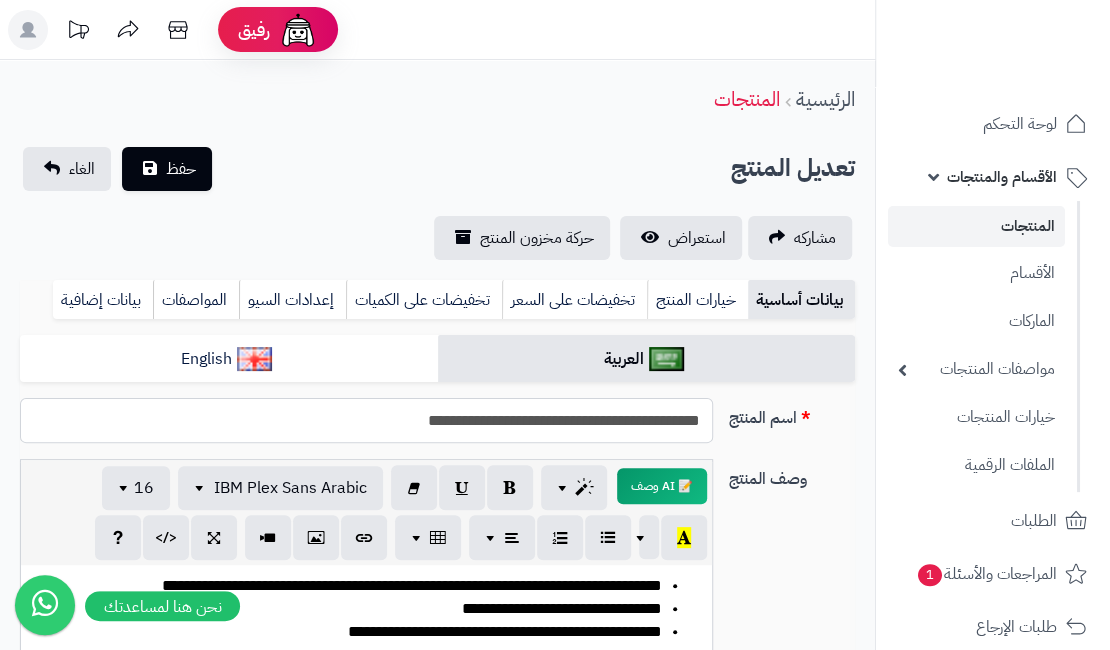 drag, startPoint x: 407, startPoint y: 423, endPoint x: 516, endPoint y: 433, distance: 109.457756 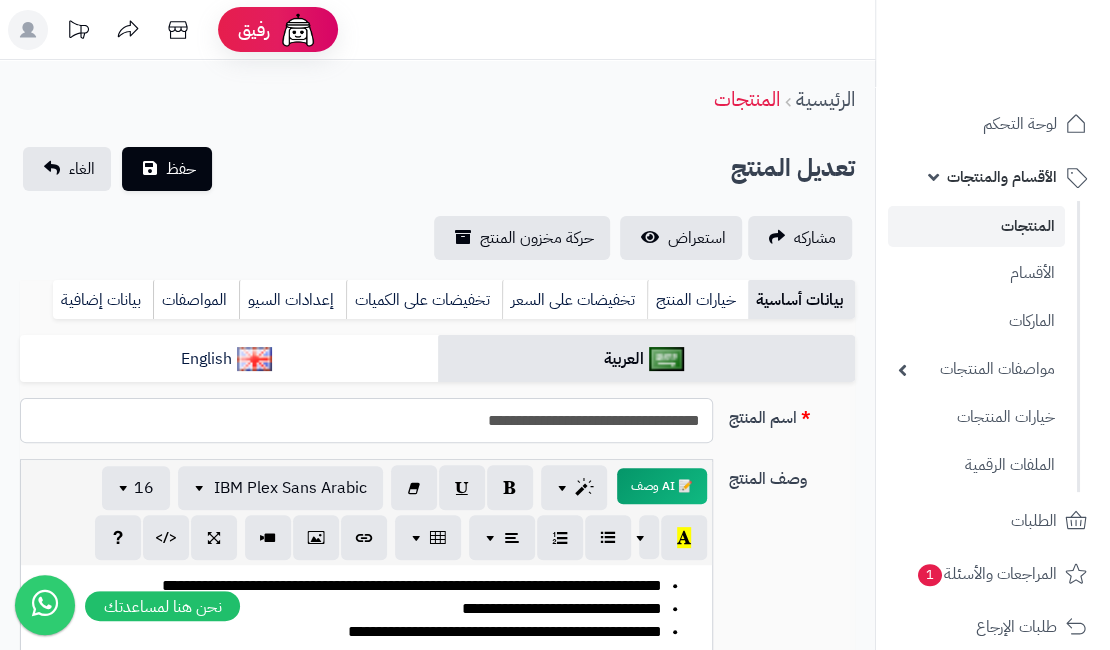 click on "**********" at bounding box center [366, 420] 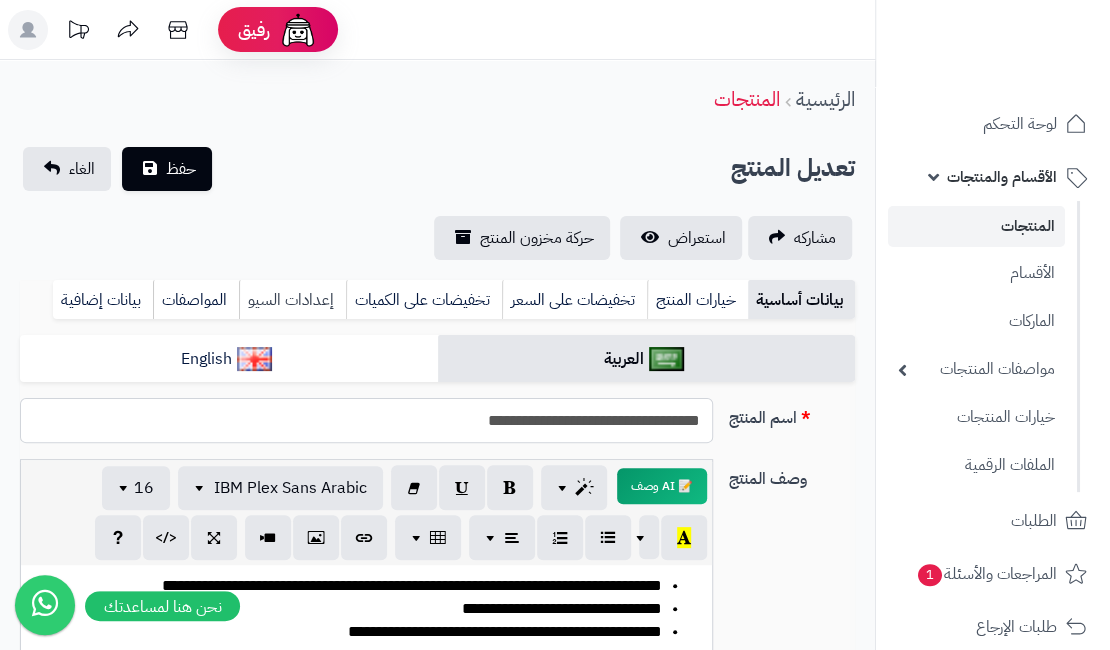 type on "**********" 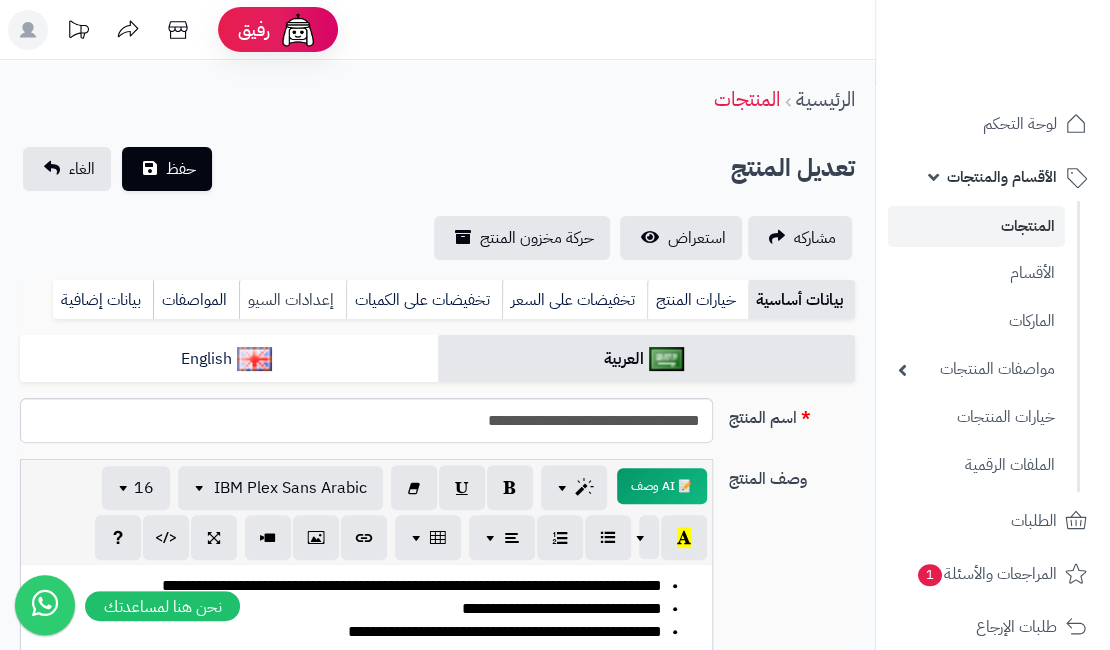 click on "إعدادات السيو" at bounding box center (292, 300) 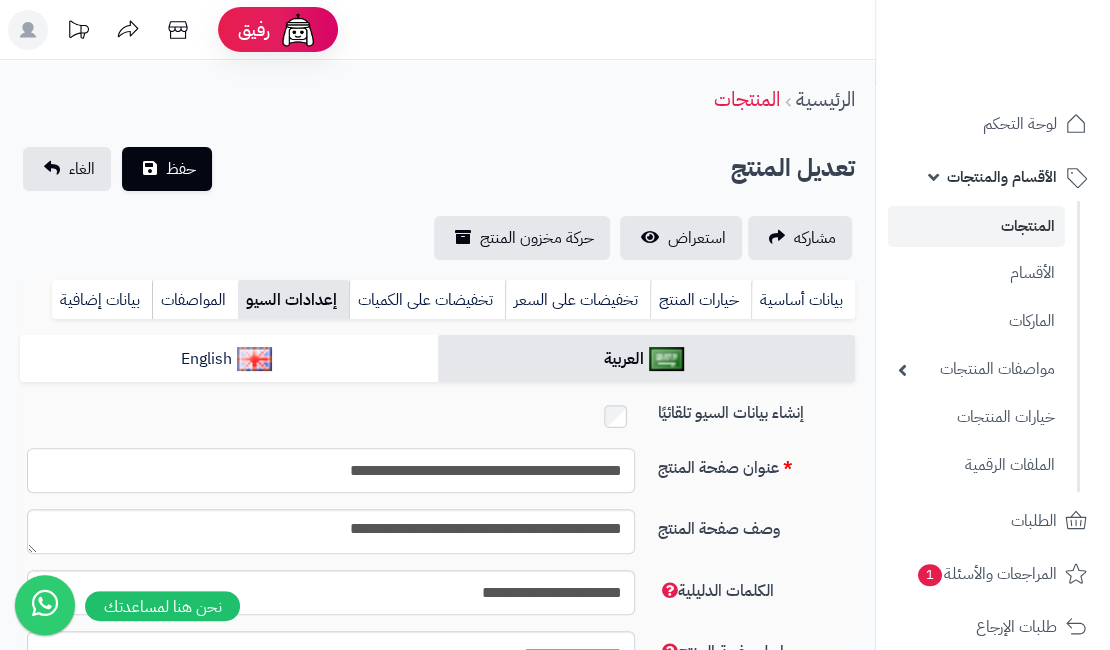 drag, startPoint x: 318, startPoint y: 469, endPoint x: 429, endPoint y: 463, distance: 111.16204 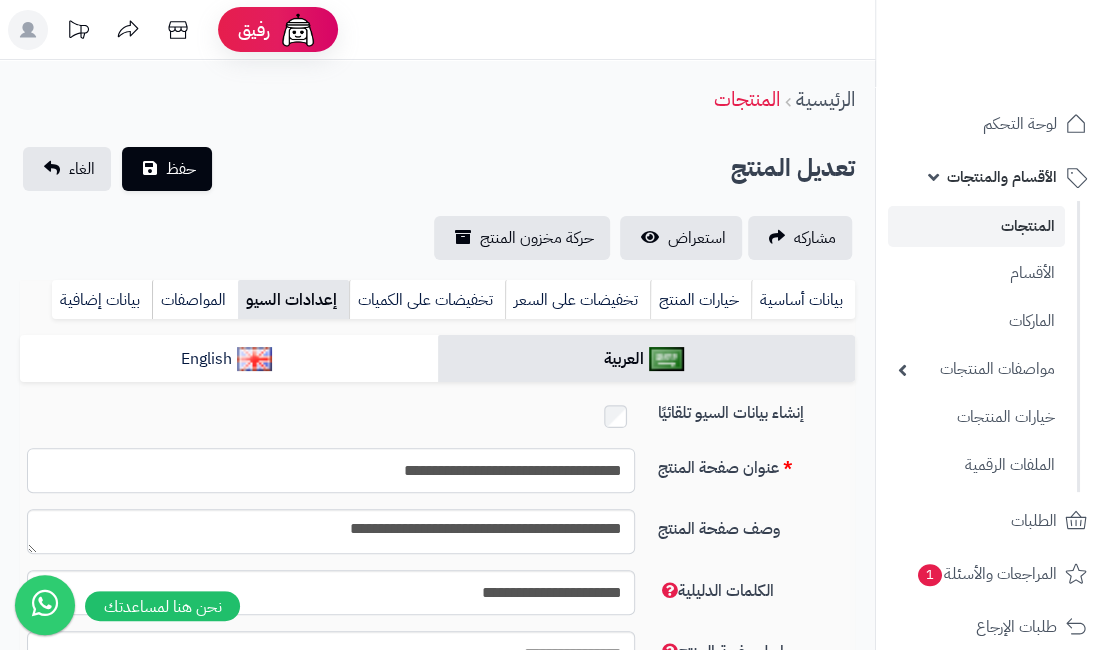 click on "**********" at bounding box center [331, 470] 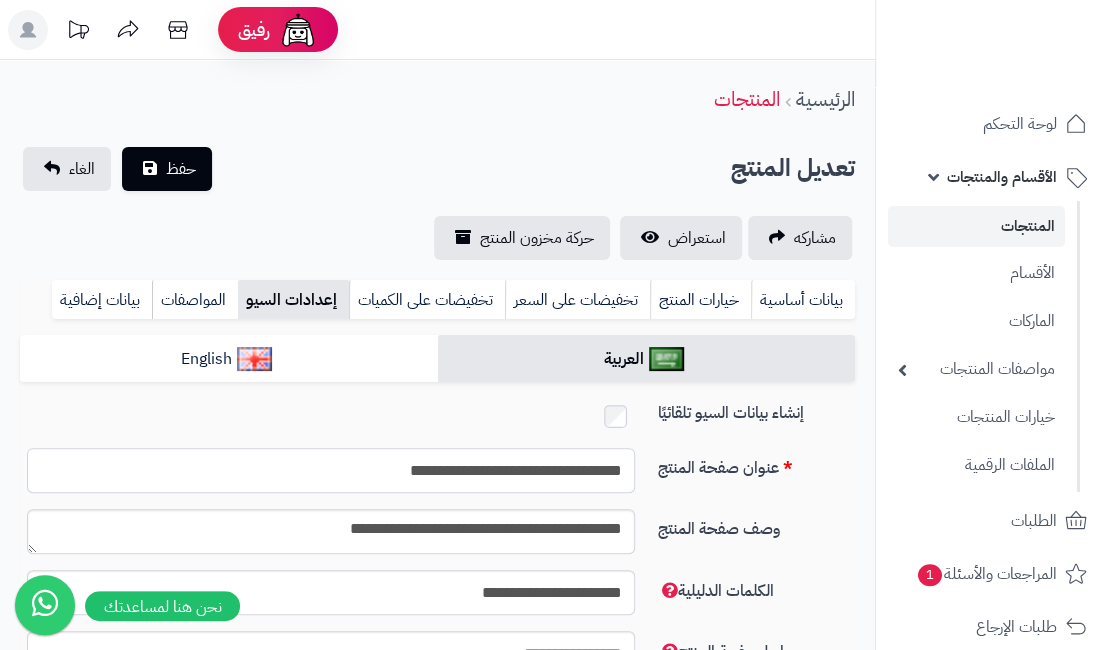 type on "**********" 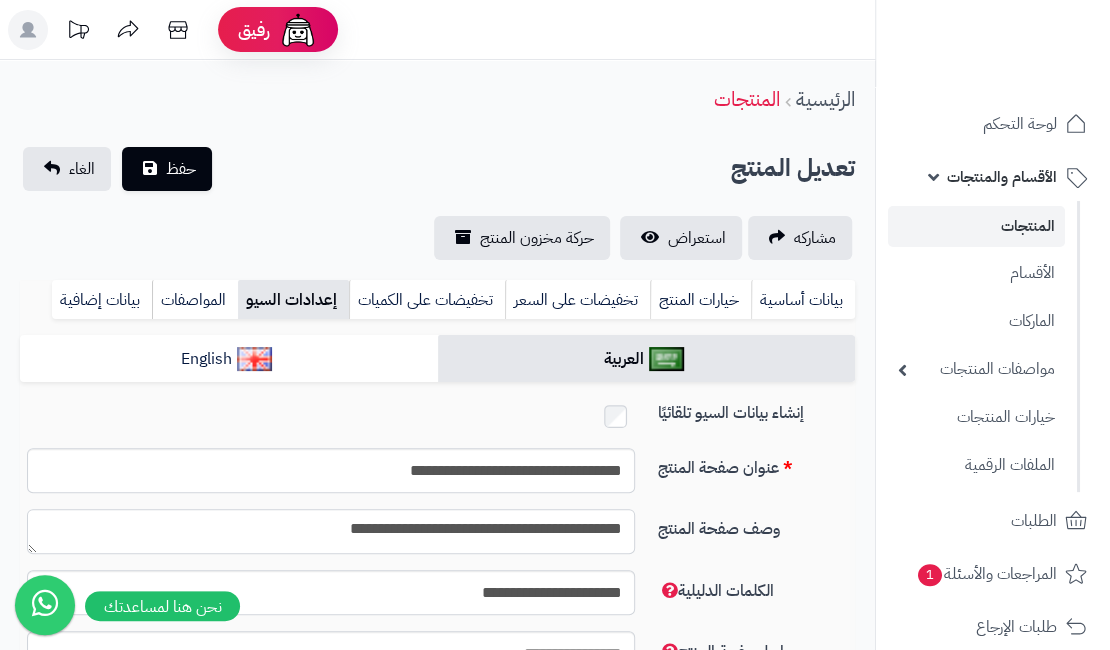 drag, startPoint x: 332, startPoint y: 525, endPoint x: 436, endPoint y: 525, distance: 104 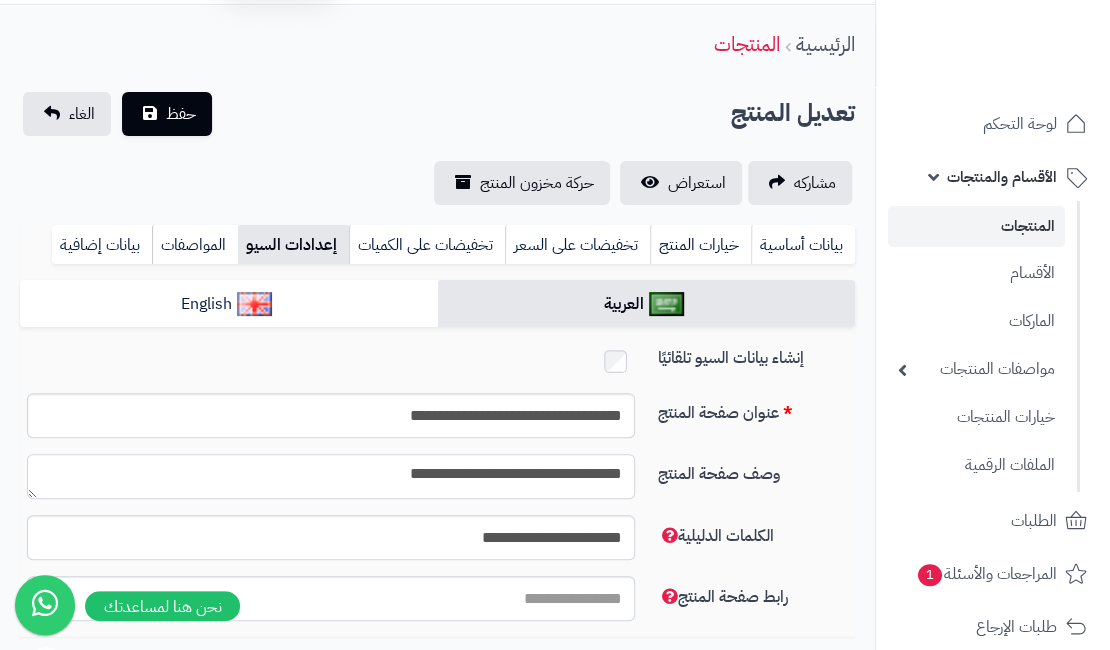 scroll, scrollTop: 195, scrollLeft: 0, axis: vertical 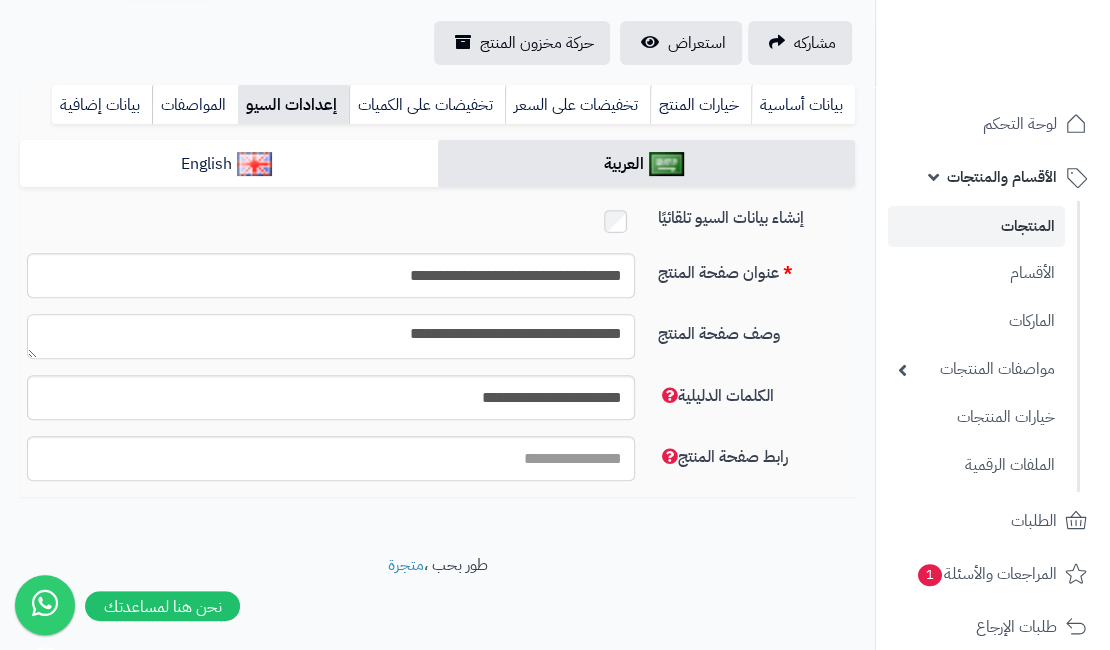 type on "**********" 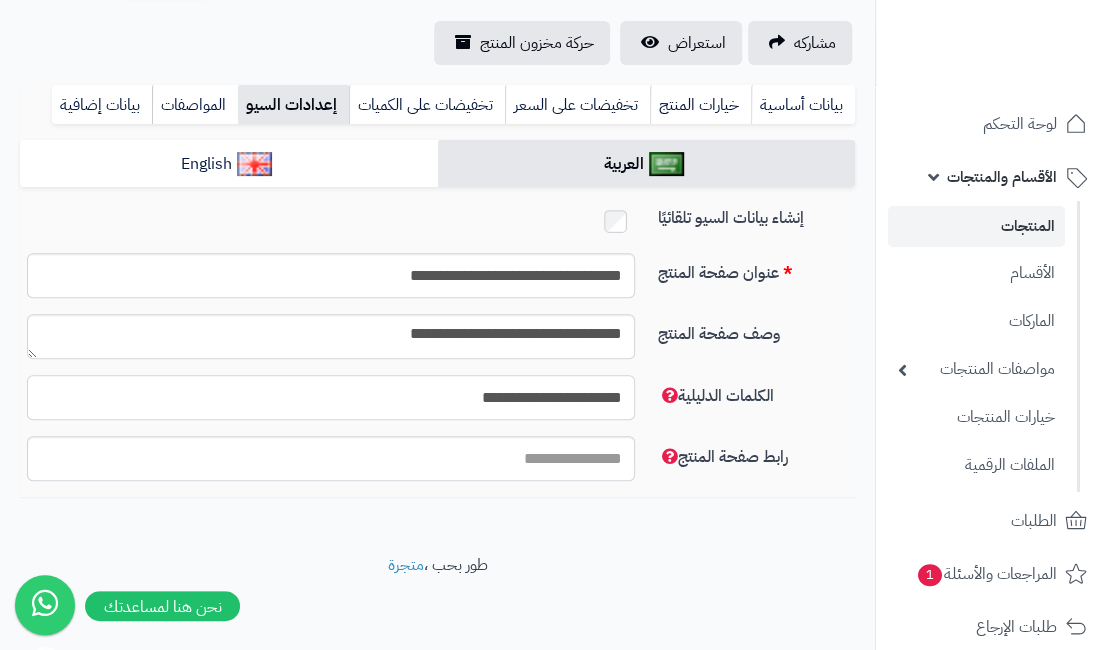 click on "**********" at bounding box center [331, 397] 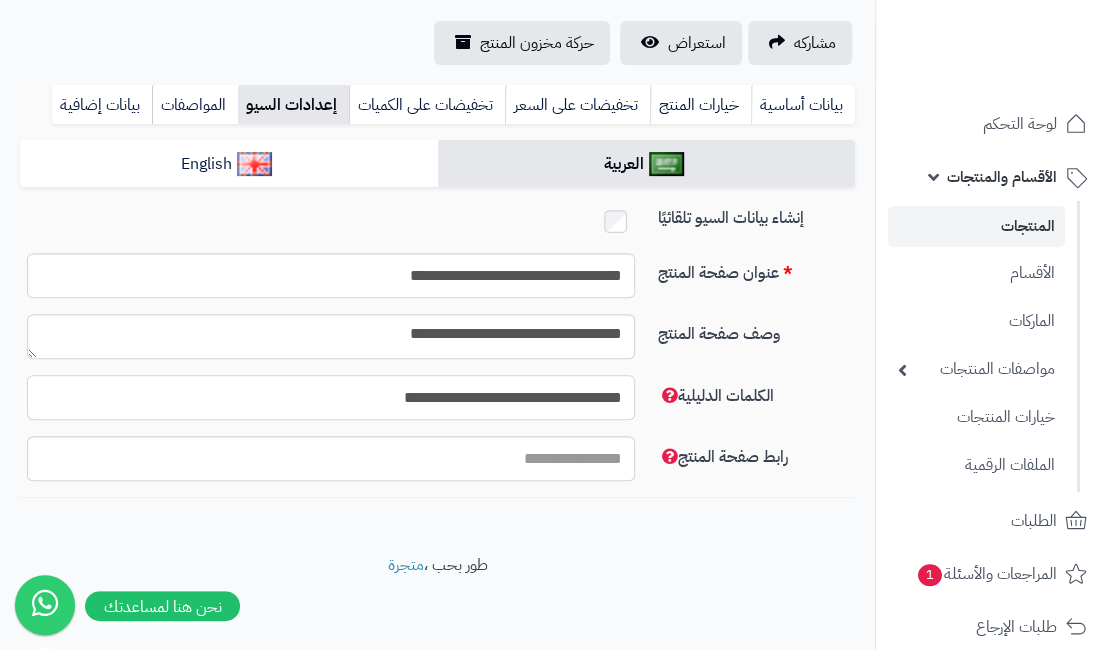 type on "**********" 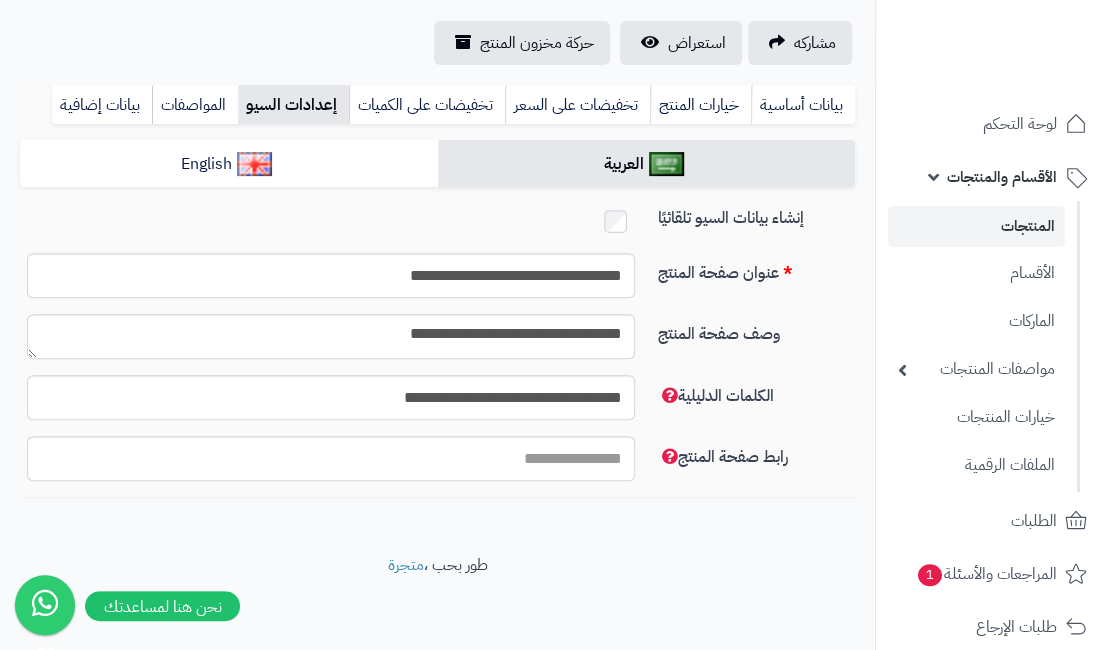 click on "طور بحب ،  متجرة" at bounding box center (437, 604) 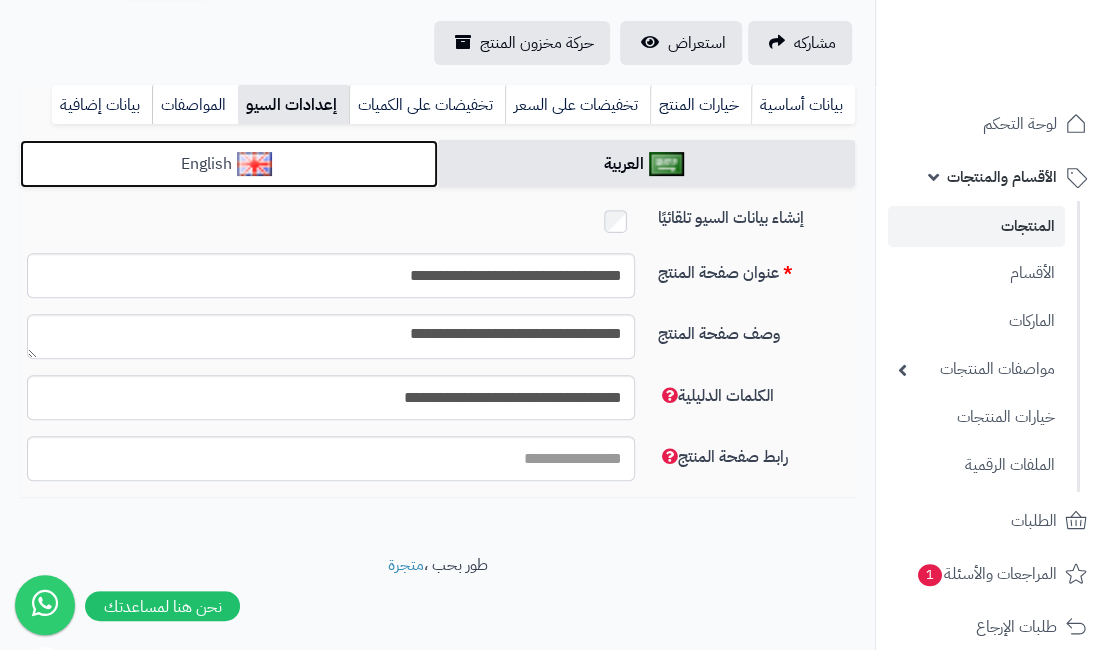 click on "English" at bounding box center (229, 164) 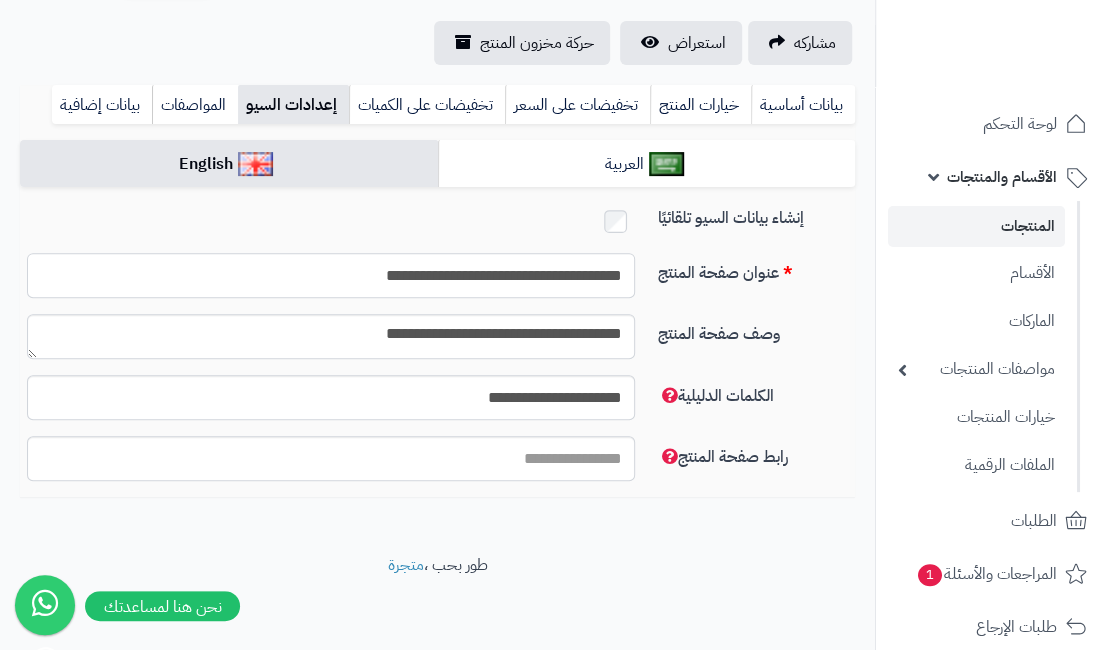 click on "**********" at bounding box center [331, 275] 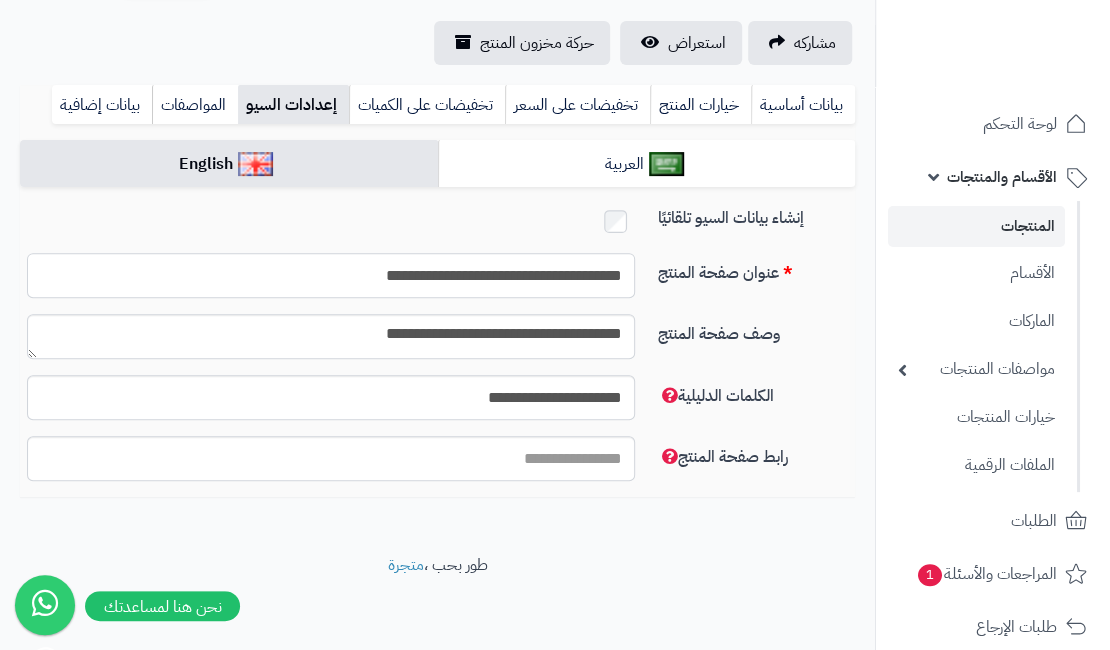 paste on "*" 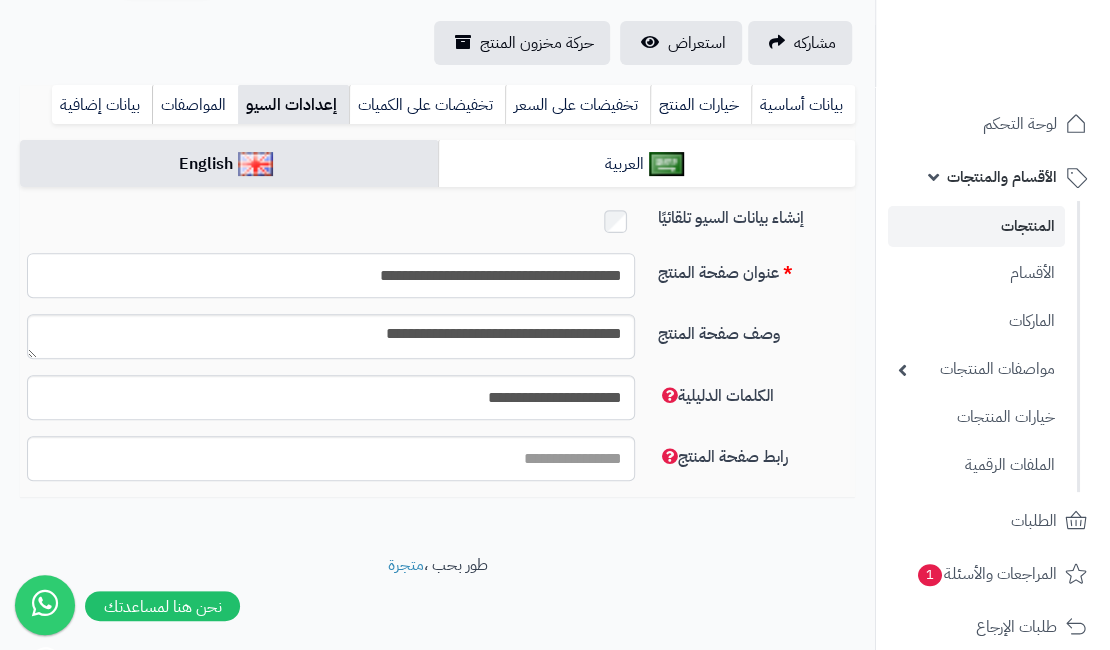 type on "**********" 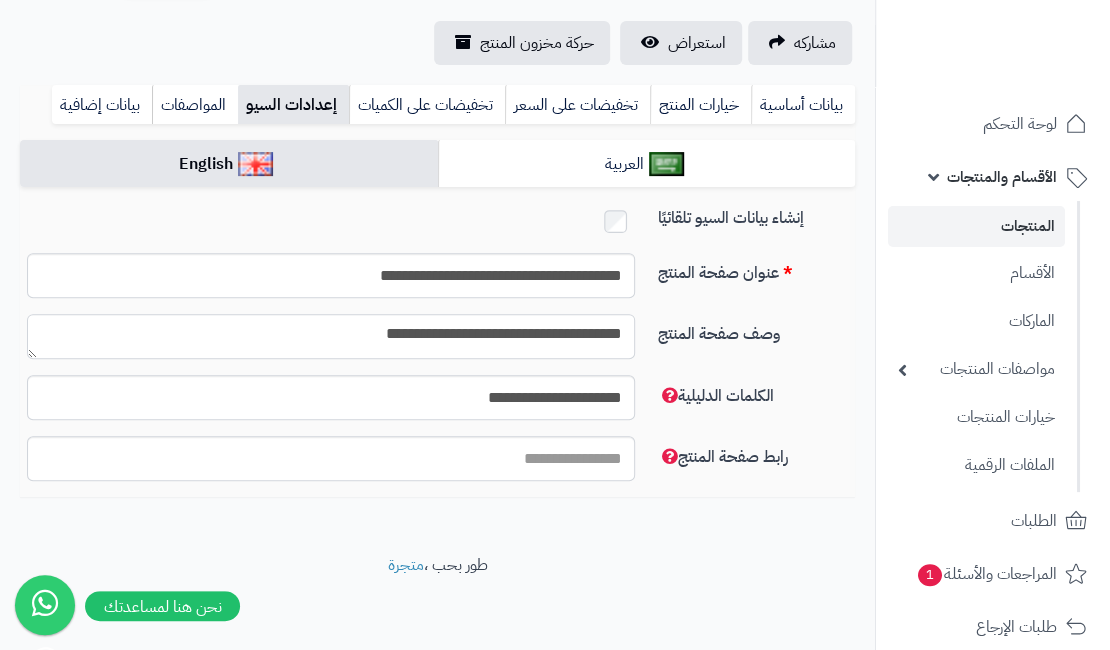 click on "**********" at bounding box center (331, 336) 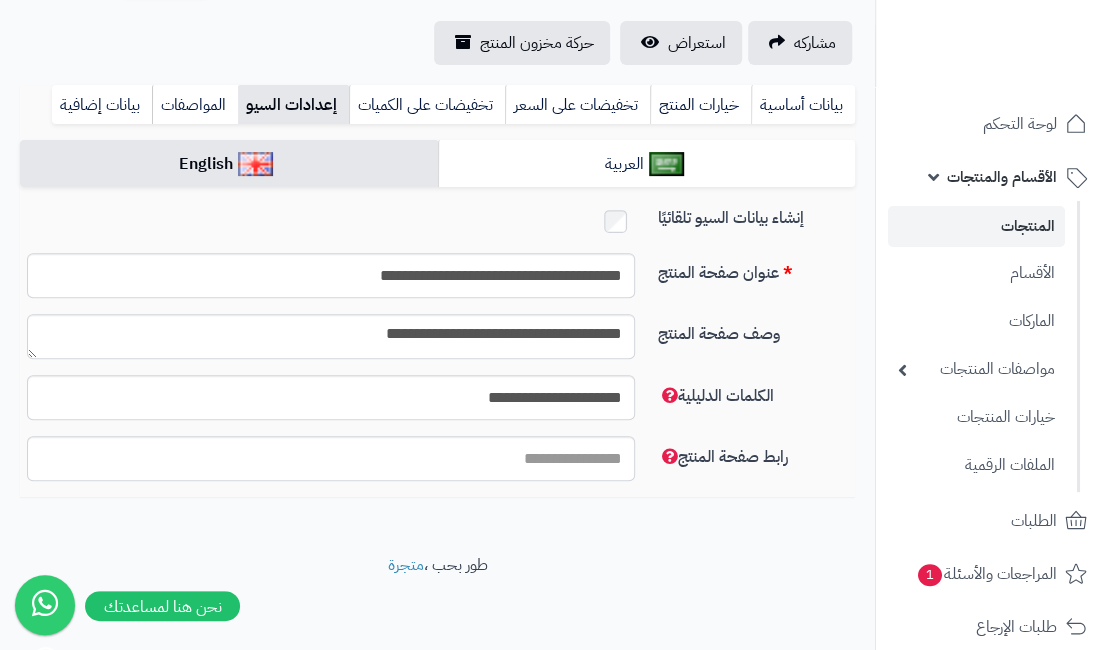 drag, startPoint x: 614, startPoint y: 330, endPoint x: 647, endPoint y: 311, distance: 38.078865 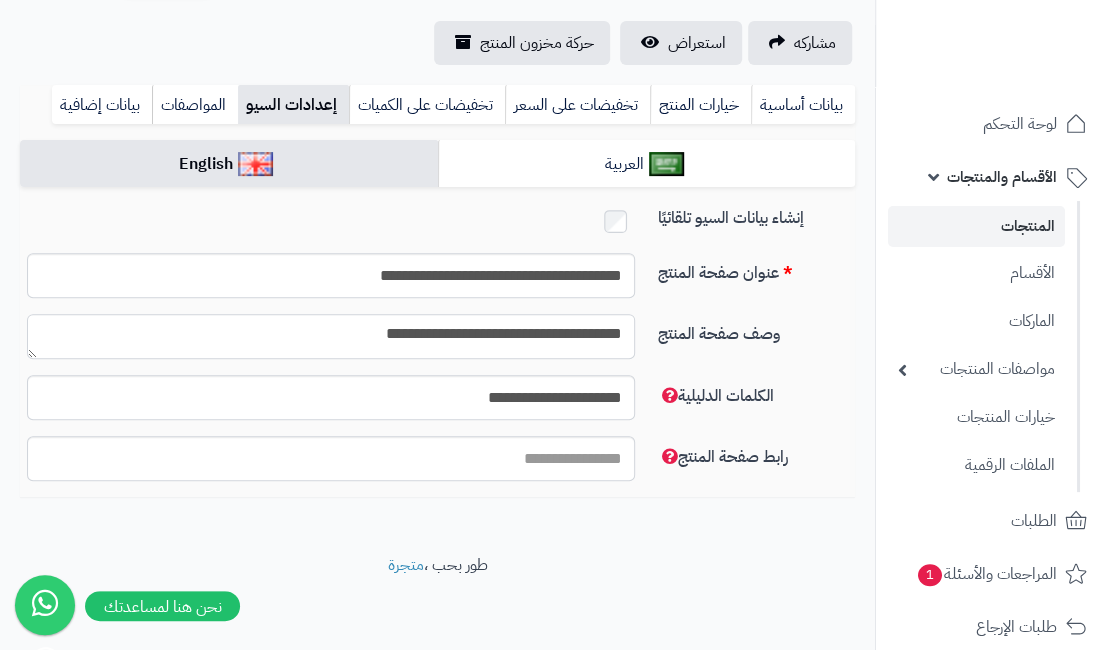 click on "**********" at bounding box center [331, 336] 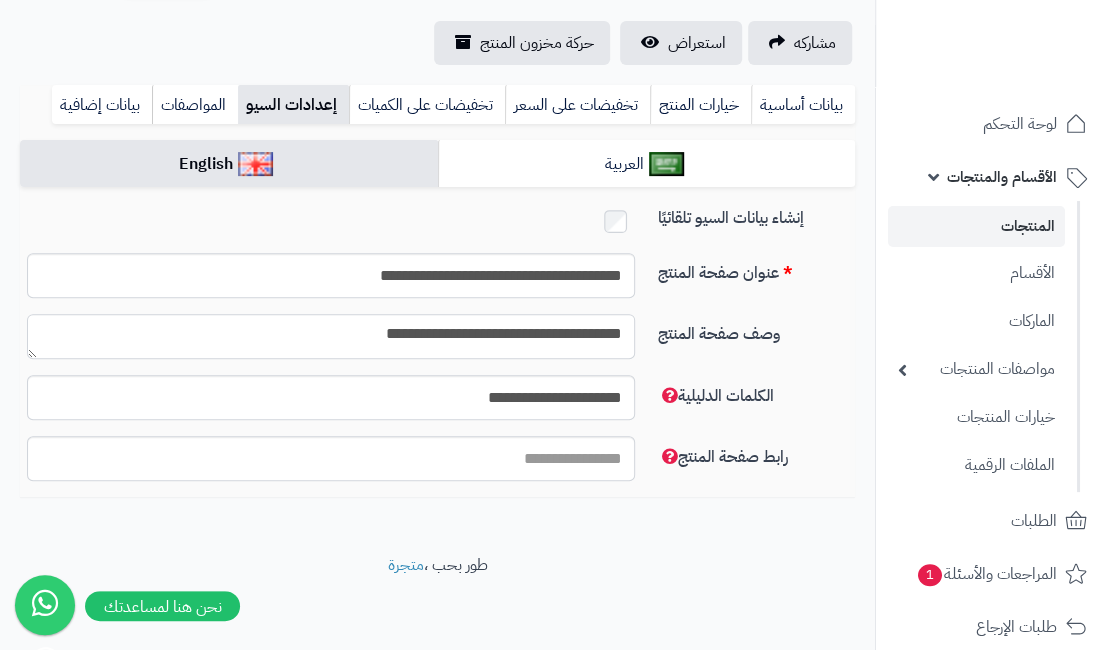 paste on "*" 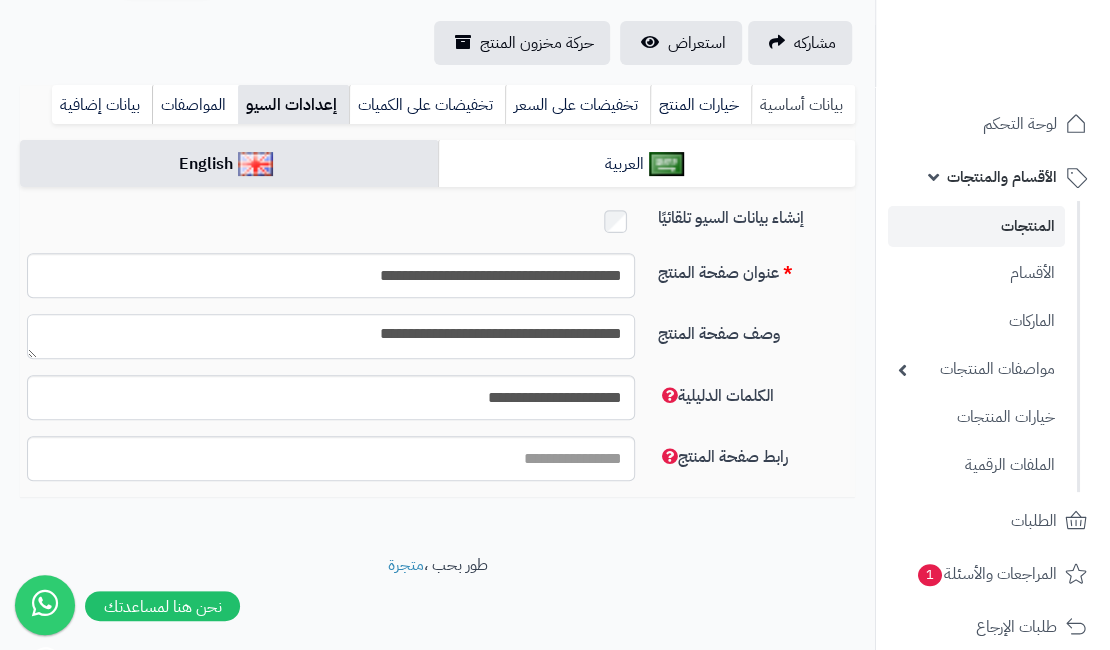 type on "**********" 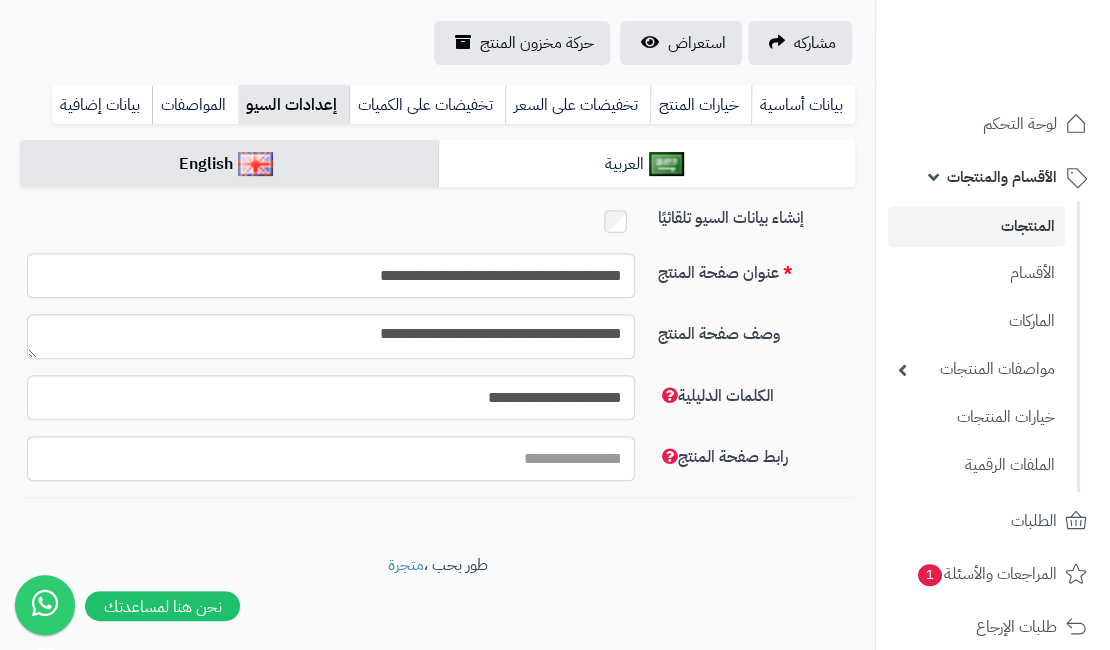 drag, startPoint x: 792, startPoint y: 113, endPoint x: 796, endPoint y: 134, distance: 21.377558 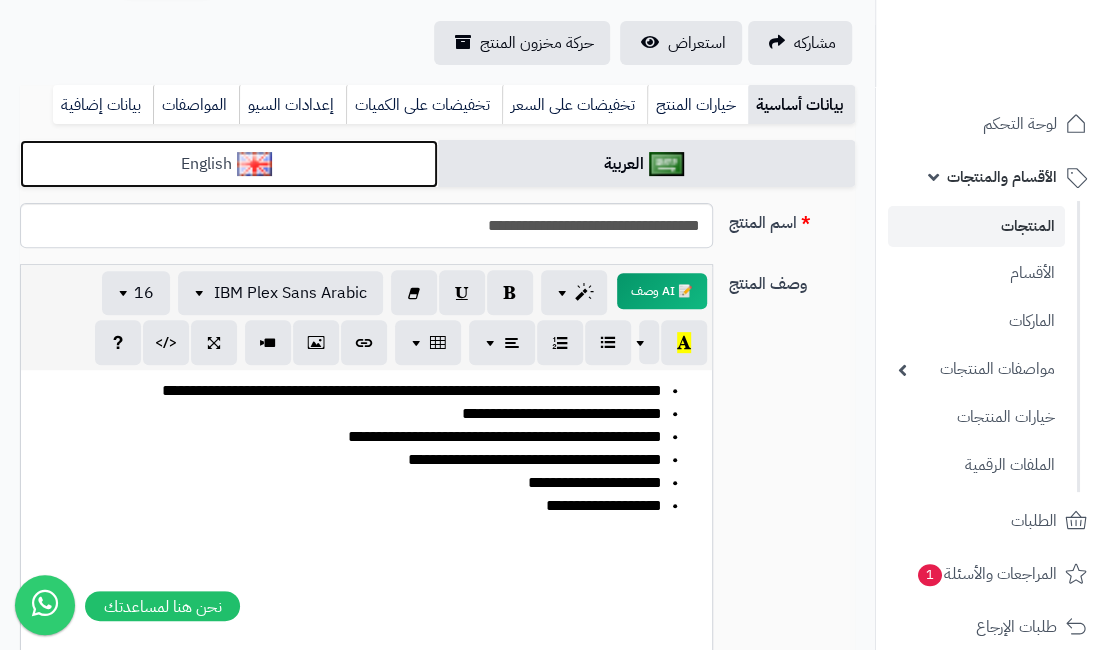drag, startPoint x: 372, startPoint y: 167, endPoint x: 406, endPoint y: 191, distance: 41.617306 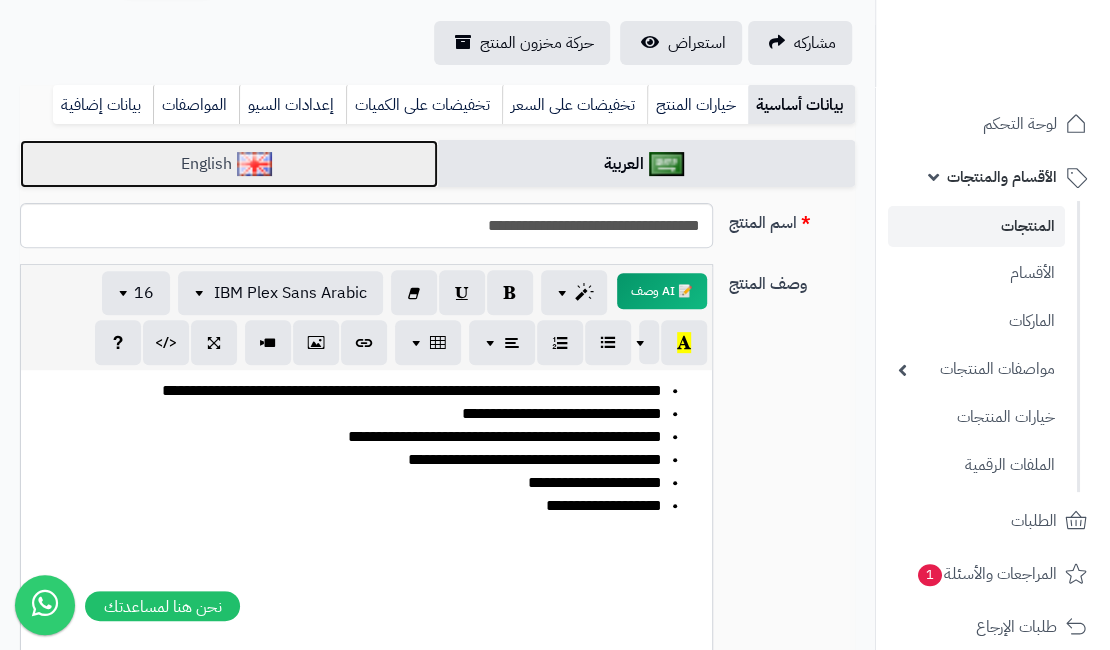 click on "English" at bounding box center (229, 164) 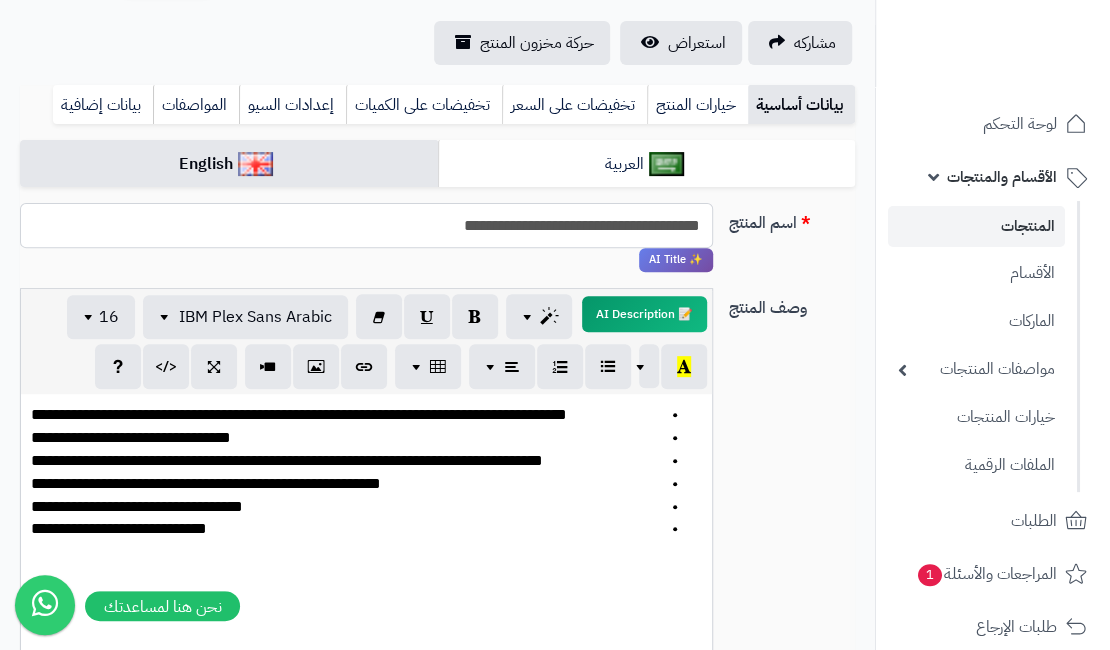 click on "**********" at bounding box center (366, 225) 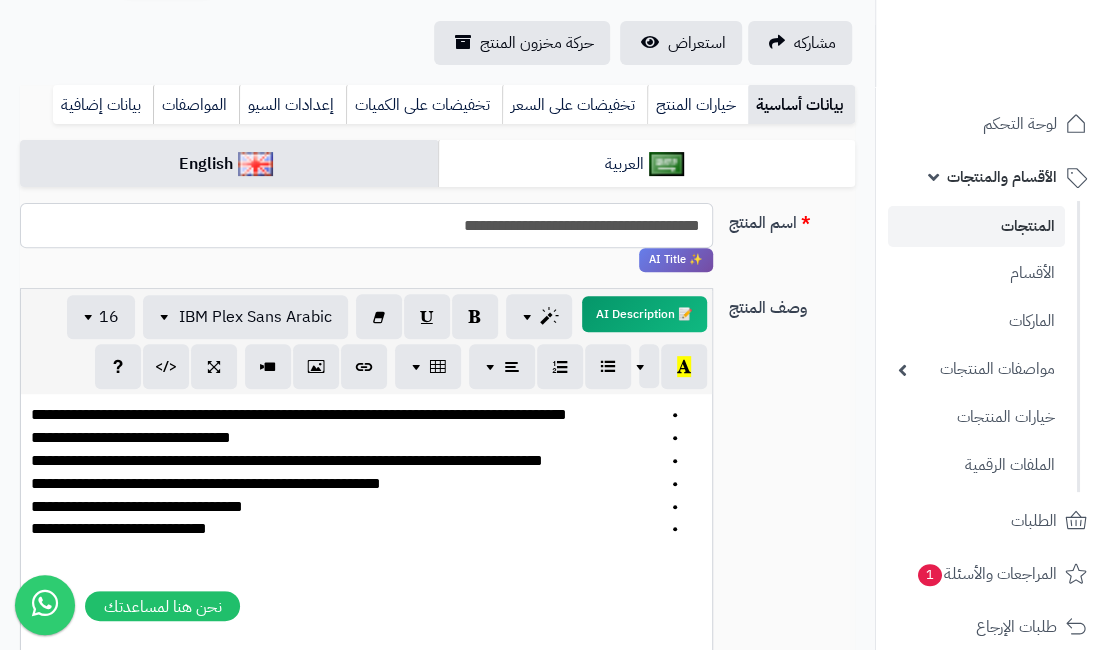 paste on "*" 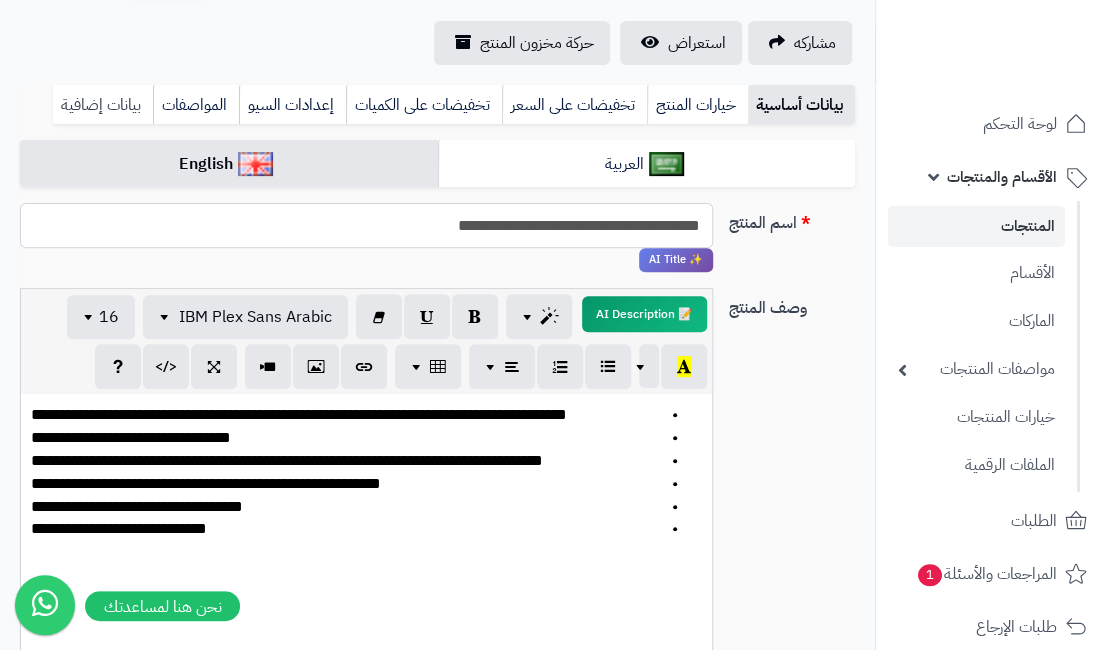 type on "**********" 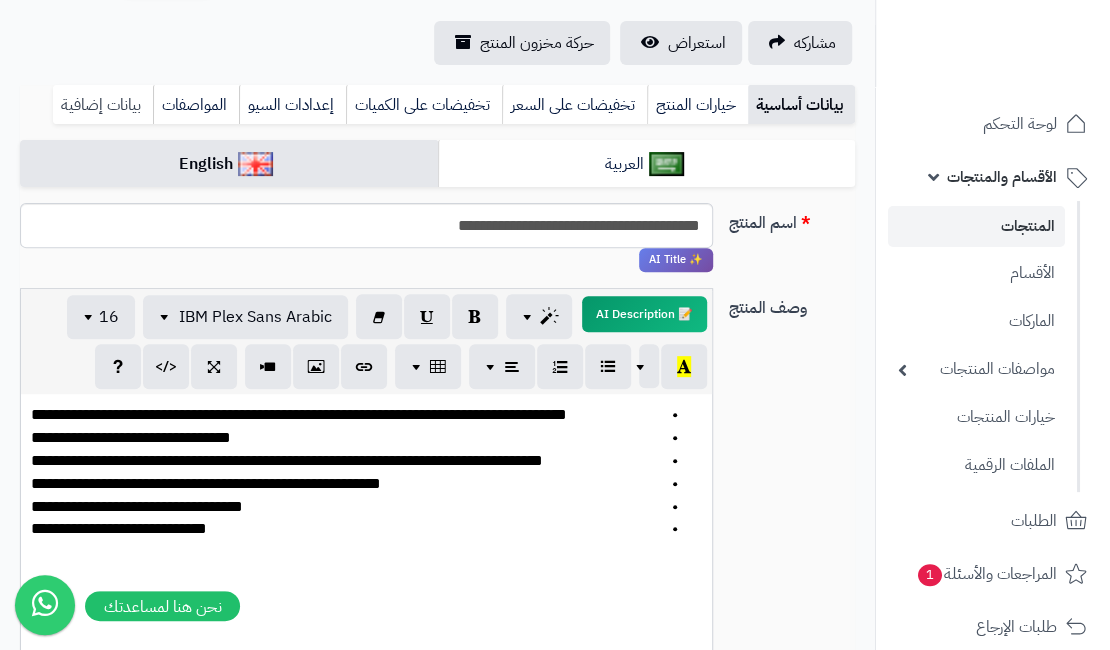 click on "بيانات إضافية" at bounding box center [103, 105] 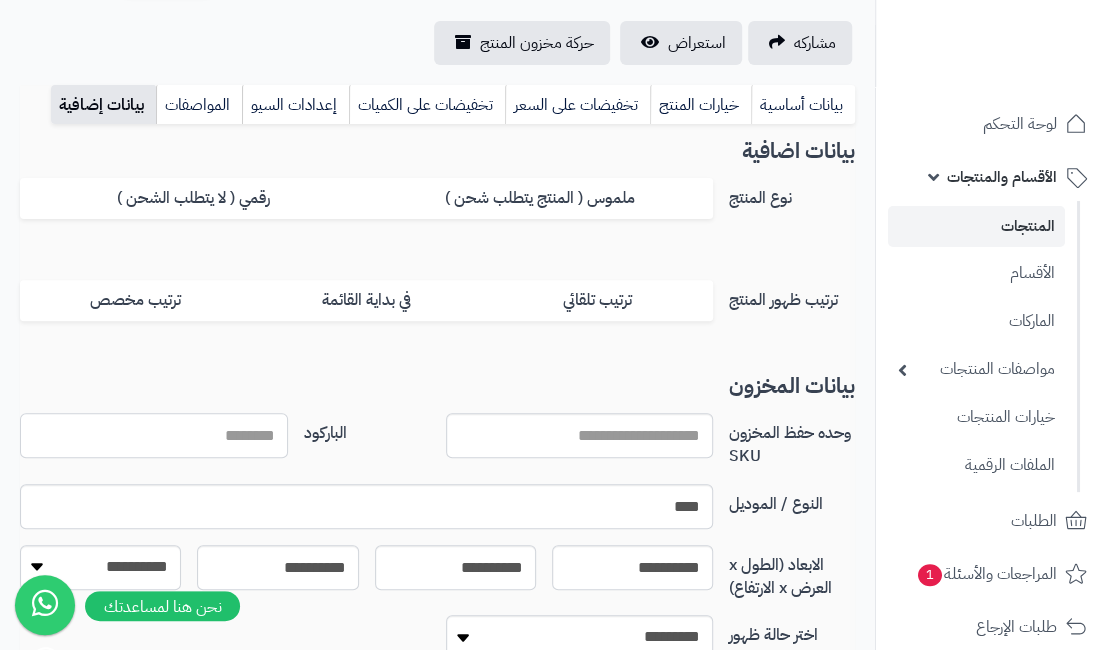 click on "الباركود" at bounding box center (154, 435) 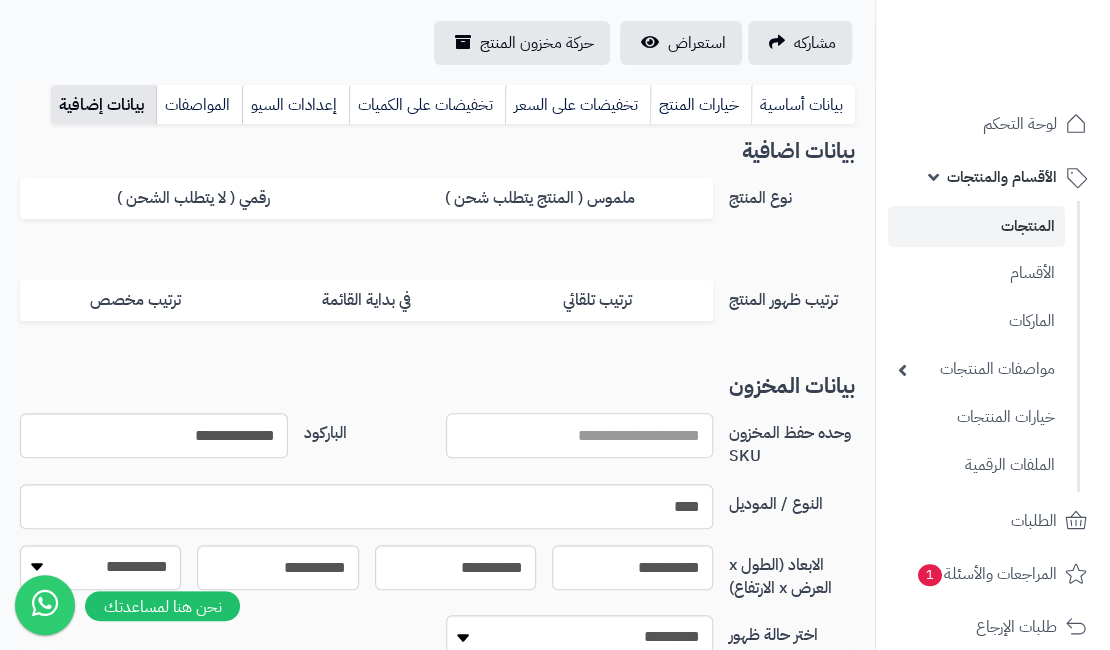 click on "وحده حفظ المخزون SKU" at bounding box center [580, 435] 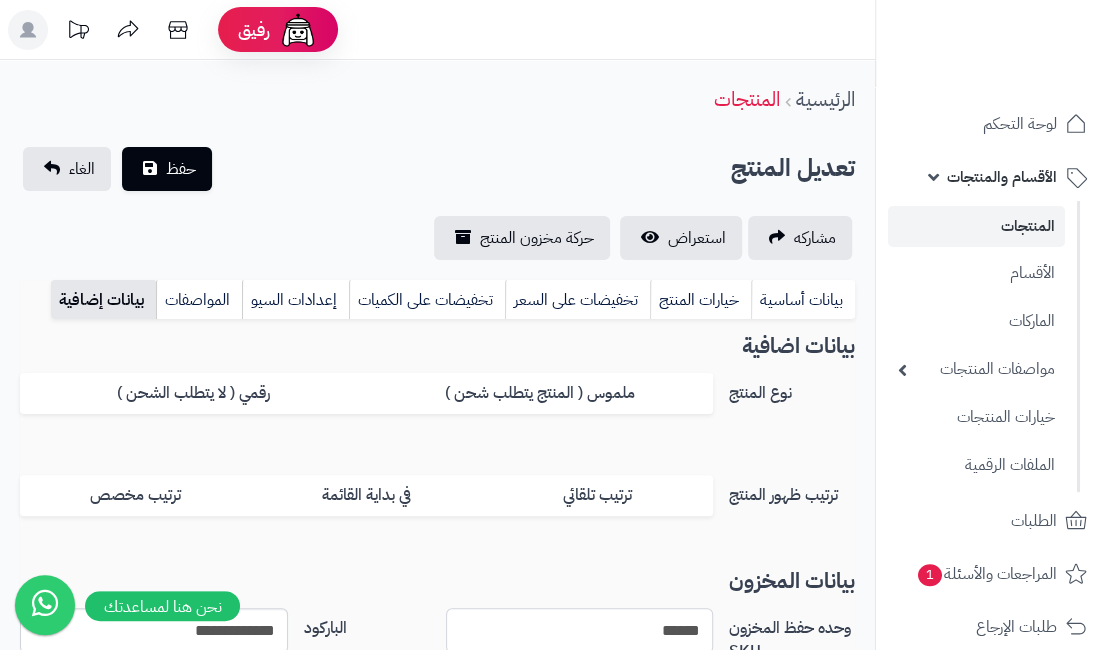 scroll, scrollTop: 0, scrollLeft: 0, axis: both 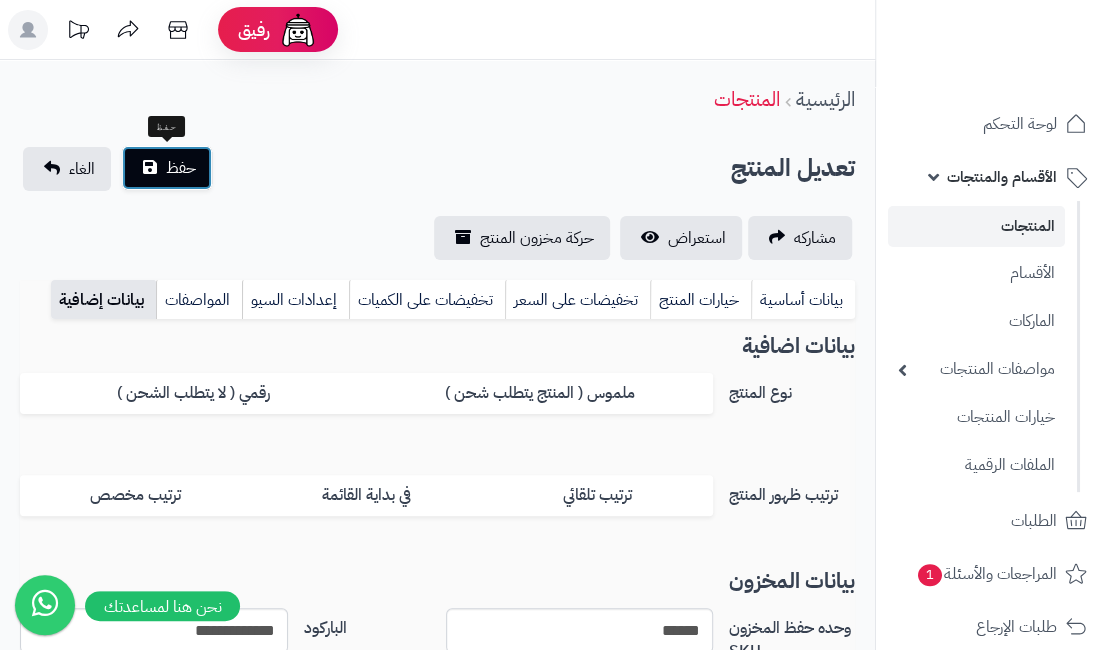 click on "حفظ" at bounding box center (181, 168) 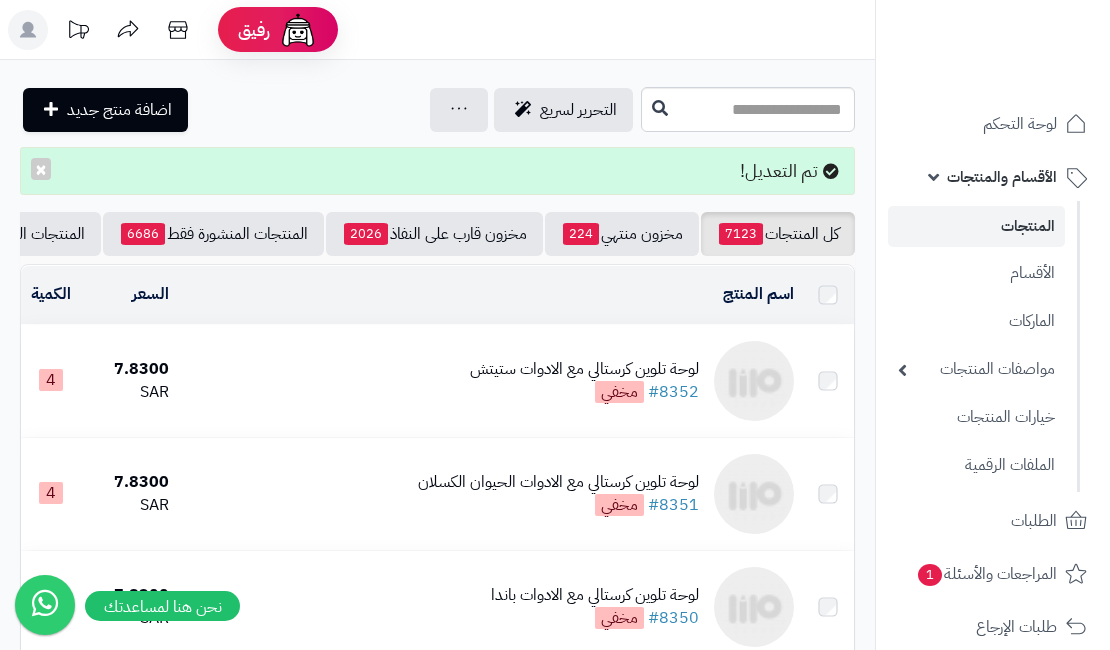 scroll, scrollTop: 0, scrollLeft: 0, axis: both 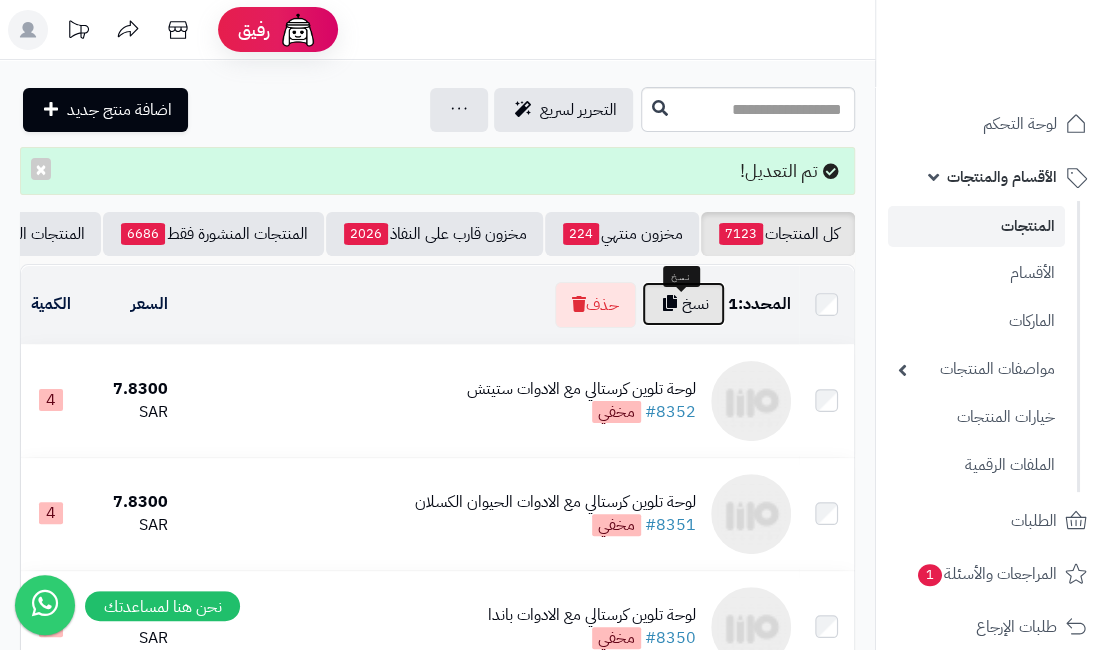 drag, startPoint x: 710, startPoint y: 334, endPoint x: 702, endPoint y: 327, distance: 10.630146 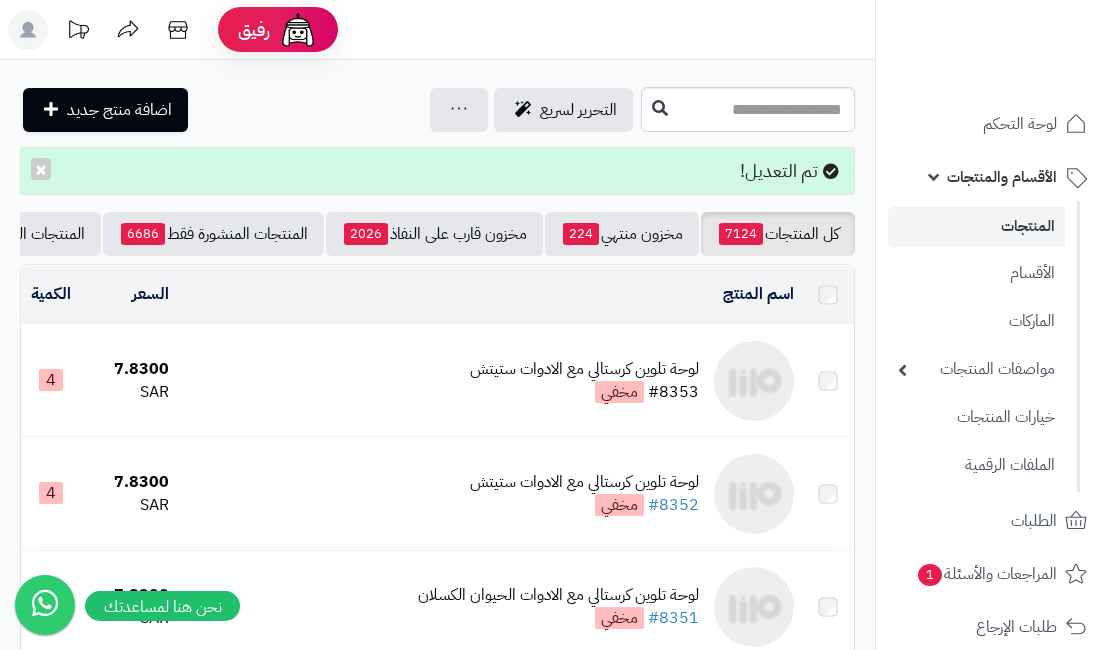 scroll, scrollTop: 0, scrollLeft: 0, axis: both 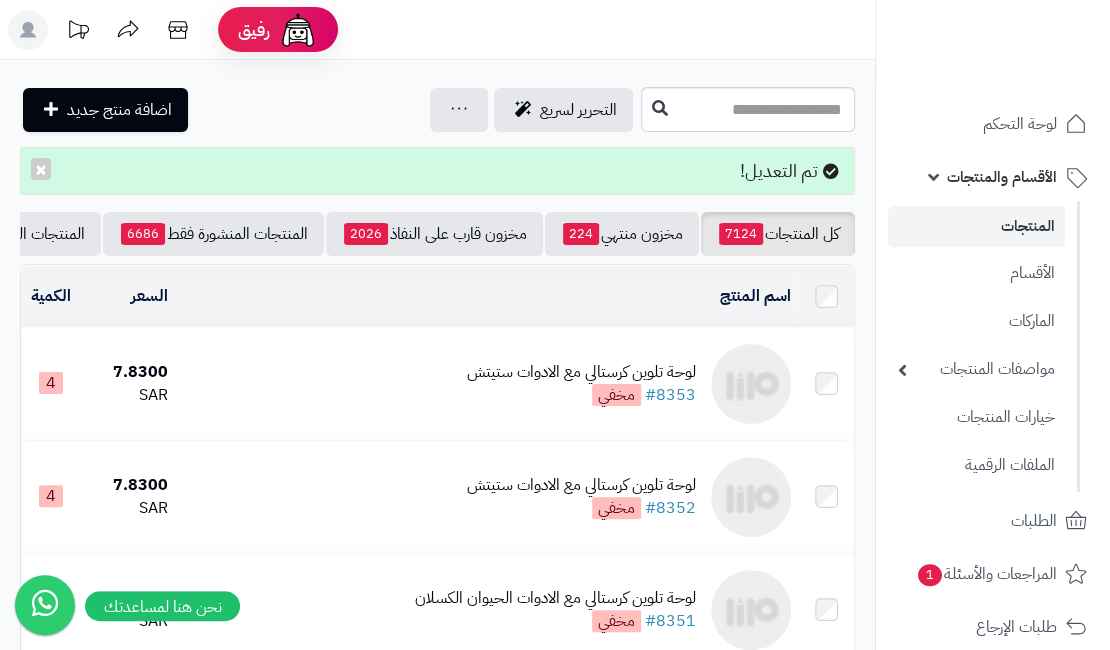 click on "لوحة تلوين كرستالي مع الادوات ستيتش" at bounding box center [581, 372] 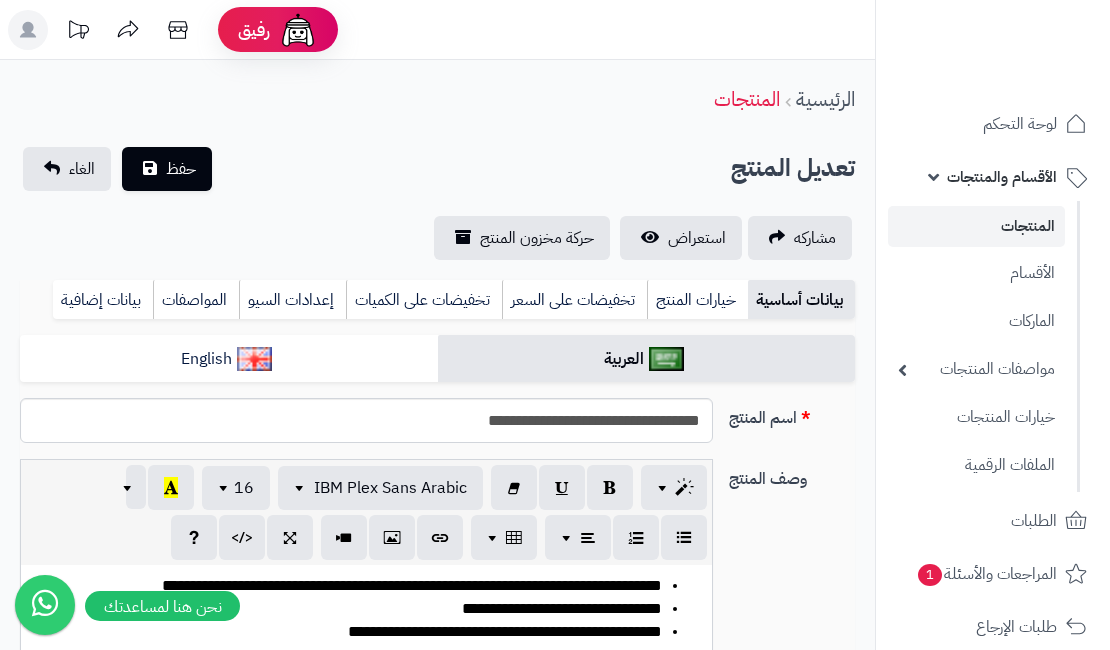 click on "**********" at bounding box center (366, 420) 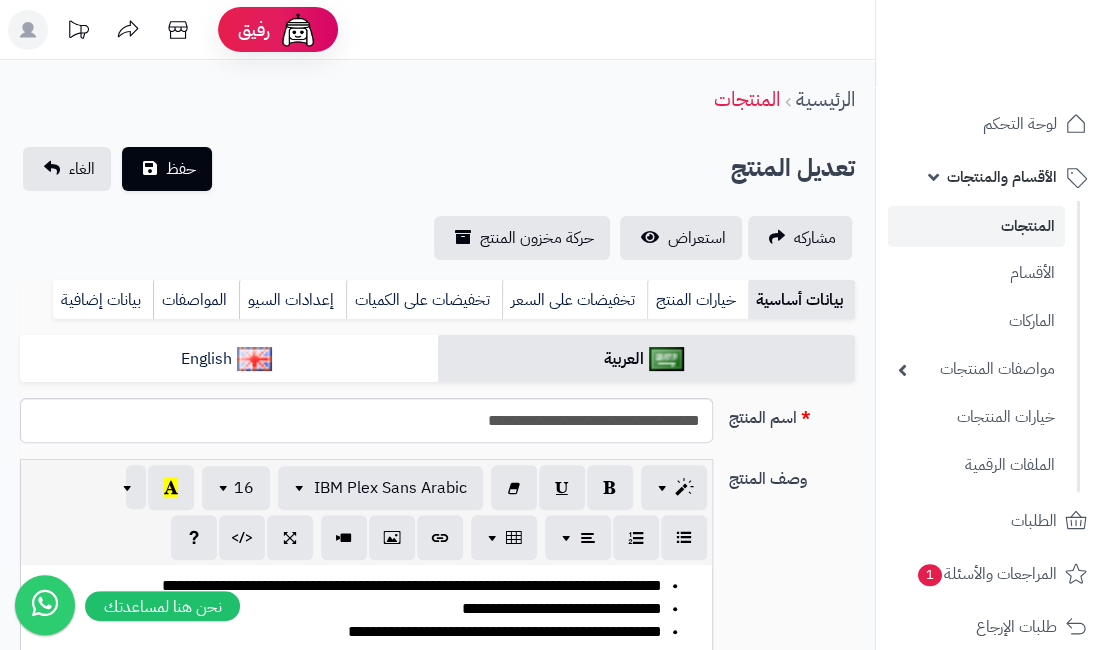 scroll, scrollTop: 4192, scrollLeft: 0, axis: vertical 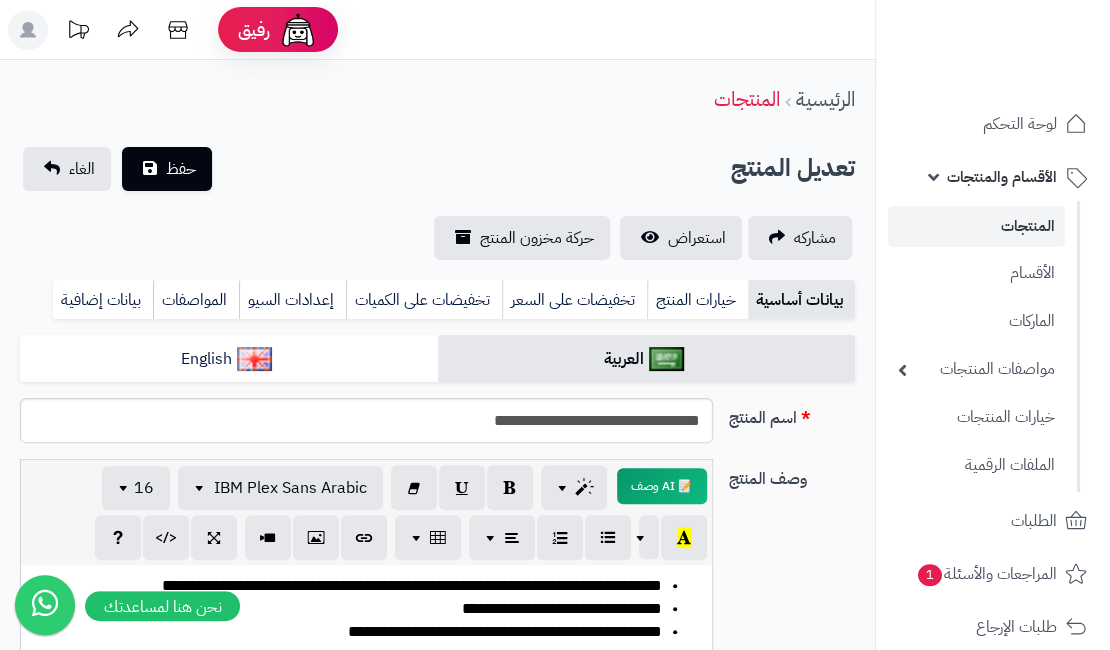 click on "**********" at bounding box center [366, 420] 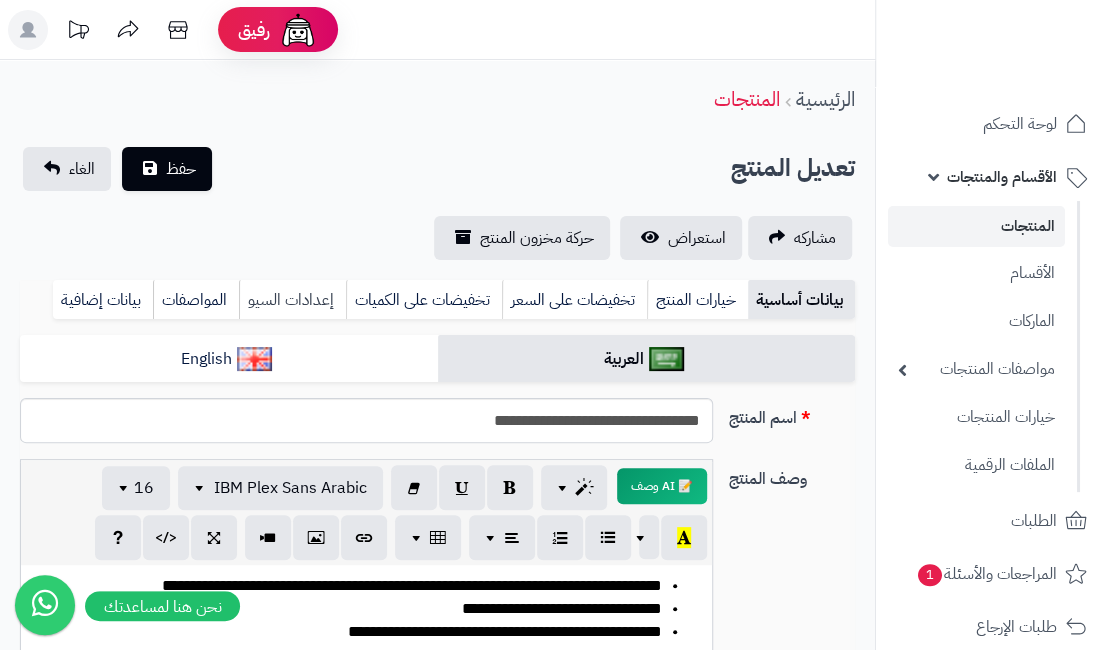 type on "**********" 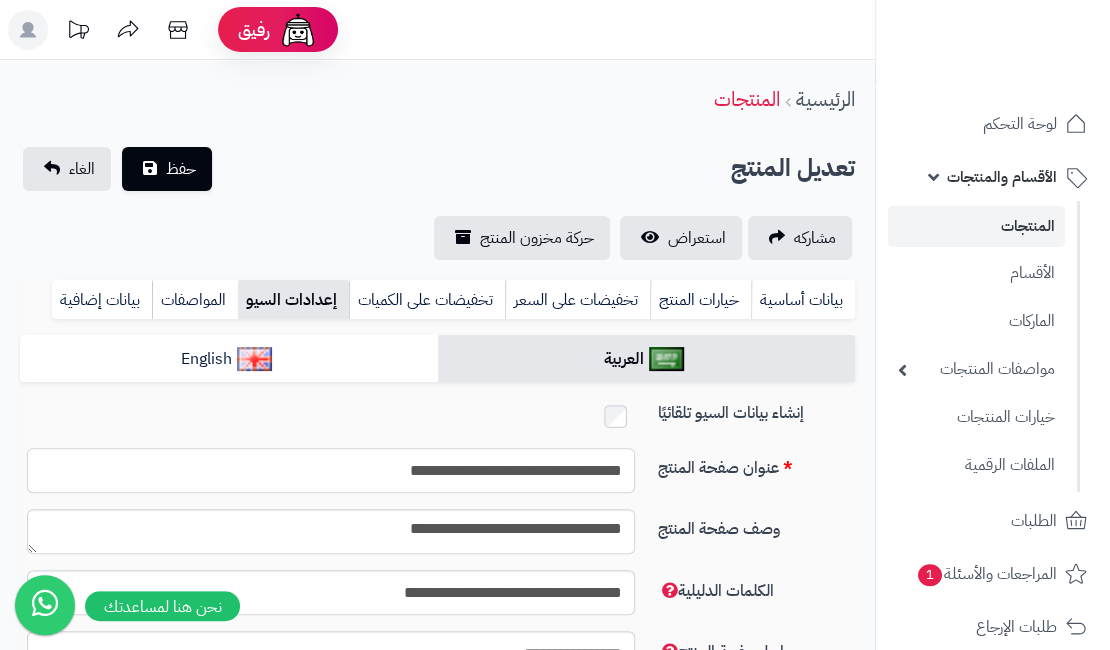 click on "**********" at bounding box center [331, 470] 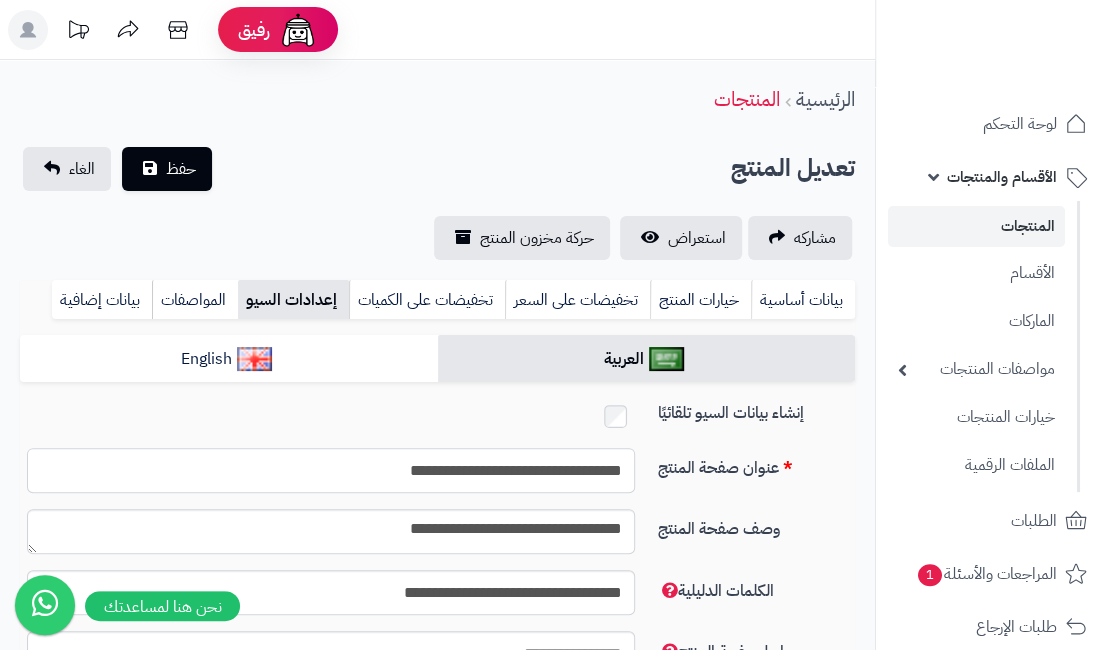 paste 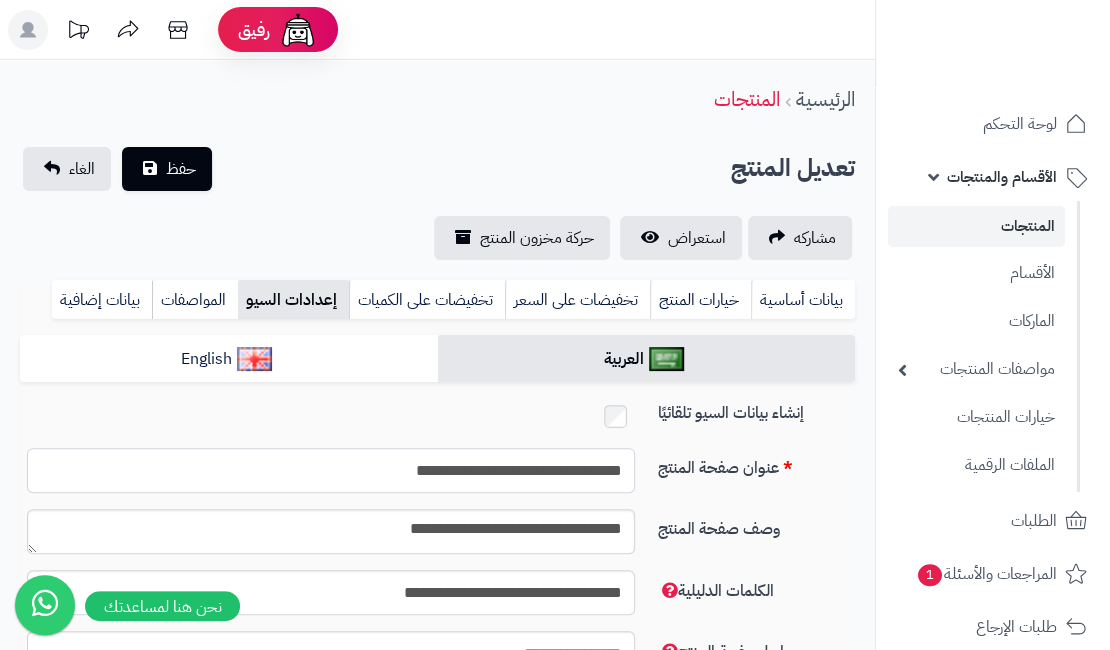 type on "**********" 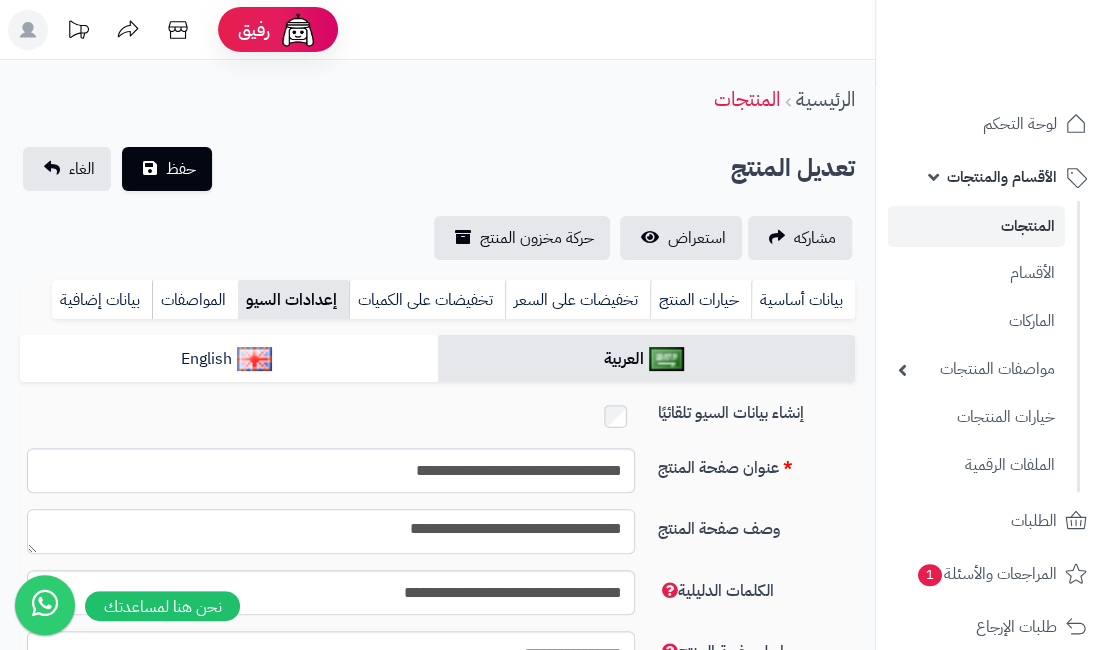 click on "**********" at bounding box center (331, 531) 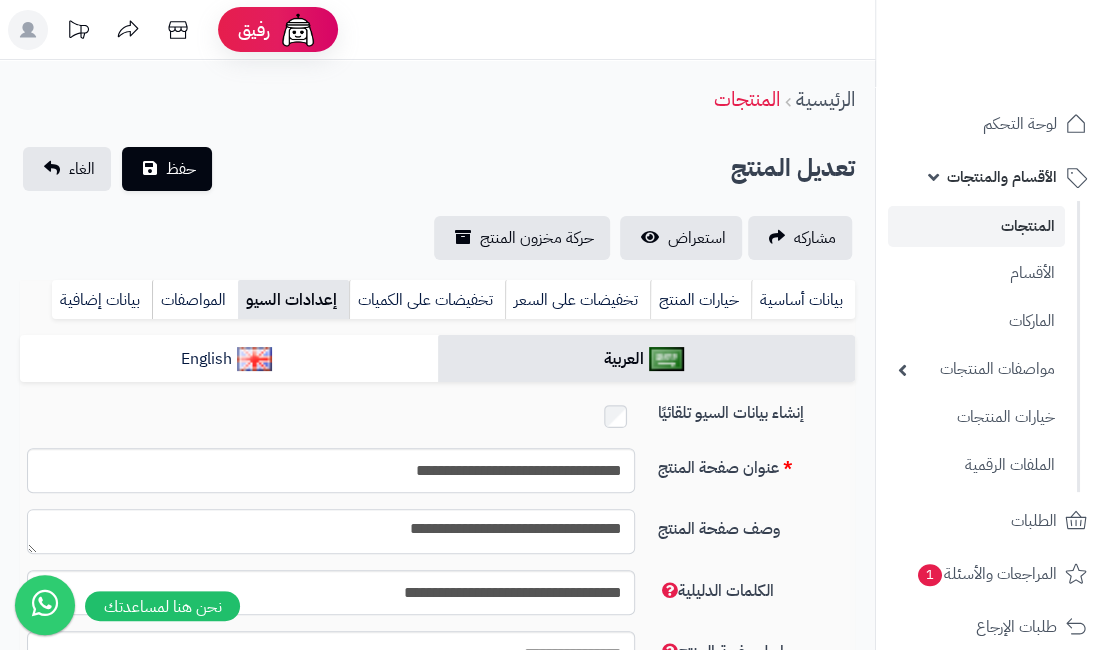 paste 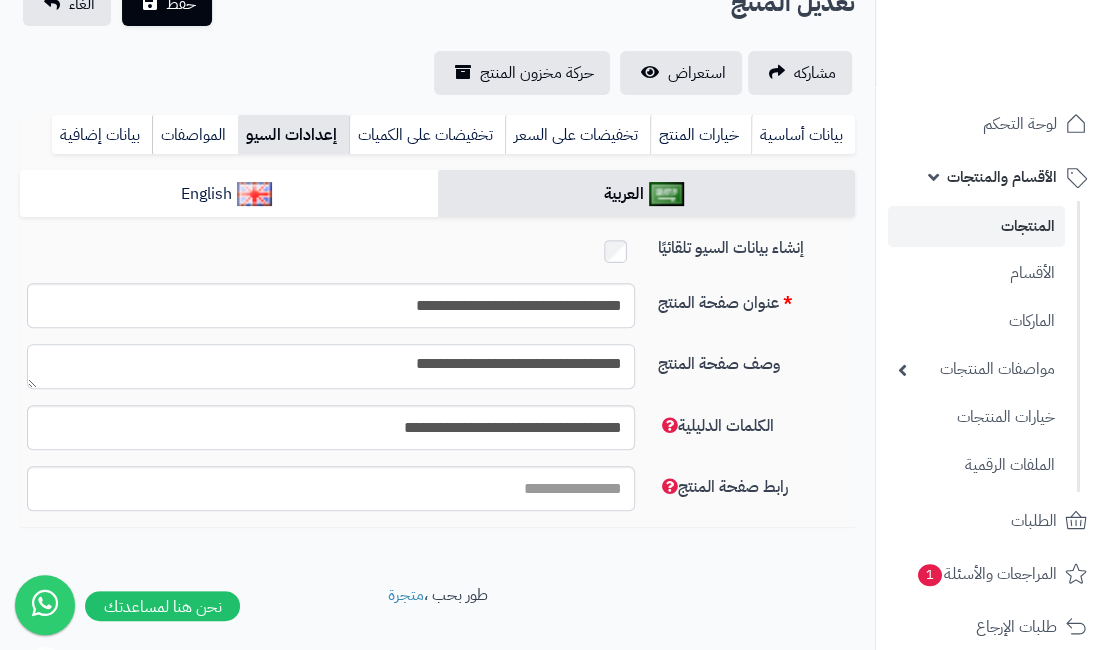 scroll, scrollTop: 195, scrollLeft: 0, axis: vertical 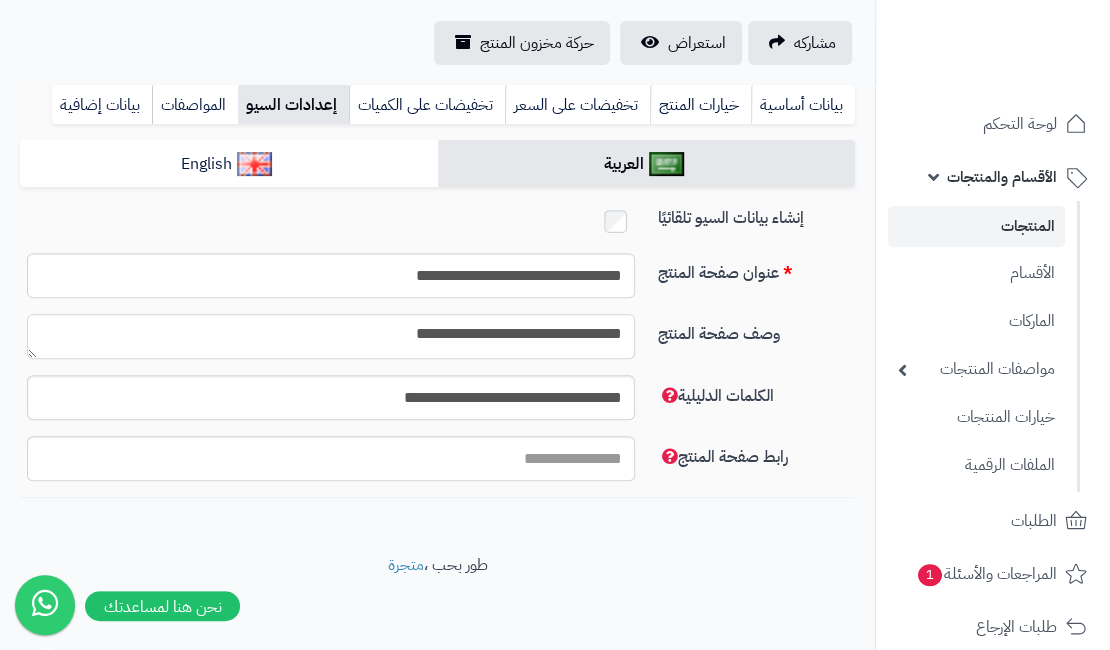 type on "**********" 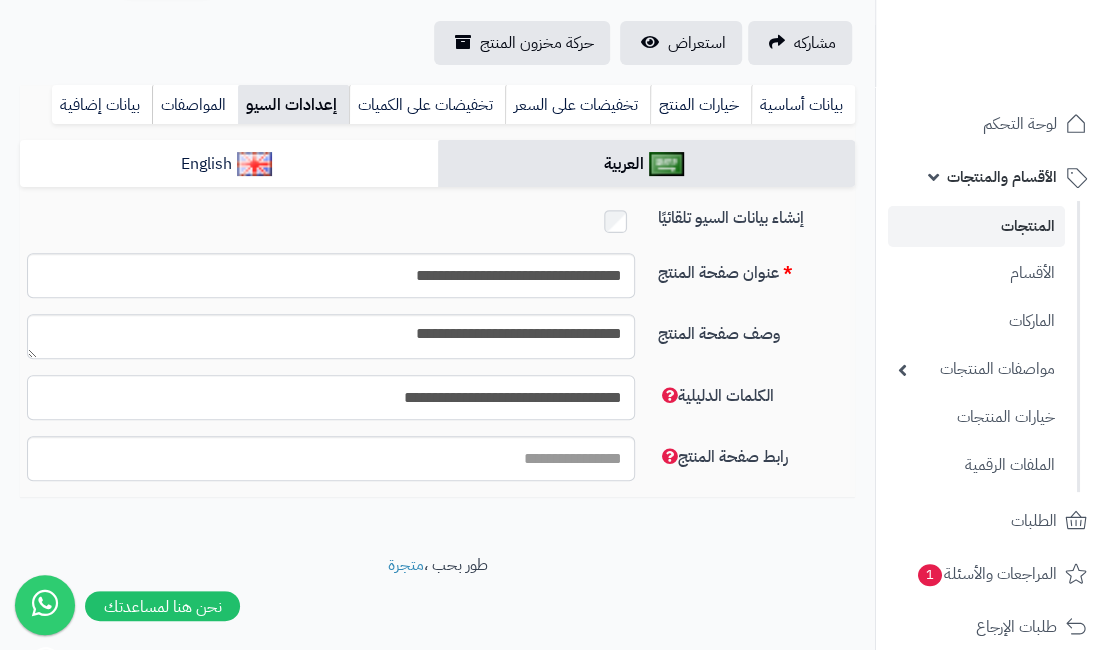 drag, startPoint x: 358, startPoint y: 396, endPoint x: 477, endPoint y: 416, distance: 120.66897 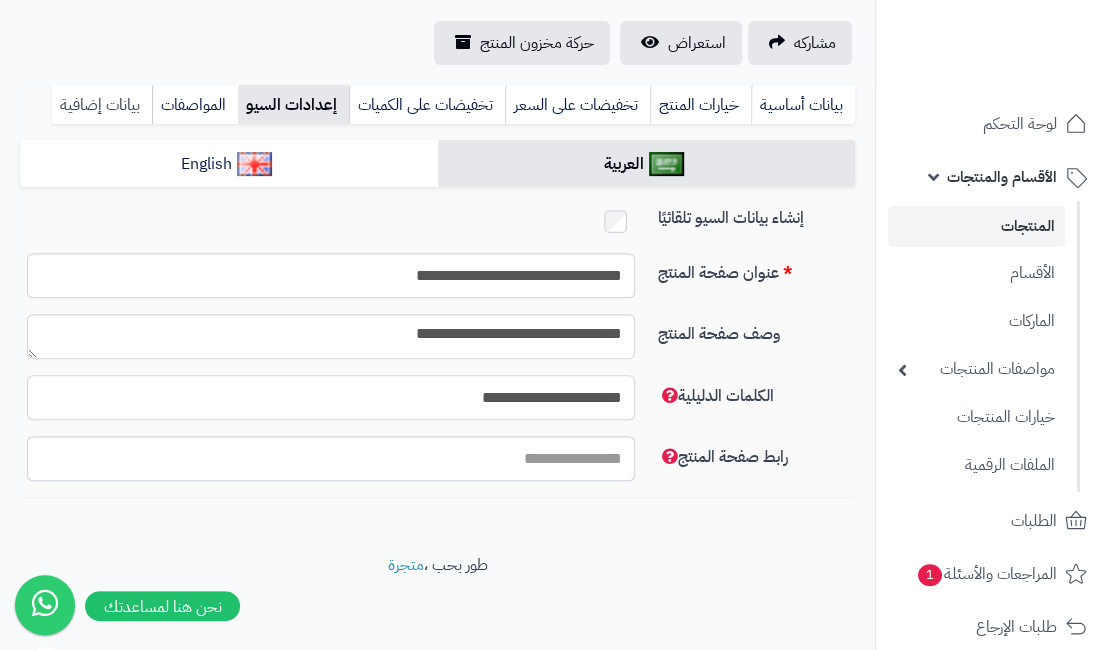 type on "**********" 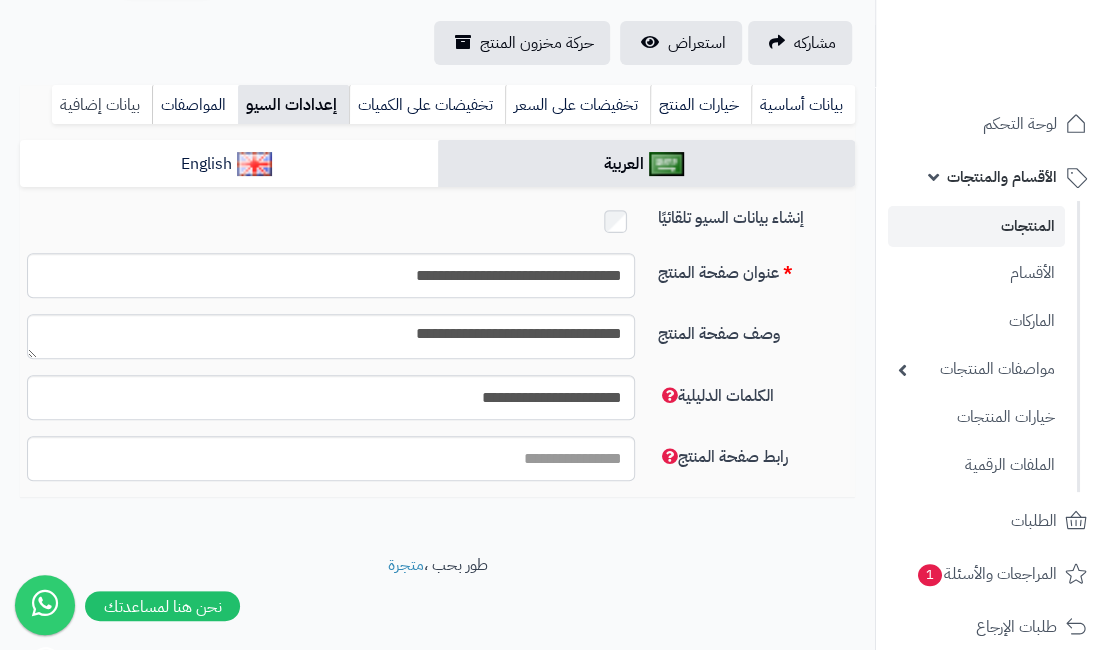 drag, startPoint x: 114, startPoint y: 94, endPoint x: 122, endPoint y: 114, distance: 21.540659 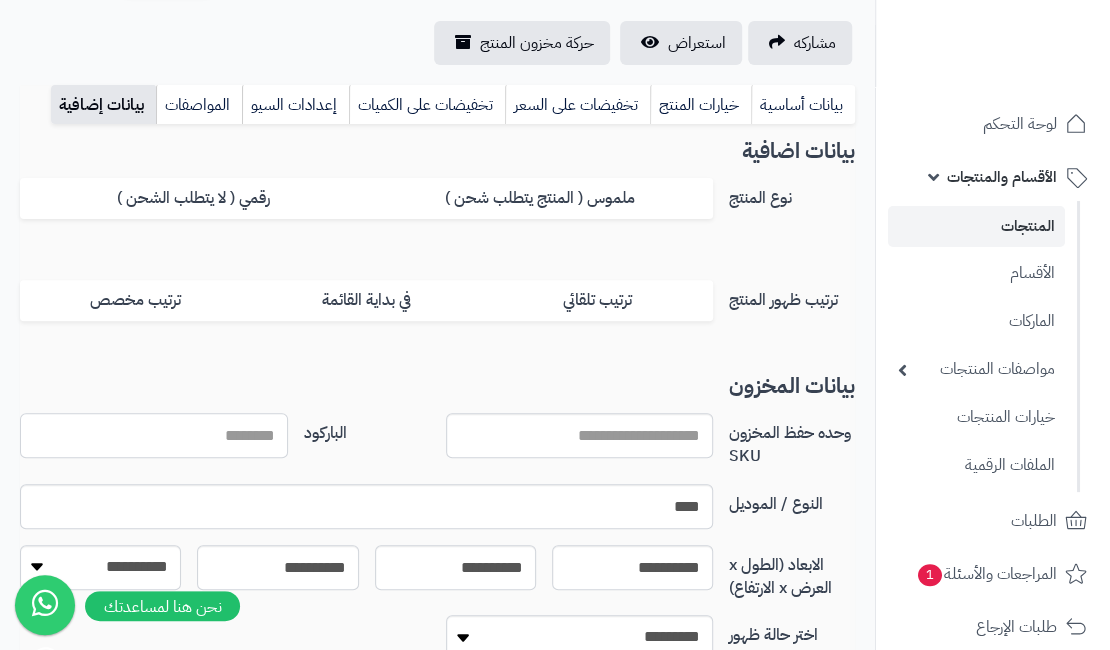 click on "الباركود" at bounding box center (154, 435) 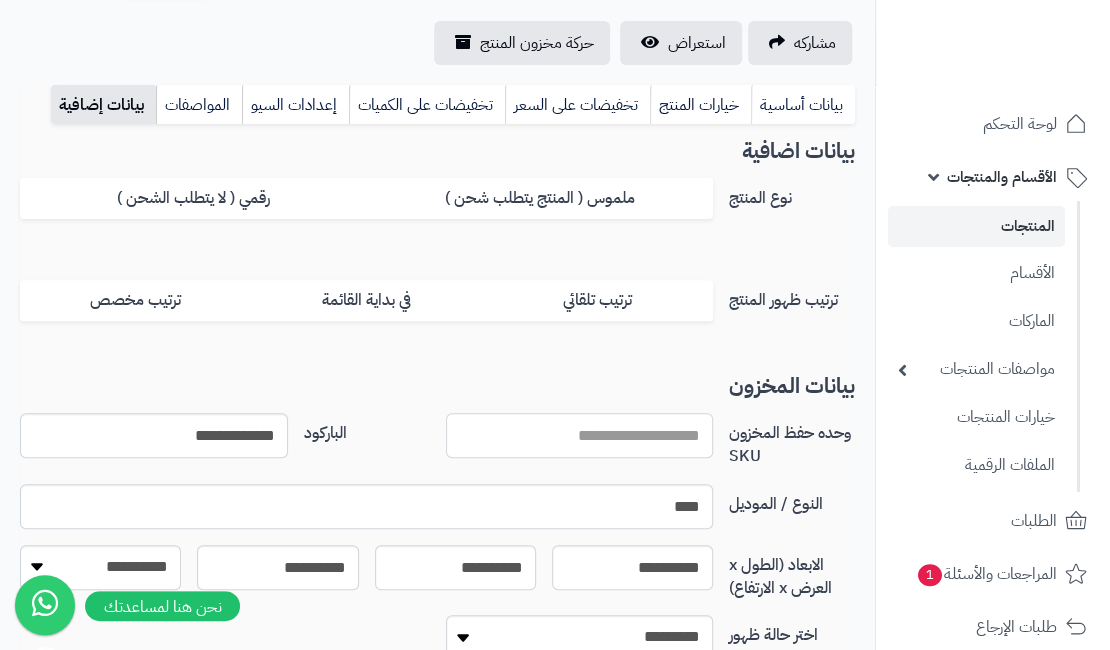 click on "وحده حفظ المخزون SKU" at bounding box center (580, 435) 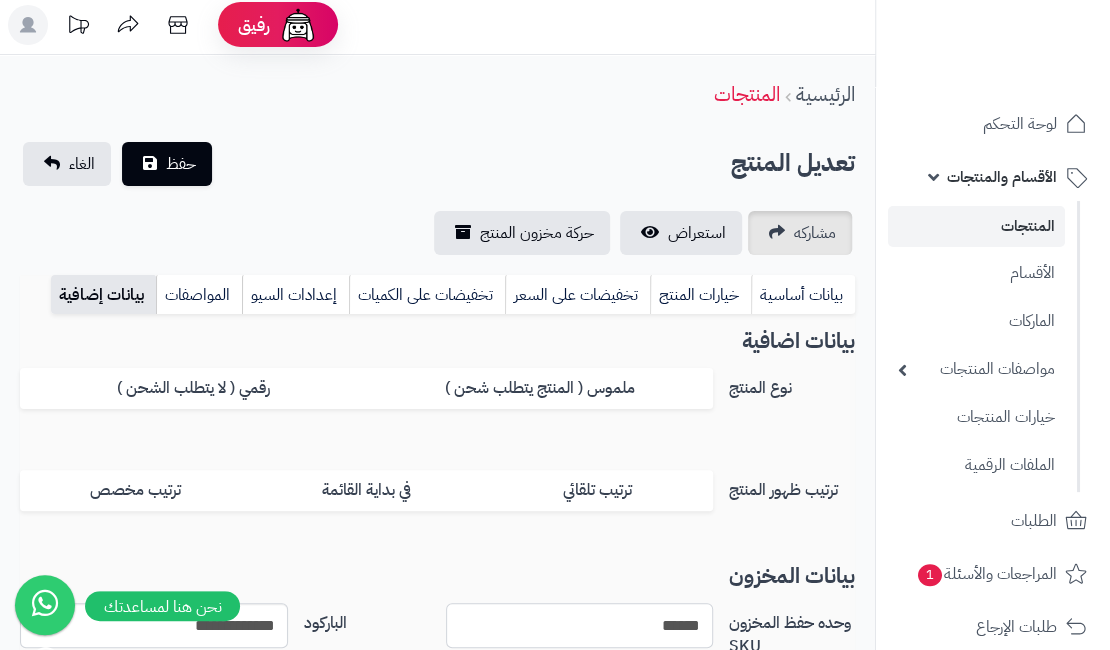 scroll, scrollTop: 0, scrollLeft: 0, axis: both 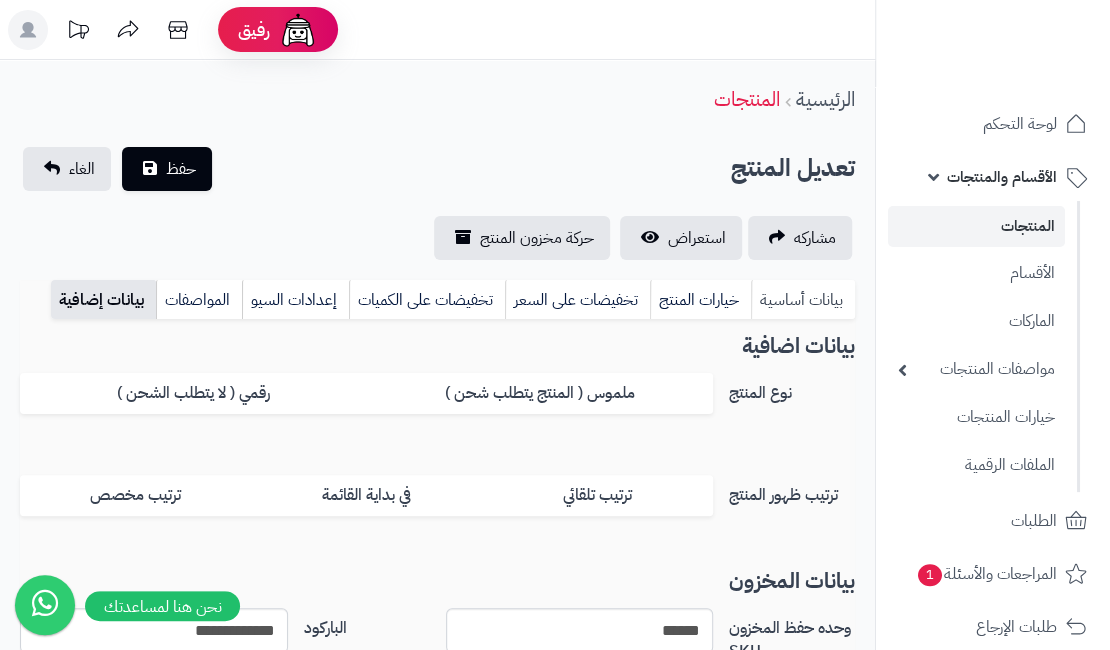 click on "بيانات أساسية" at bounding box center [803, 300] 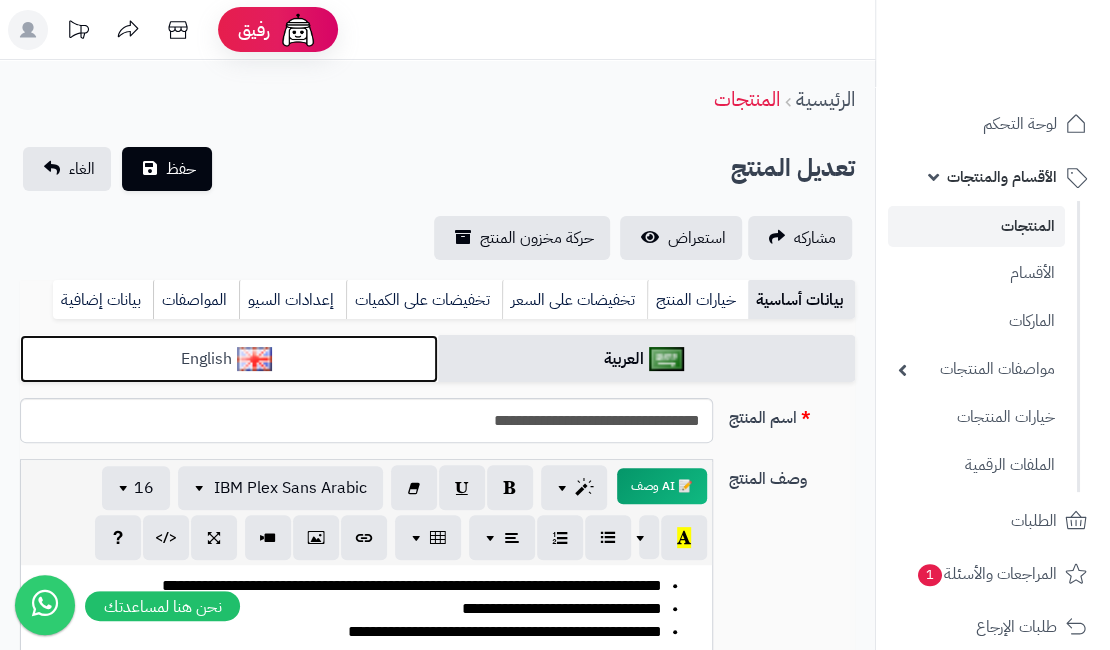 click on "English" at bounding box center (229, 359) 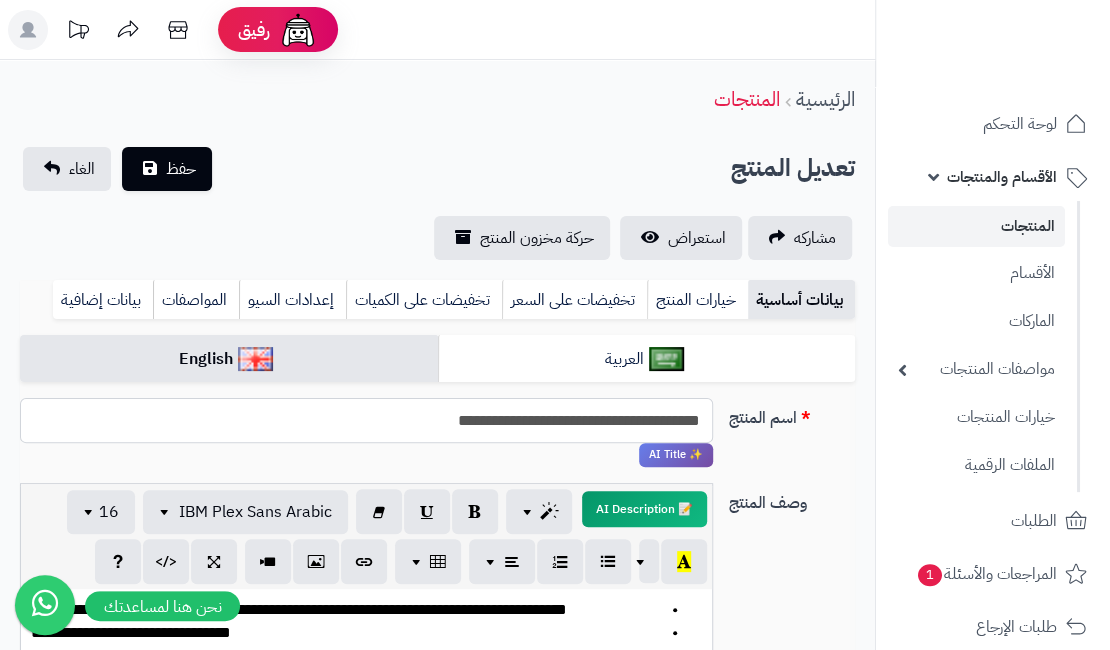 click on "**********" at bounding box center [366, 420] 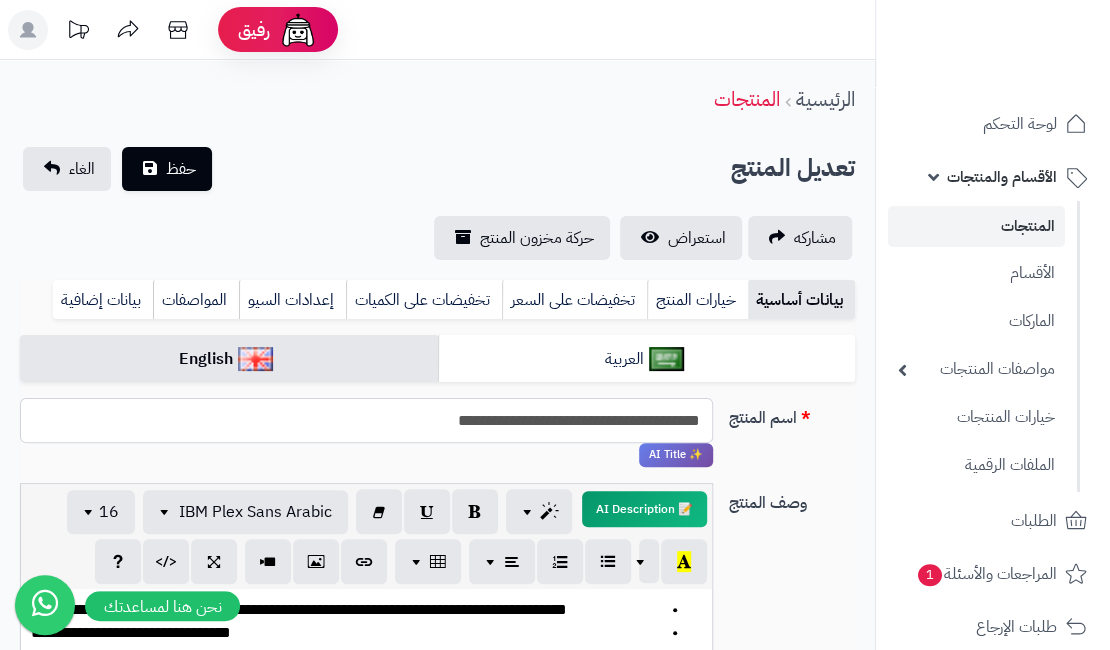 paste 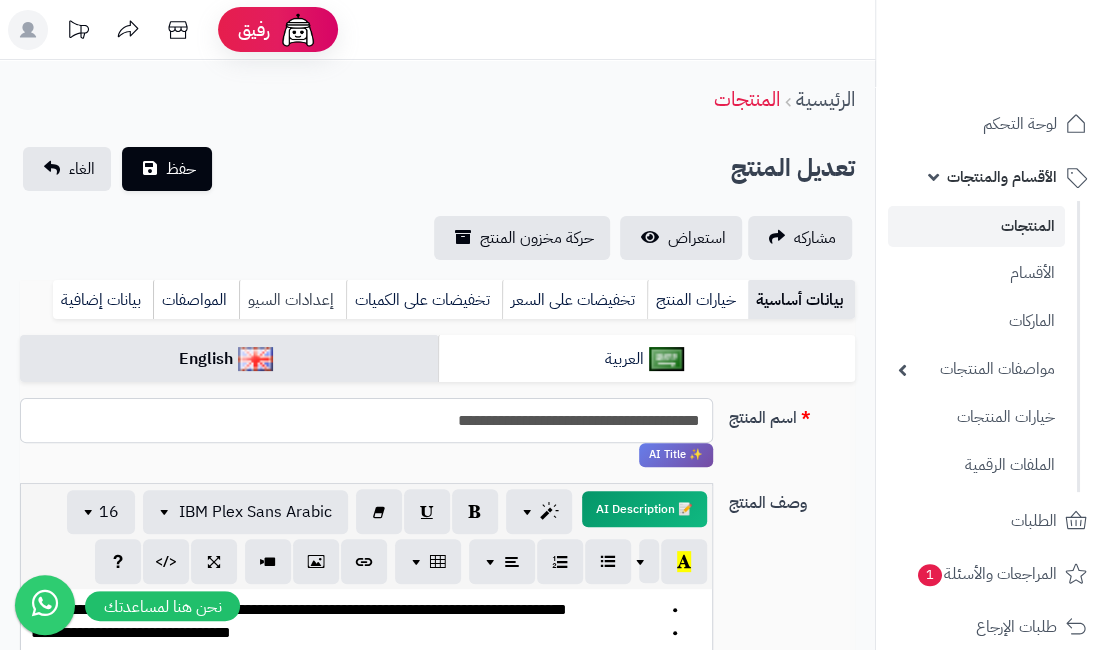 type on "**********" 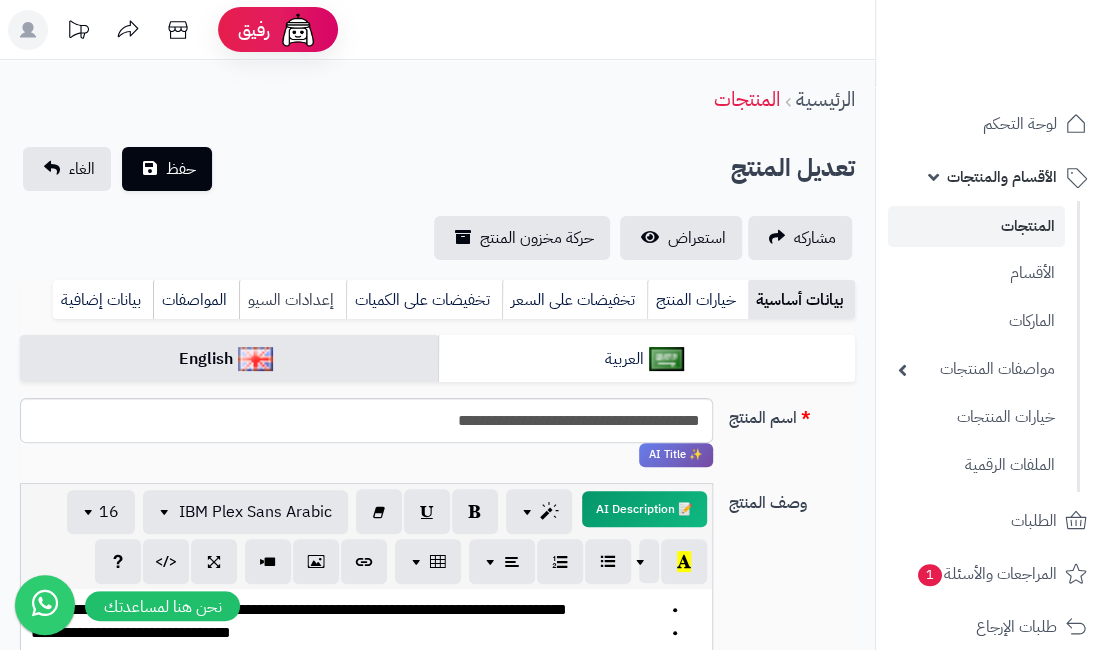 click on "إعدادات السيو" at bounding box center (292, 300) 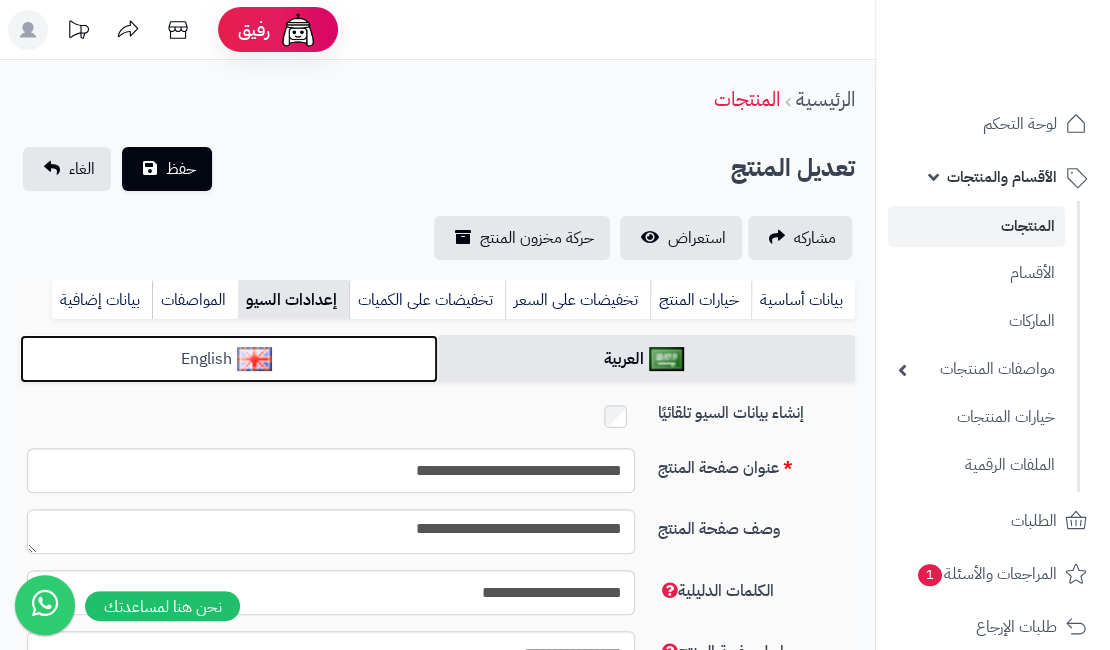 click on "English" at bounding box center (229, 359) 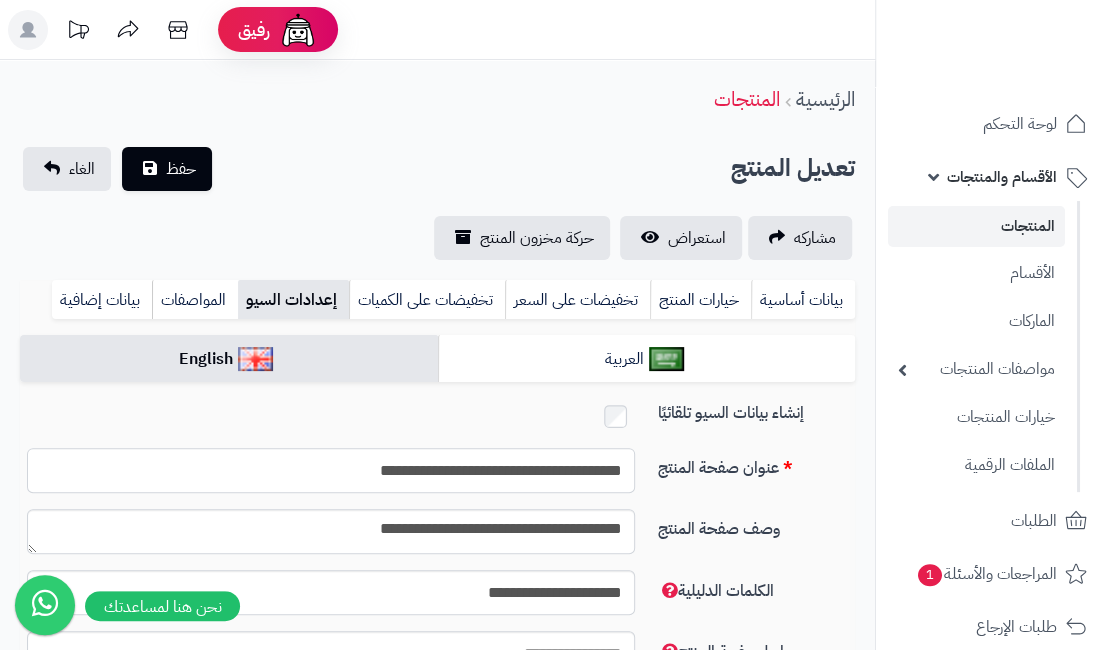 click on "**********" at bounding box center [331, 470] 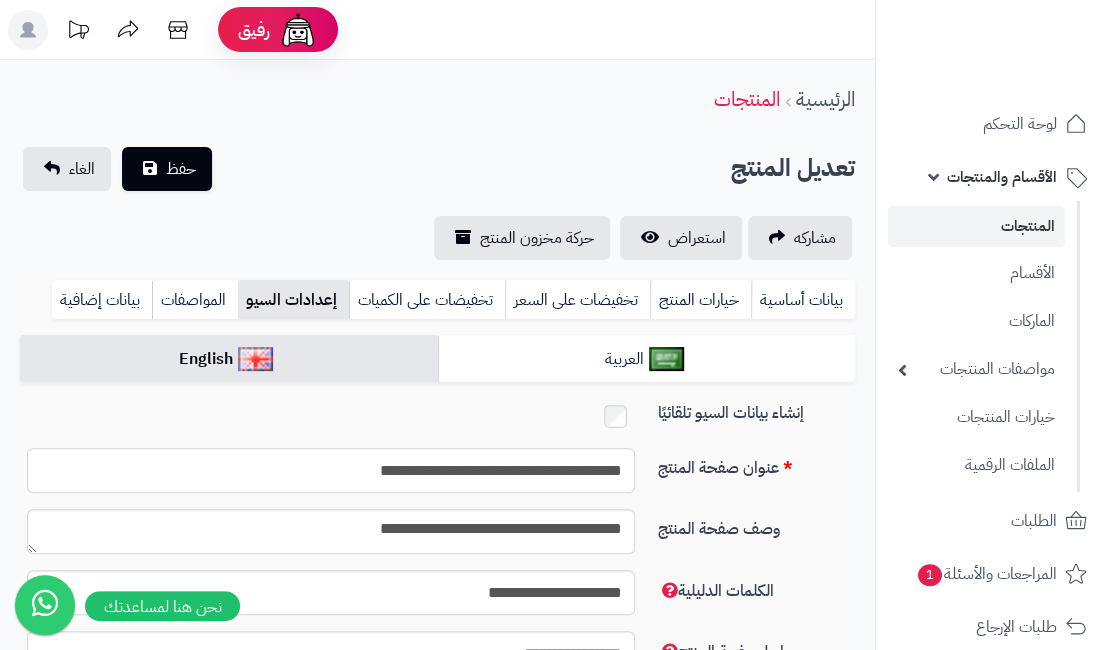paste 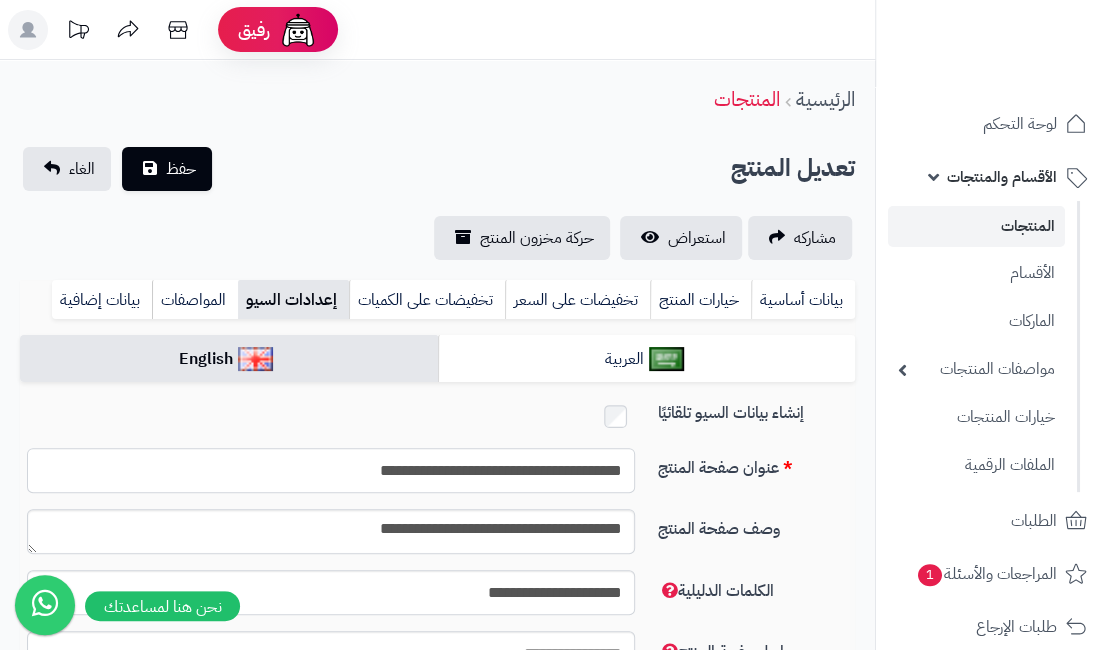type on "**********" 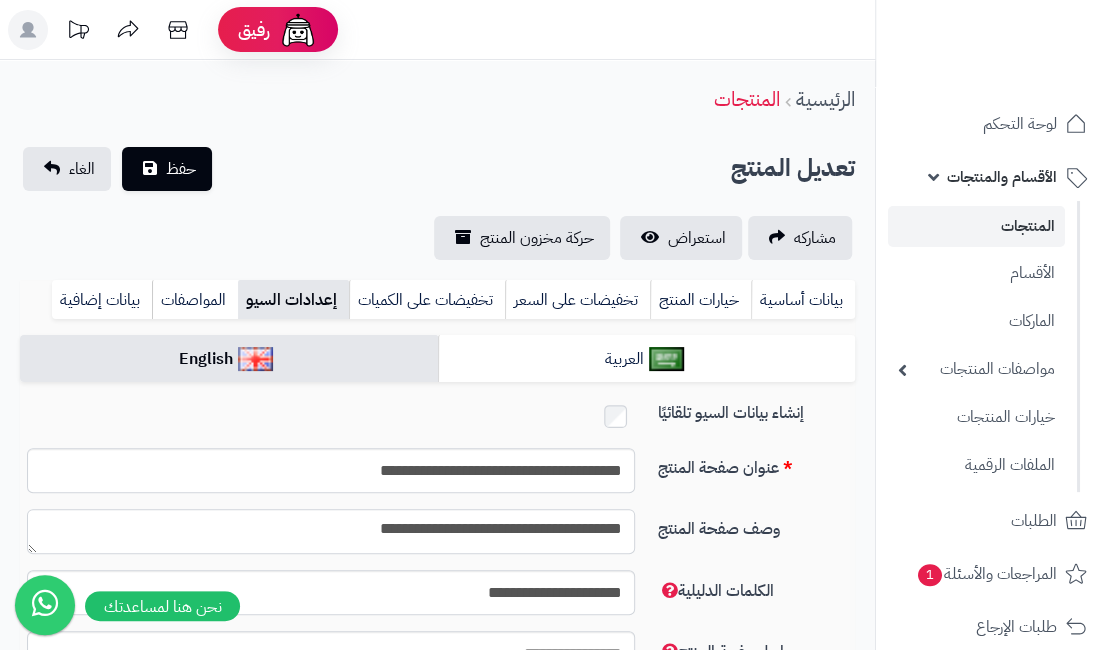 click on "**********" at bounding box center (331, 531) 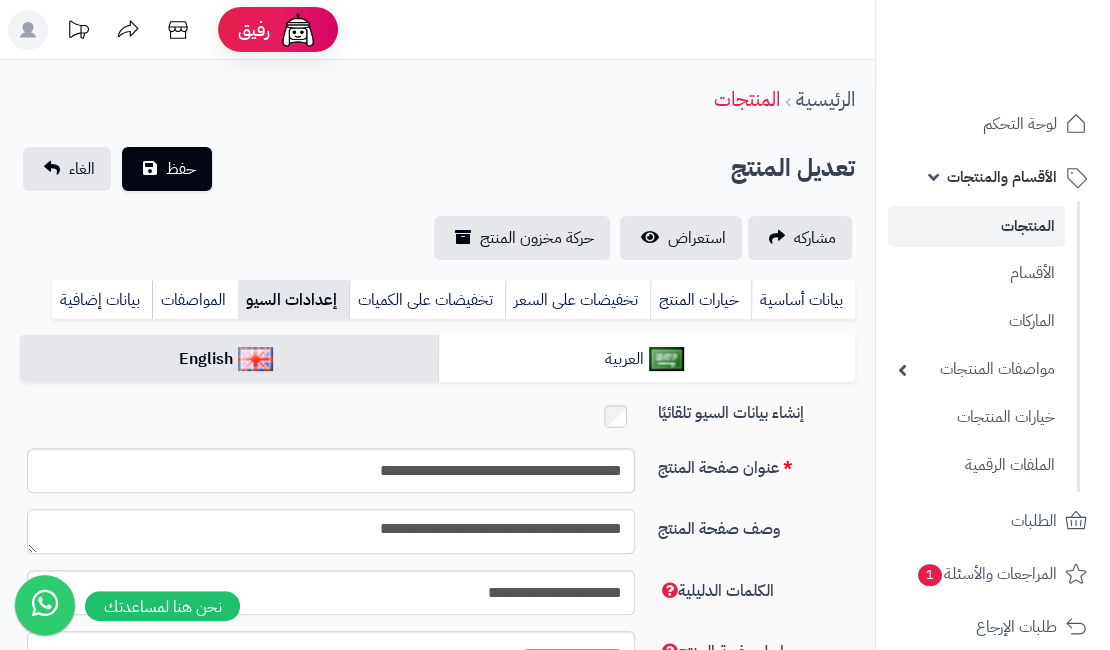 drag, startPoint x: 598, startPoint y: 523, endPoint x: 584, endPoint y: 446, distance: 78.26238 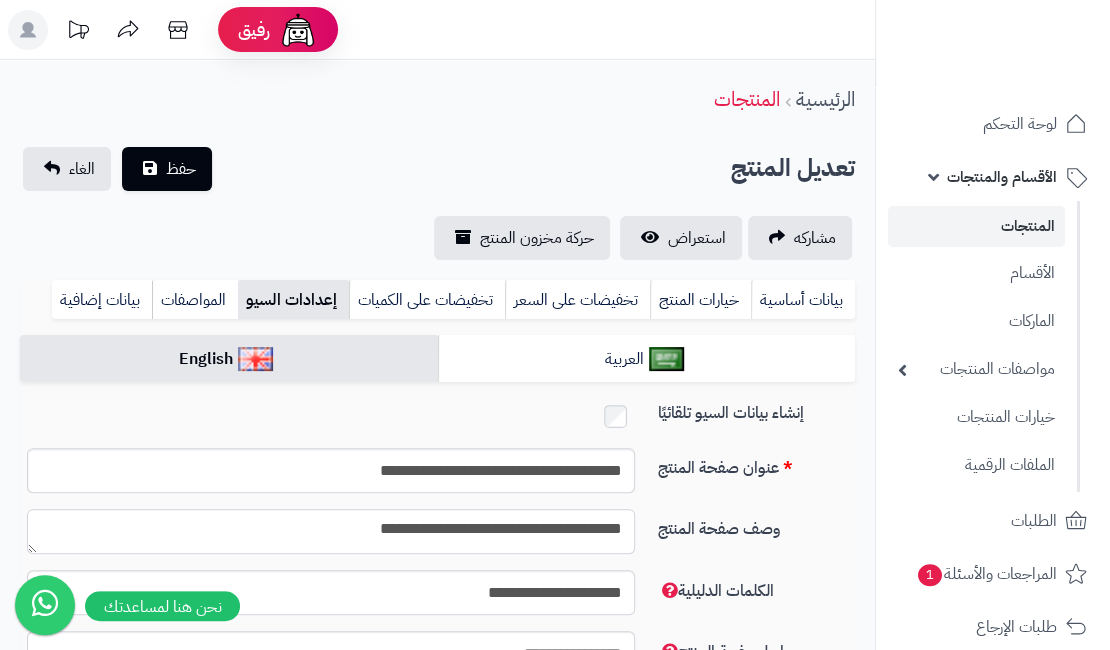 paste 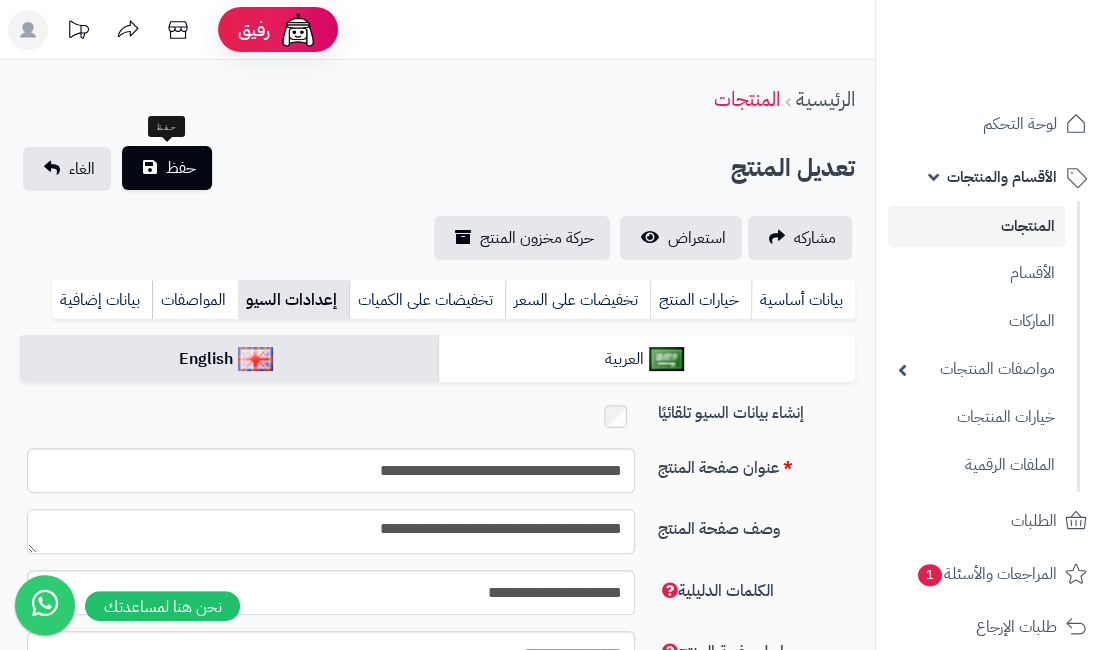 type on "**********" 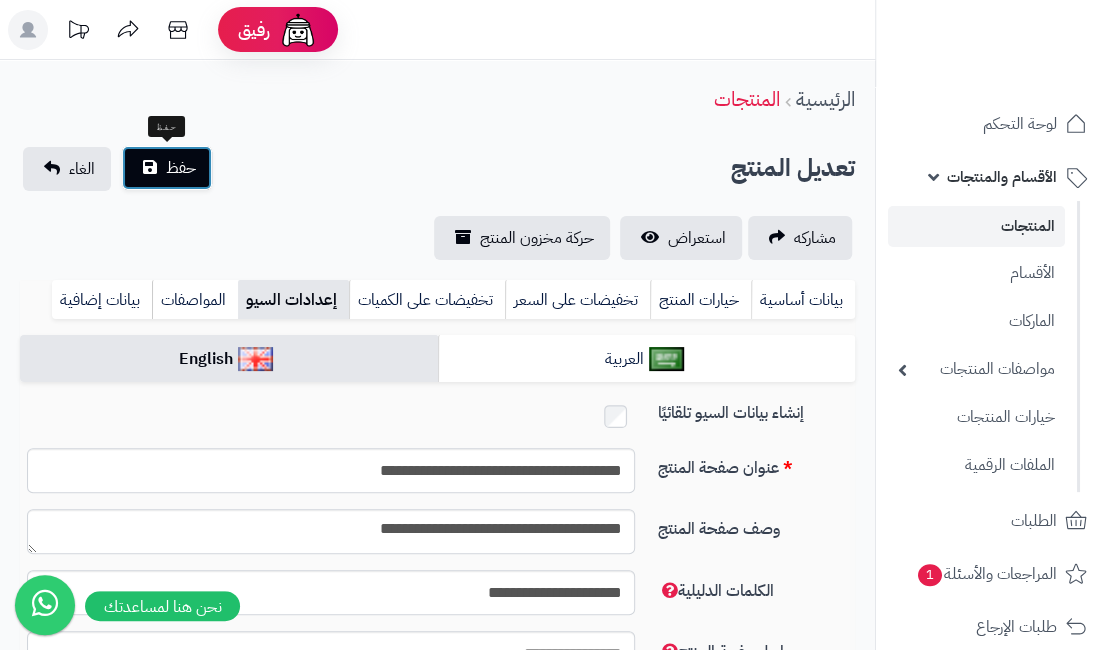 click on "حفظ" at bounding box center [181, 168] 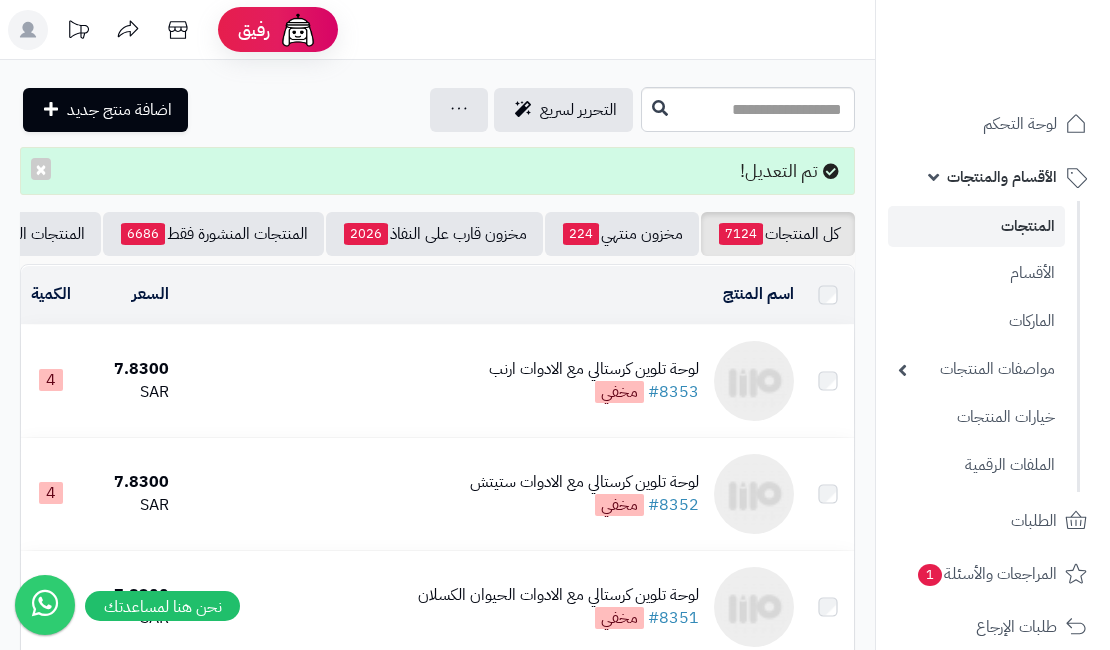 scroll, scrollTop: 0, scrollLeft: 0, axis: both 